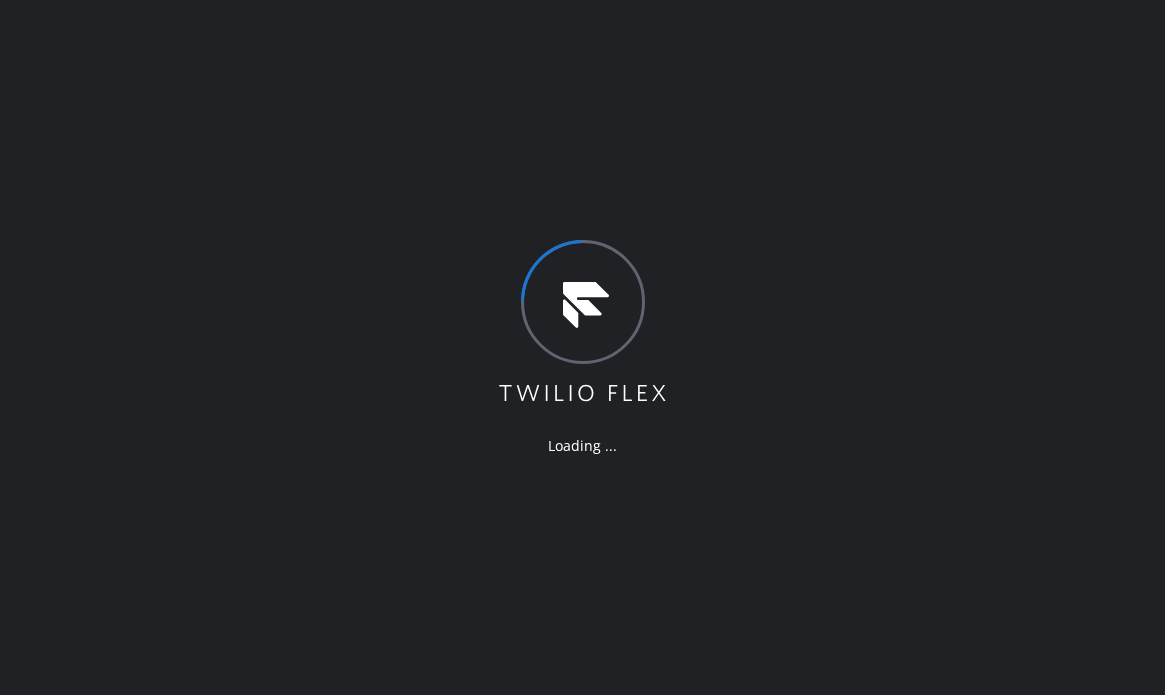 scroll, scrollTop: 0, scrollLeft: 0, axis: both 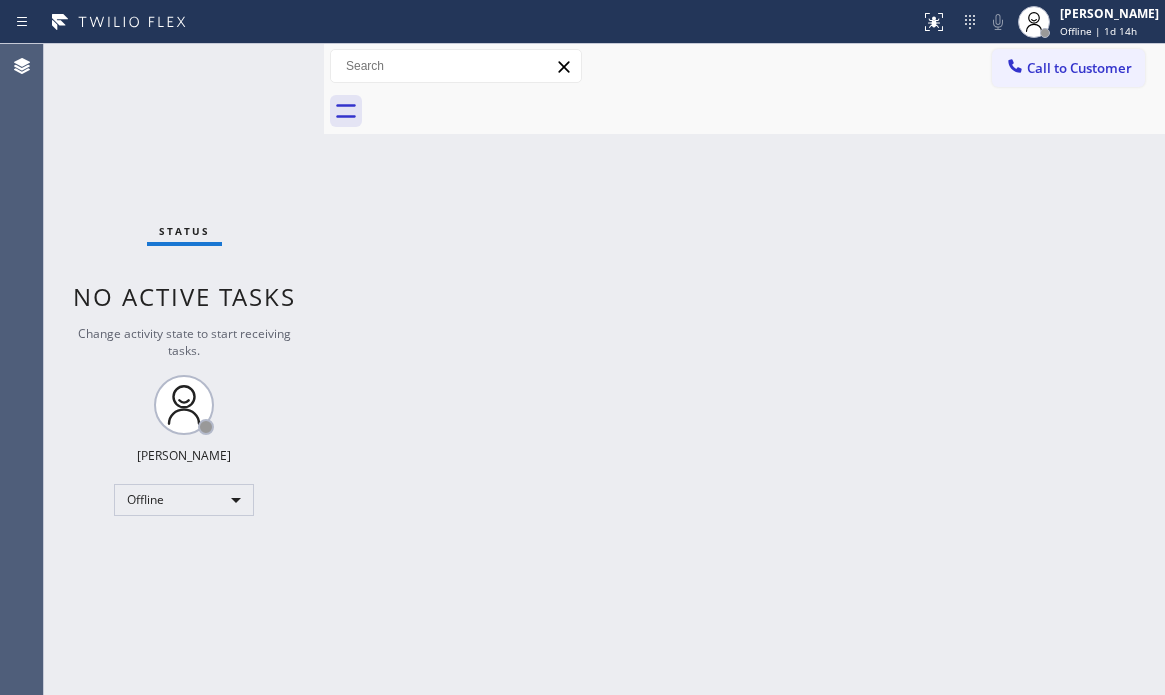 click on "Back to Dashboard Change Sender ID Customers Technicians Select a contact Outbound call Technician Search Technician Your caller id phone number Your caller id phone number Call Technician info Name   Phone none Address none Change Sender ID HVAC [PHONE_NUMBER] 5 Star Appliance [PHONE_NUMBER] Appliance Repair [PHONE_NUMBER] Plumbing [PHONE_NUMBER] Air Duct Cleaning [PHONE_NUMBER]  Electricians [PHONE_NUMBER] Cancel Change Check personal SMS Reset Change No tabs Call to Customer Outbound call Location Search location Your caller id phone number Customer number Call Outbound call Technician Search Technician Your caller id phone number Your caller id phone number Call" at bounding box center [744, 369] 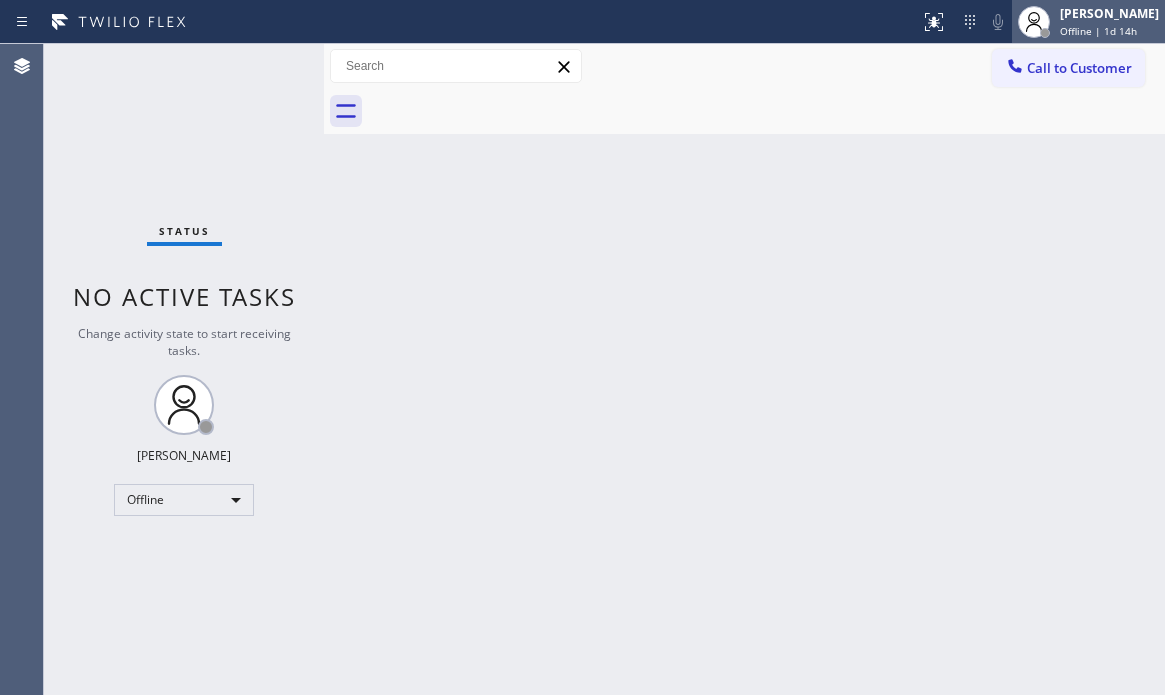 drag, startPoint x: 1063, startPoint y: 23, endPoint x: 1054, endPoint y: 37, distance: 16.643316 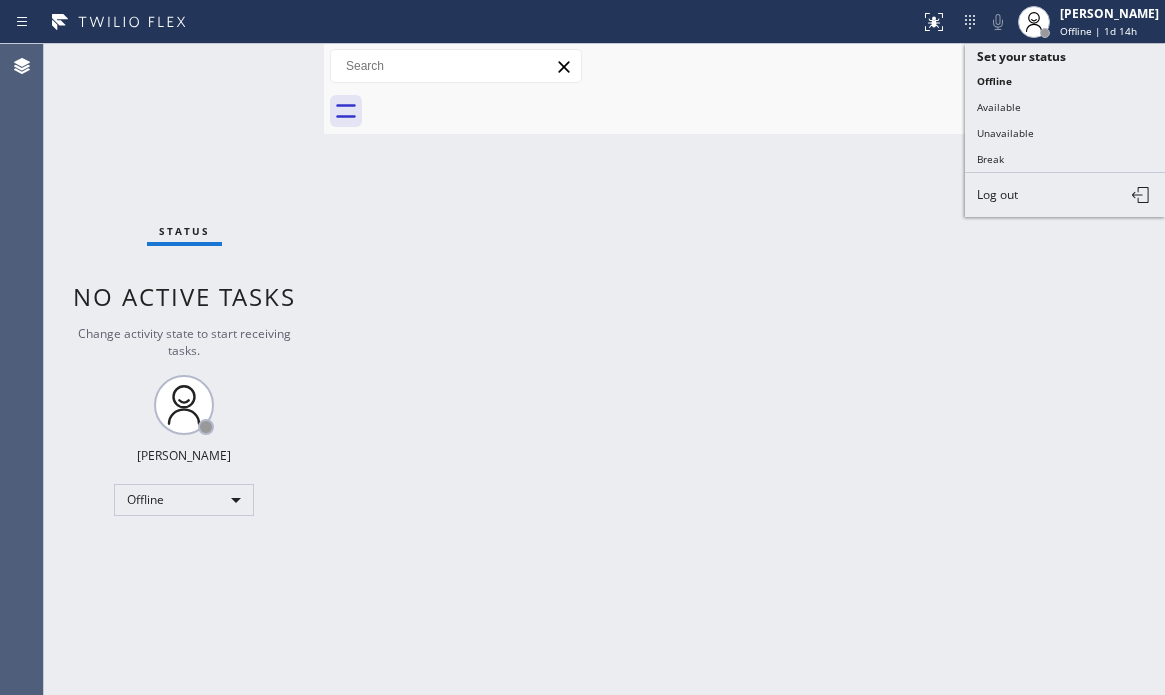 click on "Available" at bounding box center (1065, 107) 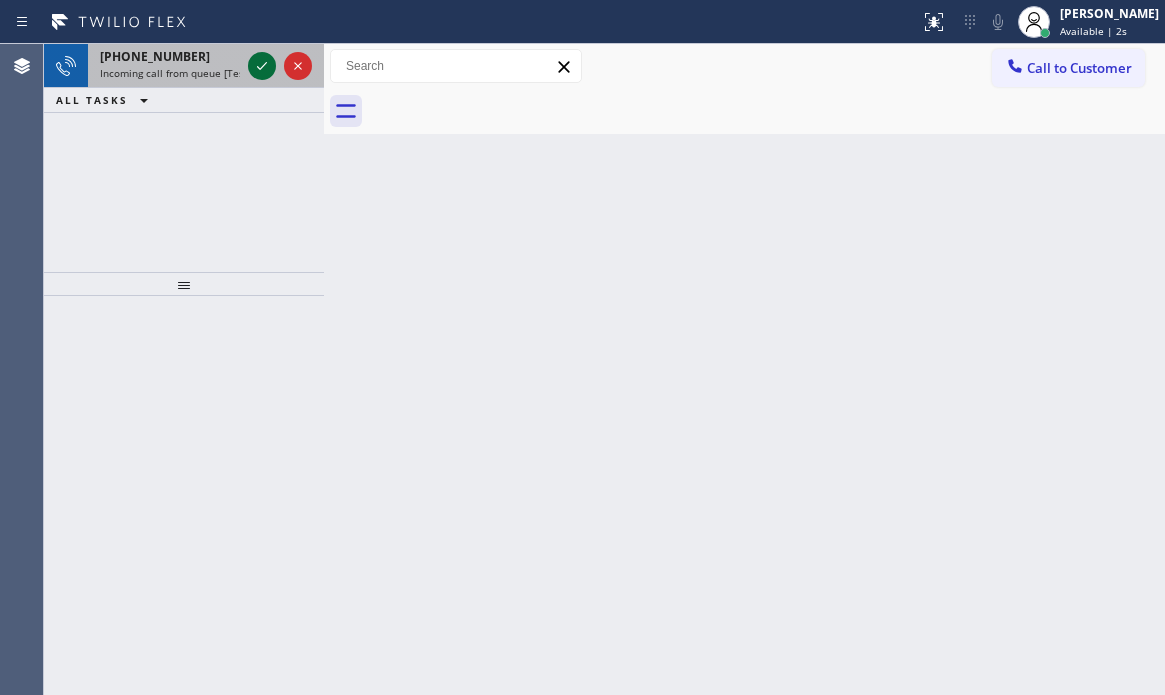 drag, startPoint x: 278, startPoint y: 60, endPoint x: 254, endPoint y: 63, distance: 24.186773 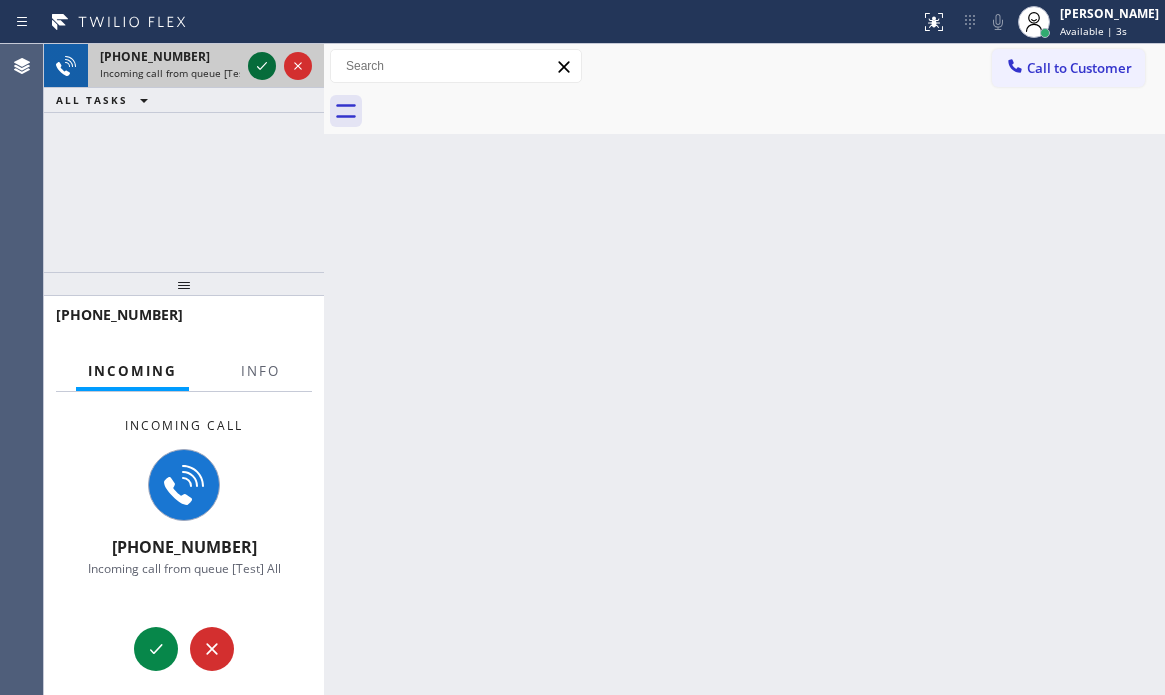 click 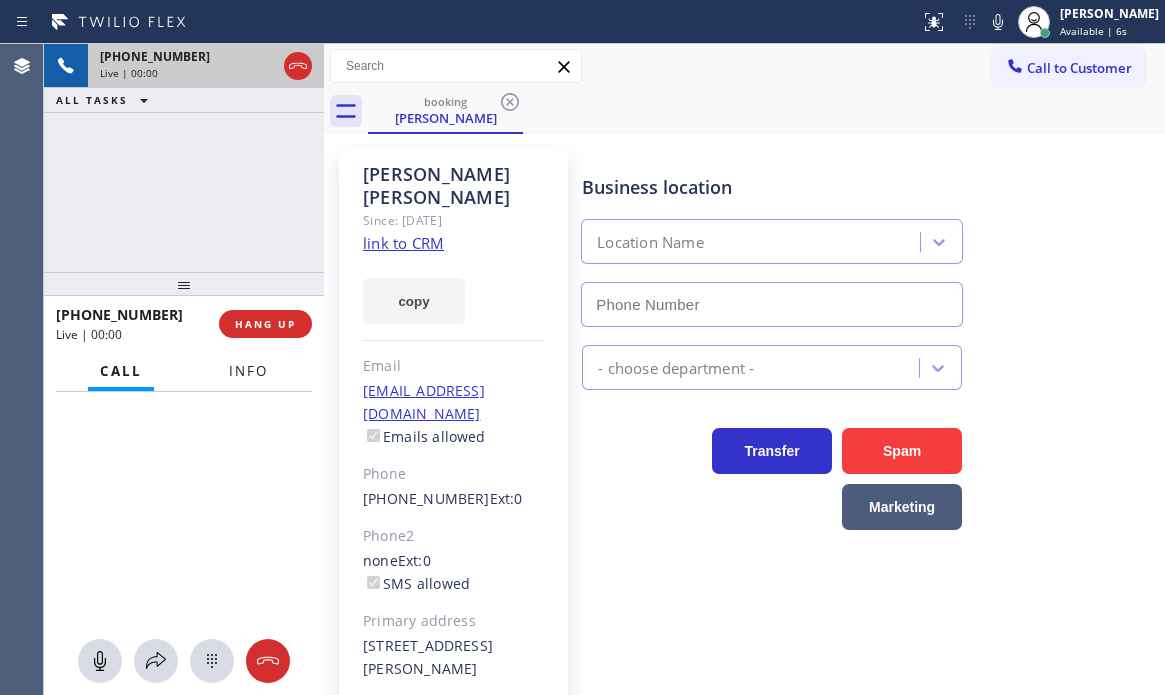 click on "Info" at bounding box center [248, 371] 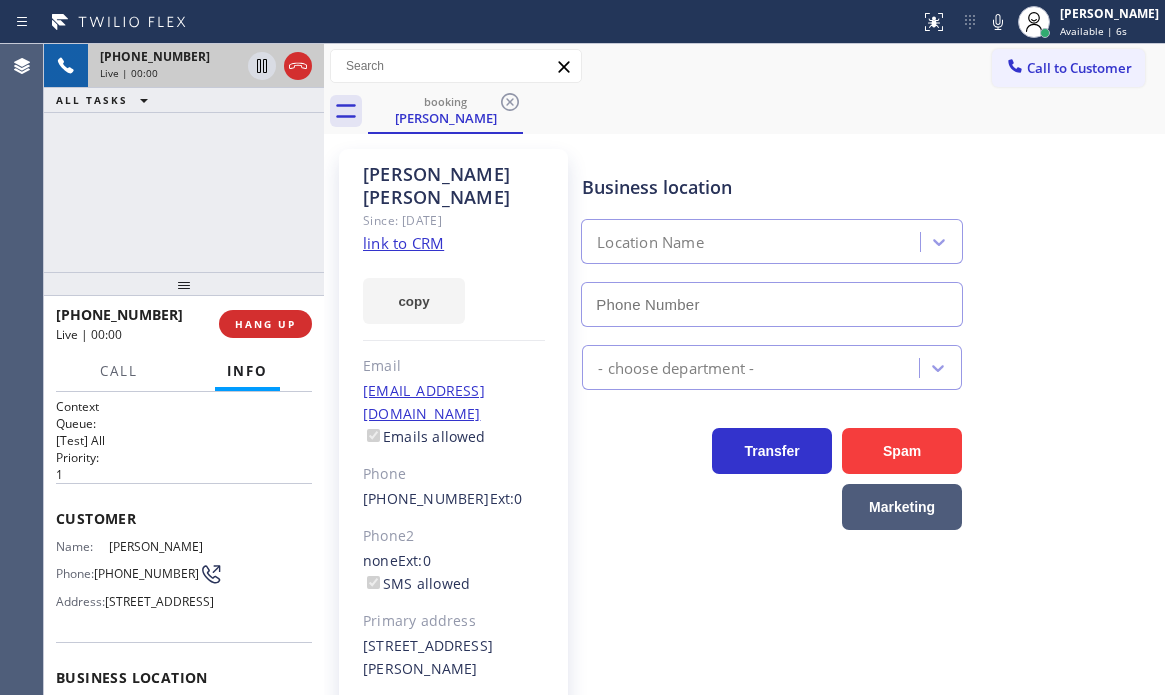 type on "[PHONE_NUMBER]" 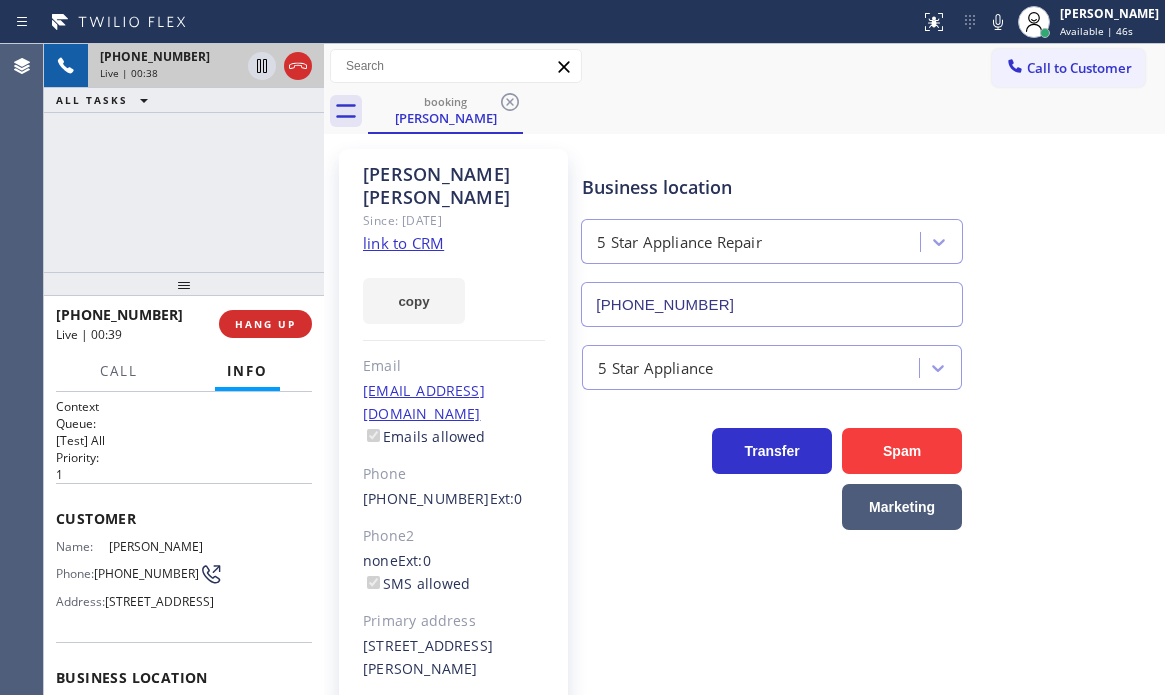 click on "link to CRM" 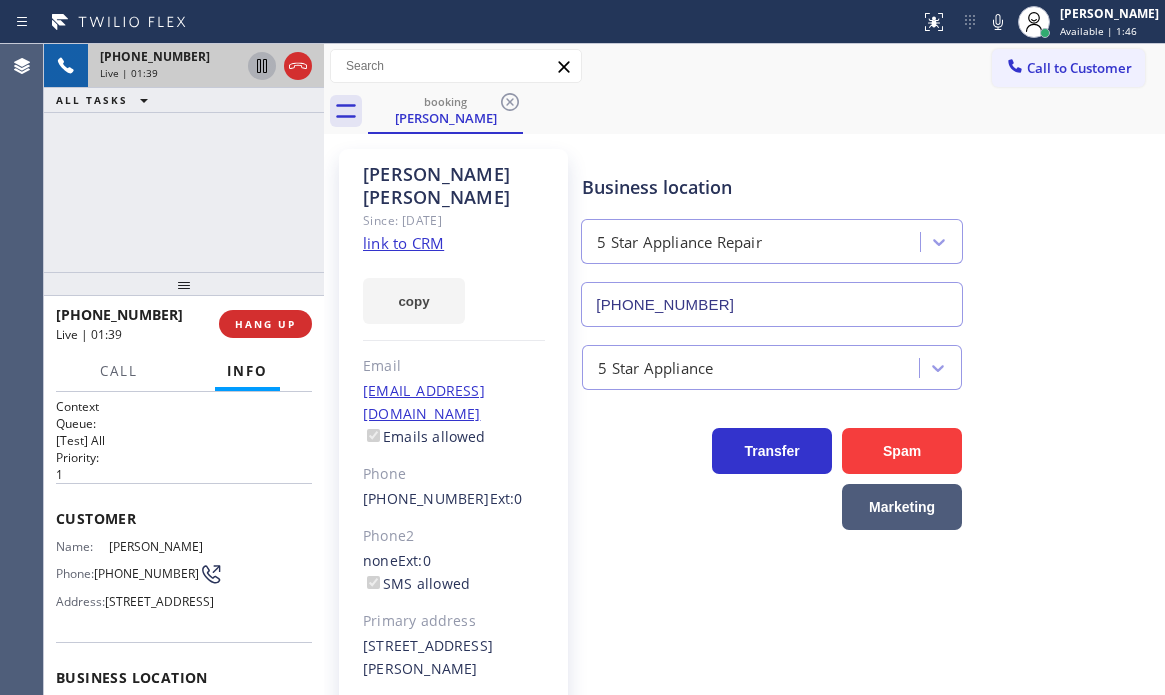 click 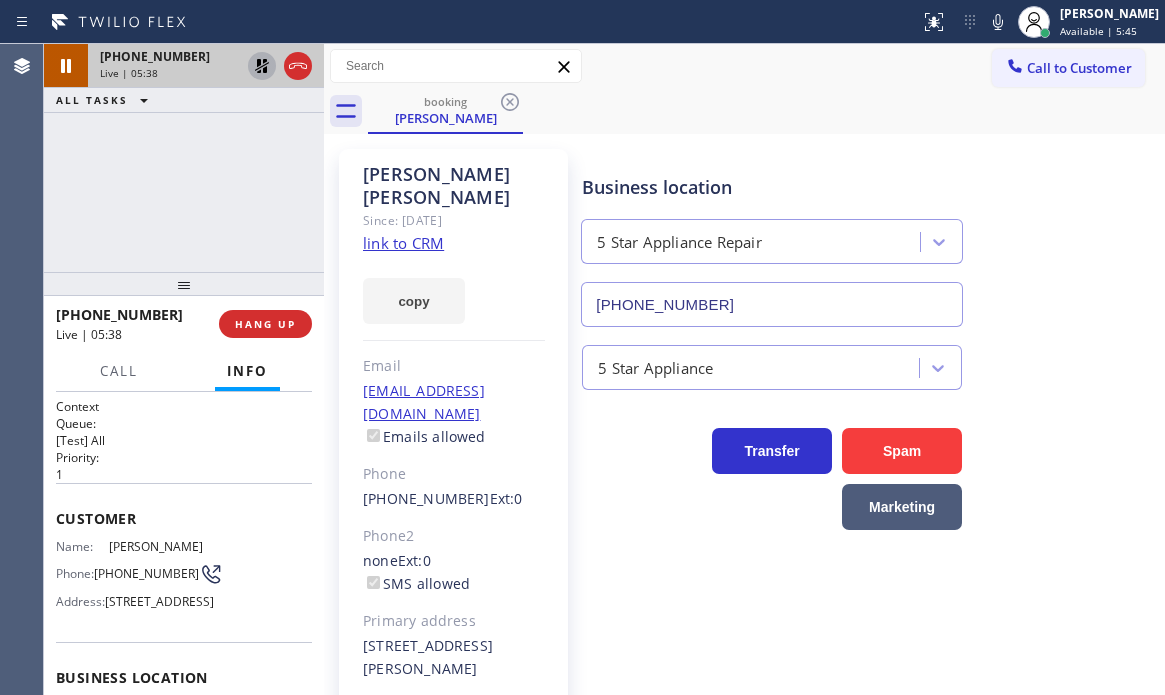 click 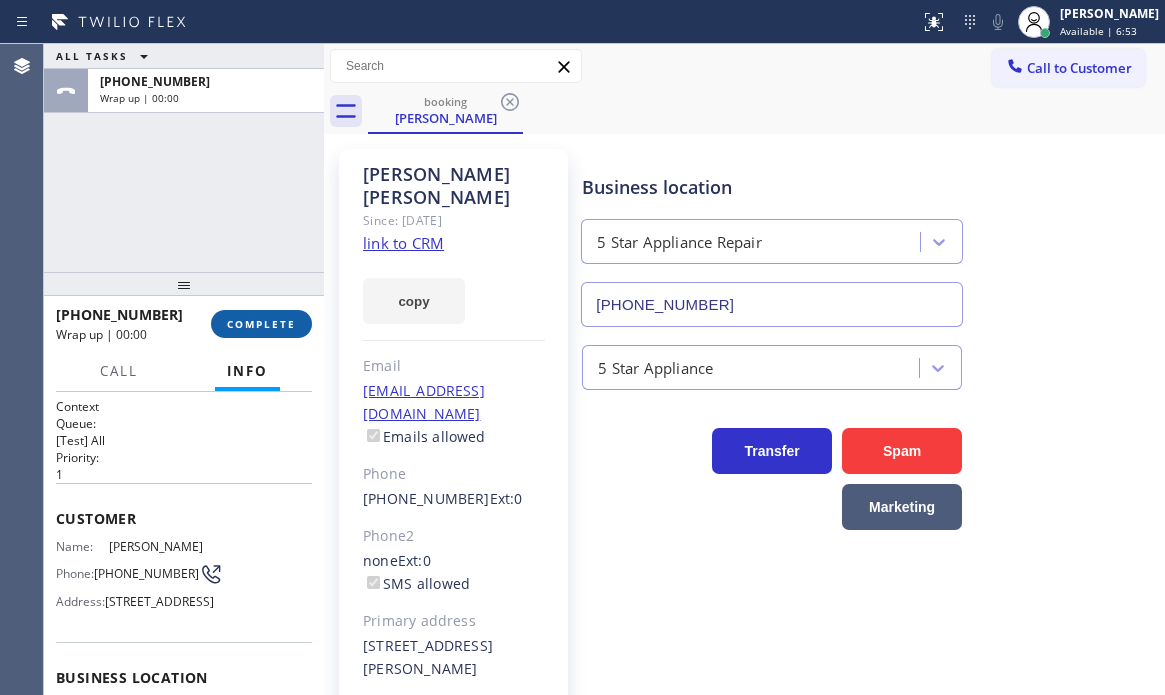 click on "COMPLETE" at bounding box center (261, 324) 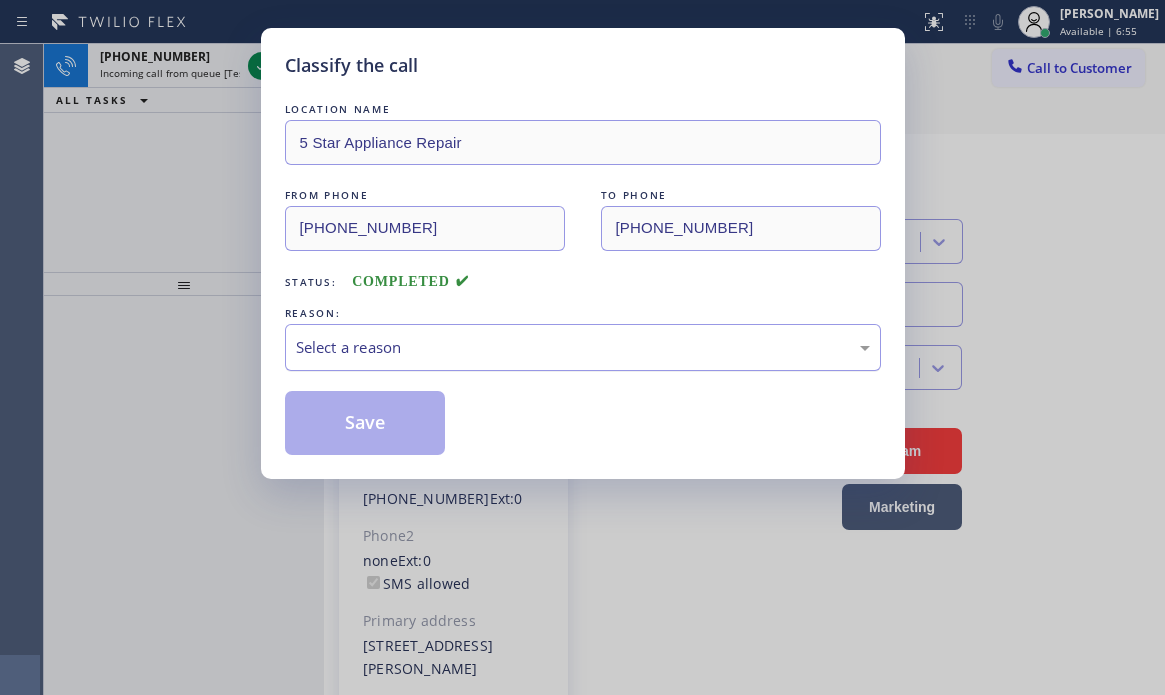 click on "Select a reason" at bounding box center [583, 347] 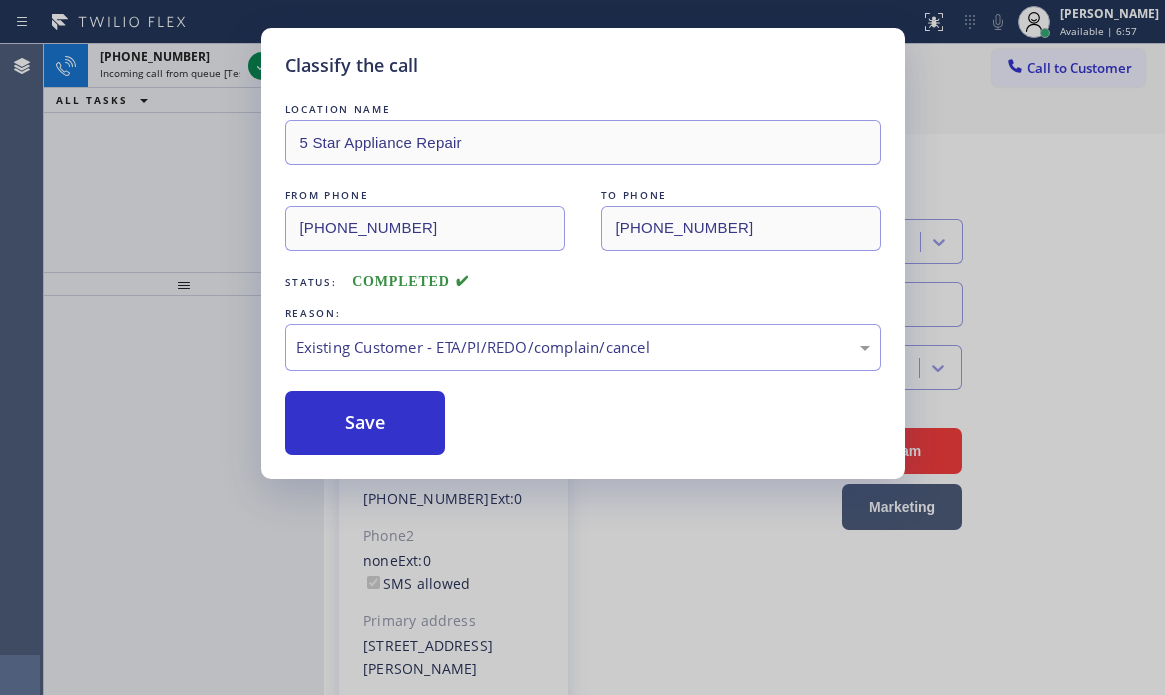 drag, startPoint x: 420, startPoint y: 464, endPoint x: 363, endPoint y: 437, distance: 63.07139 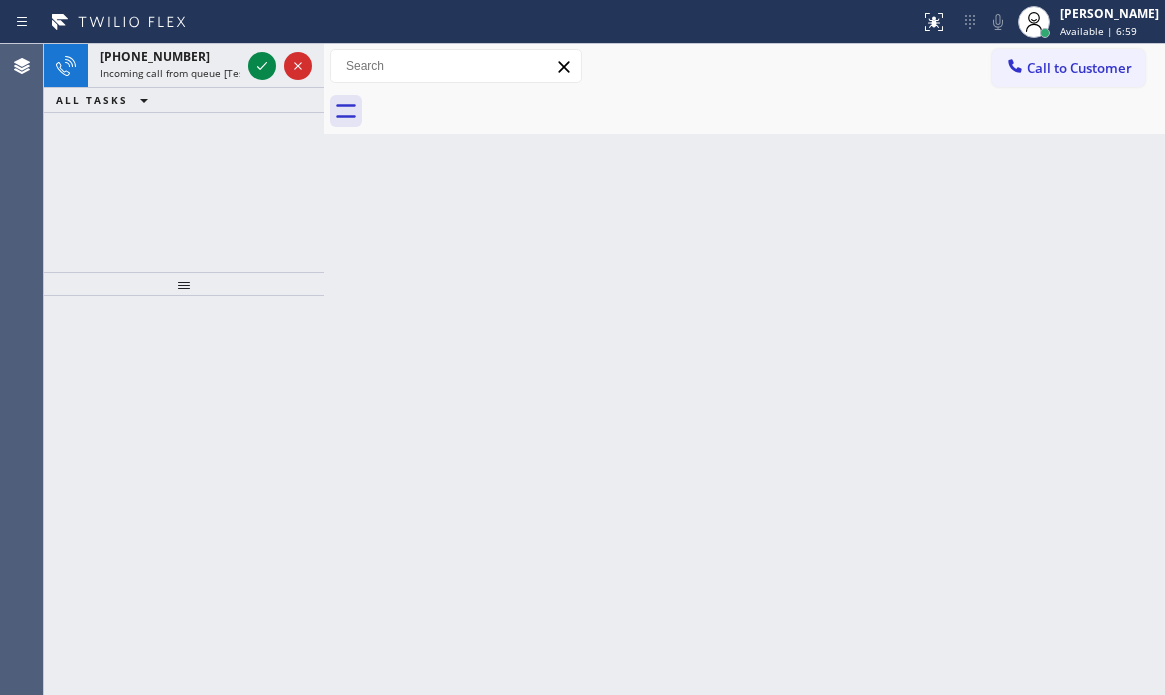 click 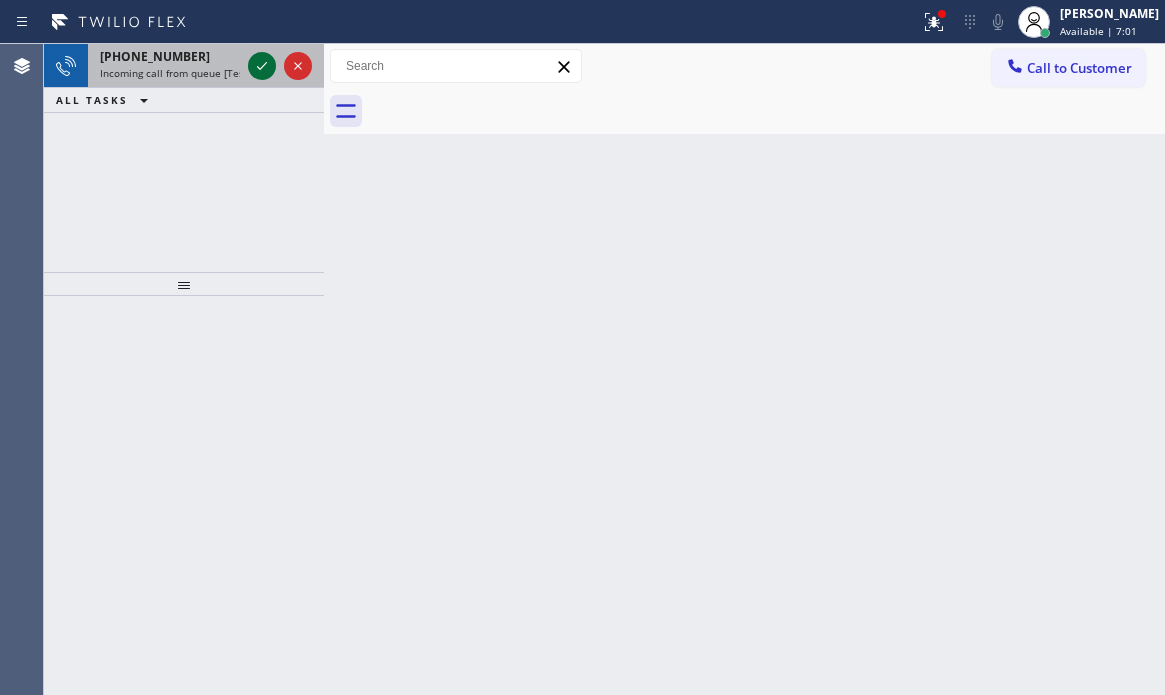click 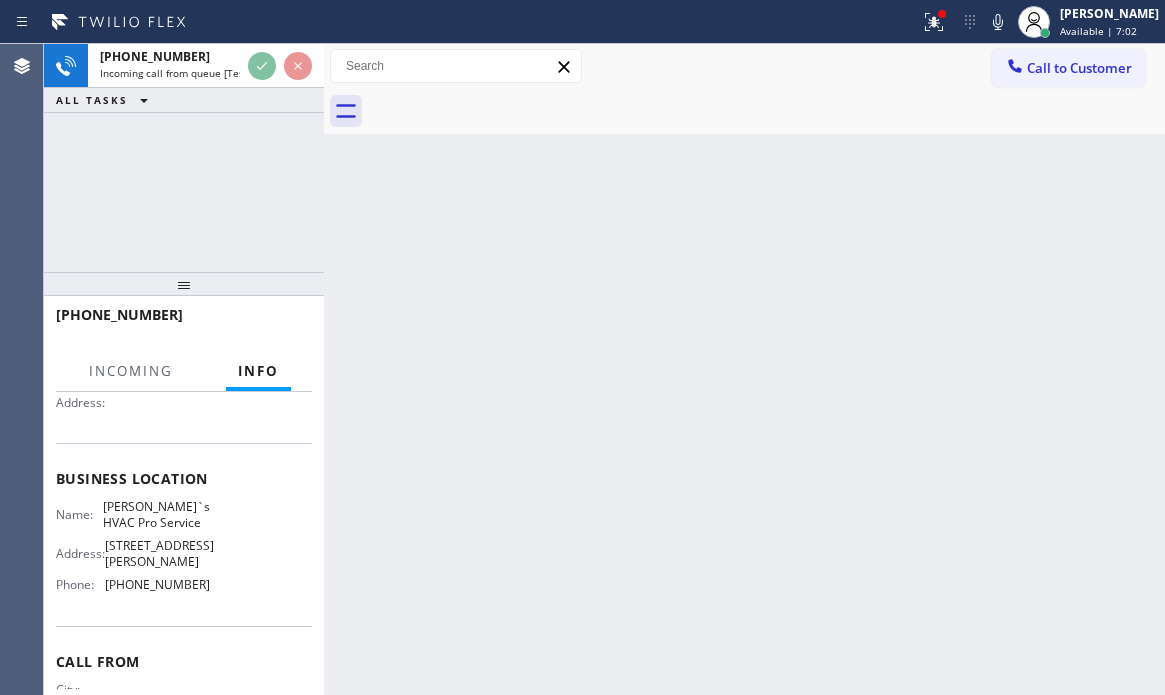 scroll, scrollTop: 200, scrollLeft: 0, axis: vertical 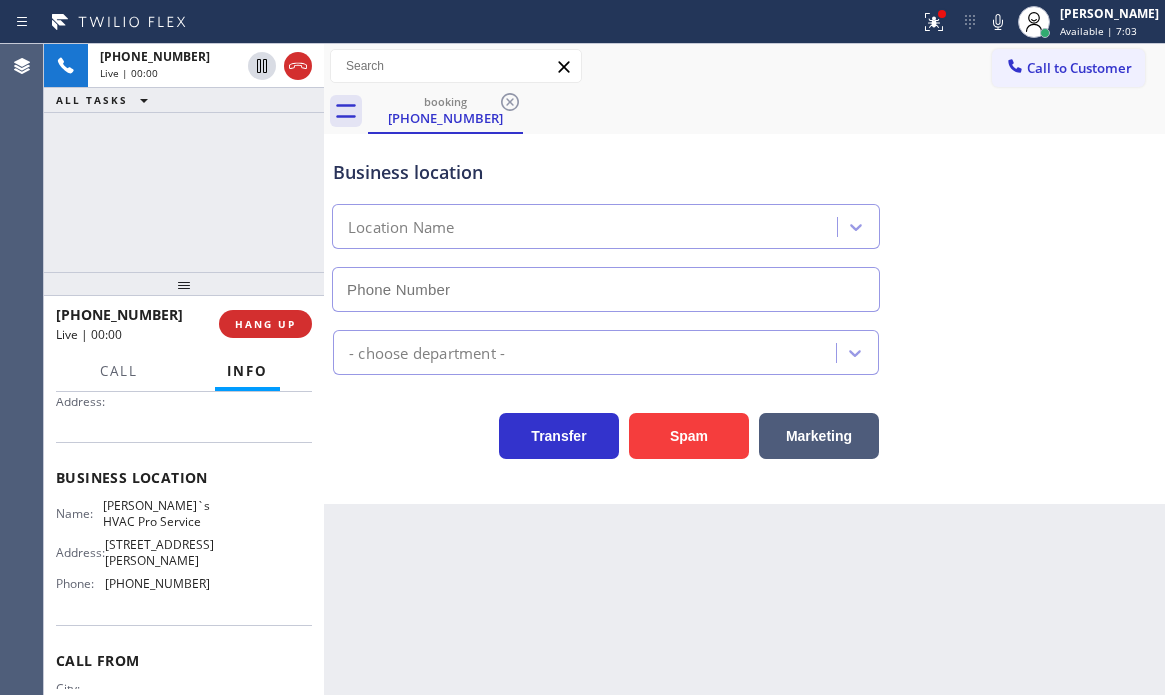 type on "[PHONE_NUMBER]" 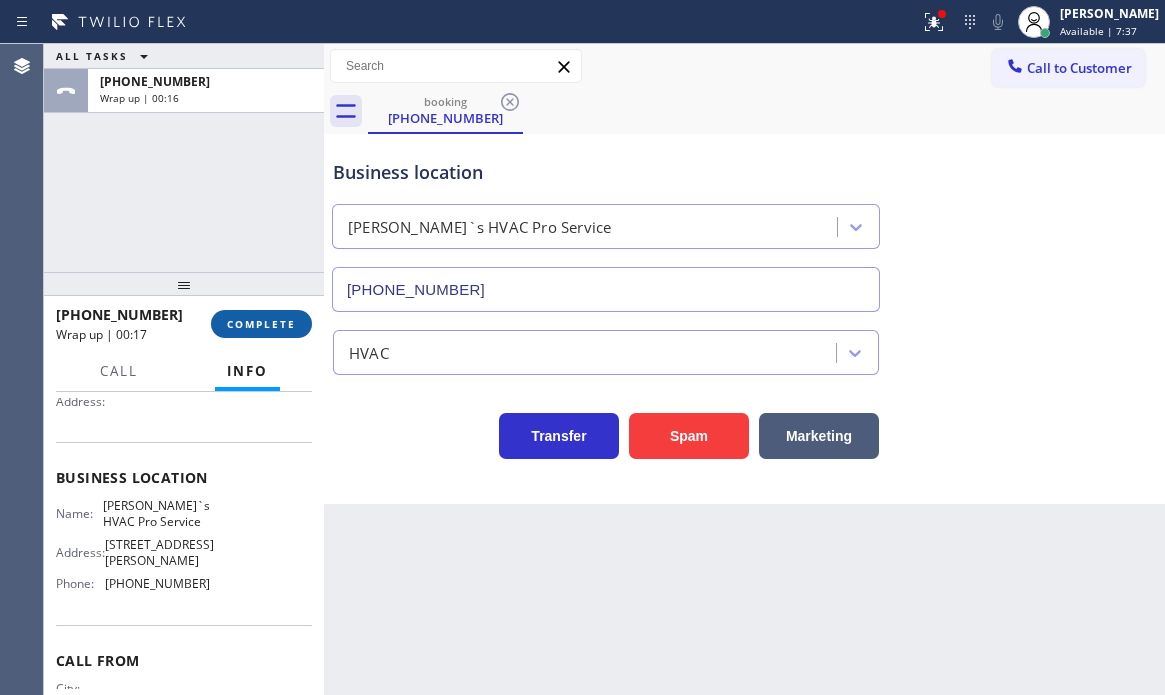click on "COMPLETE" at bounding box center (261, 324) 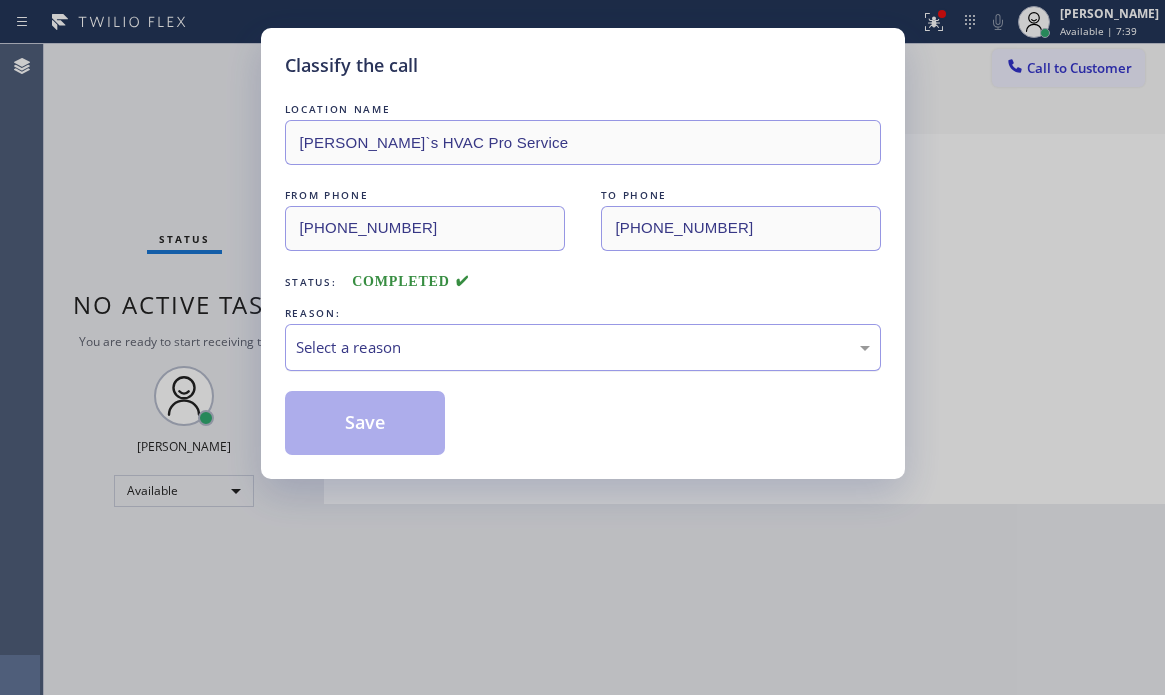 click on "Select a reason" at bounding box center [583, 347] 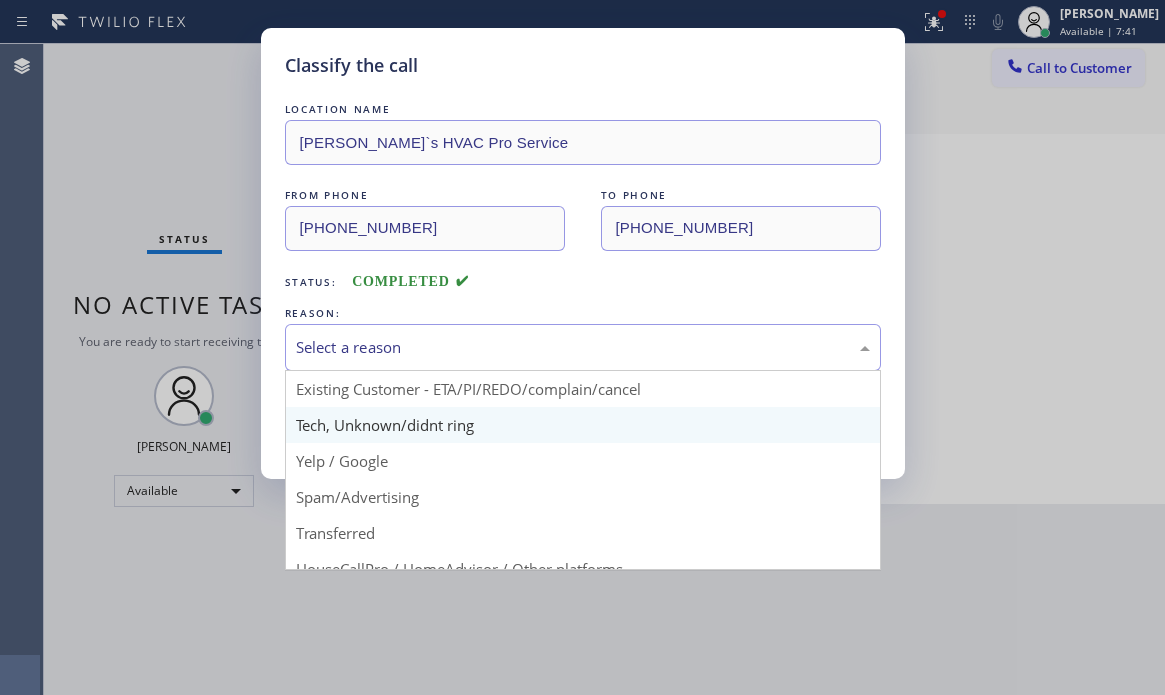 scroll, scrollTop: 26, scrollLeft: 0, axis: vertical 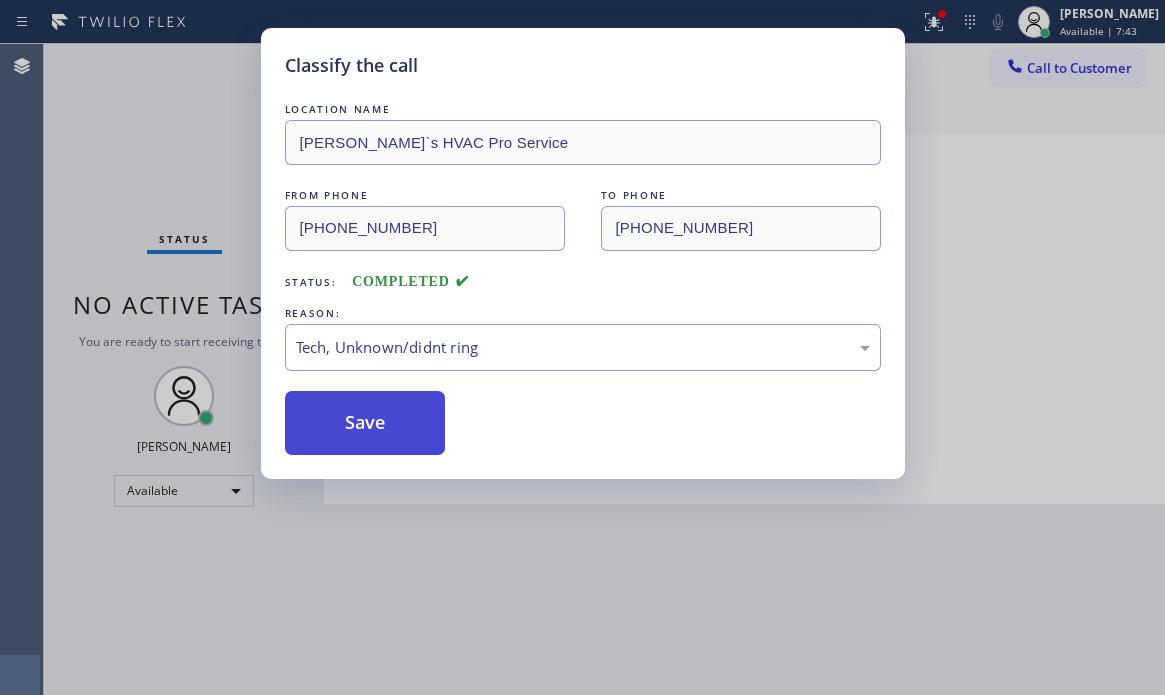 click on "Save" at bounding box center (365, 423) 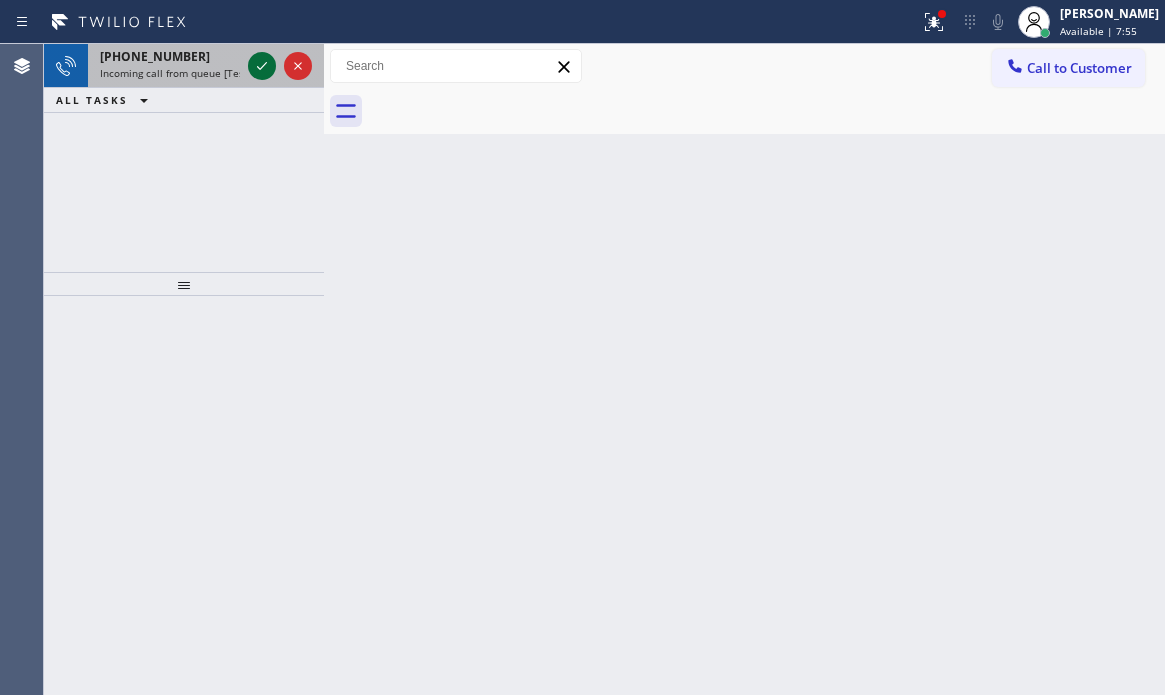 click 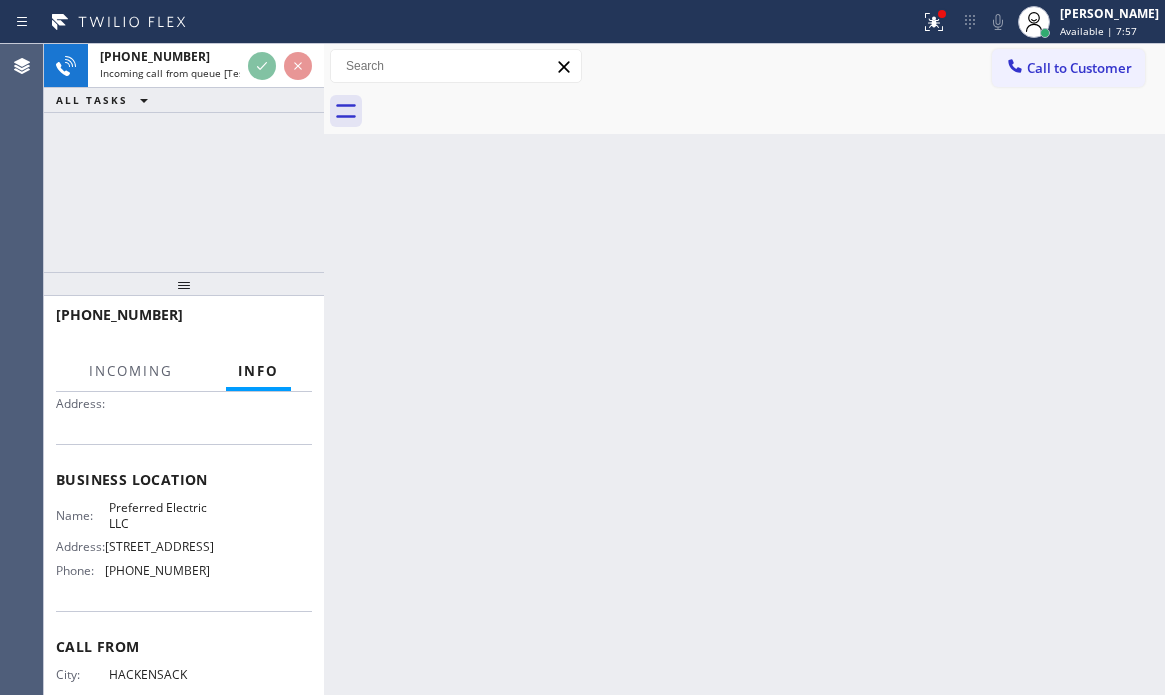scroll, scrollTop: 200, scrollLeft: 0, axis: vertical 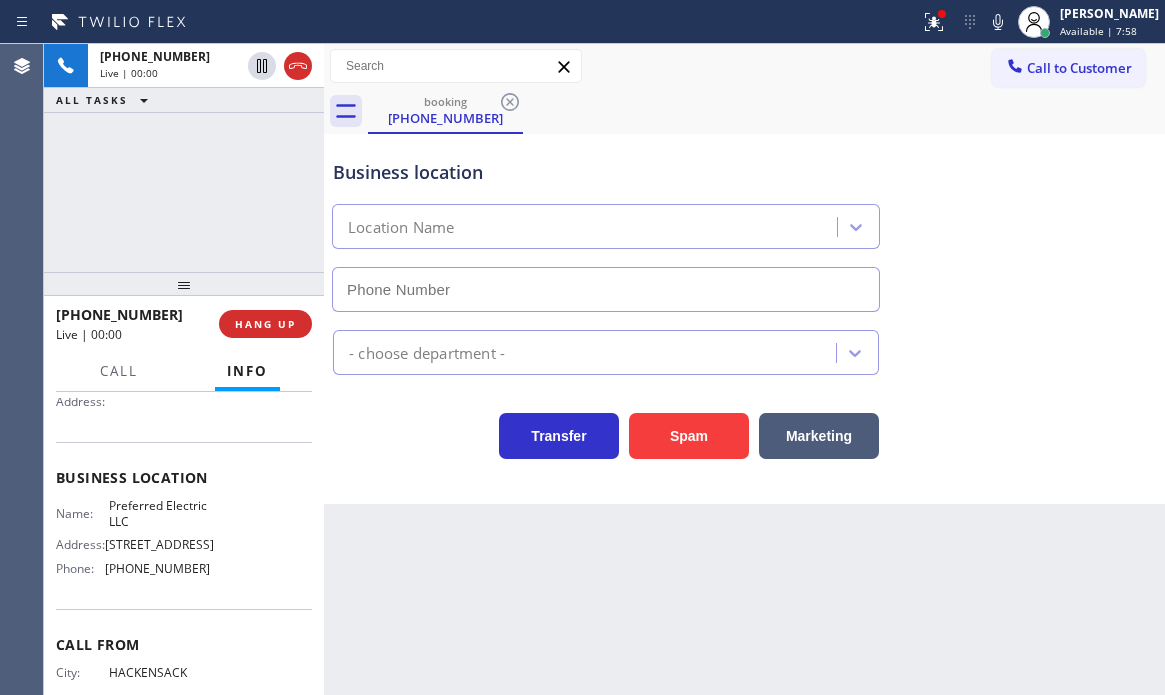 type on "[PHONE_NUMBER]" 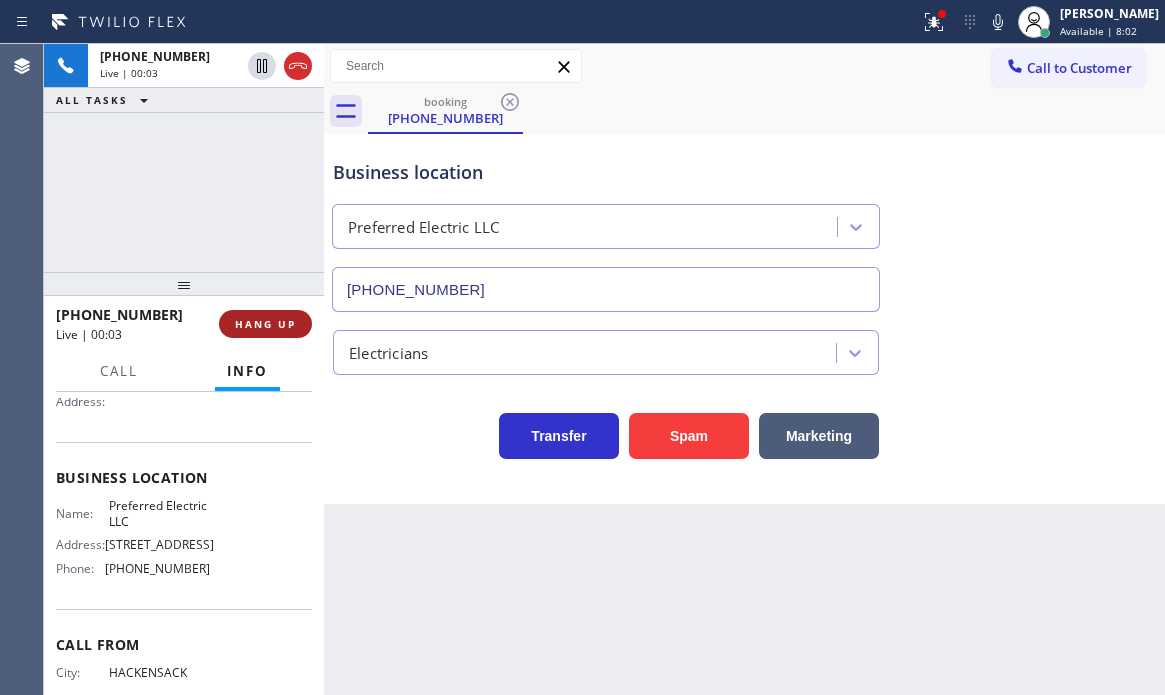 click on "HANG UP" at bounding box center [265, 324] 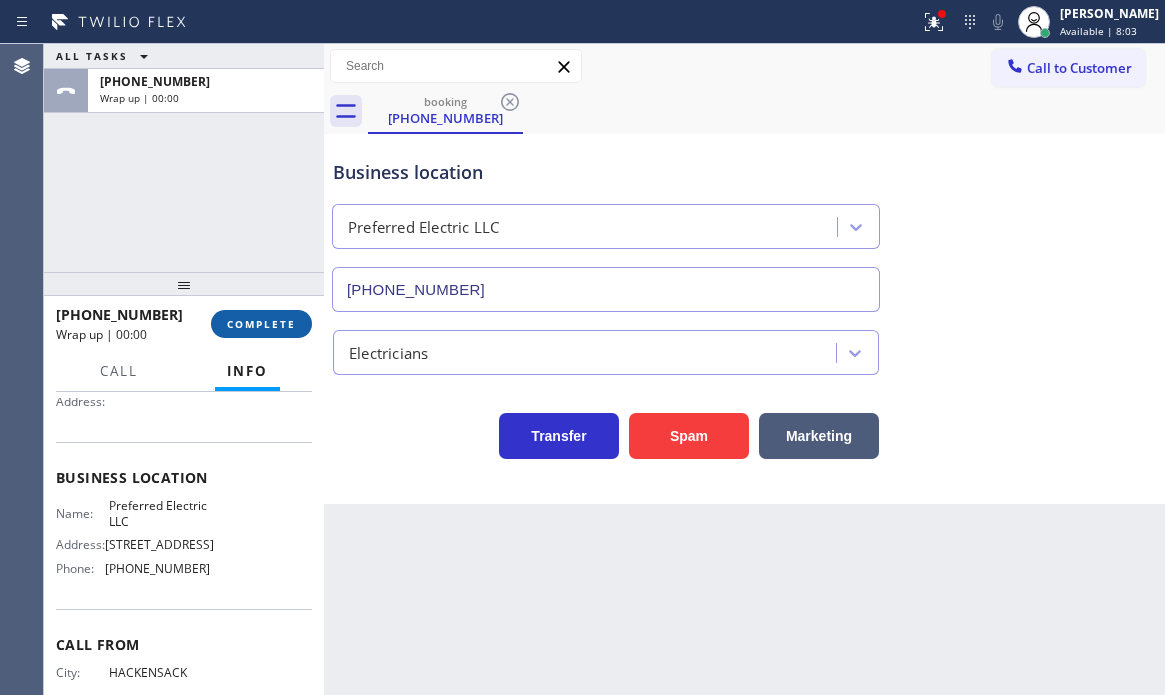click on "COMPLETE" at bounding box center [261, 324] 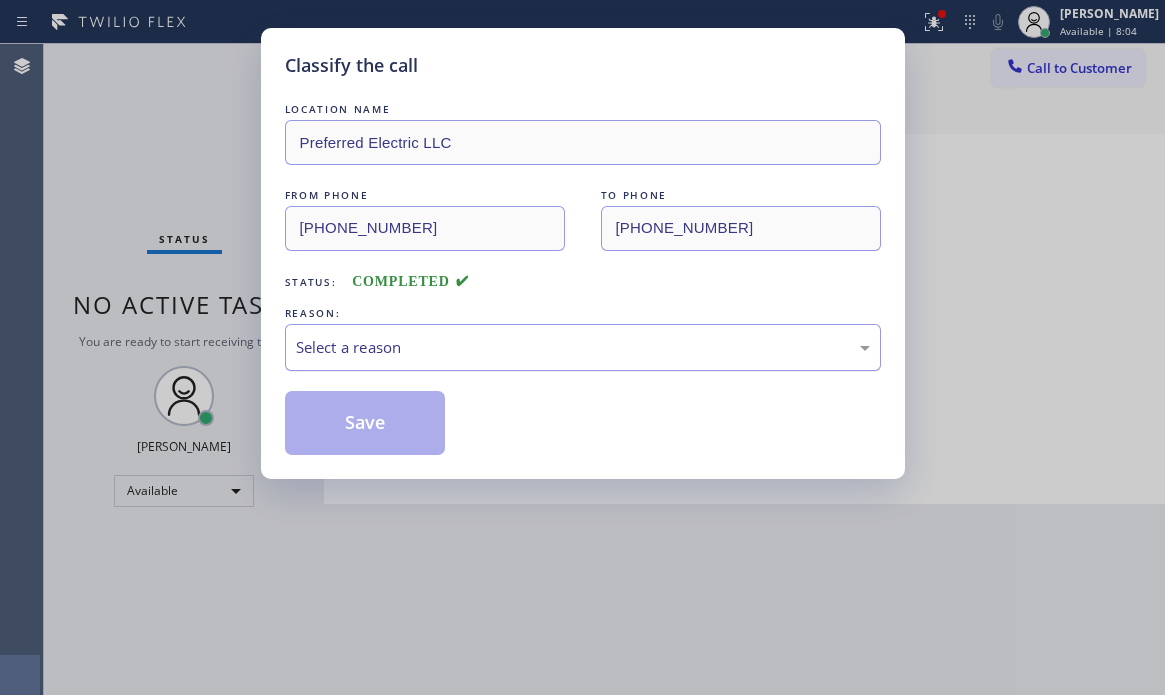 click on "Select a reason" at bounding box center (583, 347) 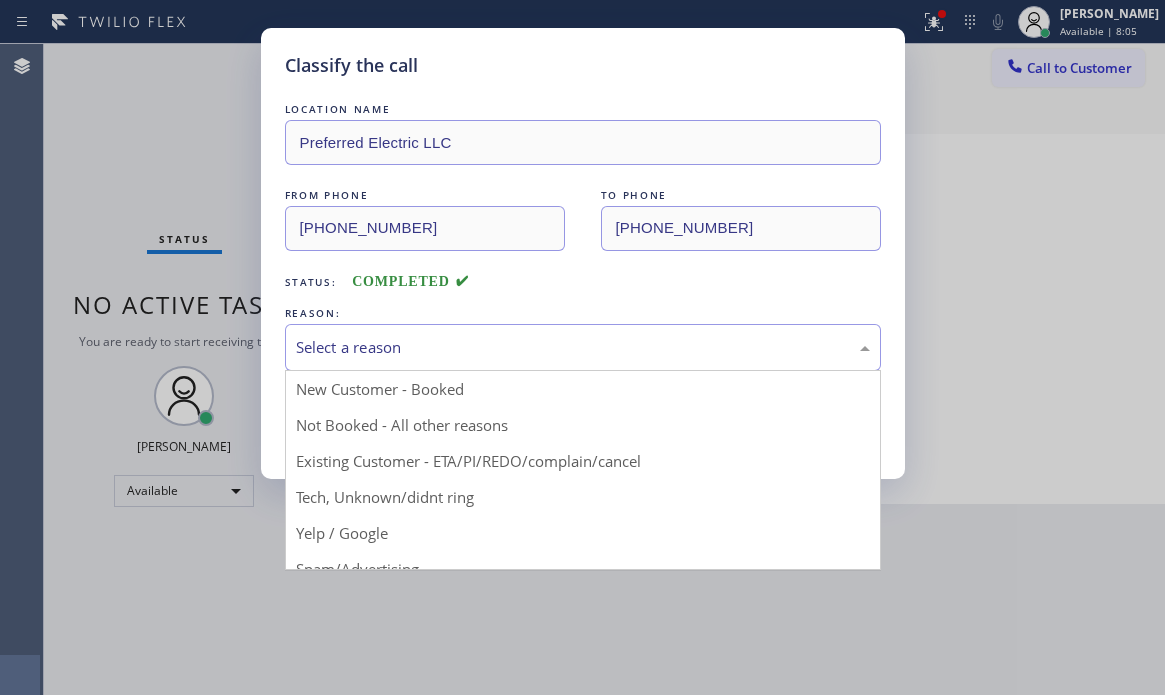 drag, startPoint x: 318, startPoint y: 554, endPoint x: 328, endPoint y: 542, distance: 15.6205 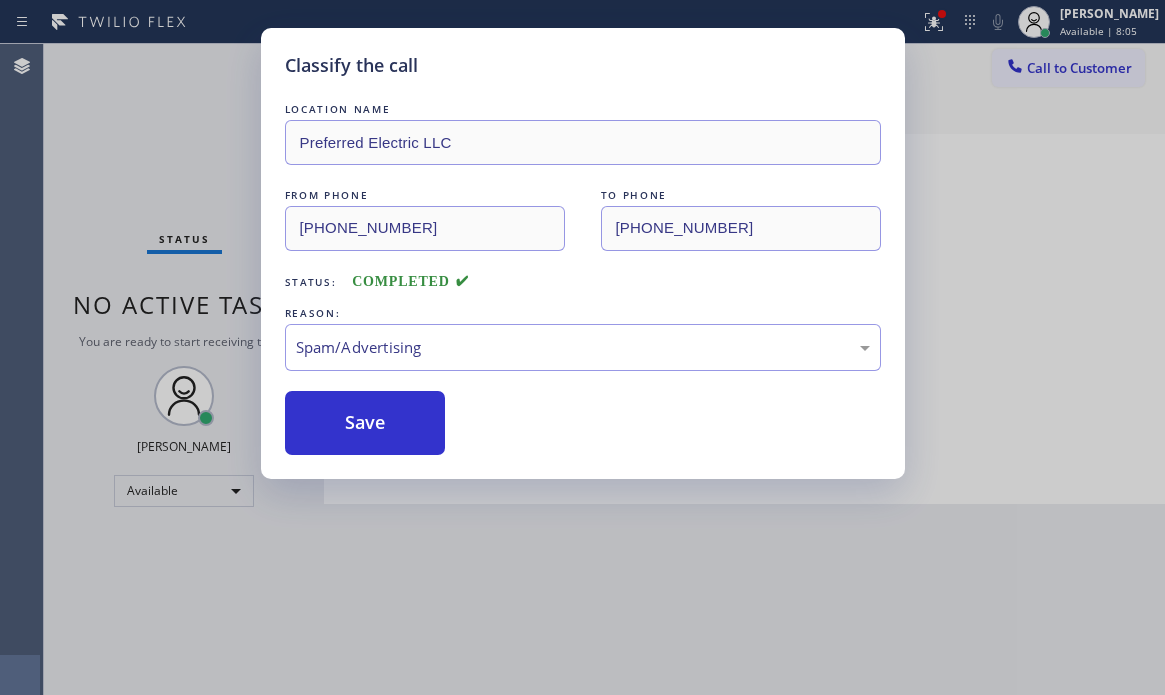 drag, startPoint x: 367, startPoint y: 424, endPoint x: 691, endPoint y: 418, distance: 324.05554 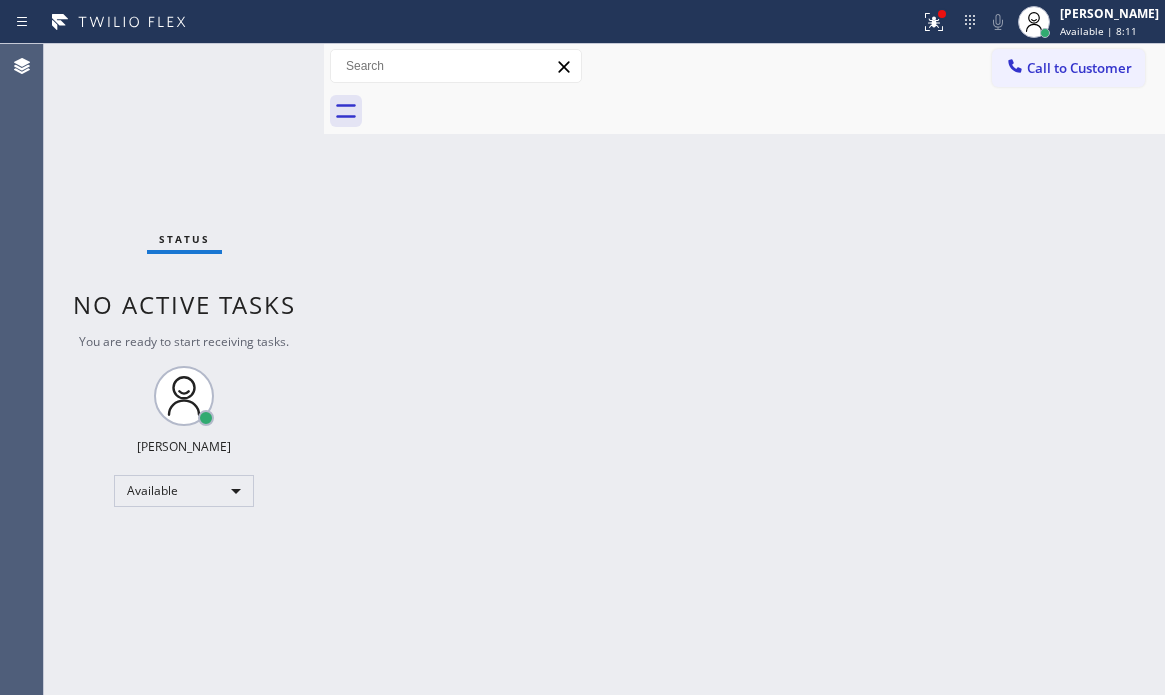 drag, startPoint x: 929, startPoint y: 24, endPoint x: 929, endPoint y: 45, distance: 21 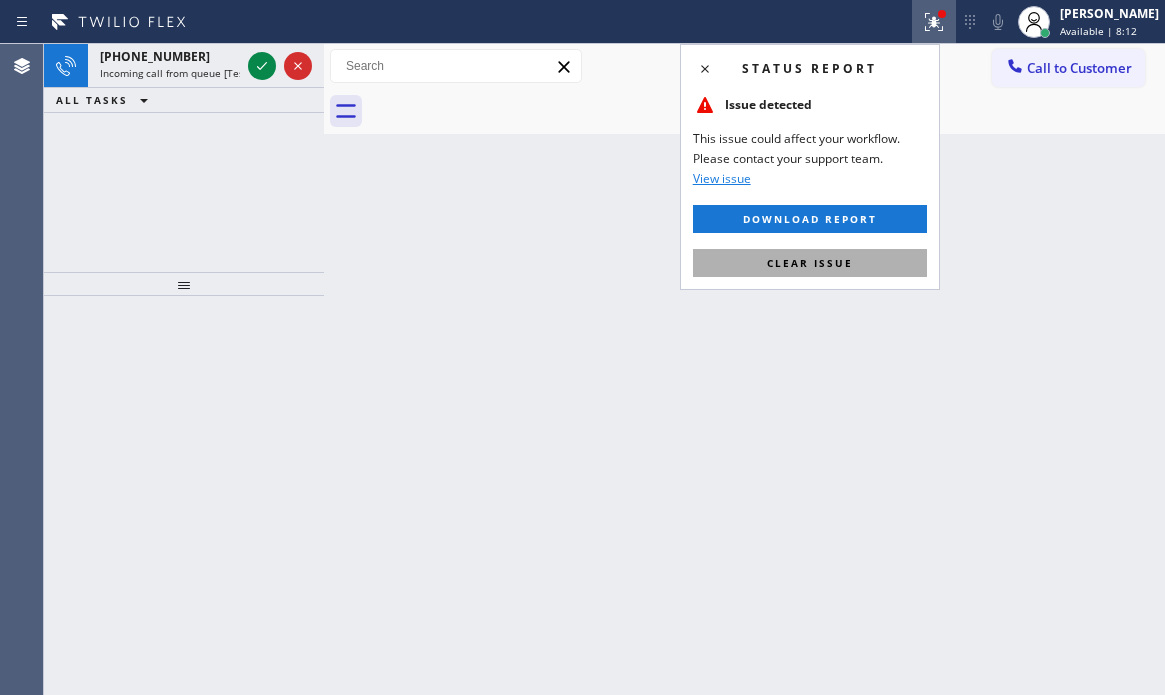 click on "Clear issue" at bounding box center (810, 263) 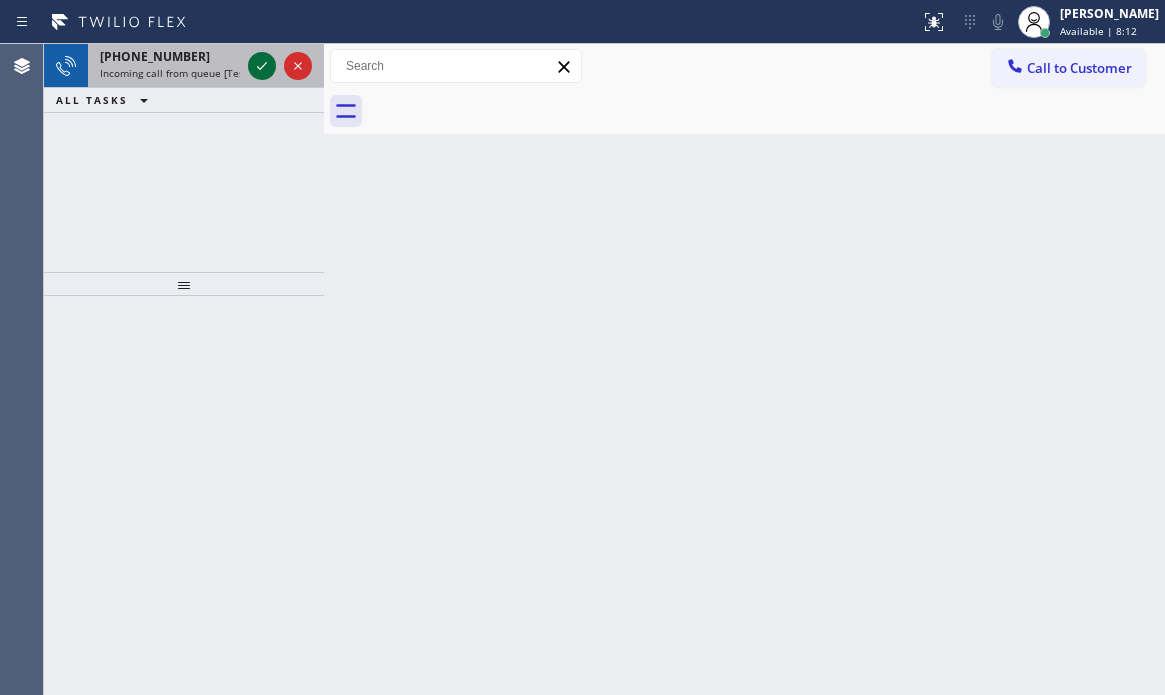 click 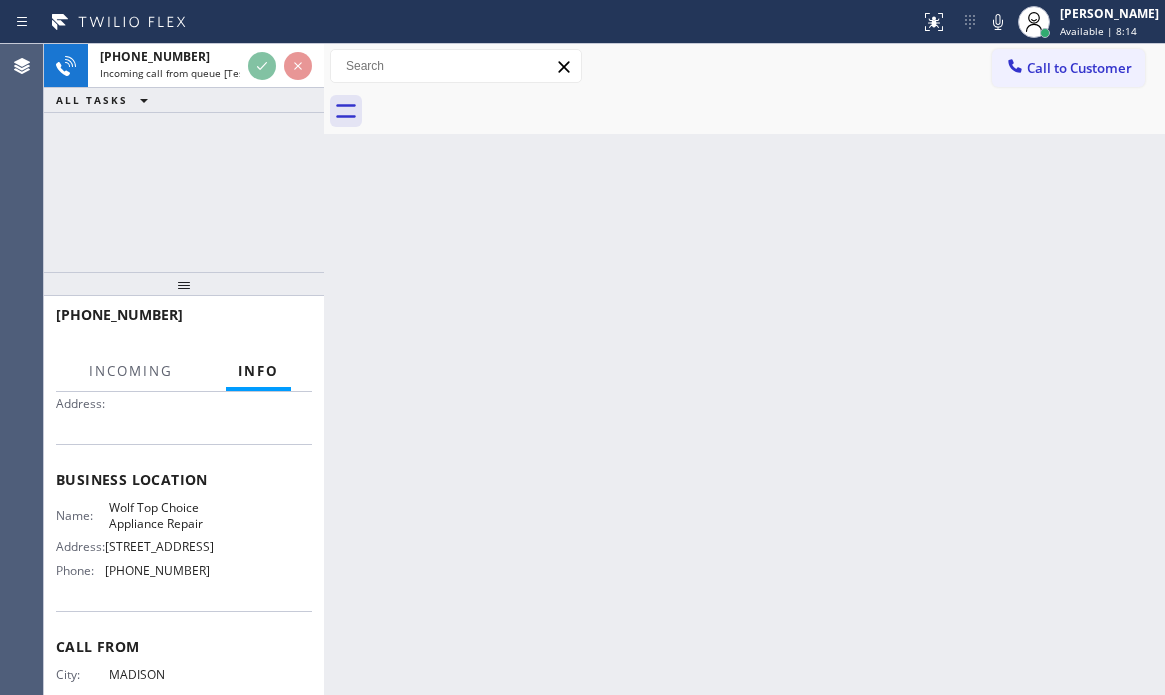 scroll, scrollTop: 200, scrollLeft: 0, axis: vertical 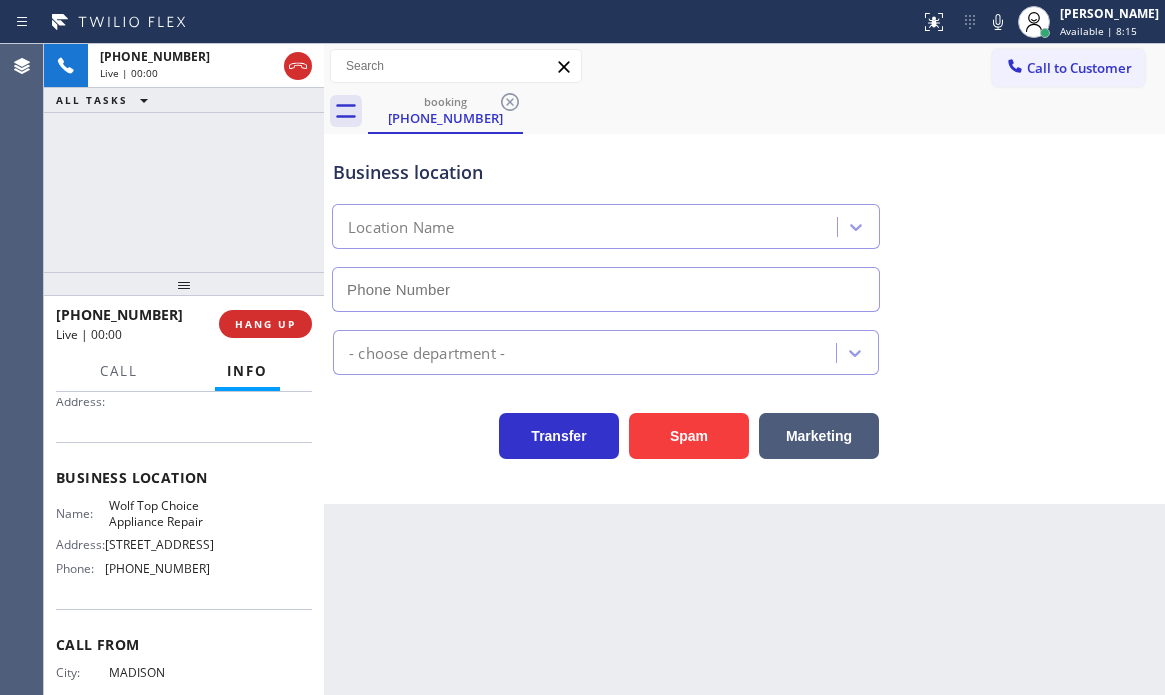 type on "[PHONE_NUMBER]" 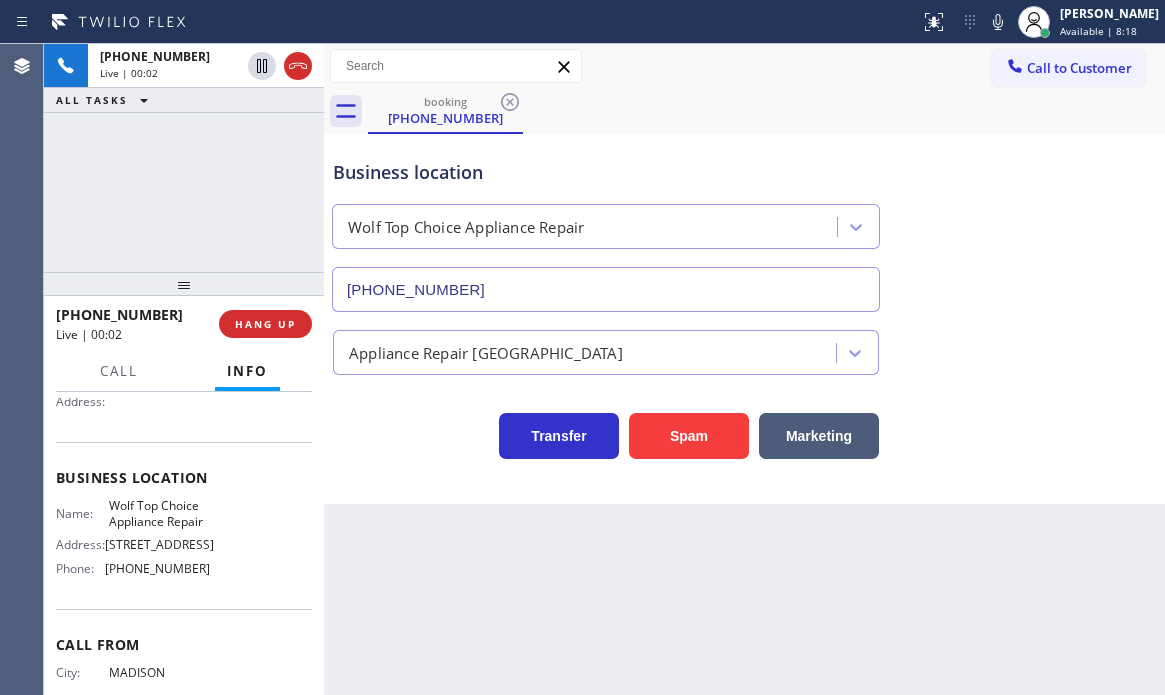 scroll, scrollTop: 100, scrollLeft: 0, axis: vertical 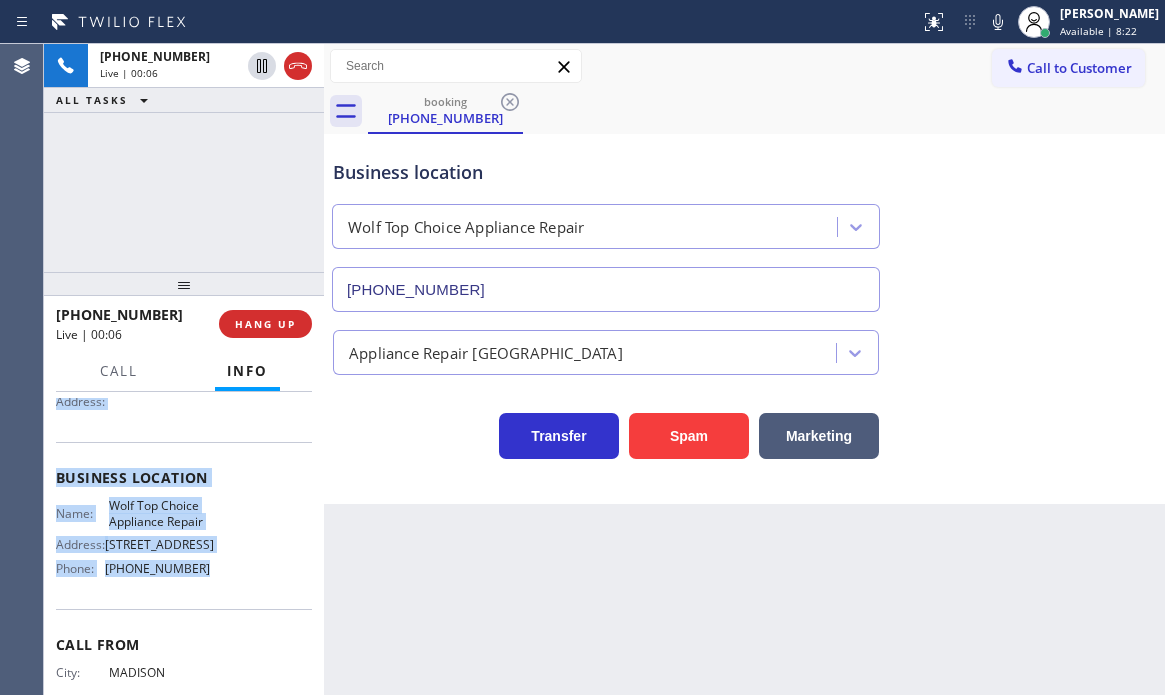 drag, startPoint x: 56, startPoint y: 413, endPoint x: 393, endPoint y: 595, distance: 383.00522 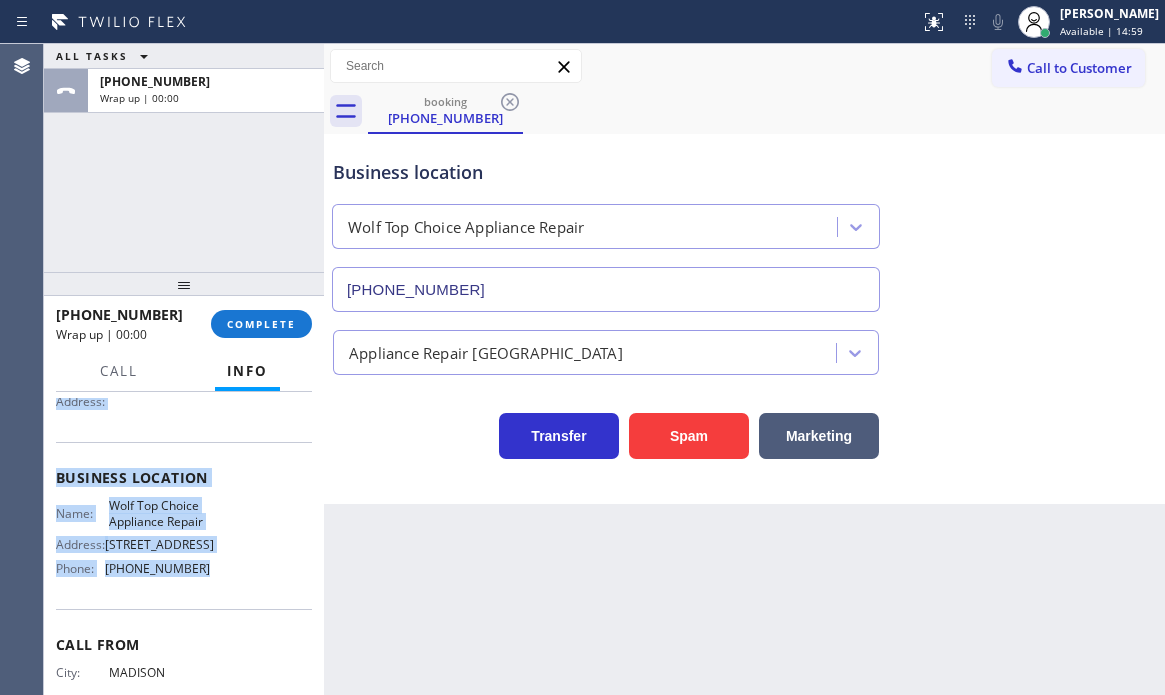 drag, startPoint x: 303, startPoint y: 73, endPoint x: 754, endPoint y: 110, distance: 452.5152 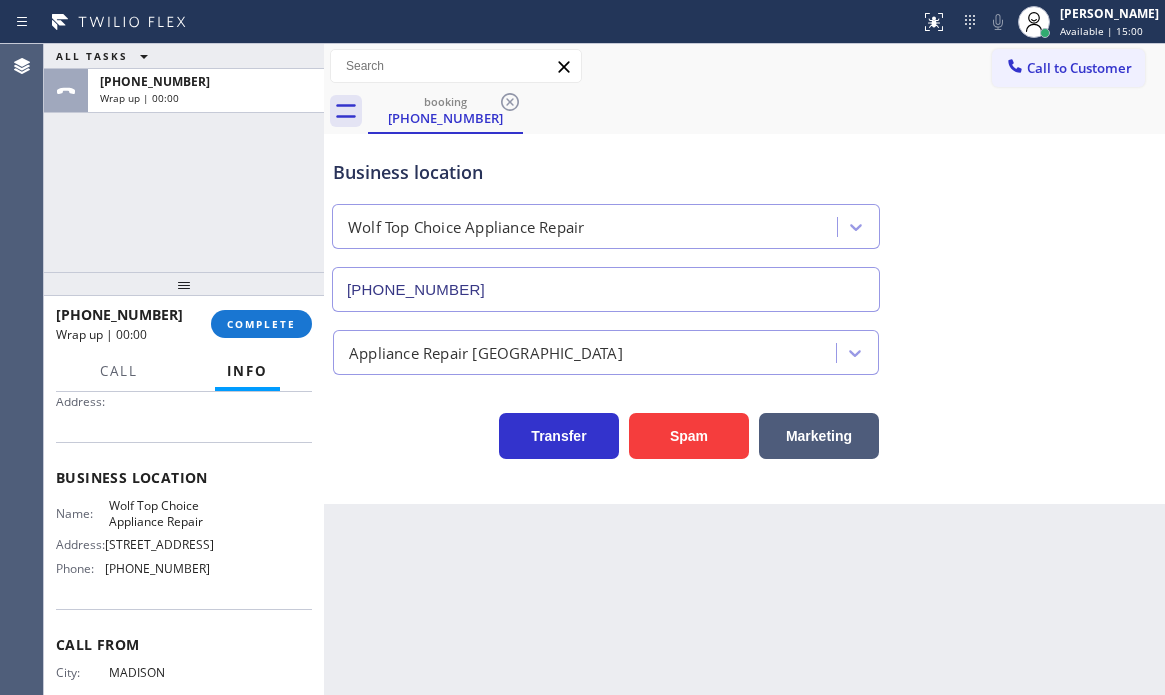 click on "booking [PHONE_NUMBER]" at bounding box center (766, 111) 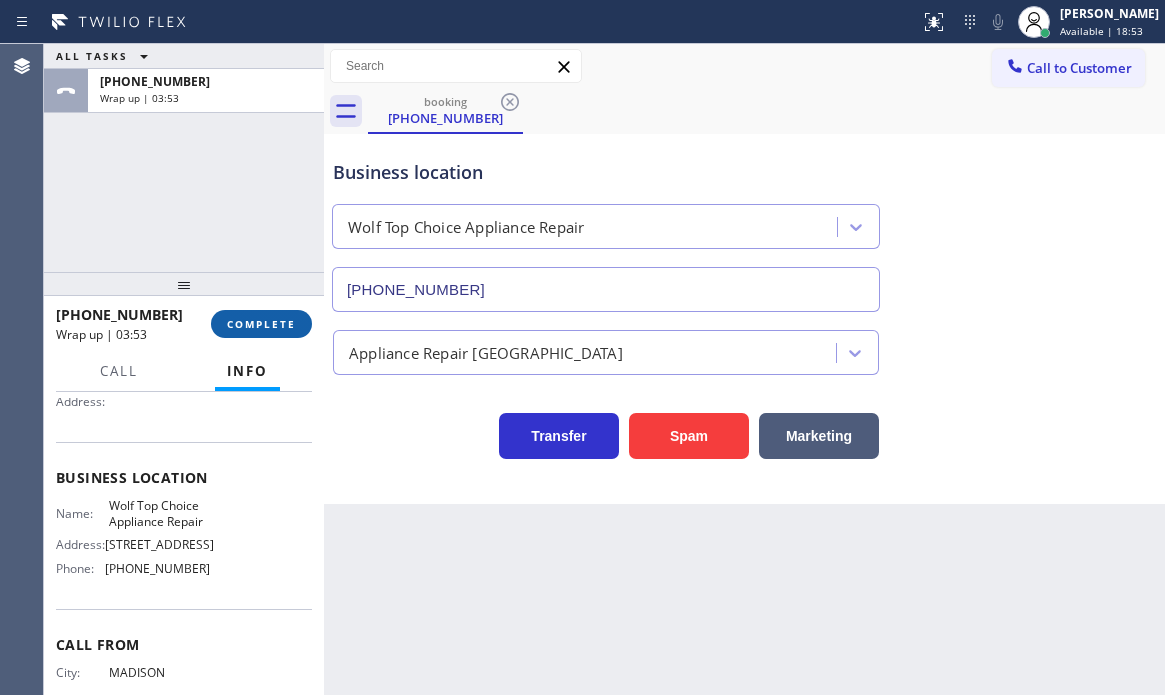 click on "COMPLETE" at bounding box center (261, 324) 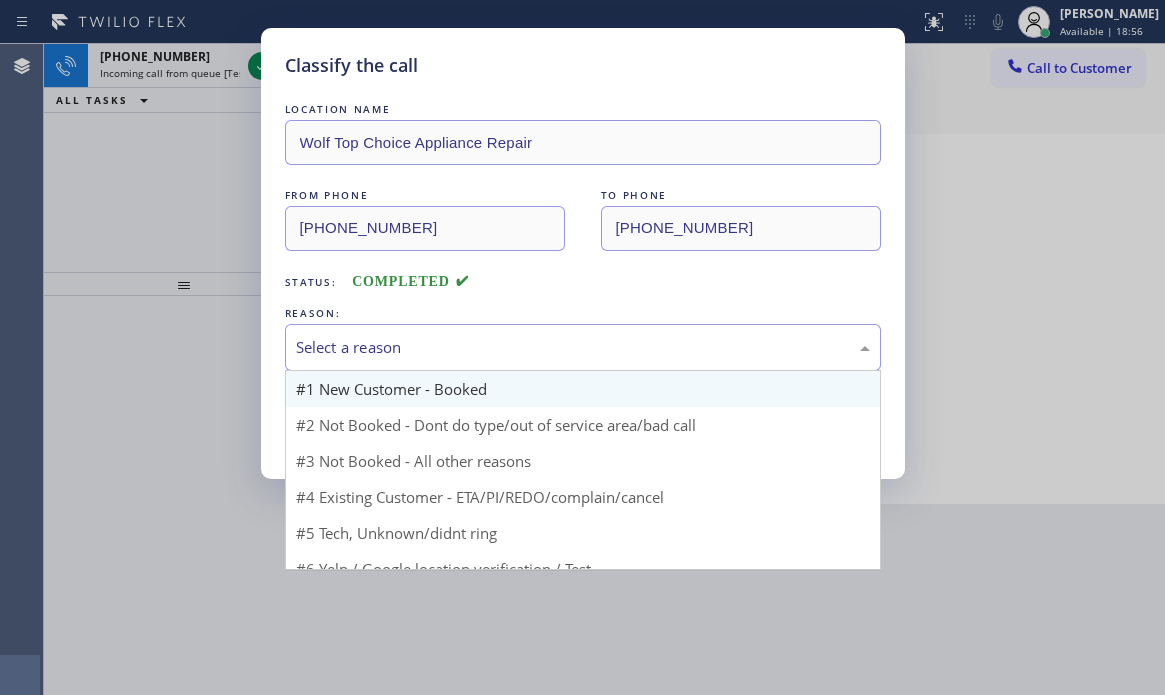 drag, startPoint x: 363, startPoint y: 350, endPoint x: 391, endPoint y: 388, distance: 47.201694 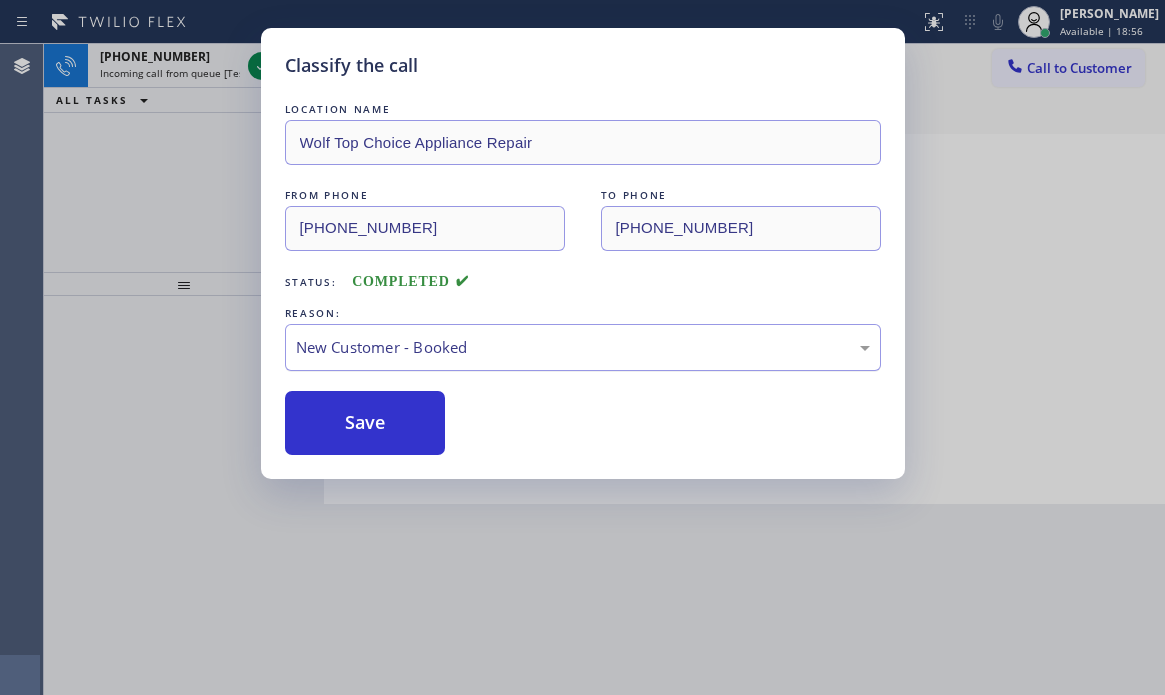 drag, startPoint x: 366, startPoint y: 410, endPoint x: 332, endPoint y: 350, distance: 68.96376 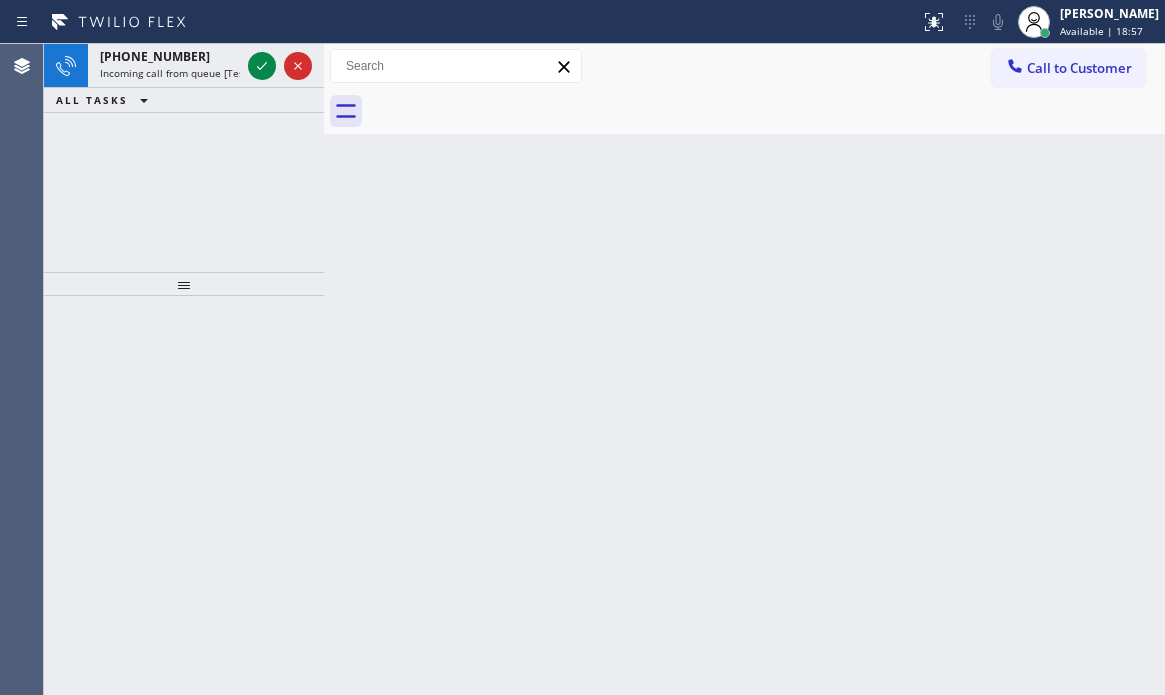 click 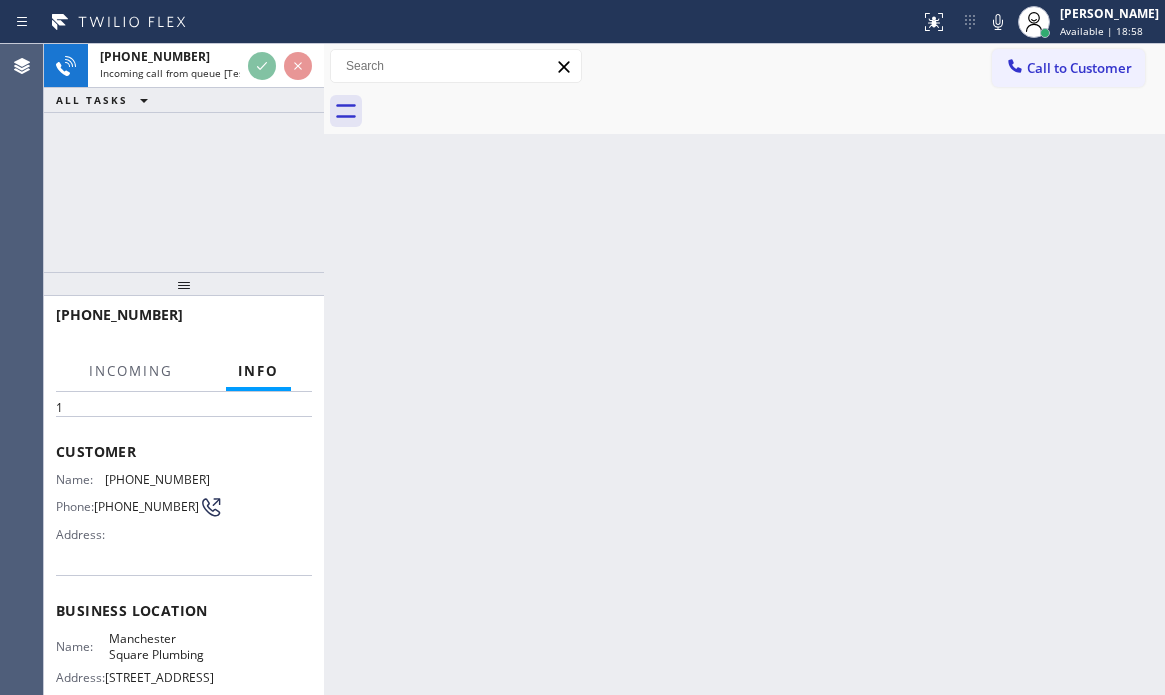 scroll, scrollTop: 200, scrollLeft: 0, axis: vertical 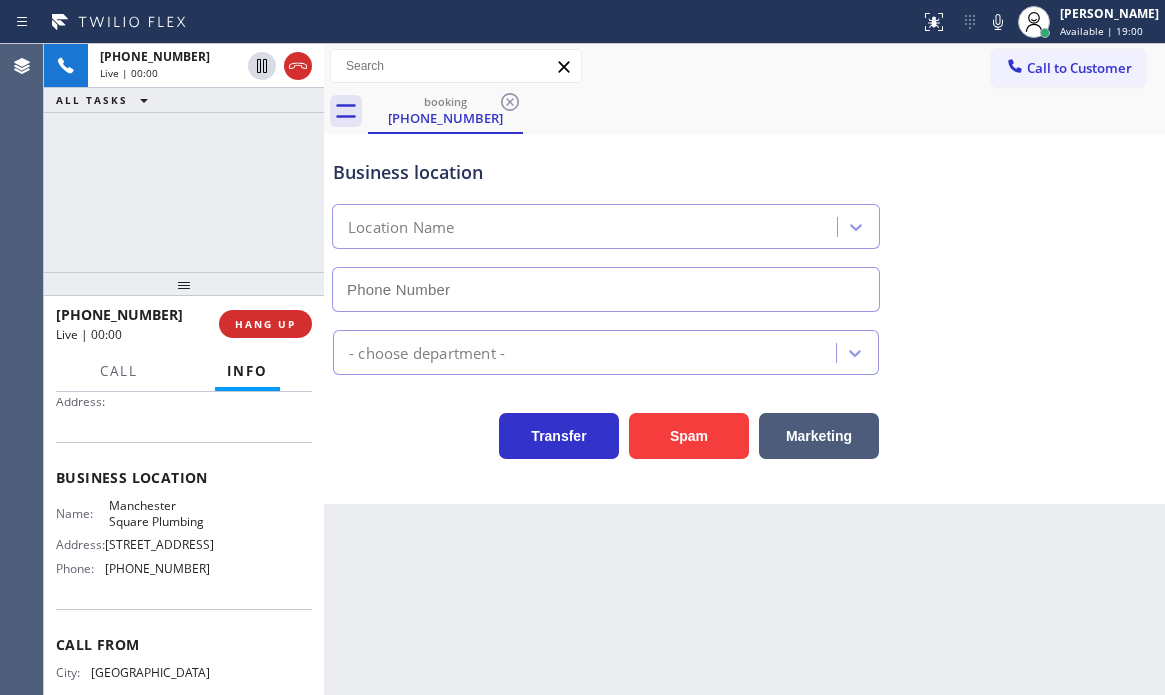 type on "[PHONE_NUMBER]" 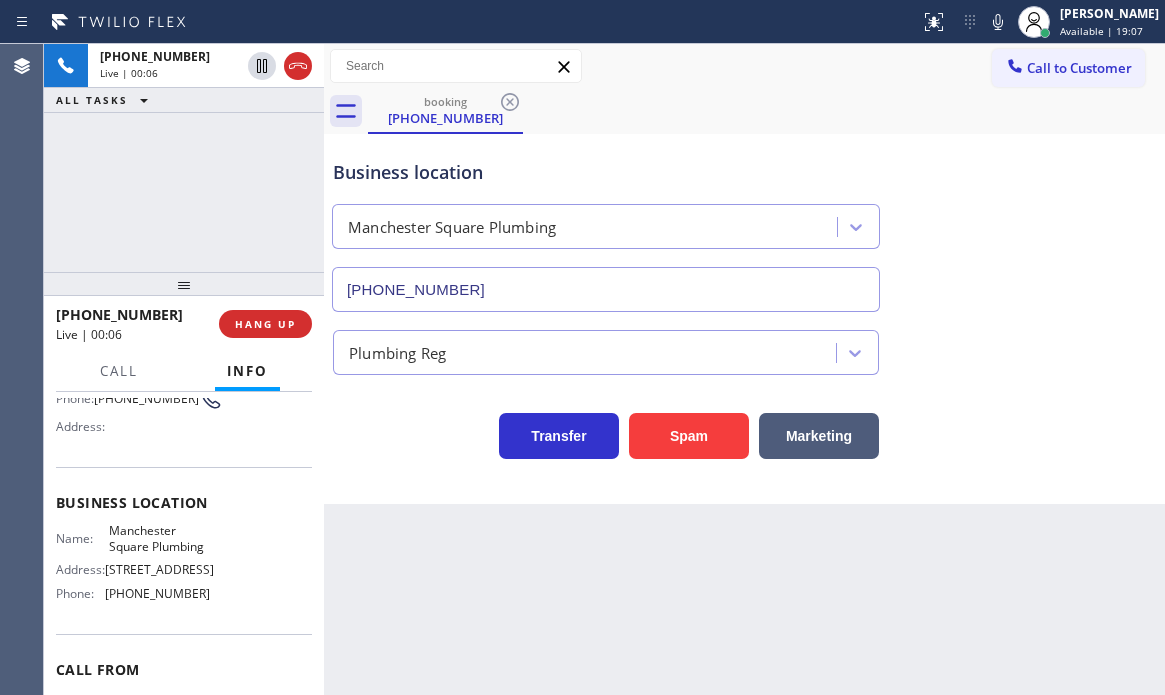 scroll, scrollTop: 100, scrollLeft: 0, axis: vertical 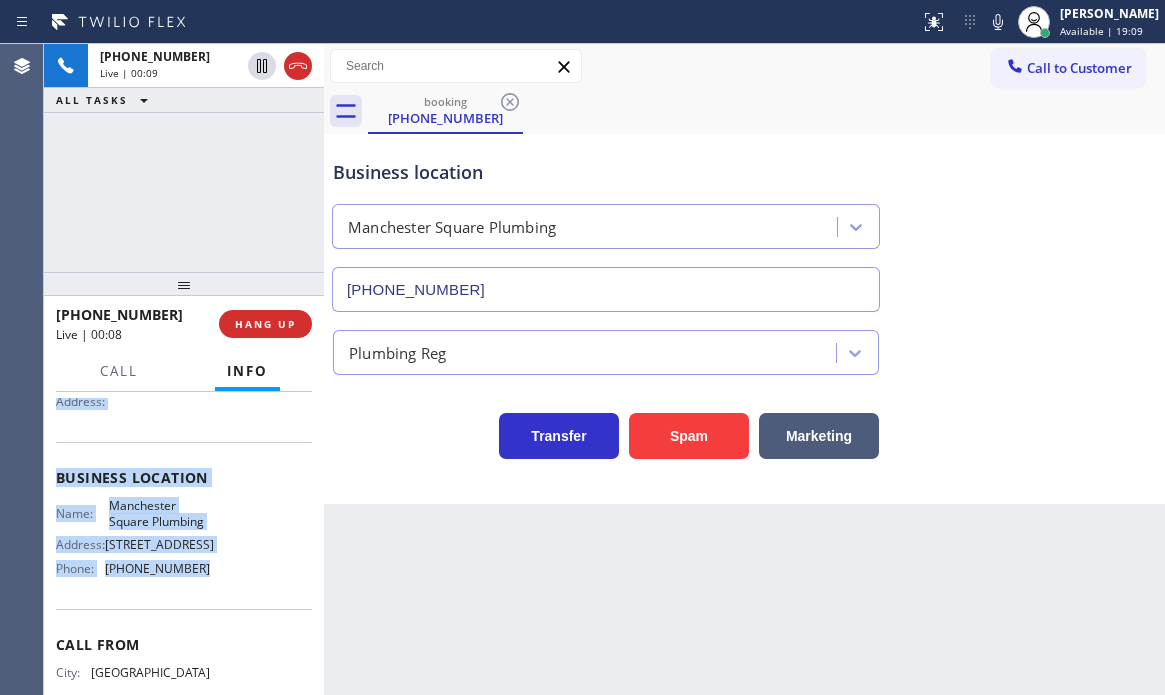 drag, startPoint x: 59, startPoint y: 415, endPoint x: 218, endPoint y: 604, distance: 246.98582 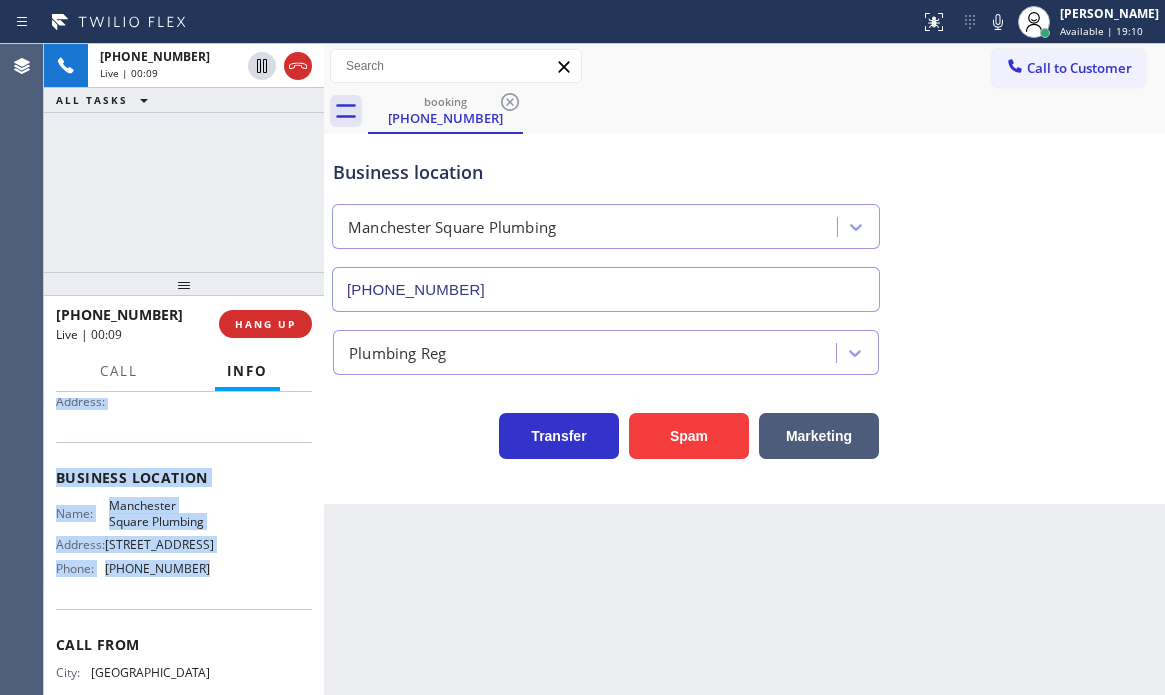 copy on "Customer Name: [PHONE_NUMBER] Phone: [PHONE_NUMBER] Address: Business location Name: [GEOGRAPHIC_DATA] Plumbing Address: [STREET_ADDRESS]  Phone: [PHONE_NUMBER]" 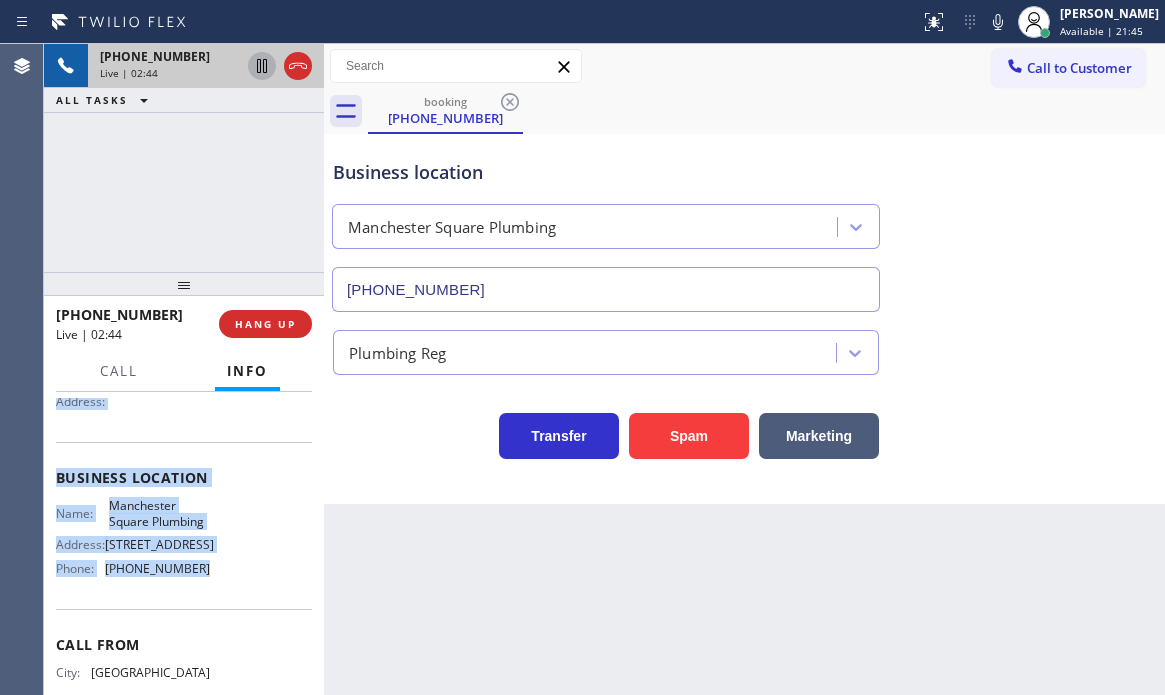click 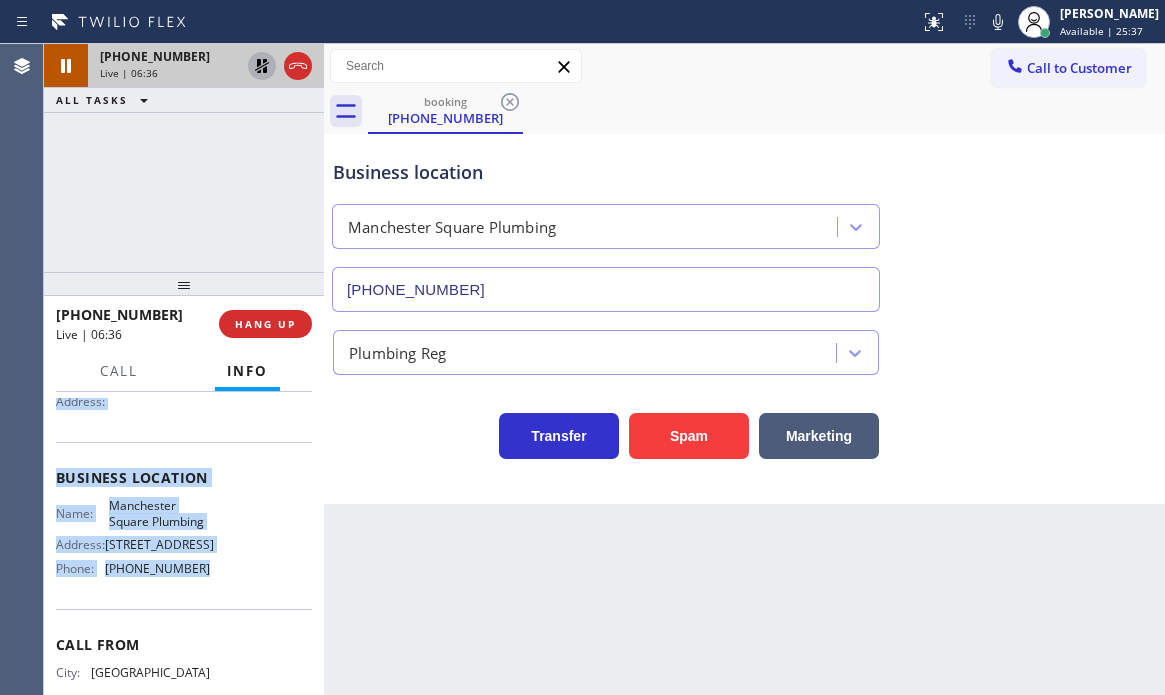 click 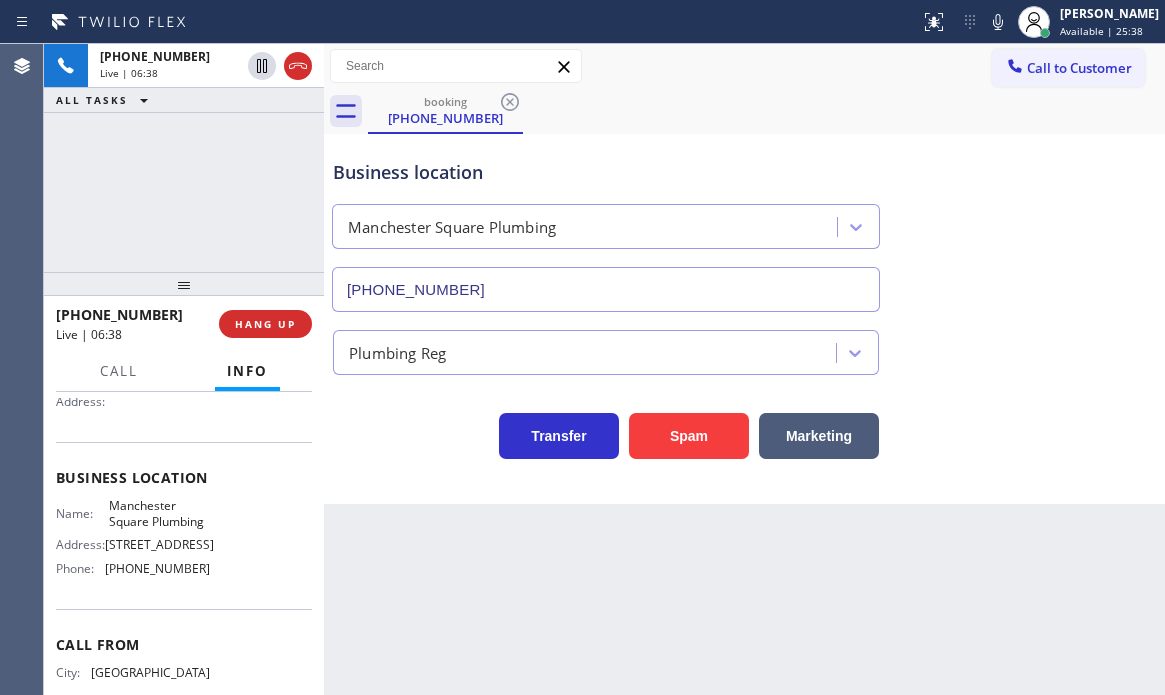 click on "[PHONE_NUMBER] Live | 06:38 ALL TASKS ALL TASKS ACTIVE TASKS TASKS IN WRAP UP" at bounding box center (184, 158) 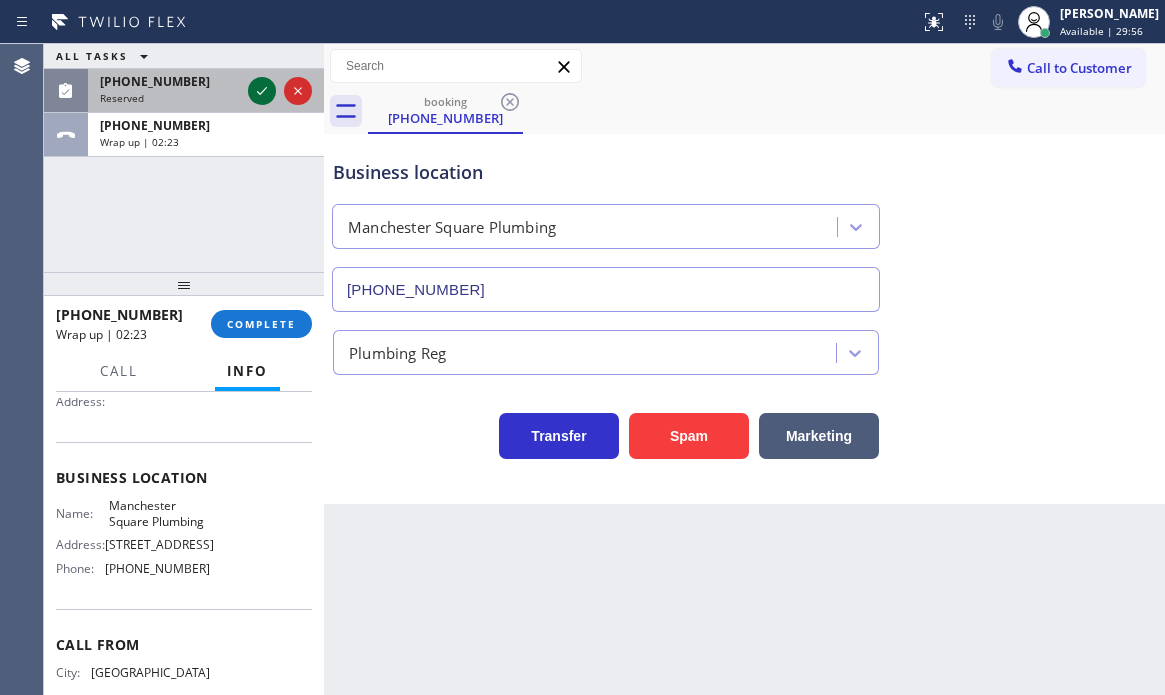 click 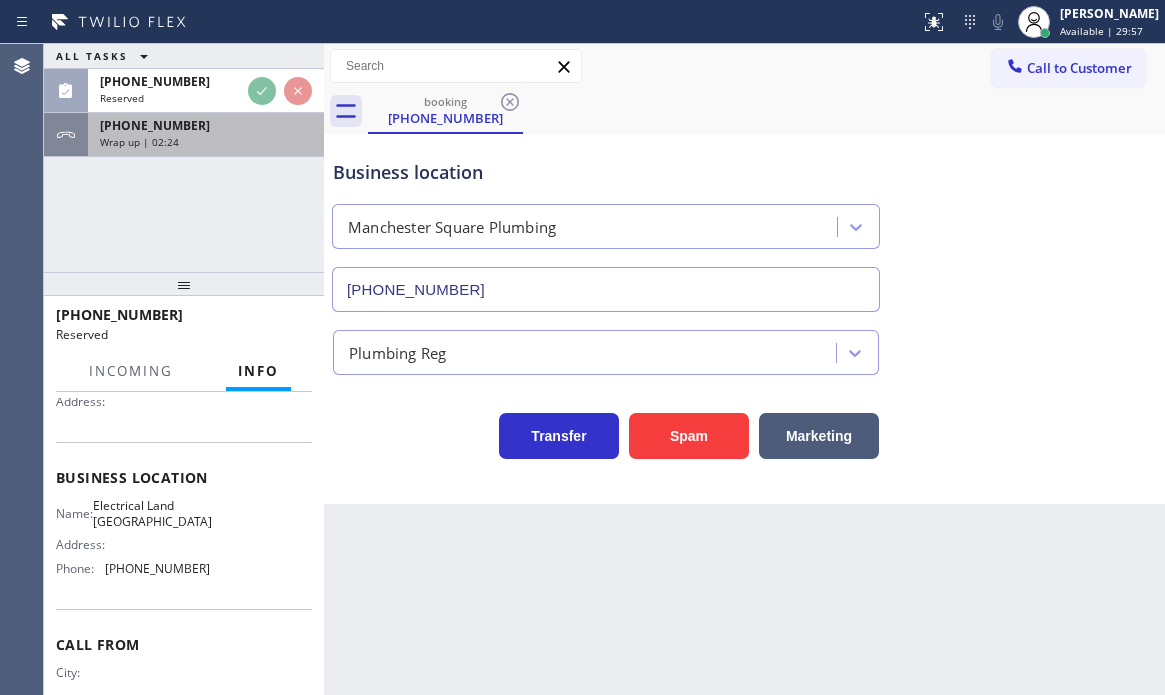 click on "Wrap up | 02:24" at bounding box center [206, 142] 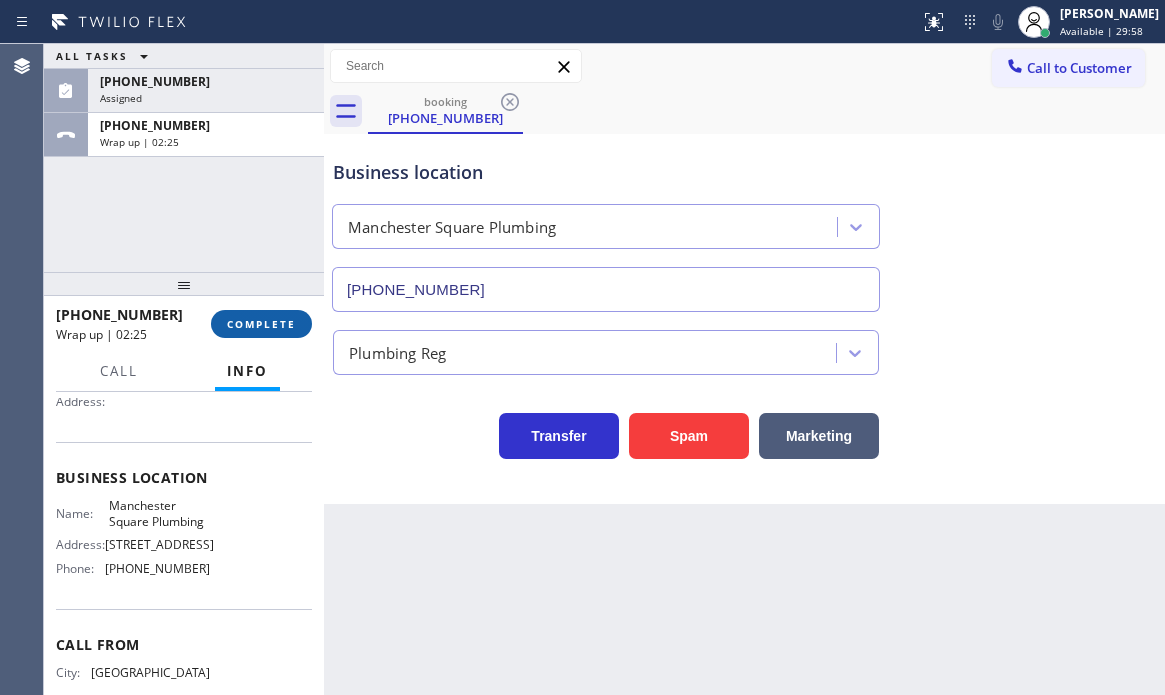 click on "COMPLETE" at bounding box center (261, 324) 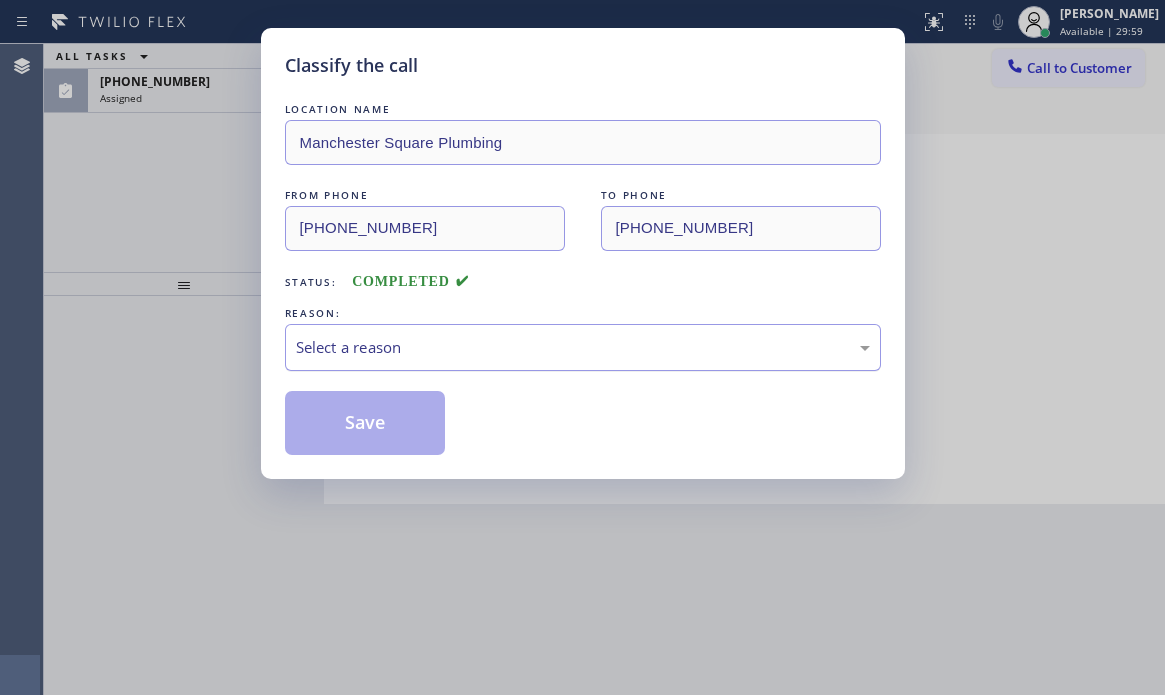 drag, startPoint x: 402, startPoint y: 343, endPoint x: 401, endPoint y: 359, distance: 16.03122 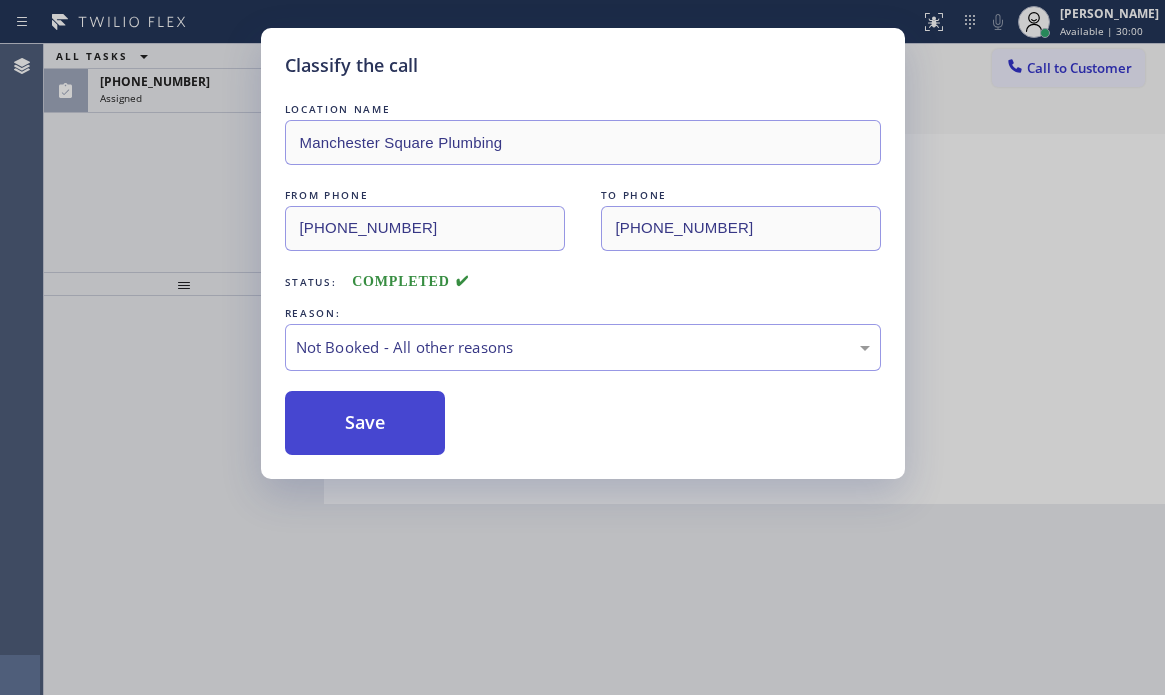 click on "Save" at bounding box center [365, 423] 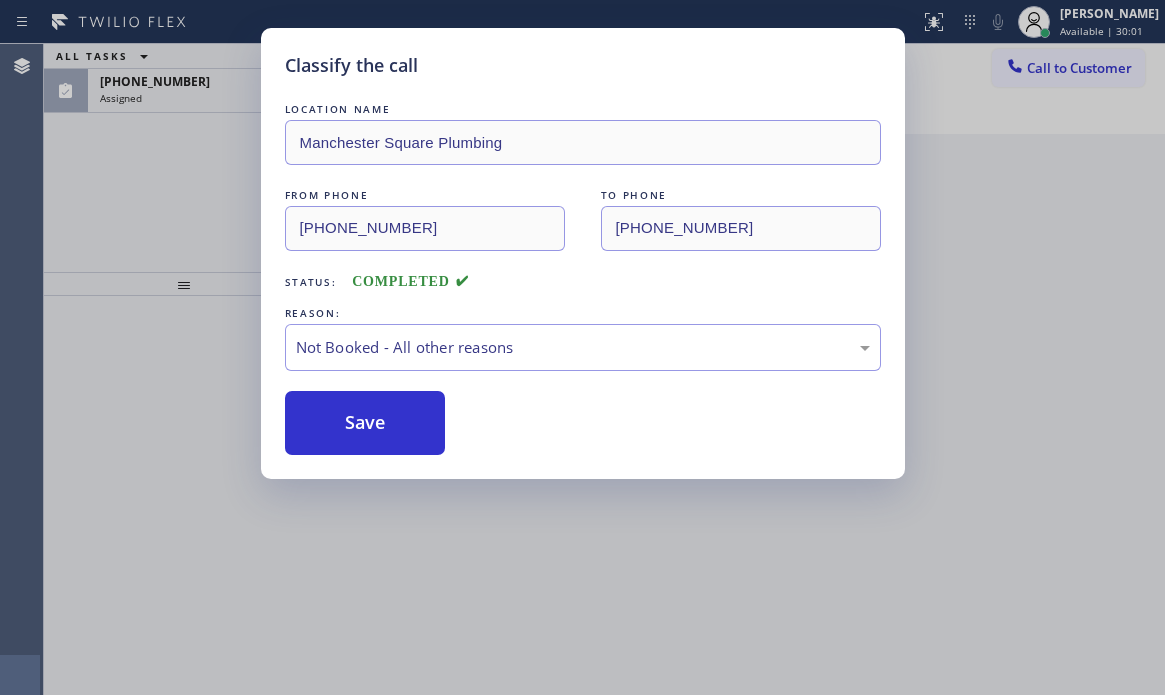 click on "Classify the call LOCATION NAME [GEOGRAPHIC_DATA] Plumbing FROM PHONE [PHONE_NUMBER] TO PHONE [PHONE_NUMBER] Status: COMPLETED REASON: Not Booked - All other reasons Save" at bounding box center (582, 347) 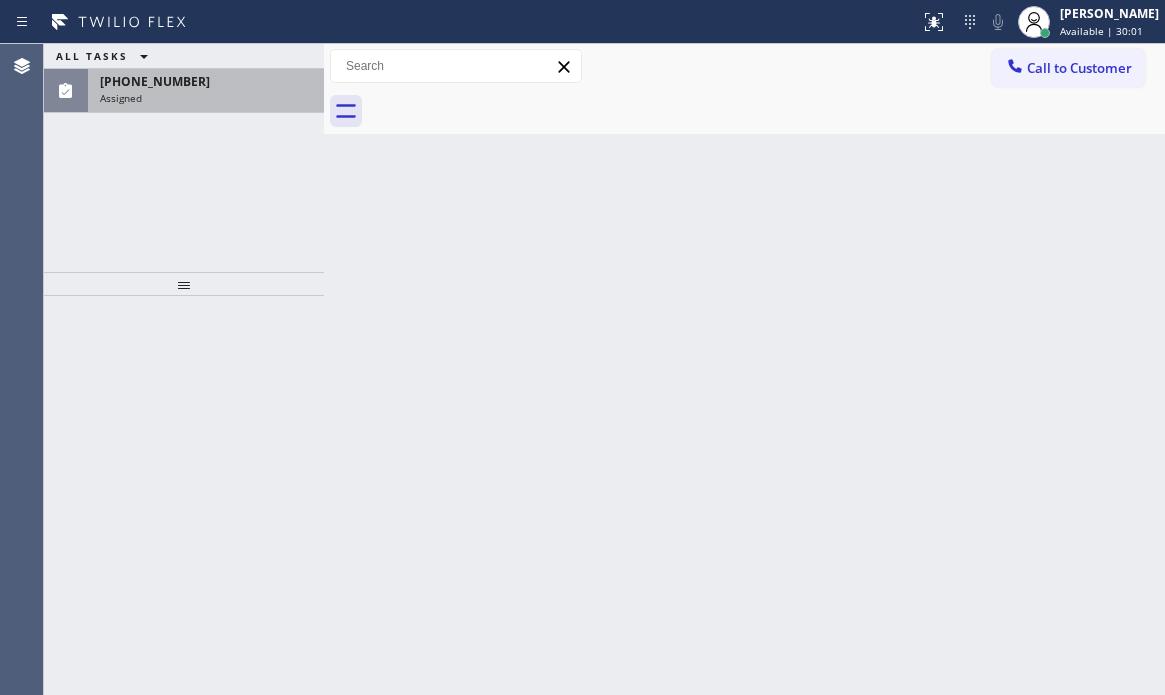 click on "Assigned" at bounding box center (206, 98) 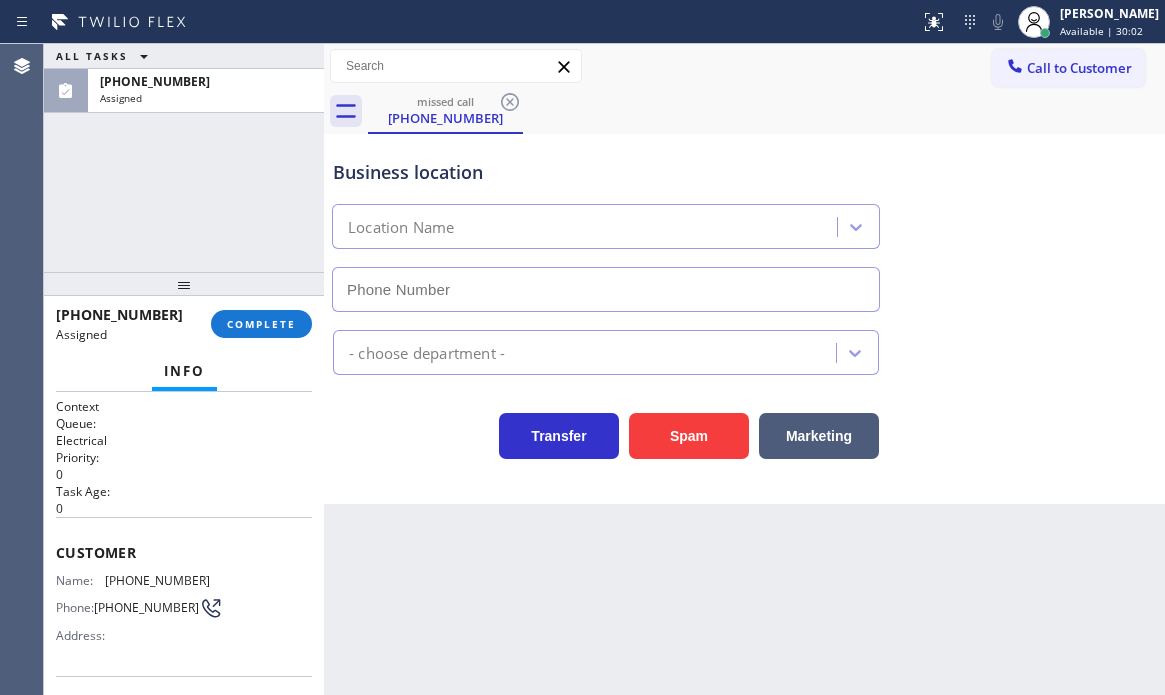 type on "[PHONE_NUMBER]" 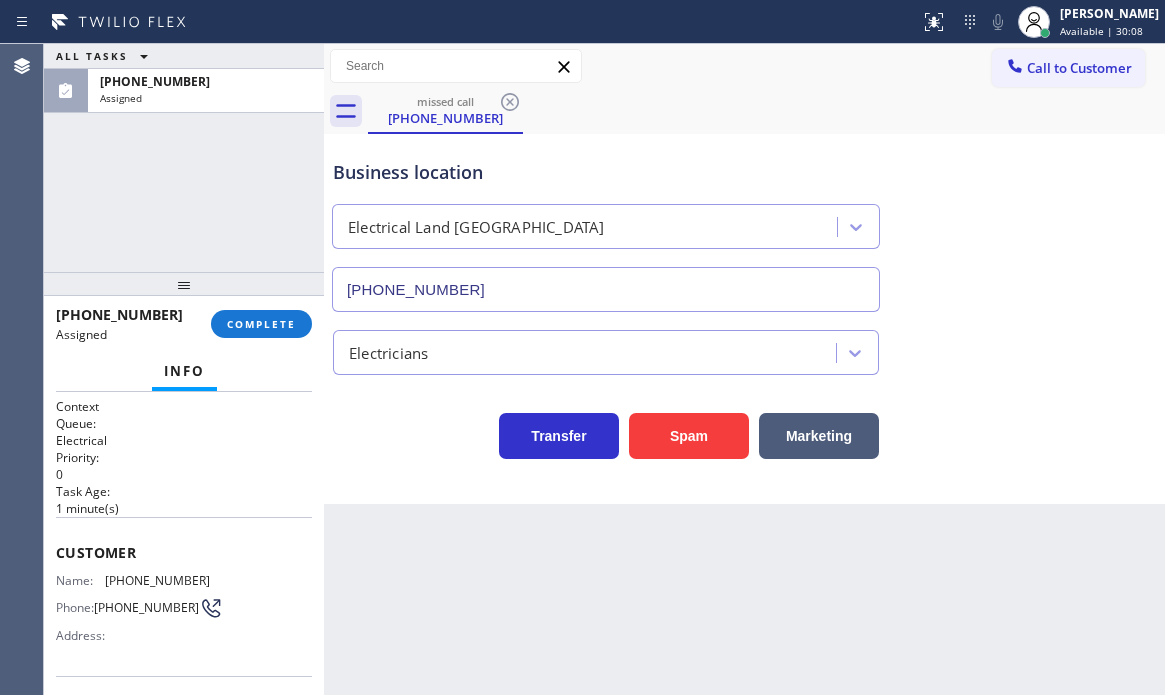 scroll, scrollTop: 200, scrollLeft: 0, axis: vertical 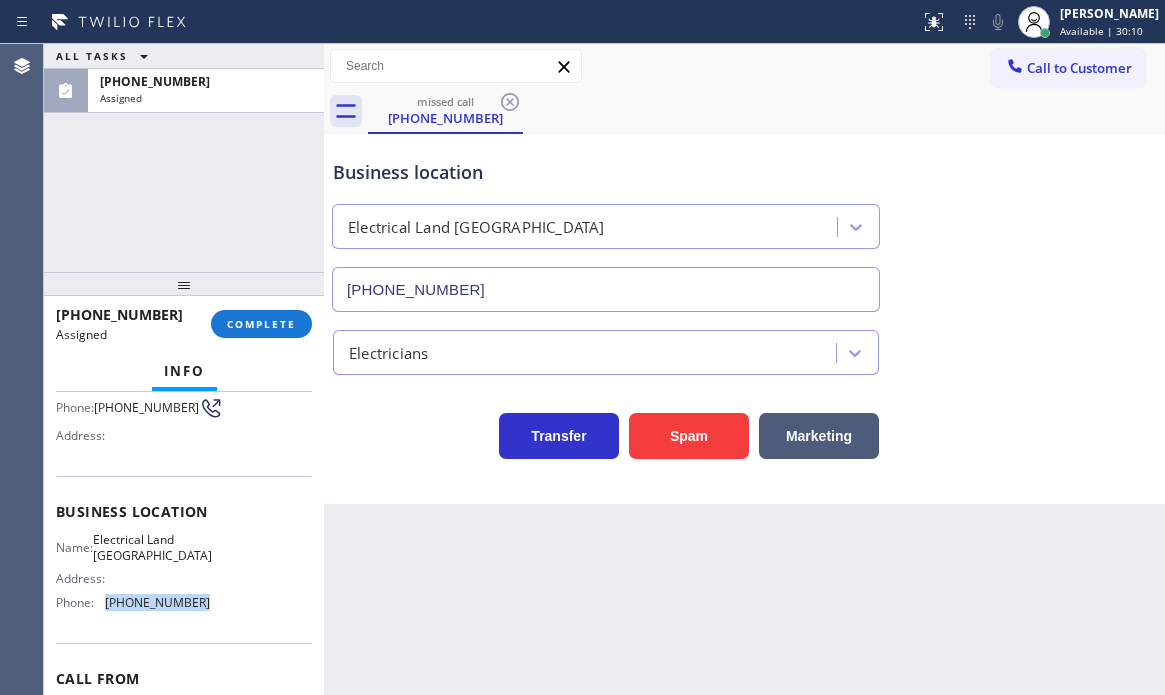 drag, startPoint x: 199, startPoint y: 604, endPoint x: 103, endPoint y: 609, distance: 96.13012 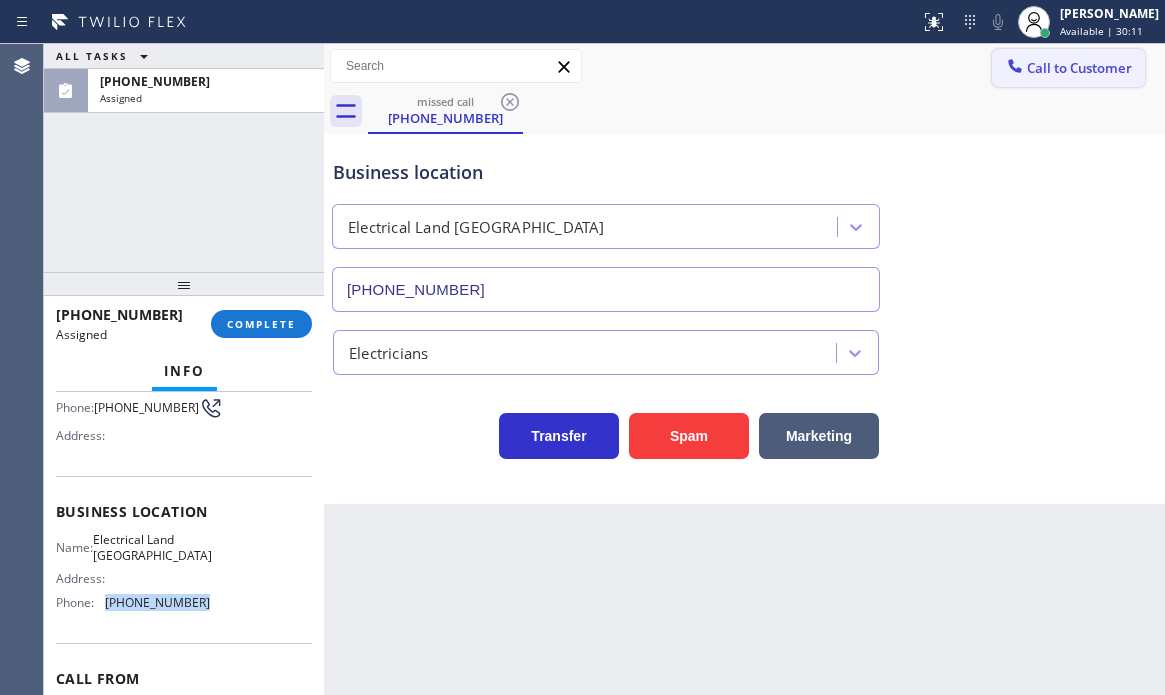 click on "Call to Customer" at bounding box center [1079, 68] 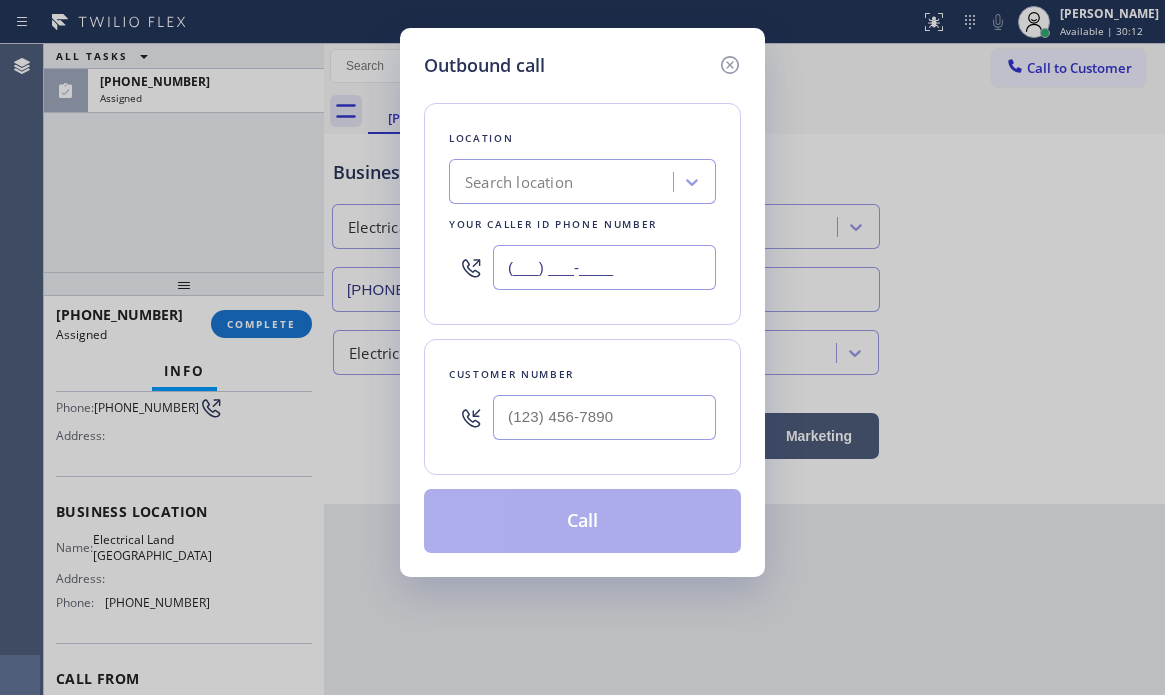 click on "(___) ___-____" at bounding box center (604, 267) 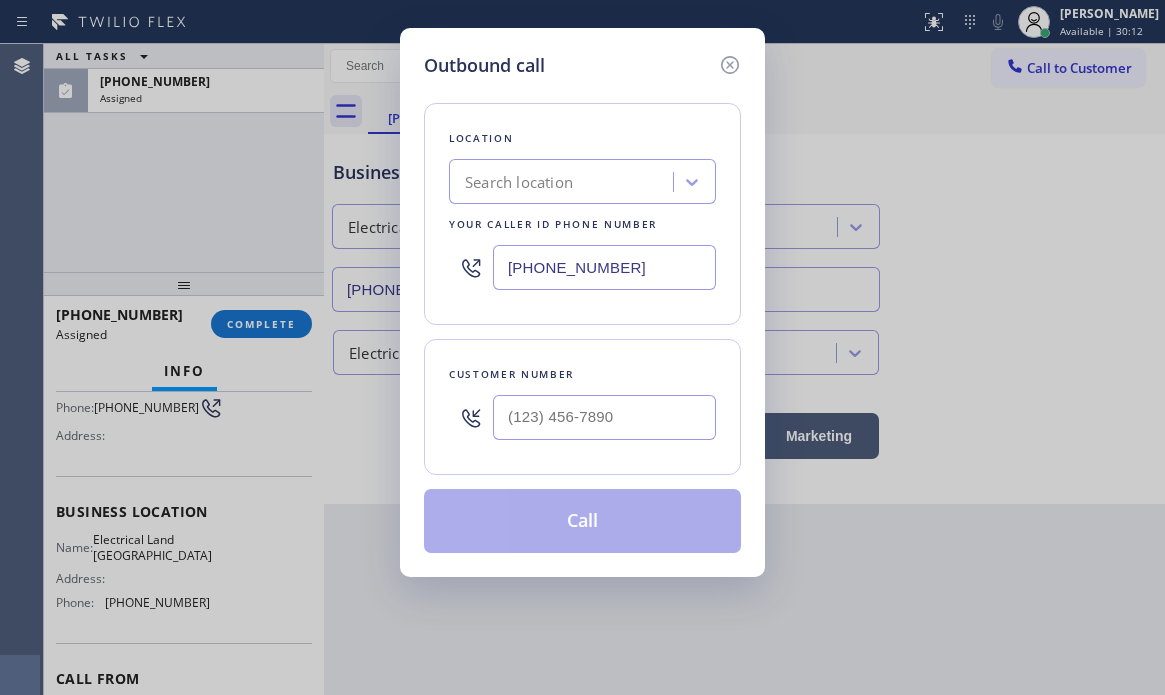 type on "[PHONE_NUMBER]" 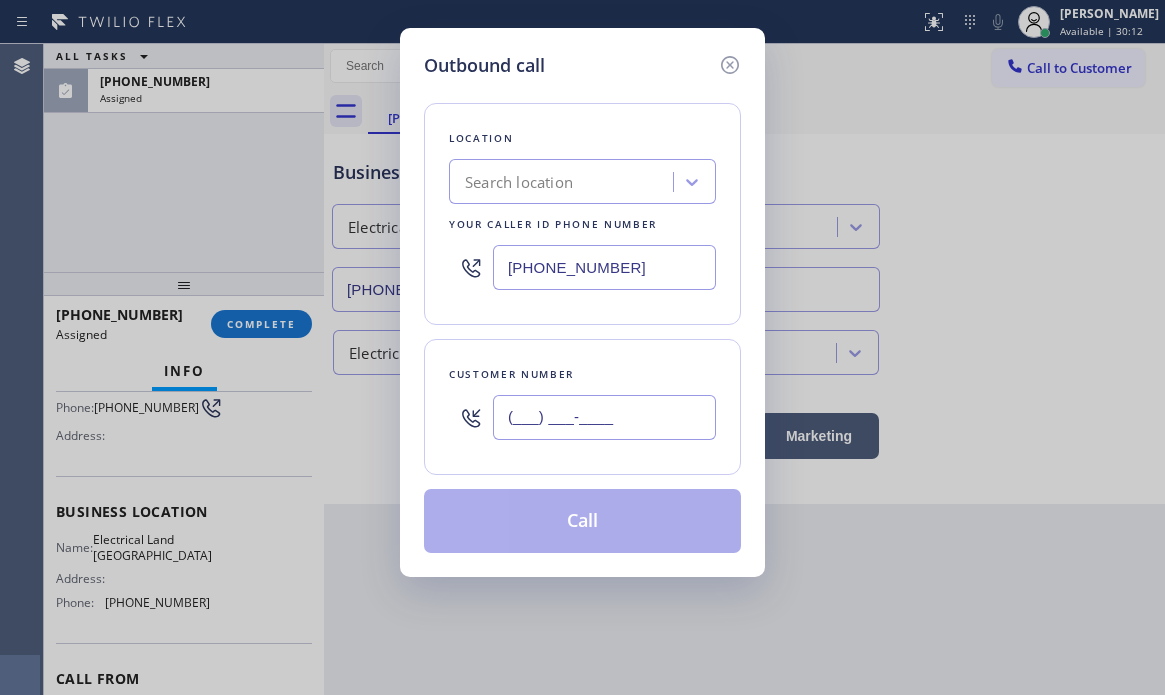 click on "(___) ___-____" at bounding box center (604, 417) 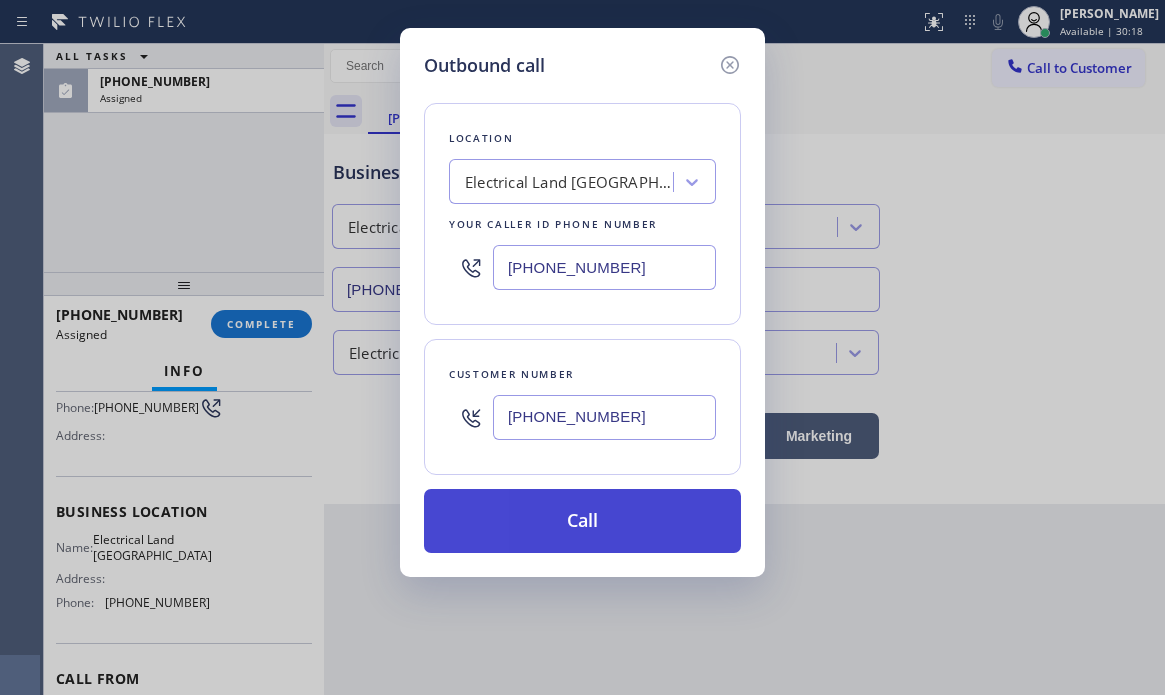 type on "[PHONE_NUMBER]" 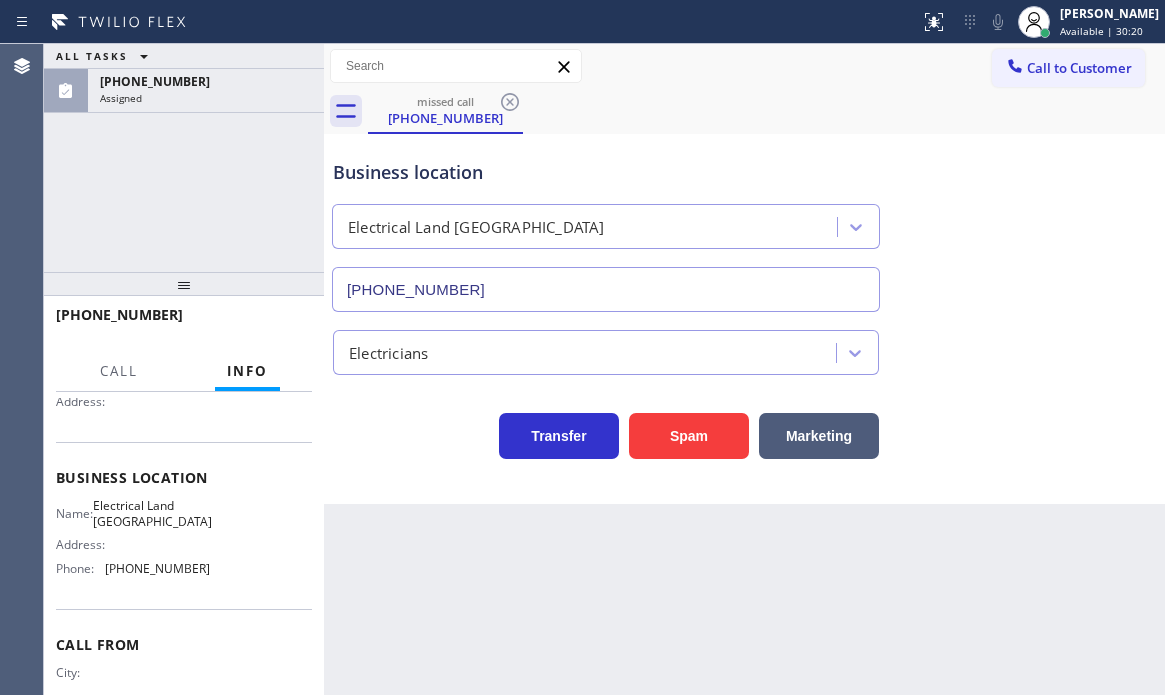 scroll, scrollTop: 166, scrollLeft: 0, axis: vertical 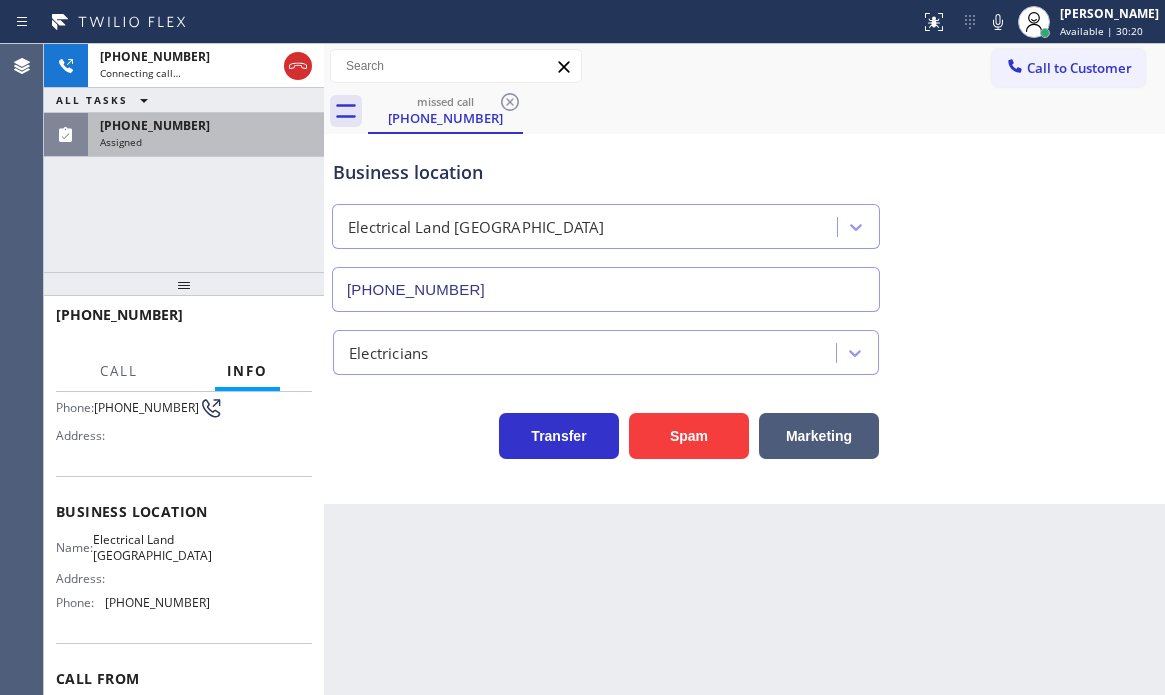 click on "[PHONE_NUMBER] Assigned" at bounding box center (202, 135) 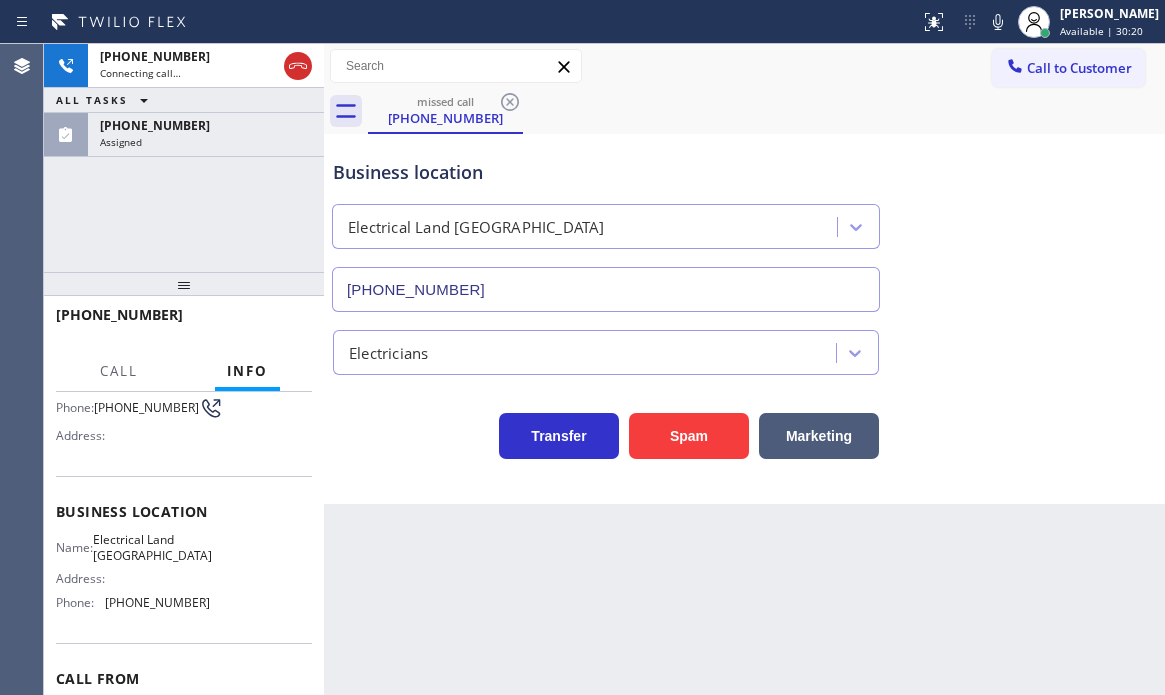 scroll, scrollTop: 200, scrollLeft: 0, axis: vertical 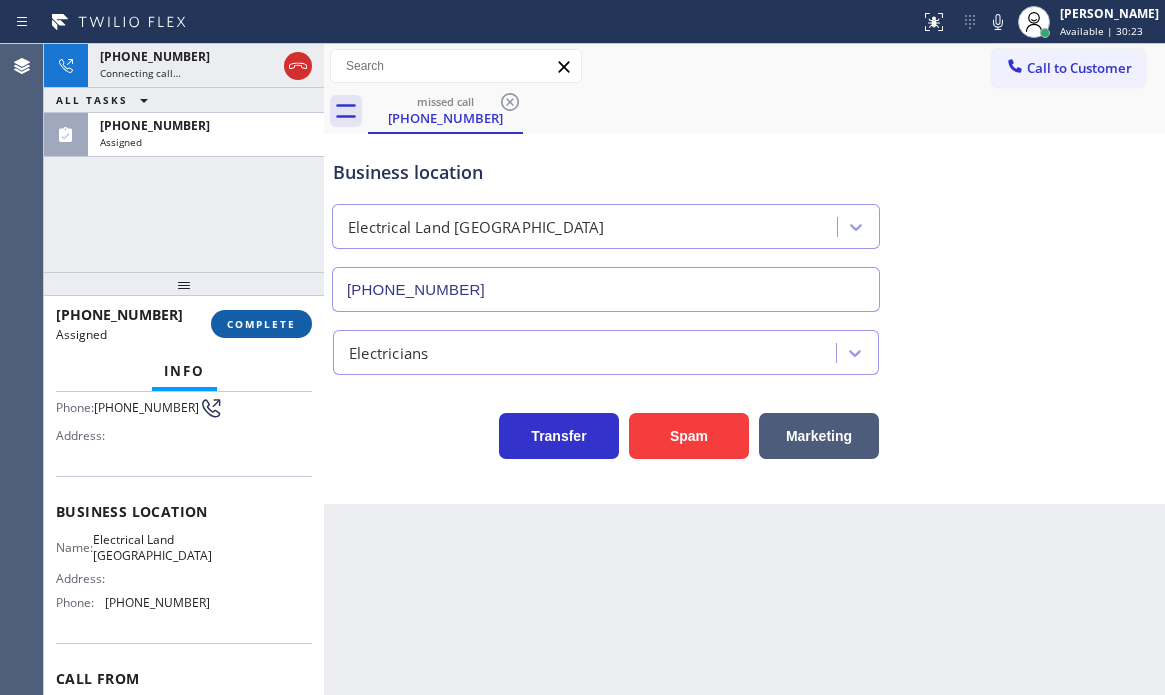 click on "COMPLETE" at bounding box center [261, 324] 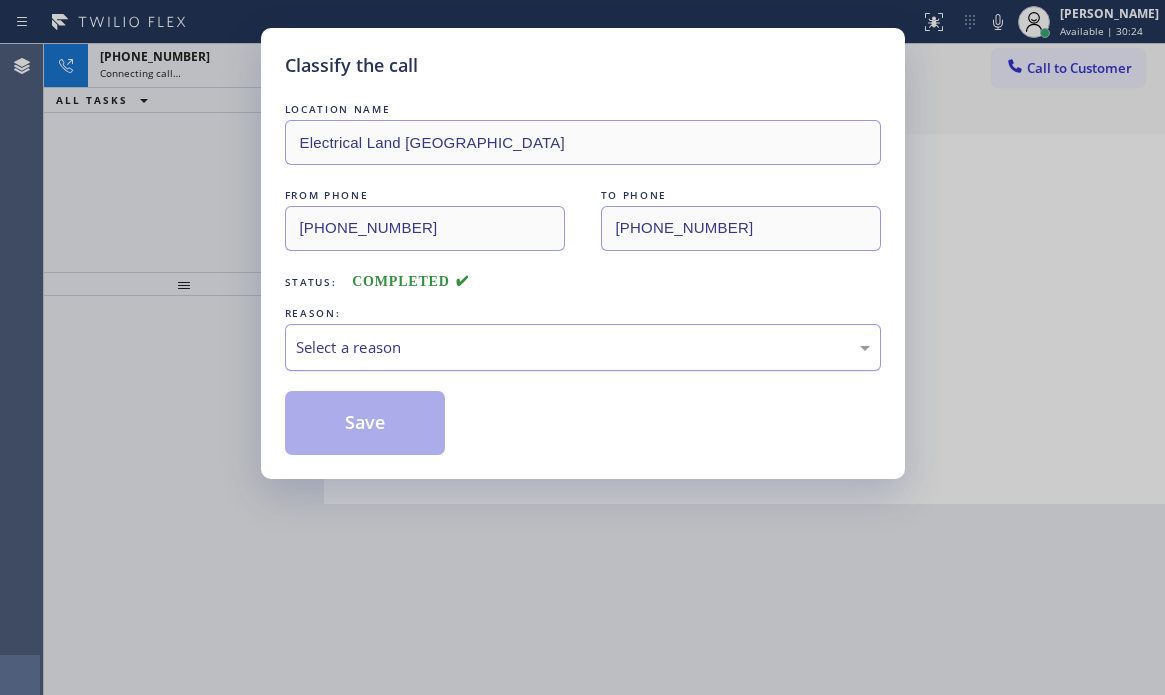 click on "Select a reason" at bounding box center [583, 347] 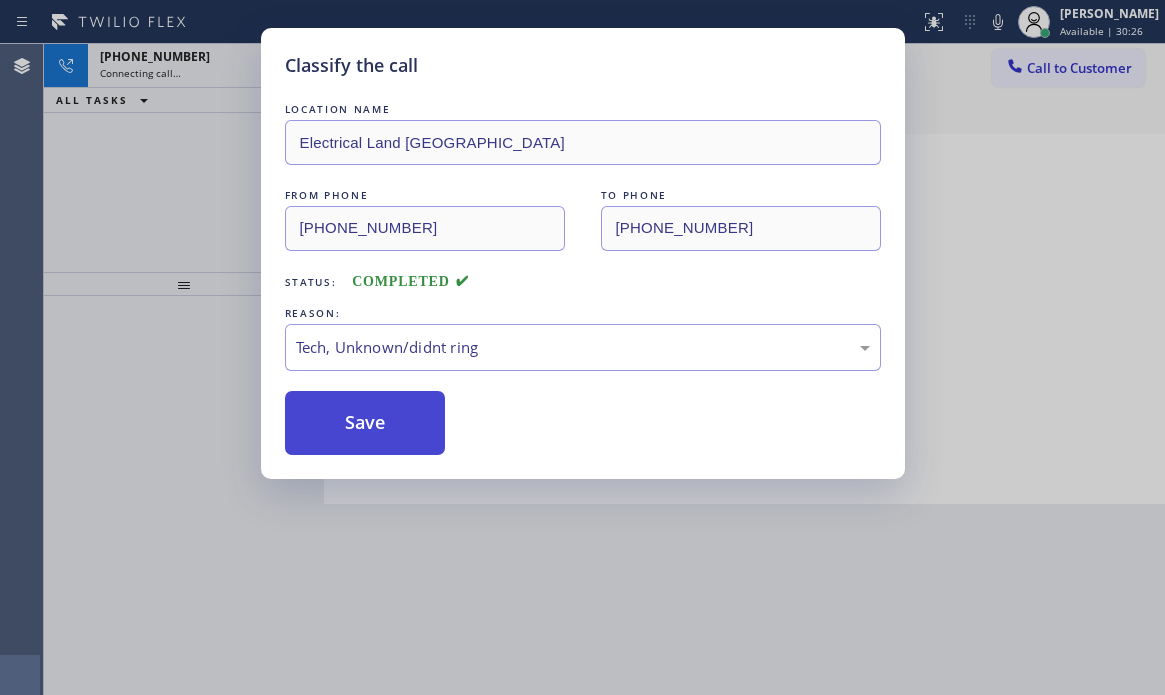 drag, startPoint x: 356, startPoint y: 438, endPoint x: 407, endPoint y: 440, distance: 51.0392 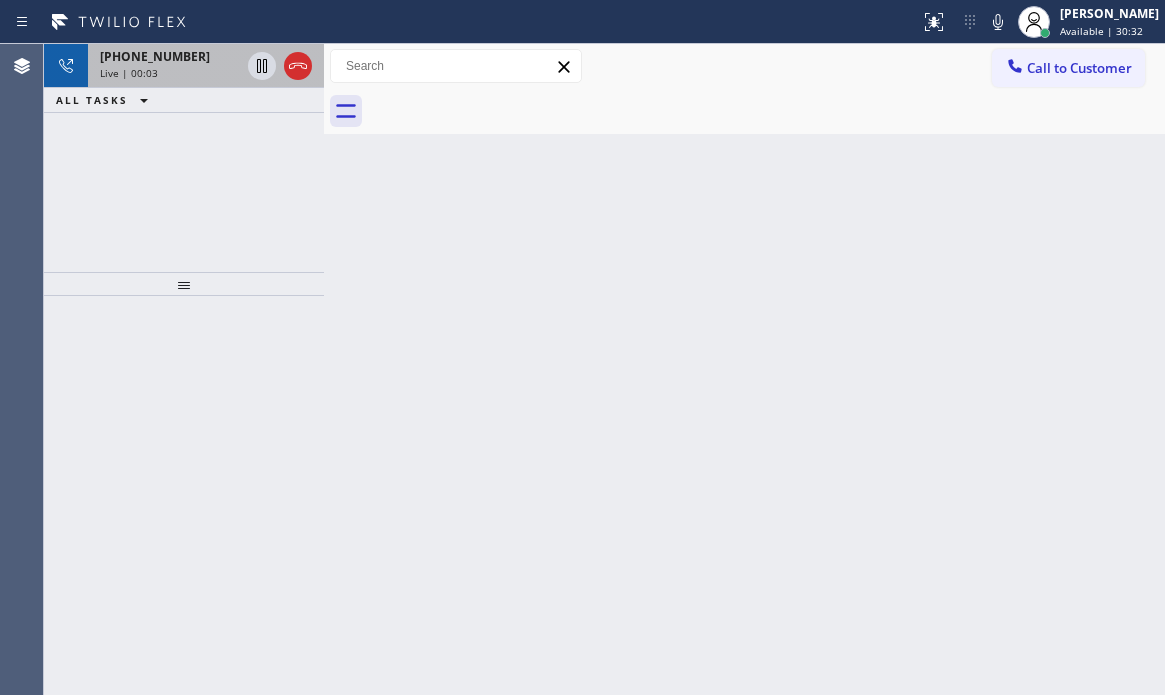 click on "Live | 00:03" at bounding box center (170, 73) 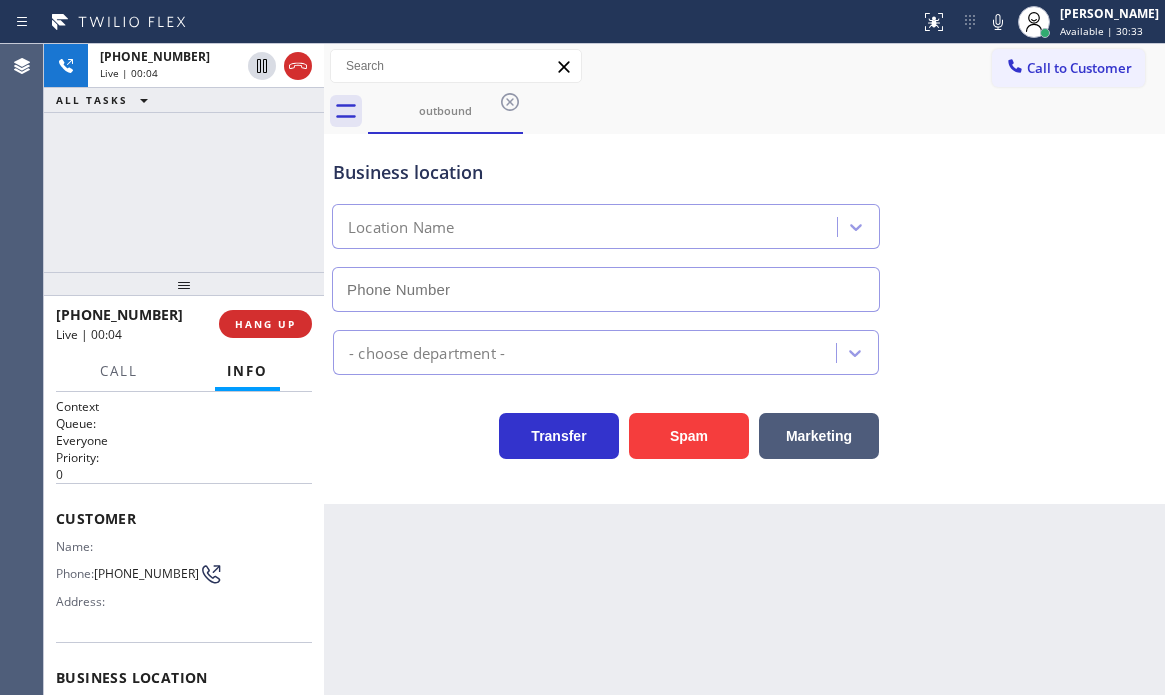 type on "[PHONE_NUMBER]" 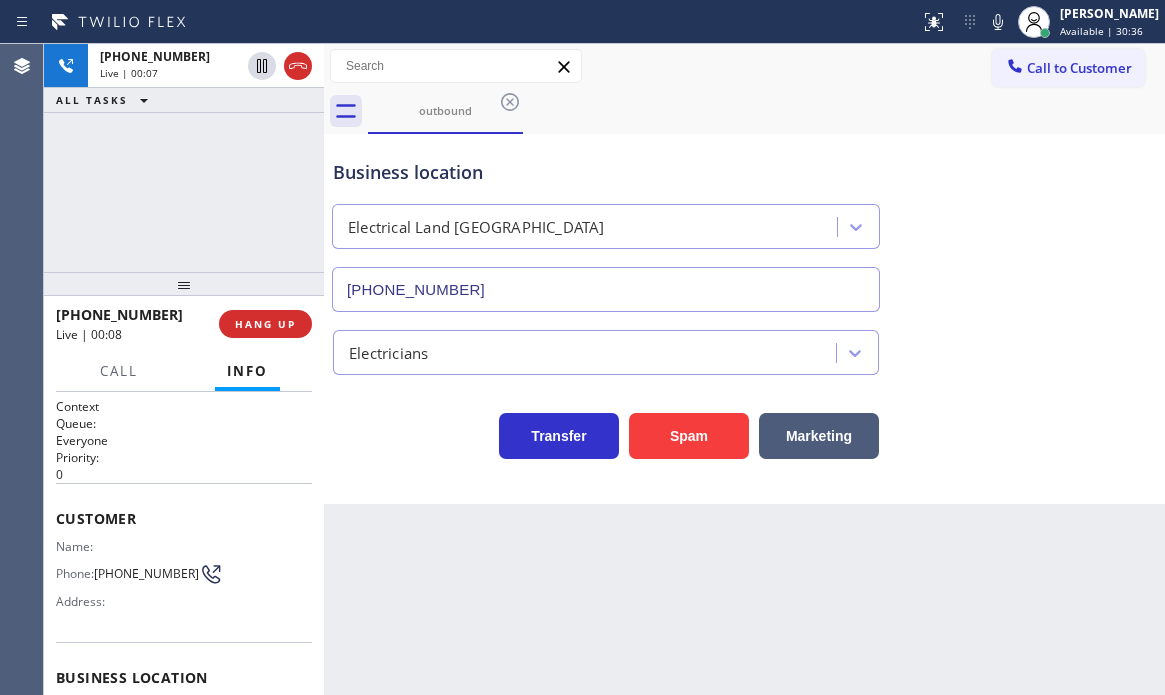 click on "[PHONE_NUMBER] Live | 00:07 ALL TASKS ALL TASKS ACTIVE TASKS TASKS IN WRAP UP" at bounding box center (184, 158) 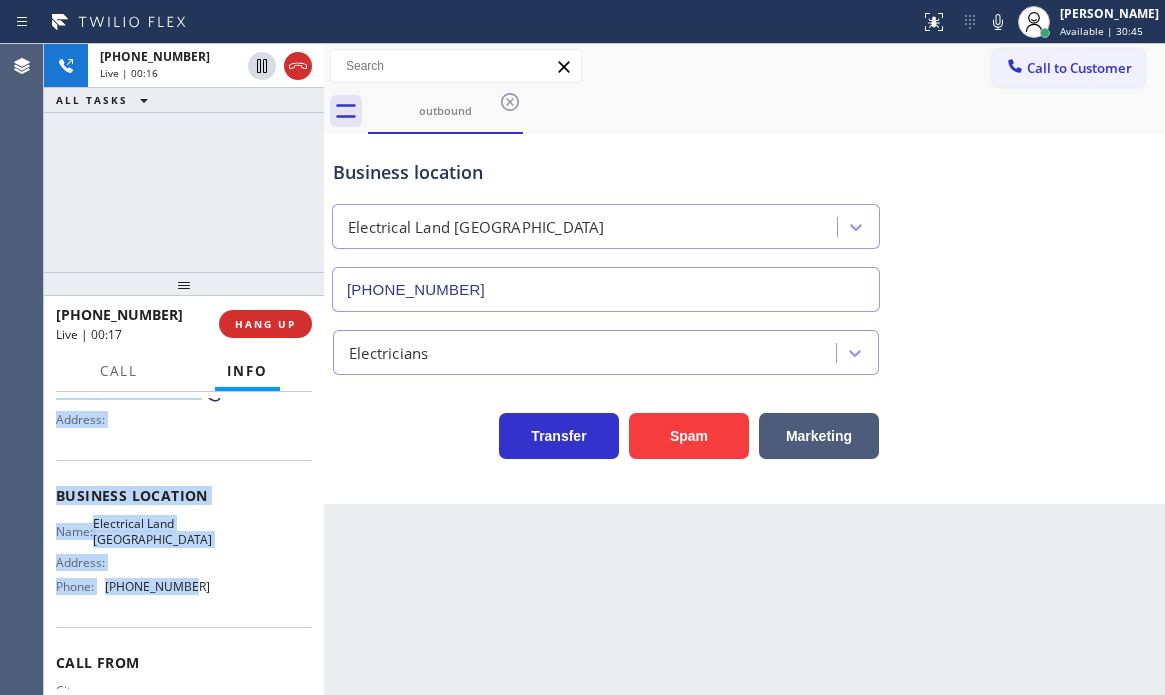 scroll, scrollTop: 200, scrollLeft: 0, axis: vertical 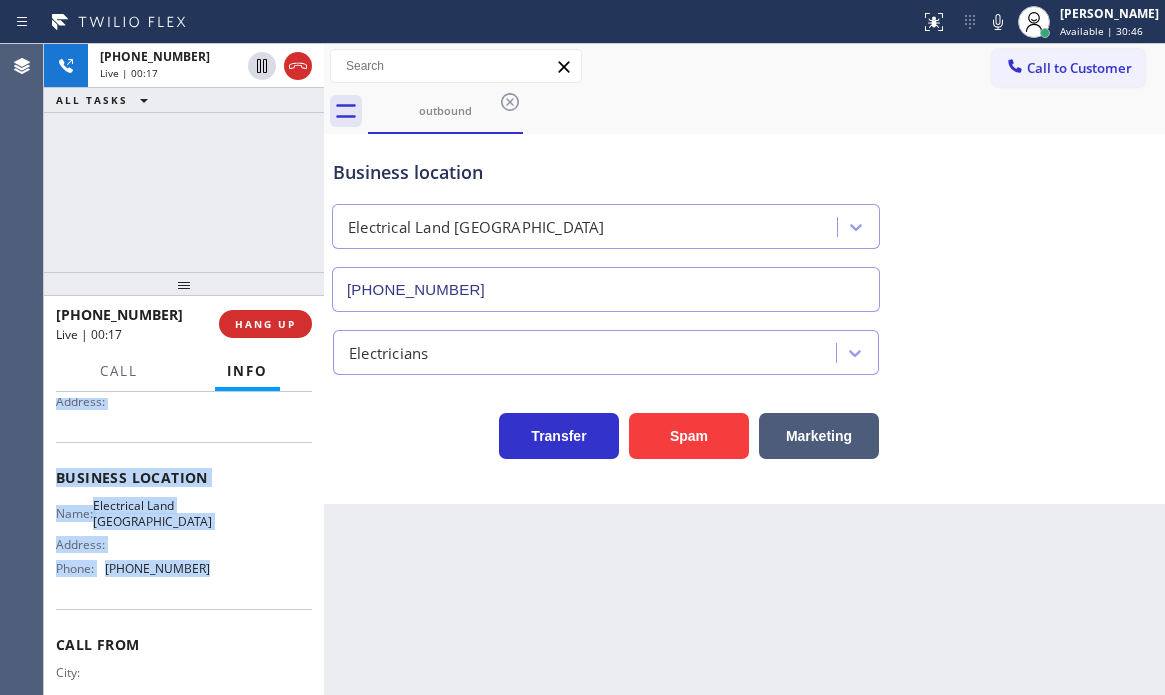 drag, startPoint x: 53, startPoint y: 518, endPoint x: 213, endPoint y: 583, distance: 172.69916 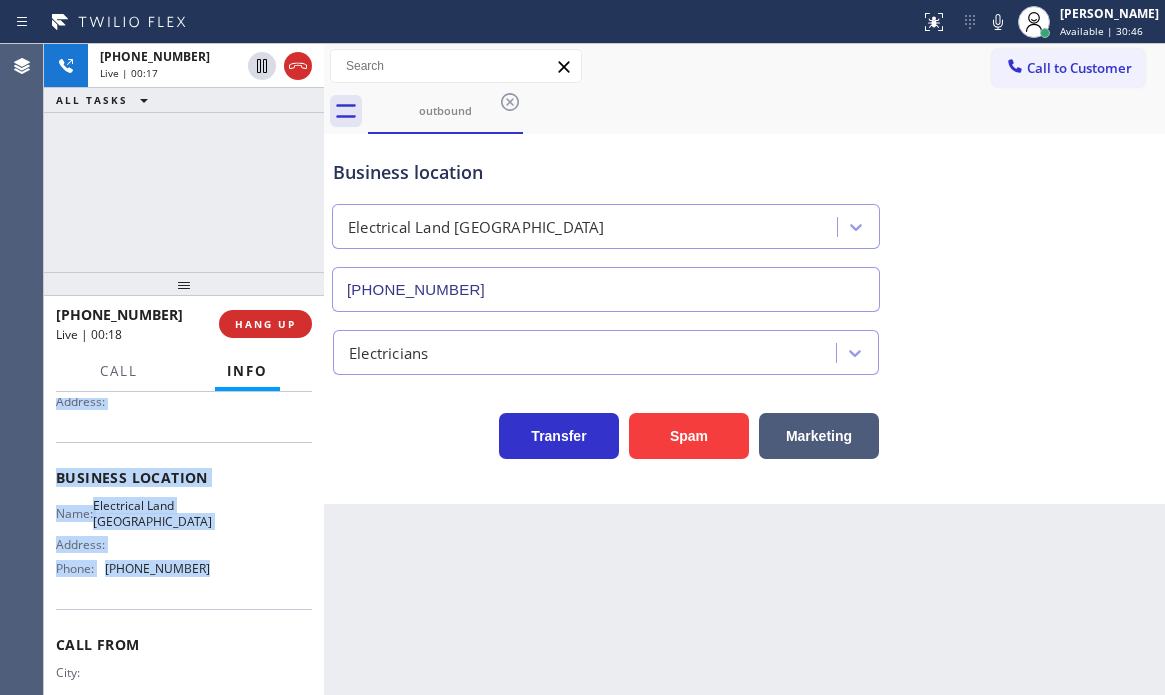 copy on "Customer Name: Phone: [PHONE_NUMBER] Address: Business location Name: Electrical Land [GEOGRAPHIC_DATA] Address:   Phone: [PHONE_NUMBER]" 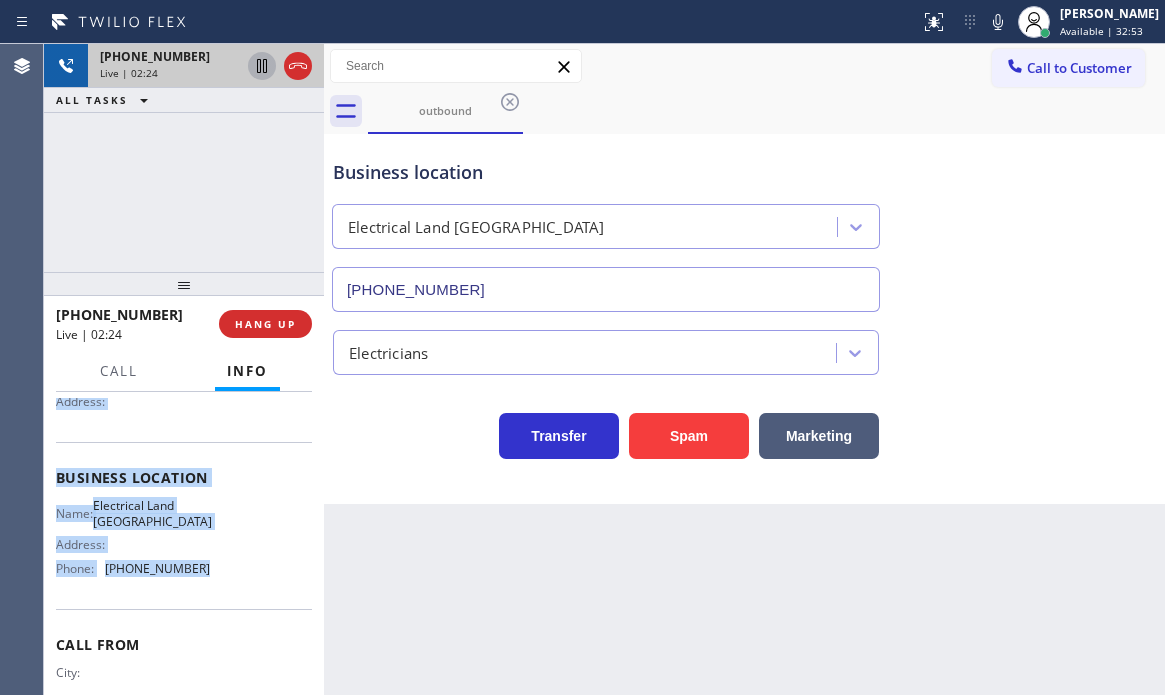 click 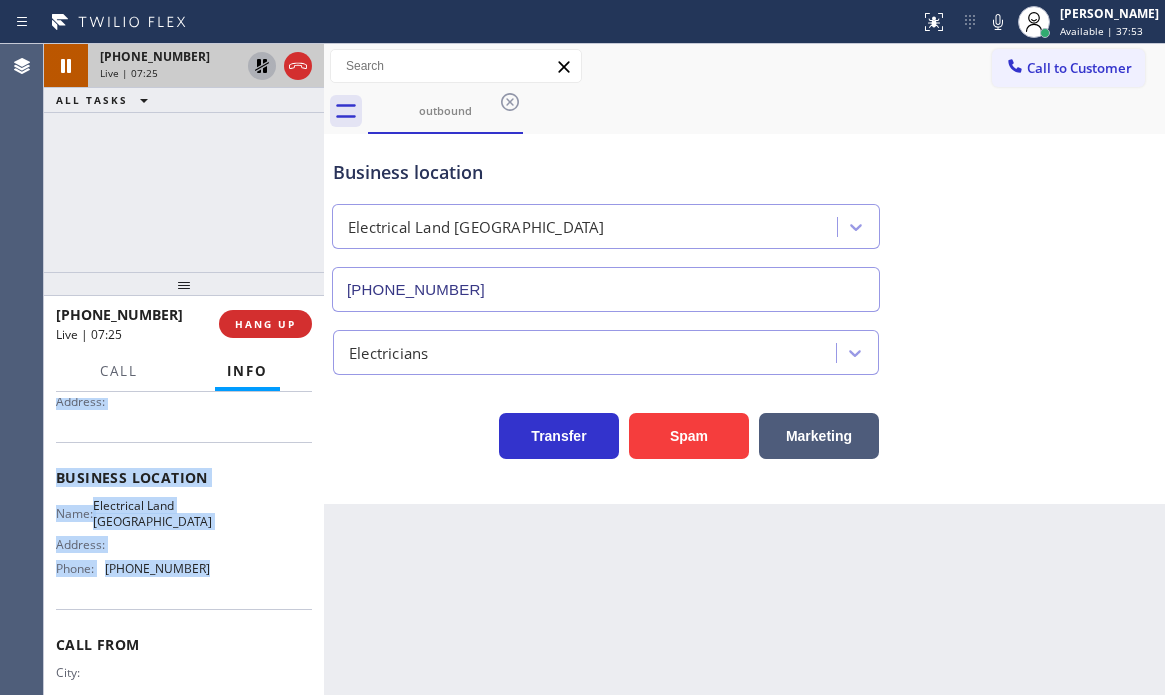 click 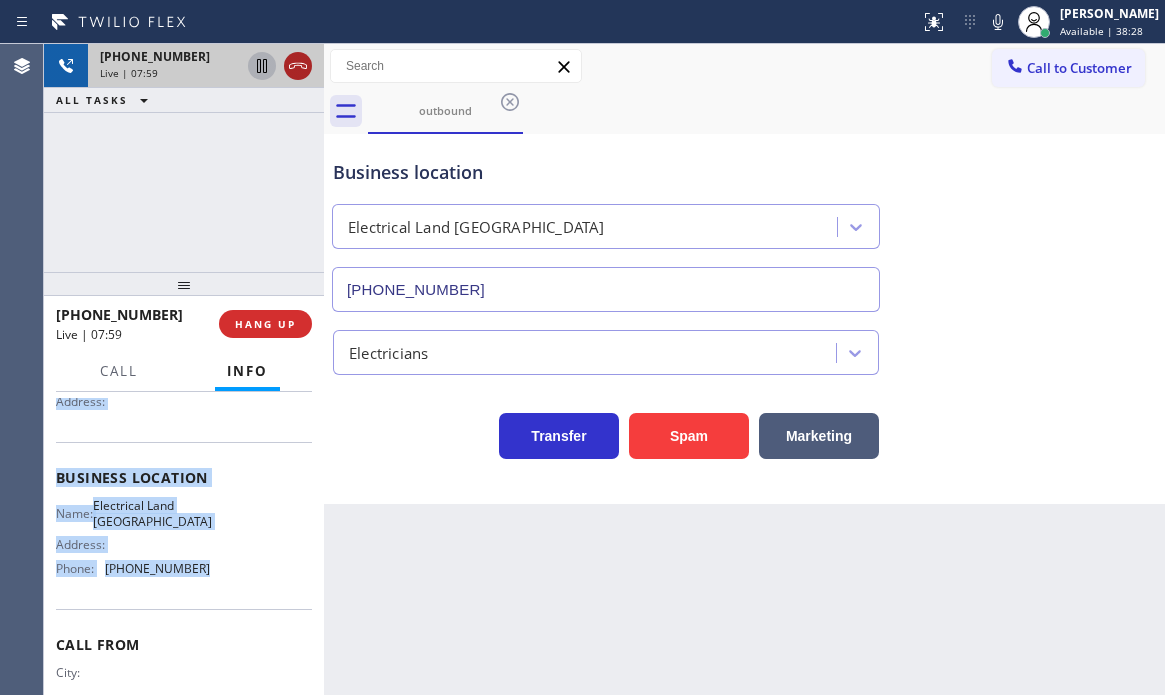 click 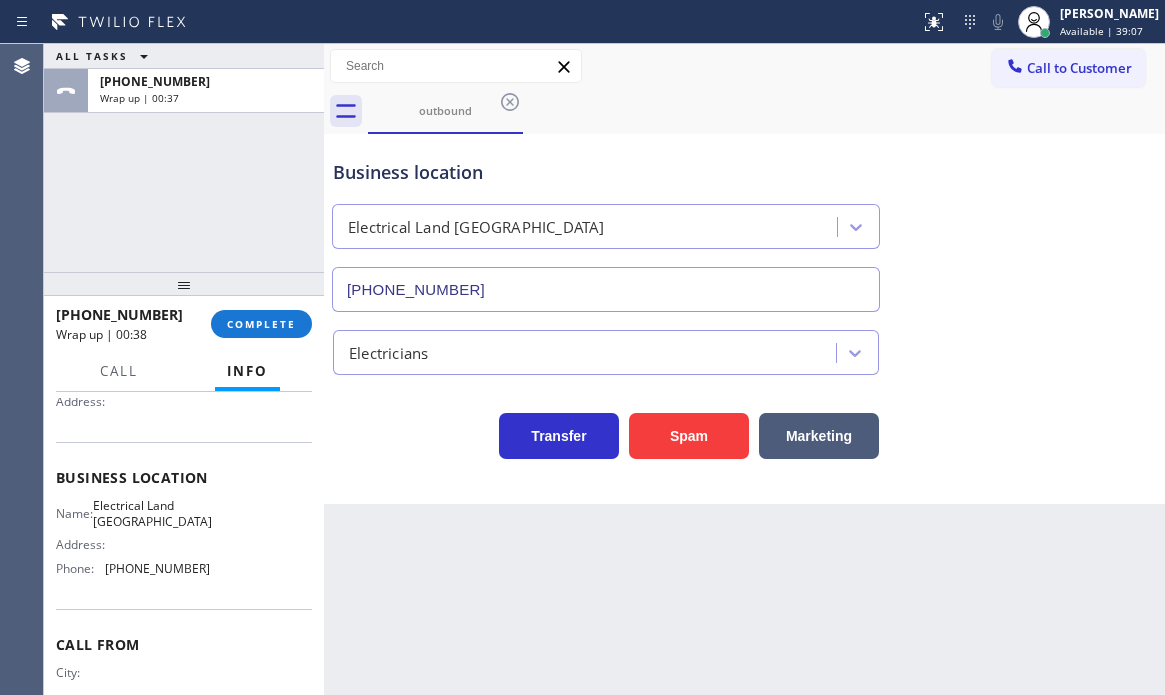 drag, startPoint x: 735, startPoint y: 163, endPoint x: 777, endPoint y: 172, distance: 42.953465 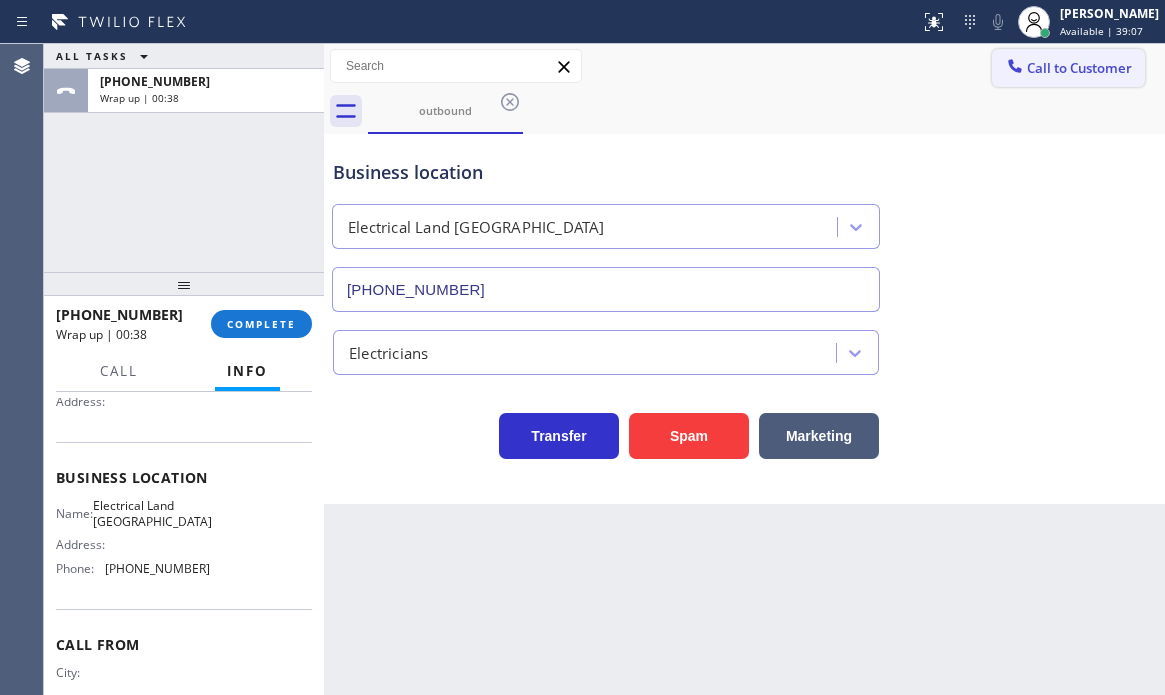 click on "Call to Customer" at bounding box center [1068, 68] 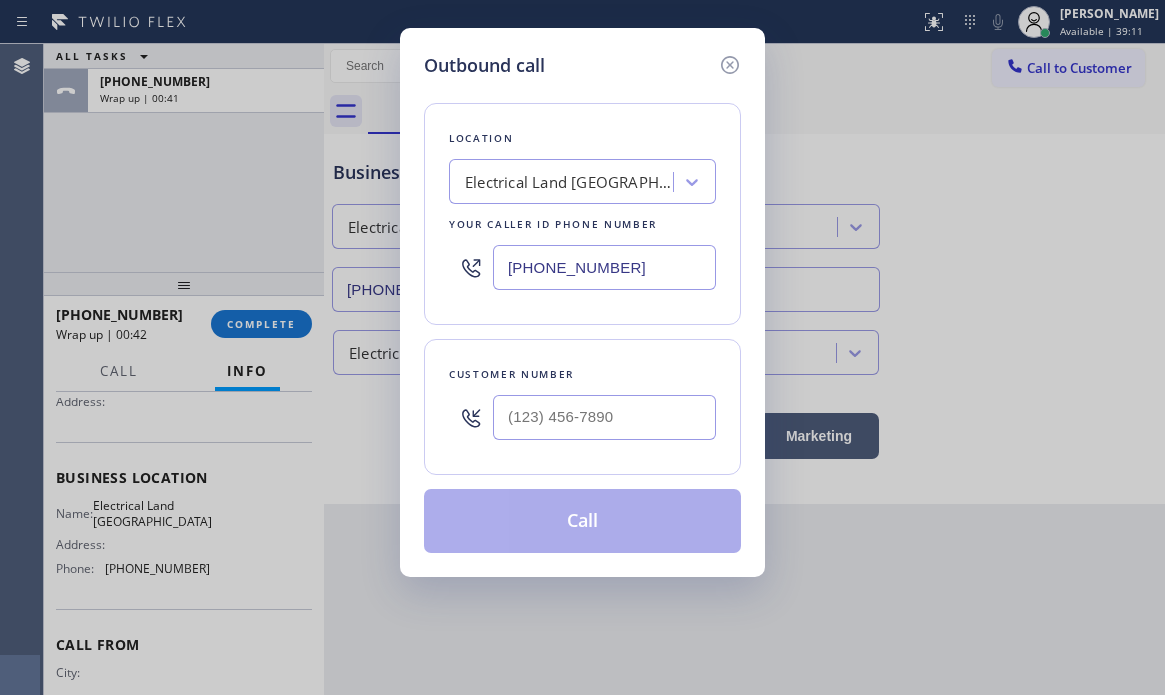 click on "Outbound call Location Electrical Land [GEOGRAPHIC_DATA] Your caller id phone number [PHONE_NUMBER] Customer number Call" at bounding box center [582, 347] 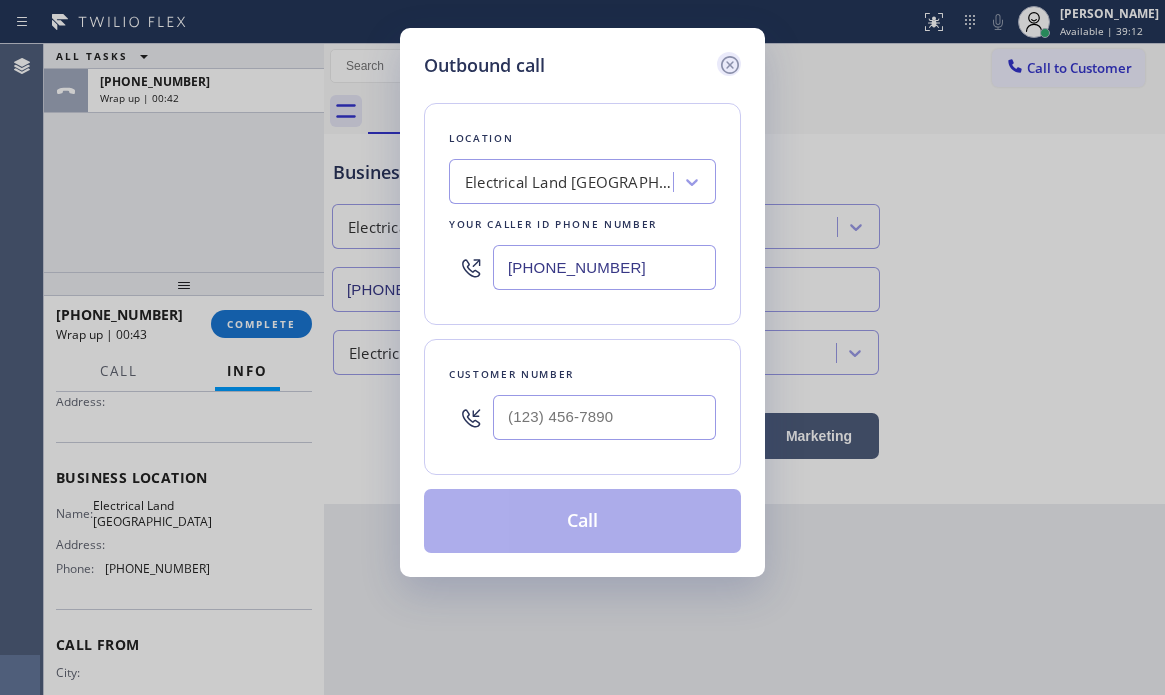 click 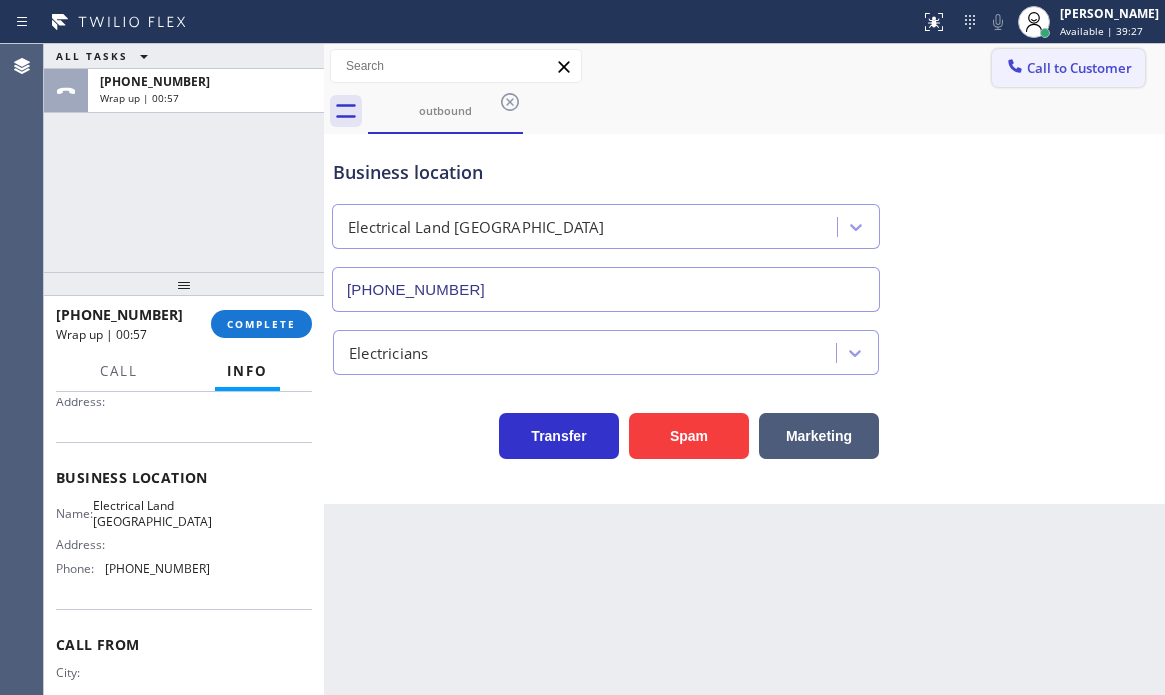 click on "Call to Customer" at bounding box center [1079, 68] 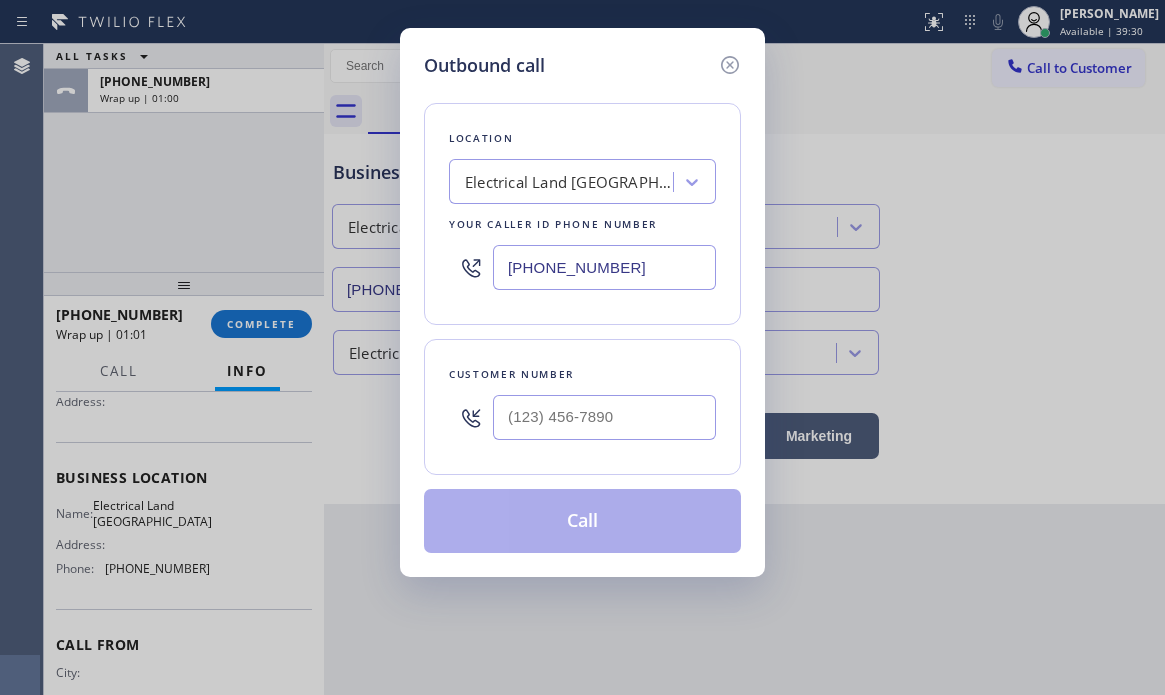 click on "[PHONE_NUMBER]" at bounding box center (604, 267) 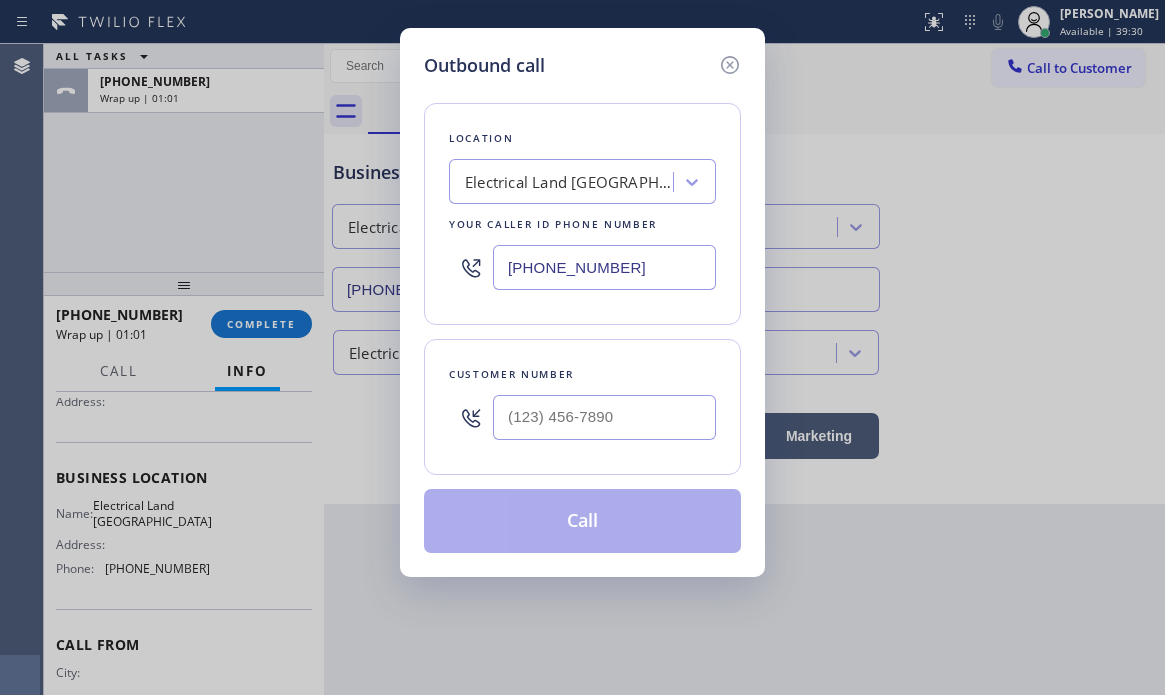 click on "[PHONE_NUMBER]" at bounding box center [604, 267] 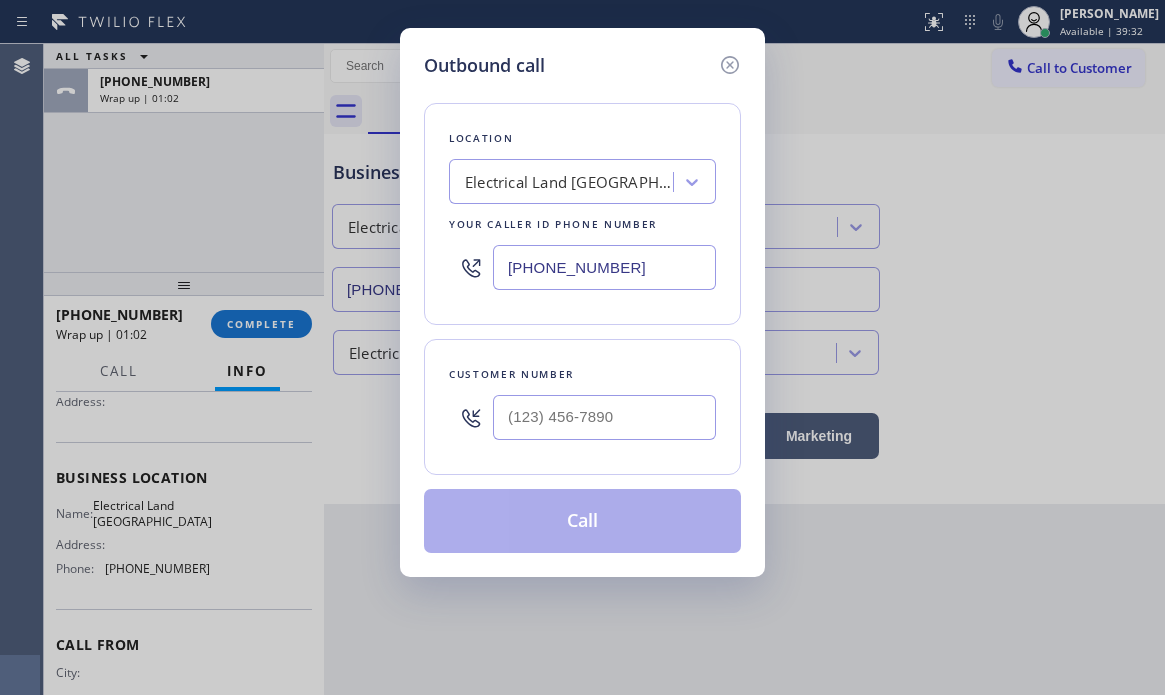 type on "[PHONE_NUMBER]" 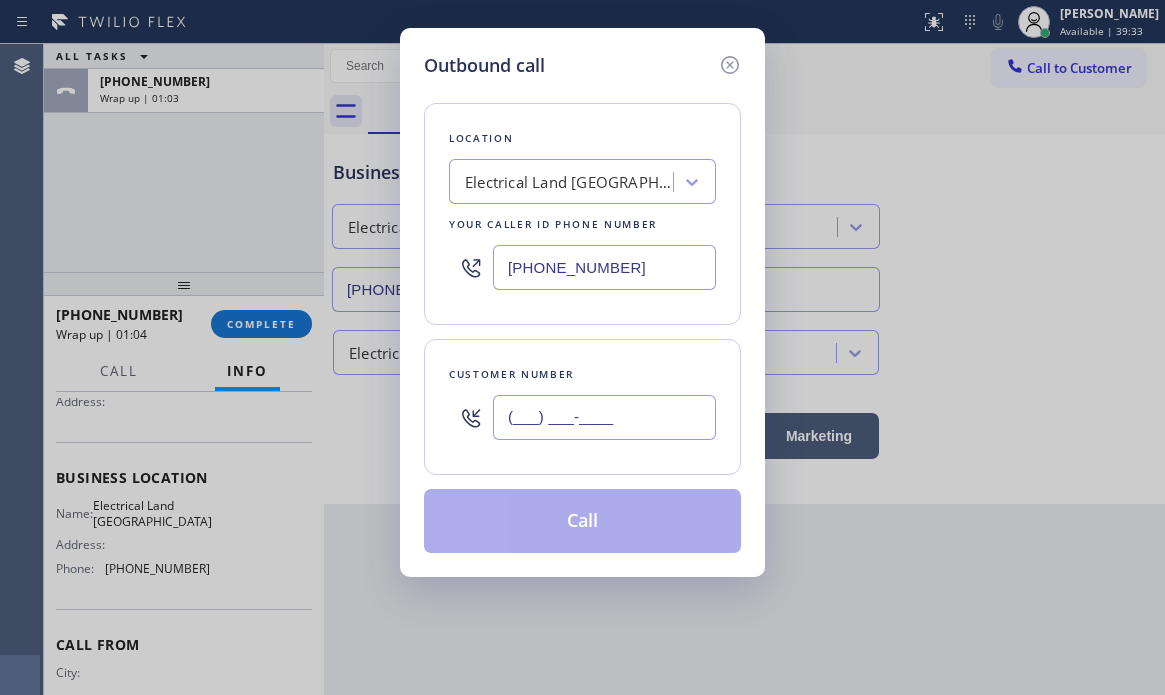 click on "(___) ___-____" at bounding box center [604, 417] 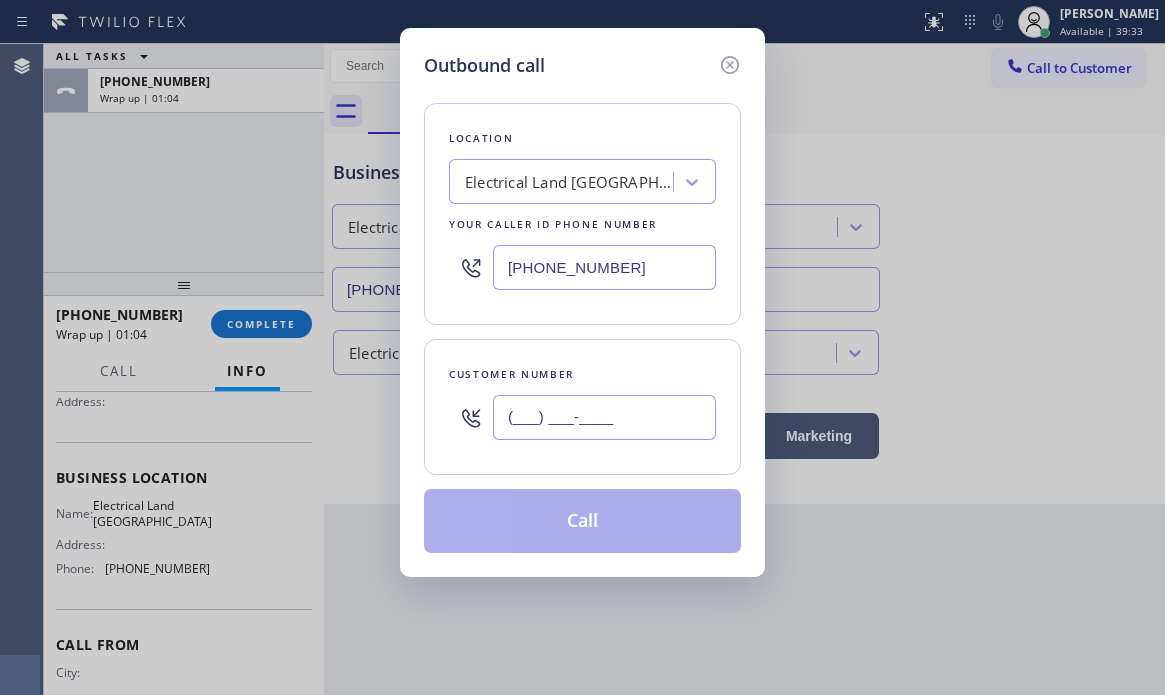 paste on "949) 981-0299" 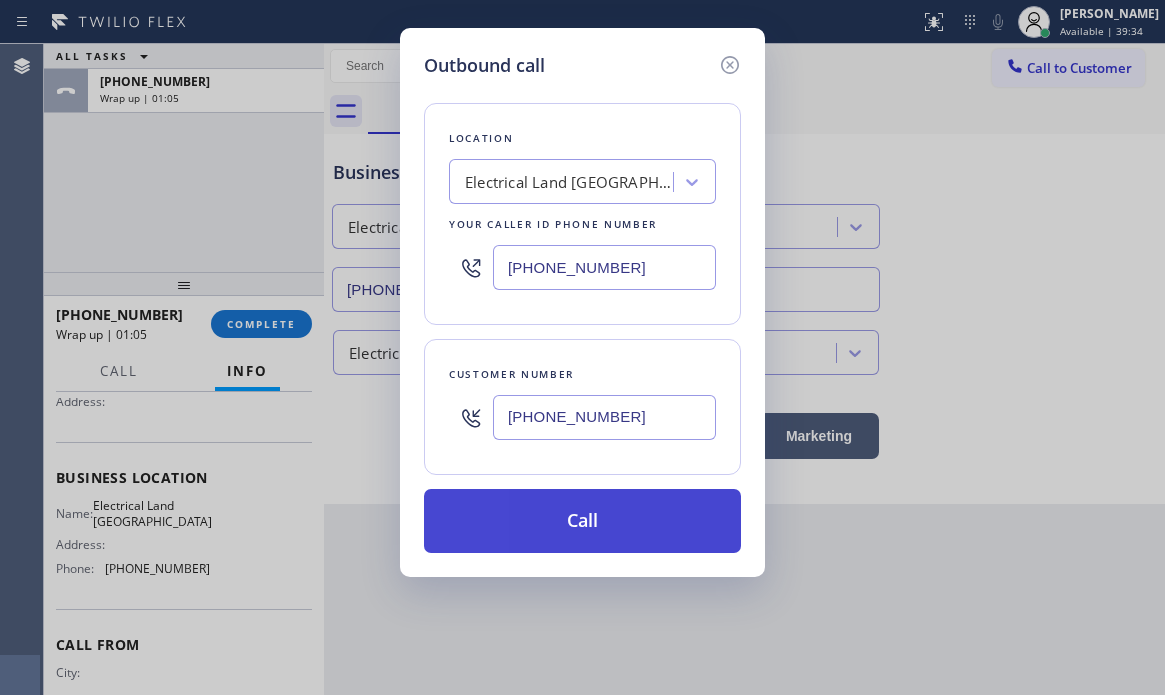 type on "[PHONE_NUMBER]" 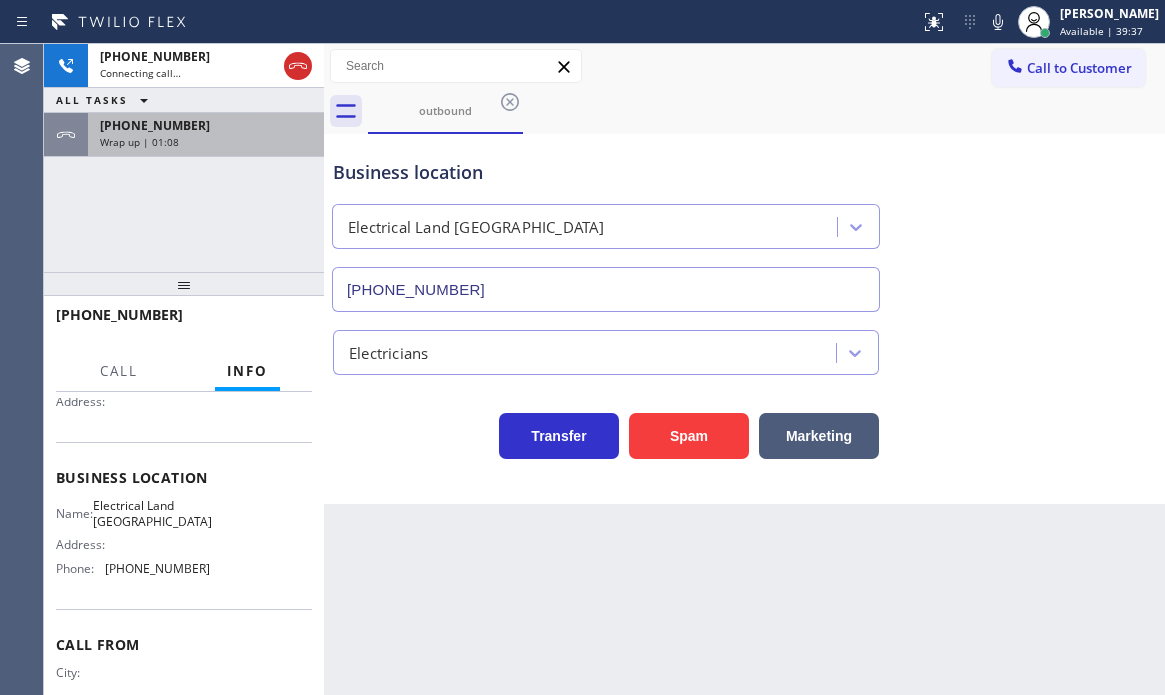 click on "[PHONE_NUMBER]" at bounding box center [206, 125] 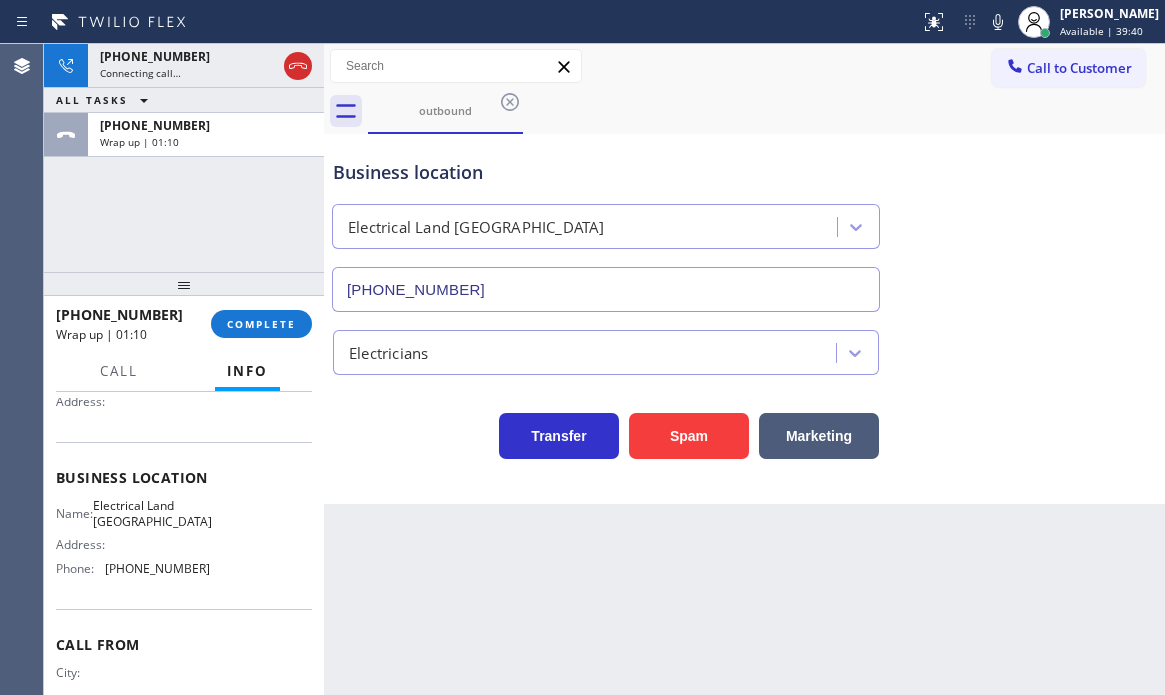 drag, startPoint x: 282, startPoint y: 317, endPoint x: 359, endPoint y: 351, distance: 84.17244 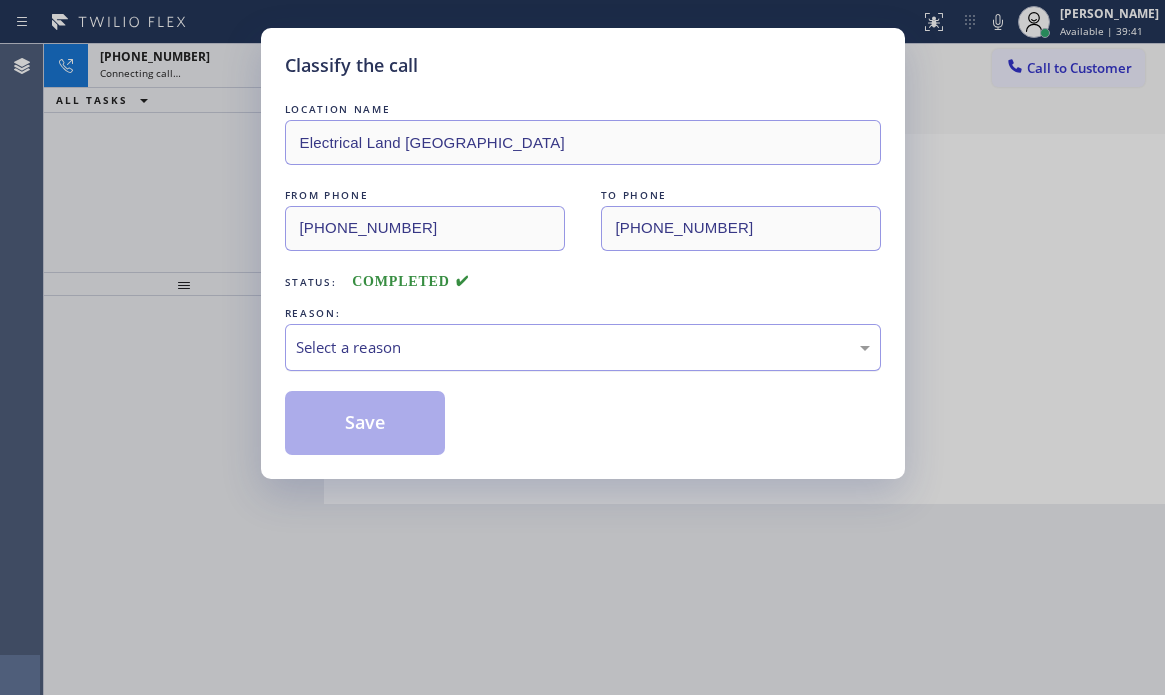 click on "Select a reason" at bounding box center (583, 347) 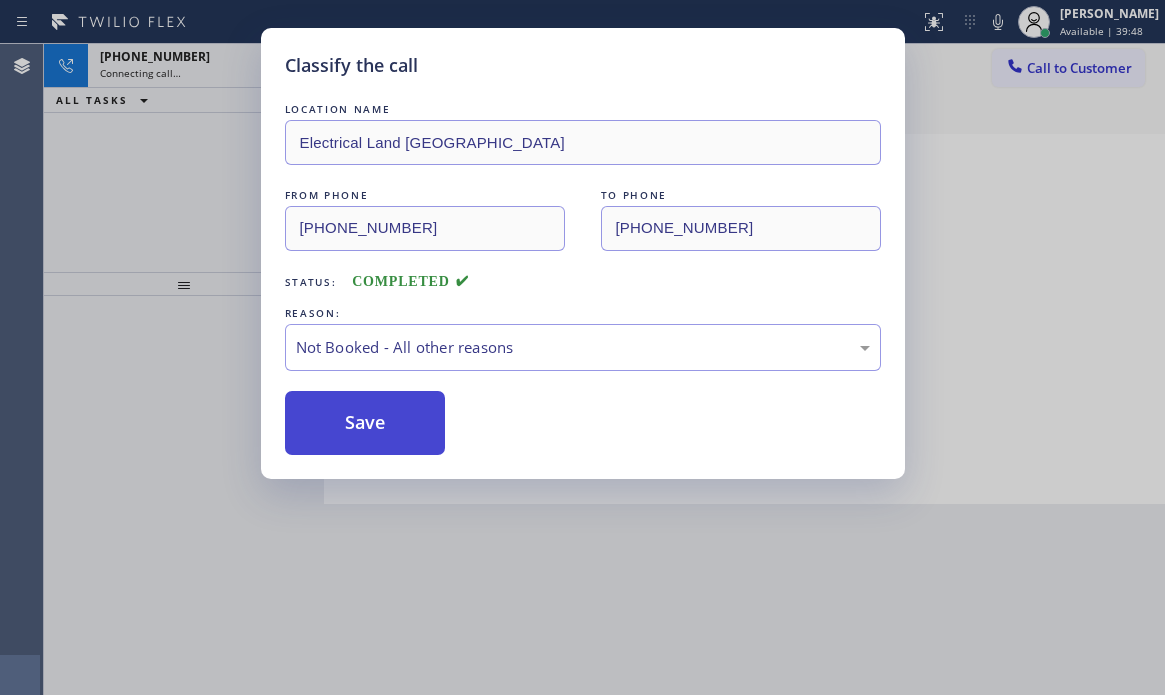 click on "Save" at bounding box center (365, 423) 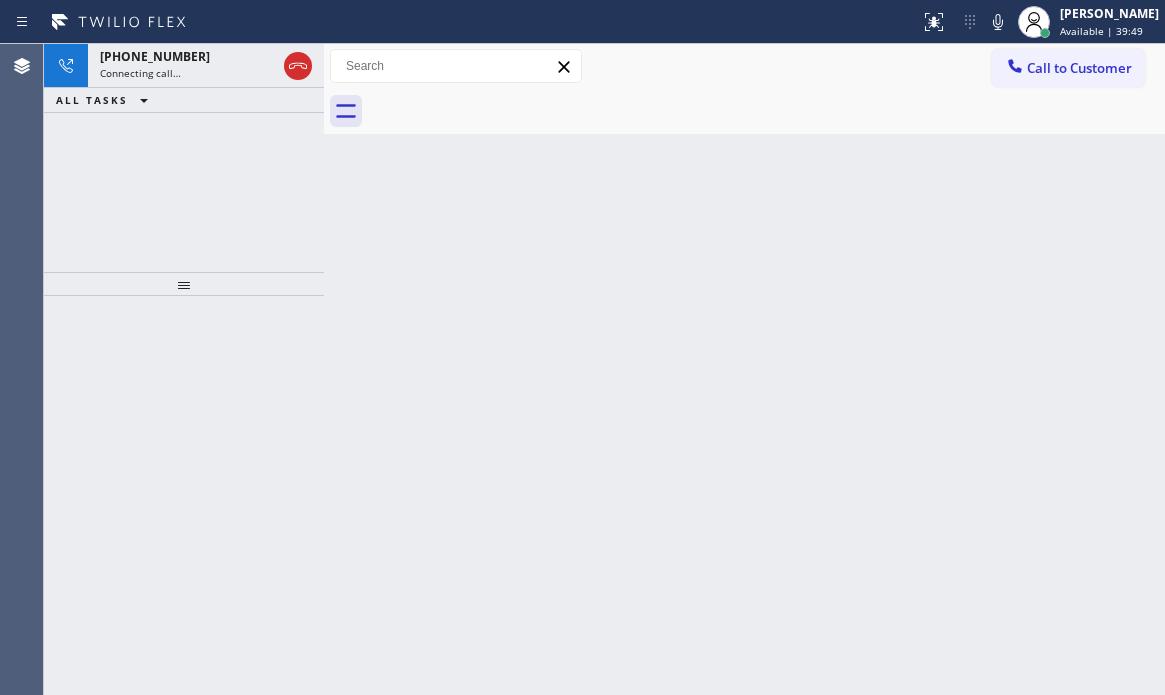 drag, startPoint x: 113, startPoint y: 151, endPoint x: 145, endPoint y: 123, distance: 42.520584 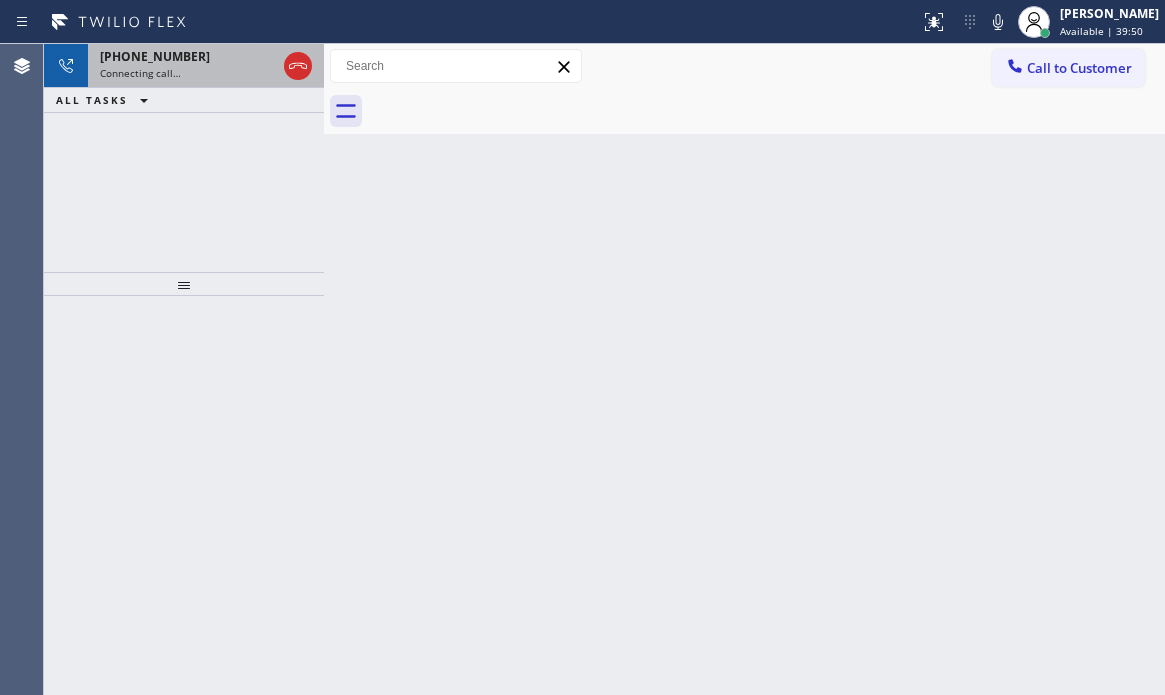 click on "Connecting call…" at bounding box center (188, 73) 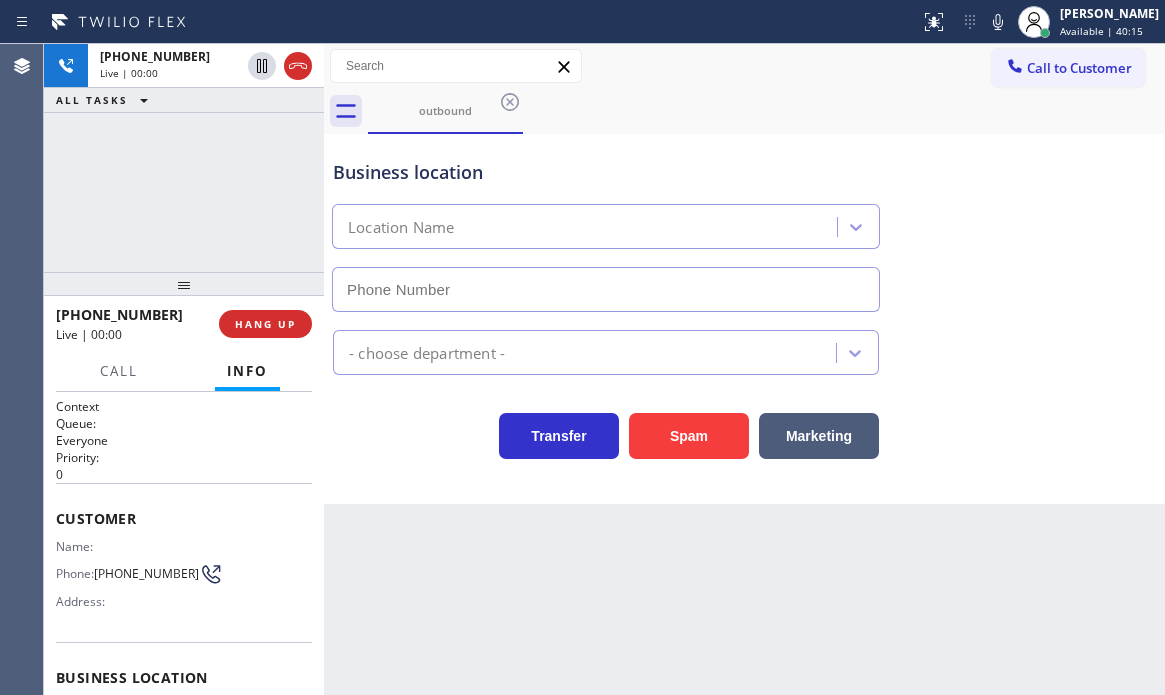 type on "[PHONE_NUMBER]" 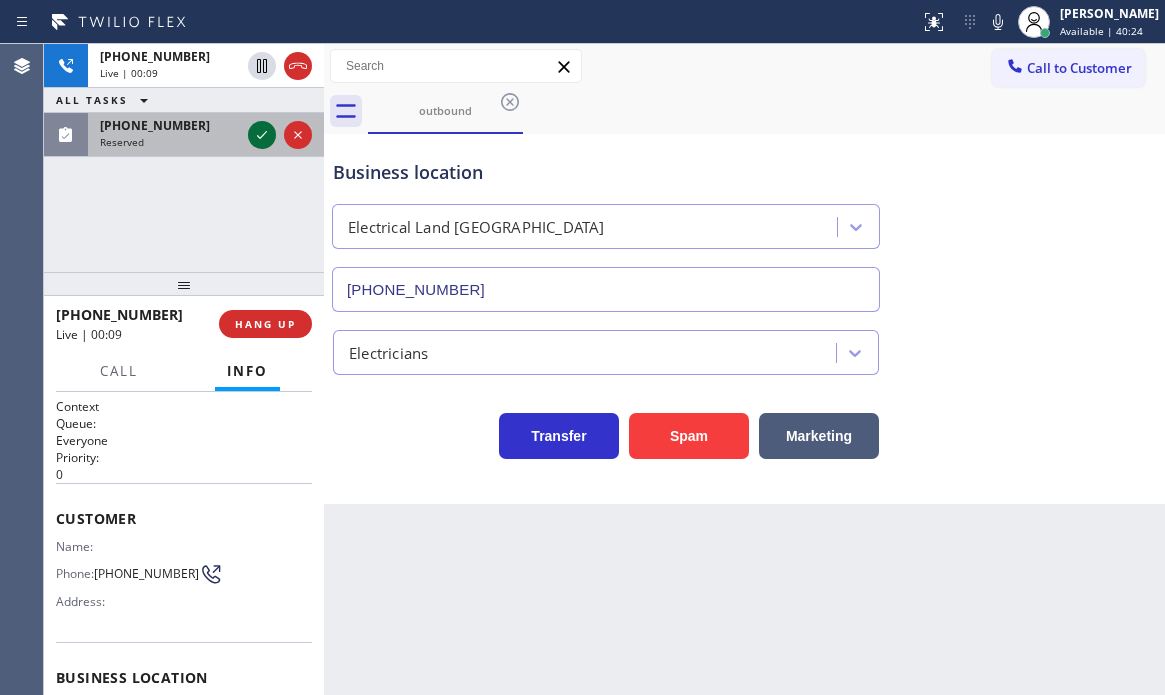 click 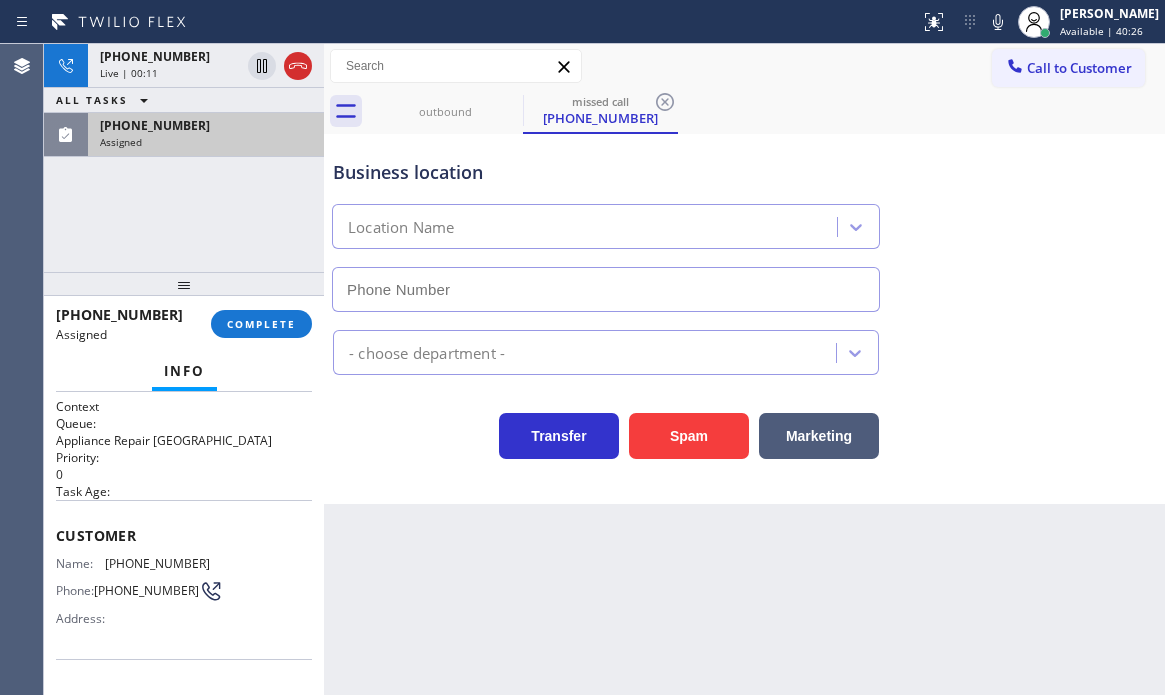 type on "[PHONE_NUMBER]" 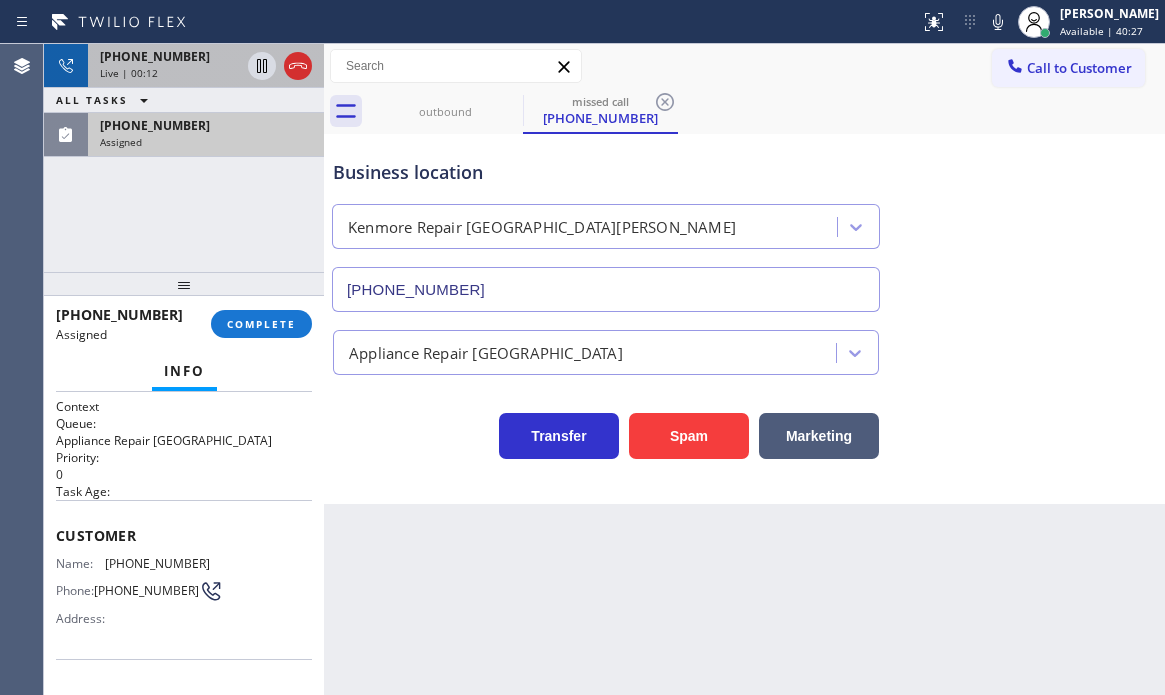 click on "[PHONE_NUMBER]" at bounding box center (155, 56) 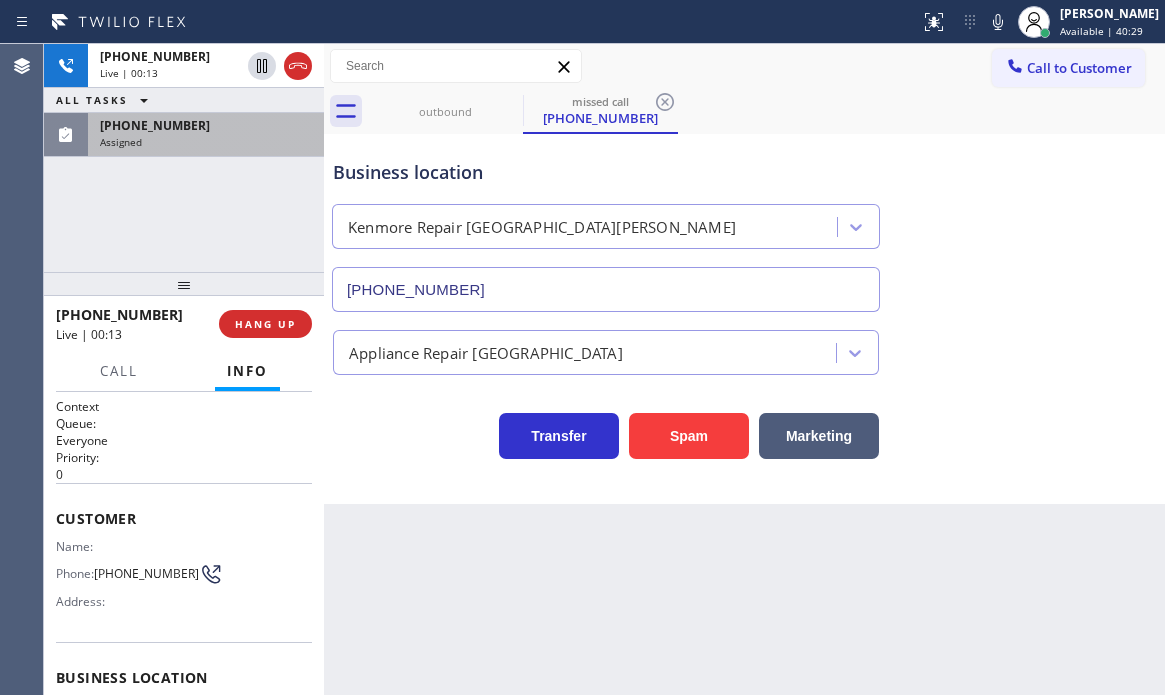 click on "[PHONE_NUMBER]" at bounding box center (206, 125) 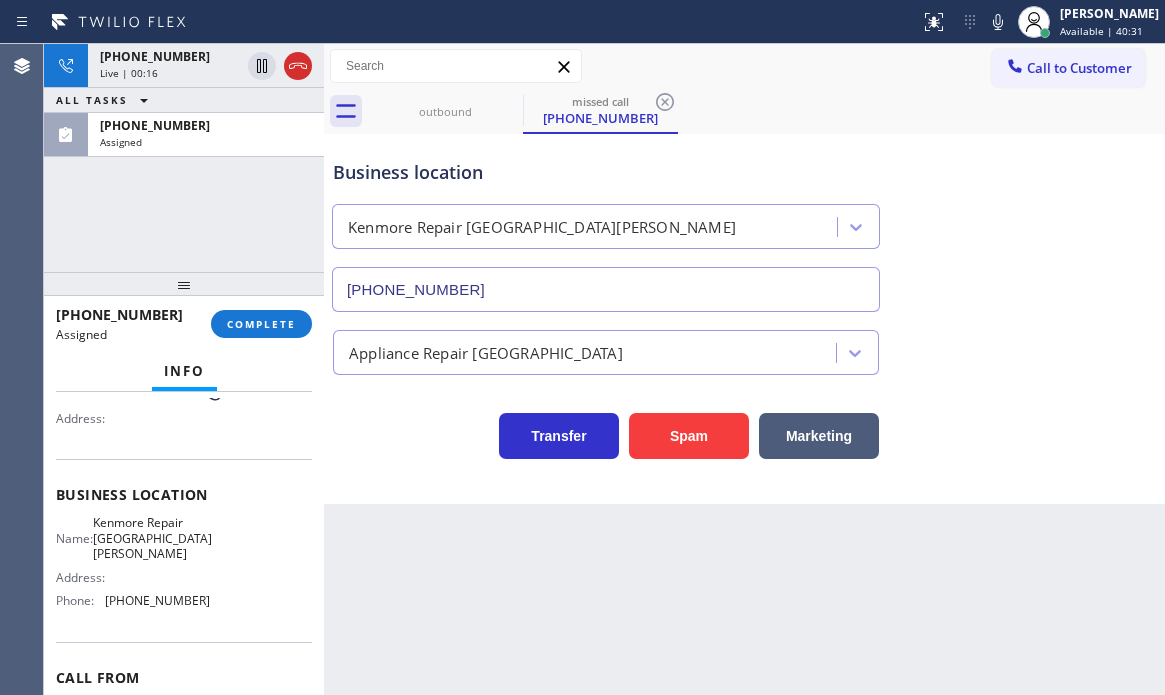scroll, scrollTop: 100, scrollLeft: 0, axis: vertical 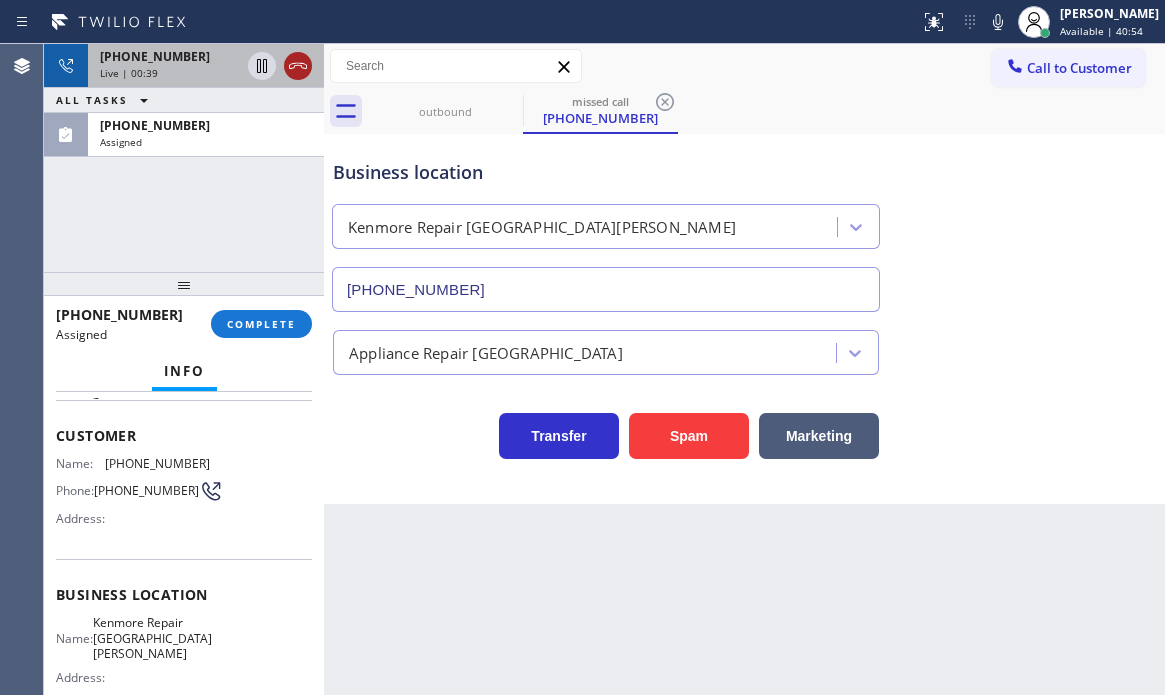 click 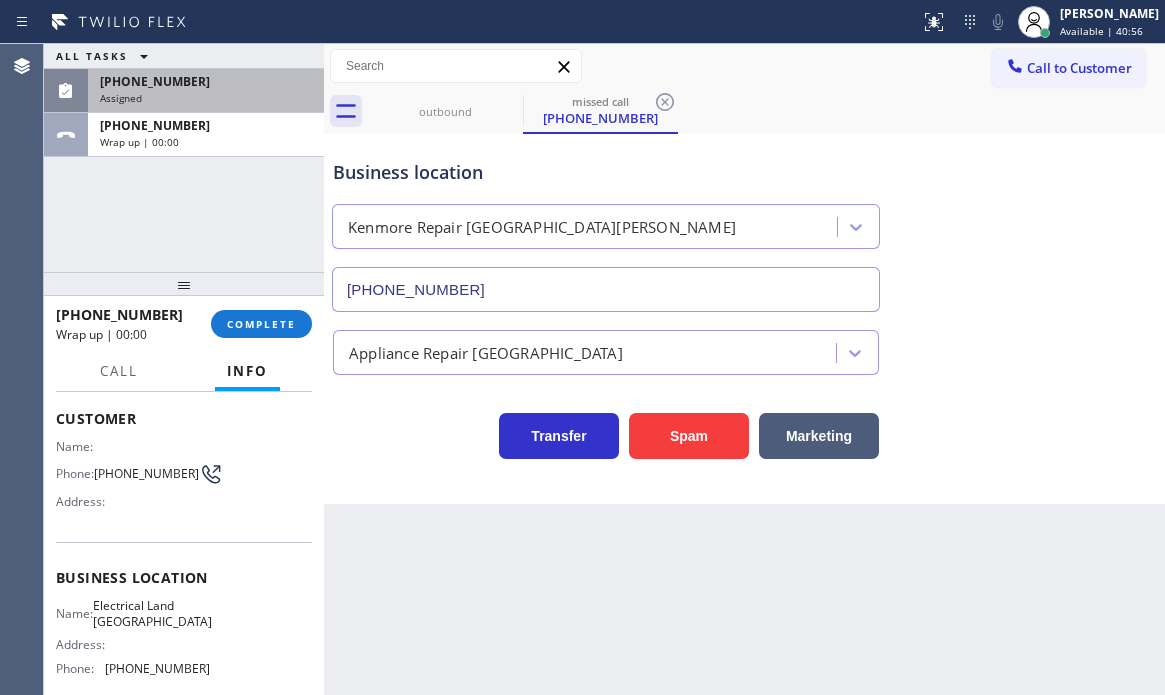 click on "[PHONE_NUMBER]" at bounding box center [206, 125] 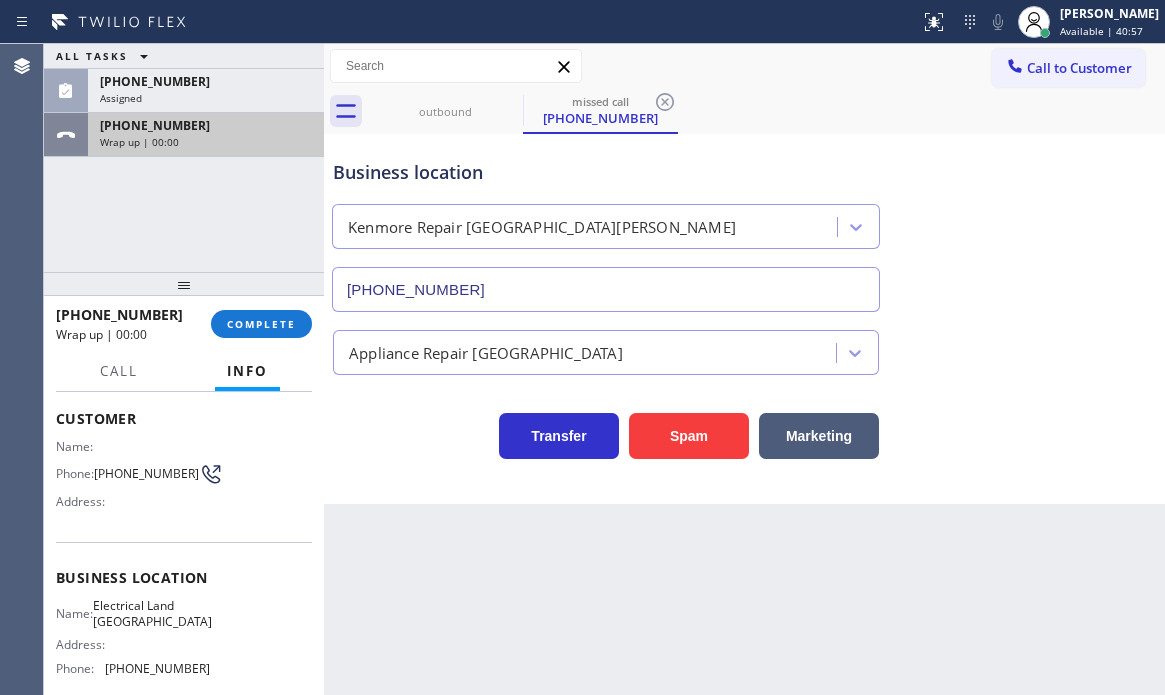 click on "Wrap up | 00:00" at bounding box center (206, 142) 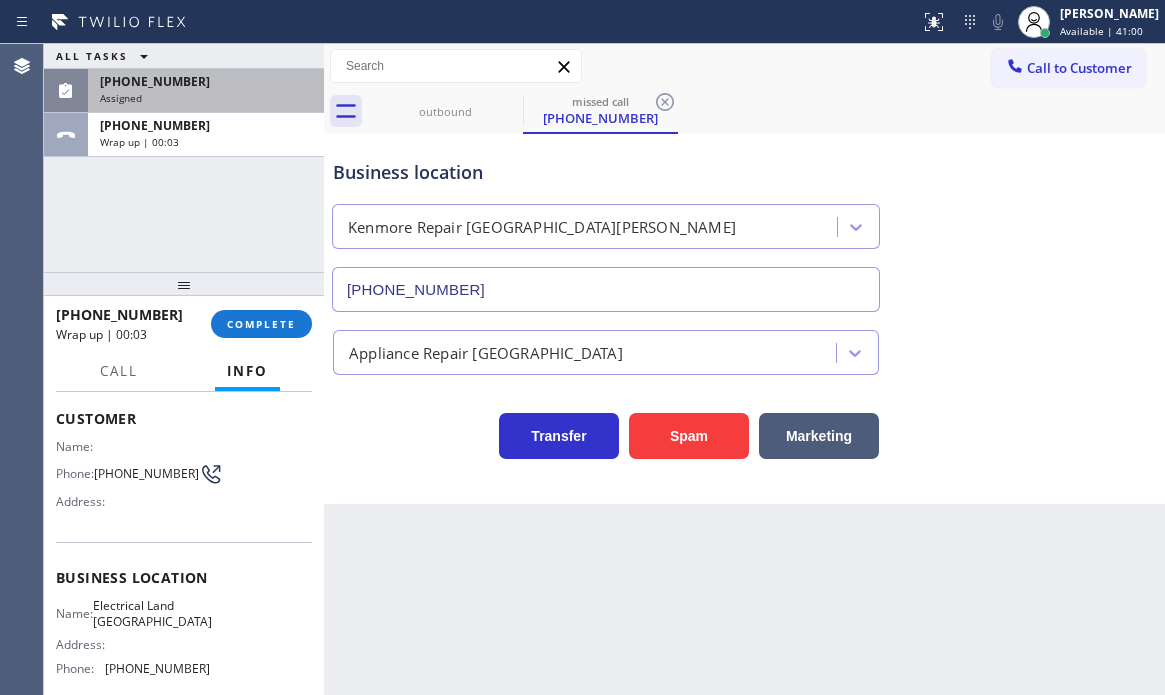 click on "[PHONE_NUMBER]" at bounding box center [206, 81] 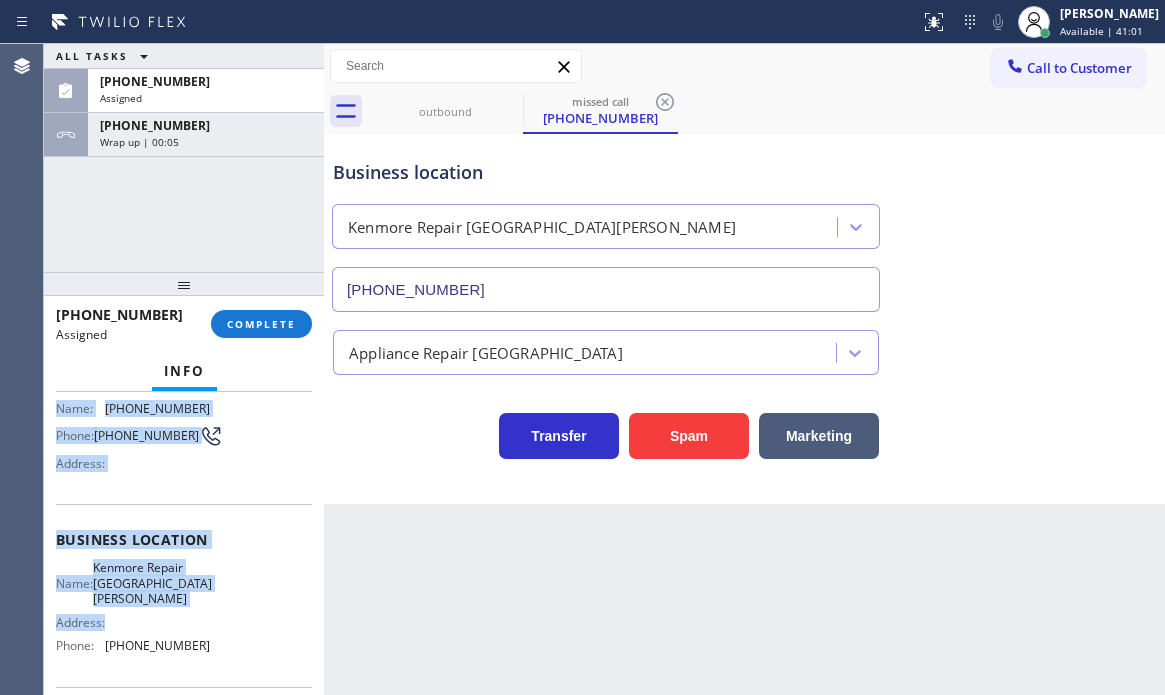 scroll, scrollTop: 200, scrollLeft: 0, axis: vertical 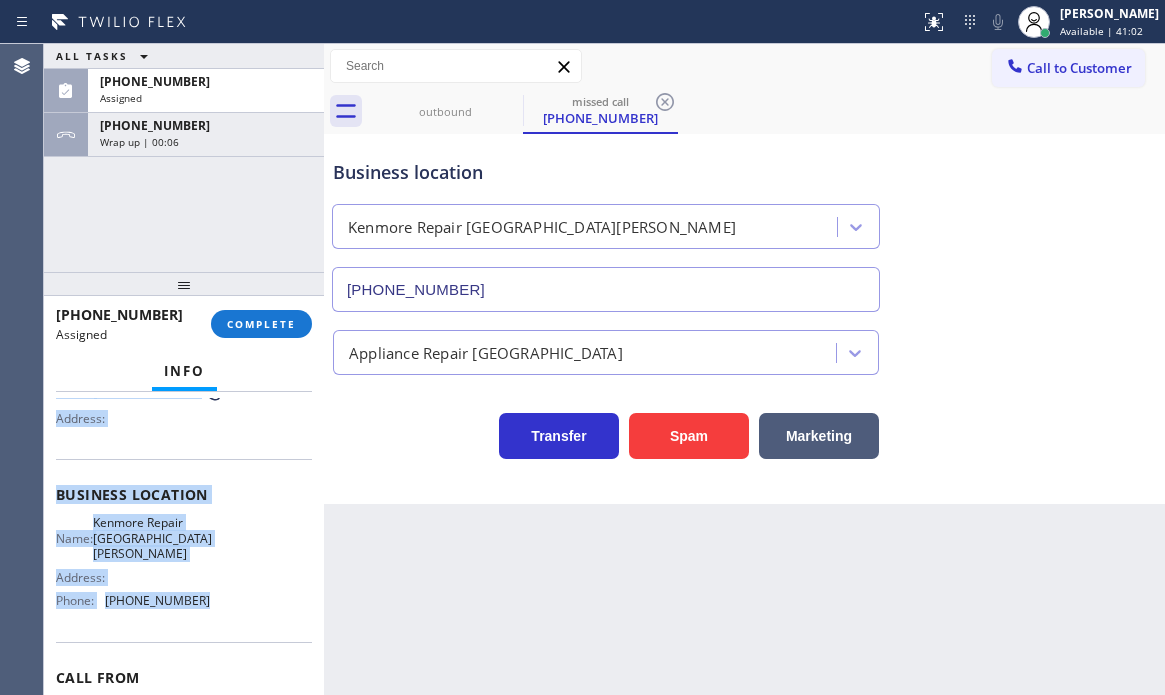 drag, startPoint x: 49, startPoint y: 428, endPoint x: 213, endPoint y: 612, distance: 246.4792 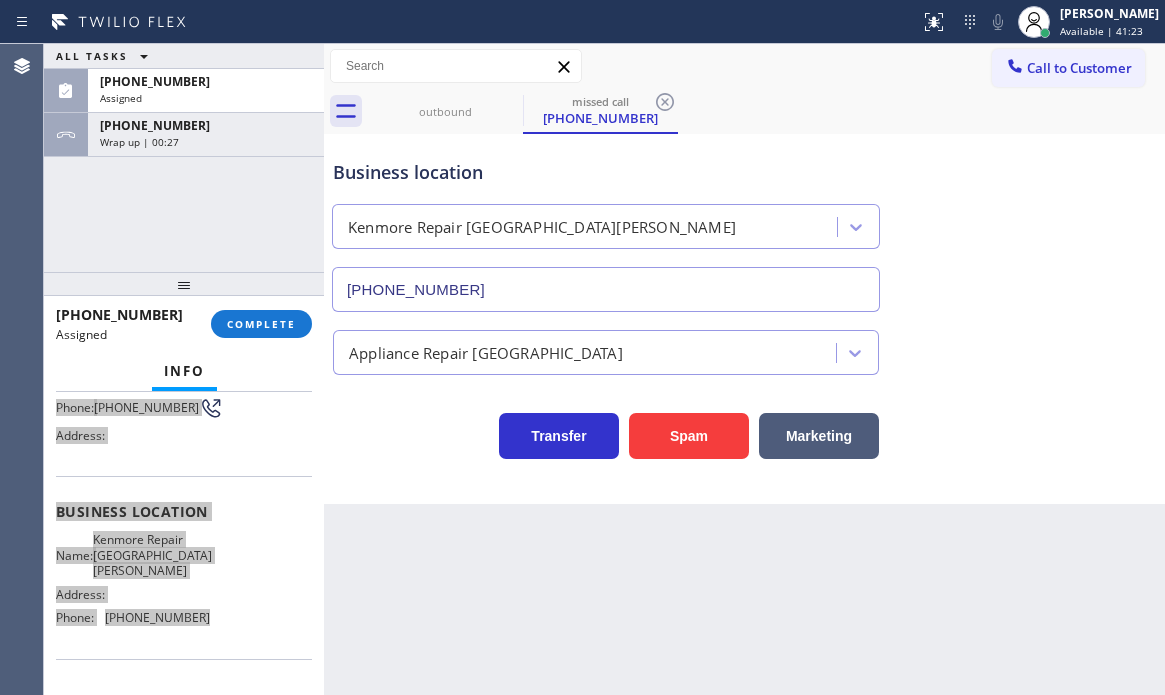scroll, scrollTop: 217, scrollLeft: 0, axis: vertical 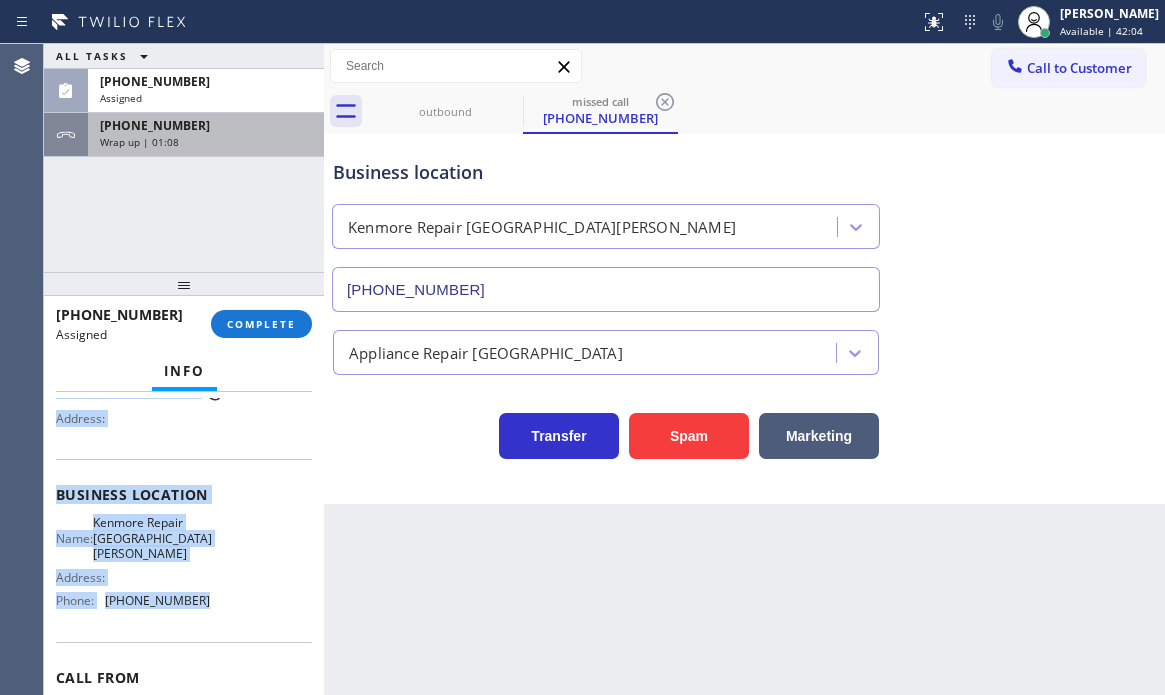 click on "Wrap up | 01:08" at bounding box center (206, 142) 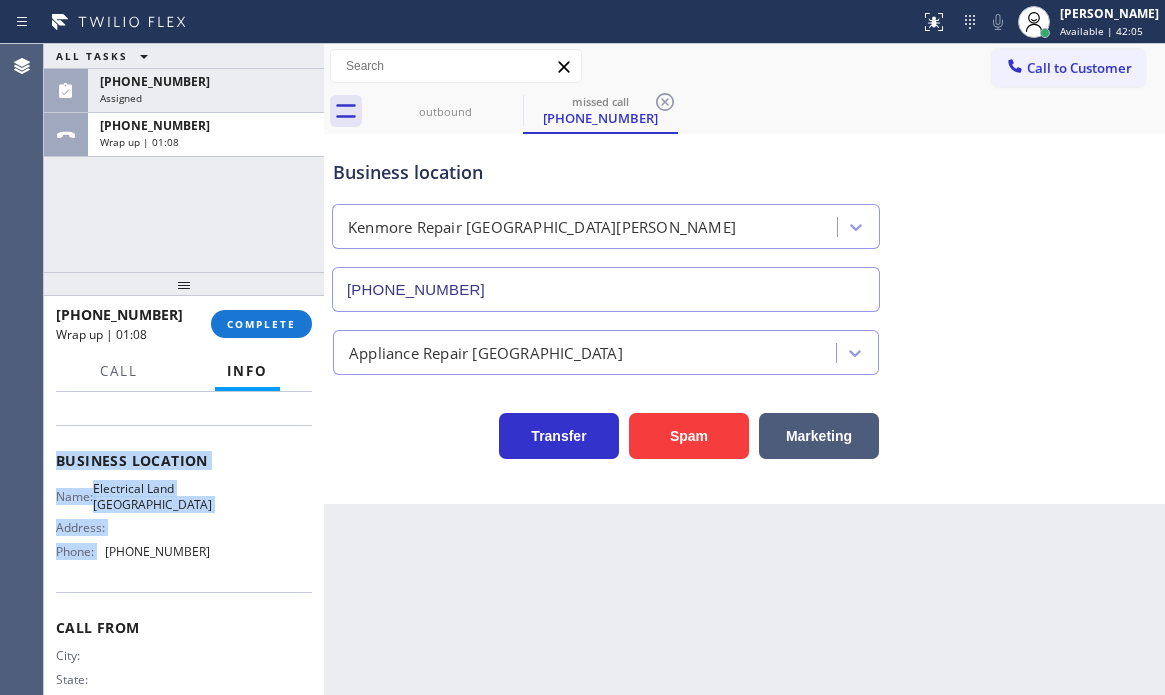 scroll, scrollTop: 183, scrollLeft: 0, axis: vertical 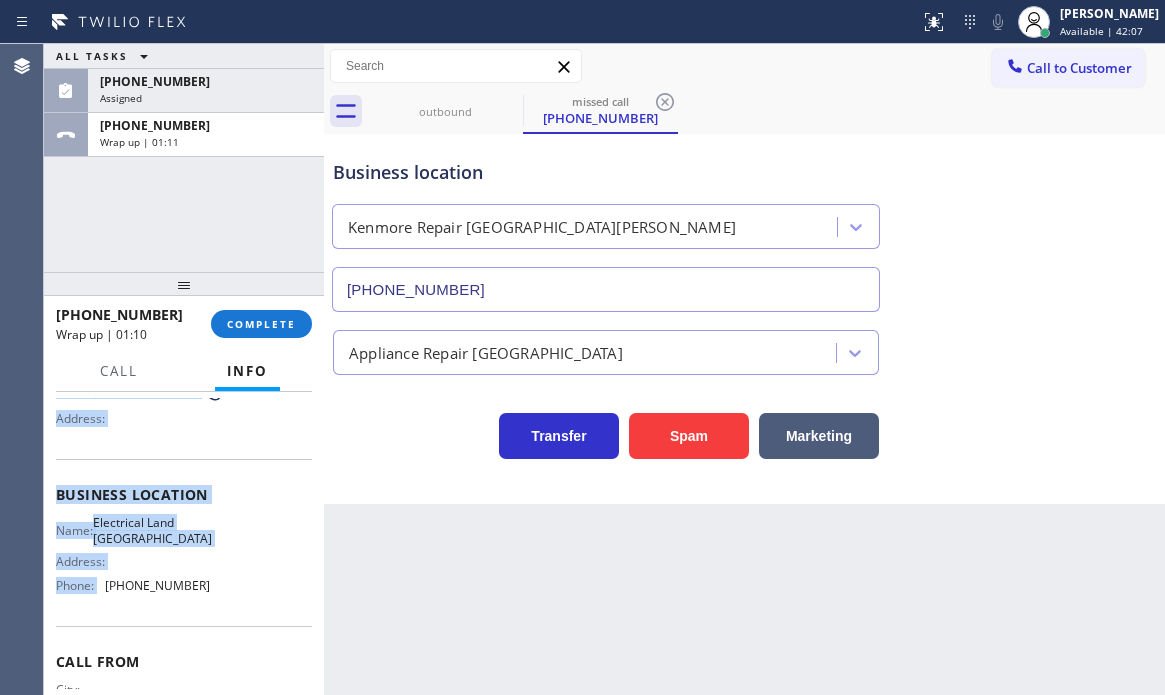 click on "Name: Electrical Land [GEOGRAPHIC_DATA] Address:   Phone: [PHONE_NUMBER]" at bounding box center (184, 558) 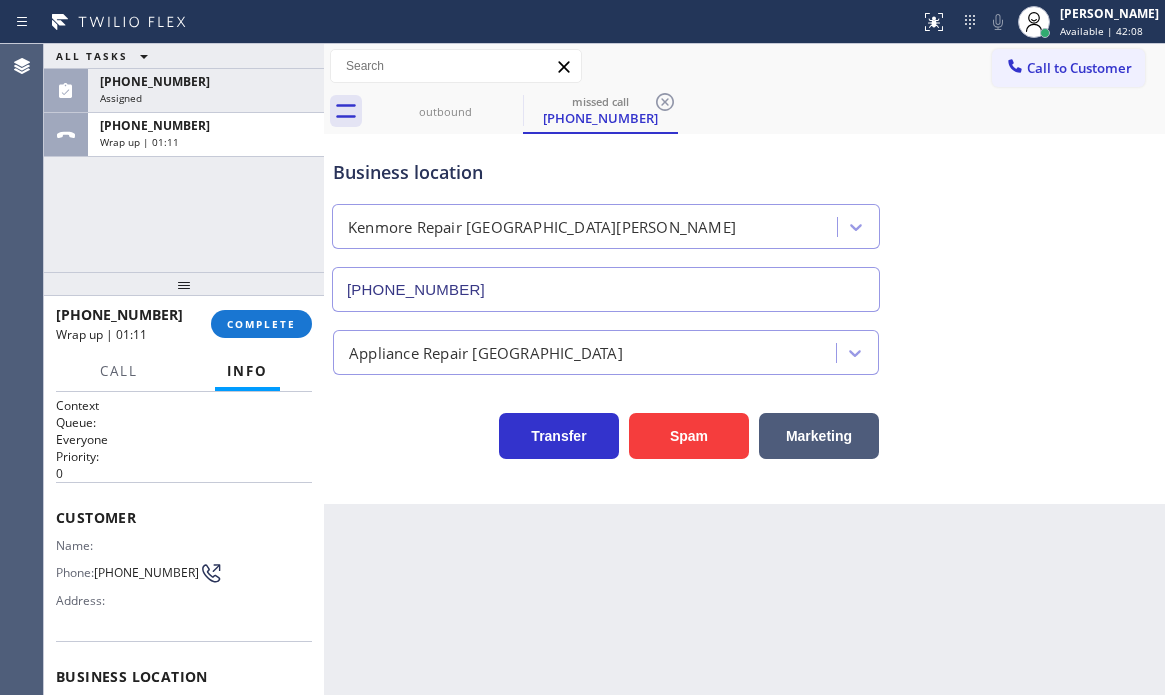 scroll, scrollTop: 0, scrollLeft: 0, axis: both 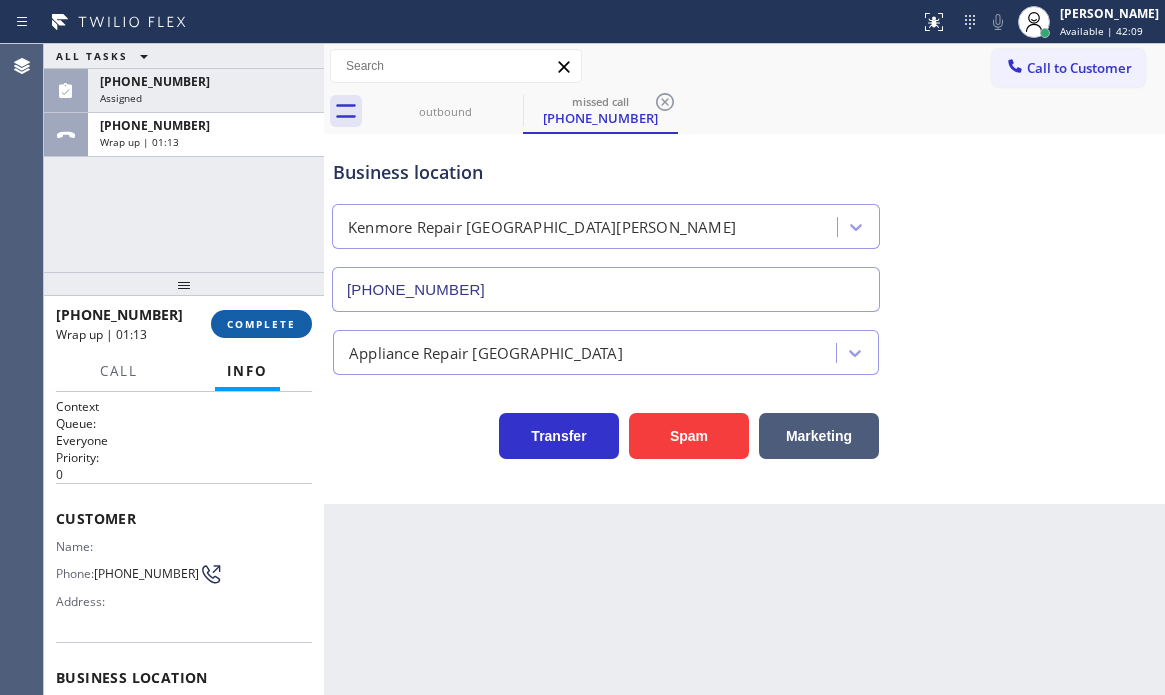 click on "COMPLETE" at bounding box center (261, 324) 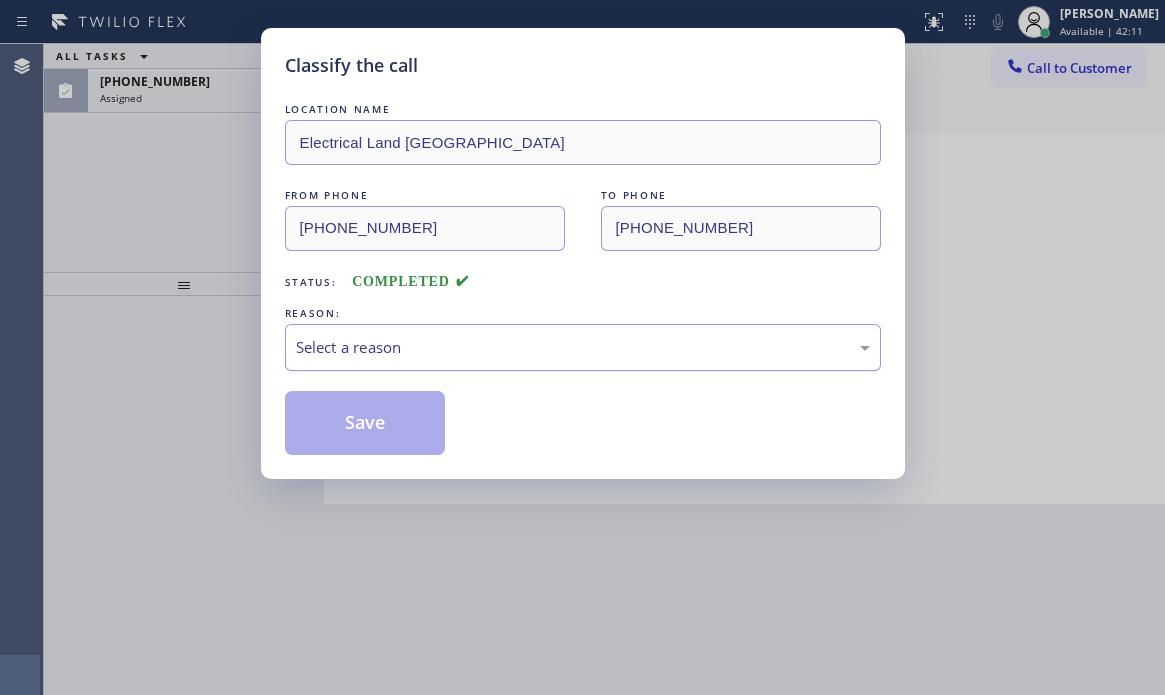 drag, startPoint x: 477, startPoint y: 341, endPoint x: 468, endPoint y: 361, distance: 21.931713 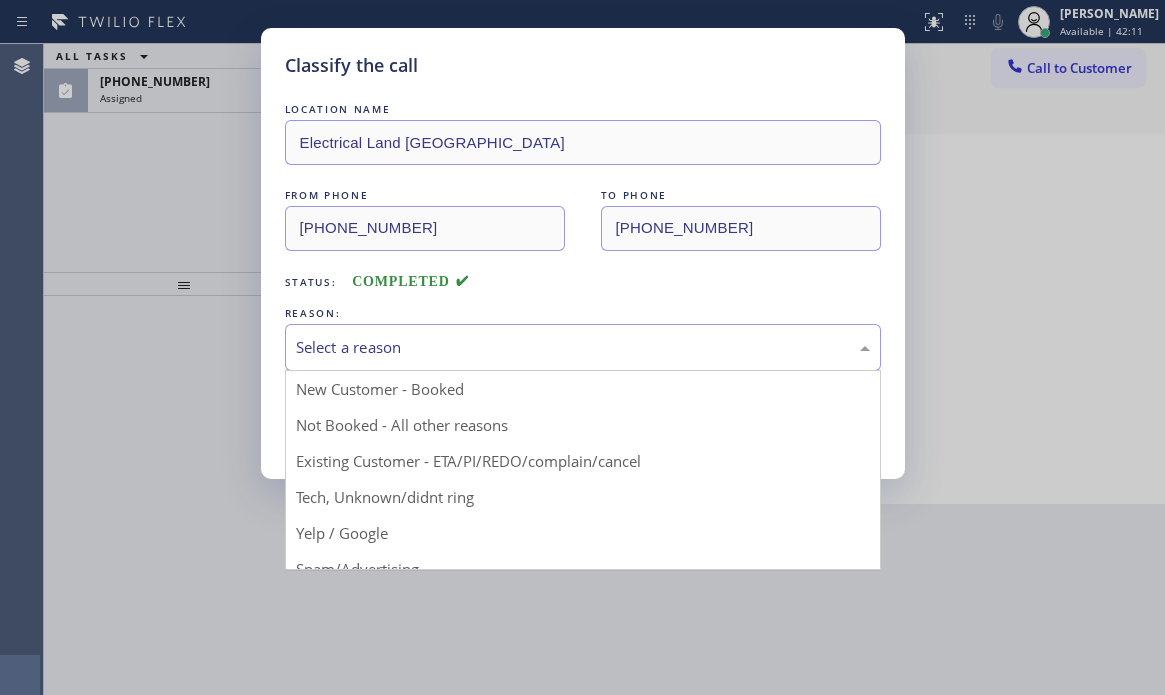 drag, startPoint x: 392, startPoint y: 425, endPoint x: 378, endPoint y: 425, distance: 14 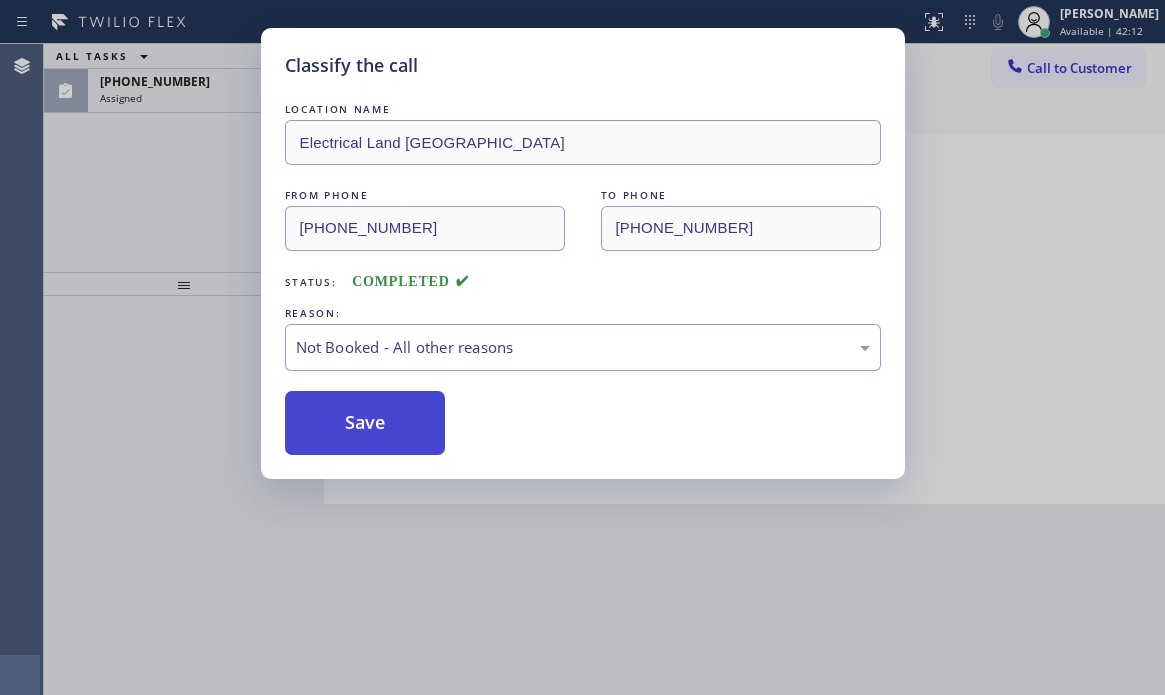 drag, startPoint x: 365, startPoint y: 425, endPoint x: 297, endPoint y: 320, distance: 125.09596 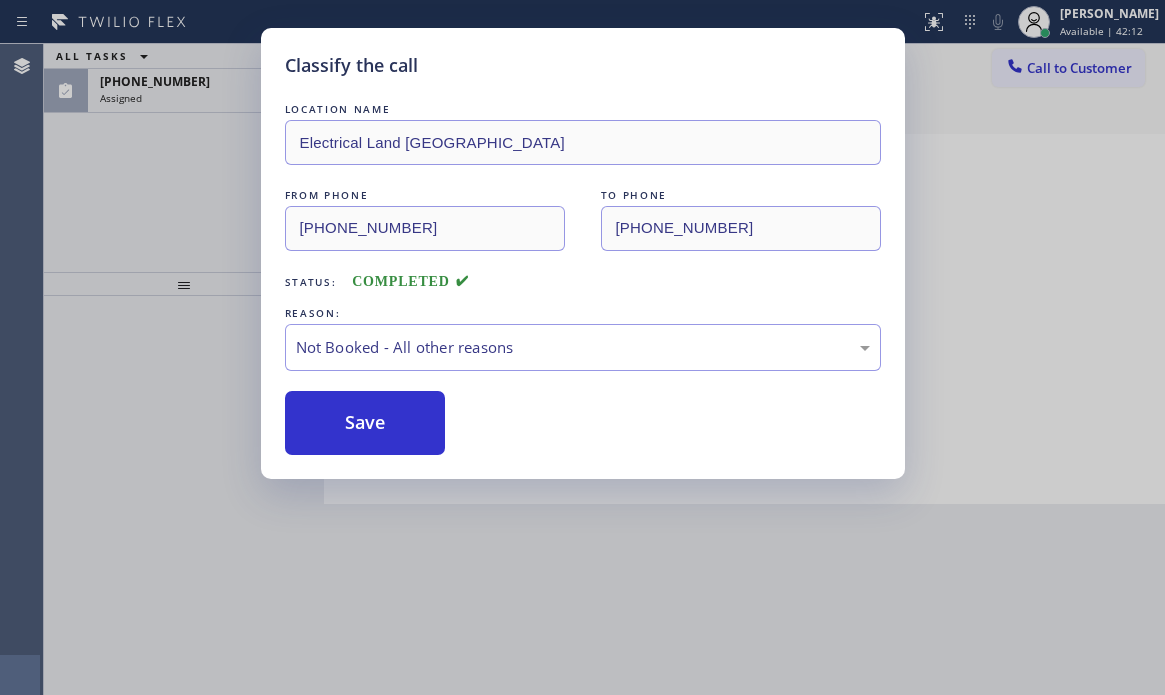 click on "Classify the call LOCATION NAME Electrical Land [GEOGRAPHIC_DATA] FROM PHONE [PHONE_NUMBER] TO PHONE [PHONE_NUMBER] Status: COMPLETED REASON: Not Booked - All other reasons Save" at bounding box center [582, 347] 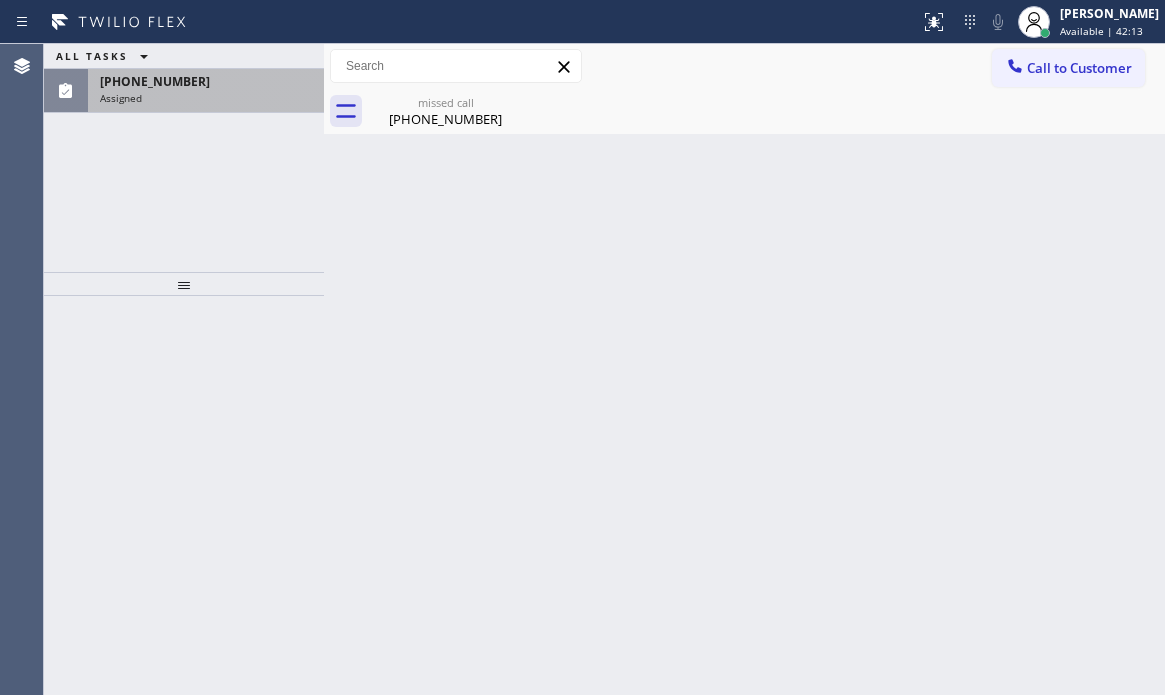 click on "Assigned" at bounding box center (206, 98) 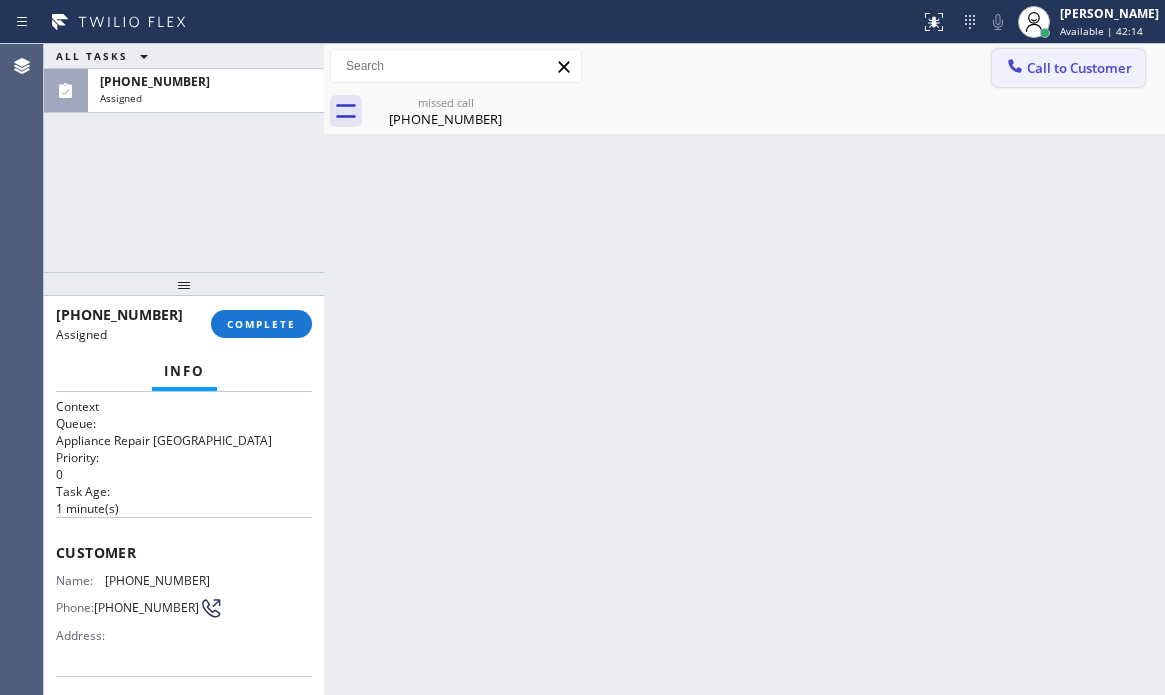 click on "Call to Customer" at bounding box center [1079, 68] 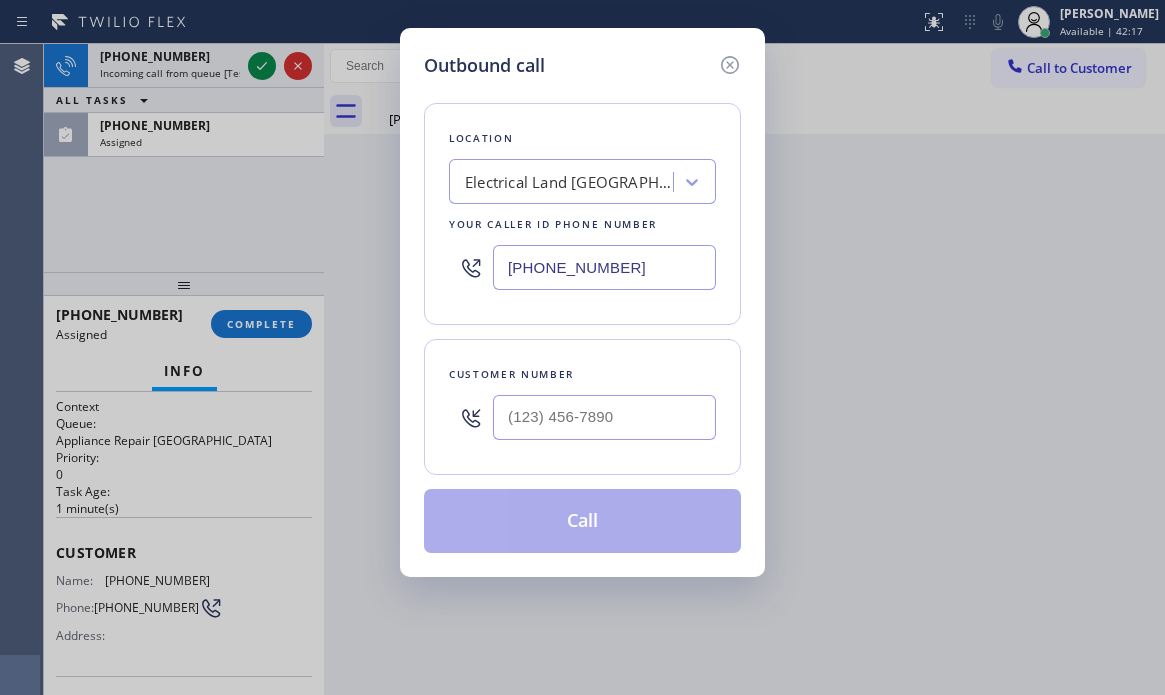 click 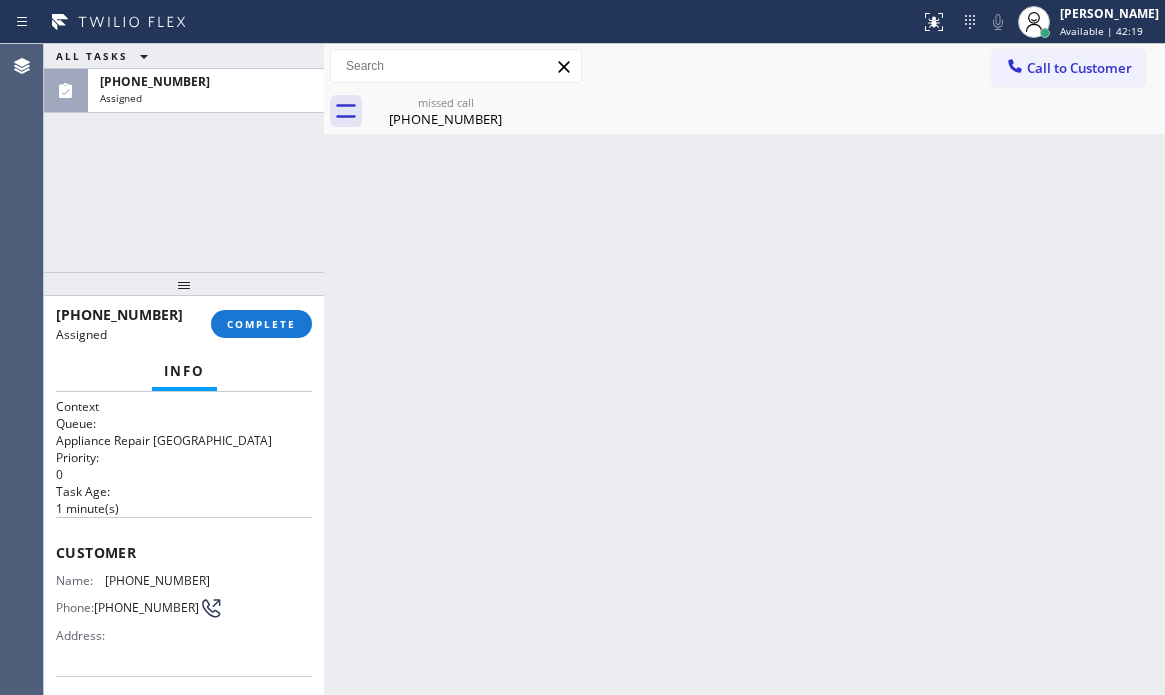 click on "Call to Customer" at bounding box center [1068, 68] 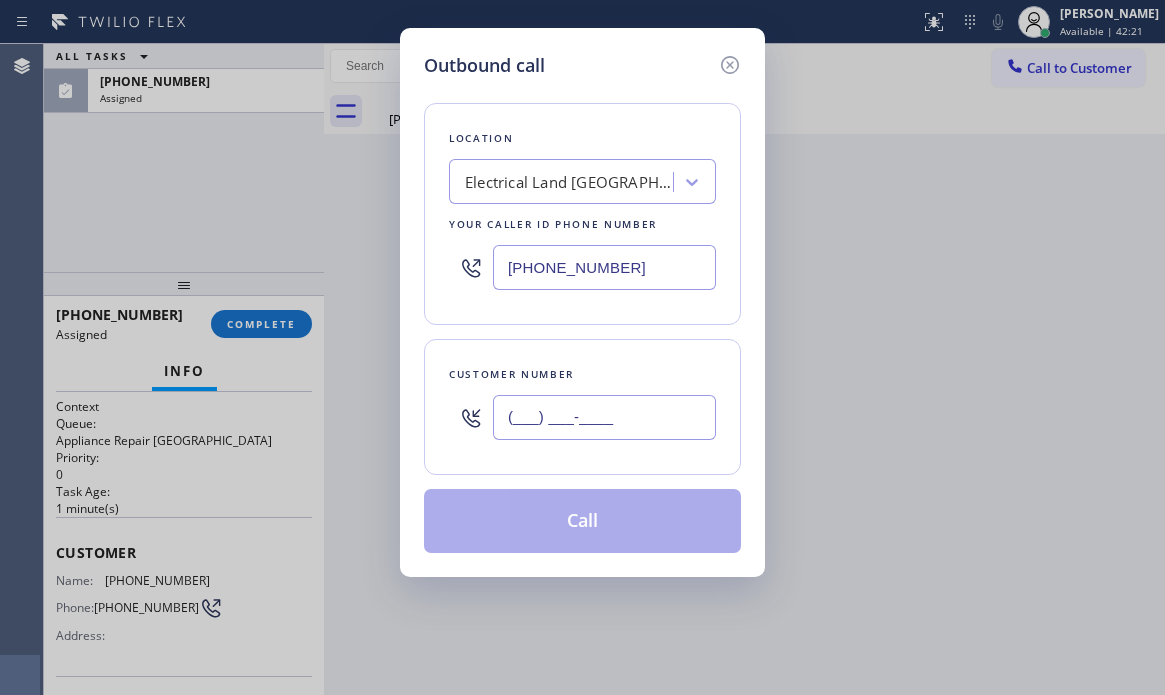 click on "(___) ___-____" at bounding box center [604, 417] 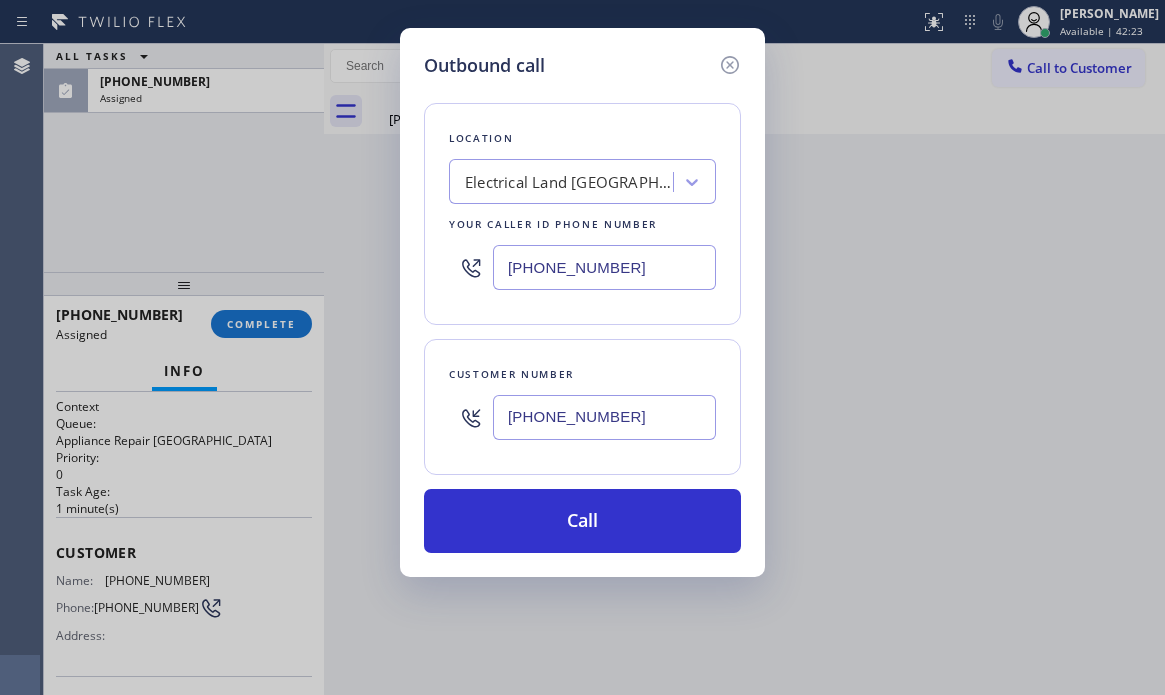 drag, startPoint x: 586, startPoint y: 525, endPoint x: 649, endPoint y: 239, distance: 292.85663 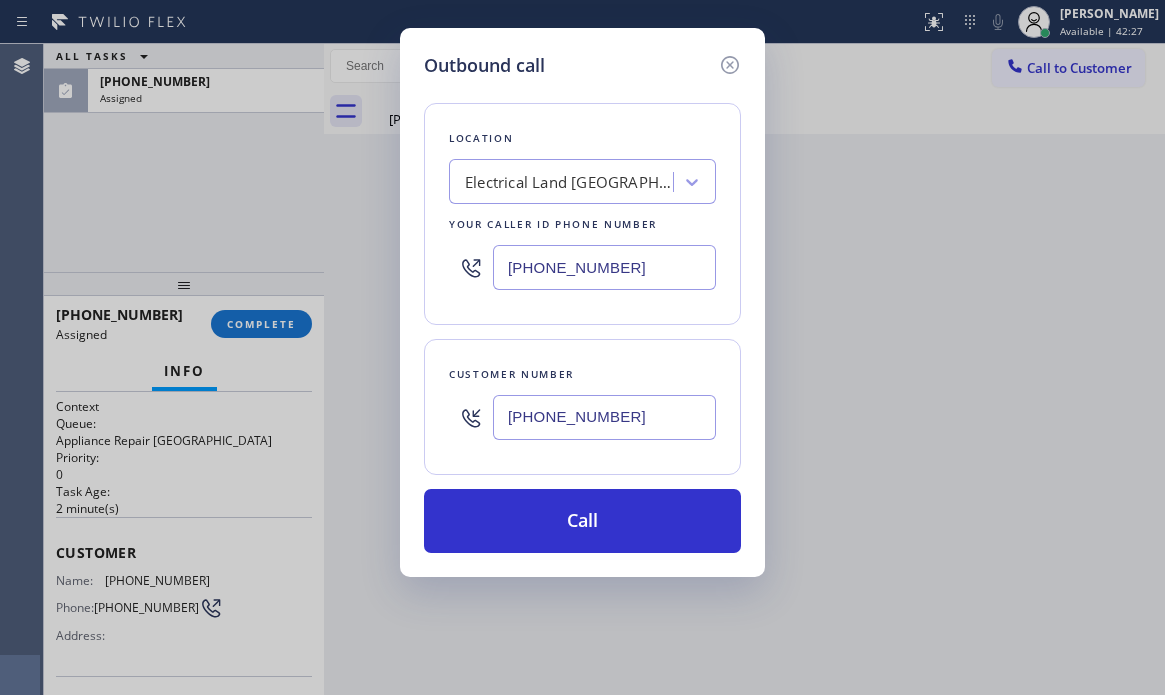 drag, startPoint x: 641, startPoint y: 415, endPoint x: 459, endPoint y: 414, distance: 182.00275 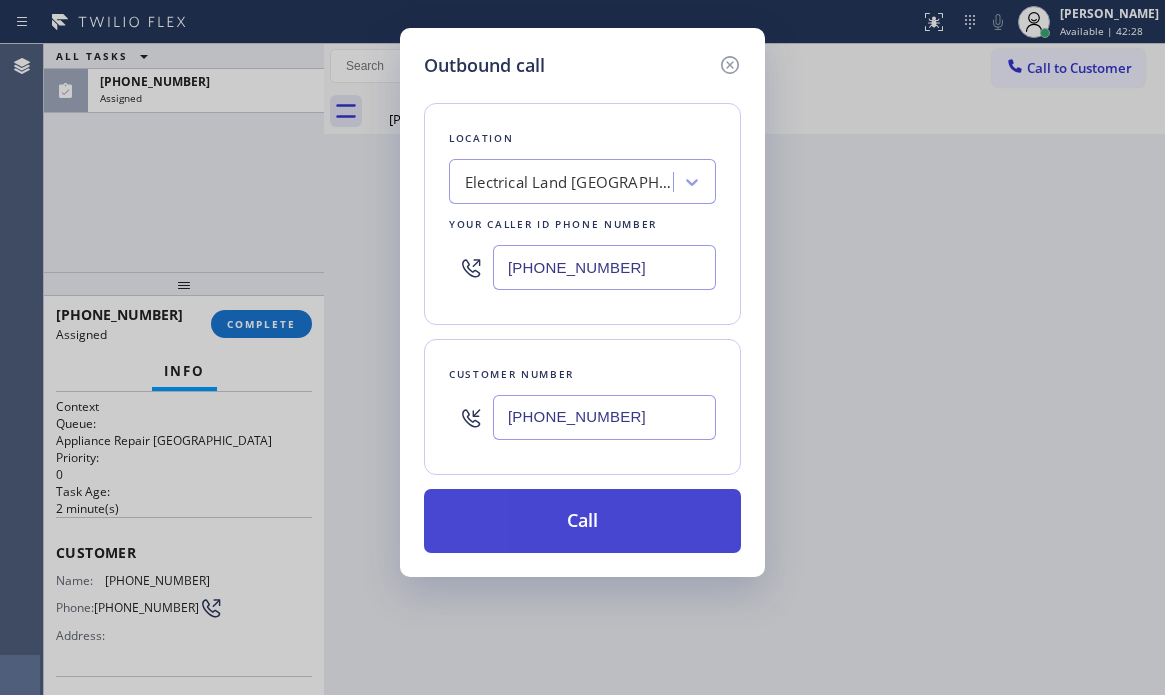 type on "[PHONE_NUMBER]" 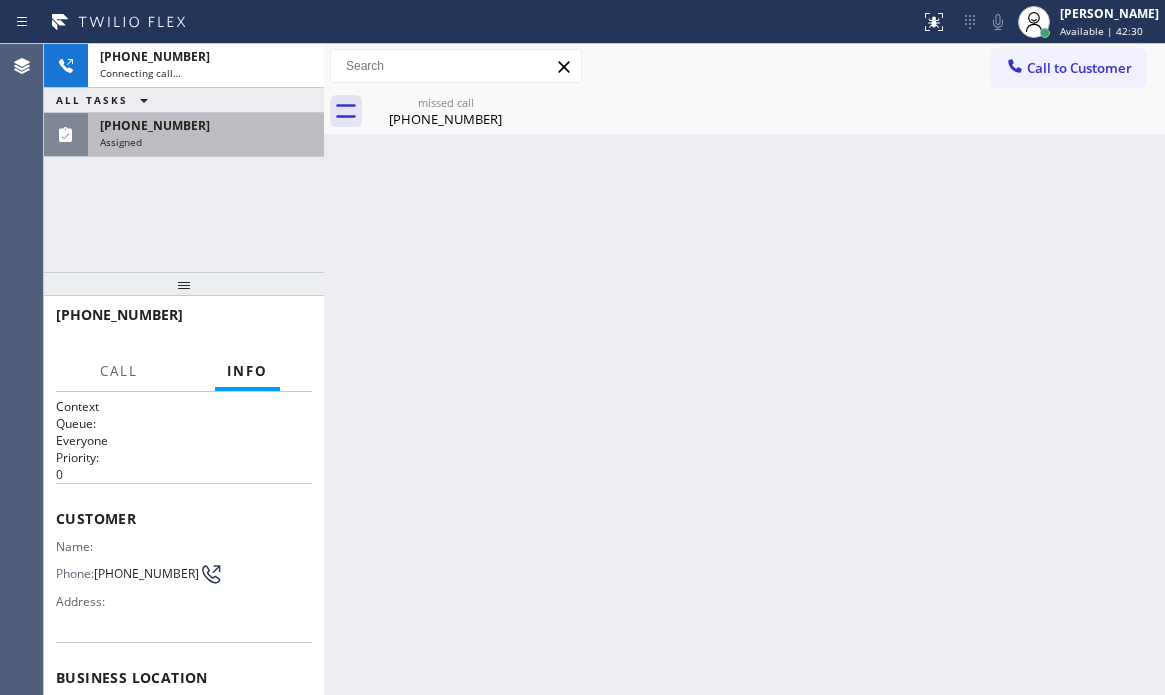drag, startPoint x: 245, startPoint y: 140, endPoint x: 241, endPoint y: 154, distance: 14.56022 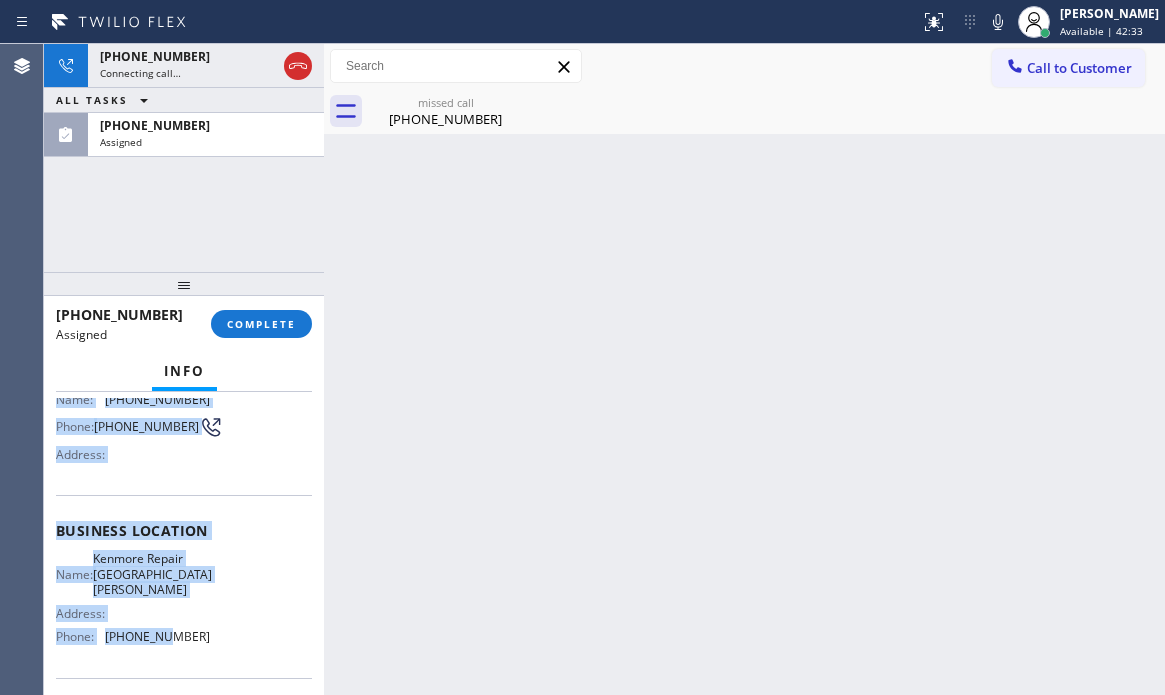 scroll, scrollTop: 200, scrollLeft: 0, axis: vertical 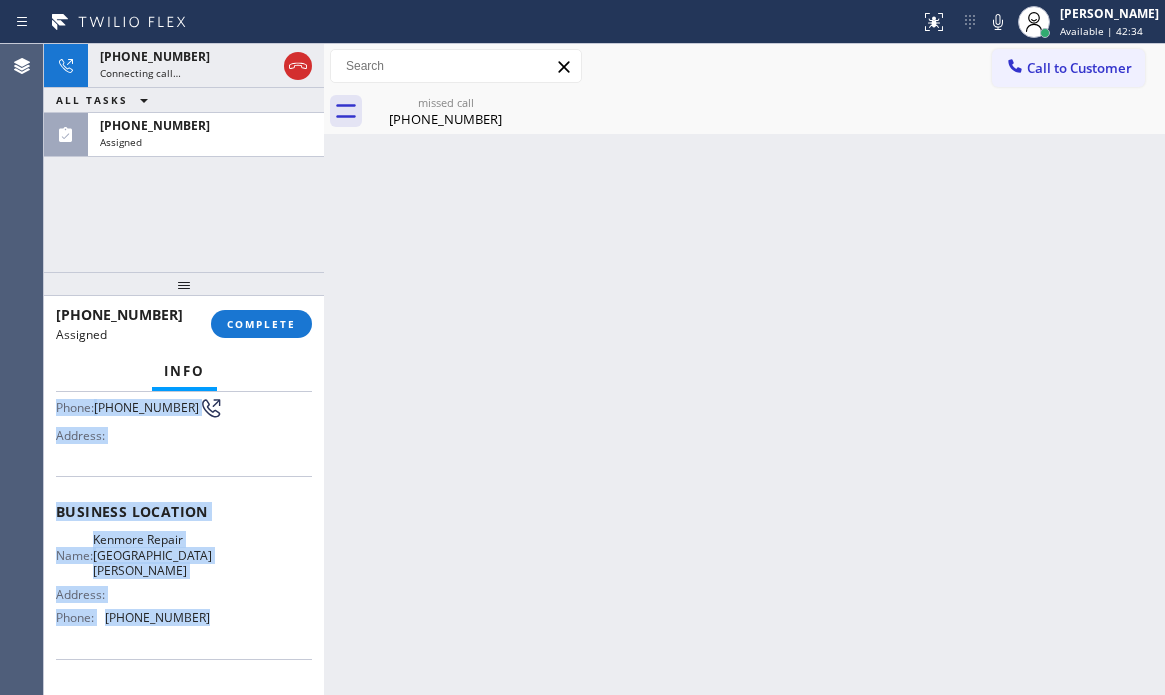drag, startPoint x: 53, startPoint y: 549, endPoint x: 212, endPoint y: 628, distance: 177.54436 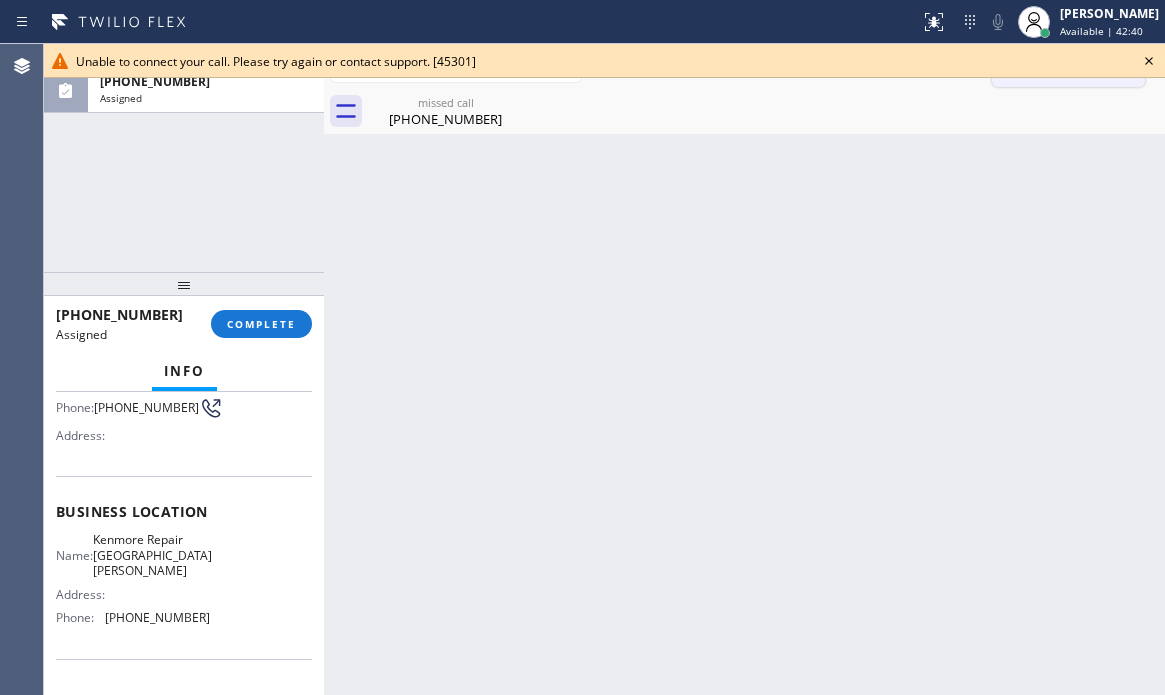 click 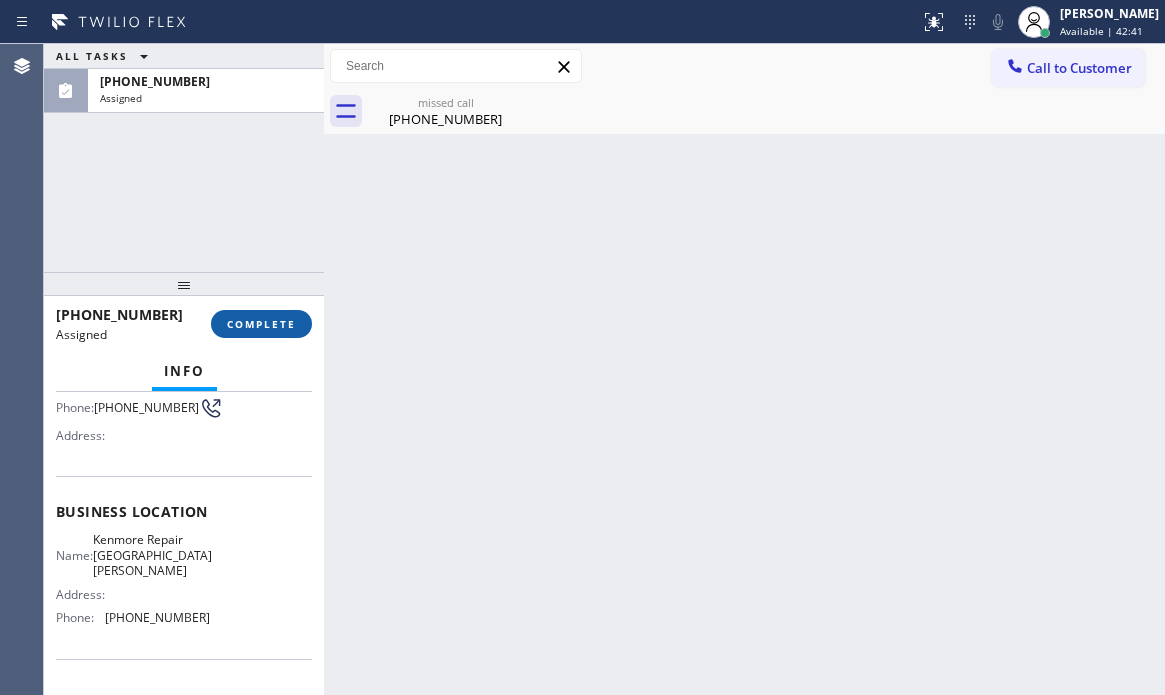 click on "COMPLETE" at bounding box center [261, 324] 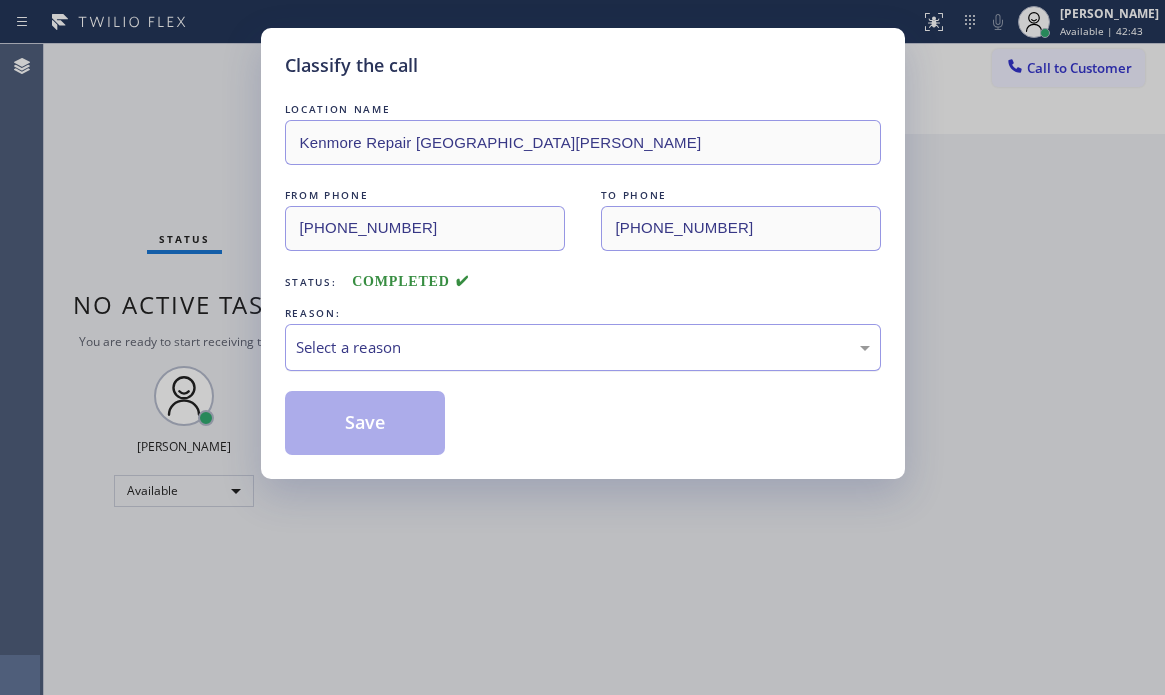 click on "Select a reason" at bounding box center [583, 347] 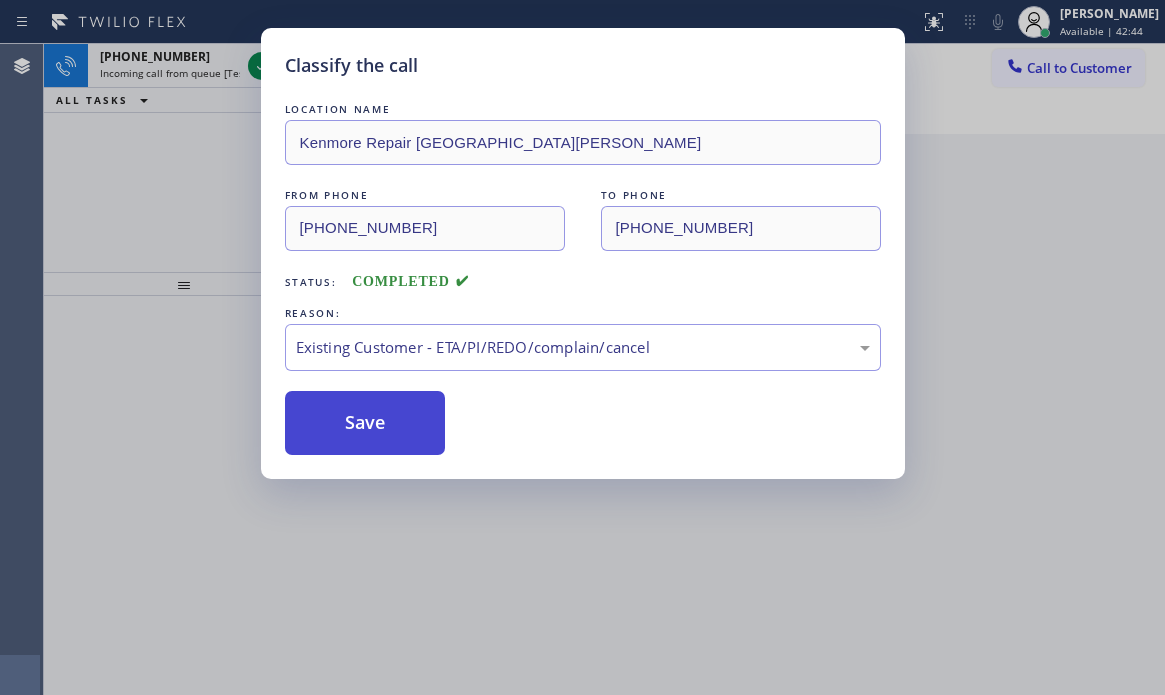 drag, startPoint x: 361, startPoint y: 465, endPoint x: 351, endPoint y: 441, distance: 26 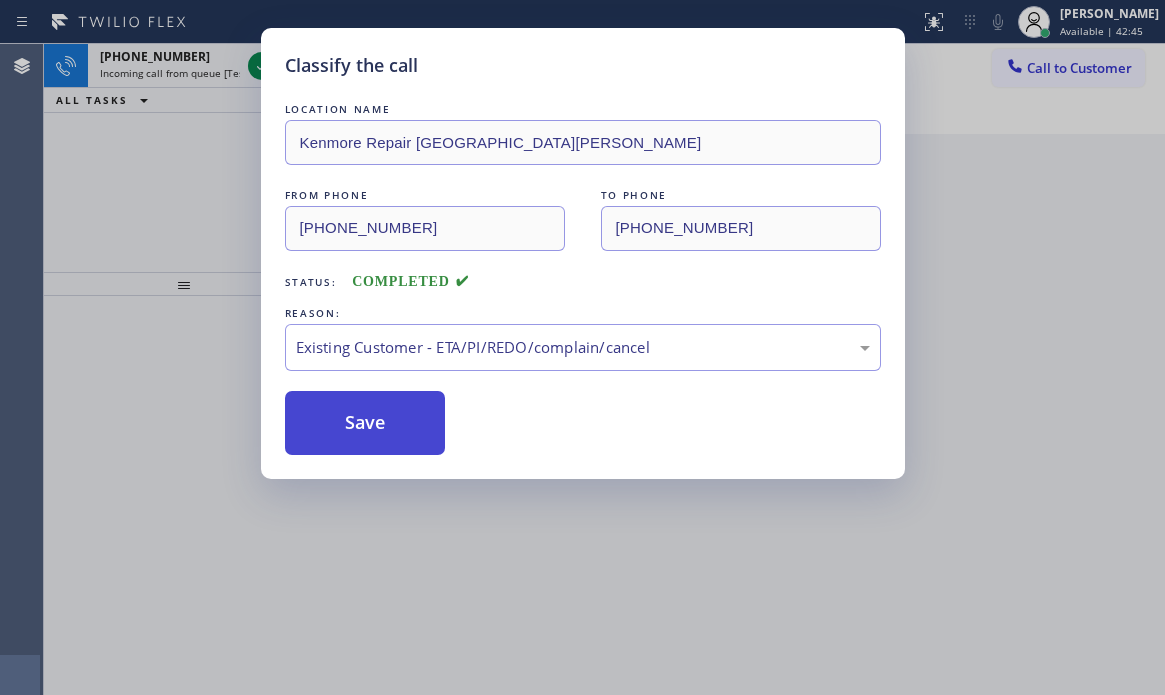 drag, startPoint x: 349, startPoint y: 428, endPoint x: 340, endPoint y: 410, distance: 20.12461 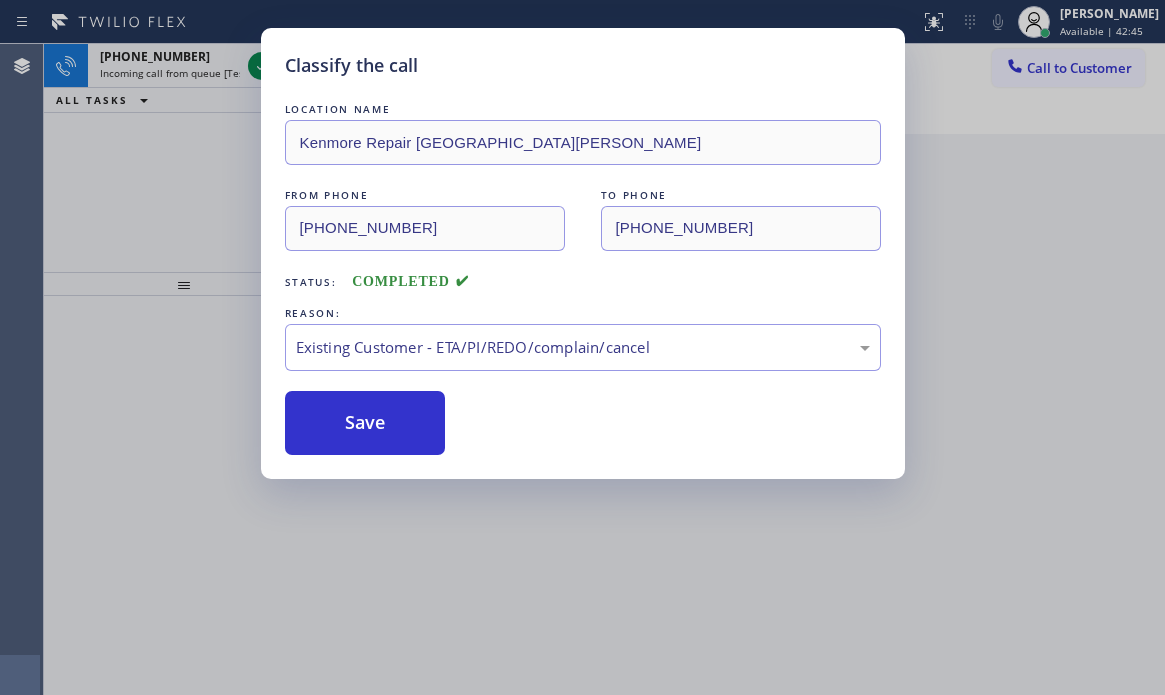 drag, startPoint x: 193, startPoint y: 143, endPoint x: 216, endPoint y: 120, distance: 32.526913 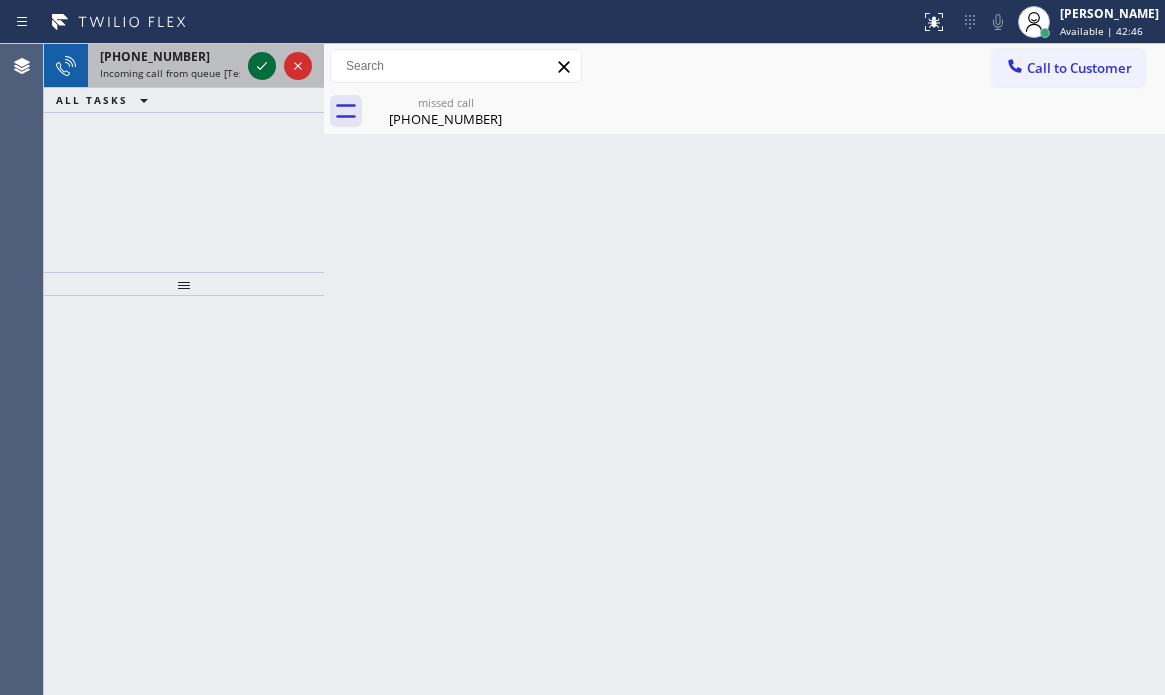 click 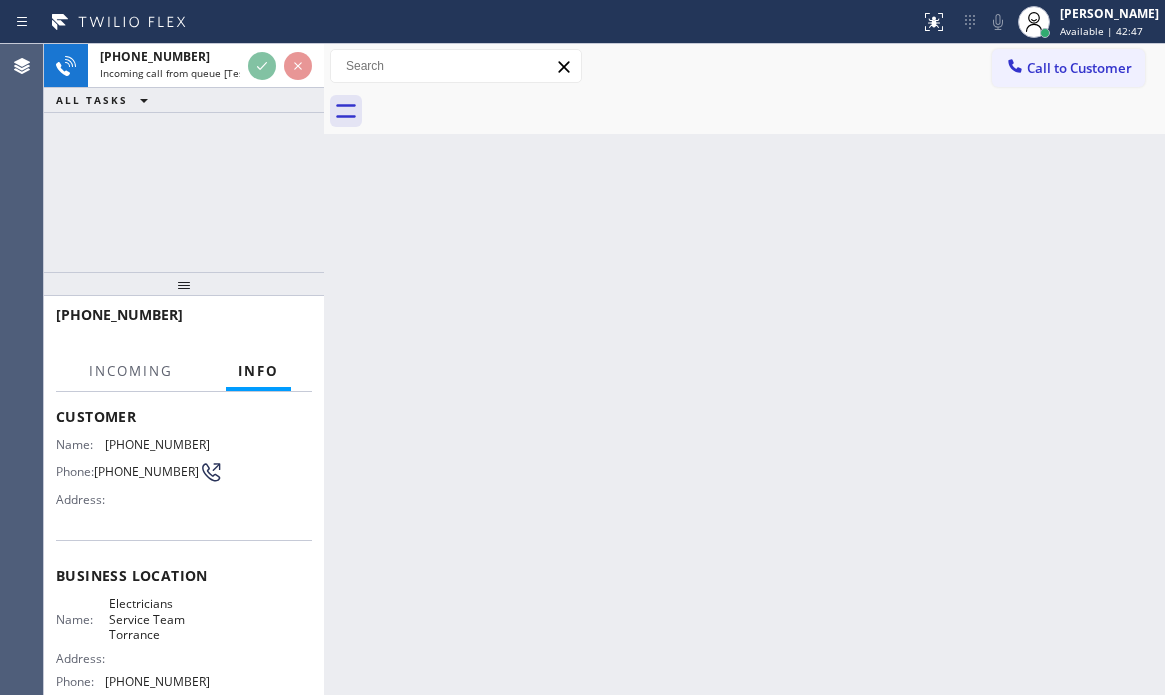 scroll, scrollTop: 200, scrollLeft: 0, axis: vertical 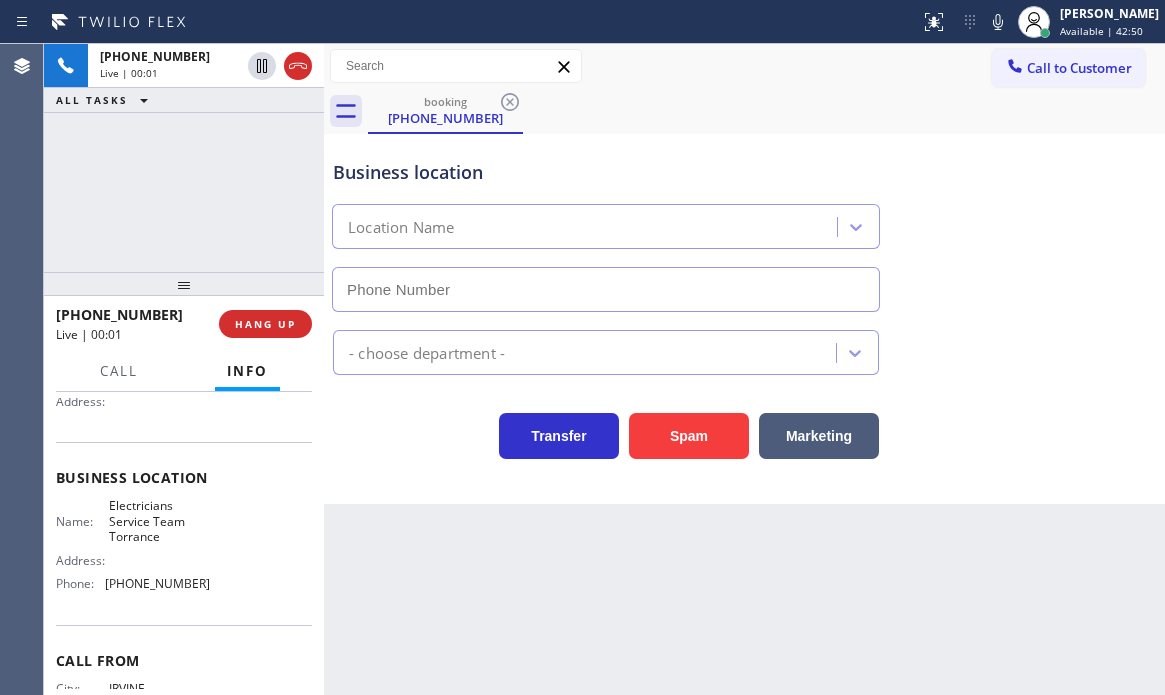 type on "[PHONE_NUMBER]" 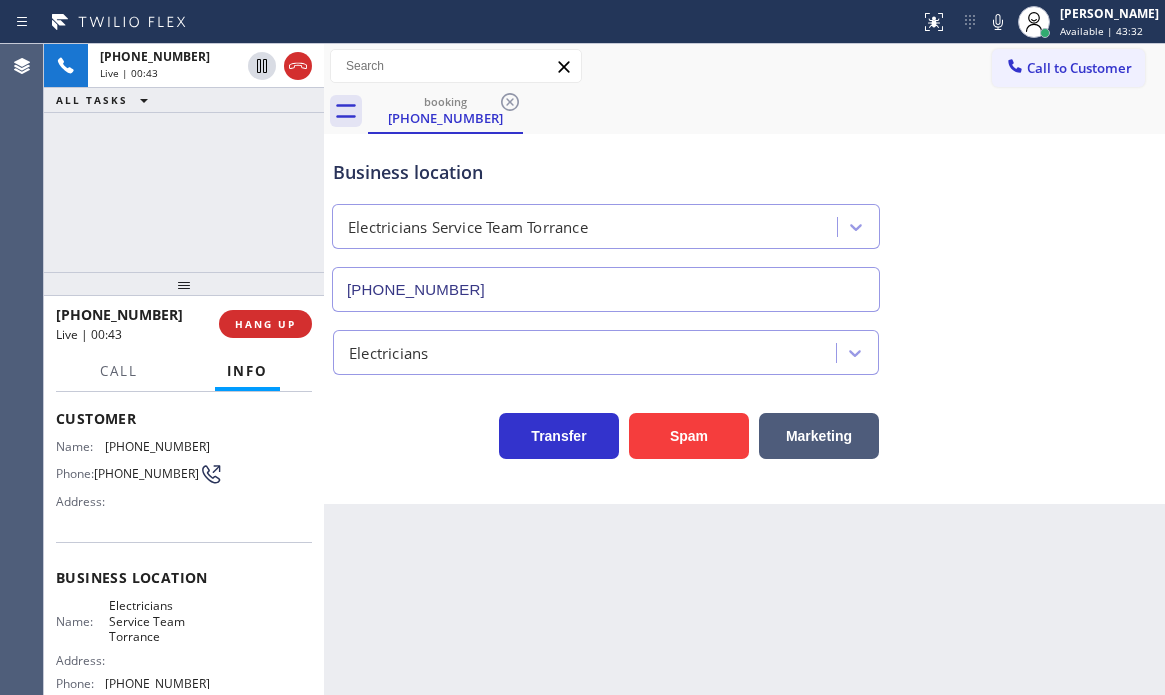 scroll, scrollTop: 0, scrollLeft: 0, axis: both 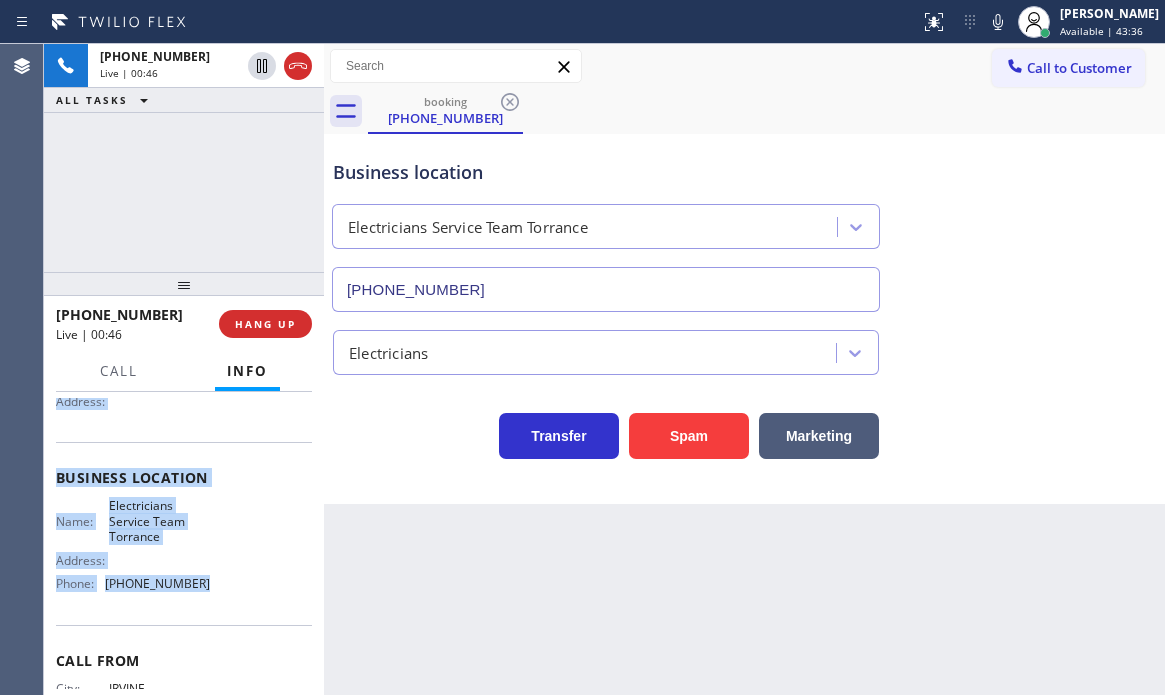 drag, startPoint x: 54, startPoint y: 512, endPoint x: 216, endPoint y: 604, distance: 186.30083 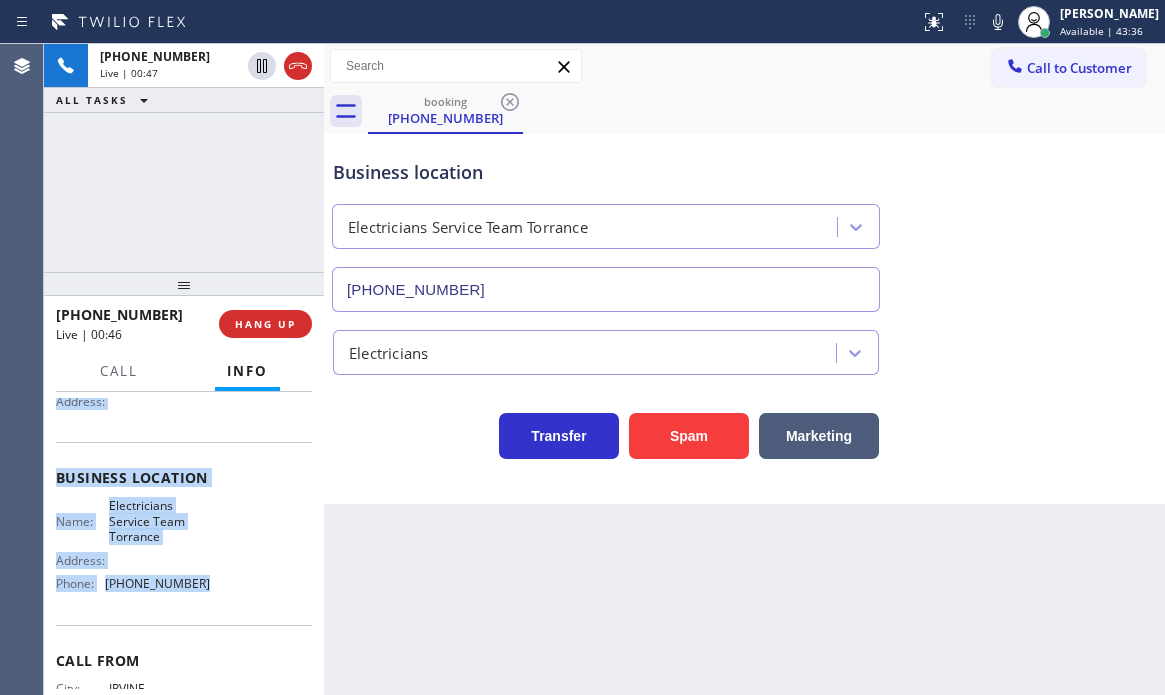 copy on "Customer Name: [PHONE_NUMBER] Phone: [PHONE_NUMBER] Address: Business location Name: Electricians Service Team Torrance Address:   Phone: [PHONE_NUMBER]" 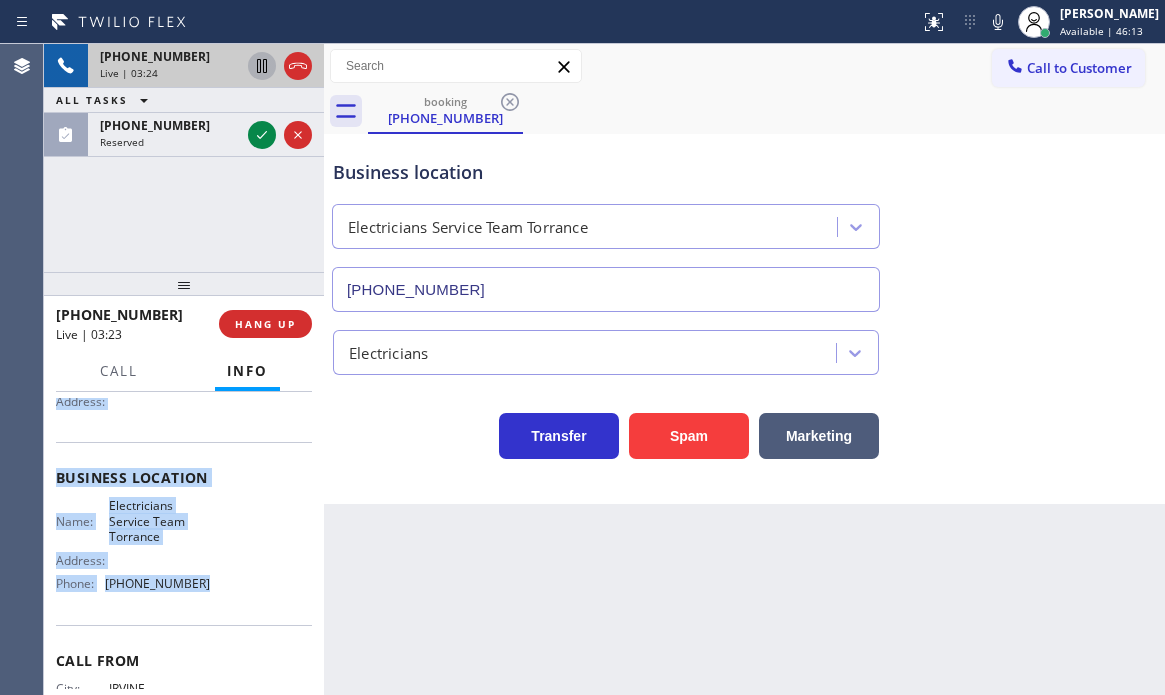 click 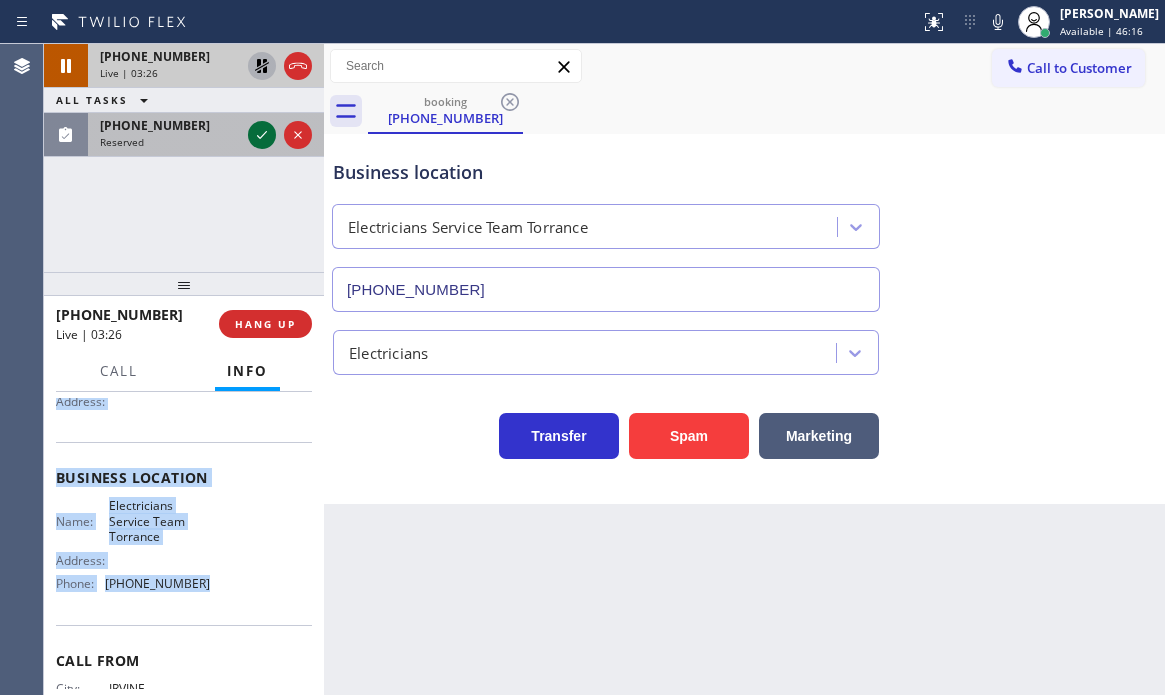 click 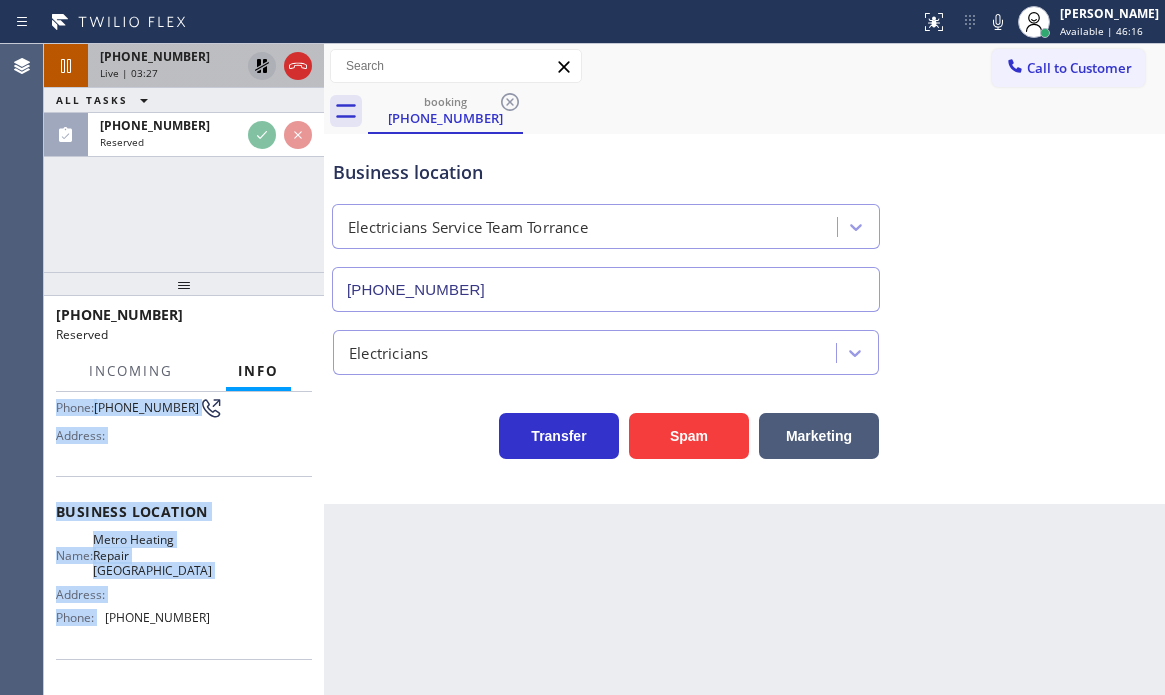 scroll, scrollTop: 234, scrollLeft: 0, axis: vertical 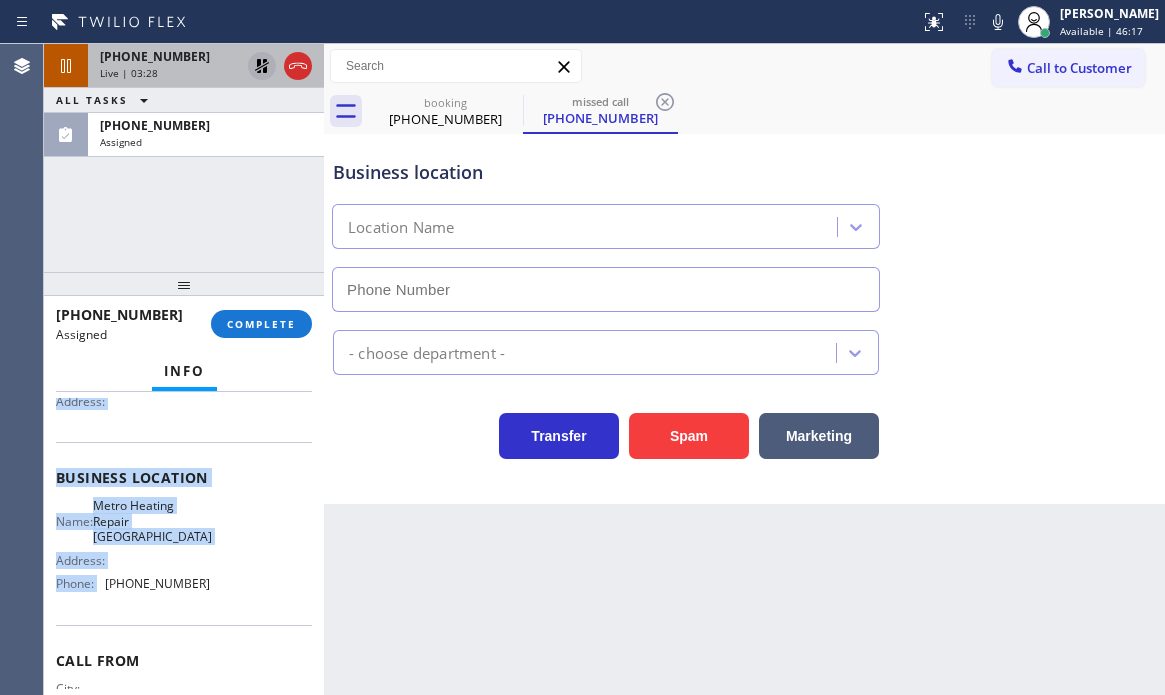 type on "[PHONE_NUMBER]" 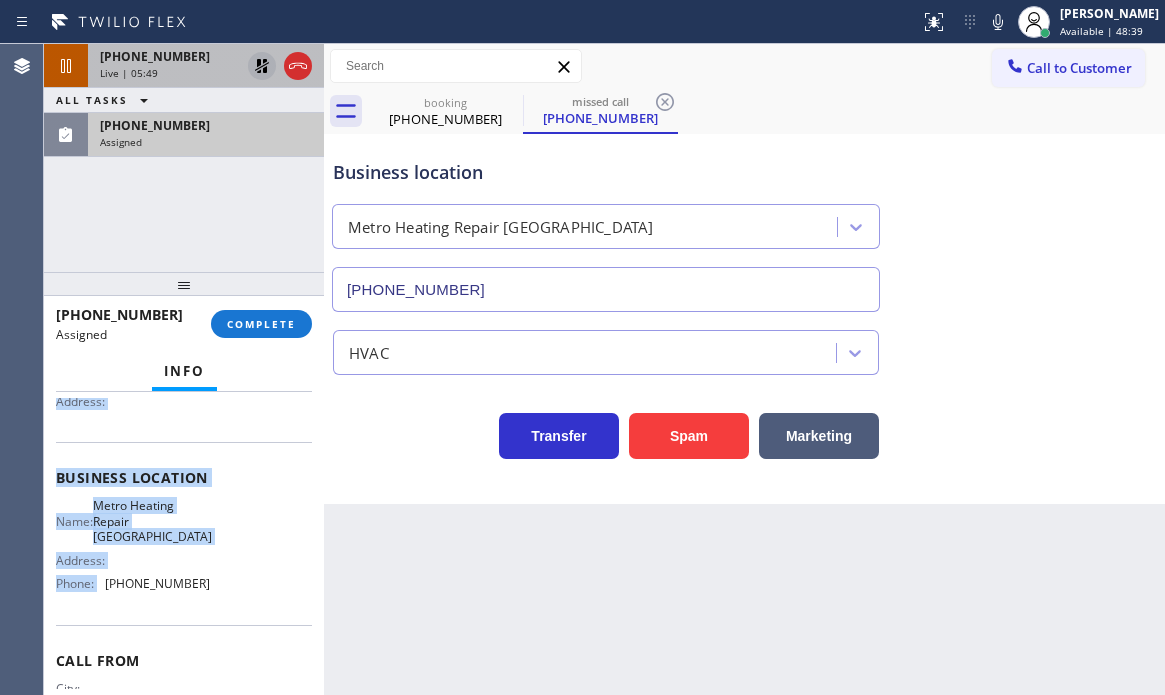 click on "[PHONE_NUMBER] Assigned" at bounding box center [202, 135] 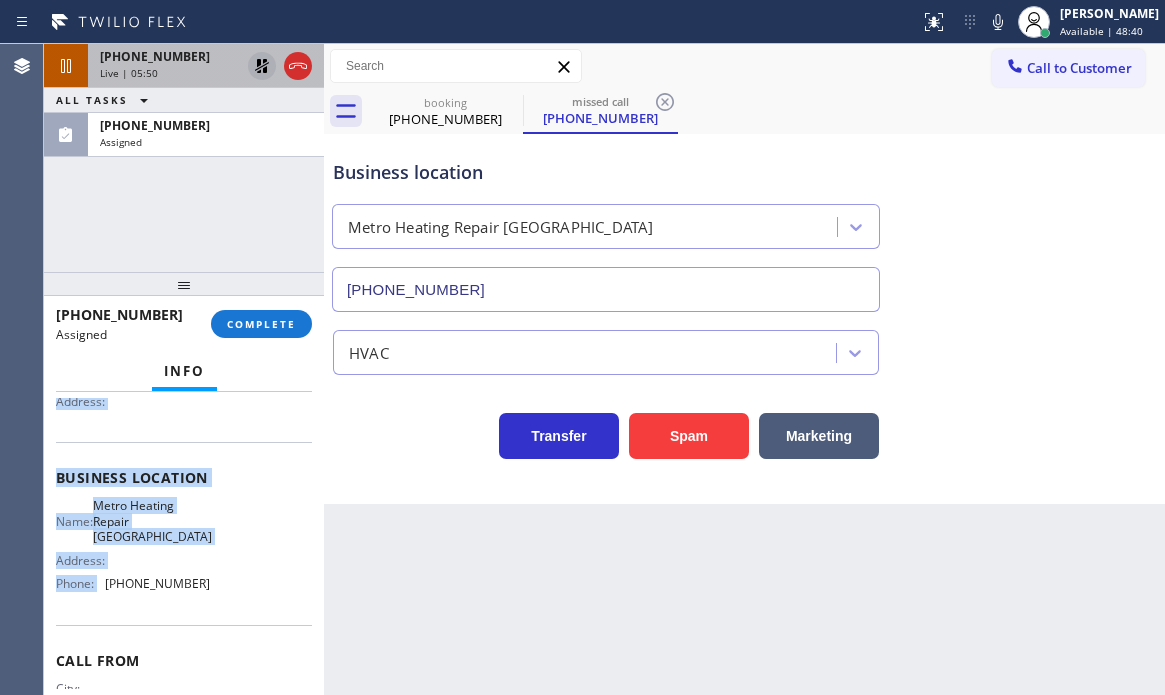 click on "Business location Name: Metro Heating Repair Astoria Address:   Phone: [PHONE_NUMBER]" at bounding box center [184, 533] 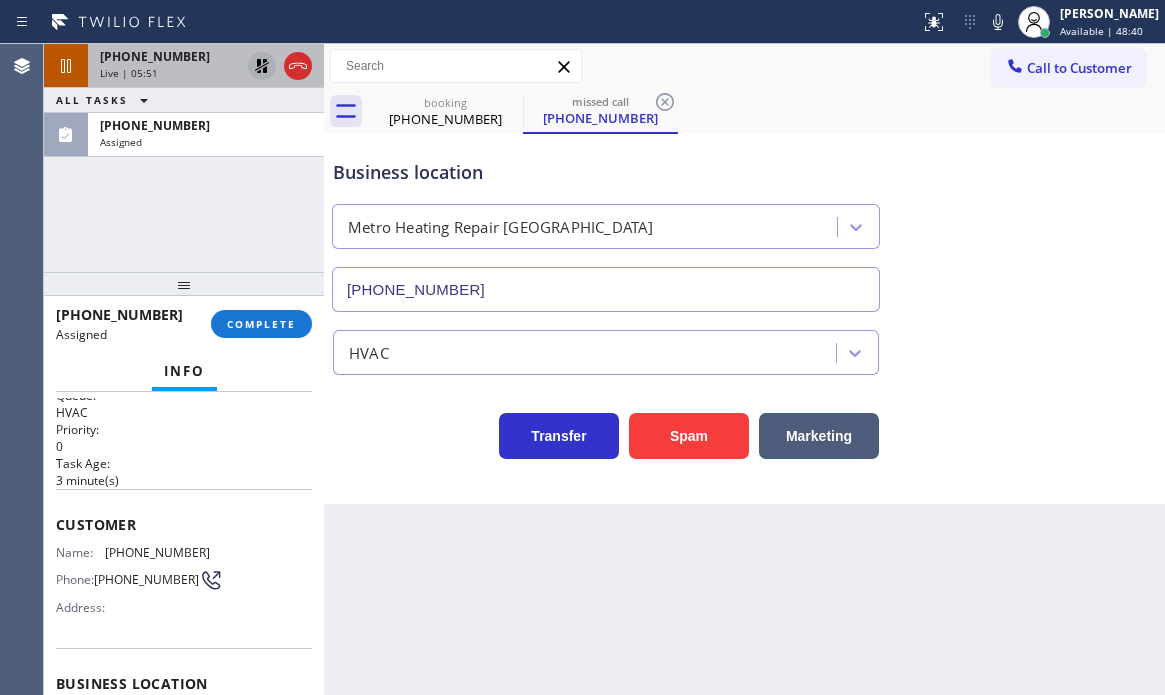 scroll, scrollTop: 0, scrollLeft: 0, axis: both 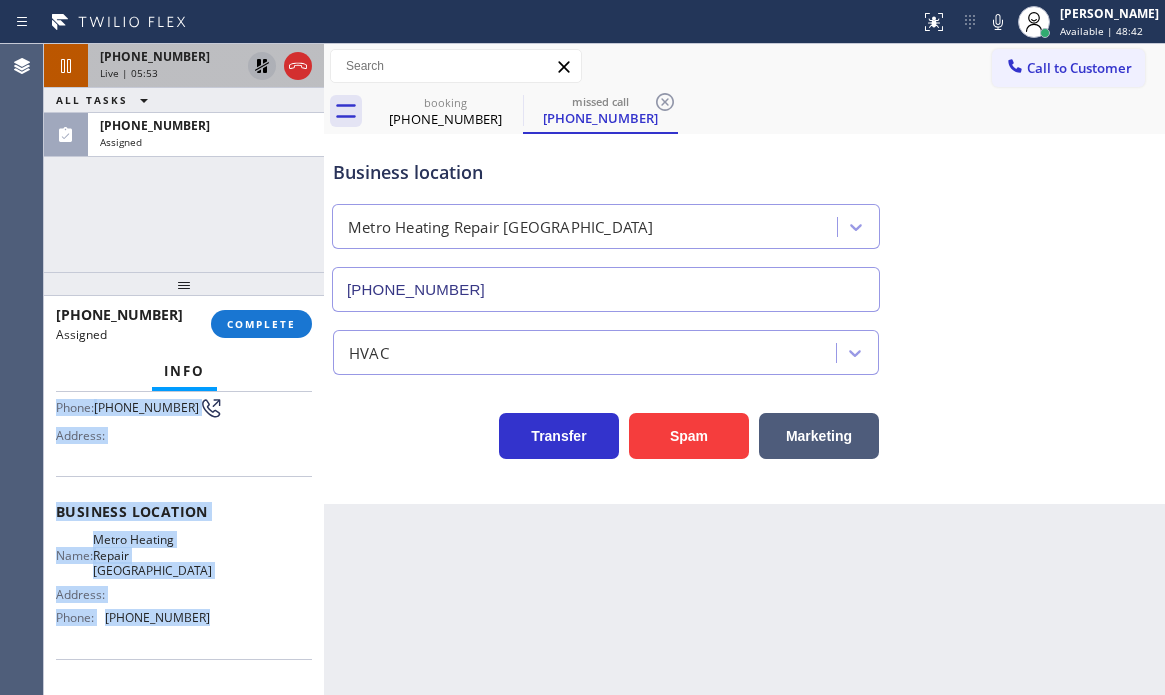 drag, startPoint x: 53, startPoint y: 551, endPoint x: 212, endPoint y: 617, distance: 172.154 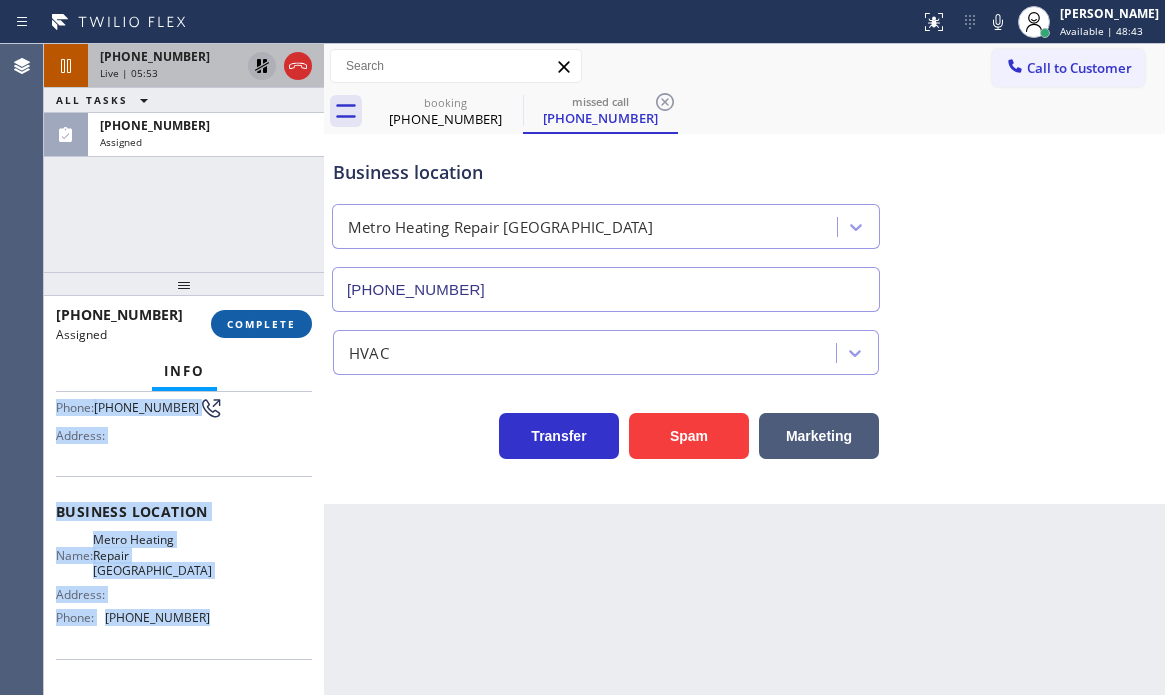 copy on "Customer Name: [PHONE_NUMBER] Phone: [PHONE_NUMBER] Address: Business location Name: Metro Heating Repair Astoria Address:   Phone: [PHONE_NUMBER]" 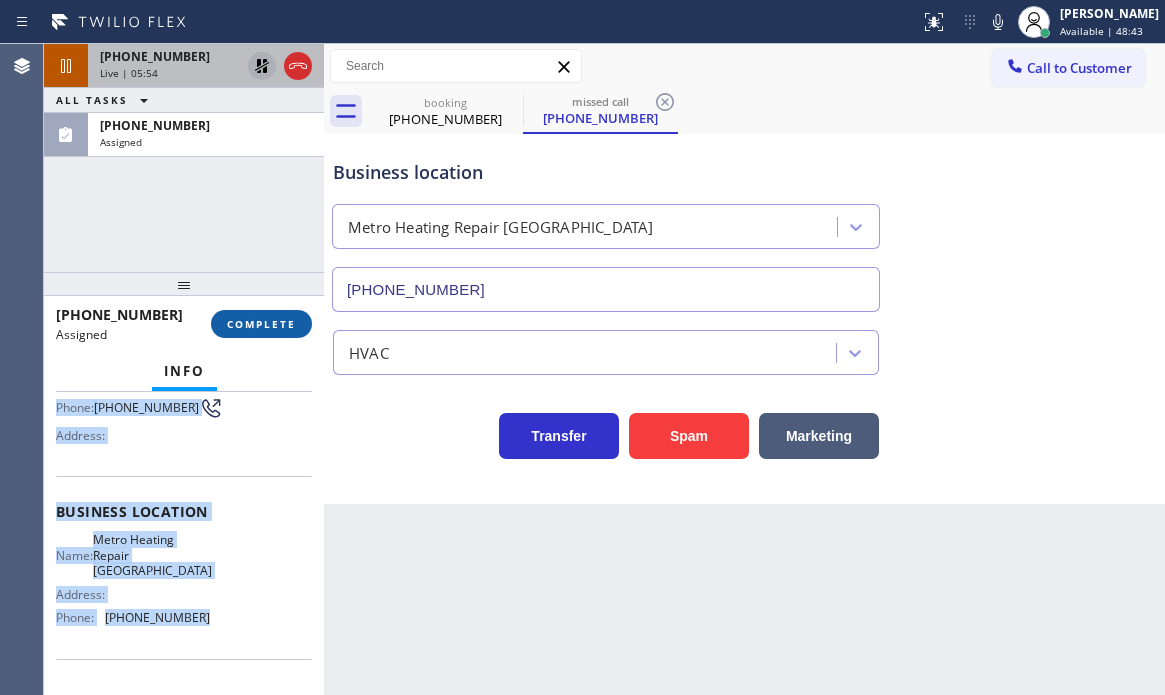 click on "COMPLETE" at bounding box center (261, 324) 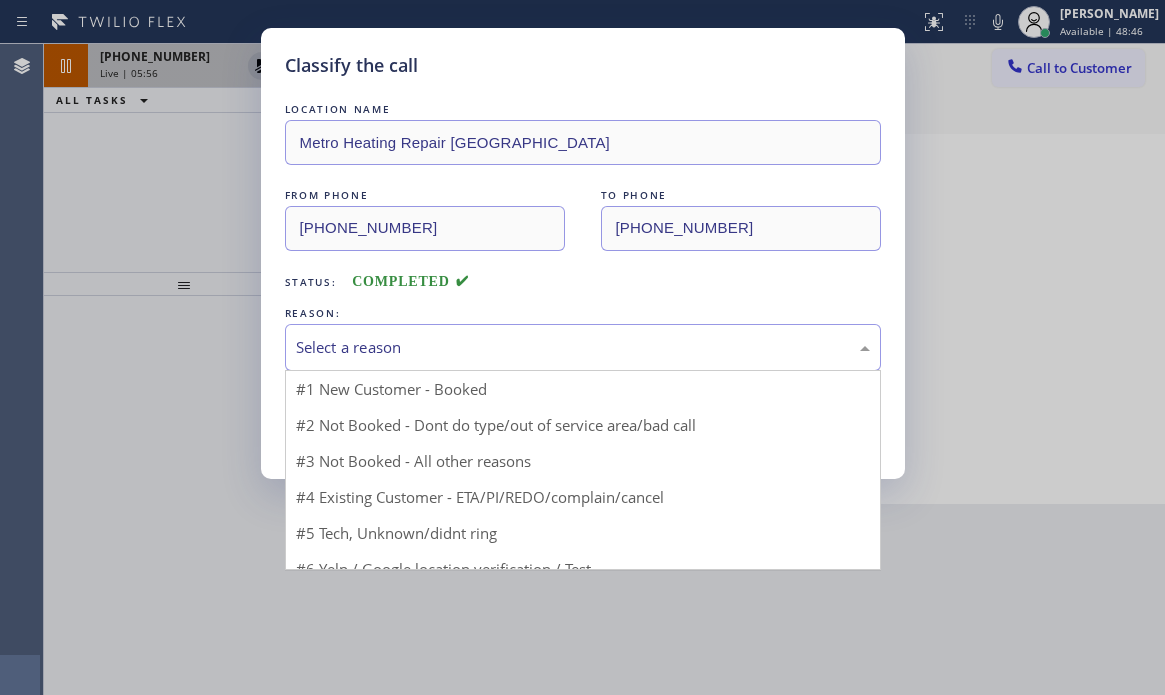 drag, startPoint x: 441, startPoint y: 335, endPoint x: 408, endPoint y: 379, distance: 55 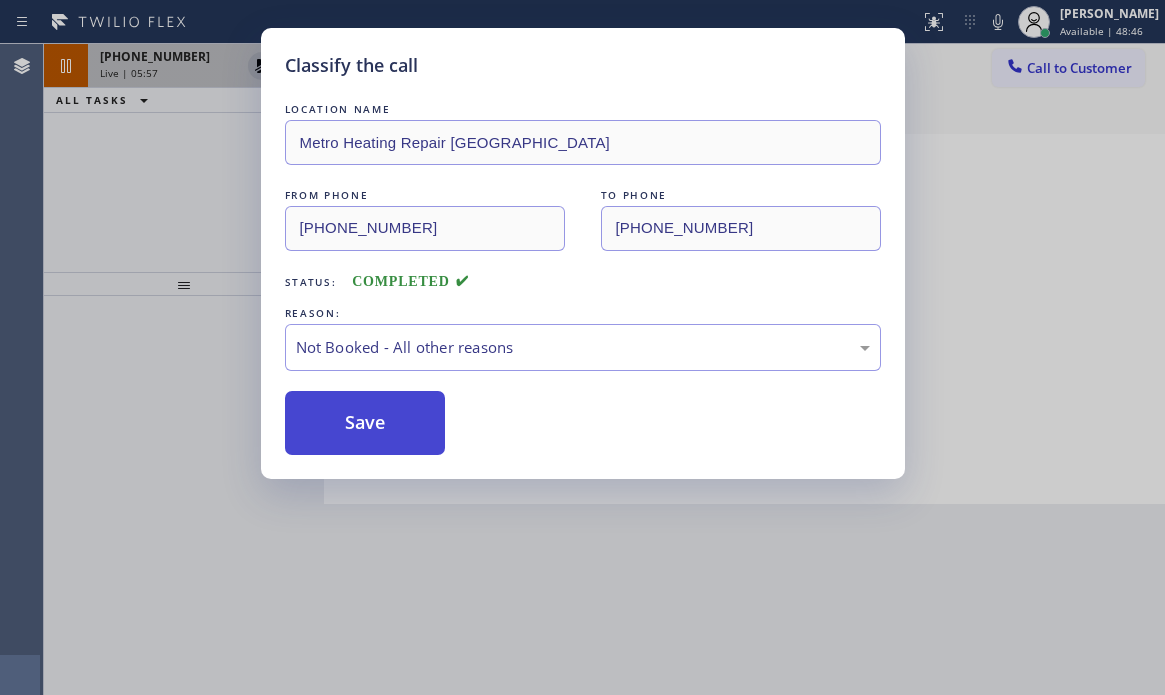 drag, startPoint x: 323, startPoint y: 429, endPoint x: 1135, endPoint y: 428, distance: 812.0006 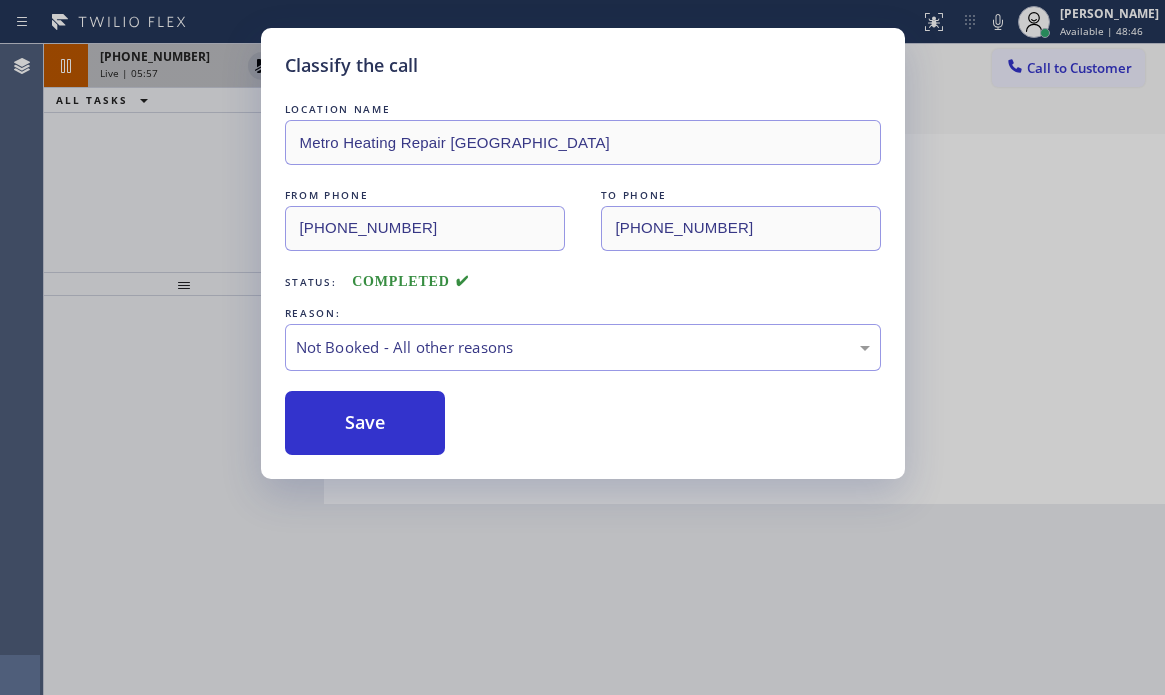 click on "Save" at bounding box center (365, 423) 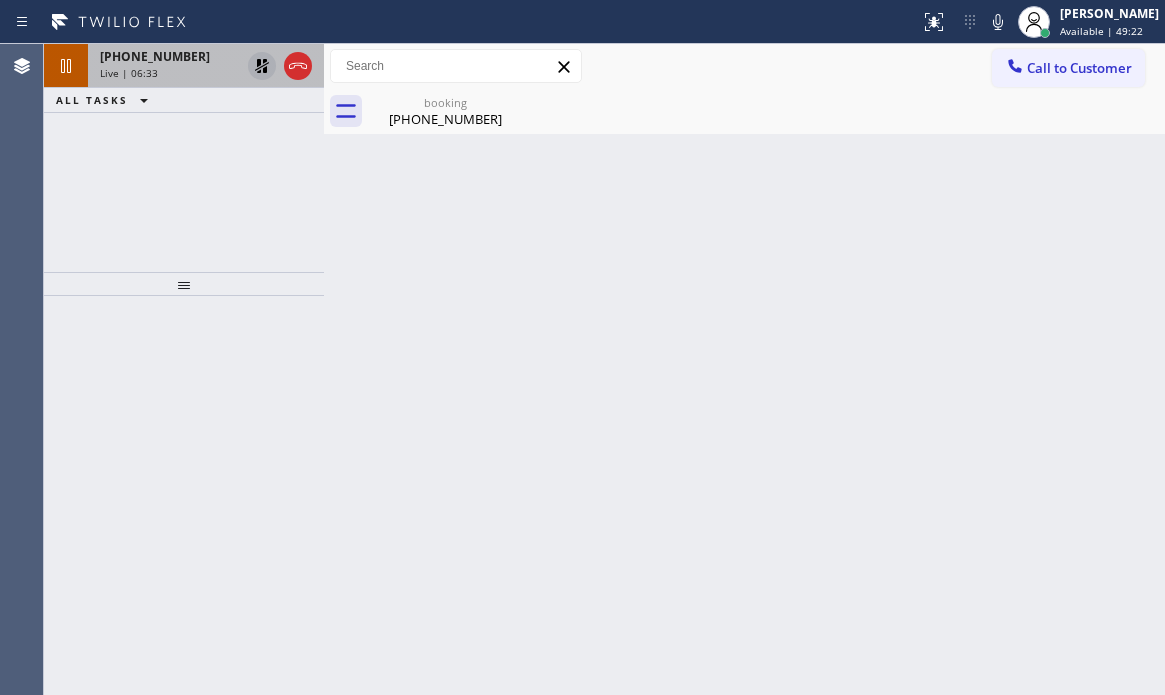 click on "[PHONE_NUMBER] Live | 06:33" at bounding box center (184, 66) 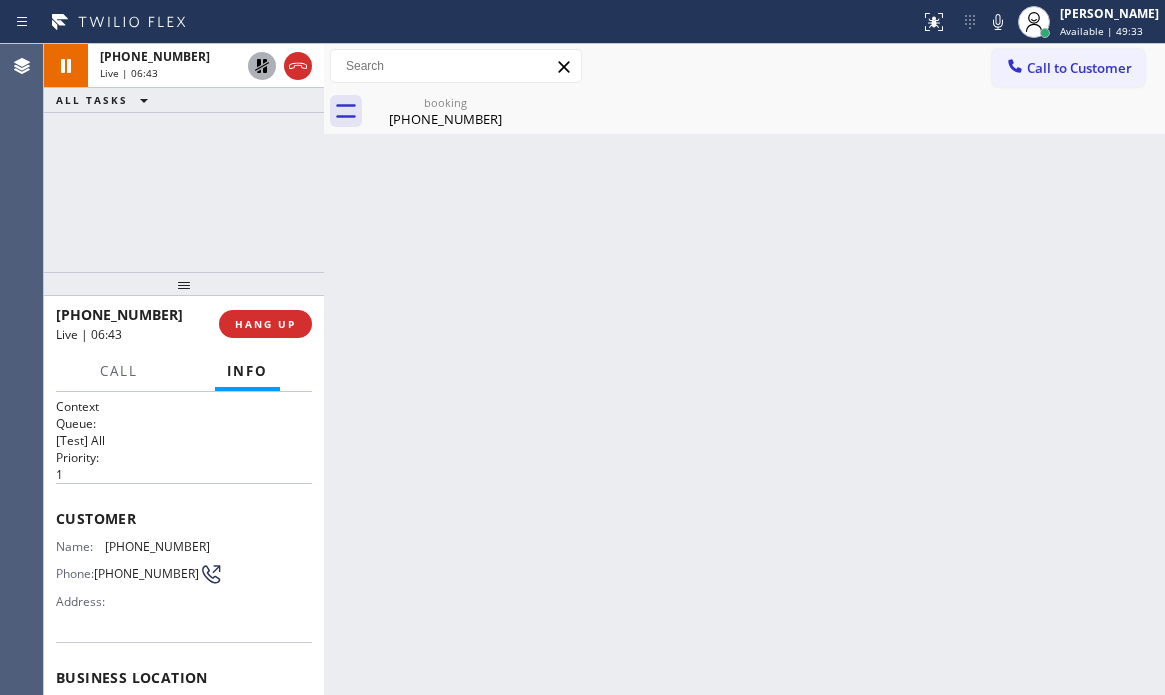 click 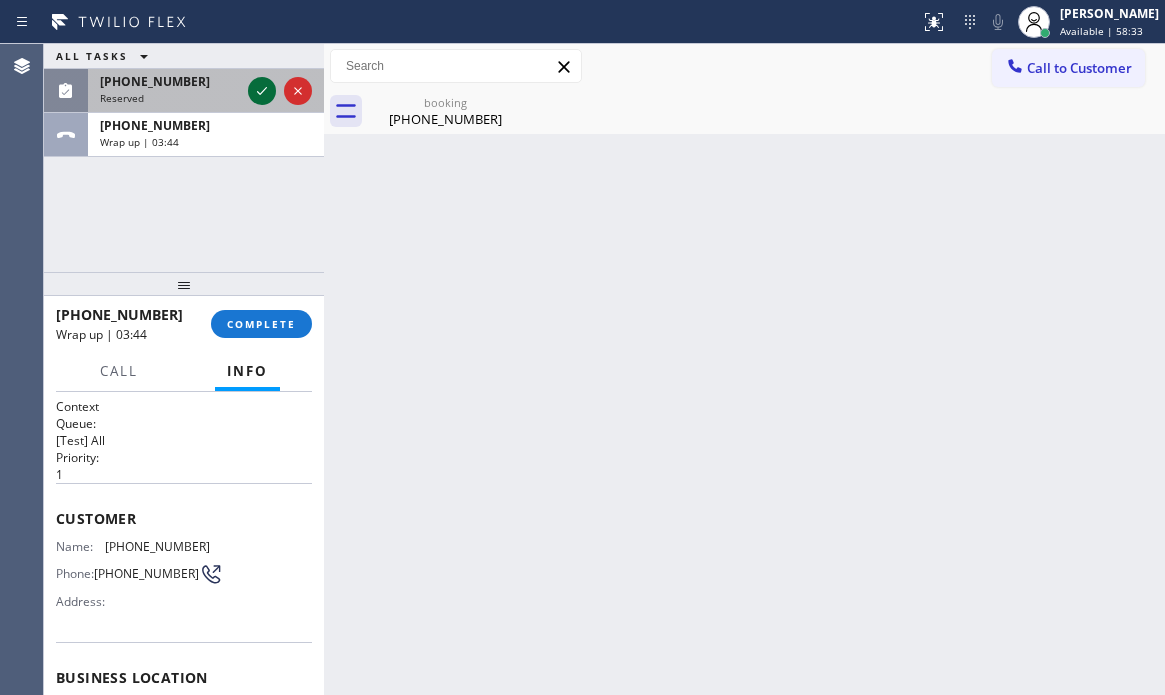 click 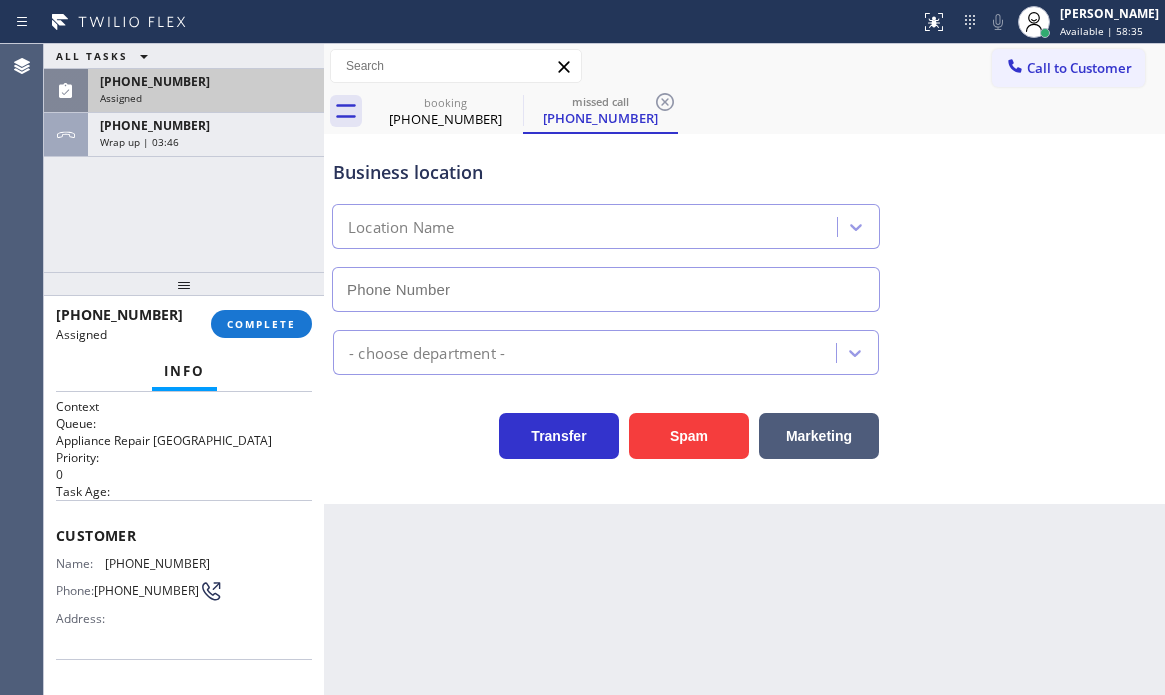 type on "[PHONE_NUMBER]" 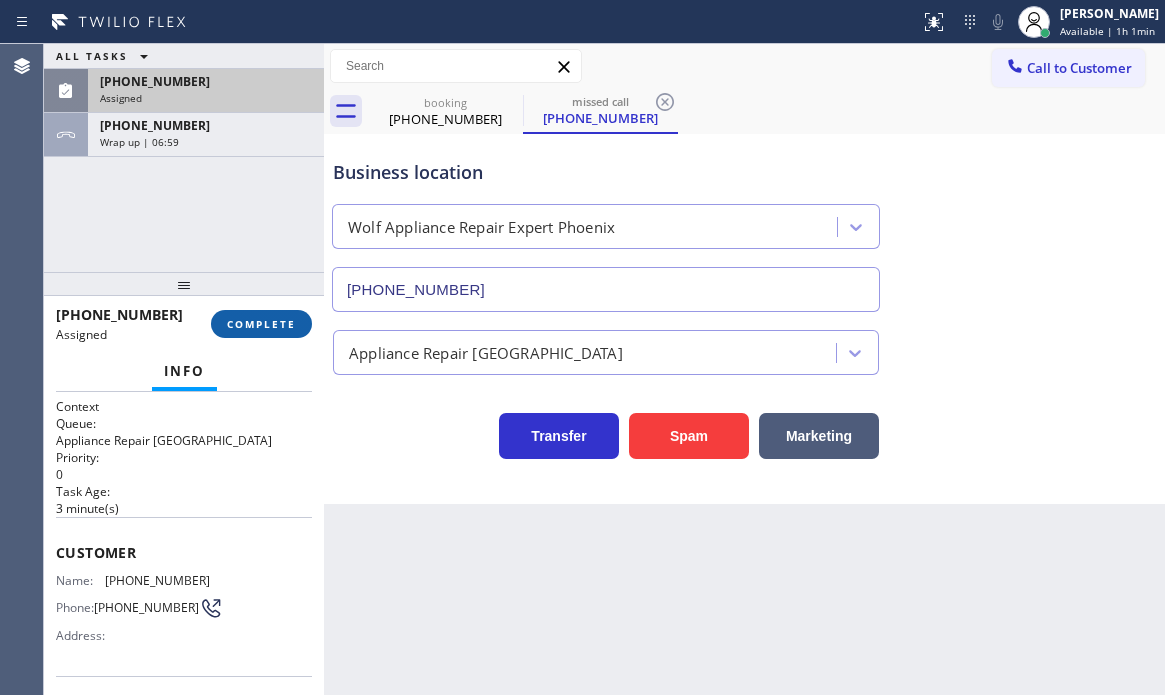 click on "COMPLETE" at bounding box center [261, 324] 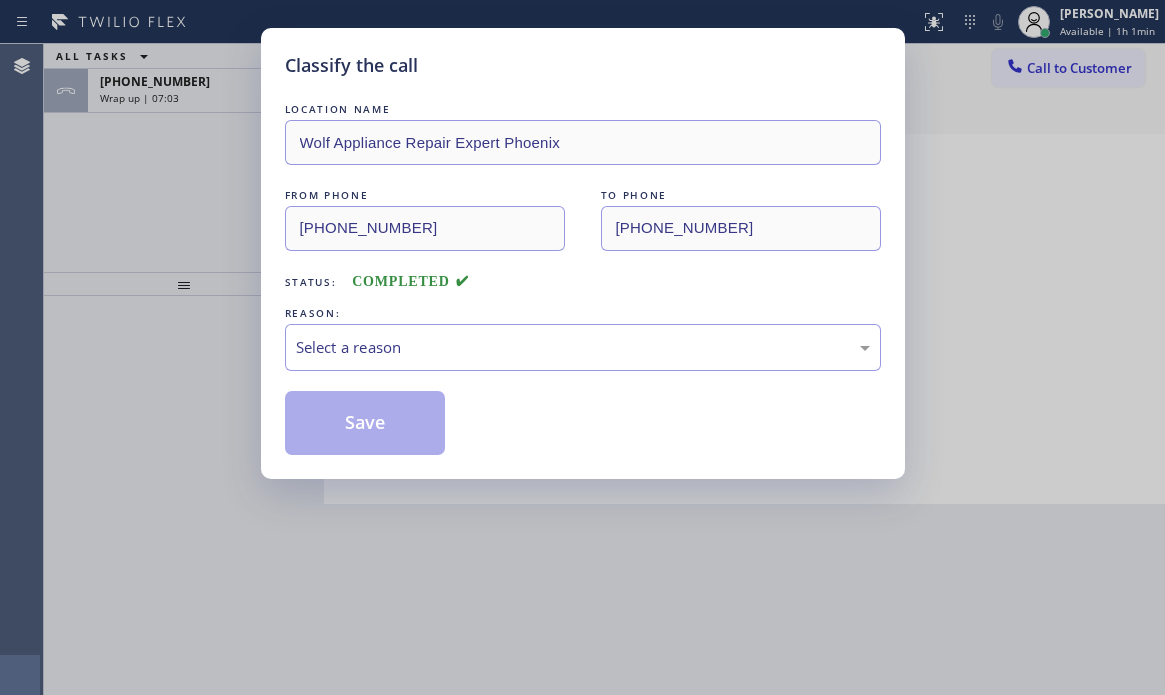 click on "FROM PHONE [PHONE_NUMBER] TO PHONE [PHONE_NUMBER]" at bounding box center (583, 218) 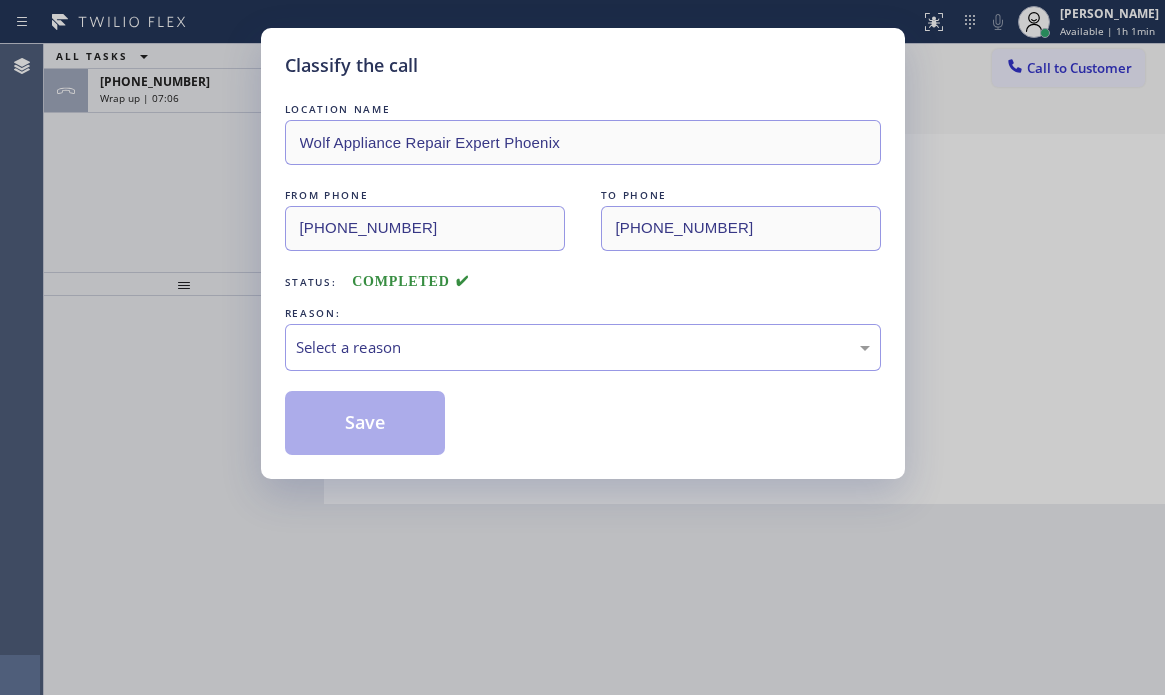click on "Classify the call LOCATION NAME Wolf Appliance Repair Expert Phoenix FROM PHONE [PHONE_NUMBER] TO PHONE [PHONE_NUMBER] Status: COMPLETED REASON: Select a reason Save" at bounding box center (582, 347) 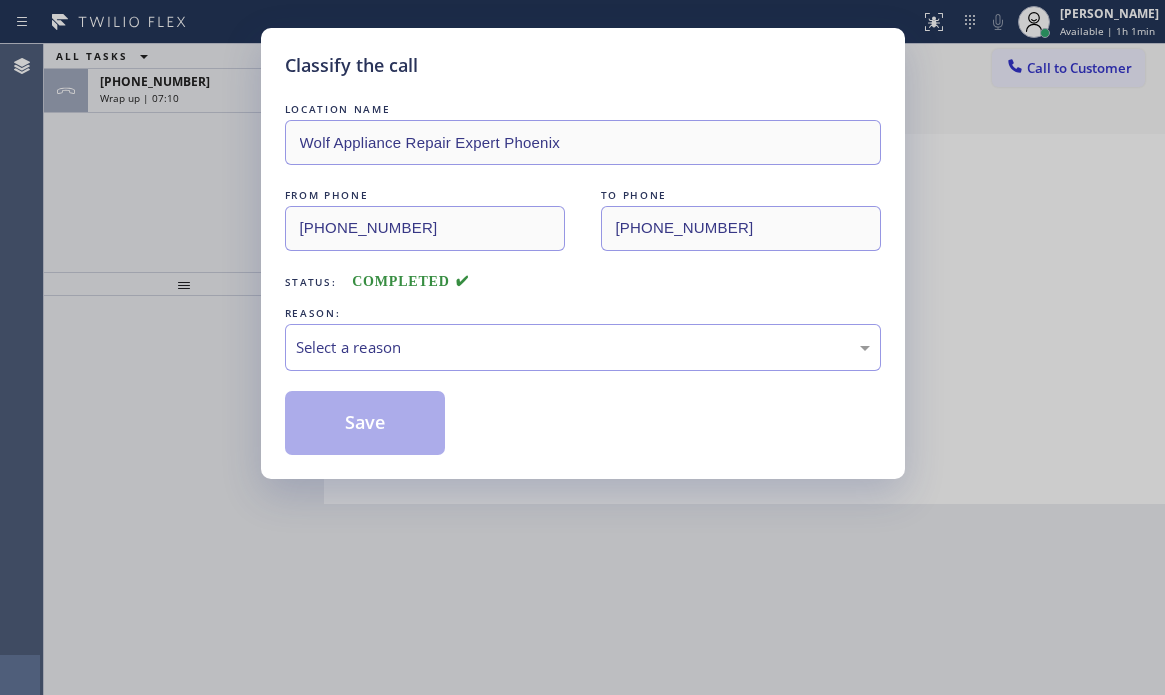 click on "Classify the call LOCATION NAME Wolf Appliance Repair Expert Phoenix FROM PHONE [PHONE_NUMBER] TO PHONE [PHONE_NUMBER] Status: COMPLETED REASON: Select a reason Save" at bounding box center [583, 253] 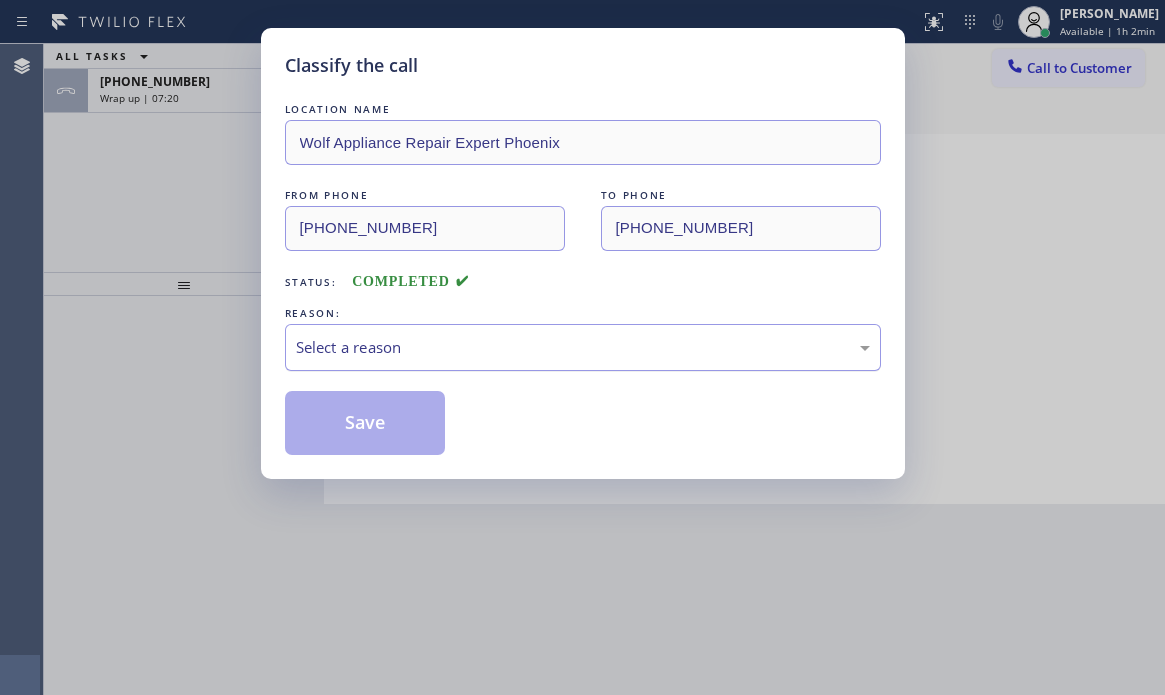 click on "Select a reason" at bounding box center (583, 347) 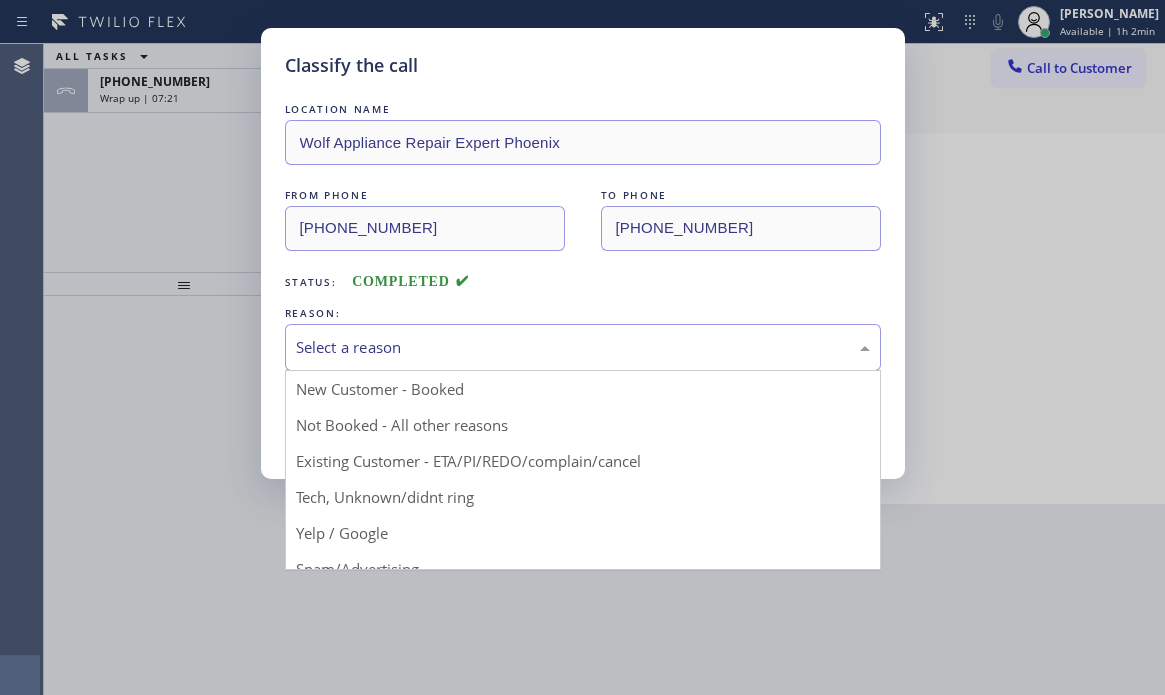 drag, startPoint x: 373, startPoint y: 495, endPoint x: 393, endPoint y: 471, distance: 31.241 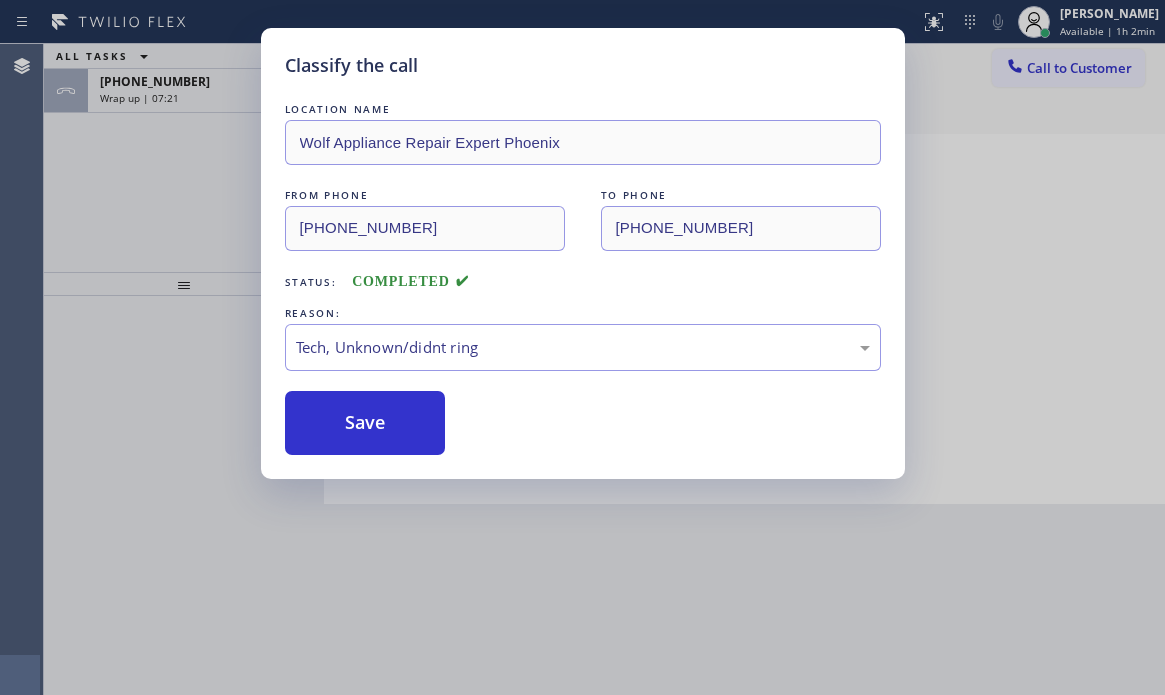 drag, startPoint x: 394, startPoint y: 430, endPoint x: 911, endPoint y: 277, distance: 539.1642 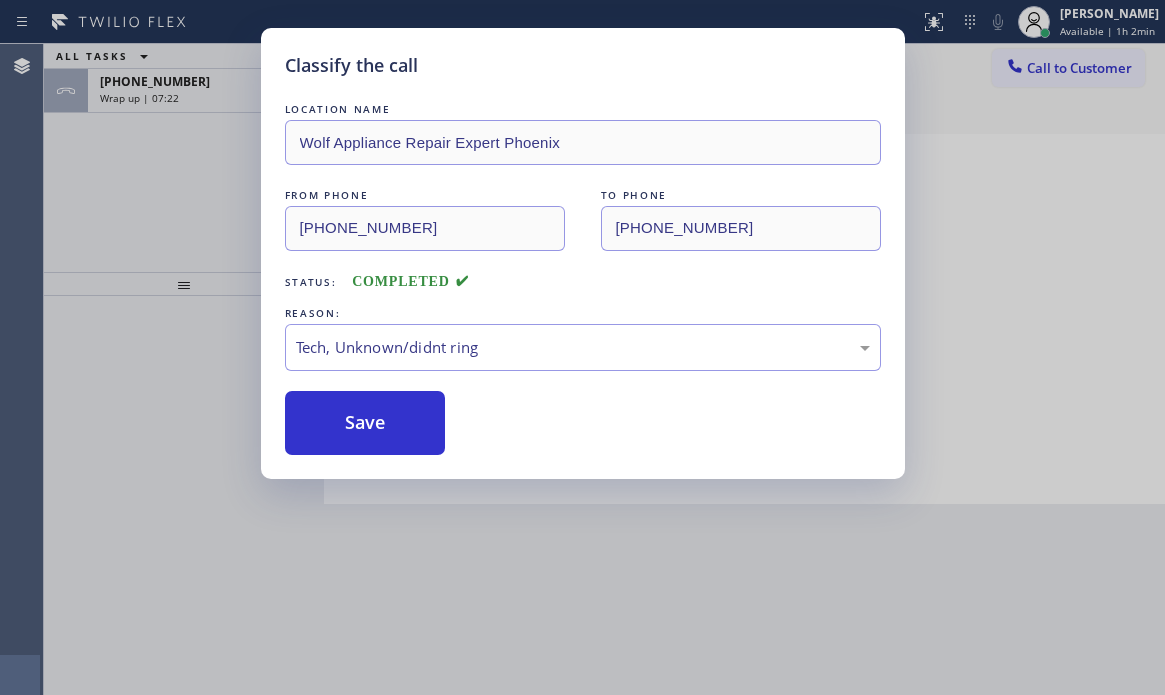 click on "Classify the call LOCATION NAME Wolf Appliance Repair Expert Phoenix FROM PHONE [PHONE_NUMBER] TO PHONE [PHONE_NUMBER] Status: COMPLETED REASON: Tech, Unknown/didnt ring Save" at bounding box center [582, 347] 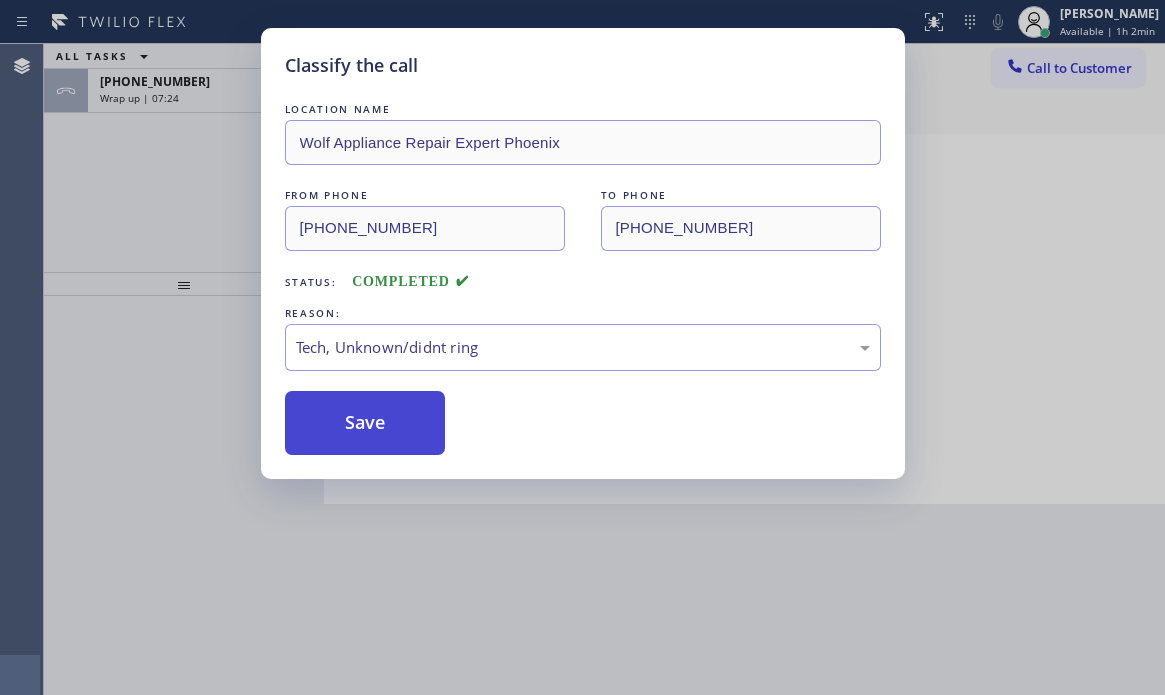 click on "Save" at bounding box center (365, 423) 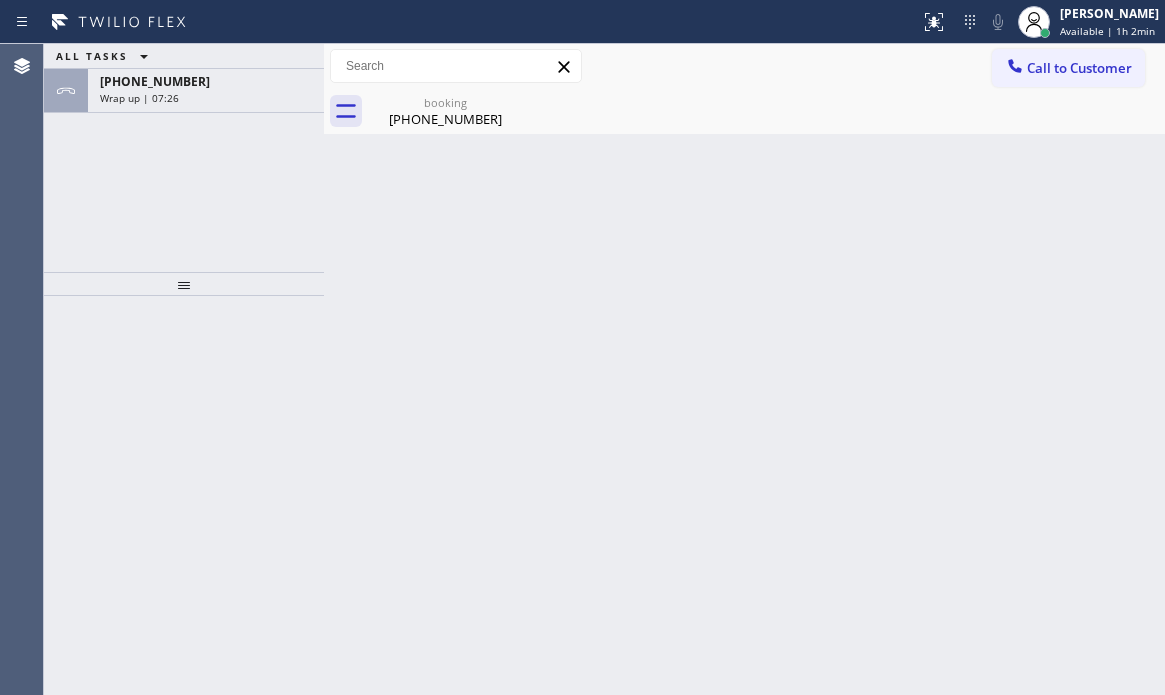 click on "Classify the call LOCATION NAME 5 Star Appliance Repair FROM PHONE [PHONE_NUMBER] TO PHONE [PHONE_NUMBER] Status: COMPLETED REASON: Existing Customer - ETA/PI/REDO/complain/cancel Save Classify the call LOCATION NAME [PERSON_NAME]`s HVAC Pro Service FROM PHONE [PHONE_NUMBER] TO PHONE [PHONE_NUMBER] Status: COMPLETED REASON: Tech, Unknown/didnt ring Save Classify the call LOCATION NAME Preferred Electric LLC FROM PHONE [PHONE_NUMBER] TO PHONE [PHONE_NUMBER] Status: COMPLETED REASON: Spam/Advertising Save Classify the call LOCATION NAME Wolf Top Choice Appliance Repair FROM PHONE [PHONE_NUMBER] TO PHONE [PHONE_NUMBER] Status: COMPLETED REASON: New Customer - Booked Save Classify the call LOCATION NAME [GEOGRAPHIC_DATA] Plumbing FROM PHONE [PHONE_NUMBER] TO PHONE [PHONE_NUMBER] Status: COMPLETED REASON: Not Booked - All other reasons Save Classify the call LOCATION NAME Electrical Land [GEOGRAPHIC_DATA] FROM PHONE [PHONE_NUMBER] TO PHONE [PHONE_NUMBER] Status: COMPLETED REASON: Tech, Unknown/didnt ring Save LOCATION NAME" at bounding box center [604, 369] 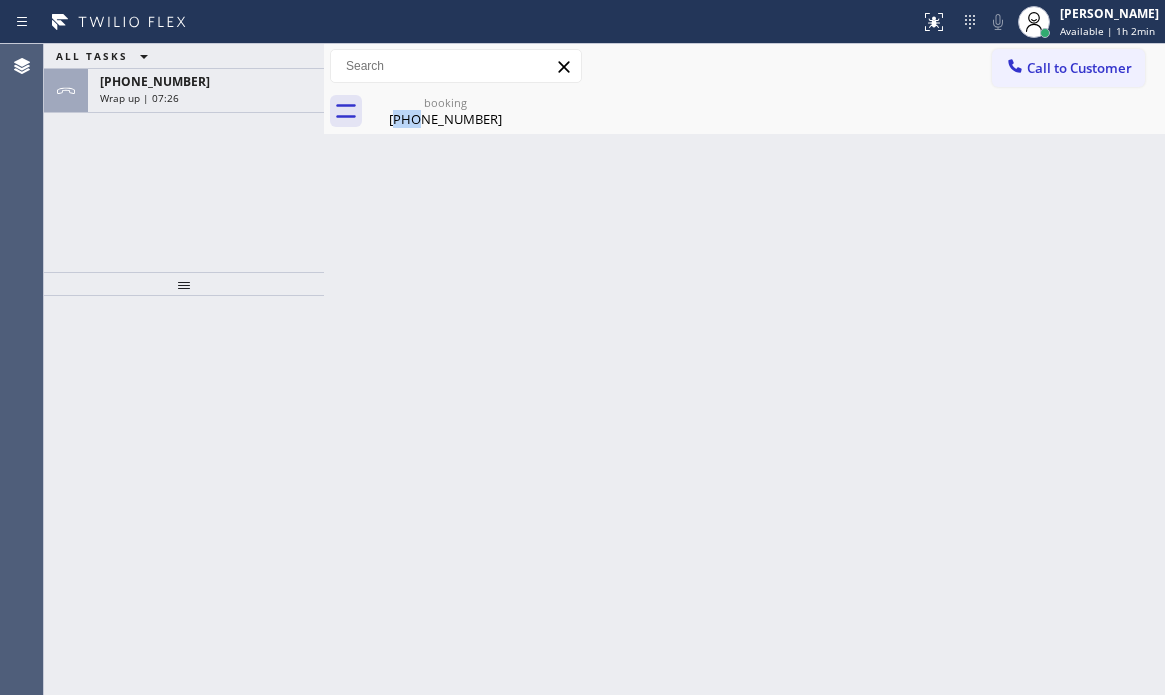 click on "Back to Dashboard Change Sender ID Customers Technicians Select a contact Outbound call Technician Search Technician Your caller id phone number Your caller id phone number Call Technician info Name   Phone none Address none Change Sender ID HVAC [PHONE_NUMBER] 5 Star Appliance [PHONE_NUMBER] Appliance Repair [PHONE_NUMBER] Plumbing [PHONE_NUMBER] Air Duct Cleaning [PHONE_NUMBER]  Electricians [PHONE_NUMBER] Cancel Change Check personal SMS Reset Change booking [PHONE_NUMBER] Call to Customer Outbound call Location Electrical Land [GEOGRAPHIC_DATA] Your caller id phone number [PHONE_NUMBER] Customer number Call Outbound call Technician Search Technician Your caller id phone number Your caller id phone number Call booking [PHONE_NUMBER] Business location Electricians Service Team Torrance [PHONE_NUMBER] Electricians Transfer Spam Marketing" at bounding box center [744, 369] 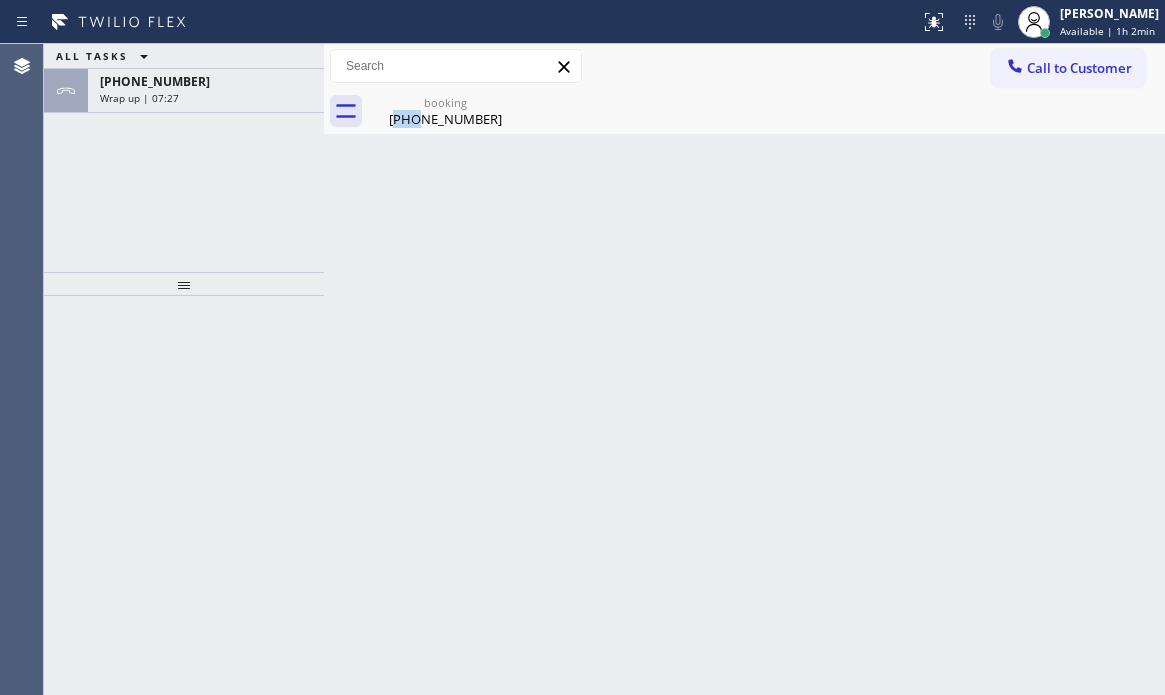 drag, startPoint x: 1042, startPoint y: 71, endPoint x: 1144, endPoint y: 201, distance: 165.23923 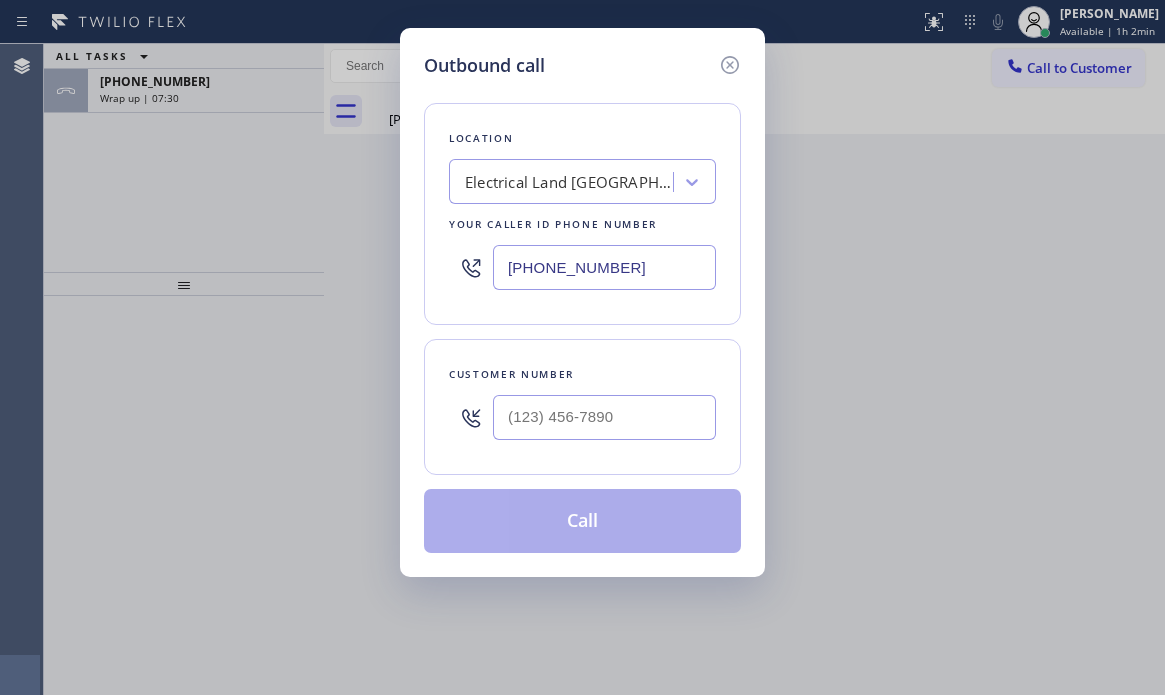 click on "[PHONE_NUMBER]" at bounding box center (604, 267) 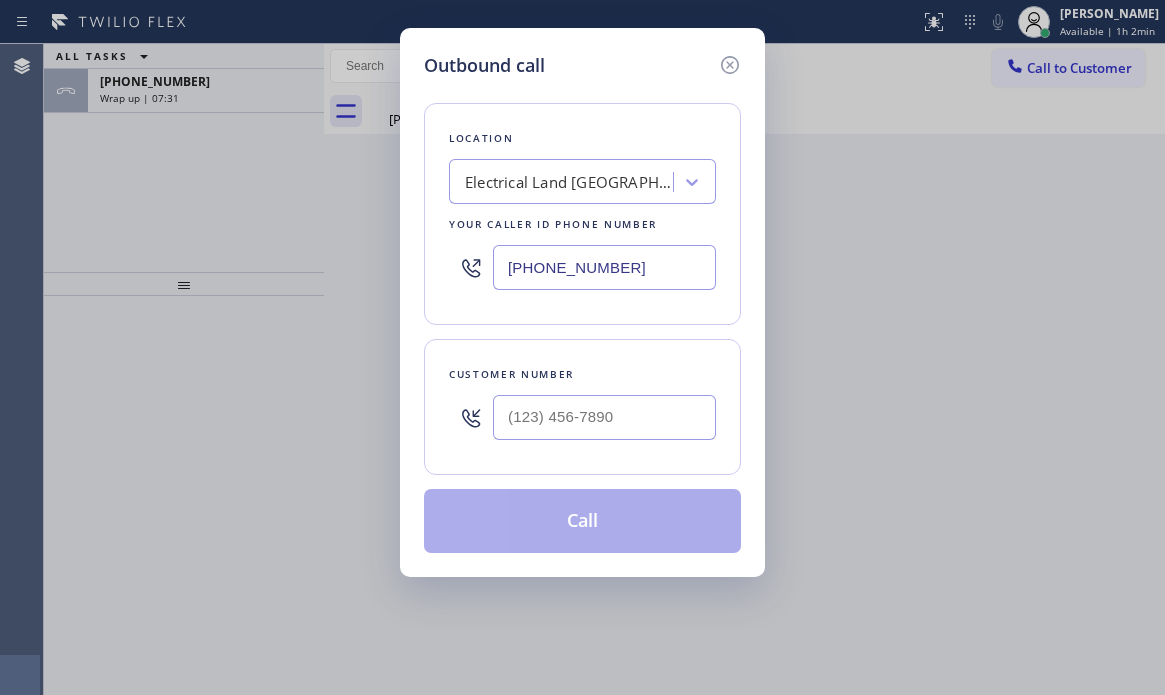 click on "[PHONE_NUMBER]" at bounding box center (604, 267) 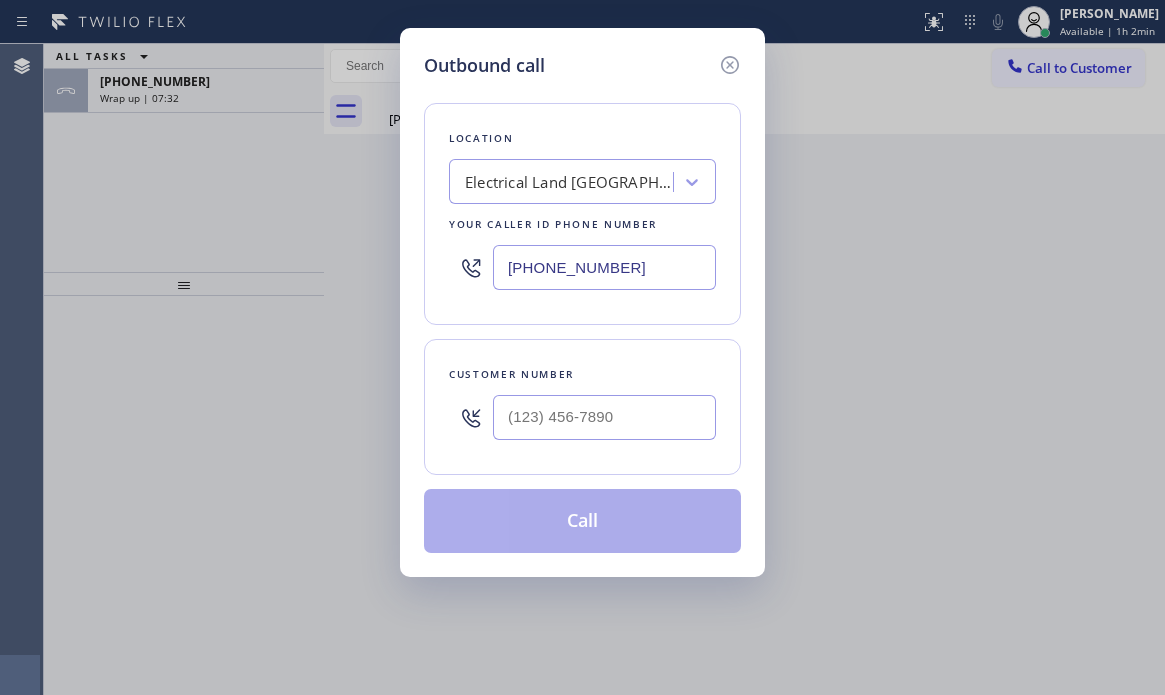 click on "[PHONE_NUMBER]" at bounding box center (604, 267) 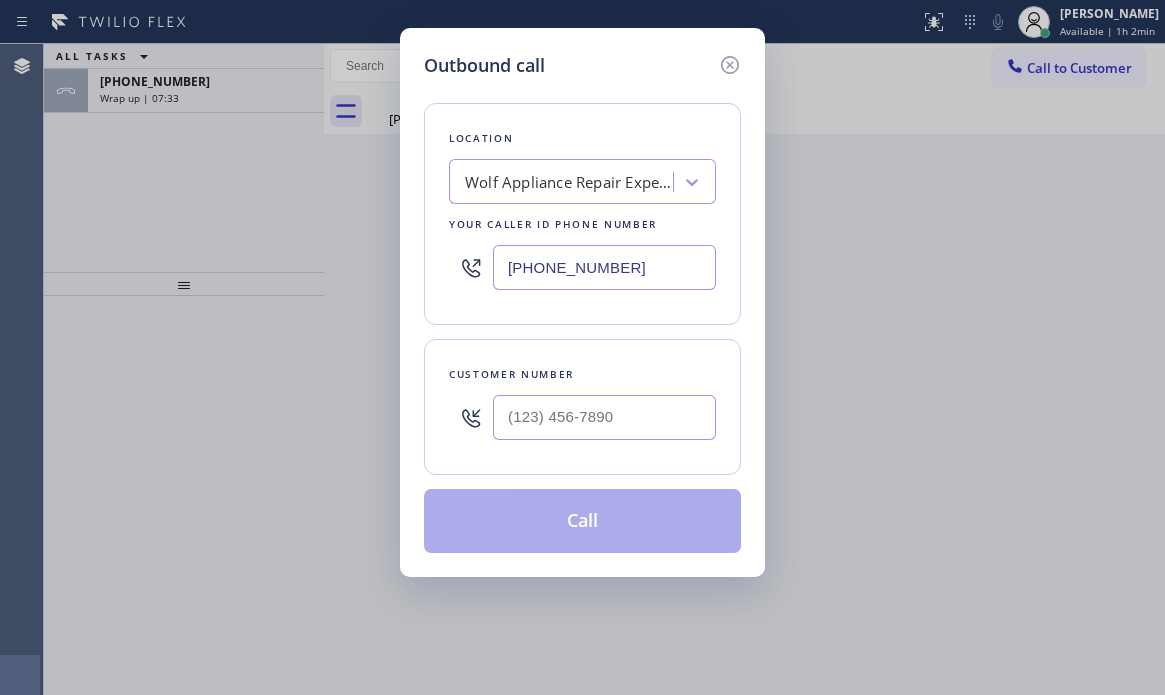 type on "[PHONE_NUMBER]" 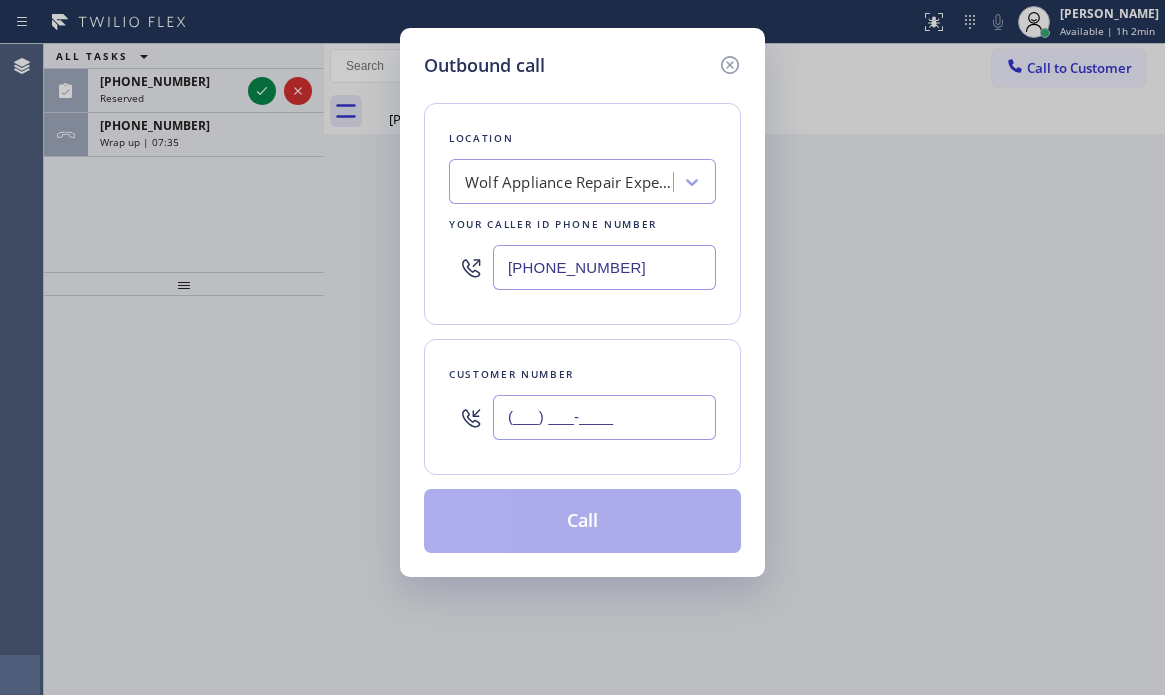 click on "(___) ___-____" at bounding box center [604, 417] 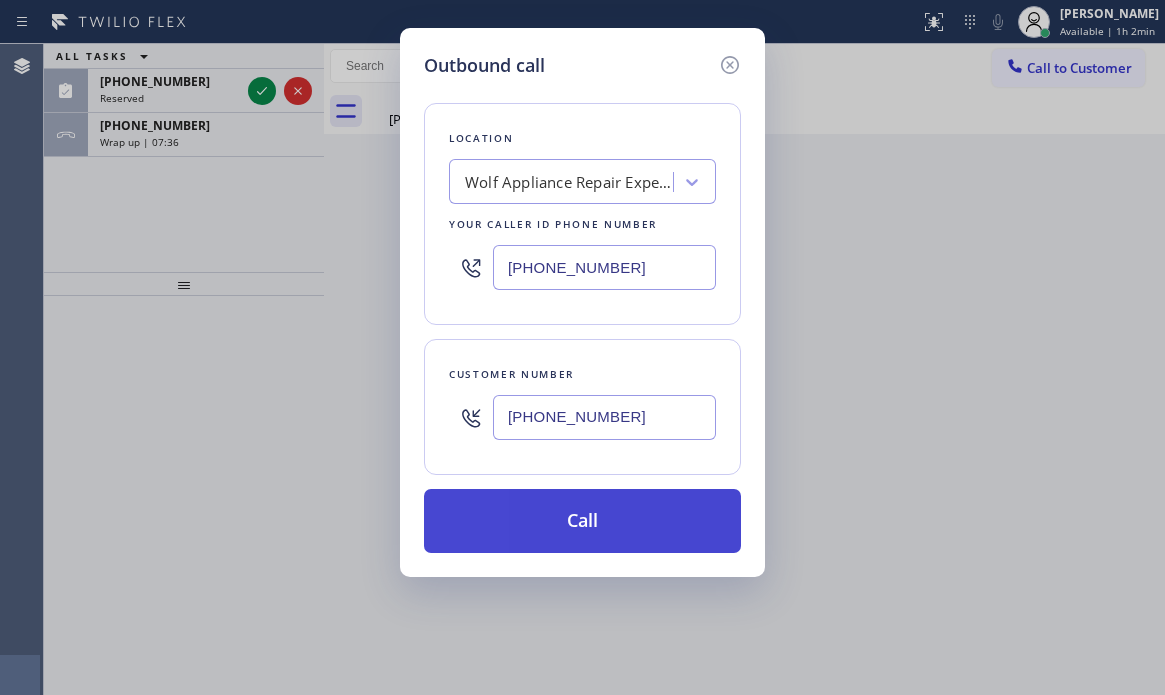 type on "[PHONE_NUMBER]" 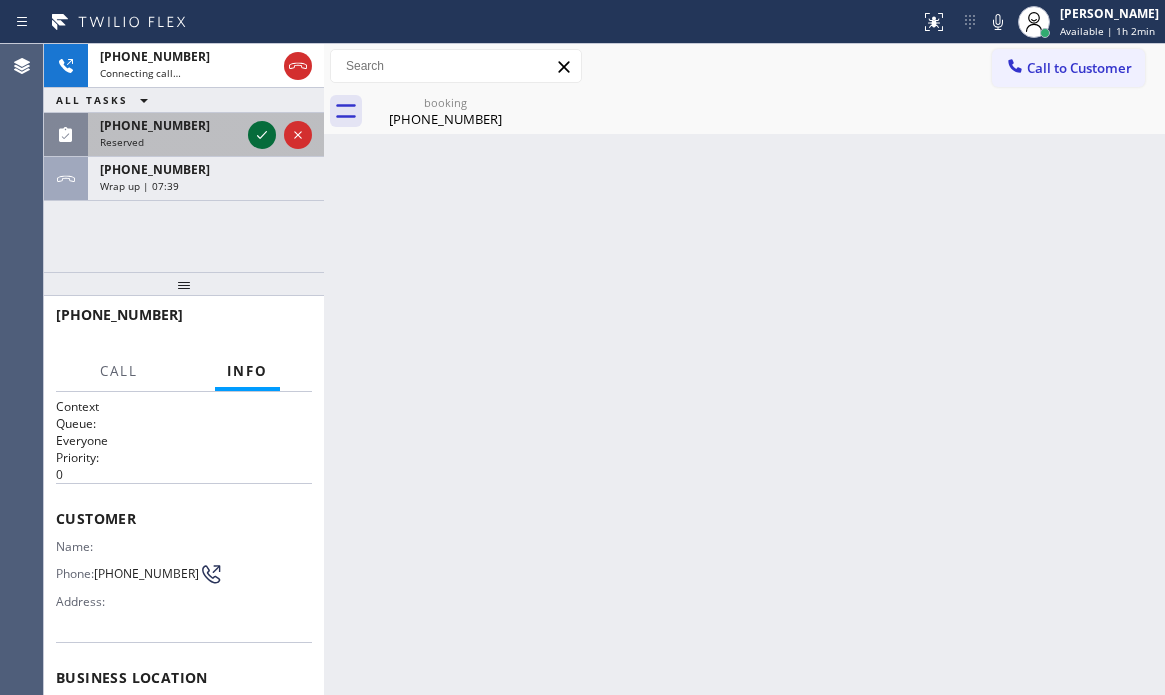 click 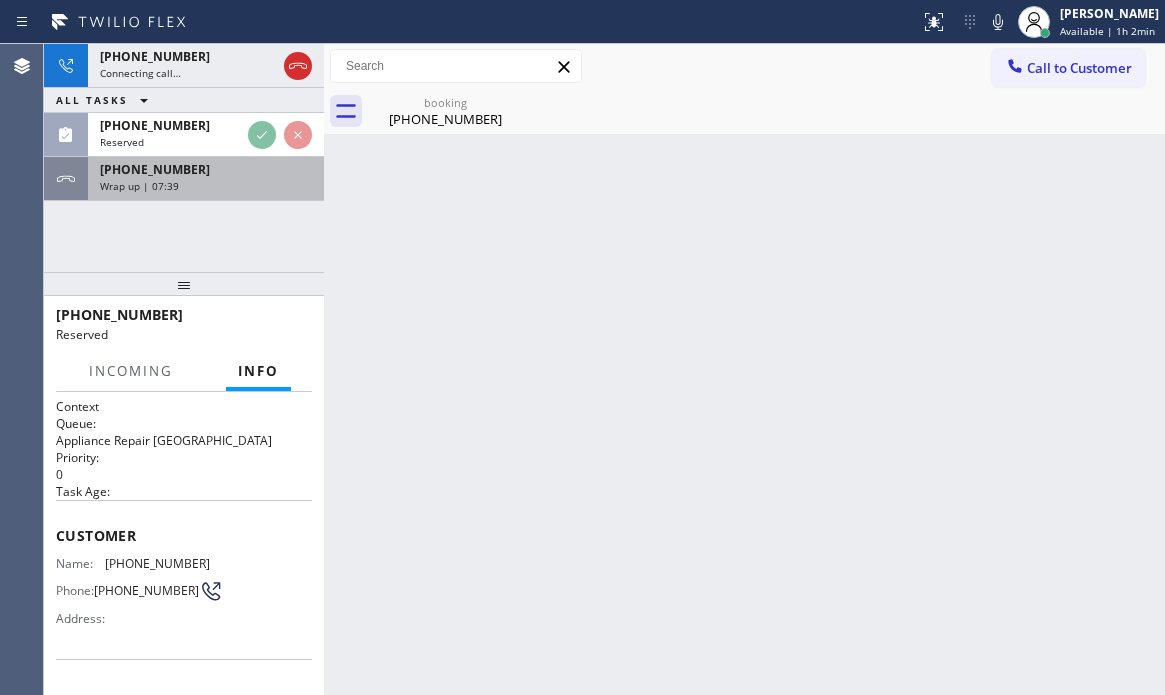 click on "Wrap up | 07:39" at bounding box center [206, 186] 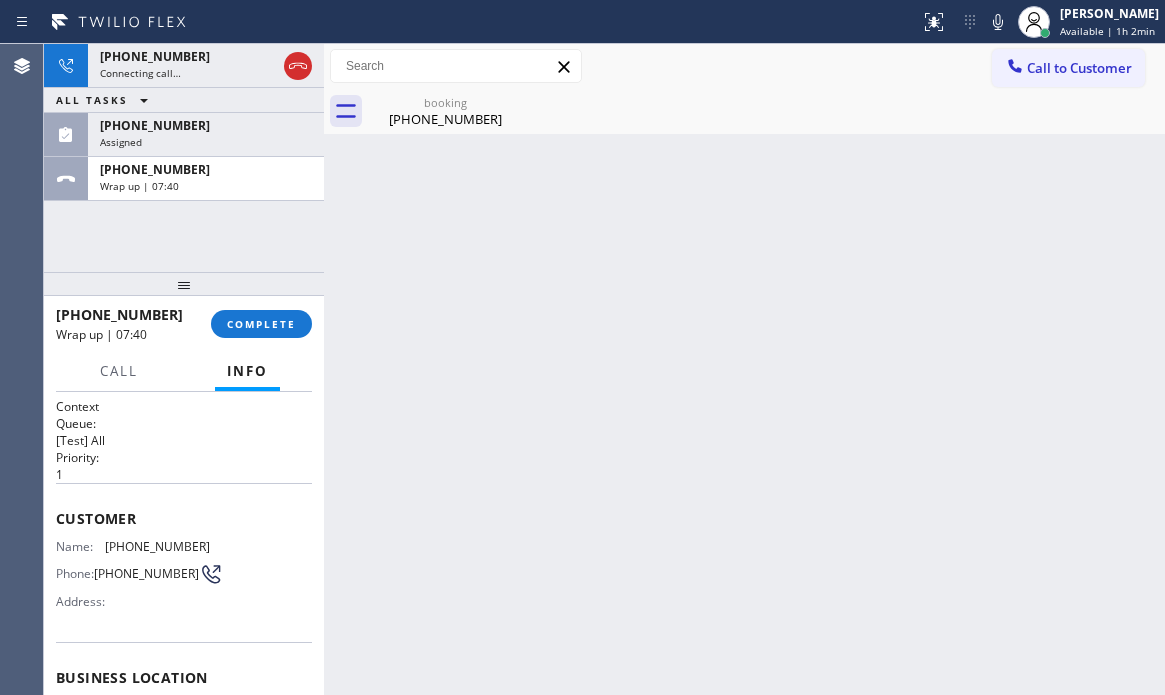 drag, startPoint x: 281, startPoint y: 329, endPoint x: 361, endPoint y: 363, distance: 86.925255 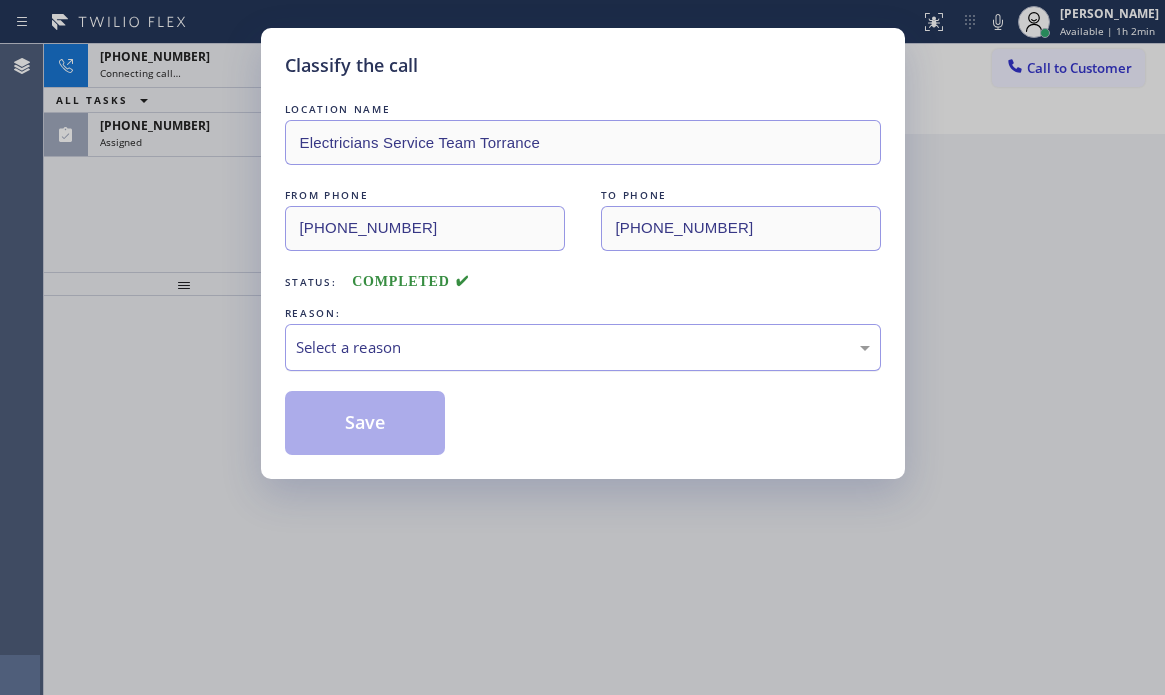 drag, startPoint x: 444, startPoint y: 338, endPoint x: 439, endPoint y: 365, distance: 27.45906 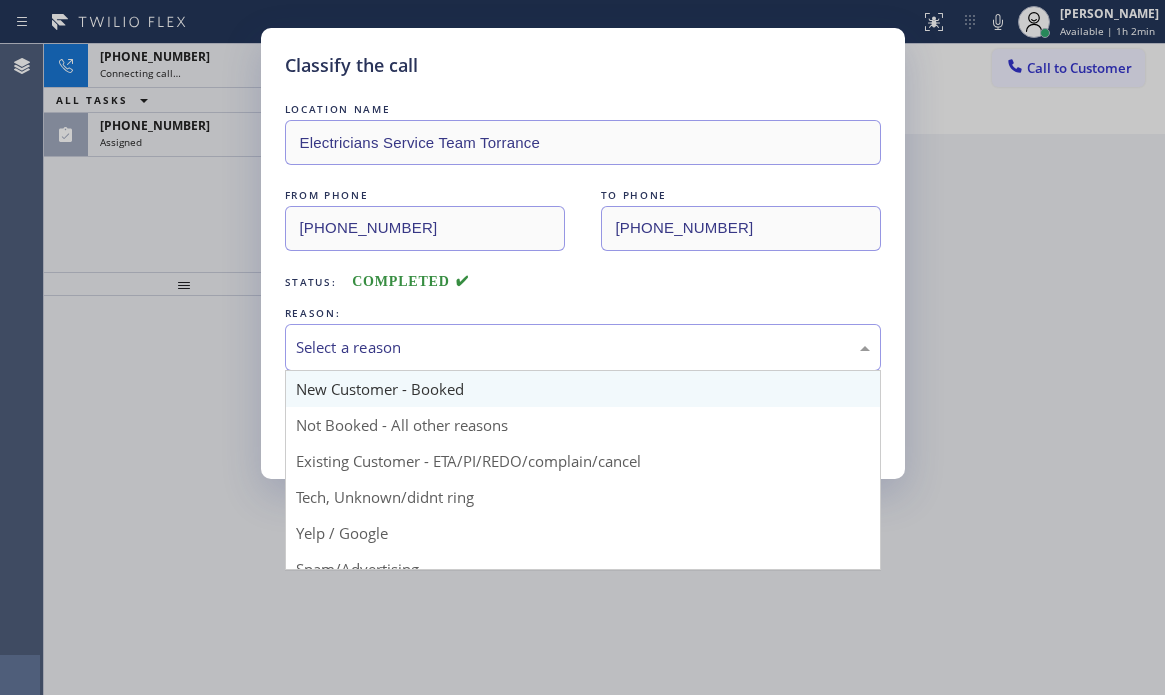 drag, startPoint x: 421, startPoint y: 386, endPoint x: 403, endPoint y: 393, distance: 19.313208 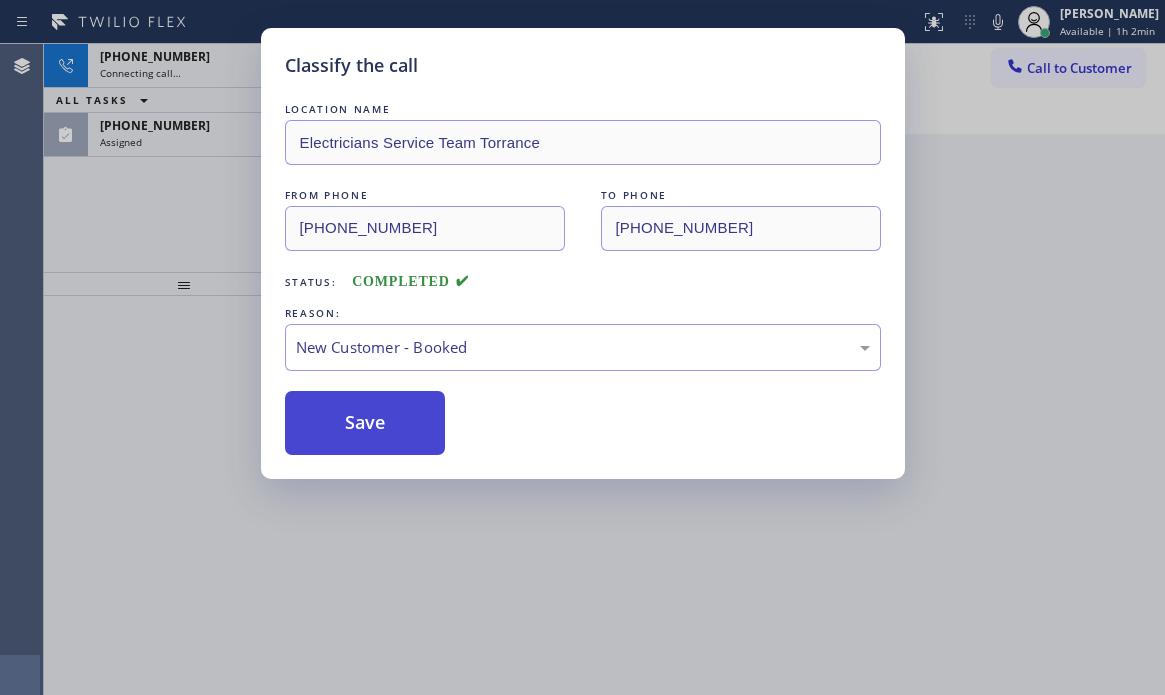 click on "Save" at bounding box center (365, 423) 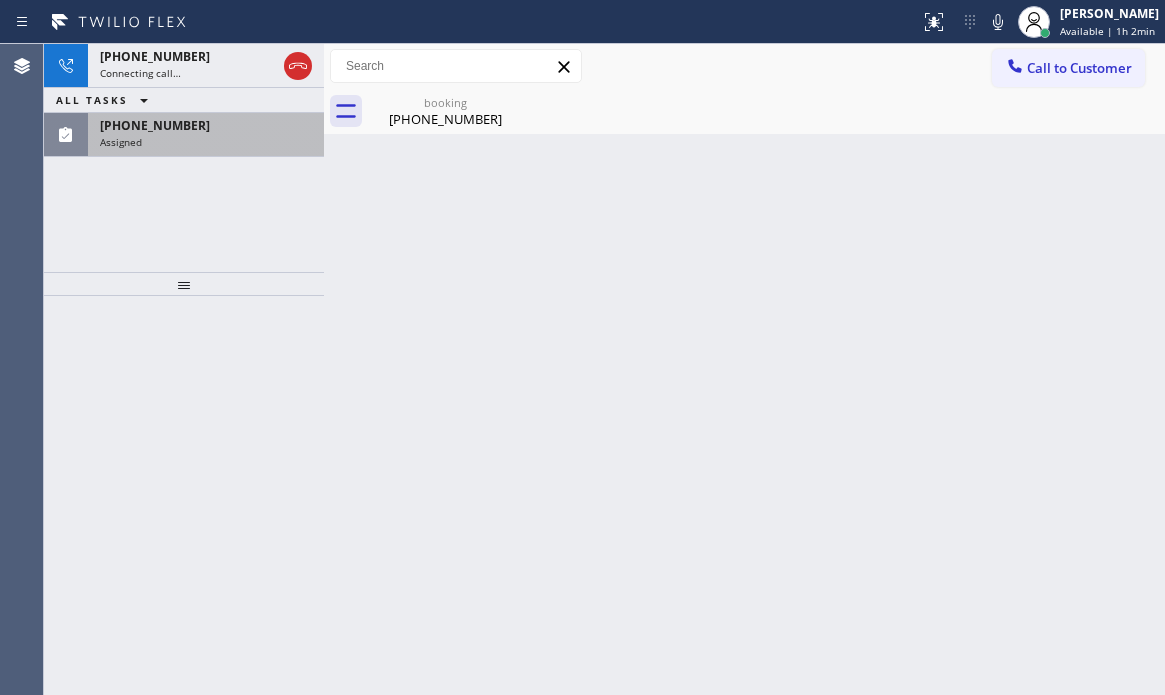 click on "Assigned" at bounding box center [206, 142] 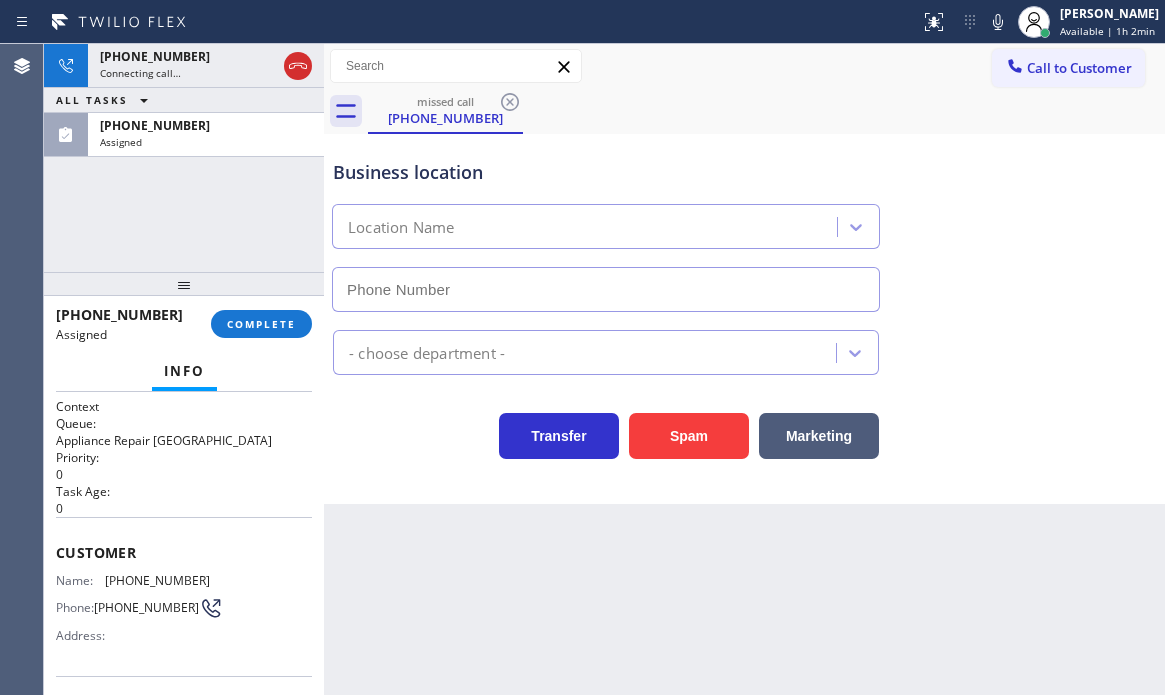 type on "[PHONE_NUMBER]" 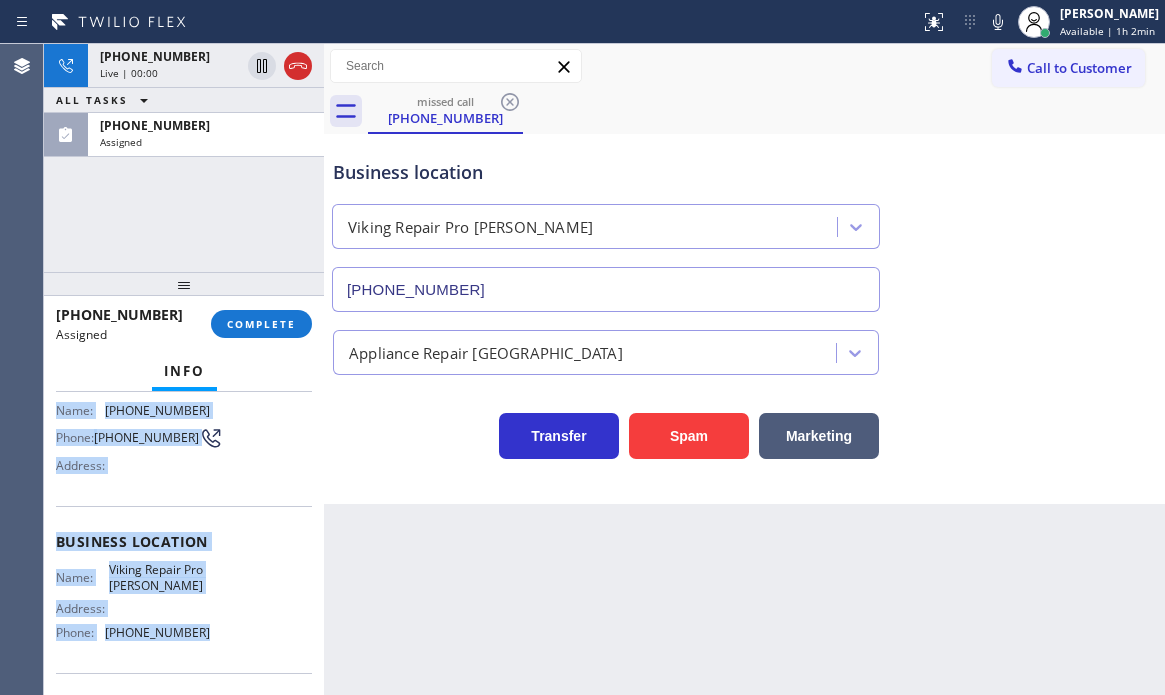 scroll, scrollTop: 200, scrollLeft: 0, axis: vertical 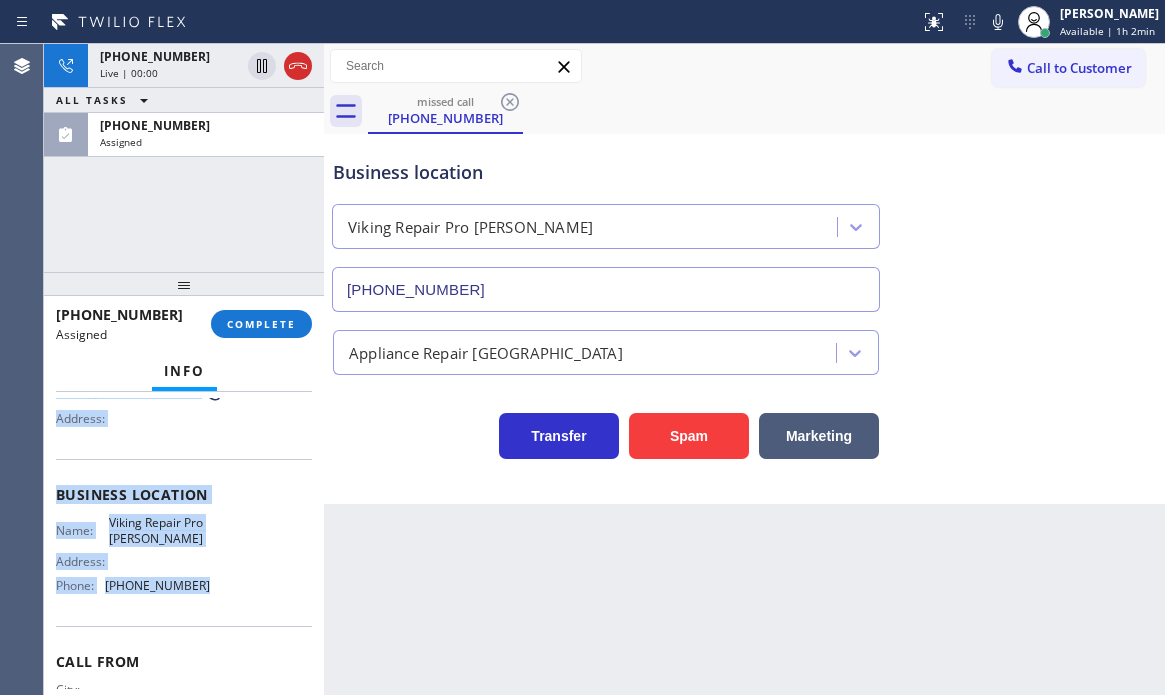 drag, startPoint x: 51, startPoint y: 430, endPoint x: 207, endPoint y: 582, distance: 217.80725 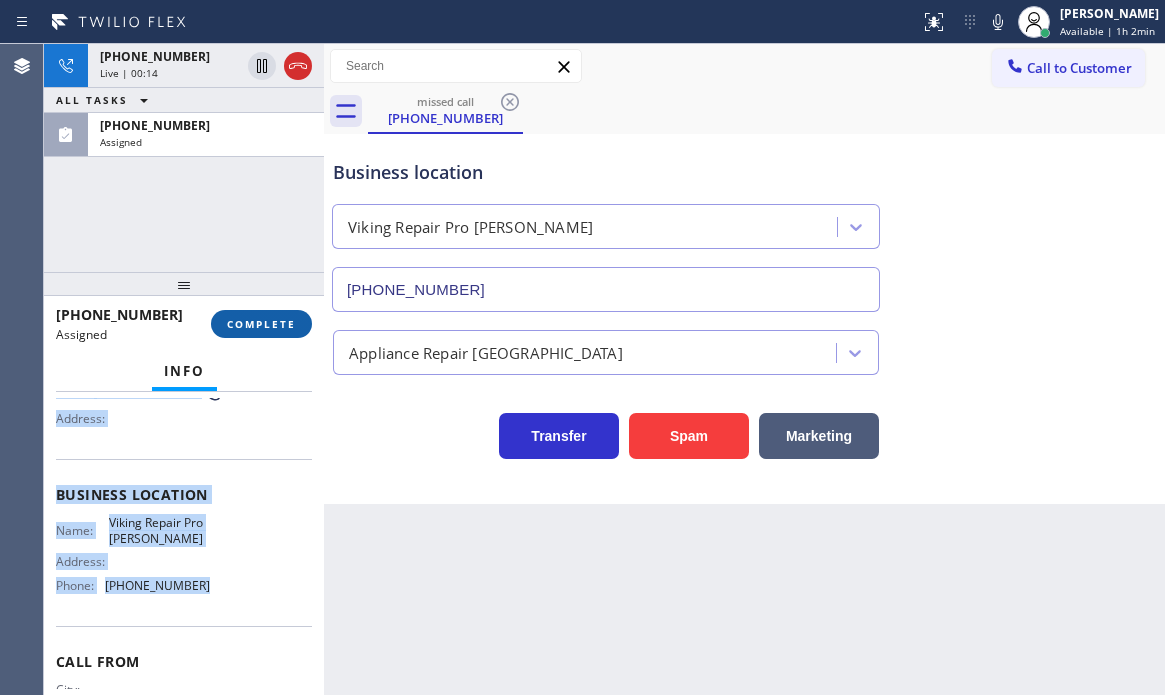 drag, startPoint x: 258, startPoint y: 326, endPoint x: 398, endPoint y: 367, distance: 145.88008 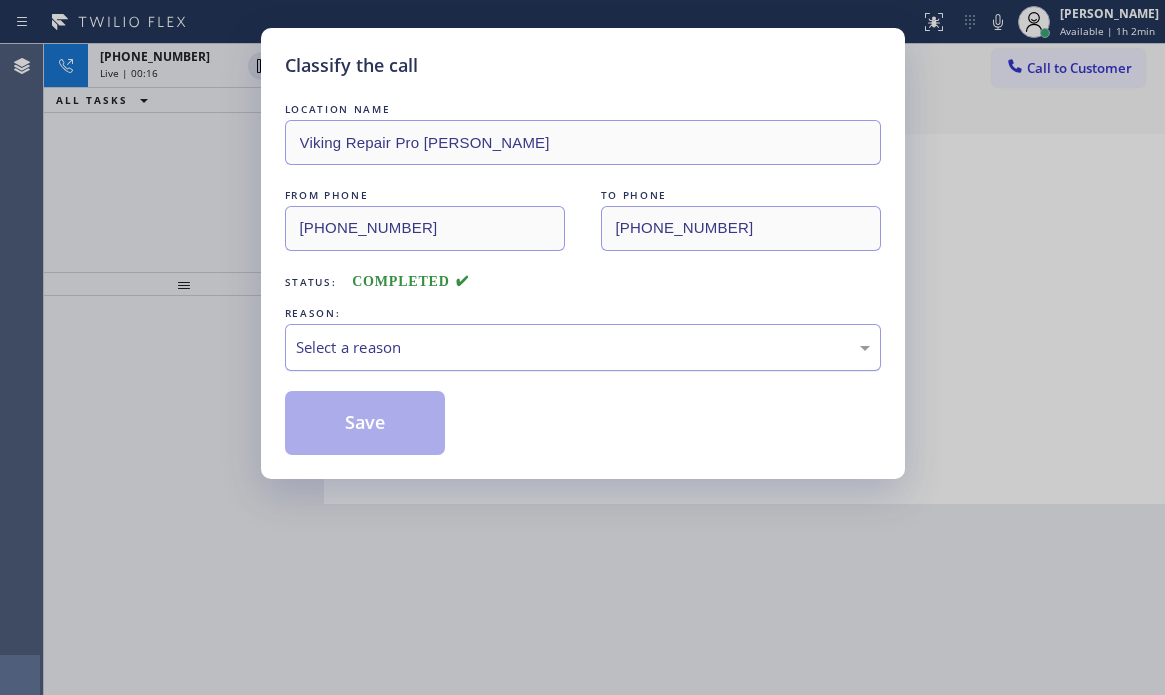 drag, startPoint x: 427, startPoint y: 338, endPoint x: 427, endPoint y: 352, distance: 14 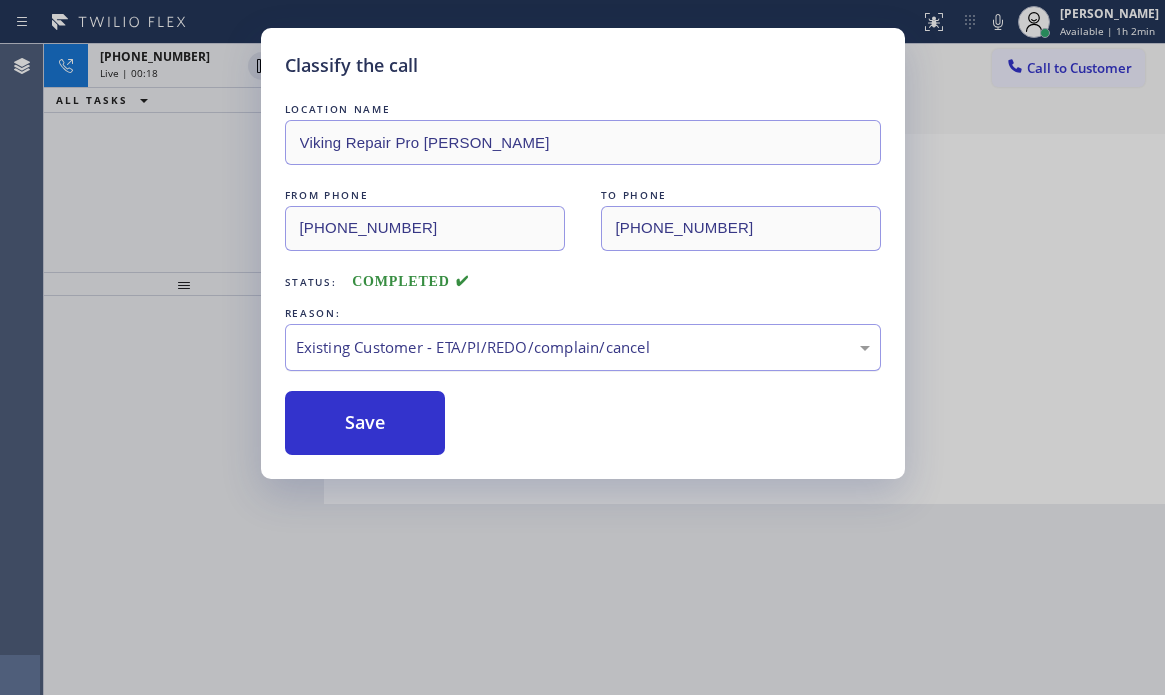 drag, startPoint x: 410, startPoint y: 348, endPoint x: 410, endPoint y: 361, distance: 13 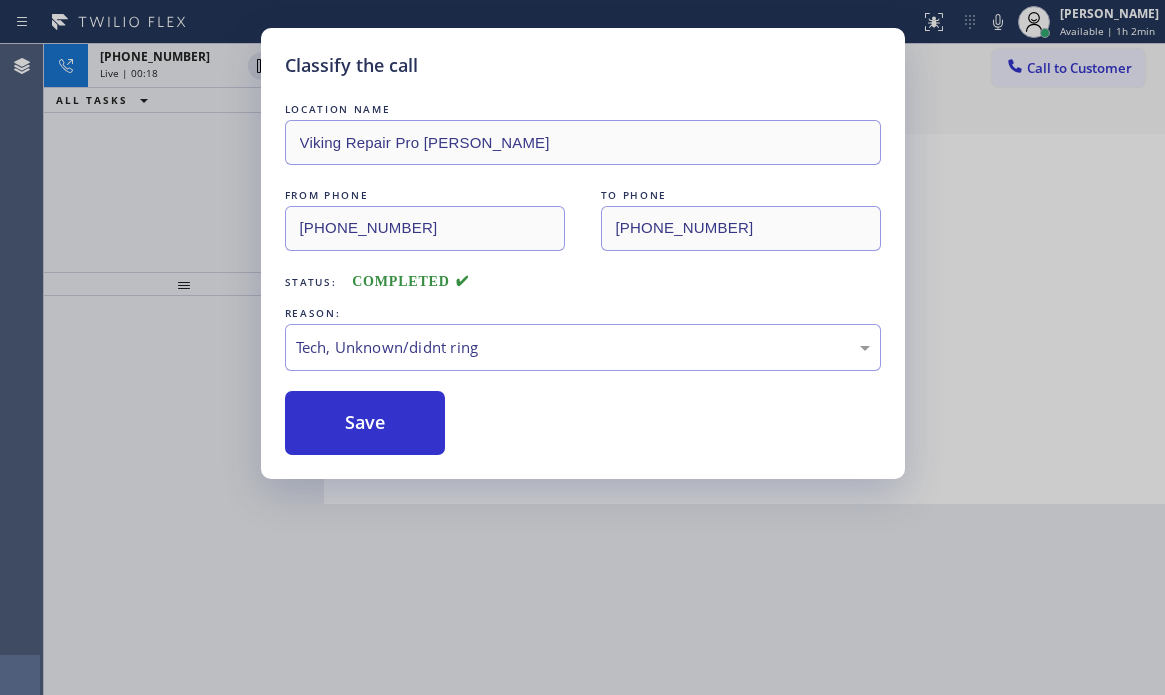 drag, startPoint x: 383, startPoint y: 507, endPoint x: 387, endPoint y: 492, distance: 15.524175 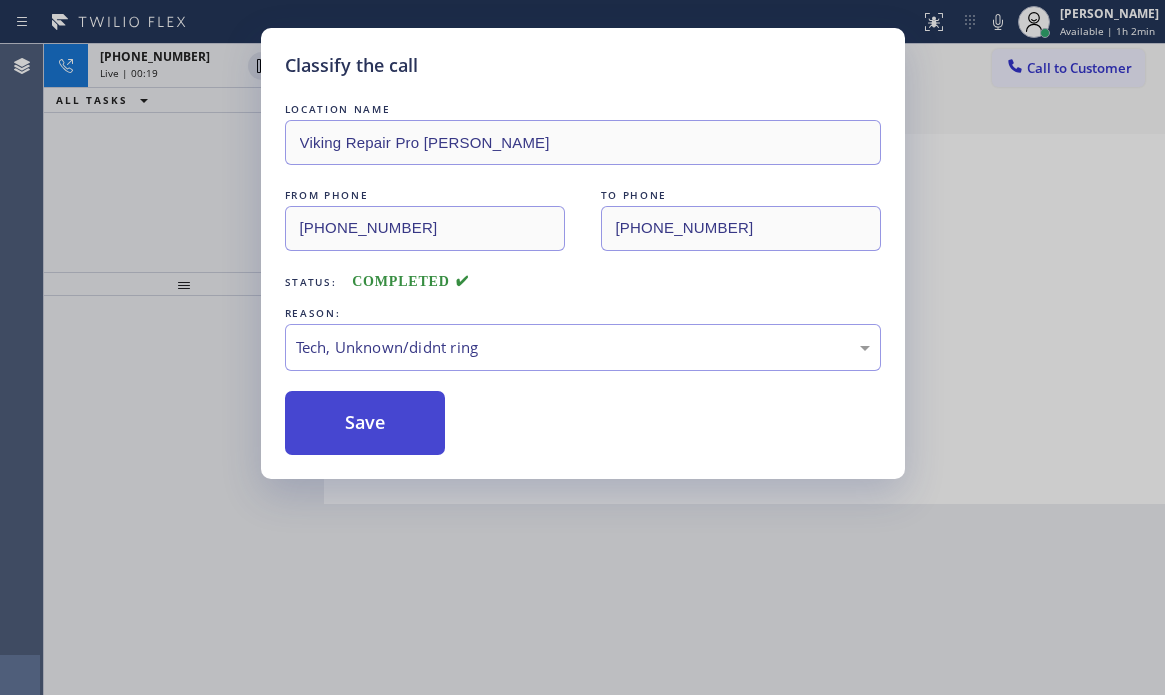 click on "Save" at bounding box center (365, 423) 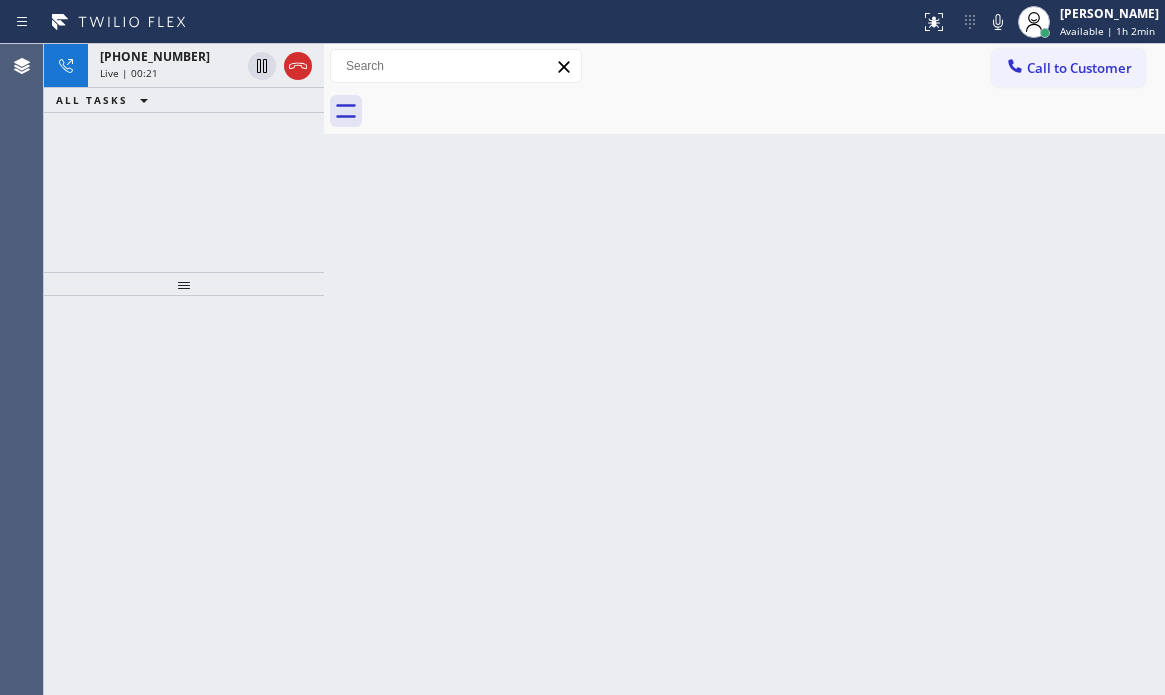 click on "Live | 00:21" at bounding box center (170, 73) 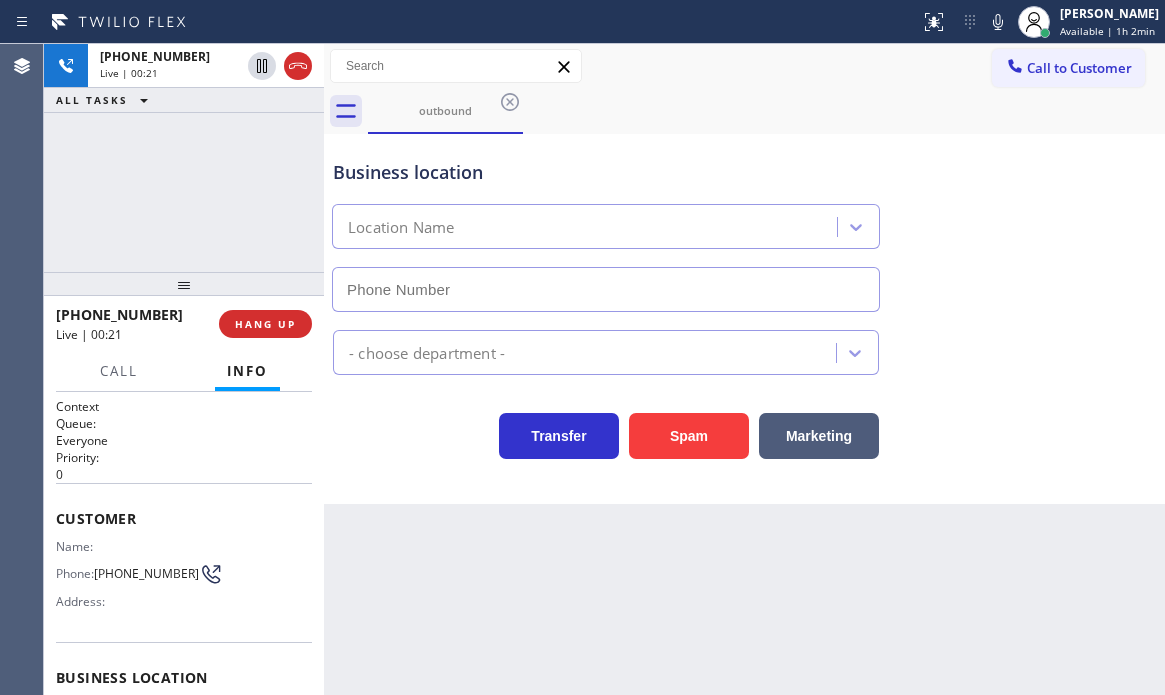type on "[PHONE_NUMBER]" 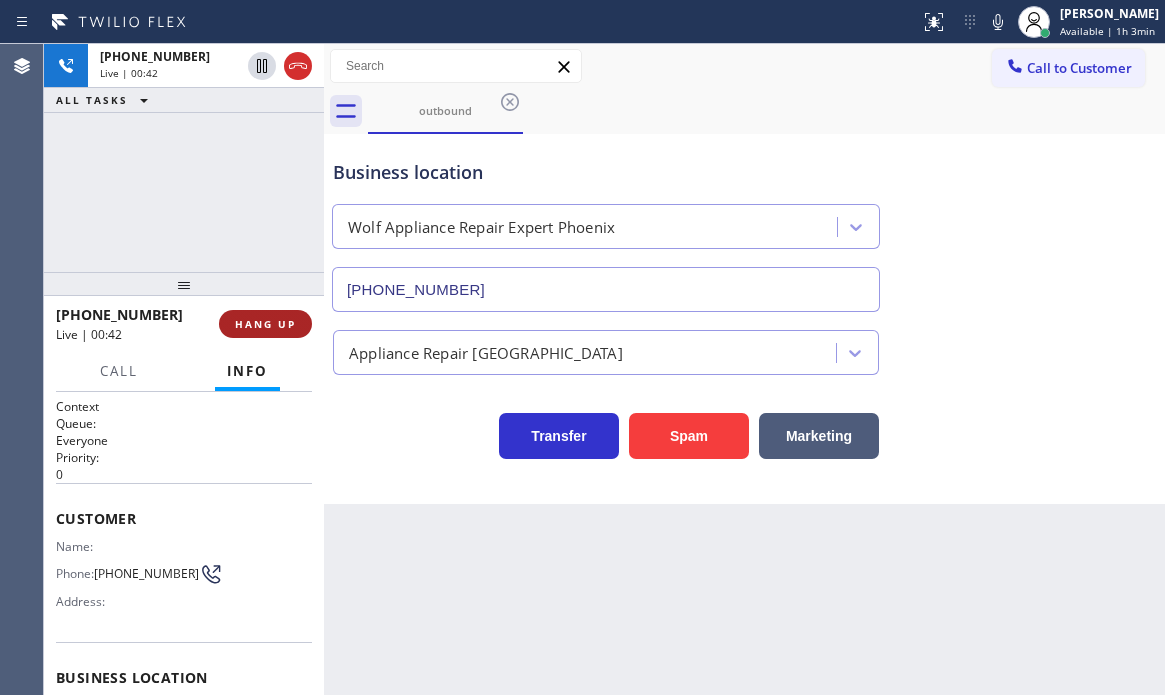 click on "HANG UP" at bounding box center [265, 324] 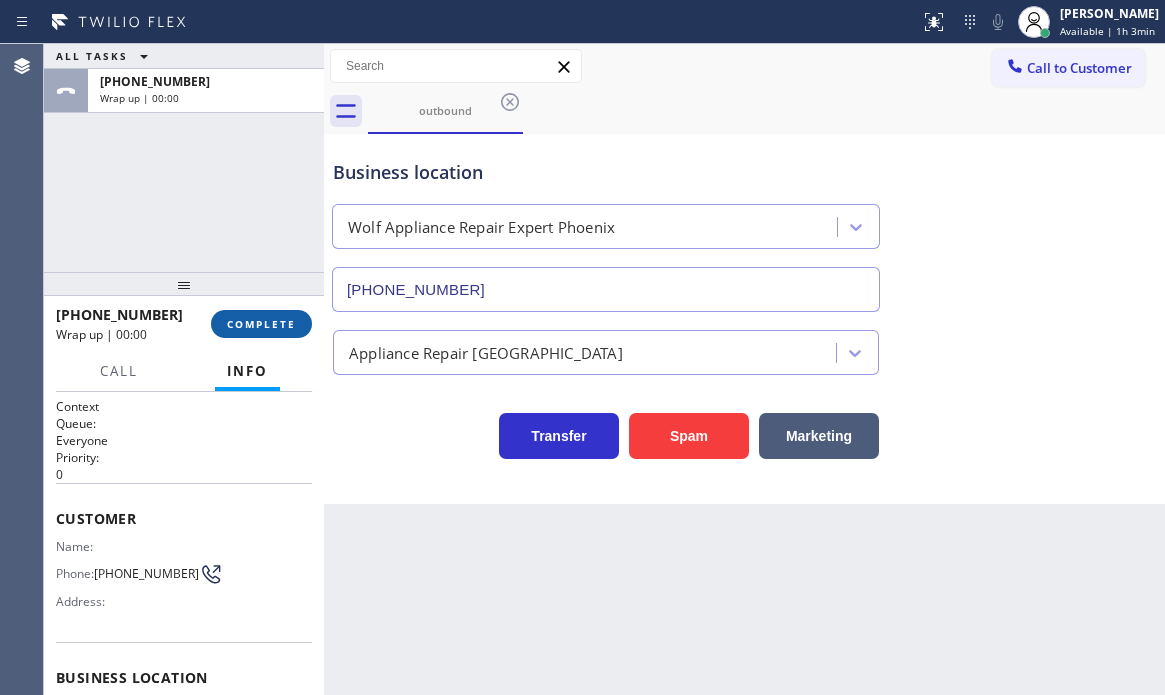 click on "COMPLETE" at bounding box center [261, 324] 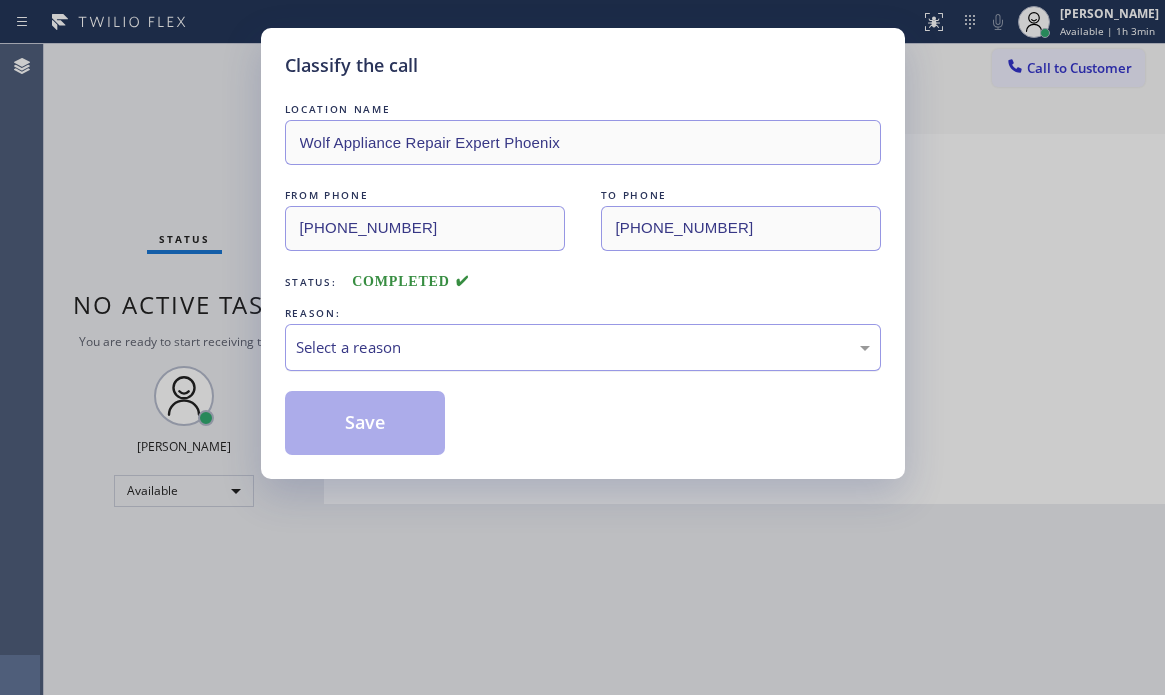 click on "Select a reason" at bounding box center [583, 347] 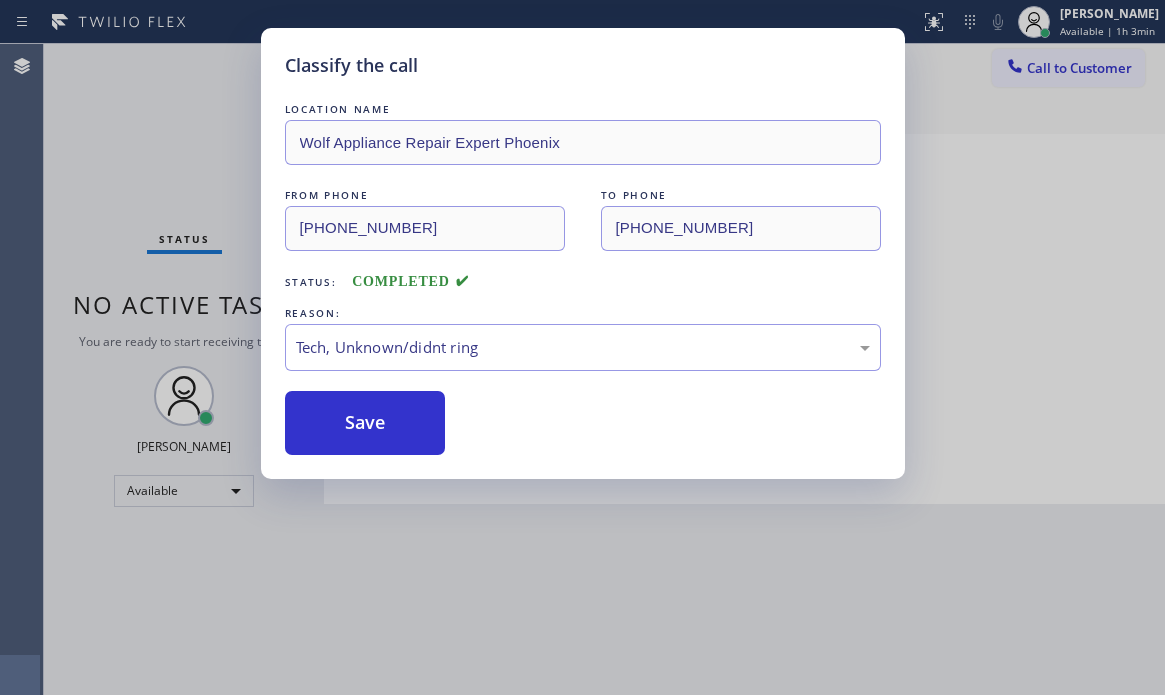 drag, startPoint x: 378, startPoint y: 441, endPoint x: 432, endPoint y: 460, distance: 57.245087 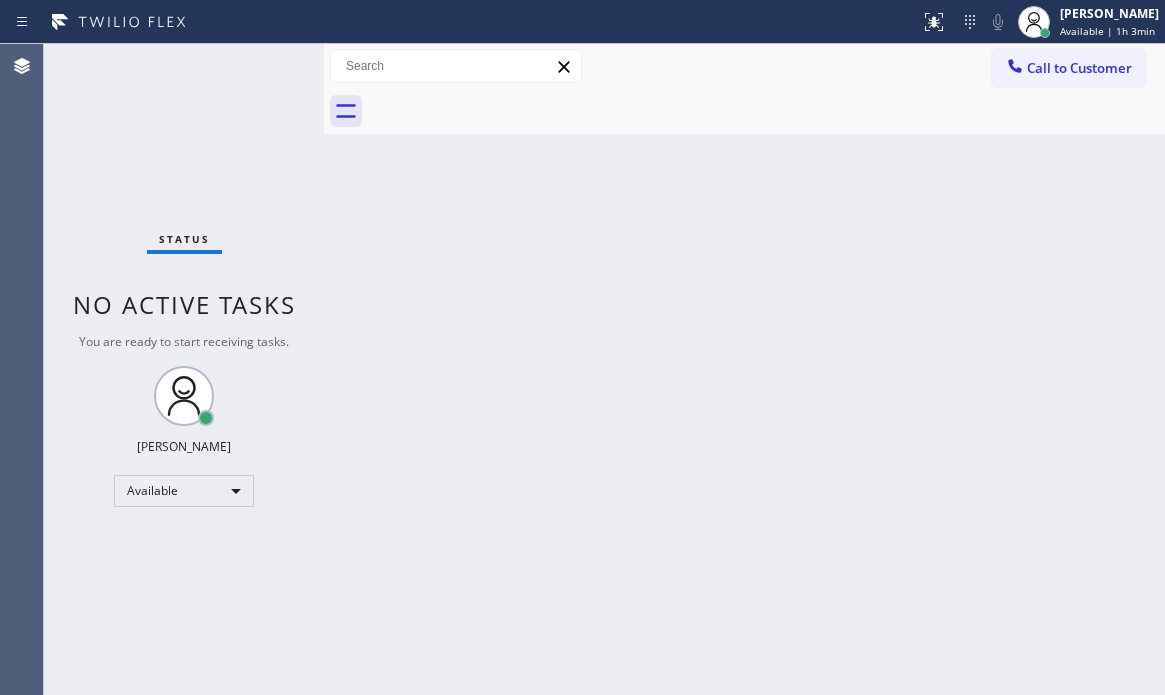 click on "Back to Dashboard Change Sender ID Customers Technicians Select a contact Outbound call Technician Search Technician Your caller id phone number Your caller id phone number Call Technician info Name   Phone none Address none Change Sender ID HVAC [PHONE_NUMBER] 5 Star Appliance [PHONE_NUMBER] Appliance Repair [PHONE_NUMBER] Plumbing [PHONE_NUMBER] Air Duct Cleaning [PHONE_NUMBER]  Electricians [PHONE_NUMBER] Cancel Change Check personal SMS Reset Change No tabs Call to Customer Outbound call Location Wolf Appliance Repair Expert Phoenix Your caller id phone number [PHONE_NUMBER] Customer number Call Outbound call Technician Search Technician Your caller id phone number Your caller id phone number Call" at bounding box center (744, 369) 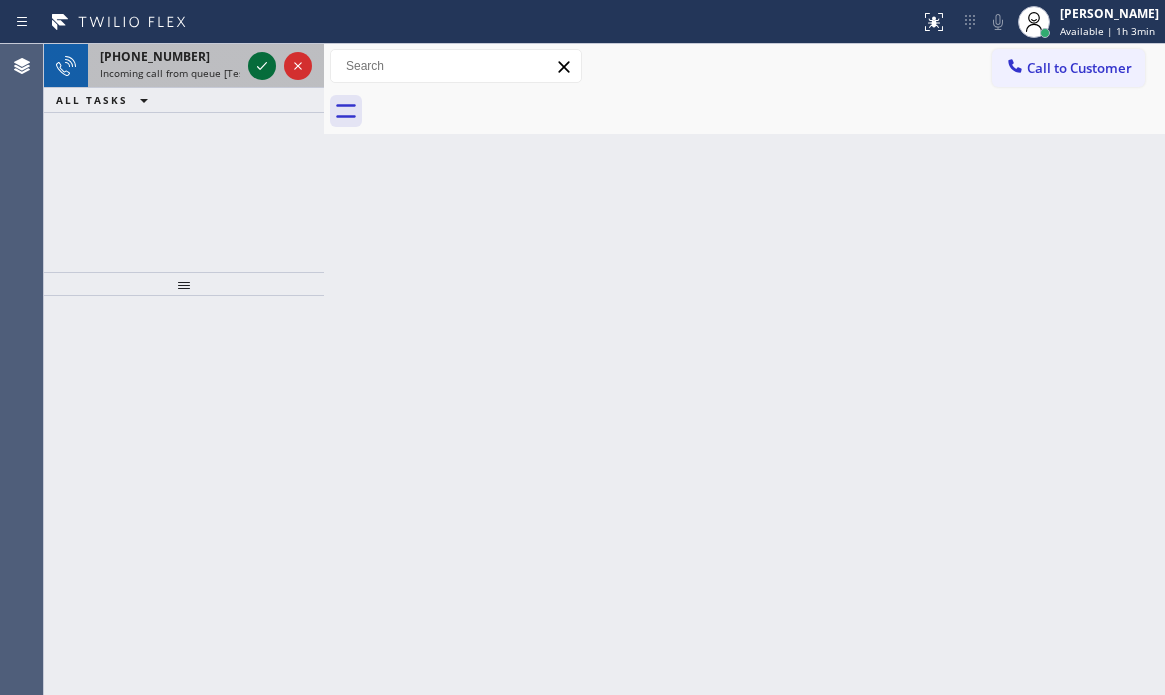 click 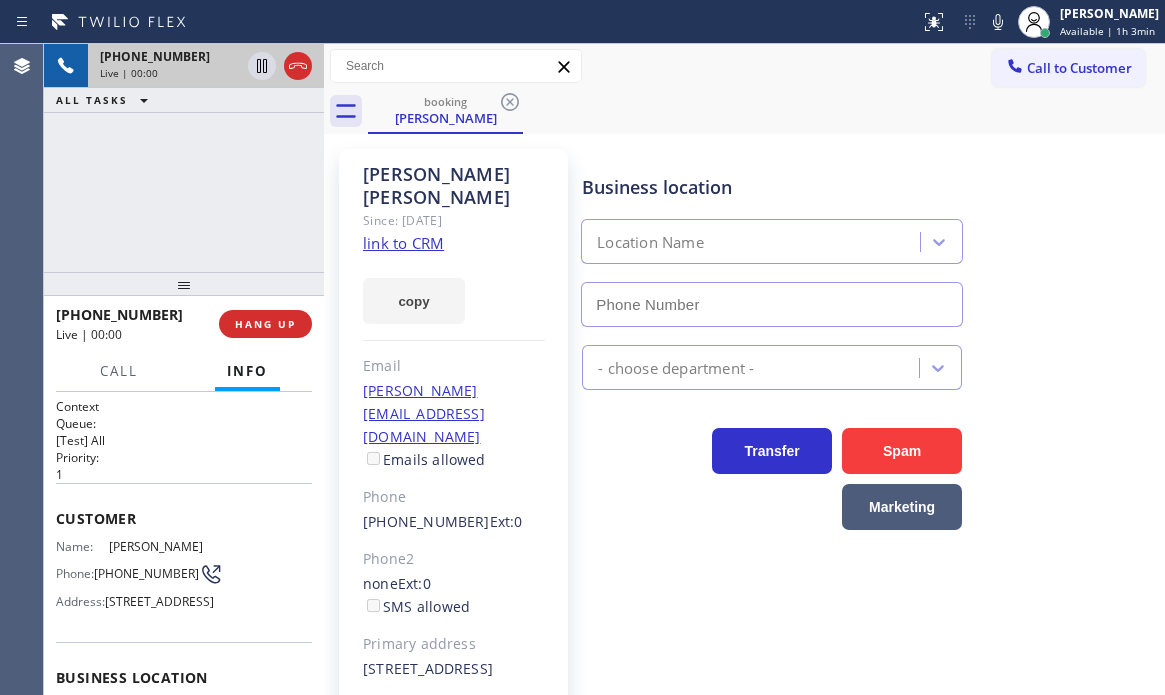type on "[PHONE_NUMBER]" 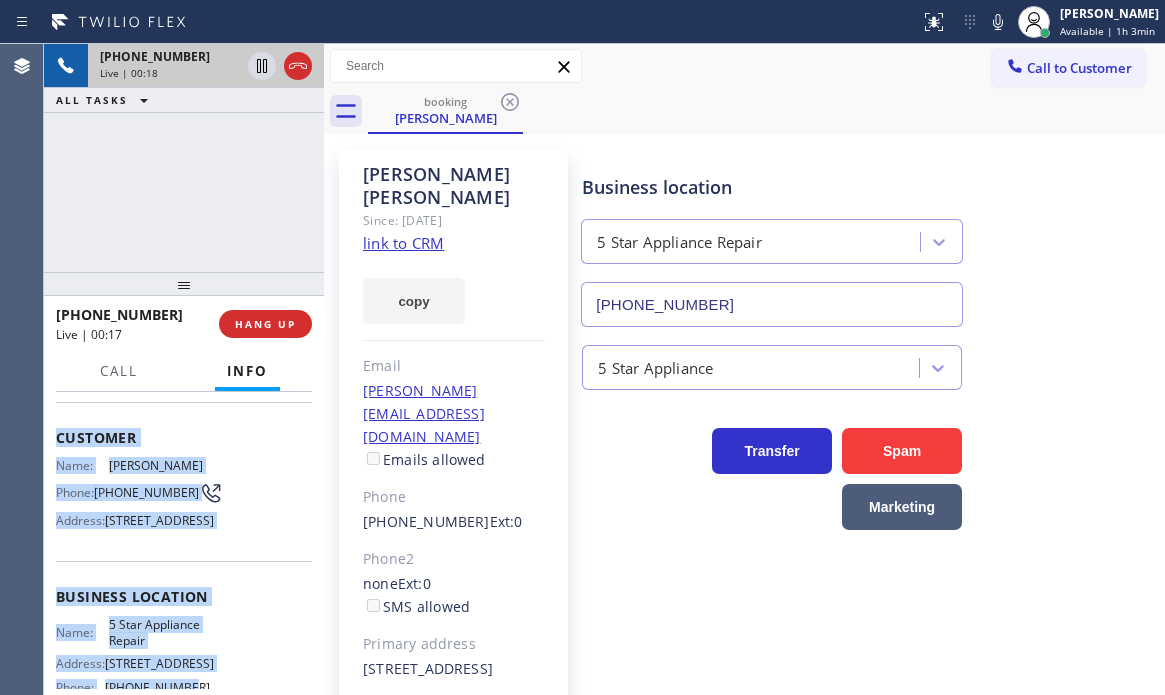 scroll, scrollTop: 200, scrollLeft: 0, axis: vertical 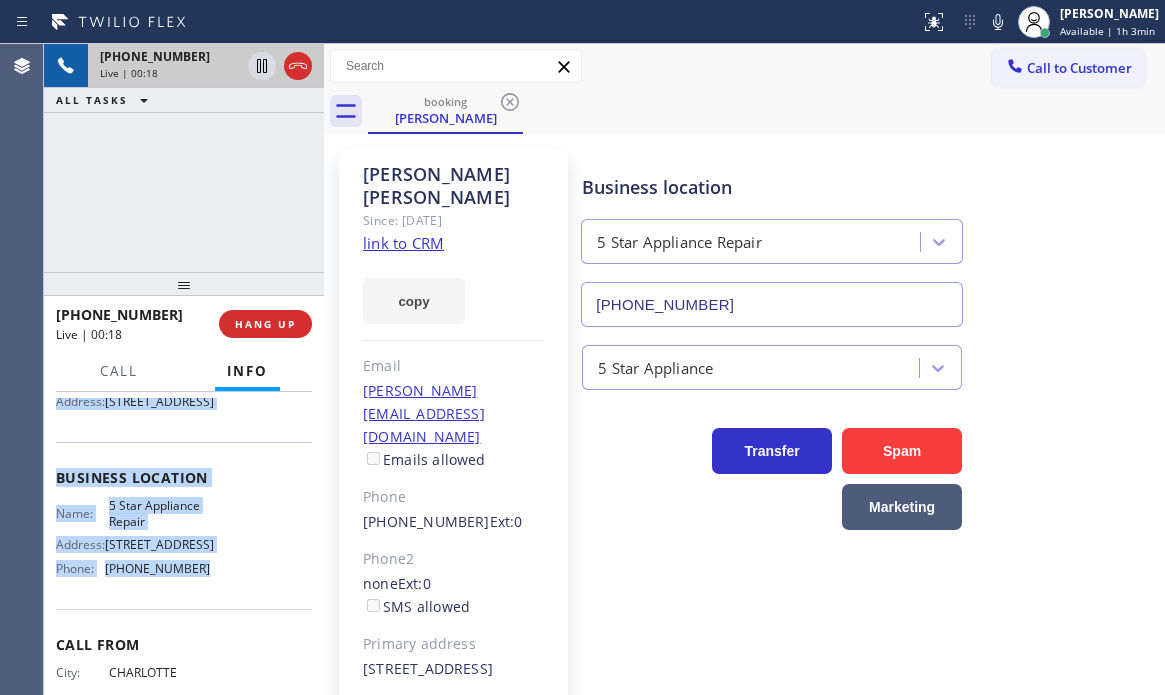 drag, startPoint x: 53, startPoint y: 514, endPoint x: 216, endPoint y: 622, distance: 195.53261 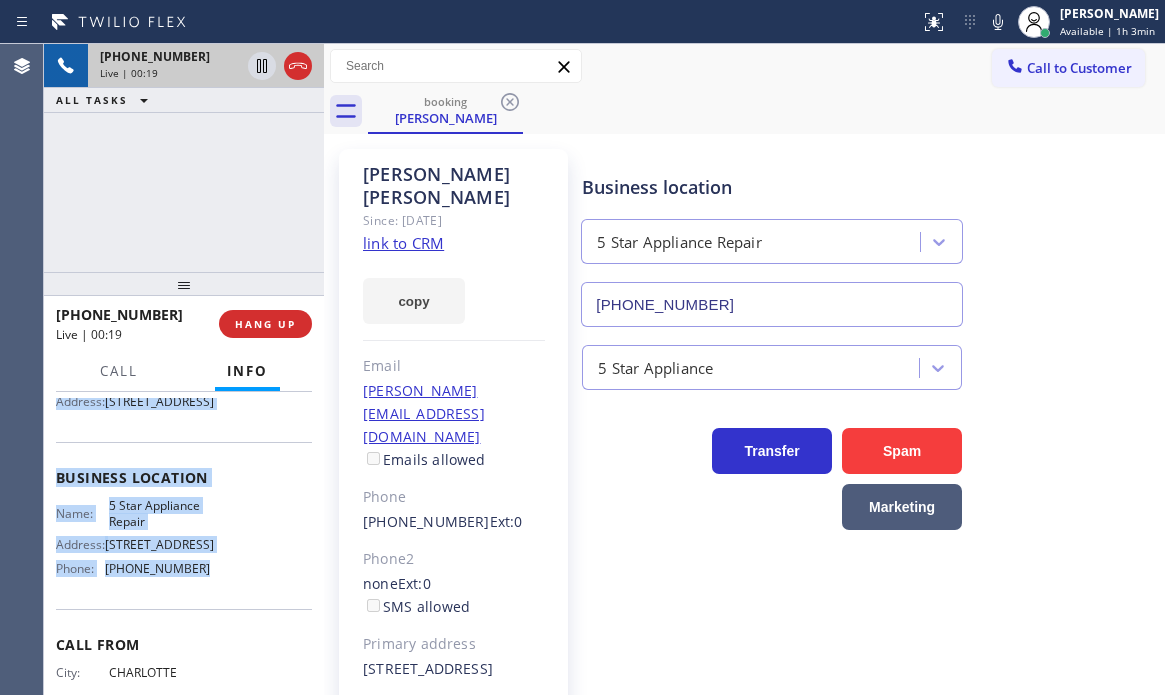 copy on "Customer Name: [PERSON_NAME] Phone: [PHONE_NUMBER] Address: [STREET_ADDRESS] Business location Name: 5 Star Appliance Repair Address: [STREET_ADDRESS]  Phone: [PHONE_NUMBER]" 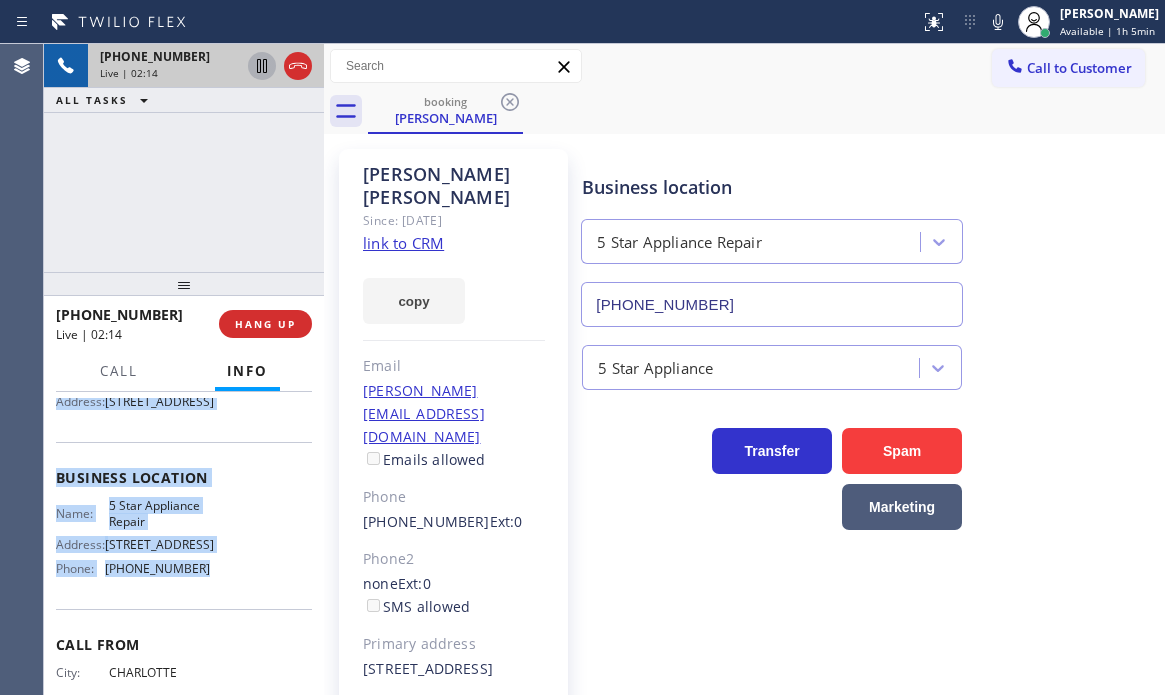 click 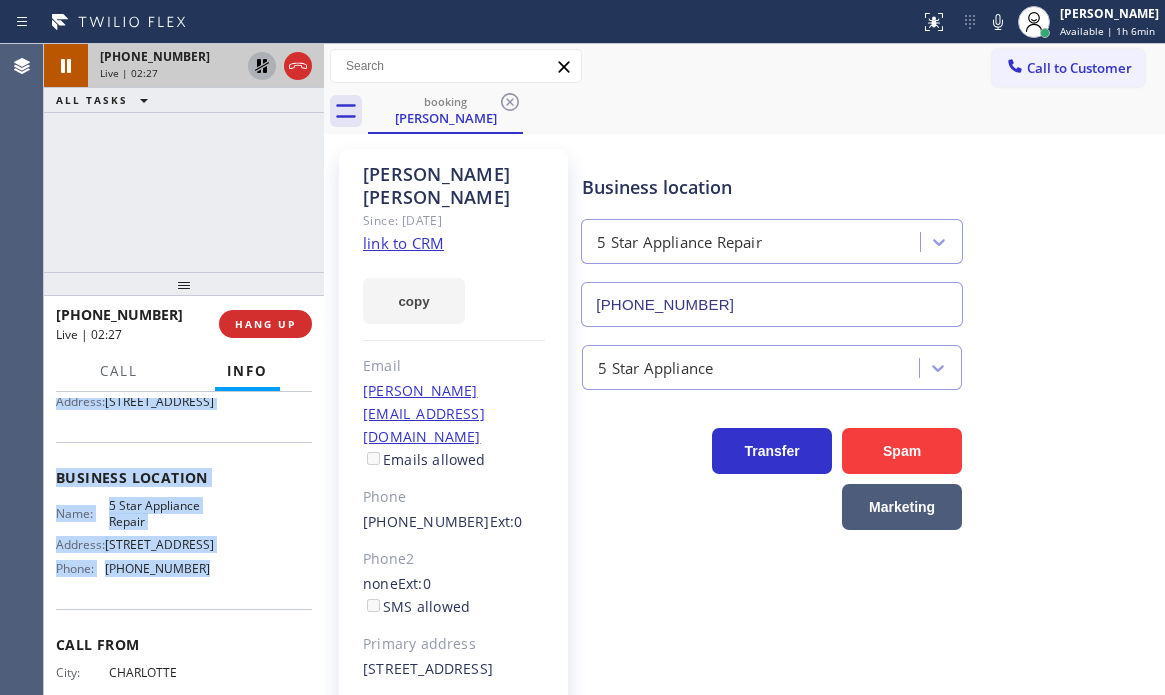 click 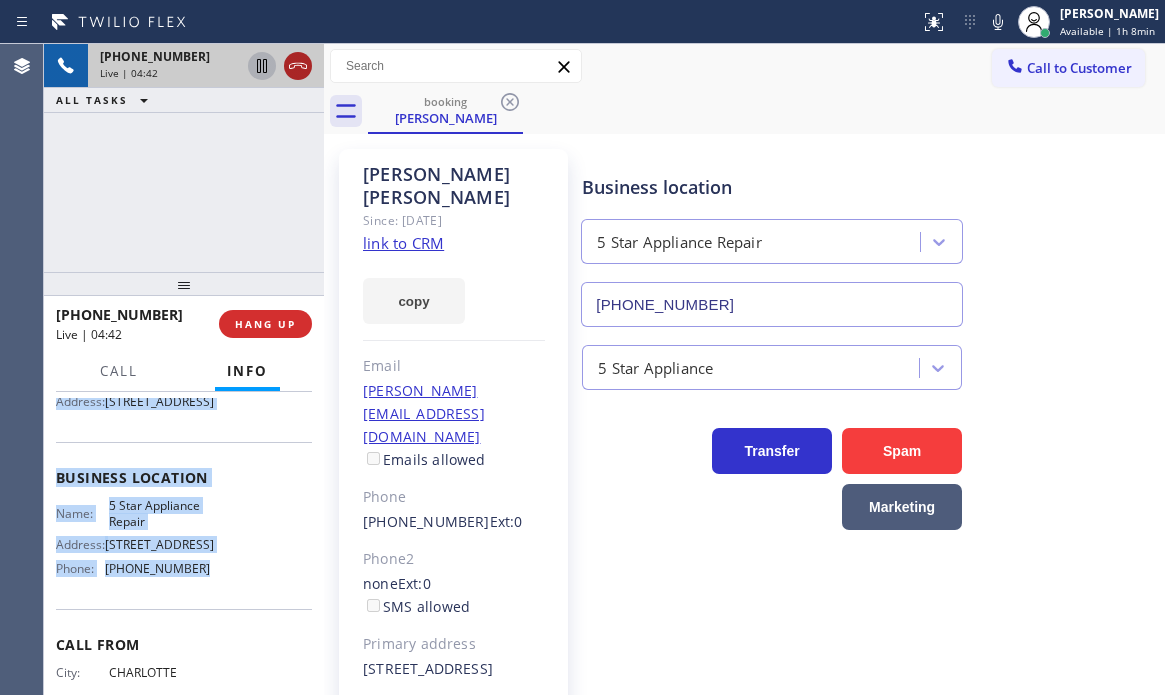 click 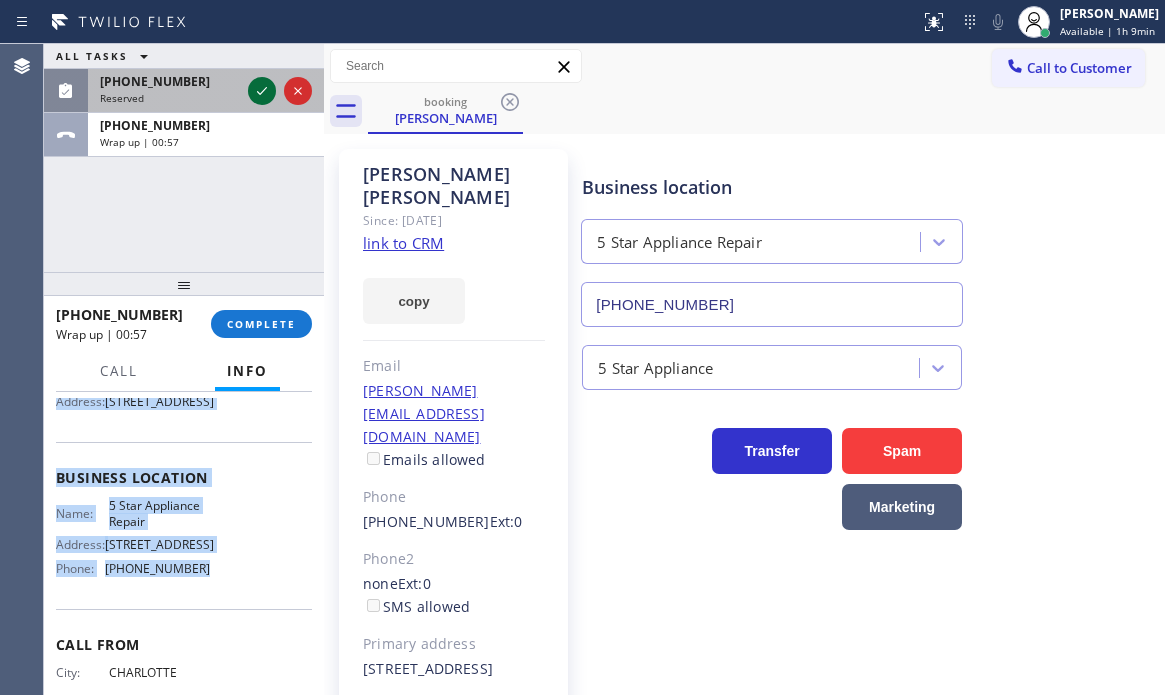 click 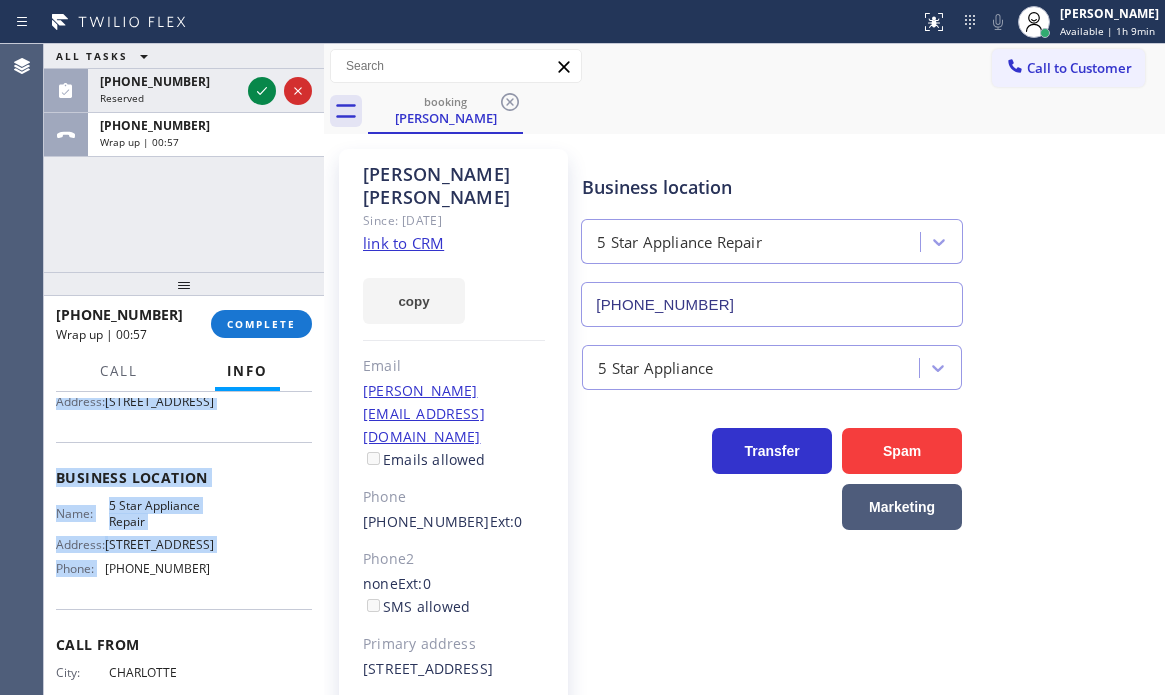scroll, scrollTop: 234, scrollLeft: 0, axis: vertical 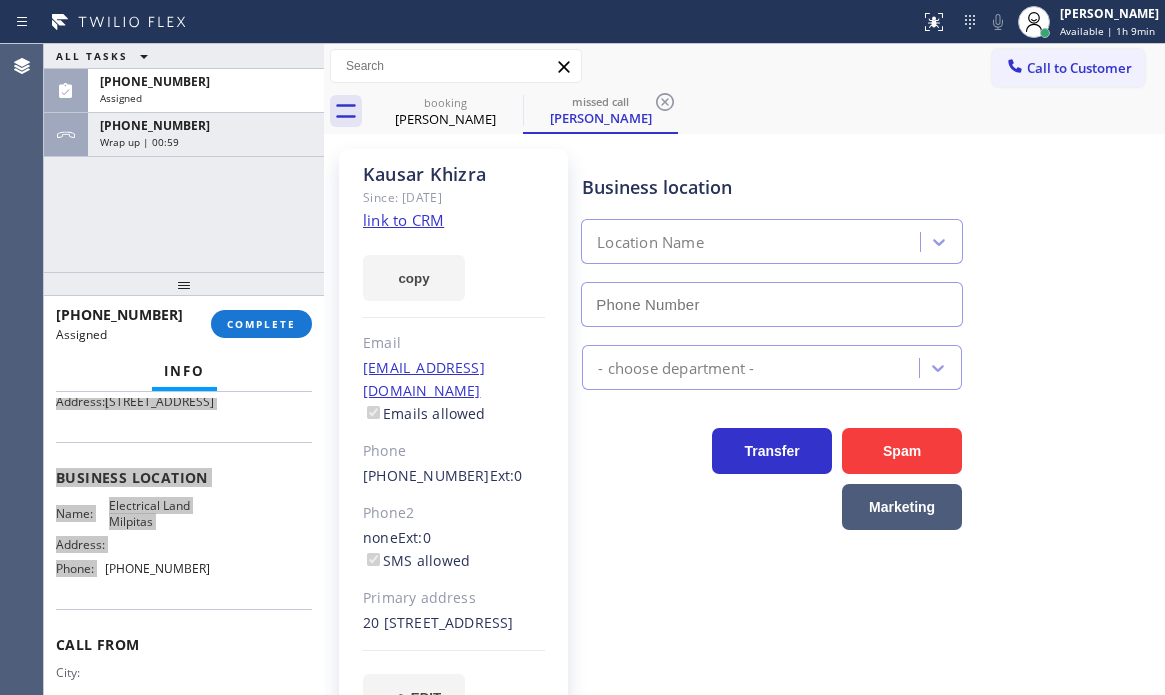 type on "[PHONE_NUMBER]" 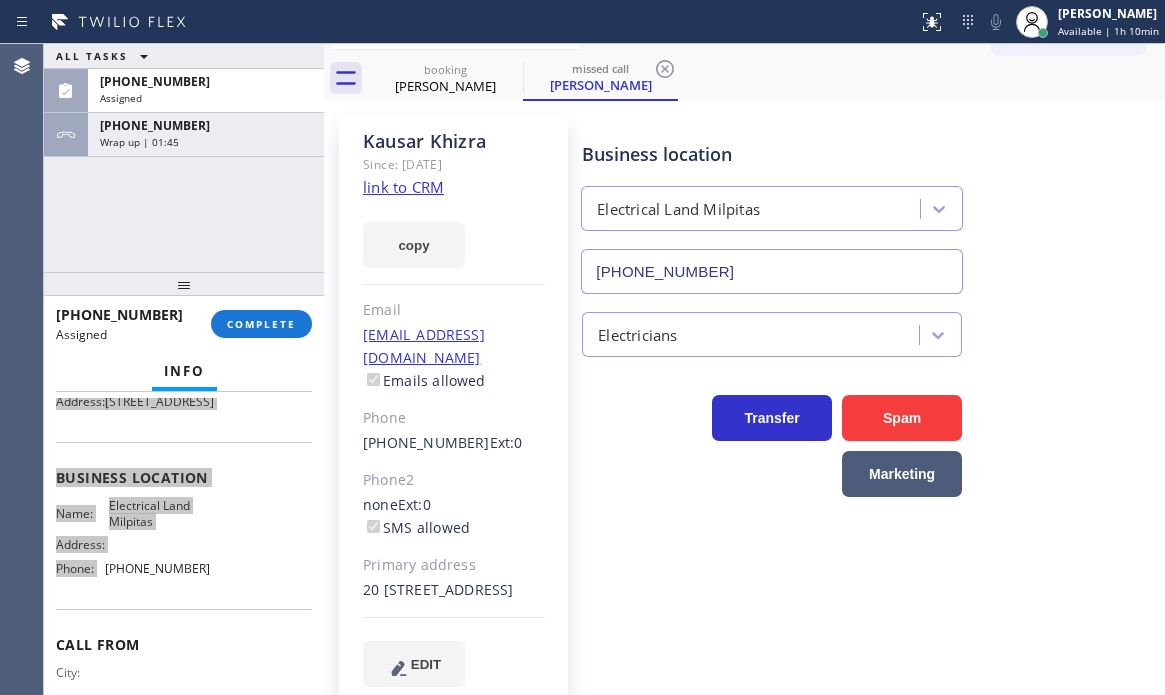 scroll, scrollTop: 64, scrollLeft: 0, axis: vertical 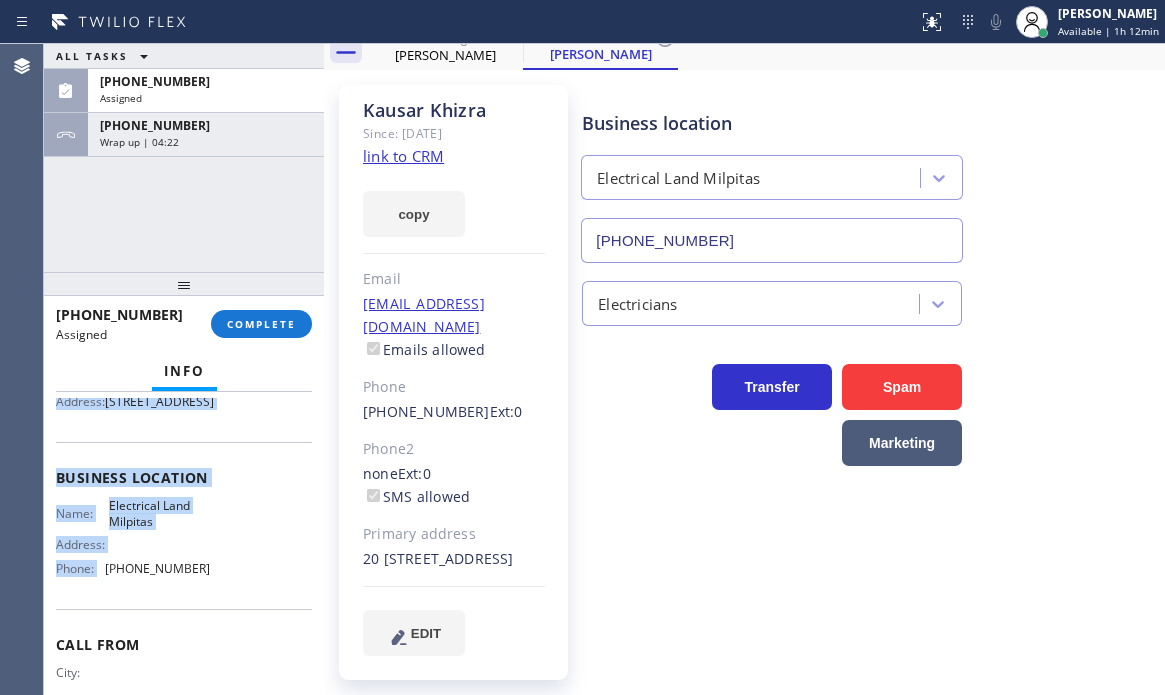 drag, startPoint x: 256, startPoint y: 136, endPoint x: 274, endPoint y: 247, distance: 112.44999 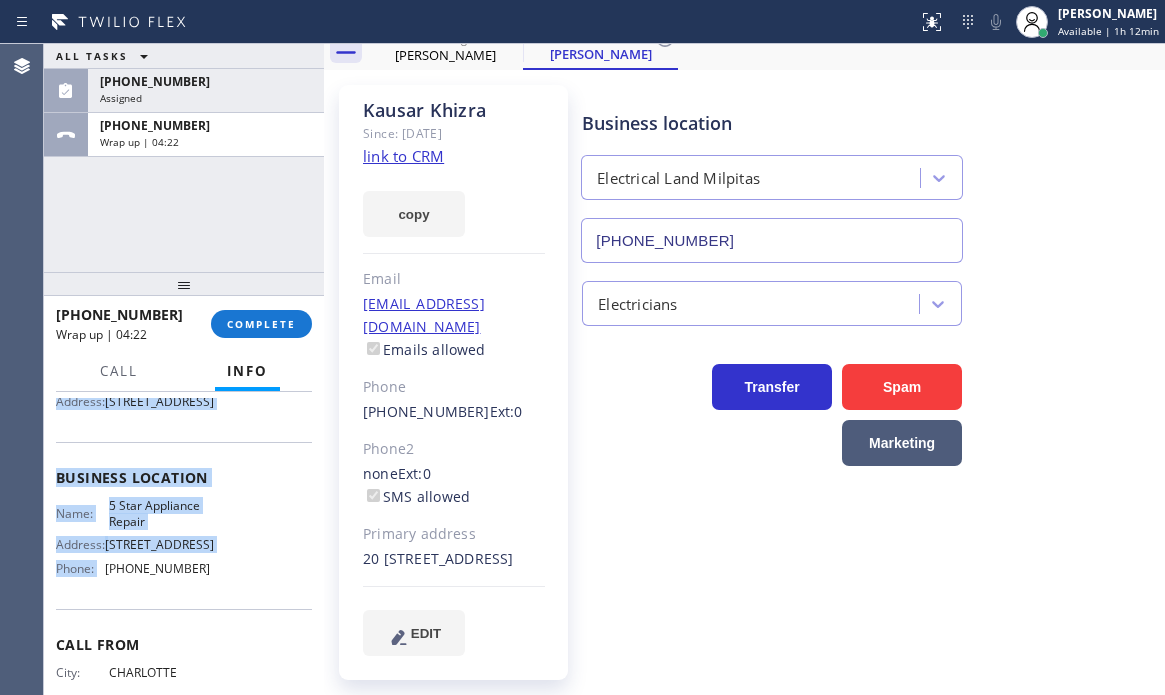 drag, startPoint x: 275, startPoint y: 322, endPoint x: 389, endPoint y: 364, distance: 121.49074 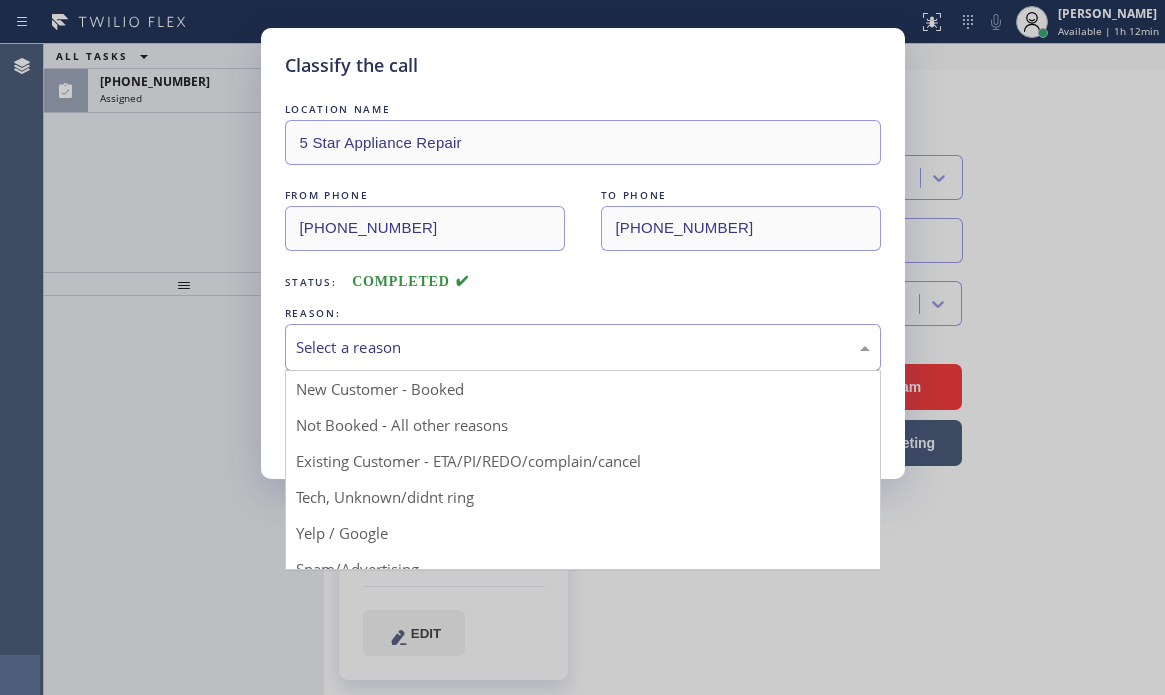 drag, startPoint x: 378, startPoint y: 334, endPoint x: 384, endPoint y: 362, distance: 28.635643 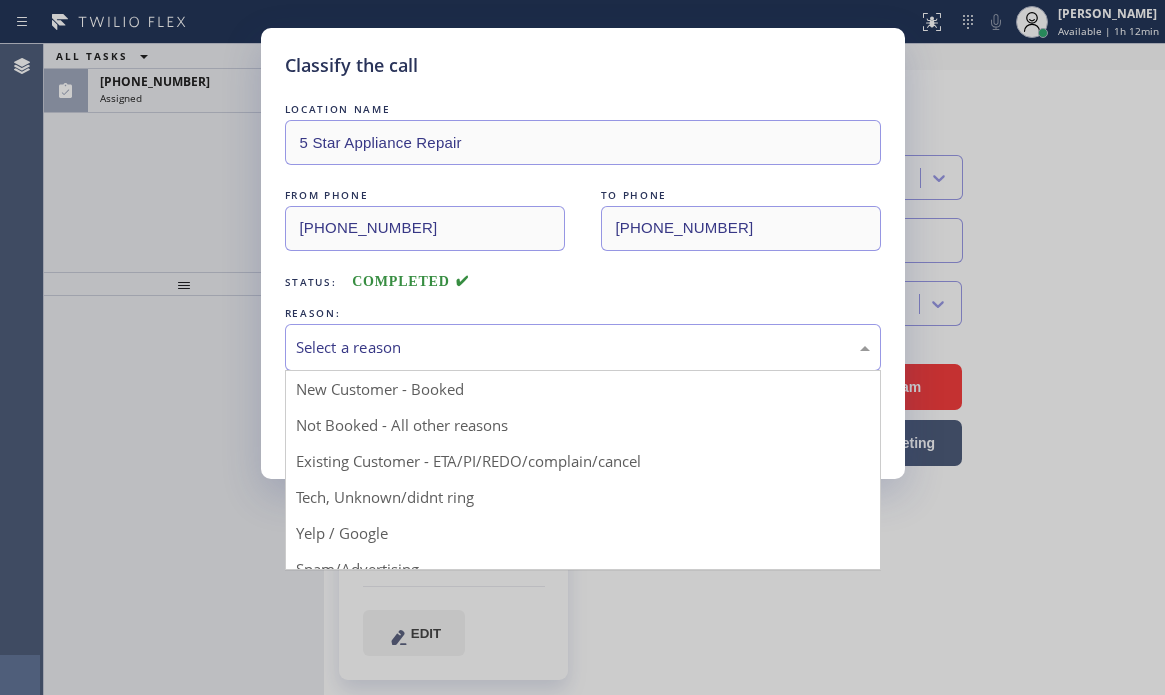 click on "Select a reason" at bounding box center (583, 347) 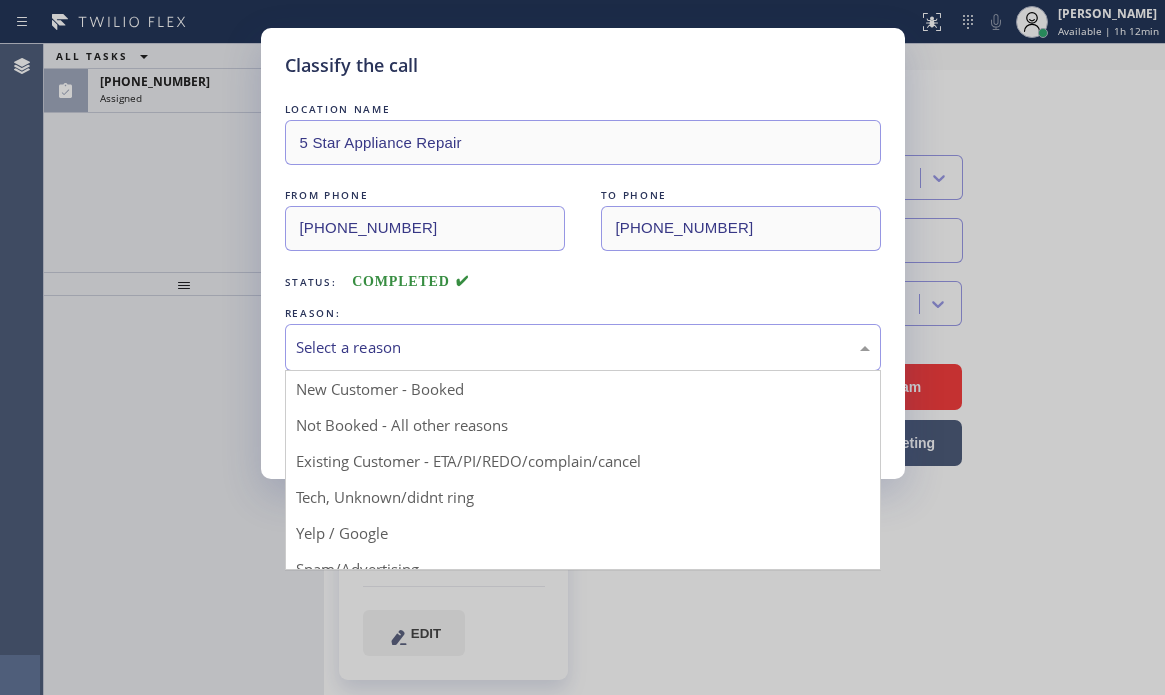 drag, startPoint x: 386, startPoint y: 393, endPoint x: 371, endPoint y: 400, distance: 16.552946 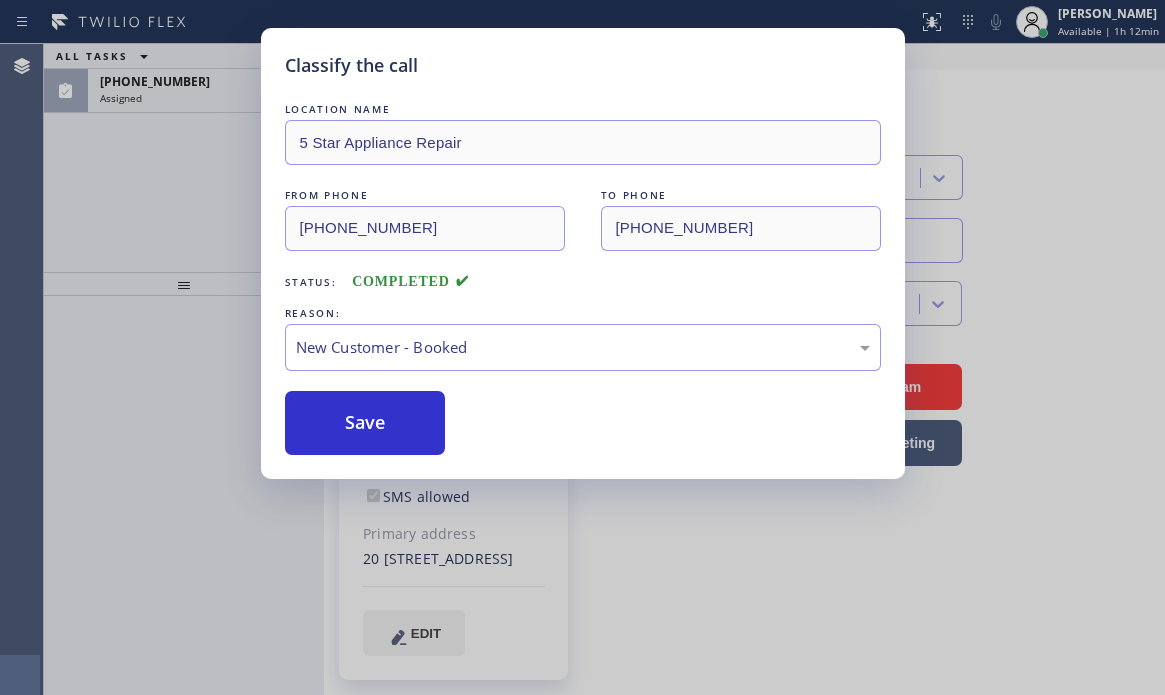 drag, startPoint x: 374, startPoint y: 414, endPoint x: 364, endPoint y: 388, distance: 27.856777 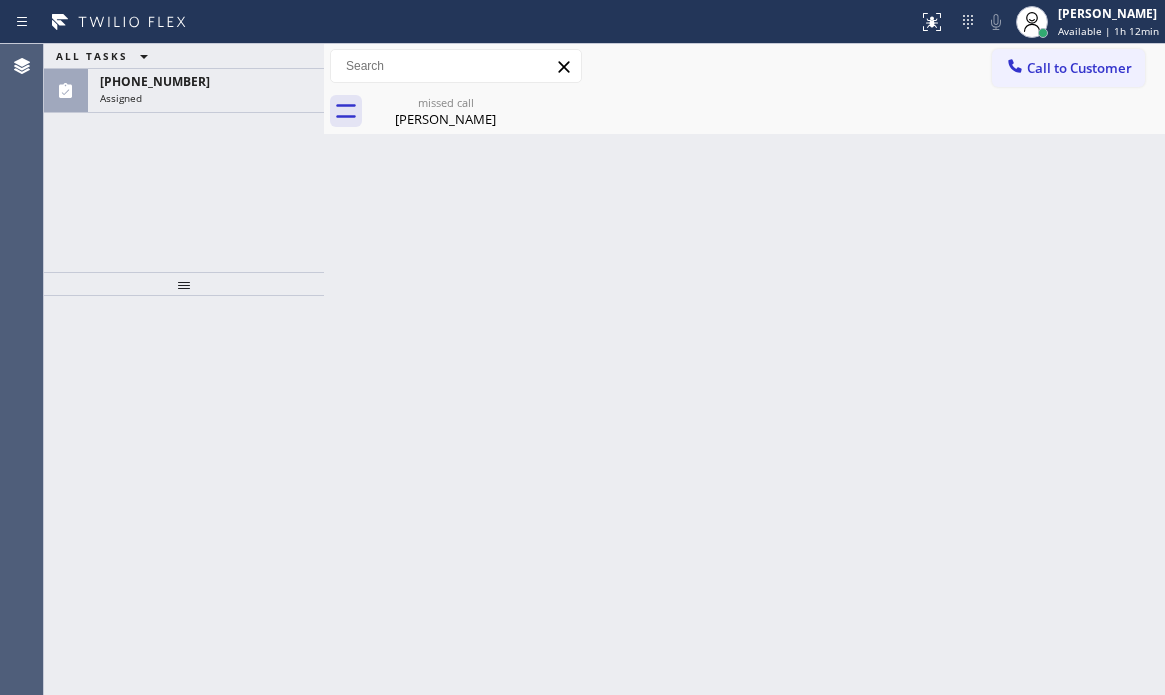 scroll, scrollTop: 0, scrollLeft: 0, axis: both 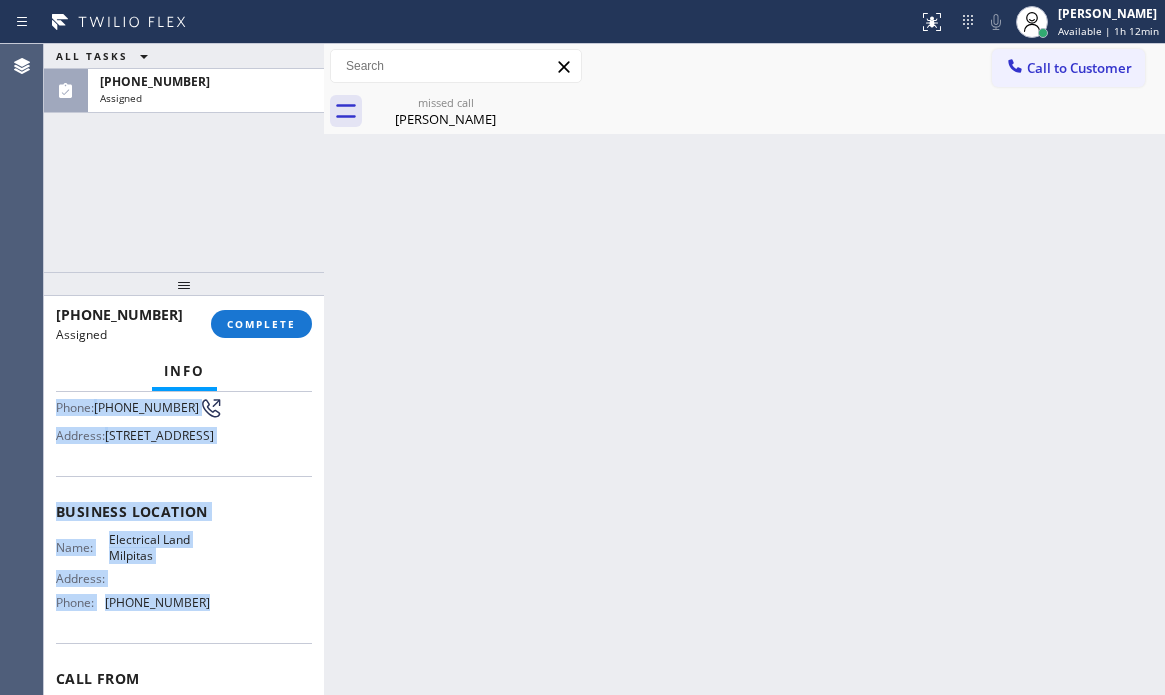 drag, startPoint x: 47, startPoint y: 544, endPoint x: 200, endPoint y: 653, distance: 187.85632 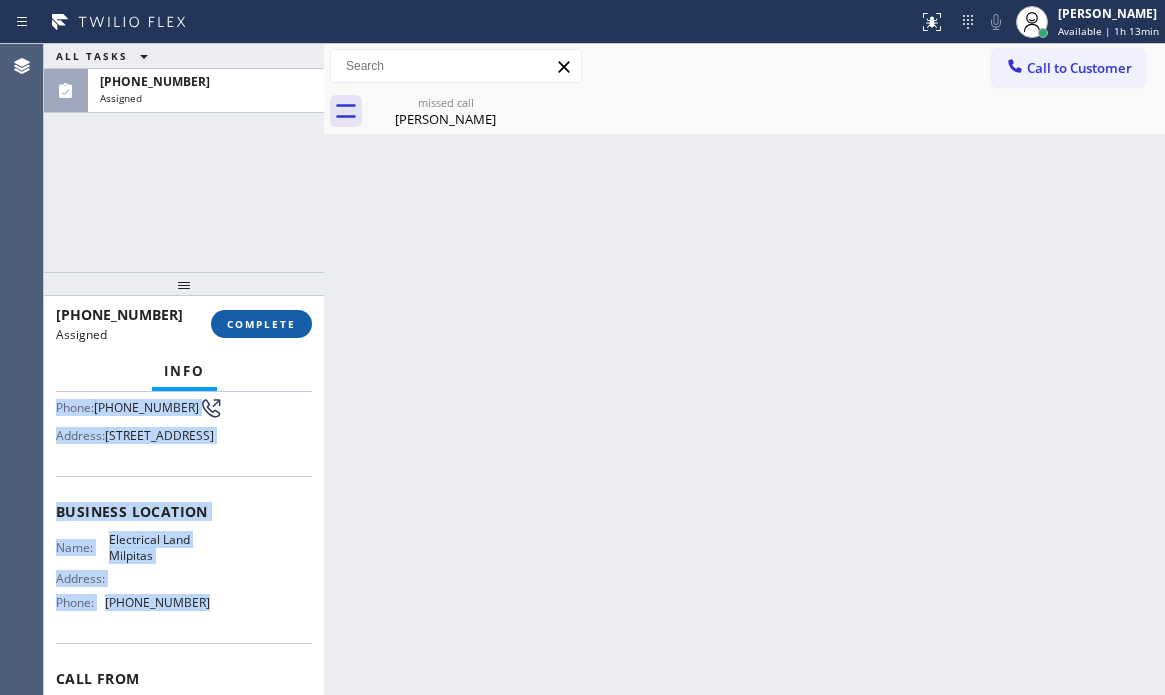 click on "COMPLETE" at bounding box center [261, 324] 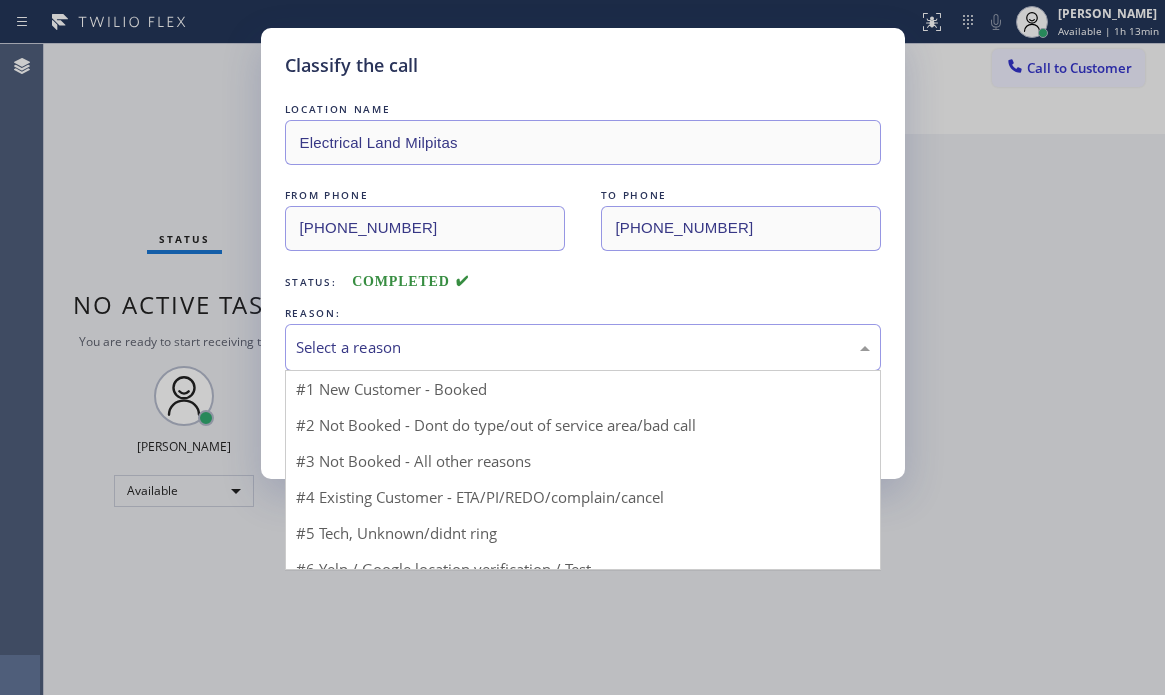 click on "Select a reason" at bounding box center [583, 347] 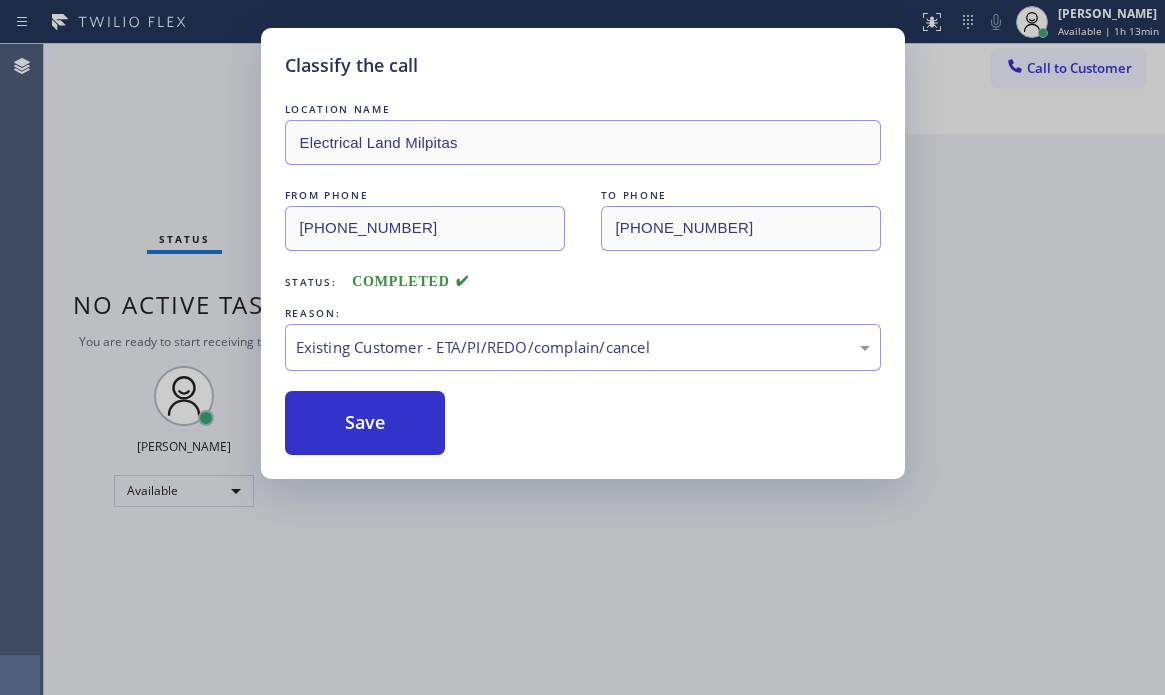 drag, startPoint x: 368, startPoint y: 416, endPoint x: 526, endPoint y: 476, distance: 169.00888 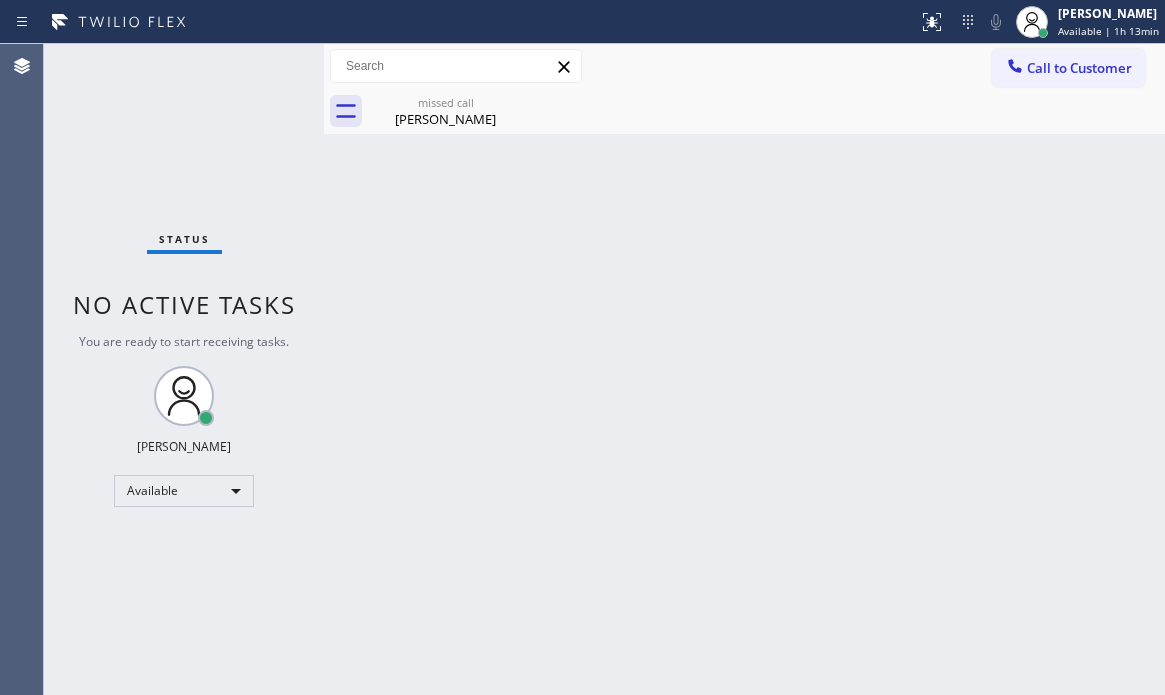 click on "Back to Dashboard Change Sender ID Customers Technicians Select a contact Outbound call Technician Search Technician Your caller id phone number Your caller id phone number Call Technician info Name   Phone none Address none Change Sender ID HVAC [PHONE_NUMBER] 5 Star Appliance [PHONE_NUMBER] Appliance Repair [PHONE_NUMBER] Plumbing [PHONE_NUMBER] Air Duct Cleaning [PHONE_NUMBER]  Electricians [PHONE_NUMBER] Cancel Change Check personal SMS Reset Change missed call [PERSON_NAME] Call to Customer Outbound call Location Wolf Appliance Repair Expert Phoenix Your caller id phone number [PHONE_NUMBER] Customer number Call Outbound call Technician Search Technician Your caller id phone number Your caller id phone number Call missed call [PERSON_NAME]" at bounding box center [744, 369] 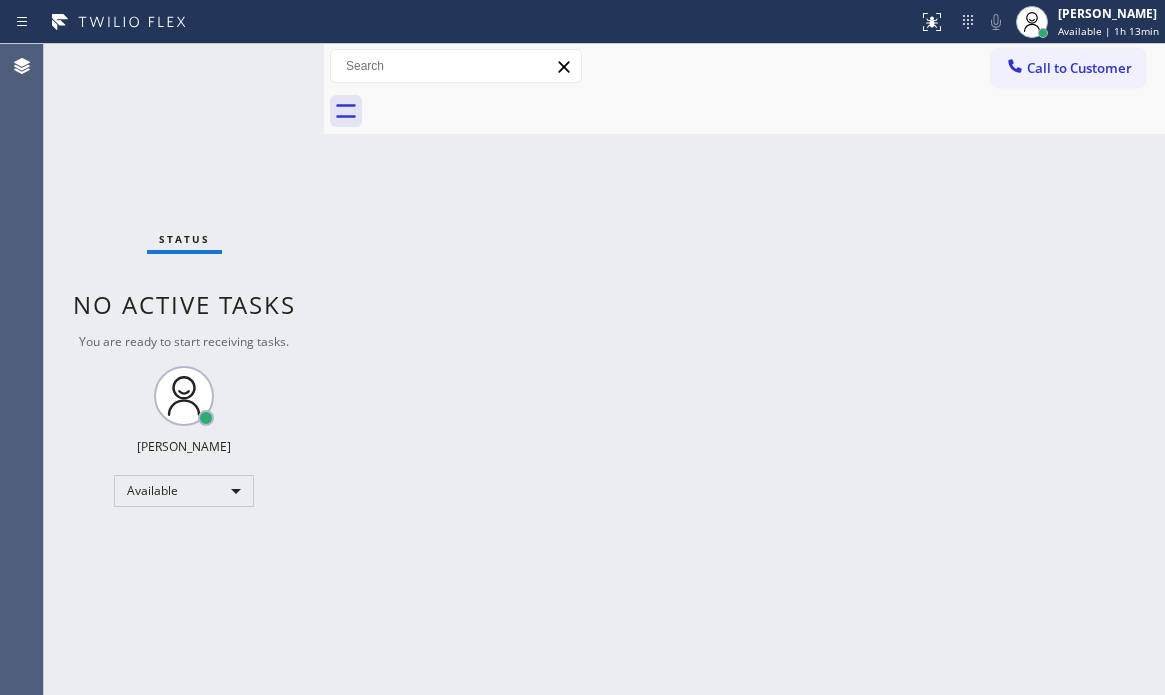 click on "Back to Dashboard Change Sender ID Customers Technicians Select a contact Outbound call Technician Search Technician Your caller id phone number Your caller id phone number Call Technician info Name   Phone none Address none Change Sender ID HVAC [PHONE_NUMBER] 5 Star Appliance [PHONE_NUMBER] Appliance Repair [PHONE_NUMBER] Plumbing [PHONE_NUMBER] Air Duct Cleaning [PHONE_NUMBER]  Electricians [PHONE_NUMBER] Cancel Change Check personal SMS Reset Change No tabs Call to Customer Outbound call Location Wolf Appliance Repair Expert Phoenix Your caller id phone number [PHONE_NUMBER] Customer number Call Outbound call Technician Search Technician Your caller id phone number Your caller id phone number Call" at bounding box center (744, 369) 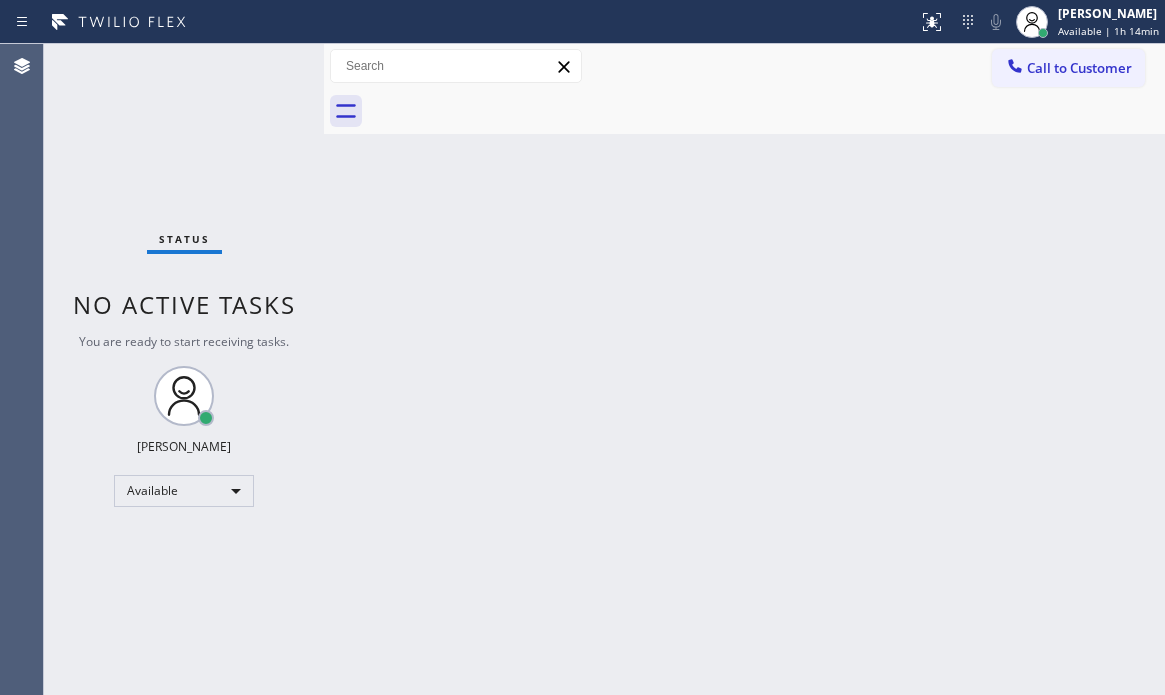 click on "Back to Dashboard Change Sender ID Customers Technicians Select a contact Outbound call Technician Search Technician Your caller id phone number Your caller id phone number Call Technician info Name   Phone none Address none Change Sender ID HVAC [PHONE_NUMBER] 5 Star Appliance [PHONE_NUMBER] Appliance Repair [PHONE_NUMBER] Plumbing [PHONE_NUMBER] Air Duct Cleaning [PHONE_NUMBER]  Electricians [PHONE_NUMBER] Cancel Change Check personal SMS Reset Change No tabs Call to Customer Outbound call Location Wolf Appliance Repair Expert Phoenix Your caller id phone number [PHONE_NUMBER] Customer number Call Outbound call Technician Search Technician Your caller id phone number Your caller id phone number Call" at bounding box center [744, 369] 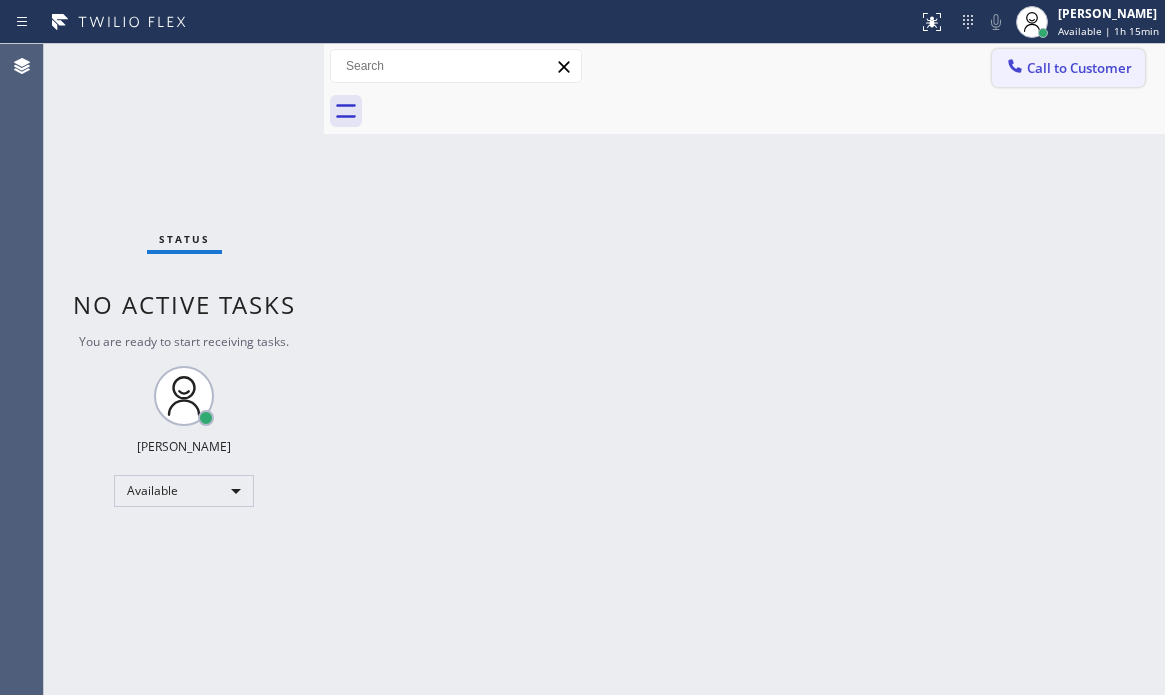 click on "Call to Customer" at bounding box center [1068, 68] 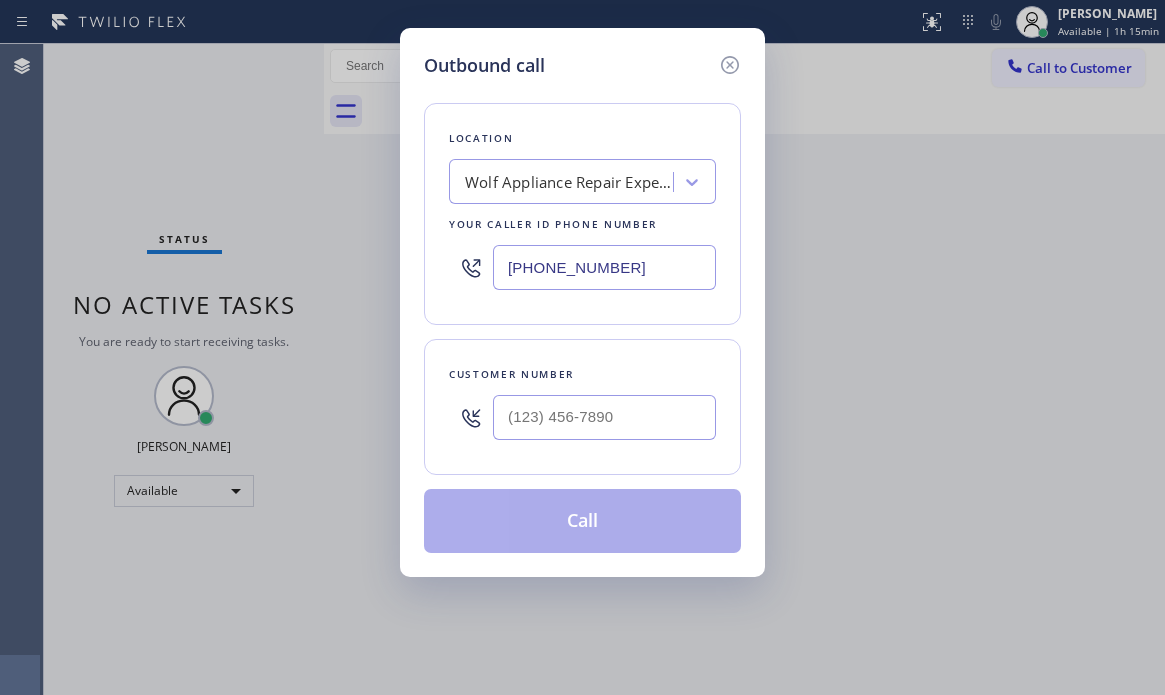 click on "[PHONE_NUMBER]" at bounding box center [604, 267] 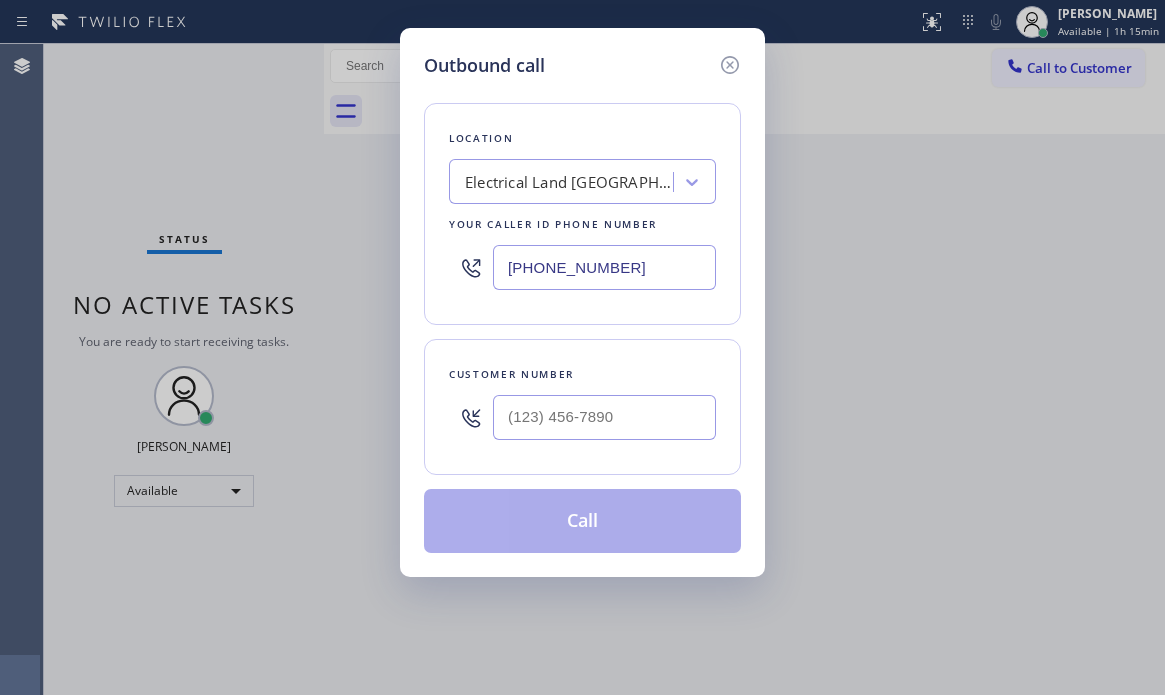 type on "[PHONE_NUMBER]" 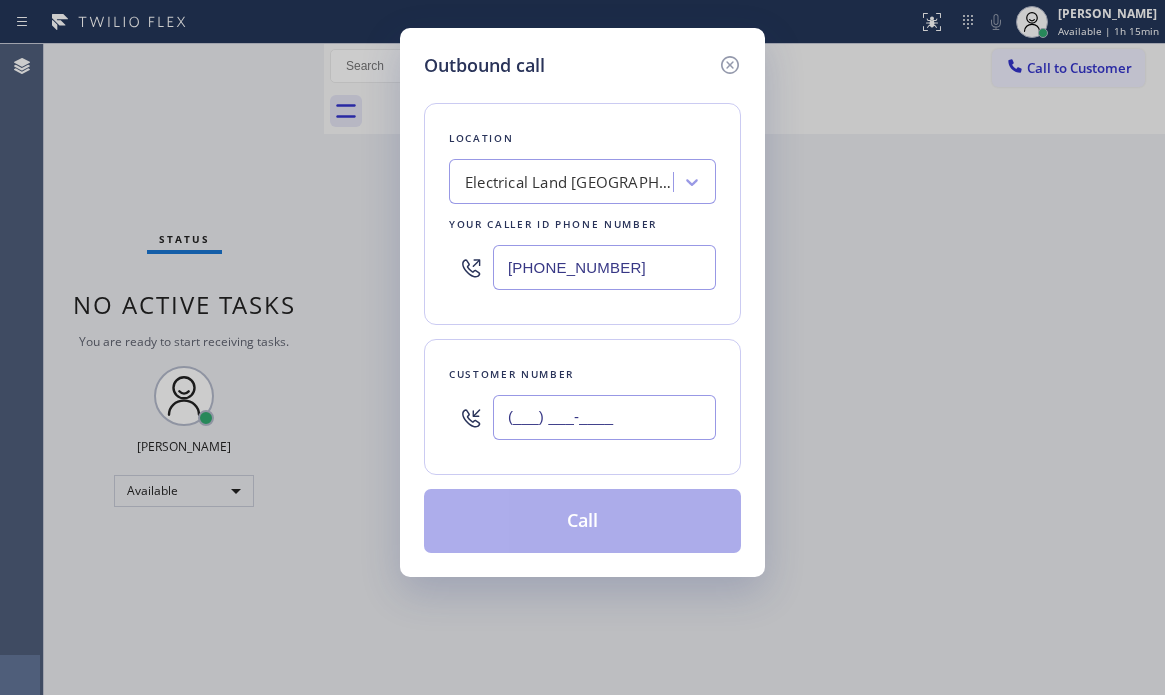 click on "(___) ___-____" at bounding box center (604, 417) 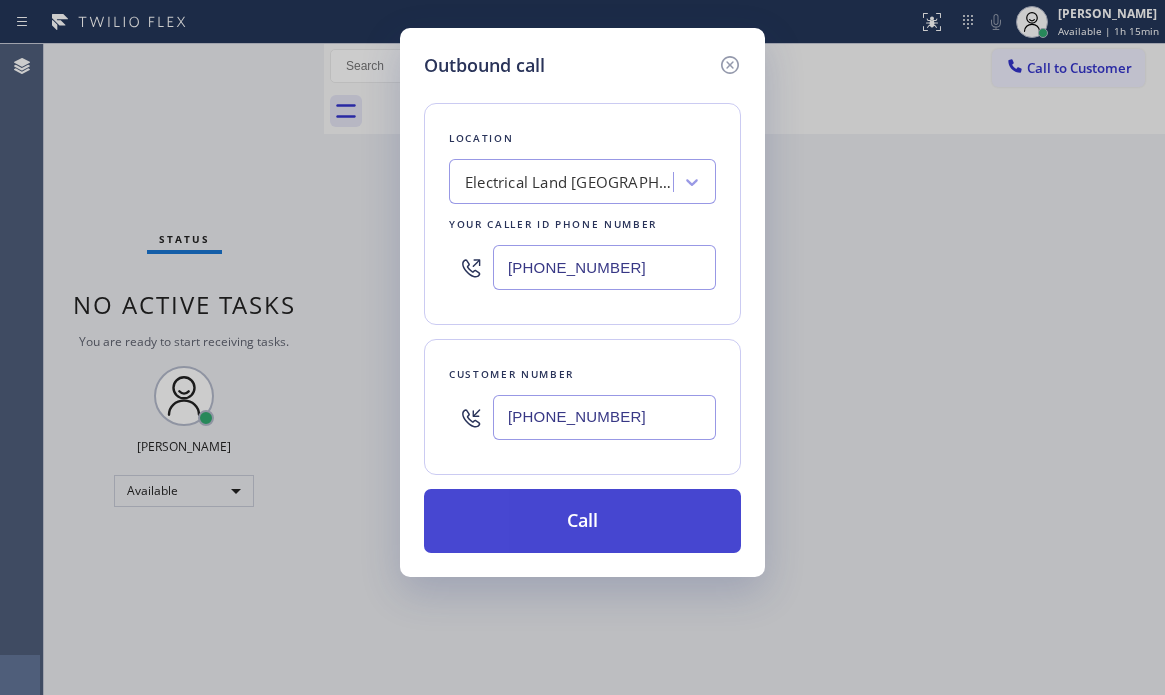 type on "[PHONE_NUMBER]" 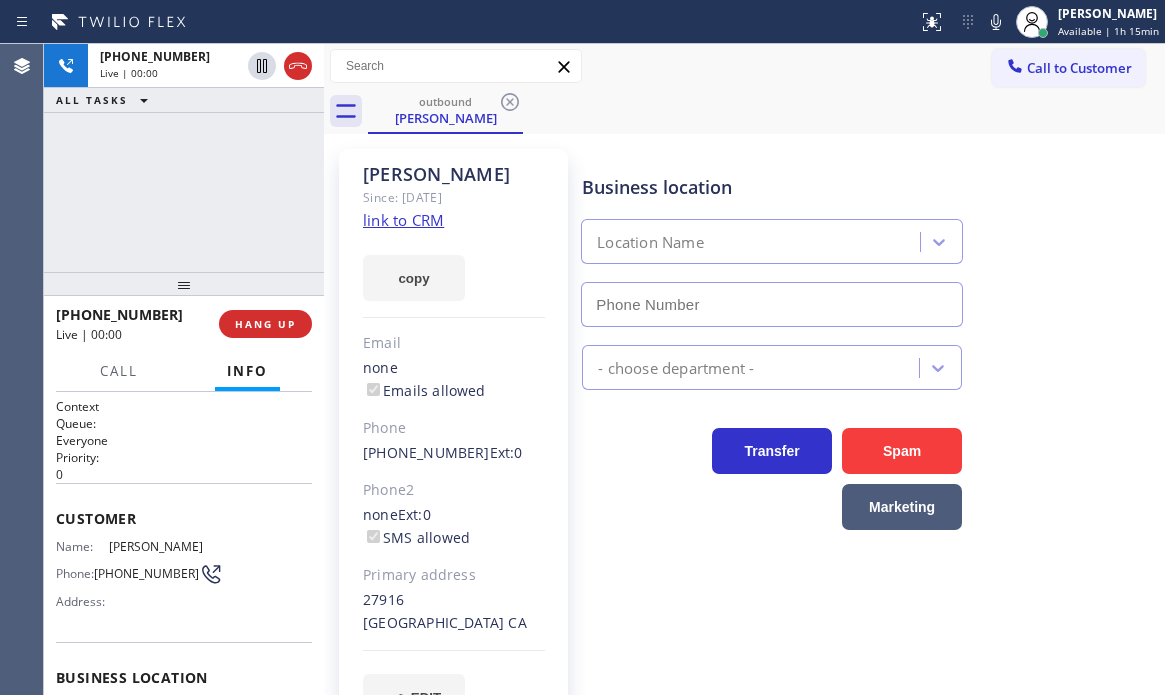 type on "[PHONE_NUMBER]" 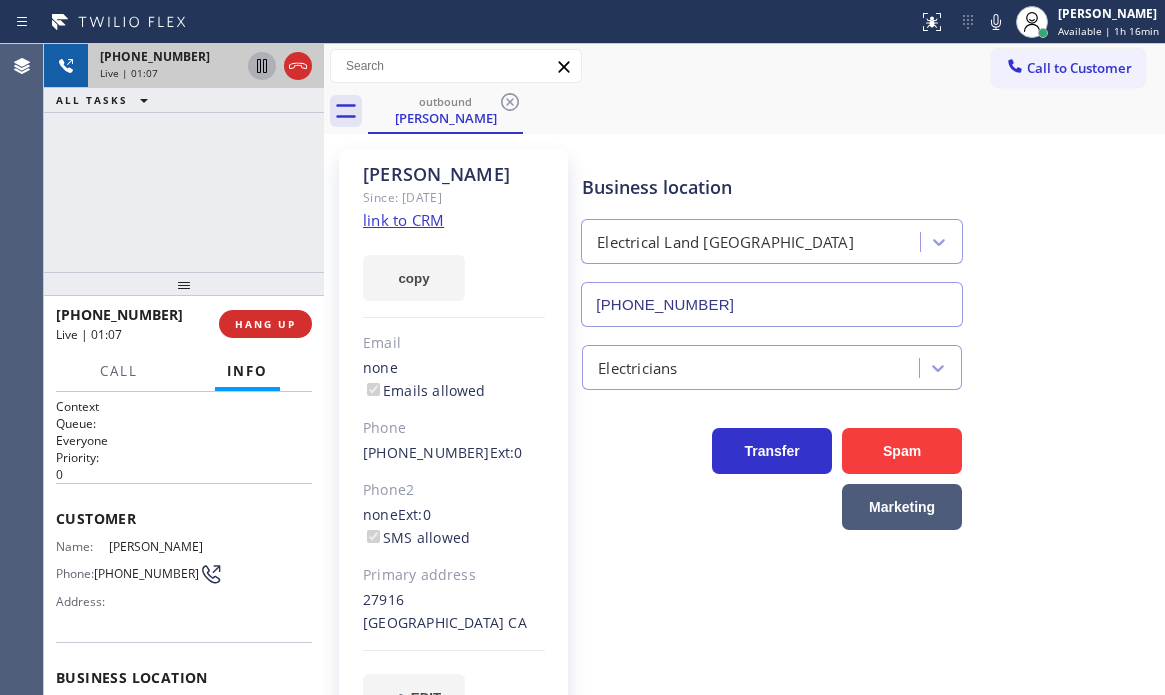 click 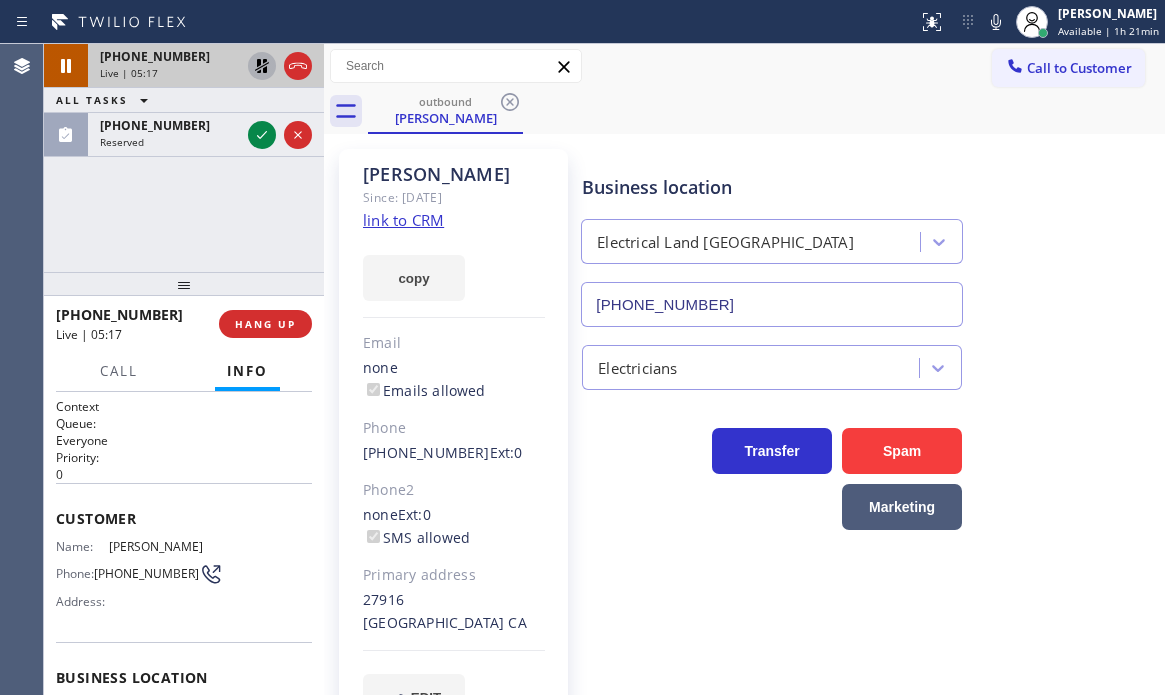 click 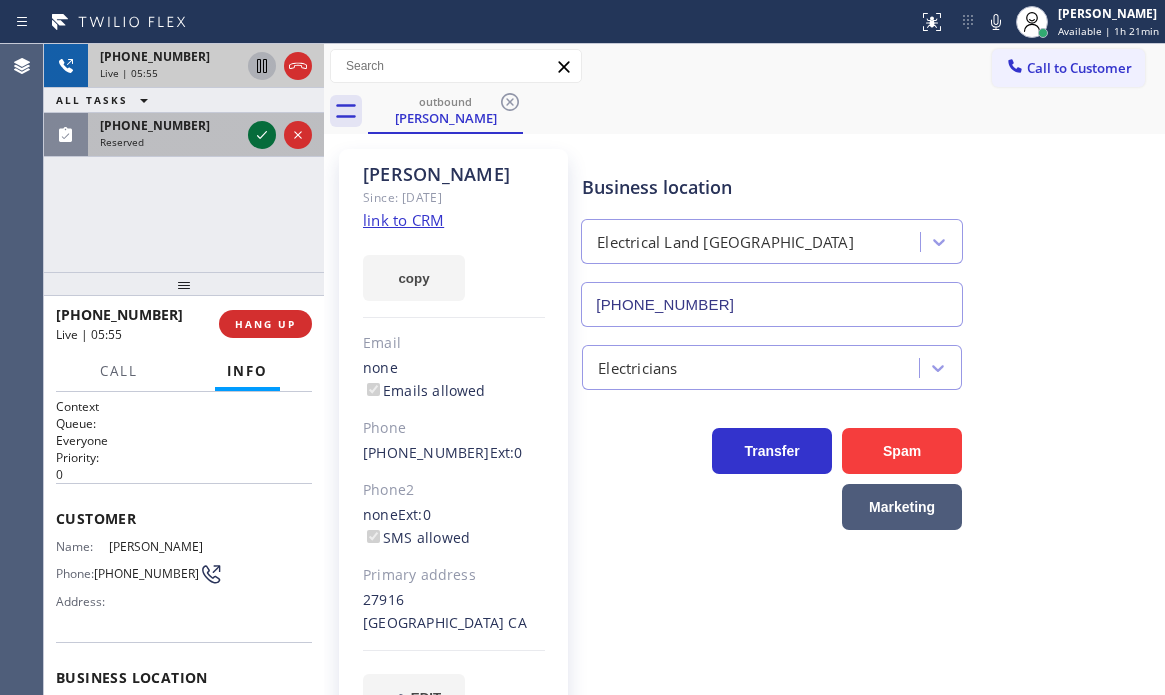 click 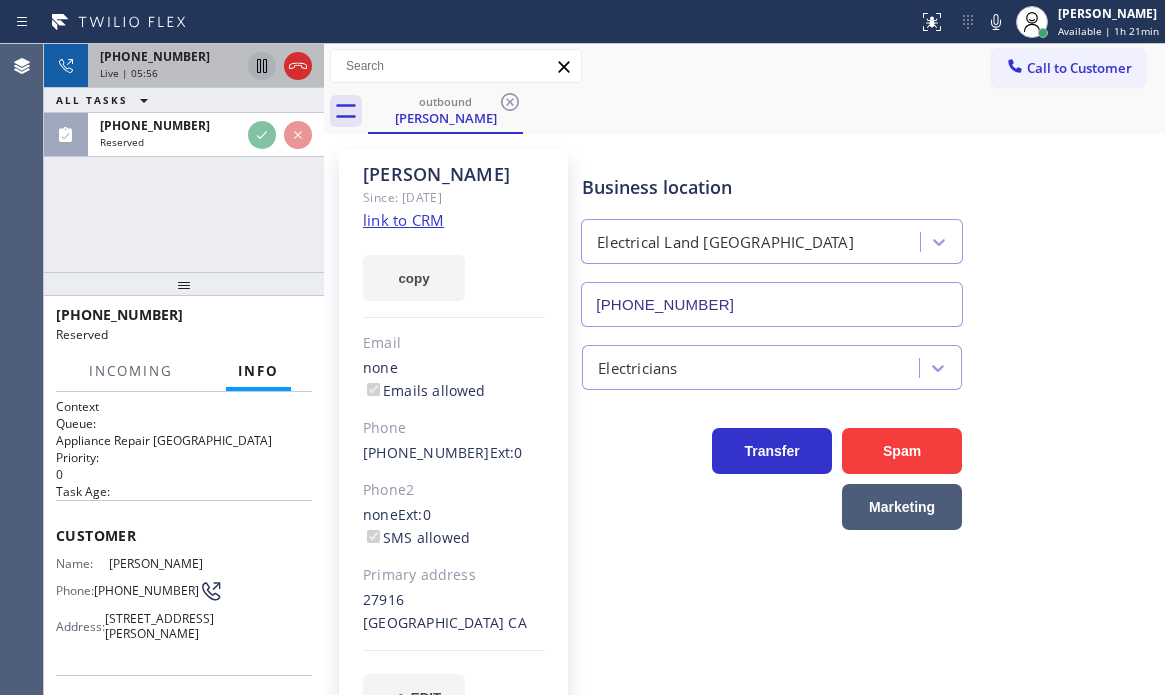 click on "Live | 05:56" at bounding box center (170, 73) 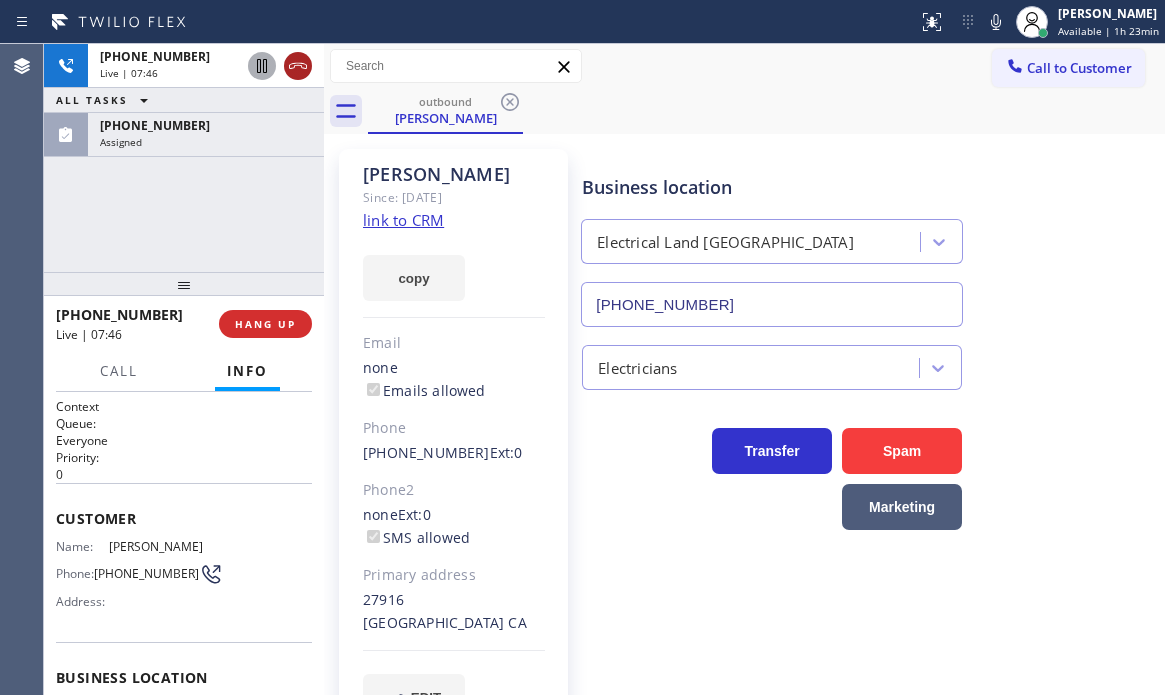 click 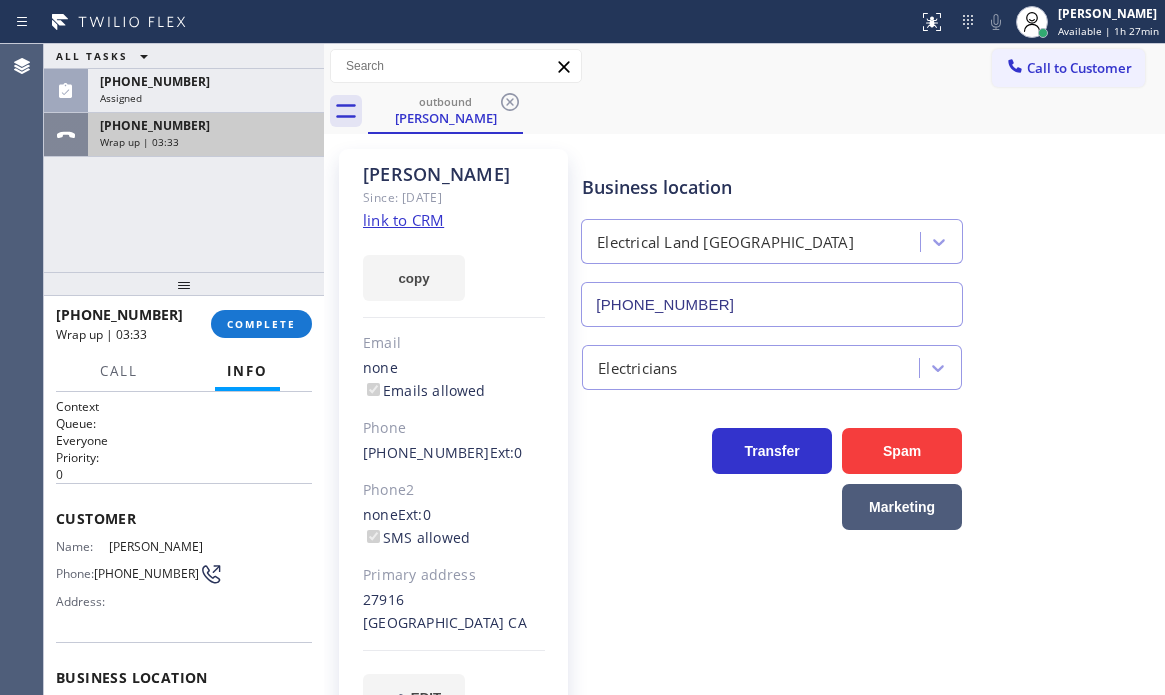 click on "[PHONE_NUMBER]" at bounding box center (206, 125) 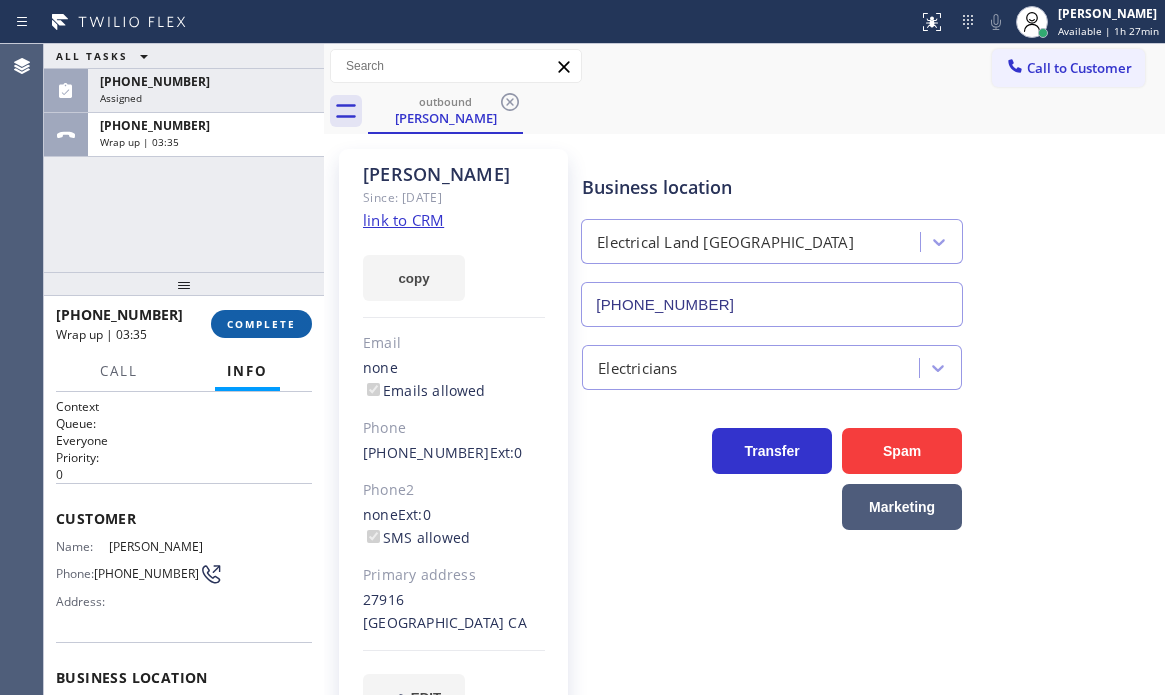 click on "COMPLETE" at bounding box center [261, 324] 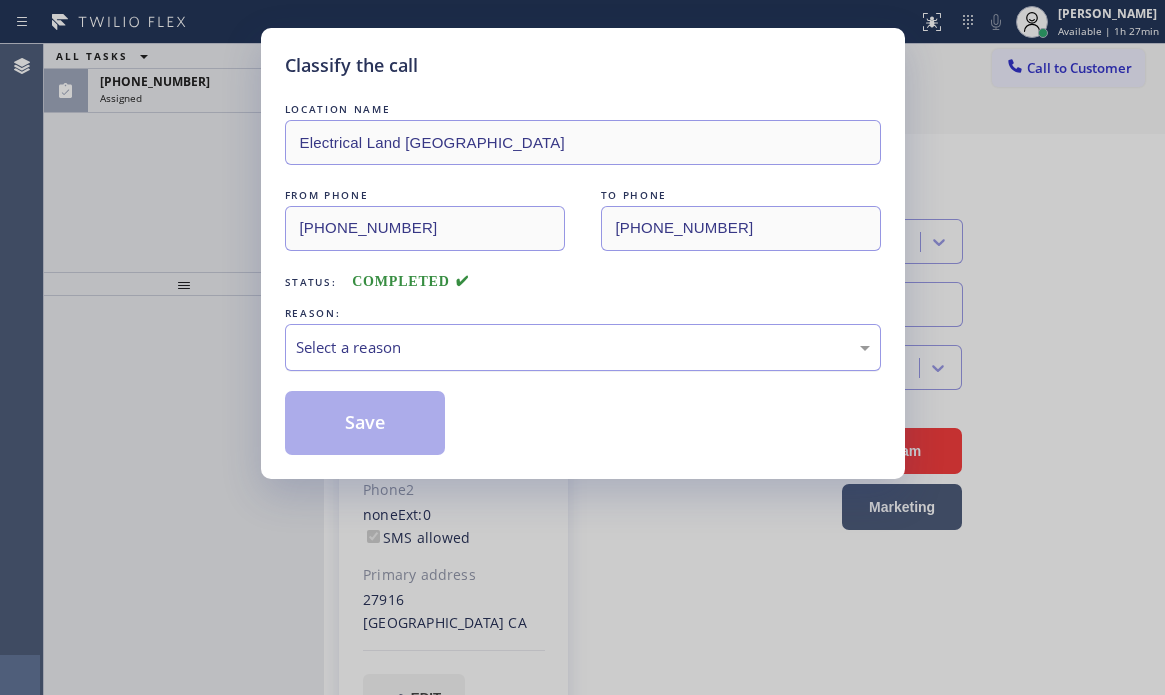 click on "Select a reason" at bounding box center [583, 347] 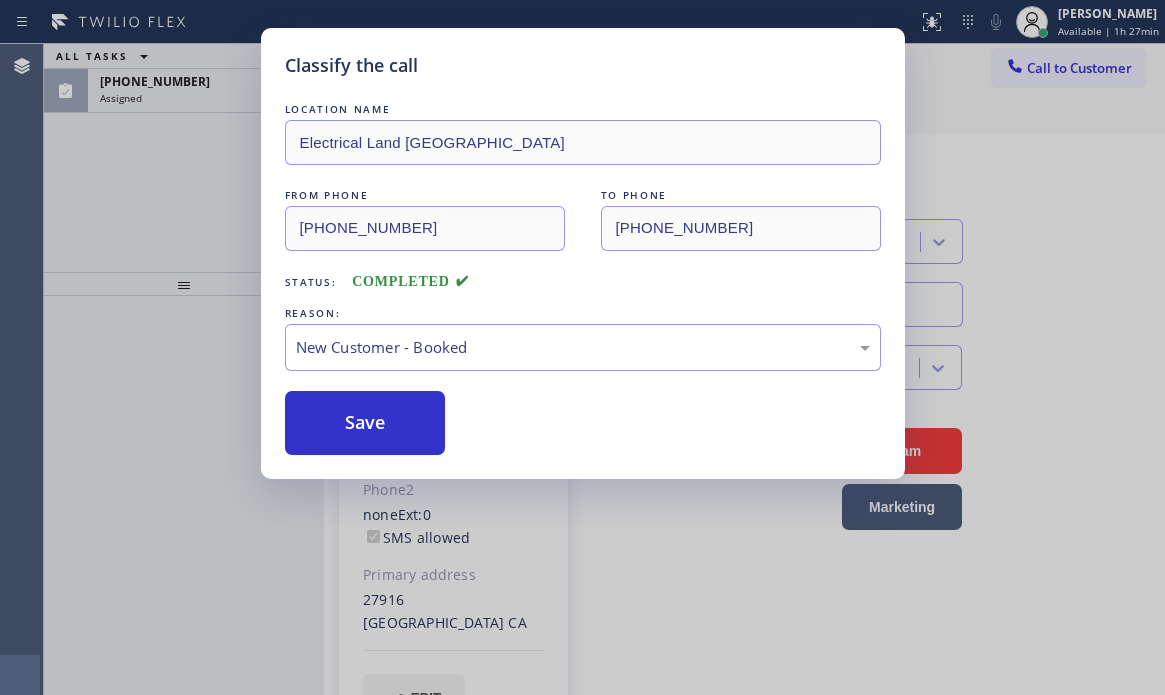 drag, startPoint x: 340, startPoint y: 418, endPoint x: 302, endPoint y: 318, distance: 106.97663 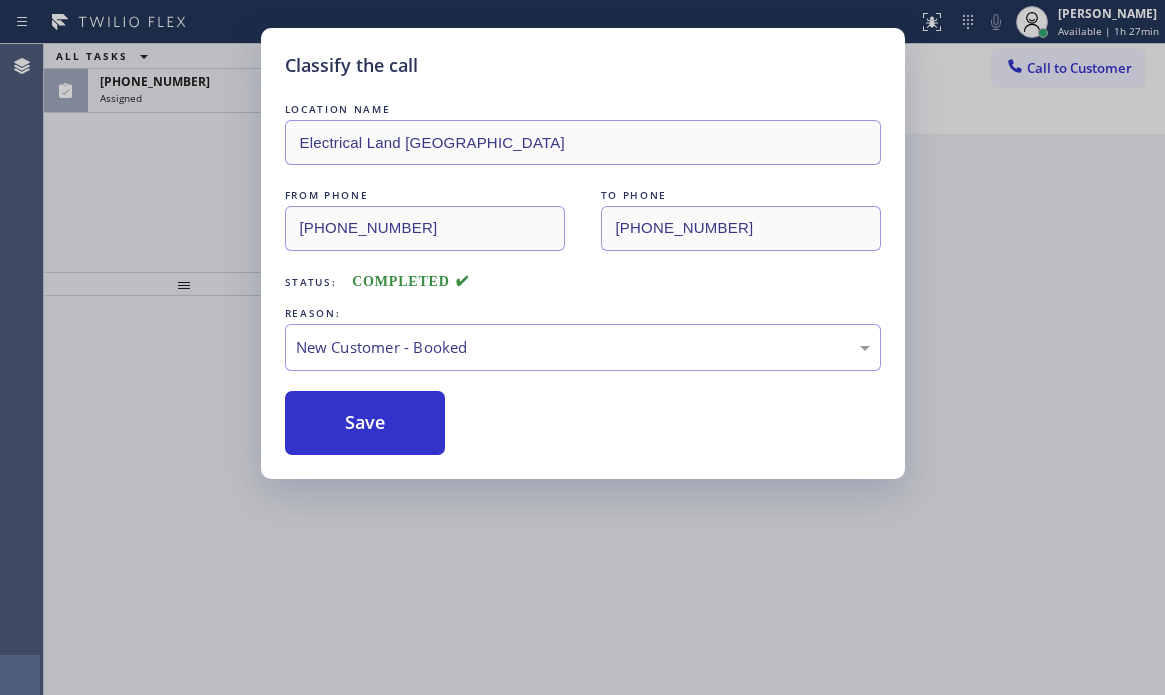click on "Classify the call LOCATION NAME Electrical Land [GEOGRAPHIC_DATA] FROM PHONE [PHONE_NUMBER] TO PHONE [PHONE_NUMBER] Status: COMPLETED REASON: New Customer - Booked Save" at bounding box center [582, 347] 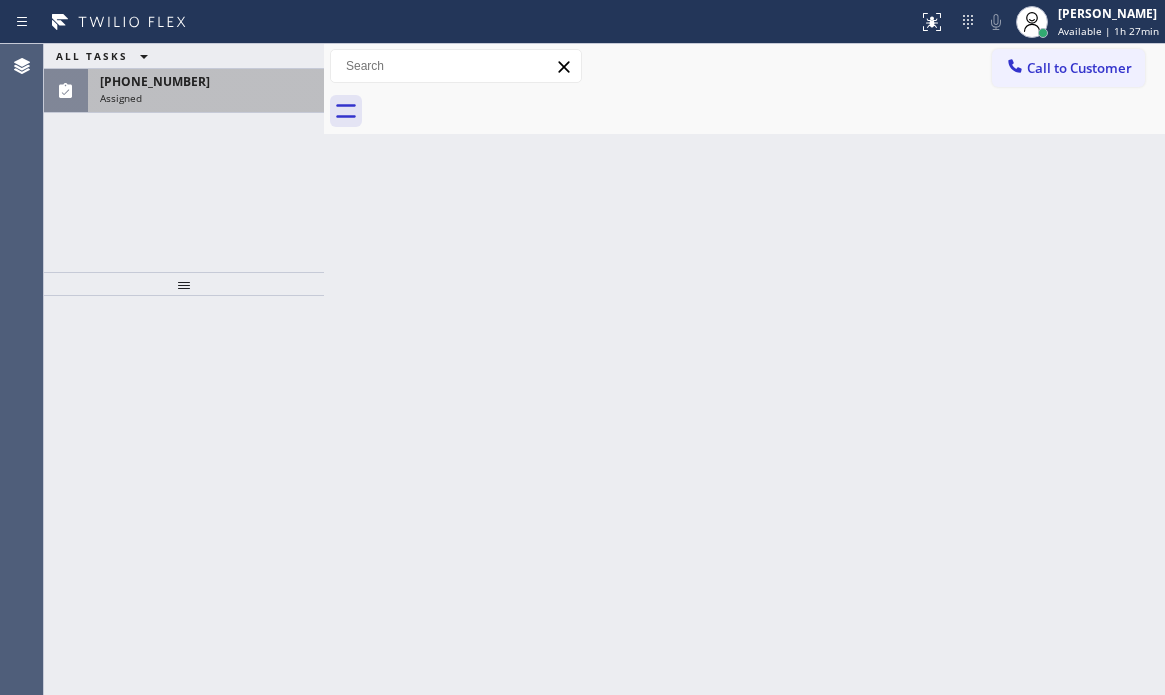 click on "Assigned" at bounding box center (206, 98) 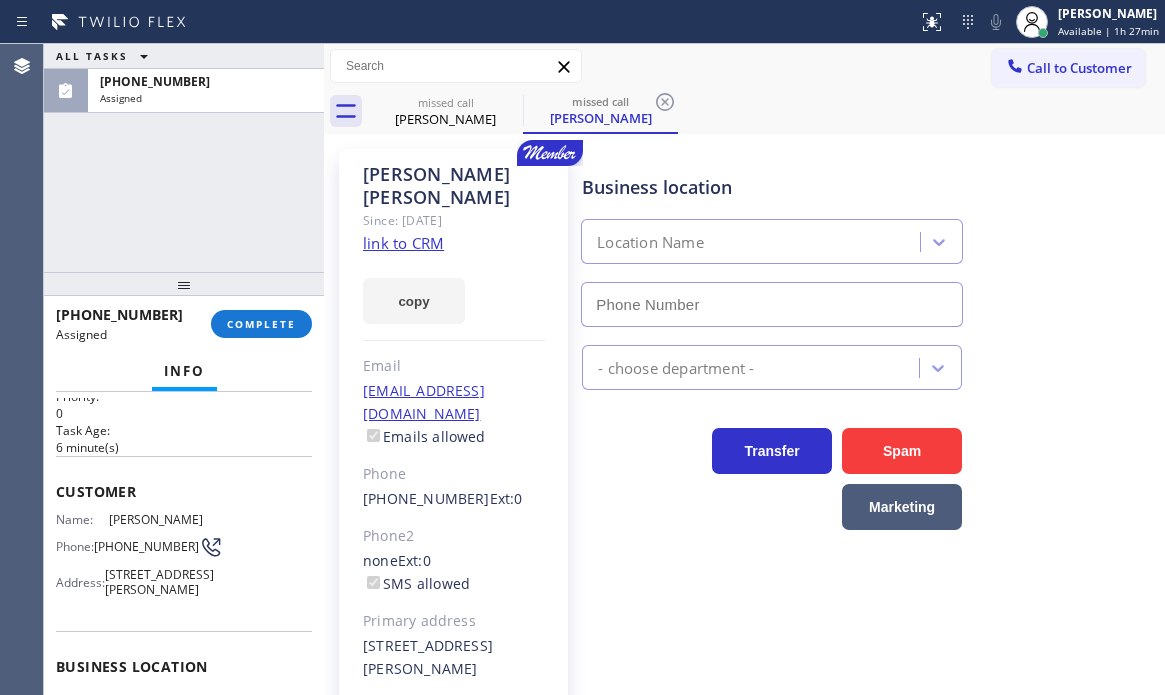 scroll, scrollTop: 0, scrollLeft: 0, axis: both 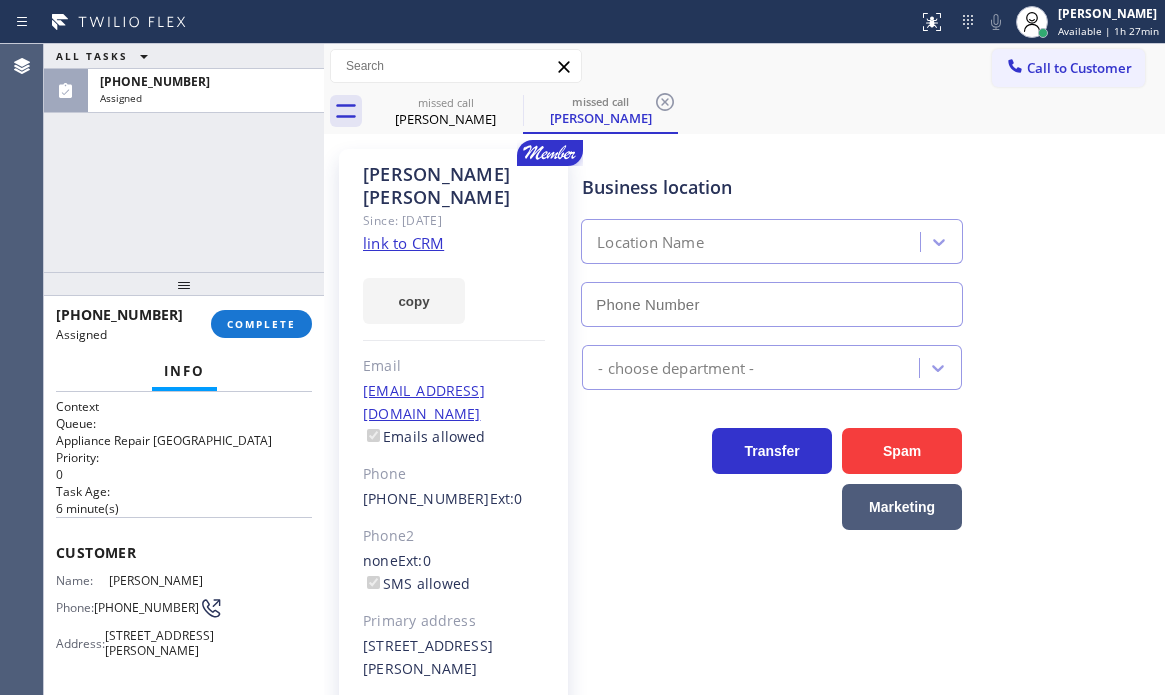 type on "[PHONE_NUMBER]" 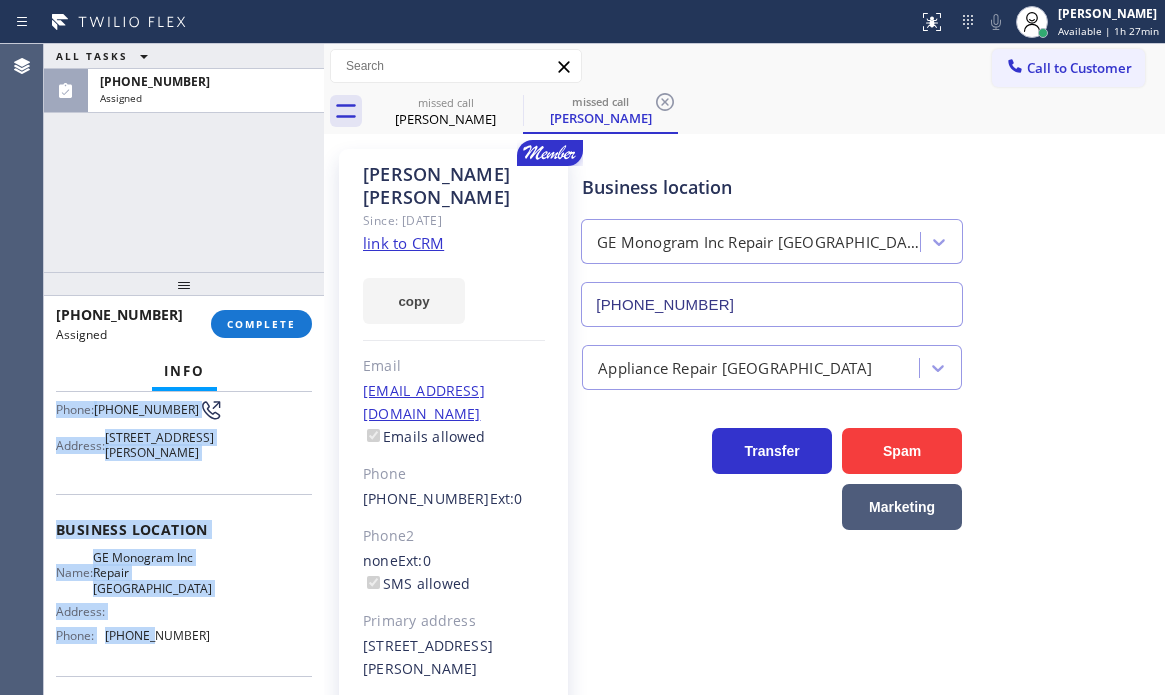 scroll, scrollTop: 200, scrollLeft: 0, axis: vertical 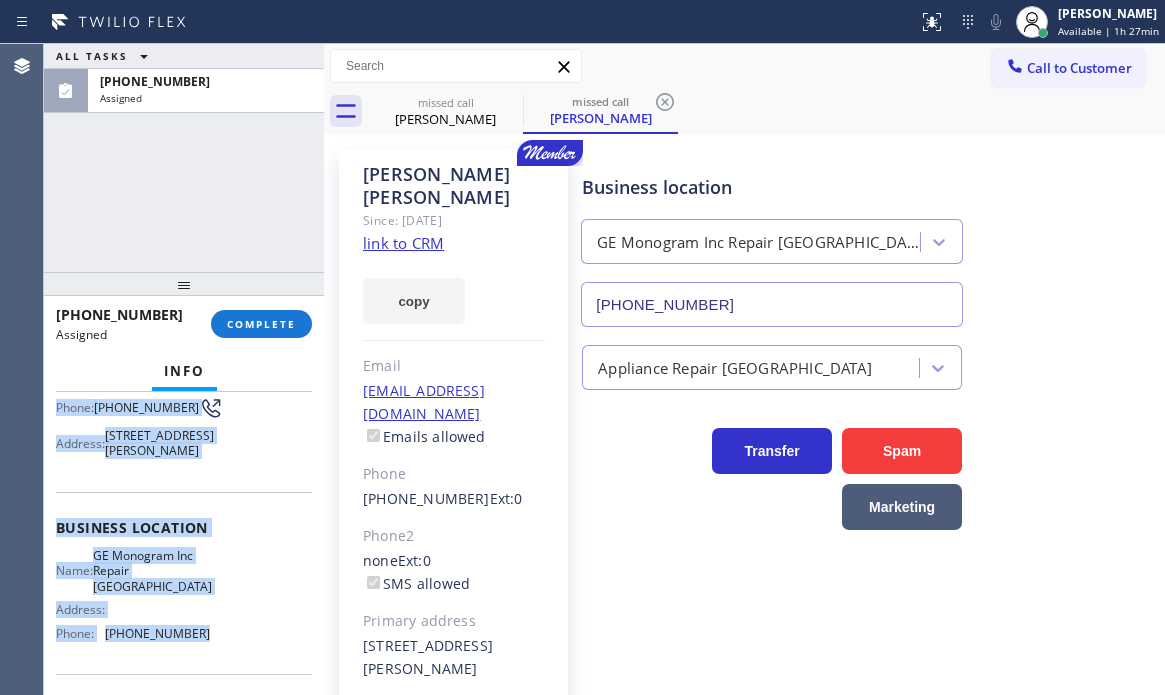 drag, startPoint x: 57, startPoint y: 552, endPoint x: 198, endPoint y: 647, distance: 170.01764 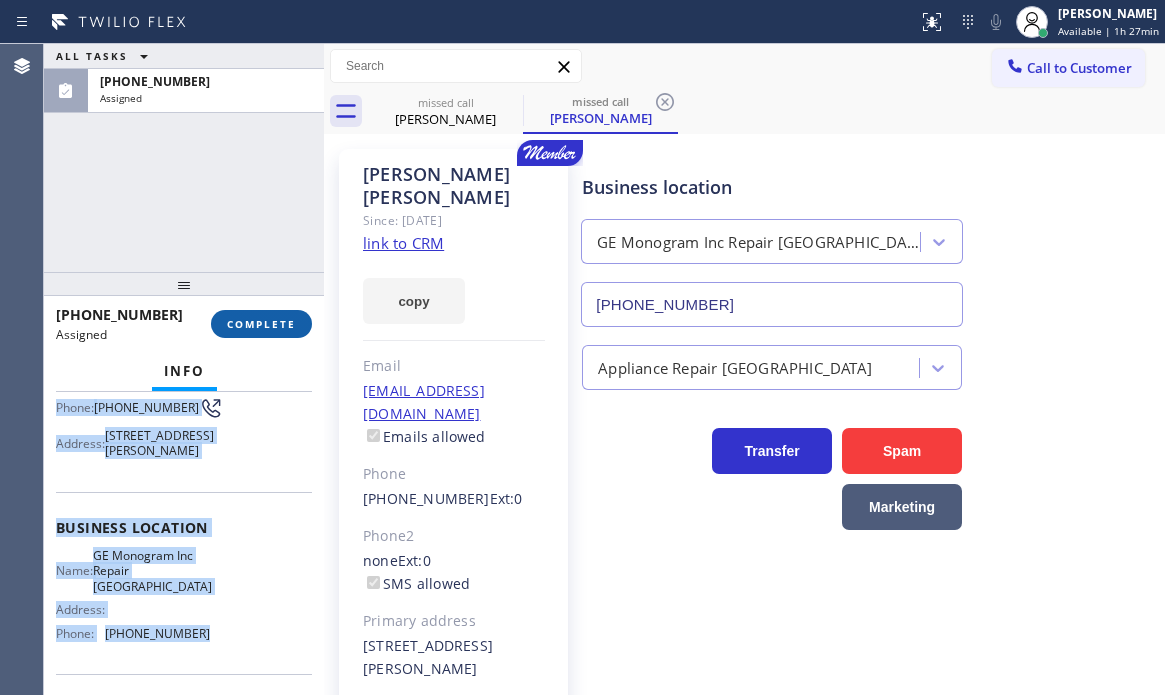 click on "COMPLETE" at bounding box center [261, 324] 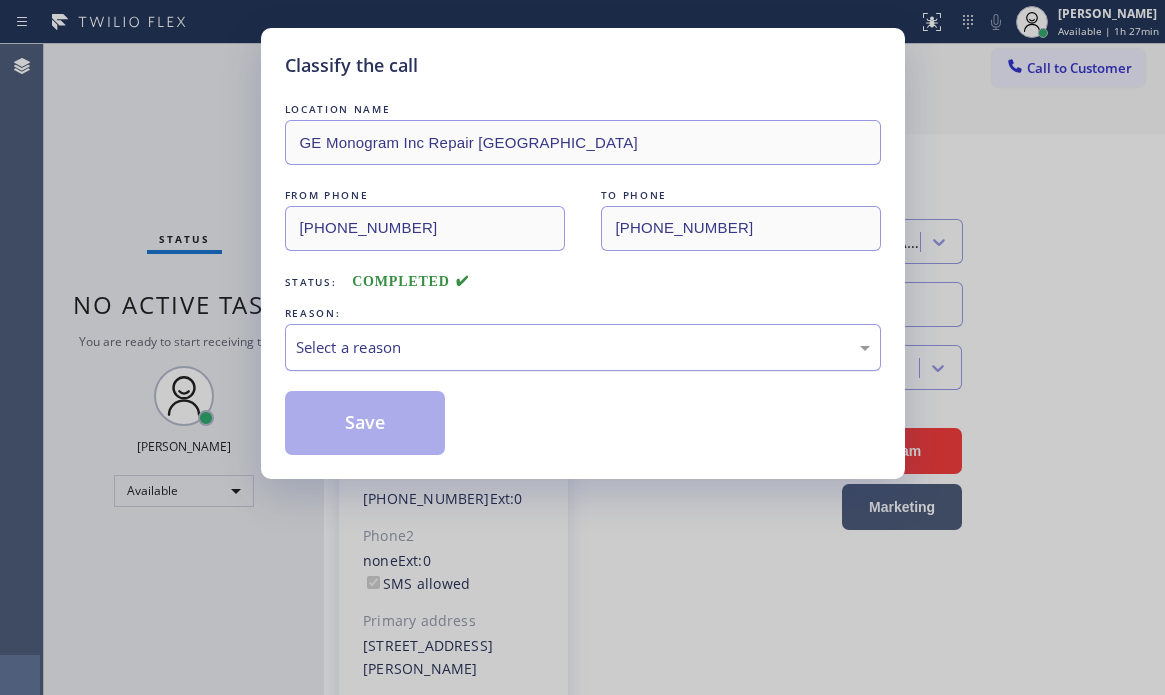 drag, startPoint x: 491, startPoint y: 339, endPoint x: 486, endPoint y: 358, distance: 19.646883 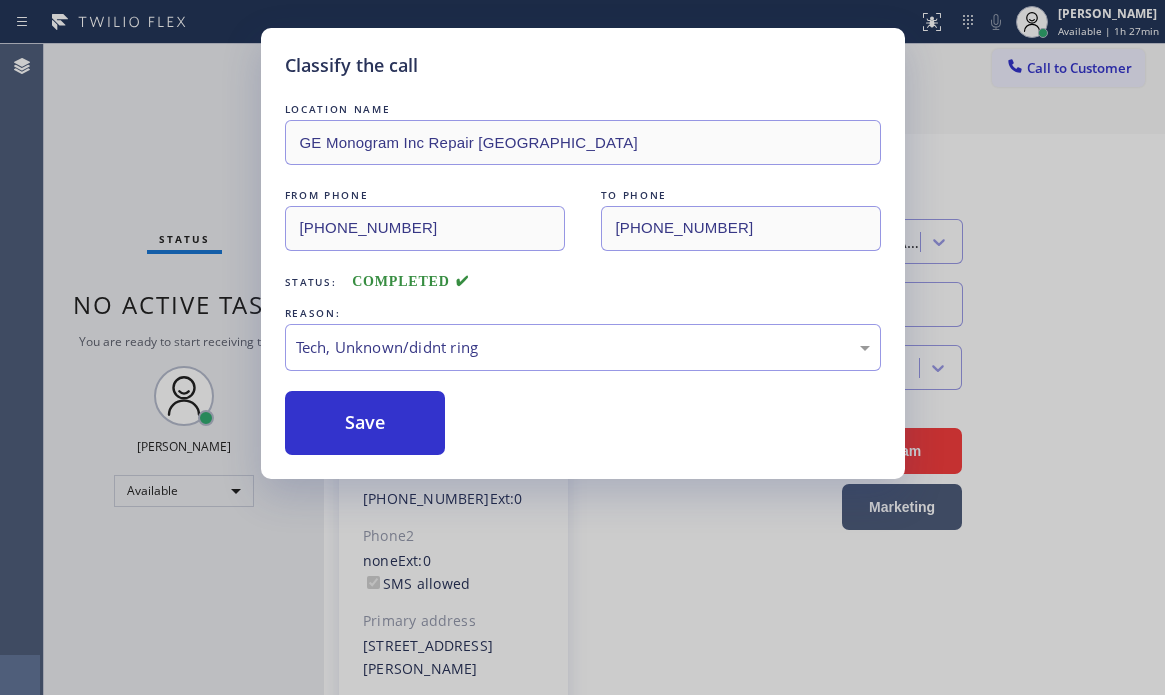 drag, startPoint x: 376, startPoint y: 433, endPoint x: 971, endPoint y: 445, distance: 595.121 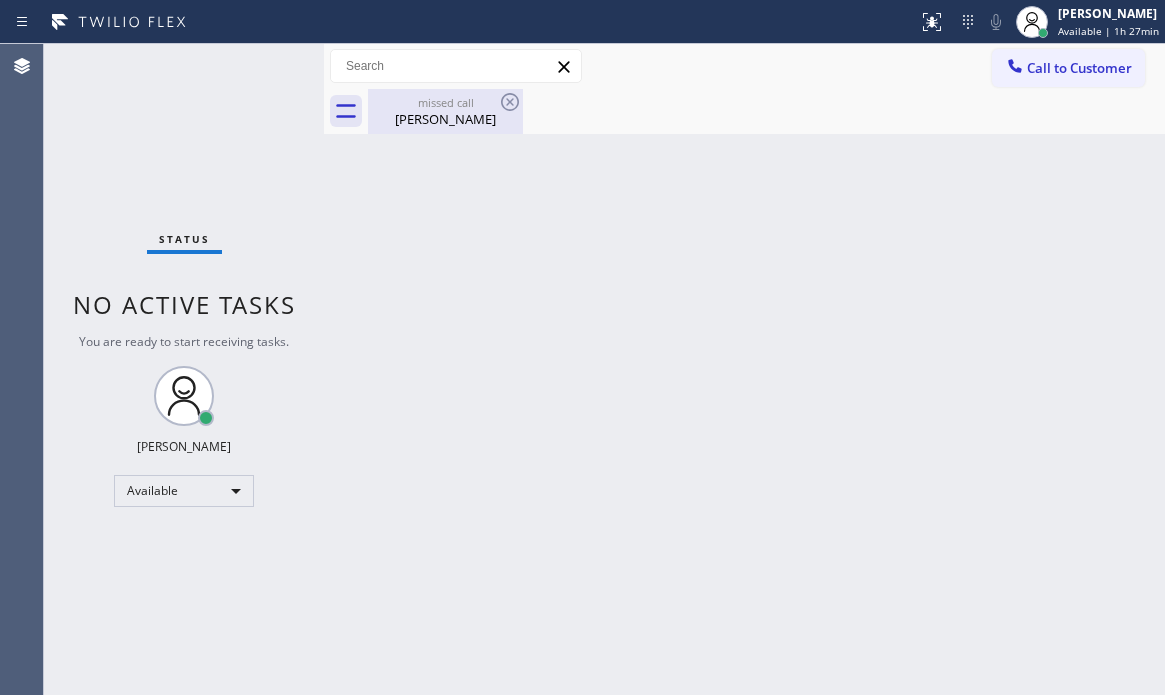 click on "missed call" at bounding box center (445, 102) 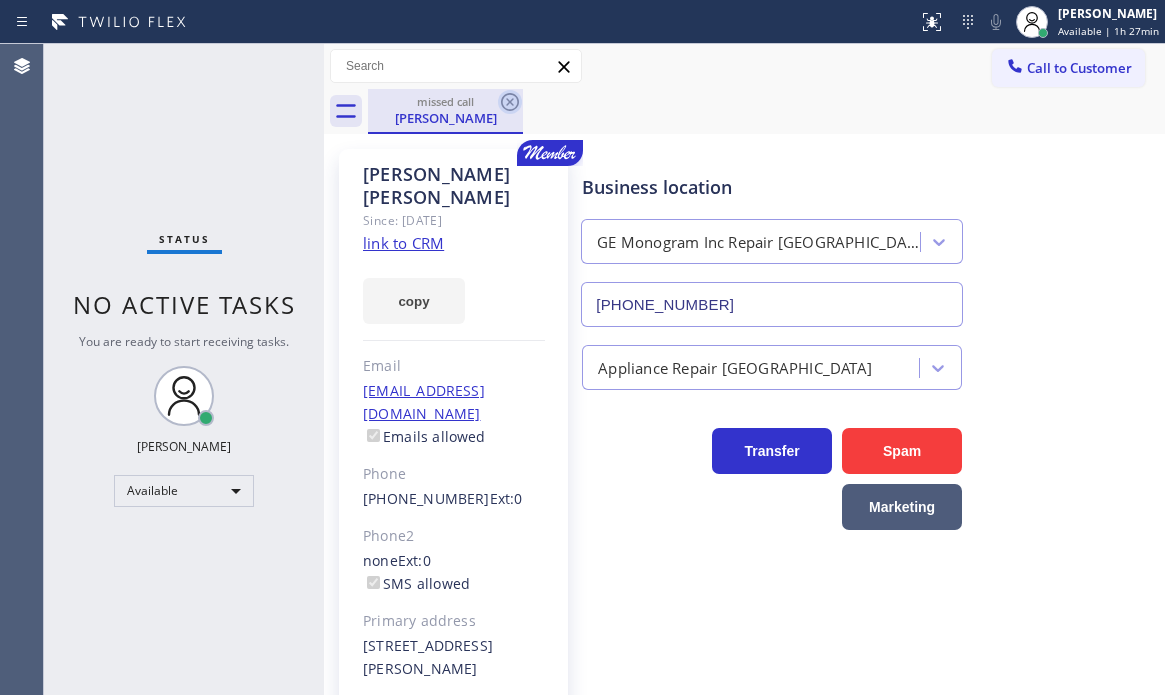 click 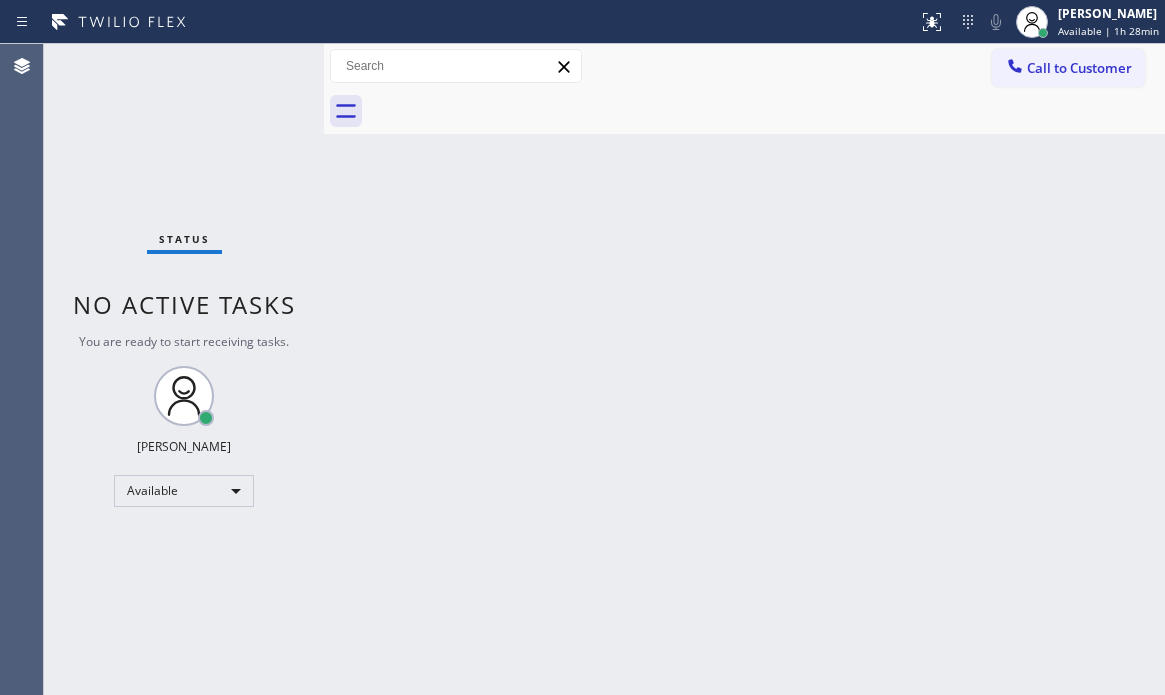 click on "Status   No active tasks     You are ready to start receiving tasks.   [PERSON_NAME] Available" at bounding box center [184, 369] 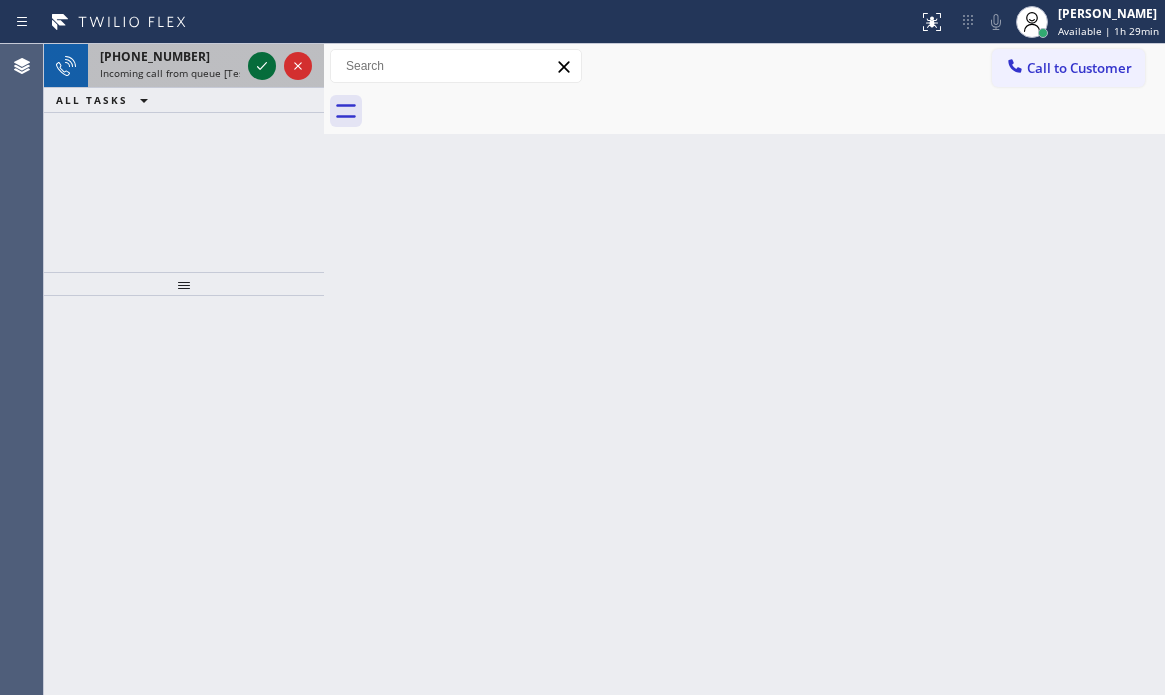 click 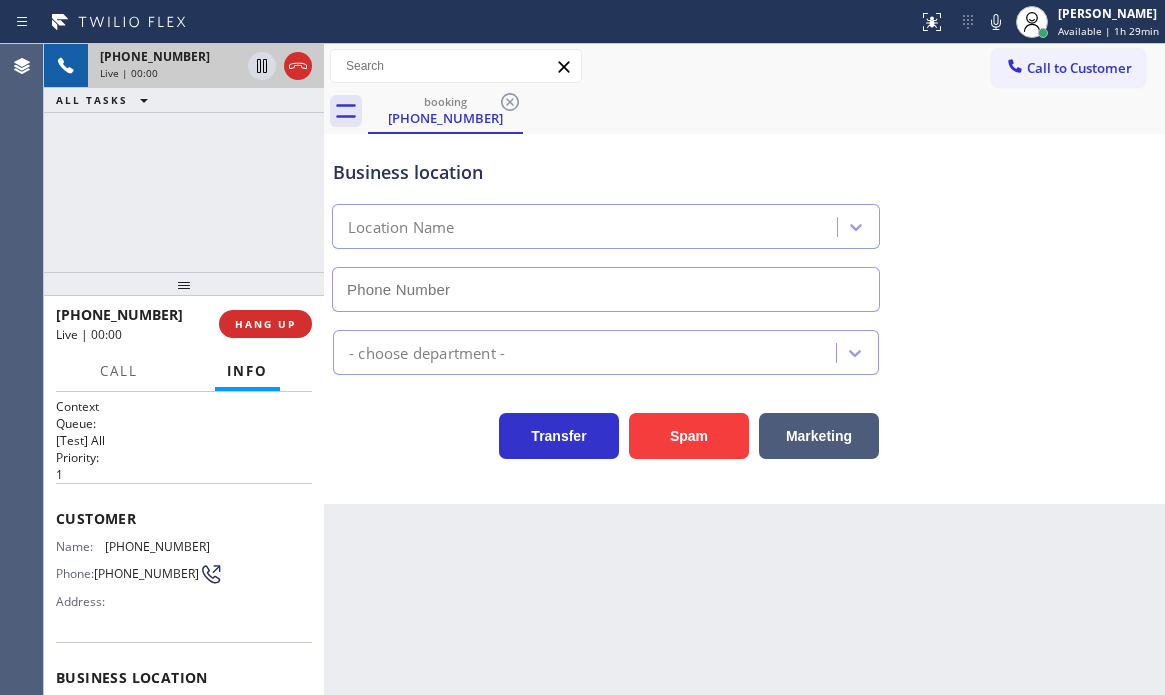 type on "[PHONE_NUMBER]" 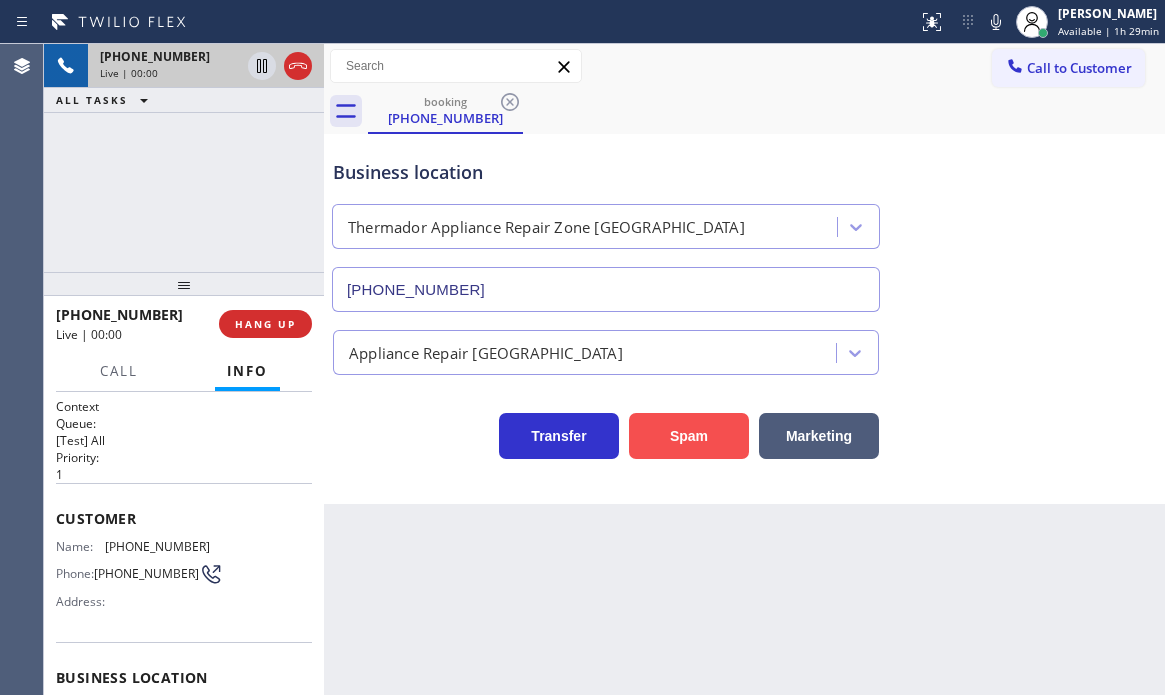 click on "Spam" at bounding box center (689, 436) 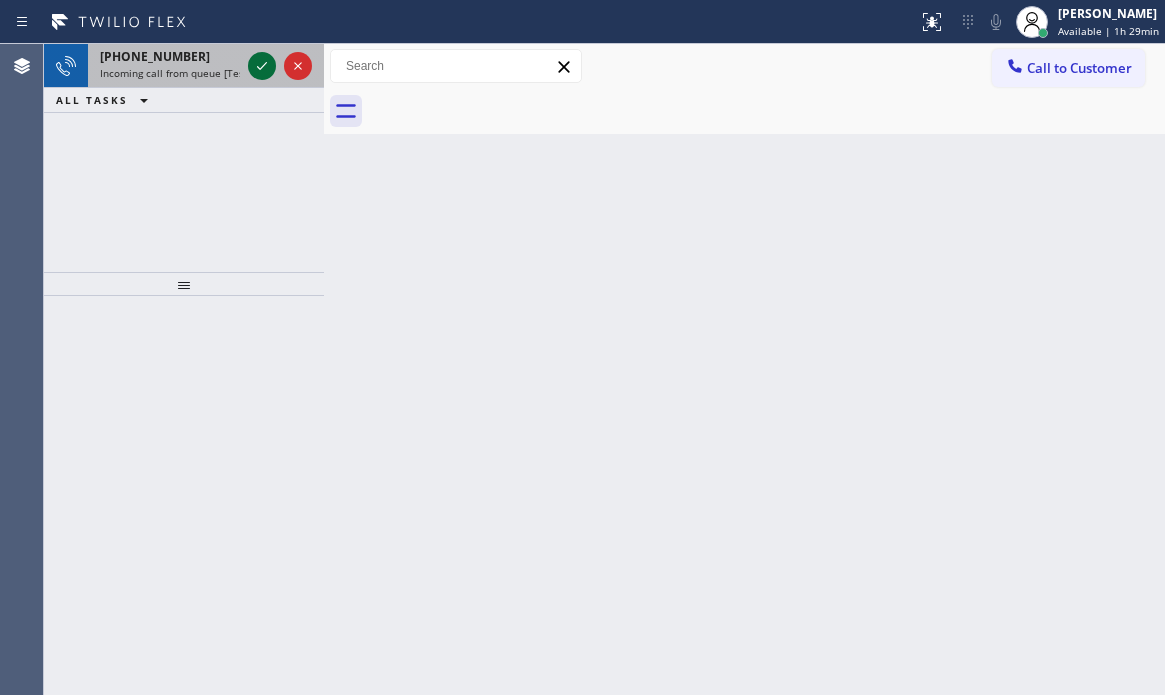 click 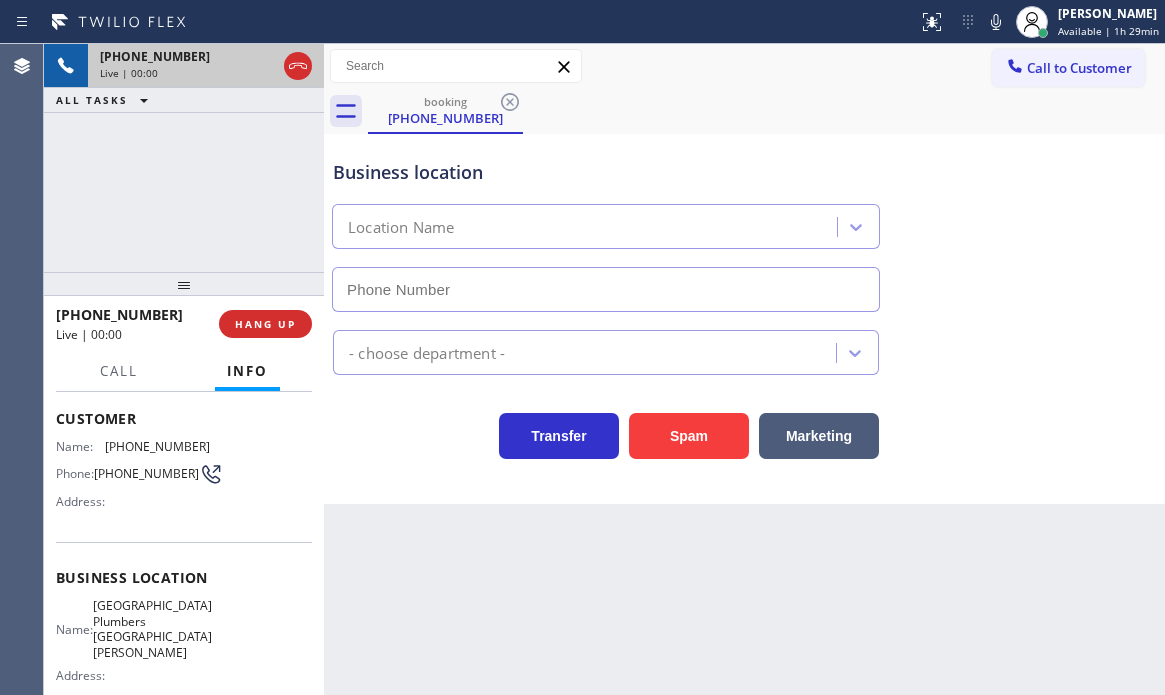 scroll, scrollTop: 94, scrollLeft: 0, axis: vertical 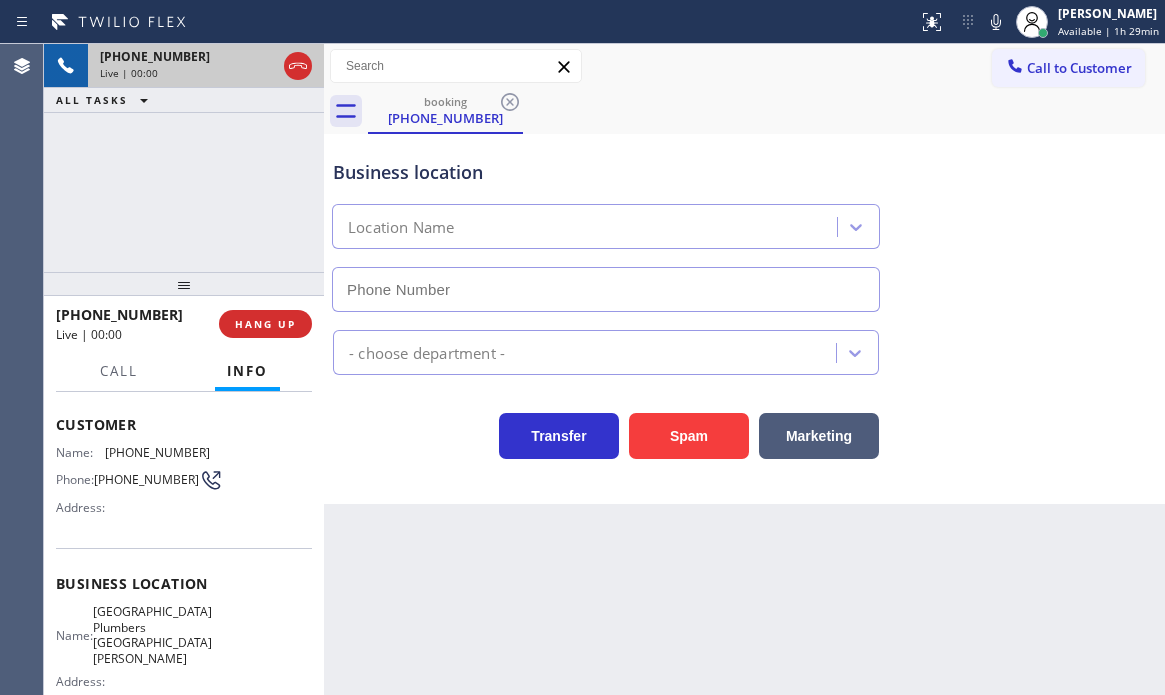 type on "[PHONE_NUMBER]" 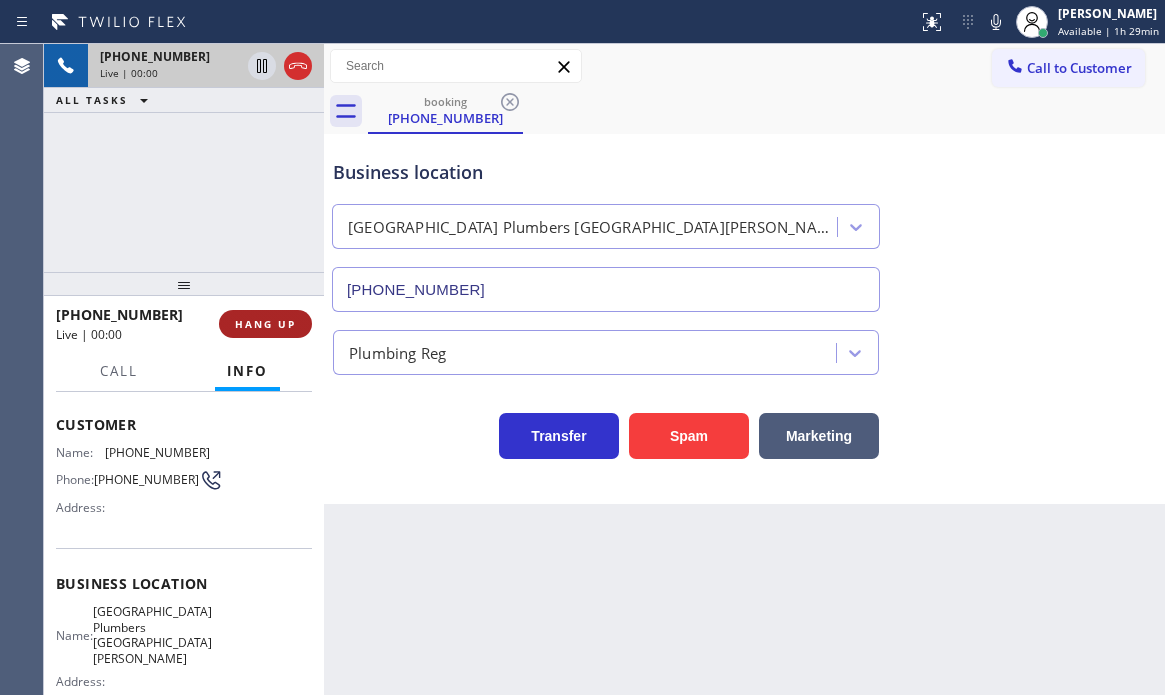 click on "HANG UP" at bounding box center [265, 324] 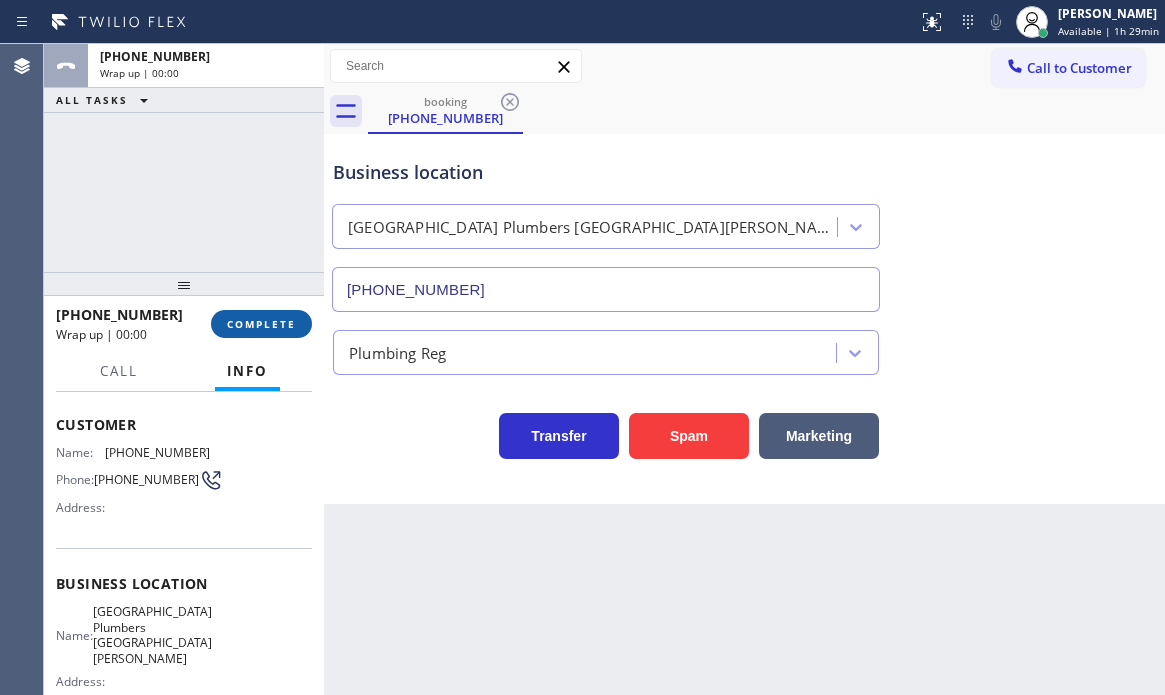 click on "COMPLETE" at bounding box center (261, 324) 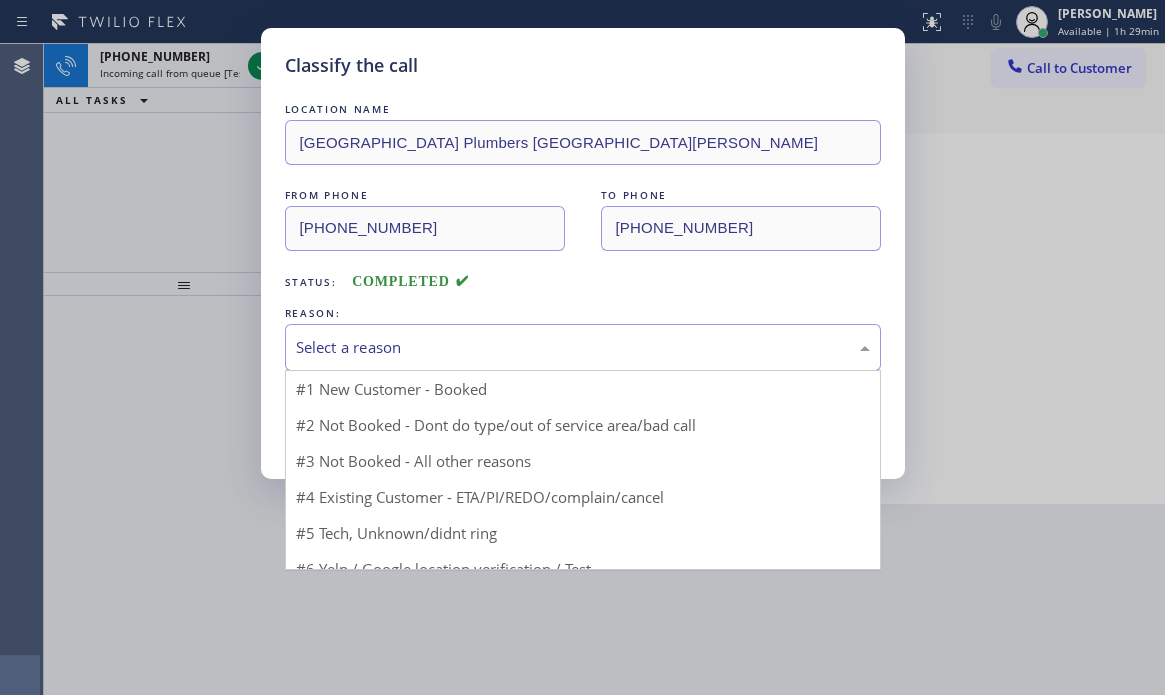 drag, startPoint x: 450, startPoint y: 333, endPoint x: 449, endPoint y: 343, distance: 10.049875 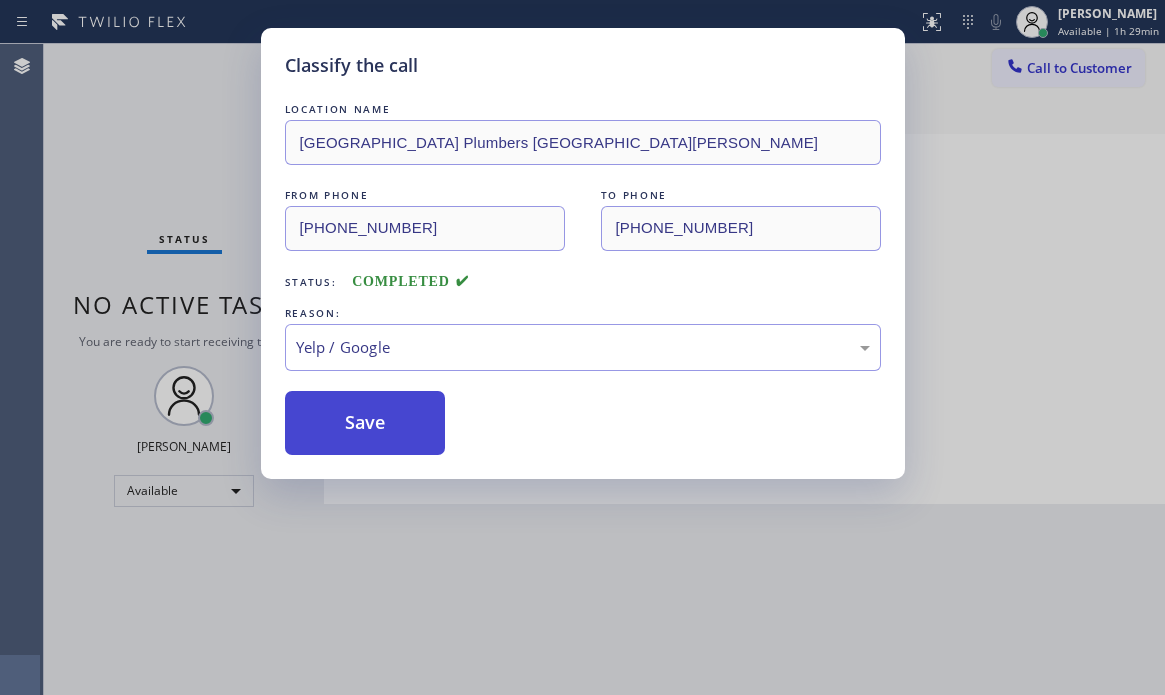 click on "Save" at bounding box center (365, 423) 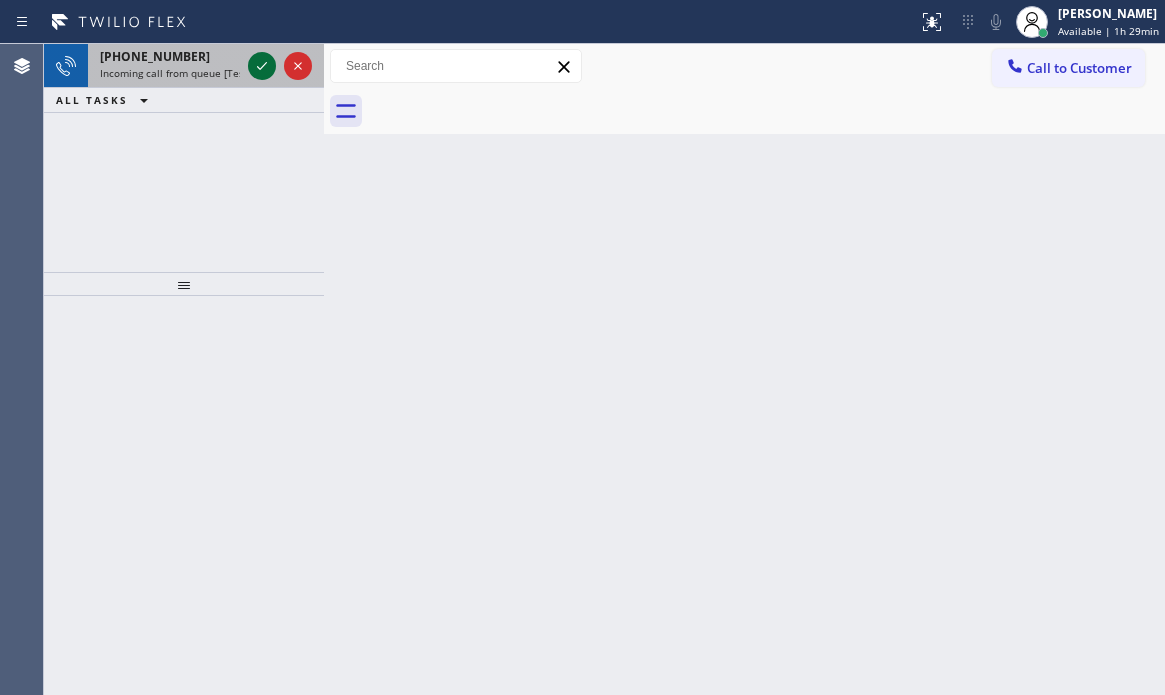 click 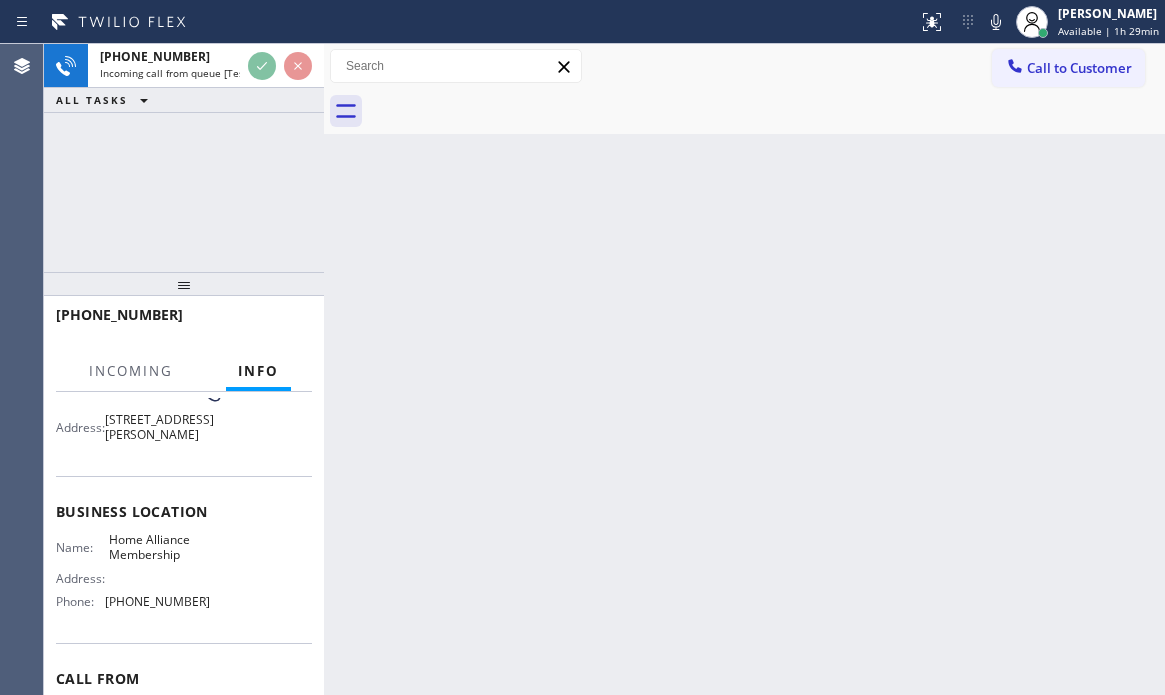 scroll, scrollTop: 200, scrollLeft: 0, axis: vertical 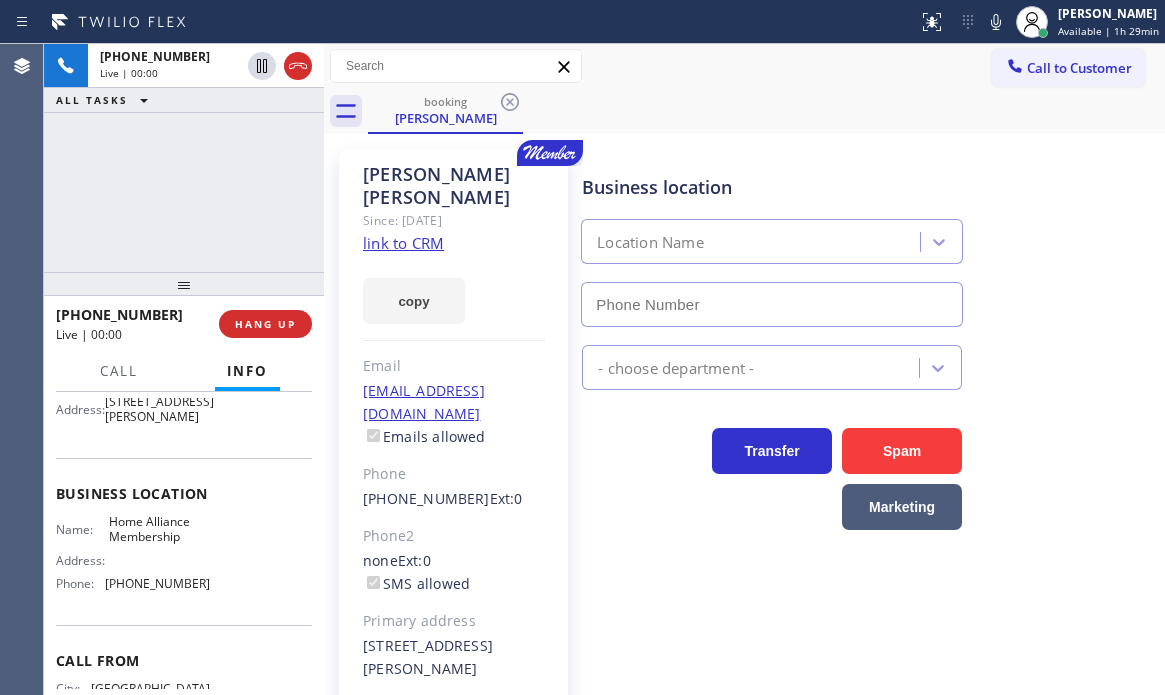 type on "[PHONE_NUMBER]" 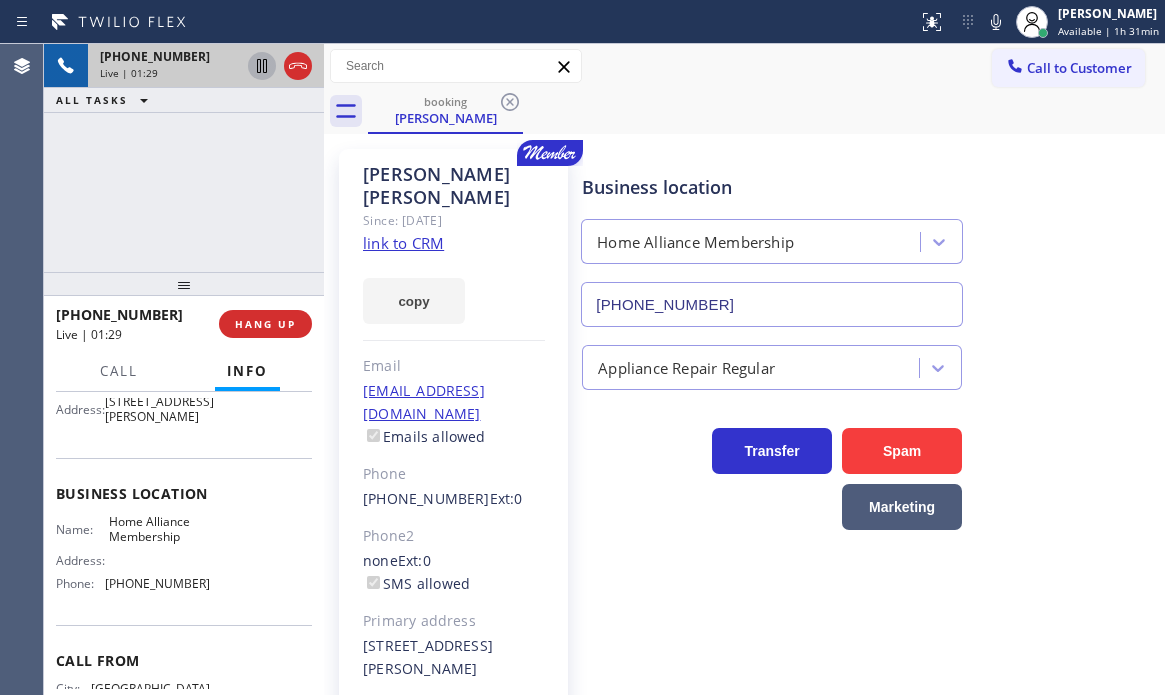 click 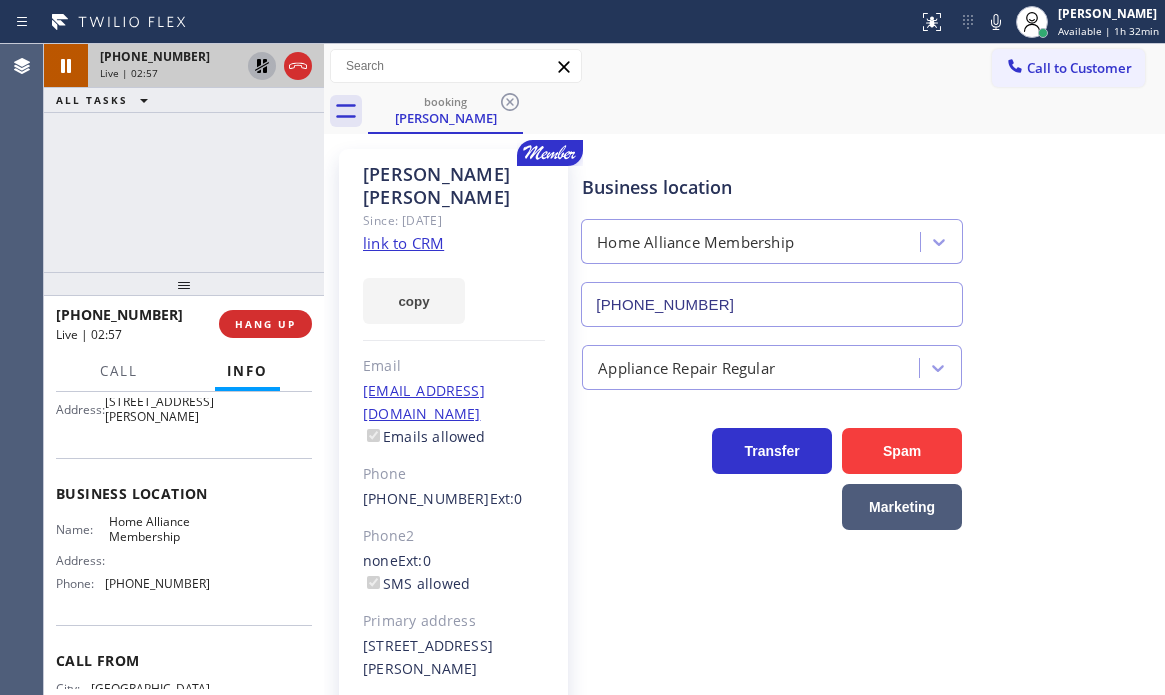 click 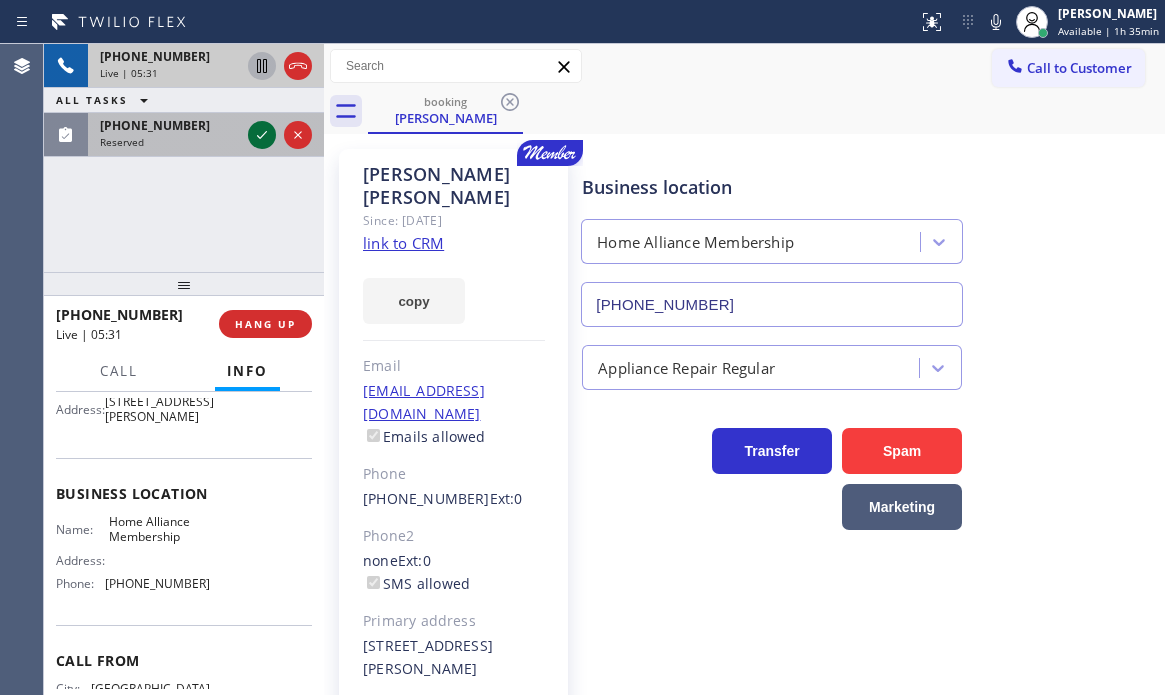 click 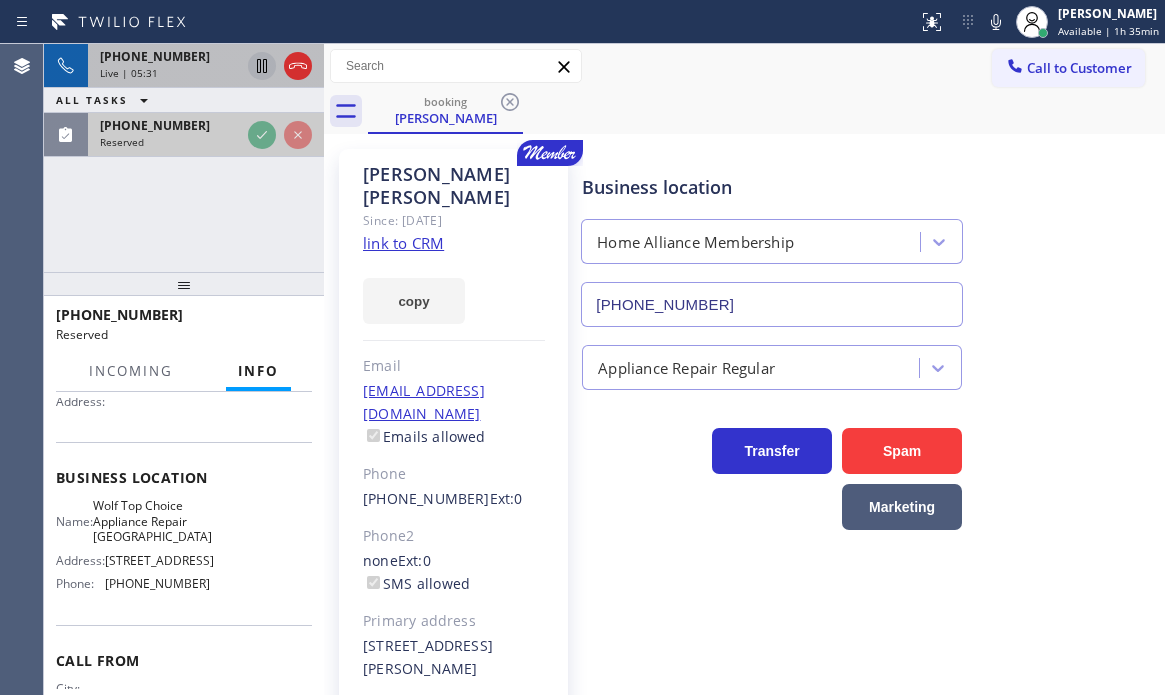 scroll, scrollTop: 217, scrollLeft: 0, axis: vertical 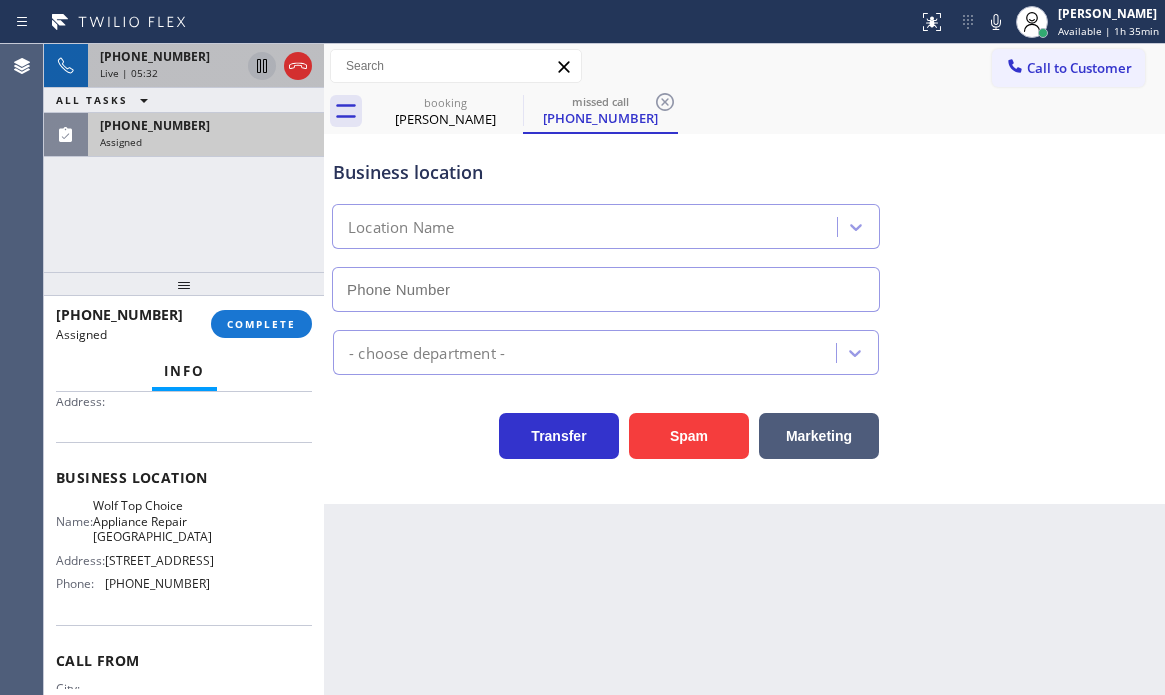type on "[PHONE_NUMBER]" 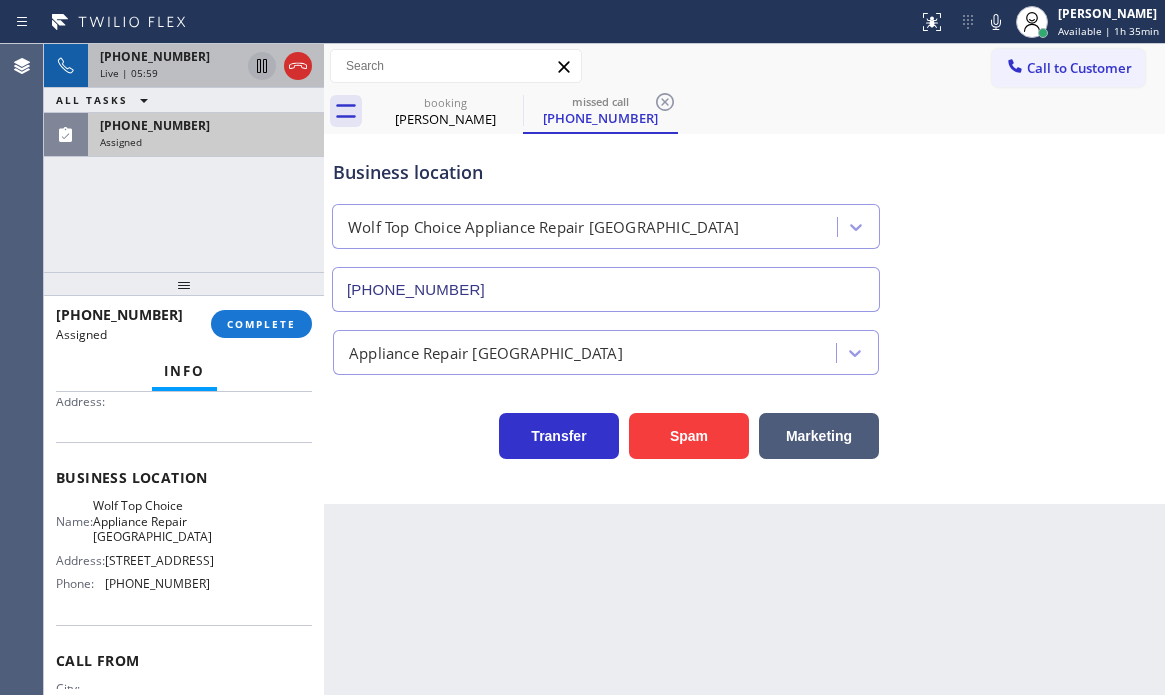 scroll, scrollTop: 234, scrollLeft: 0, axis: vertical 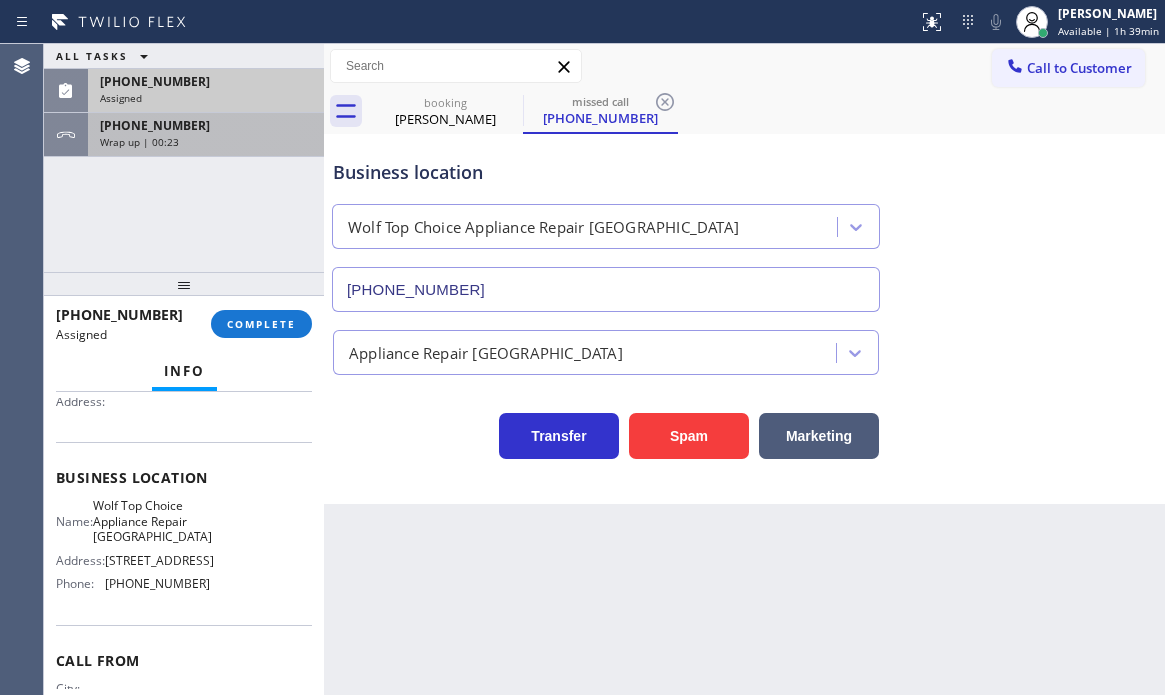 click on "Wrap up | 00:23" at bounding box center (206, 142) 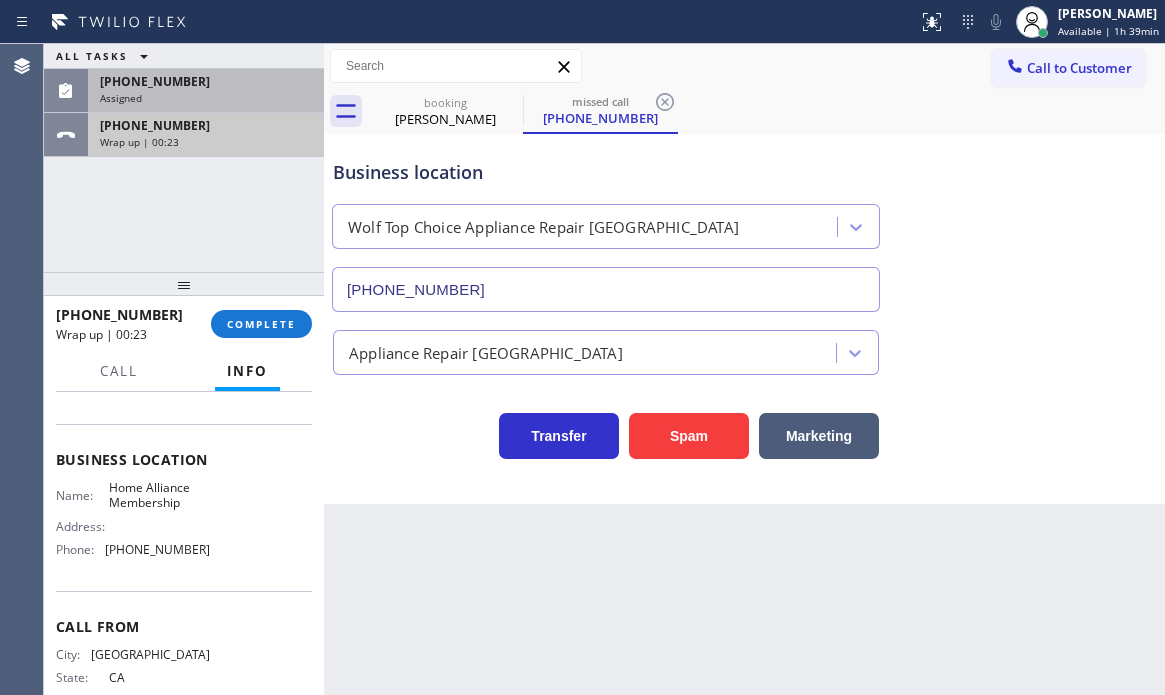 scroll, scrollTop: 200, scrollLeft: 0, axis: vertical 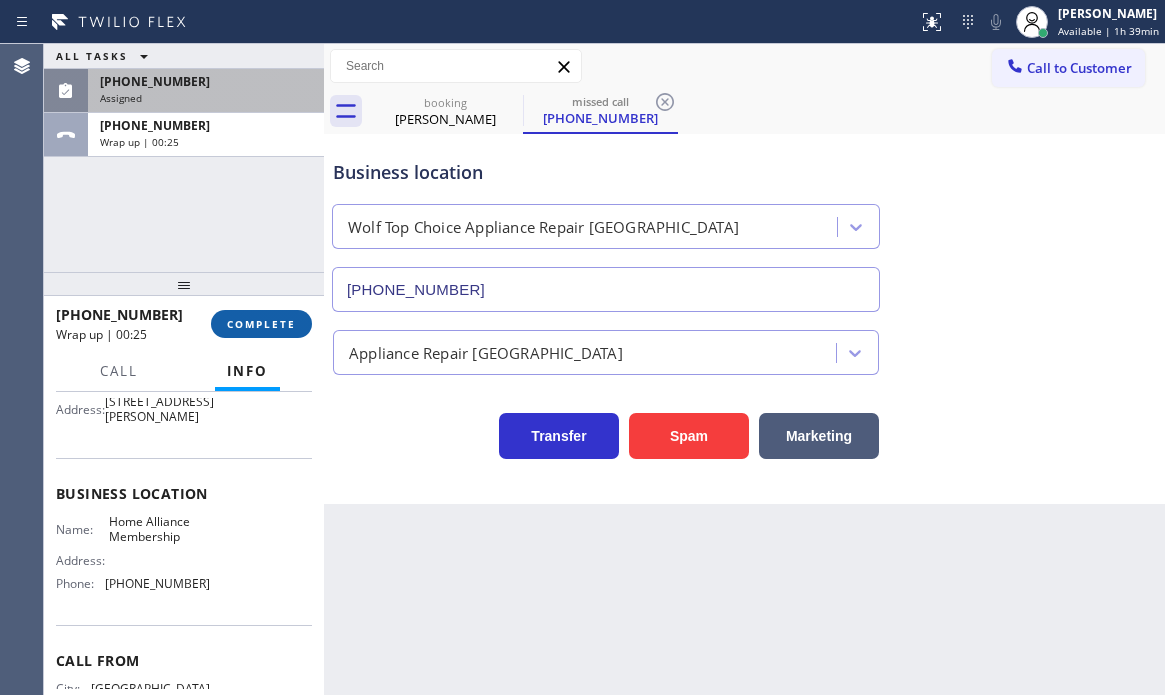 click on "COMPLETE" at bounding box center (261, 324) 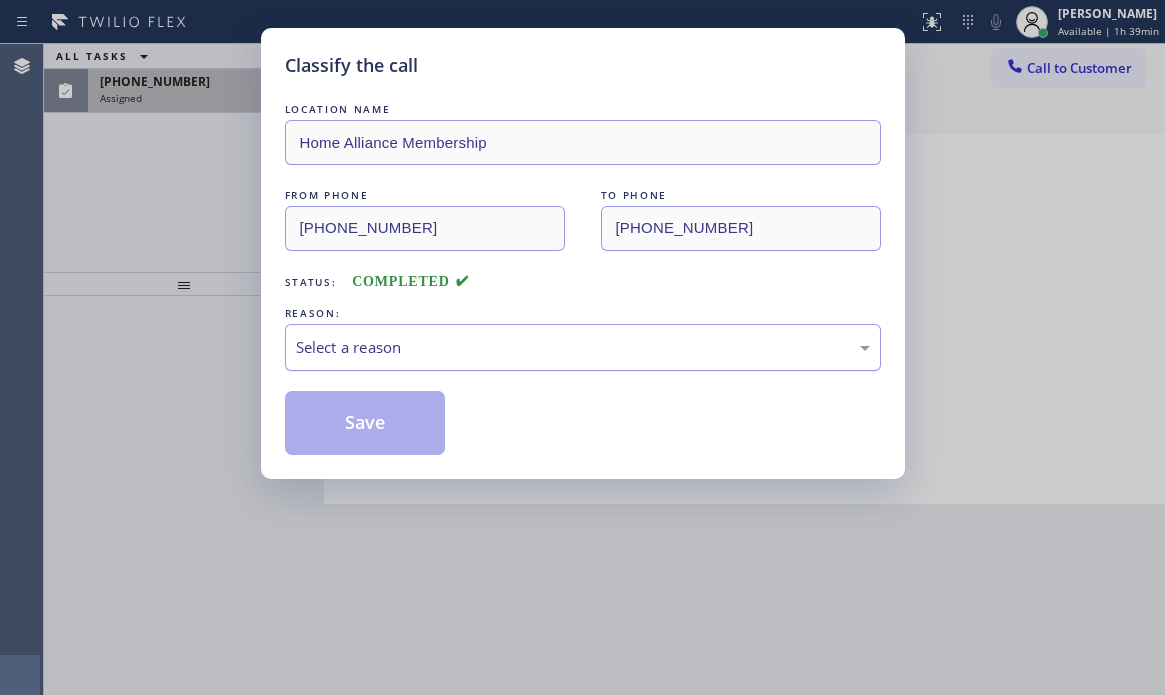 click on "Select a reason" at bounding box center (583, 347) 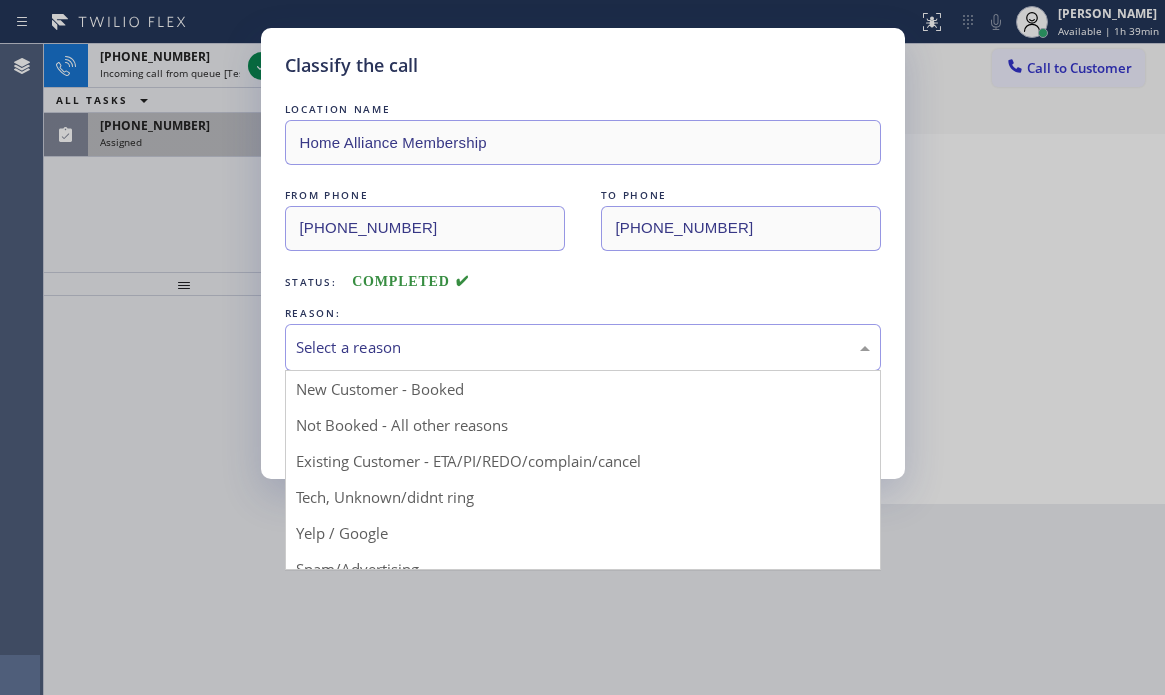 drag, startPoint x: 373, startPoint y: 458, endPoint x: 362, endPoint y: 435, distance: 25.495098 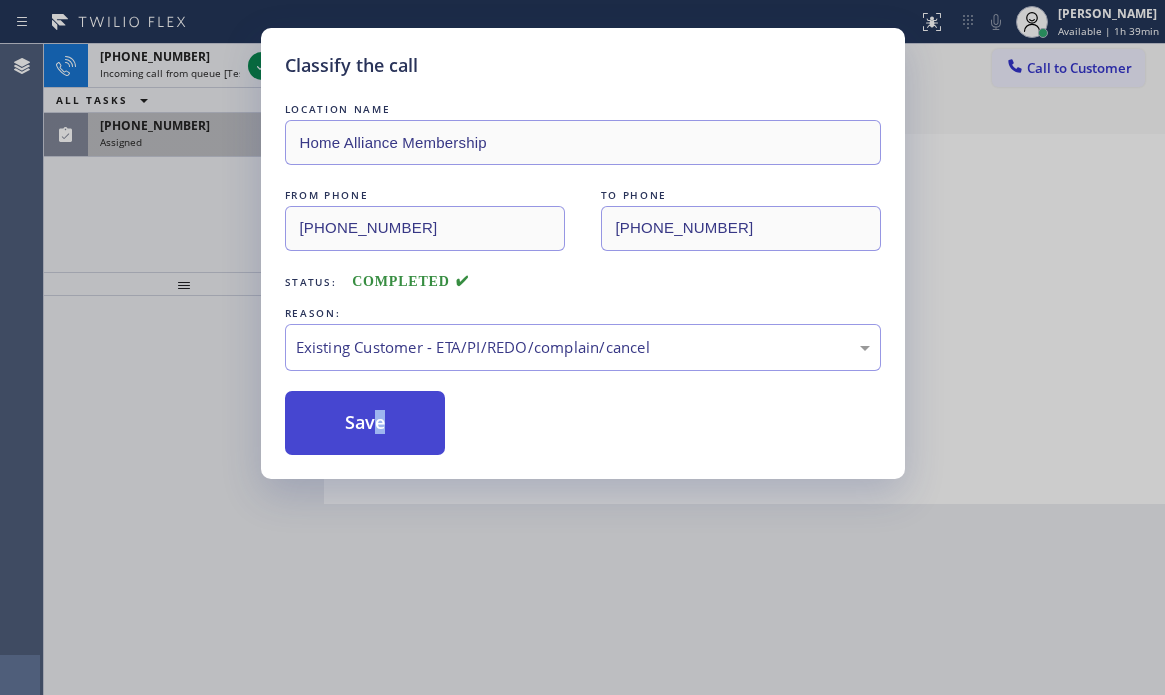 click on "Save" at bounding box center [365, 423] 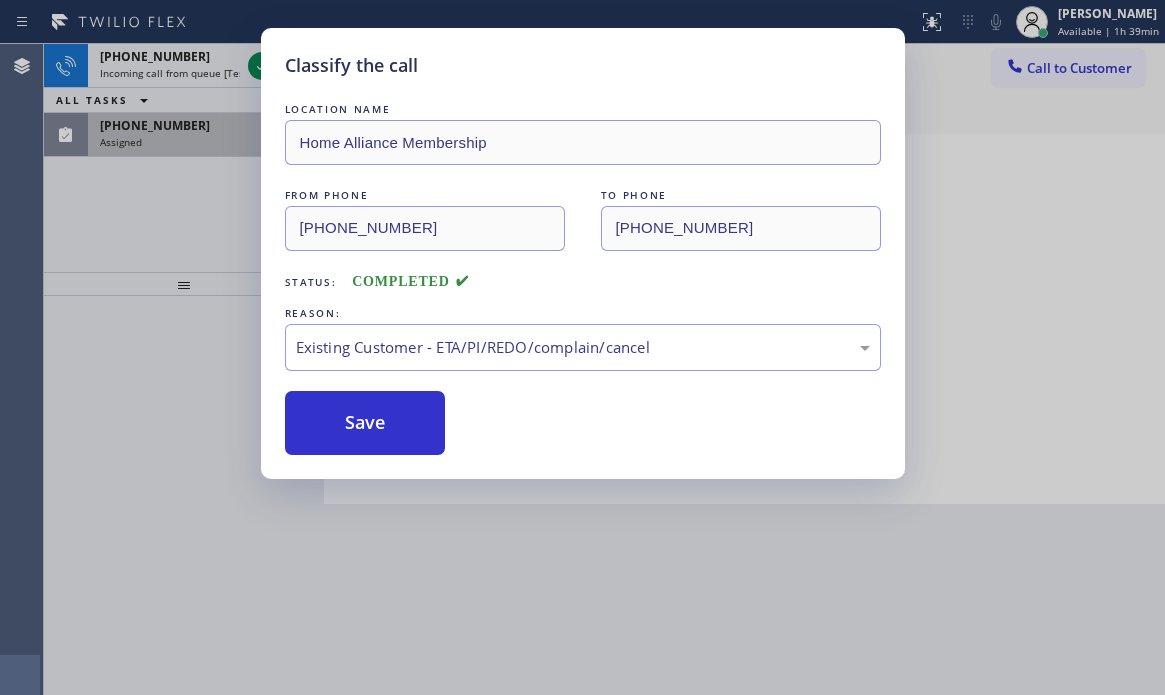click on "Classify the call LOCATION NAME Home Alliance Membership FROM PHONE [PHONE_NUMBER] TO PHONE [PHONE_NUMBER] Status: COMPLETED REASON: Existing Customer - ETA/PI/REDO/complain/cancel Save" at bounding box center [582, 347] 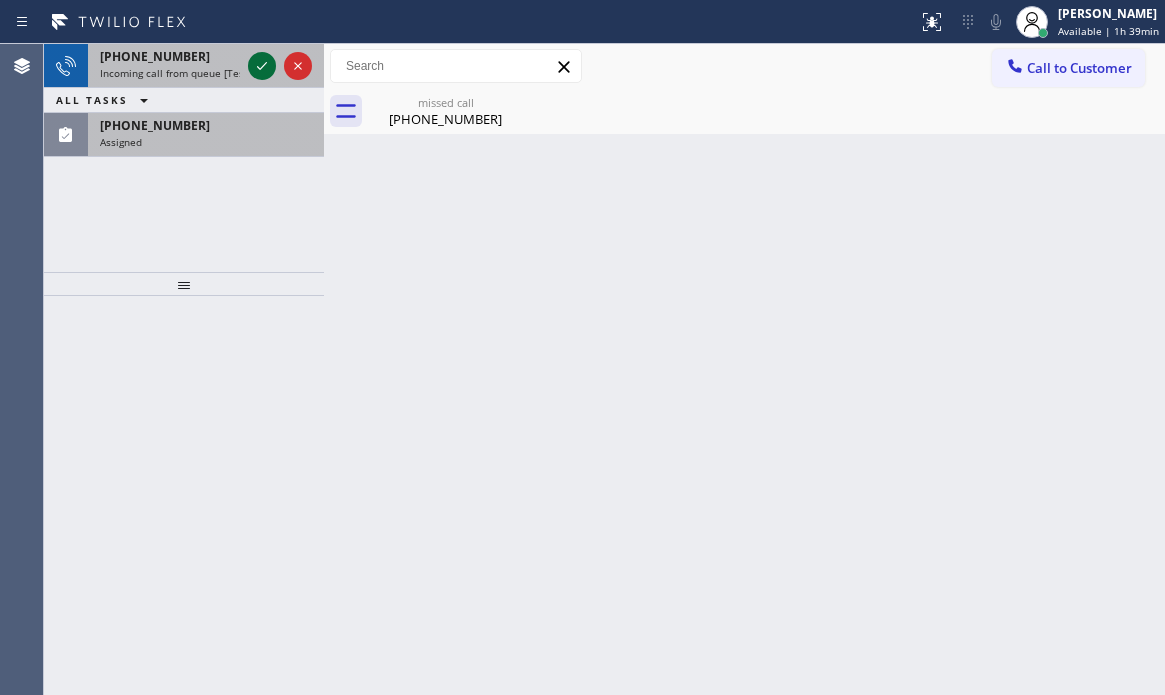 click on "[PHONE_NUMBER] Incoming call from queue [Test] All ALL TASKS ALL TASKS ACTIVE TASKS TASKS IN WRAP UP [PHONE_NUMBER] Assigned" at bounding box center (184, 100) 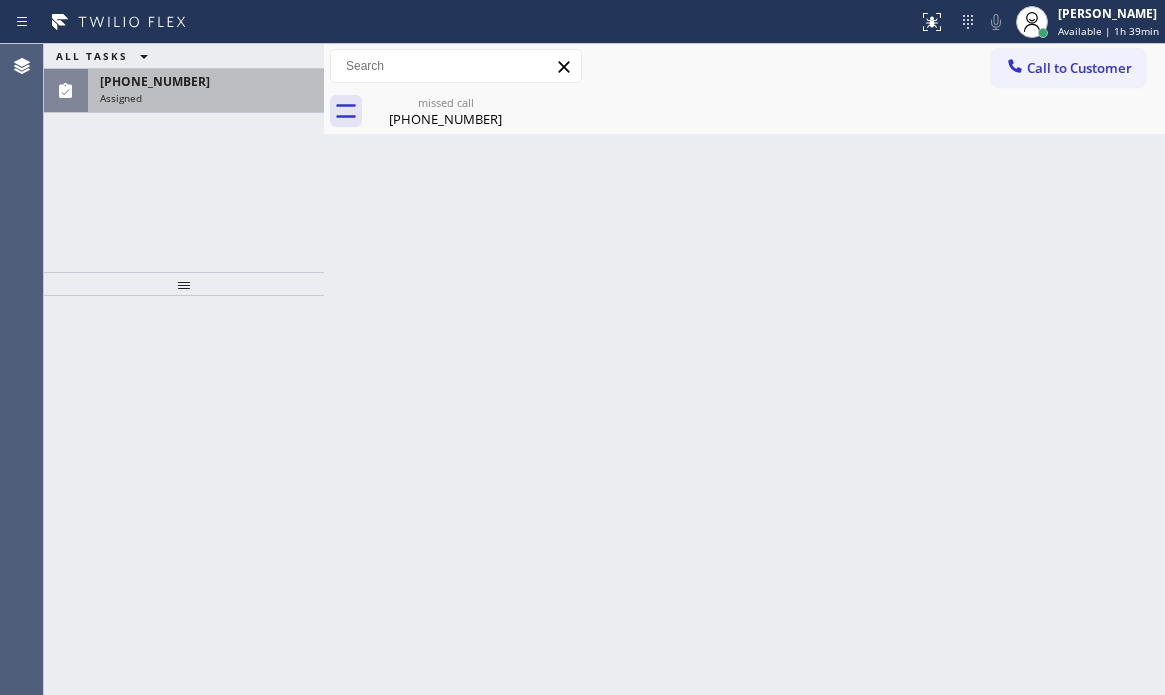 click on "[PHONE_NUMBER] Assigned" at bounding box center [202, 91] 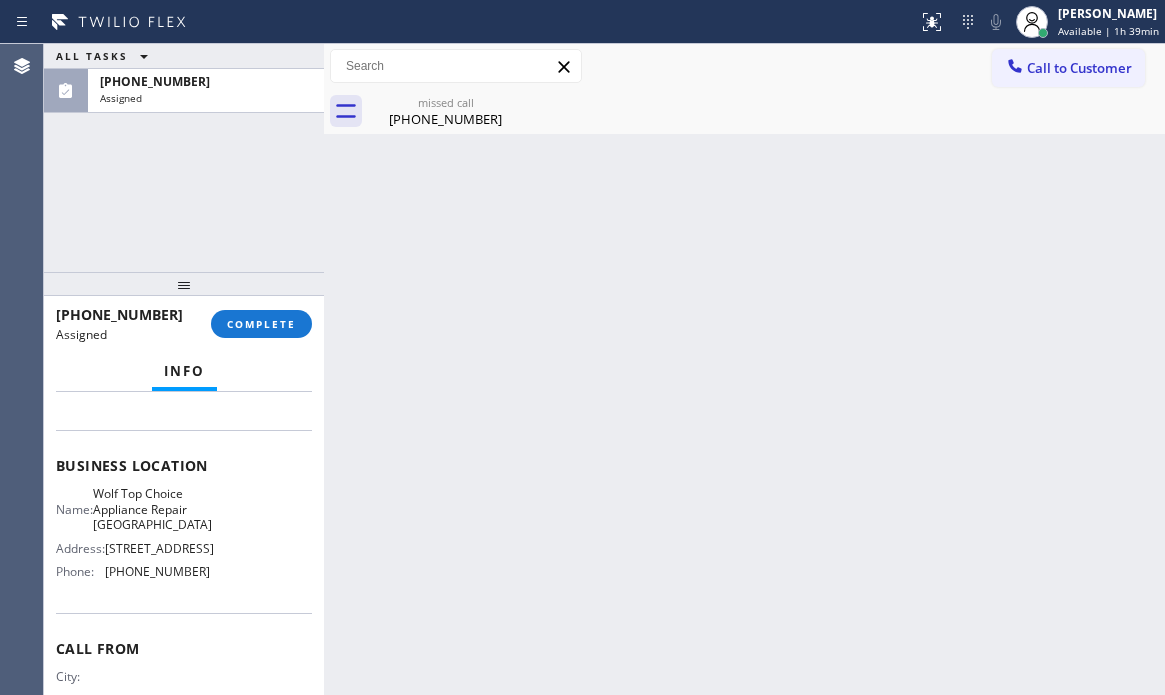 scroll, scrollTop: 344, scrollLeft: 0, axis: vertical 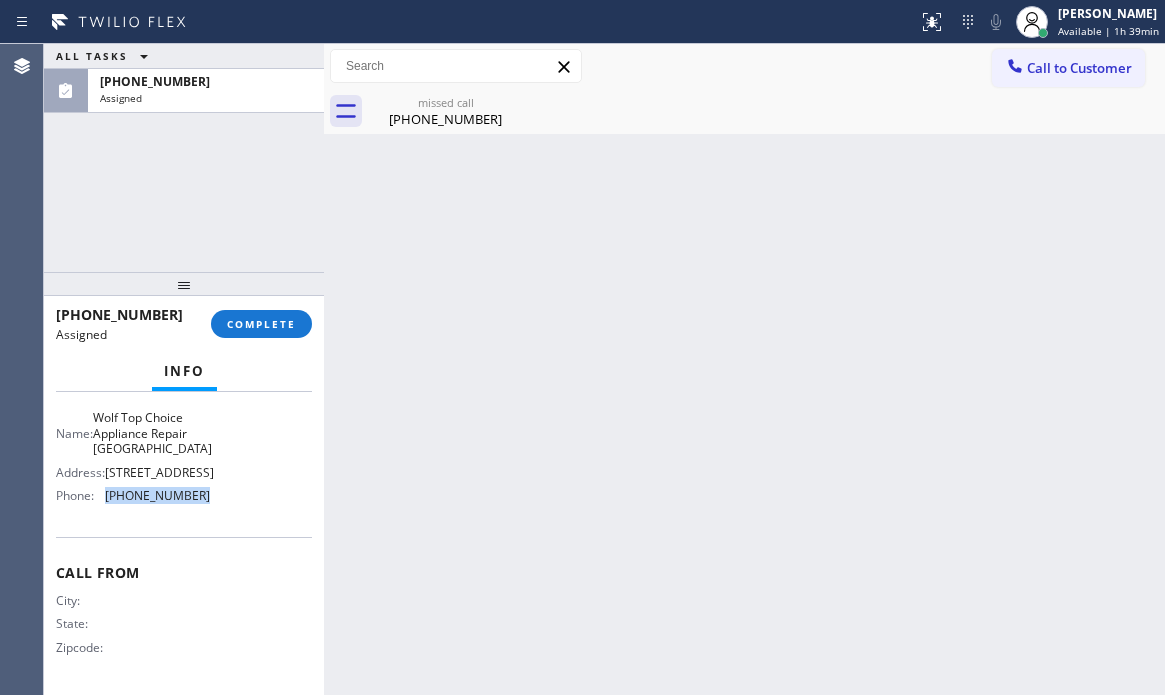 drag, startPoint x: 194, startPoint y: 497, endPoint x: 106, endPoint y: 497, distance: 88 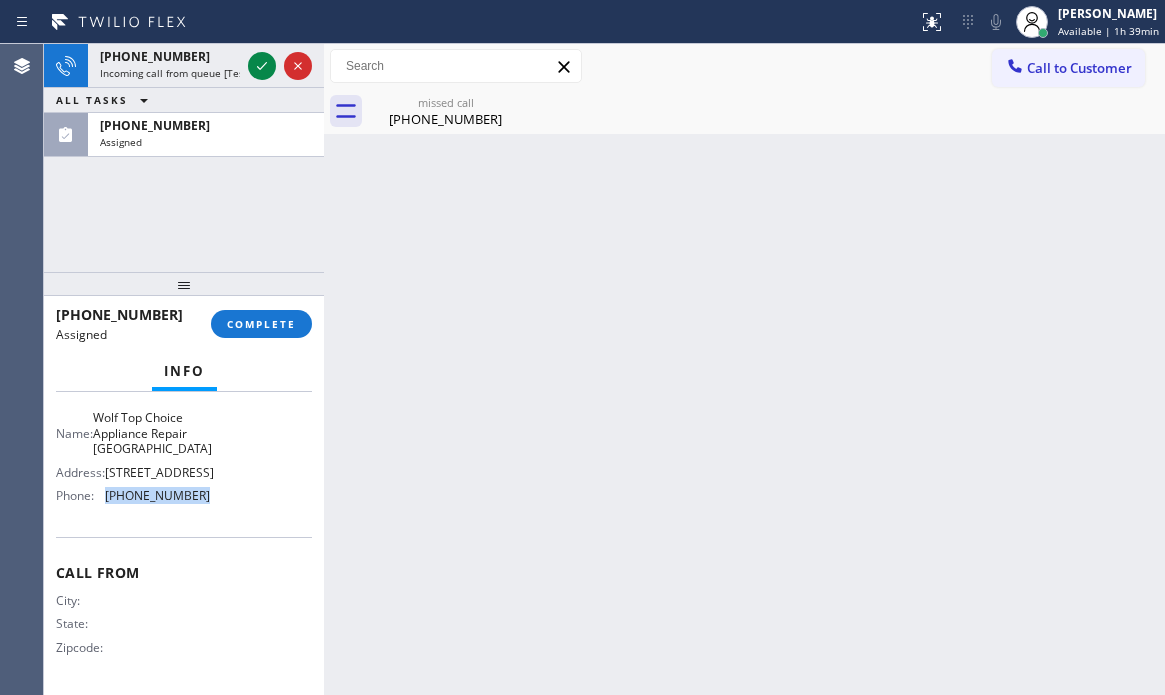 click on "[PHONE_NUMBER] Incoming call from queue [Test] All ALL TASKS ALL TASKS ACTIVE TASKS TASKS IN WRAP UP [PHONE_NUMBER] Assigned" at bounding box center (184, 100) 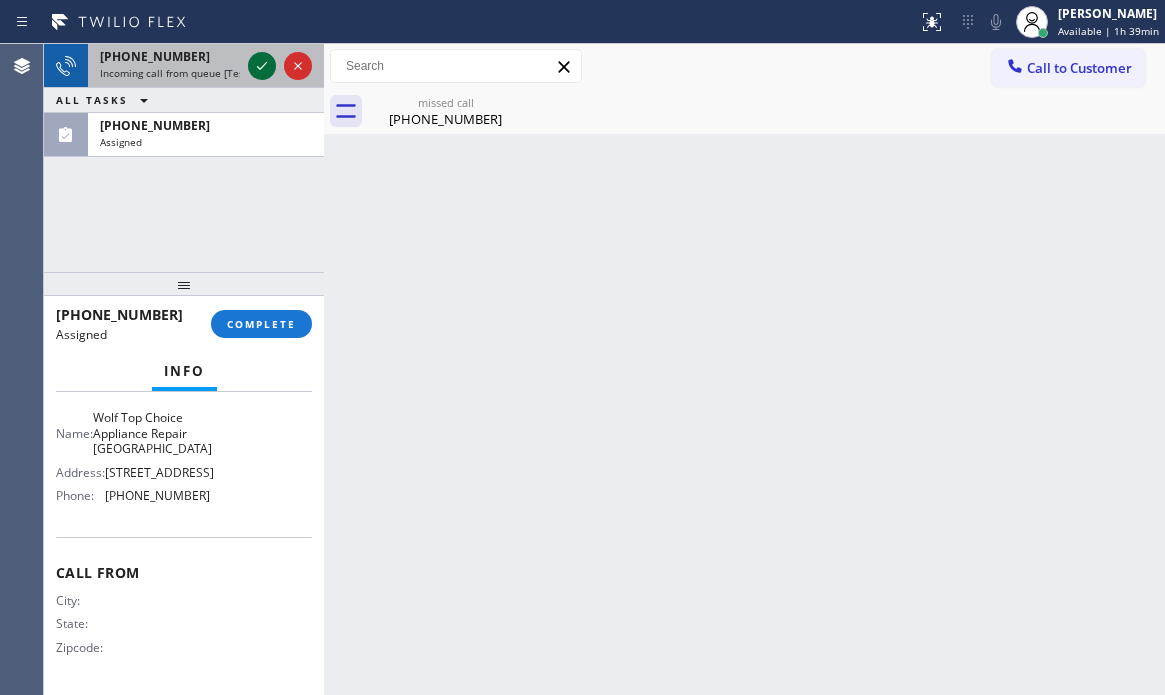click 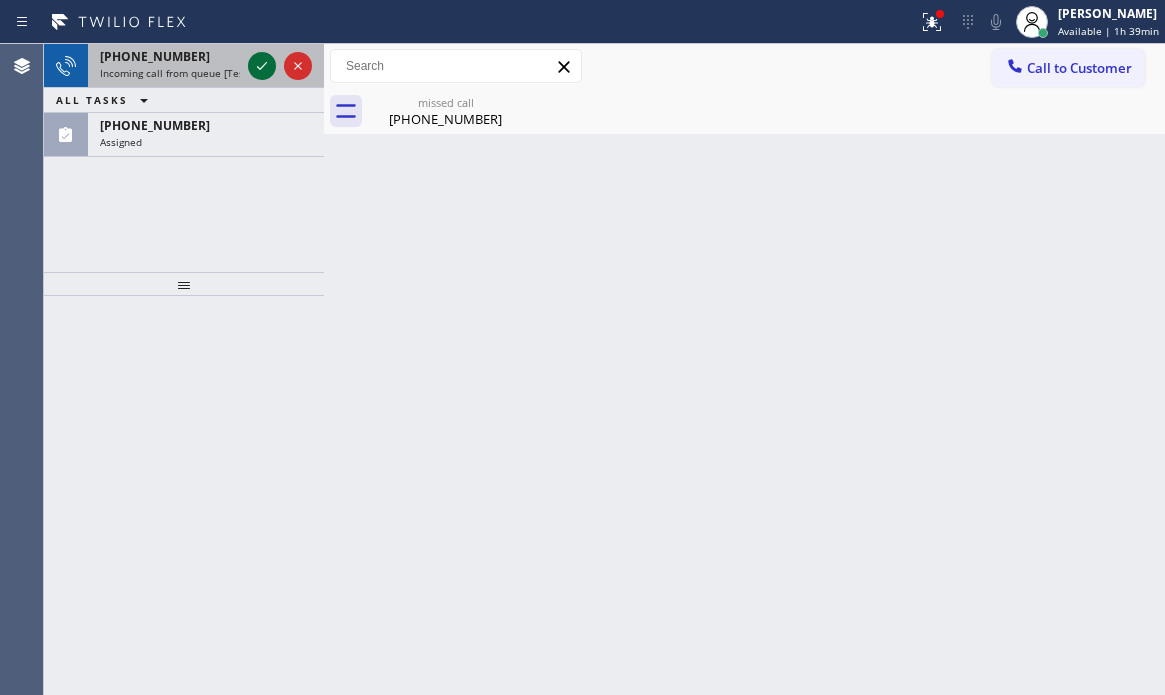 click 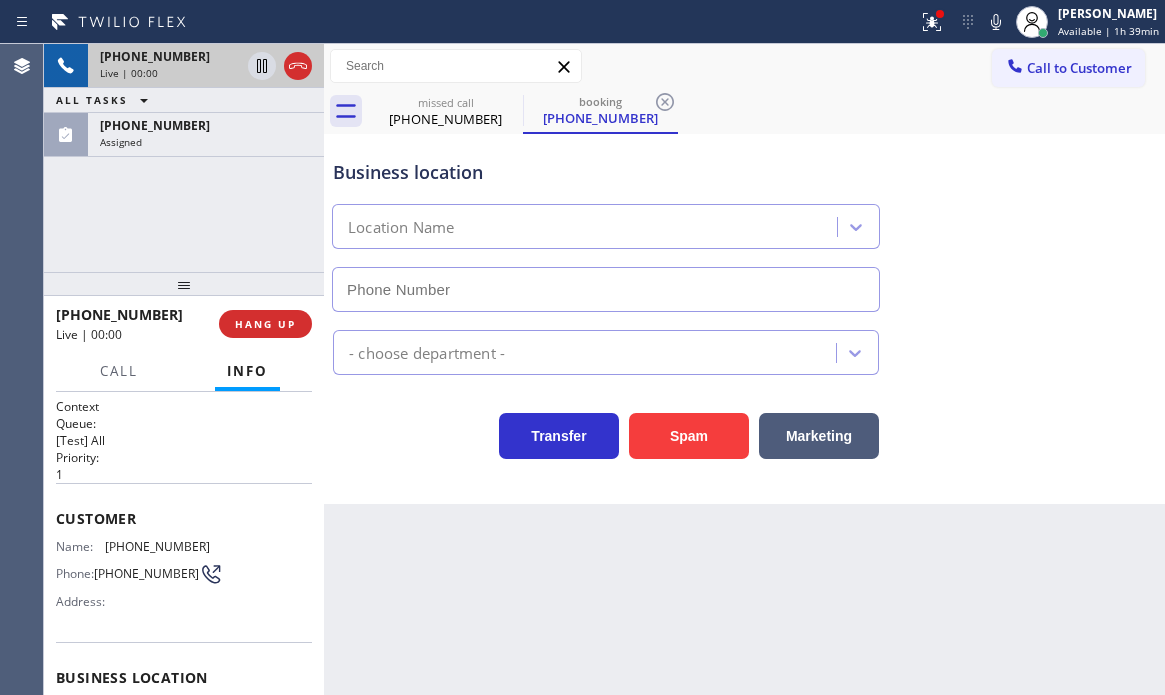 click on "[PHONE_NUMBER]" at bounding box center [170, 56] 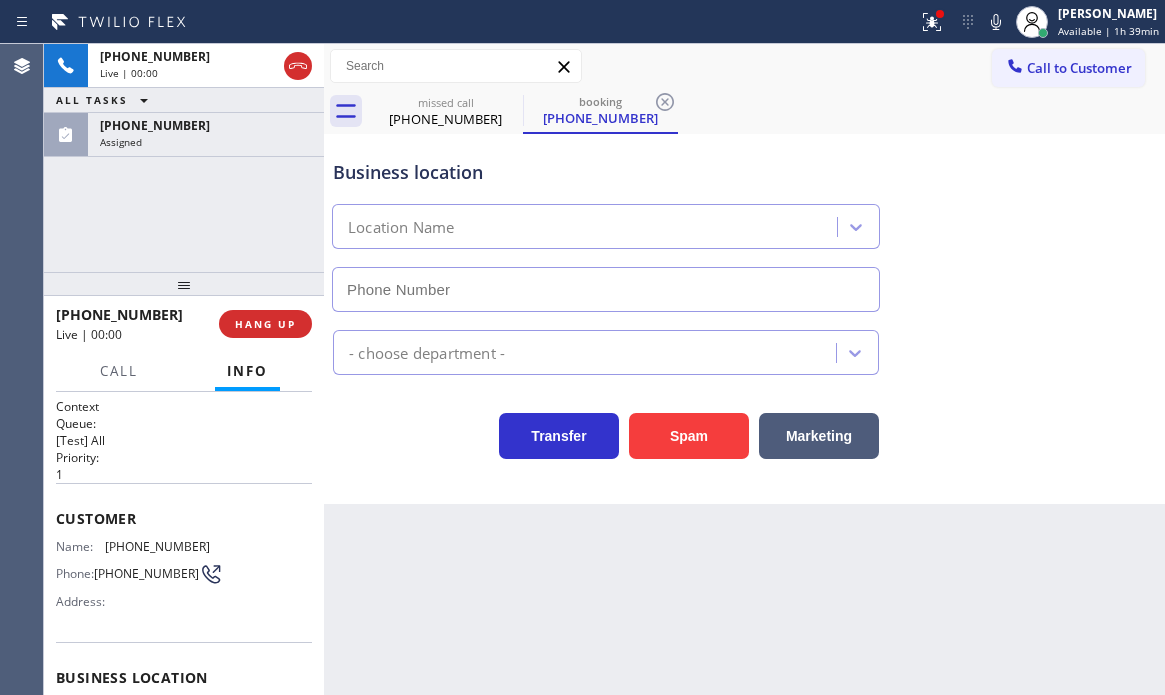 type on "[PHONE_NUMBER]" 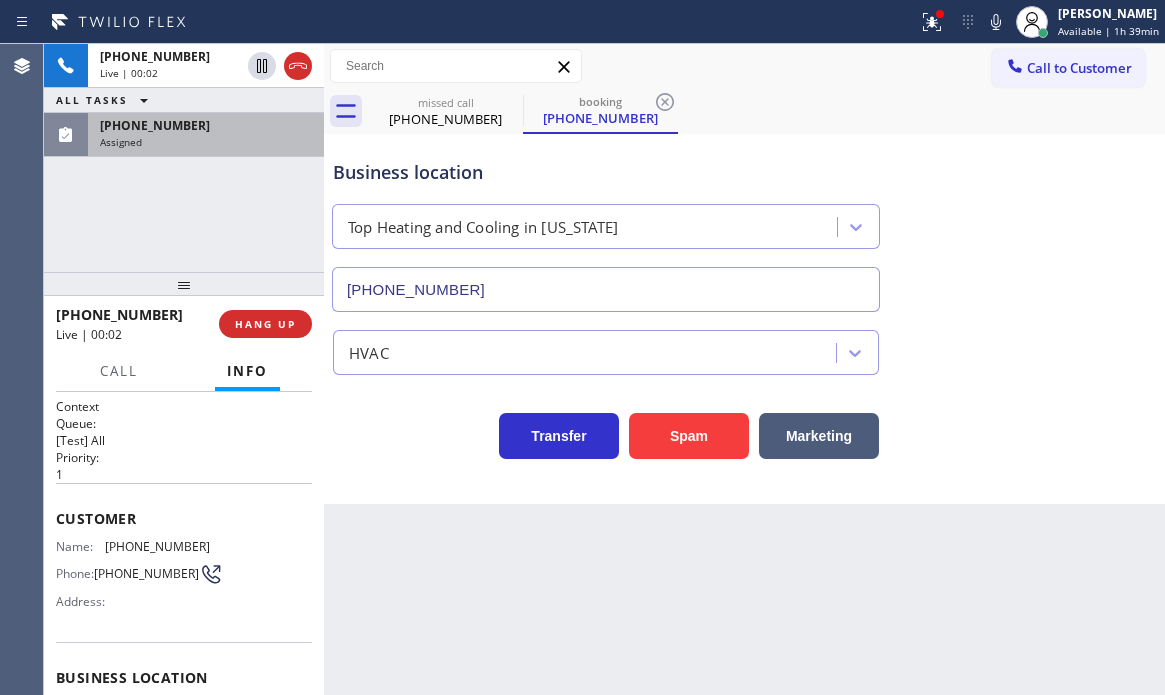 click on "Assigned" at bounding box center [206, 142] 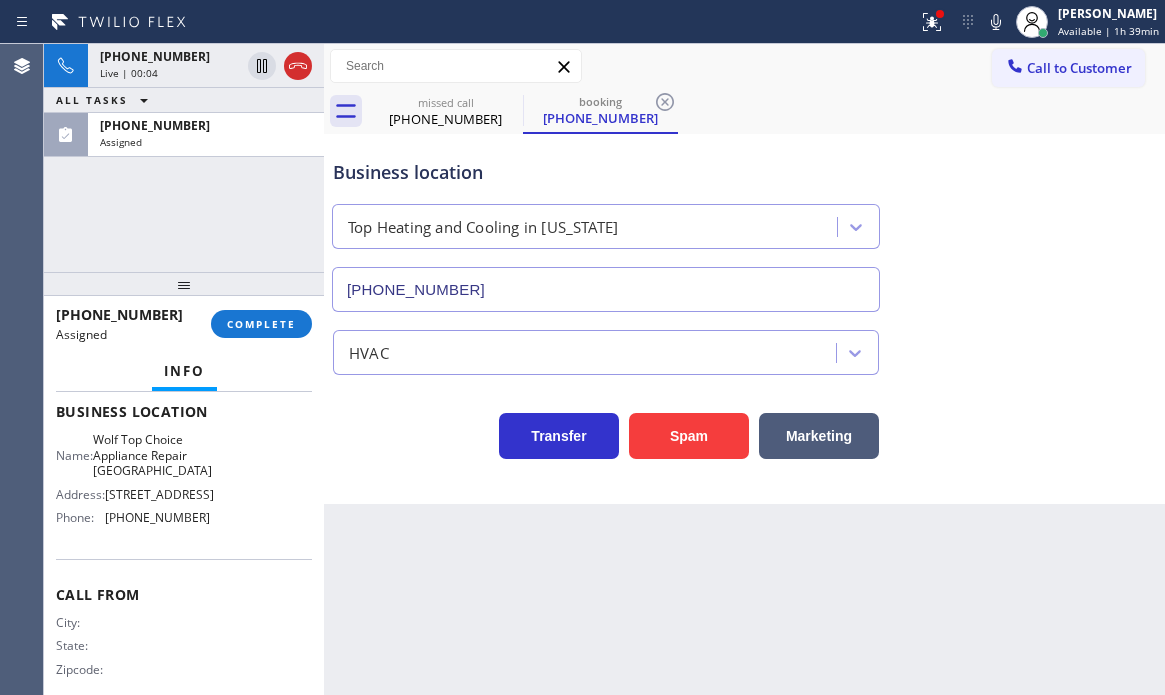 scroll, scrollTop: 200, scrollLeft: 0, axis: vertical 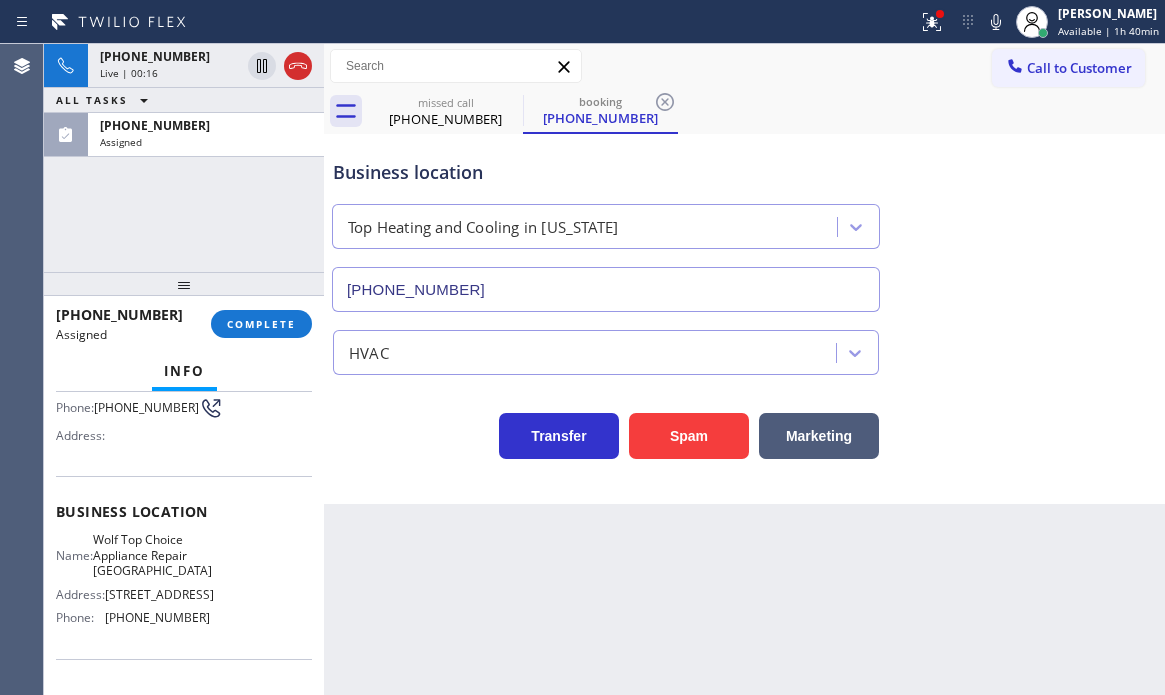 drag, startPoint x: 291, startPoint y: 62, endPoint x: 262, endPoint y: 71, distance: 30.364452 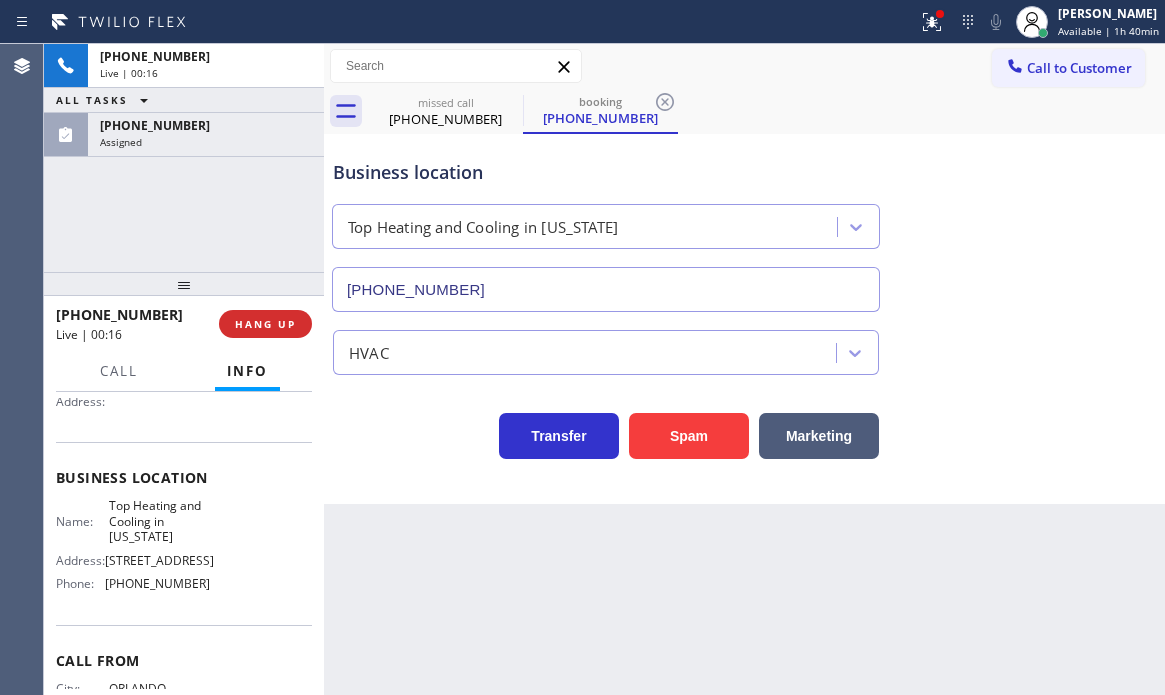 scroll, scrollTop: 166, scrollLeft: 0, axis: vertical 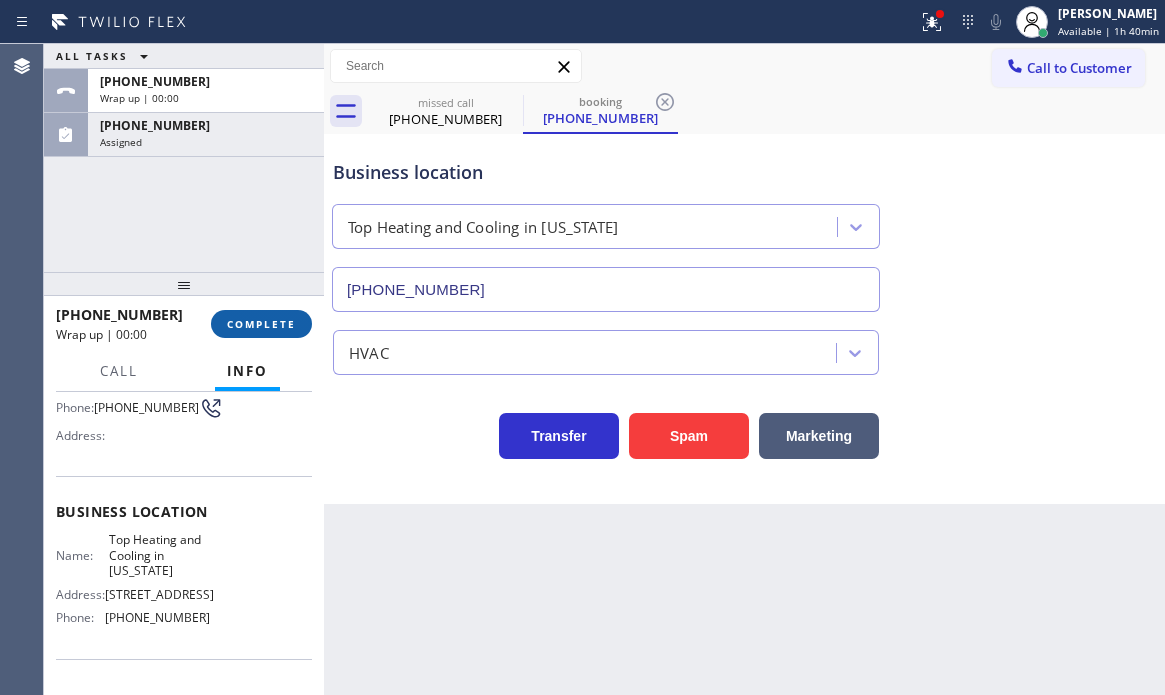 click on "COMPLETE" at bounding box center [261, 324] 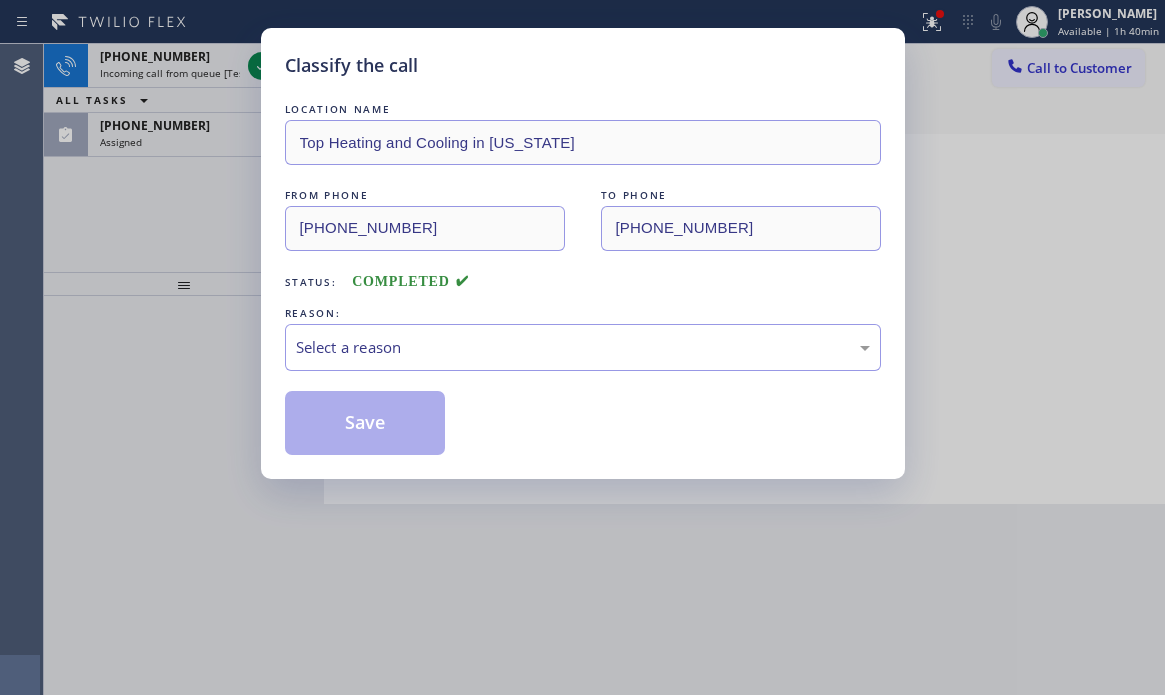 click on "REASON:" at bounding box center [583, 313] 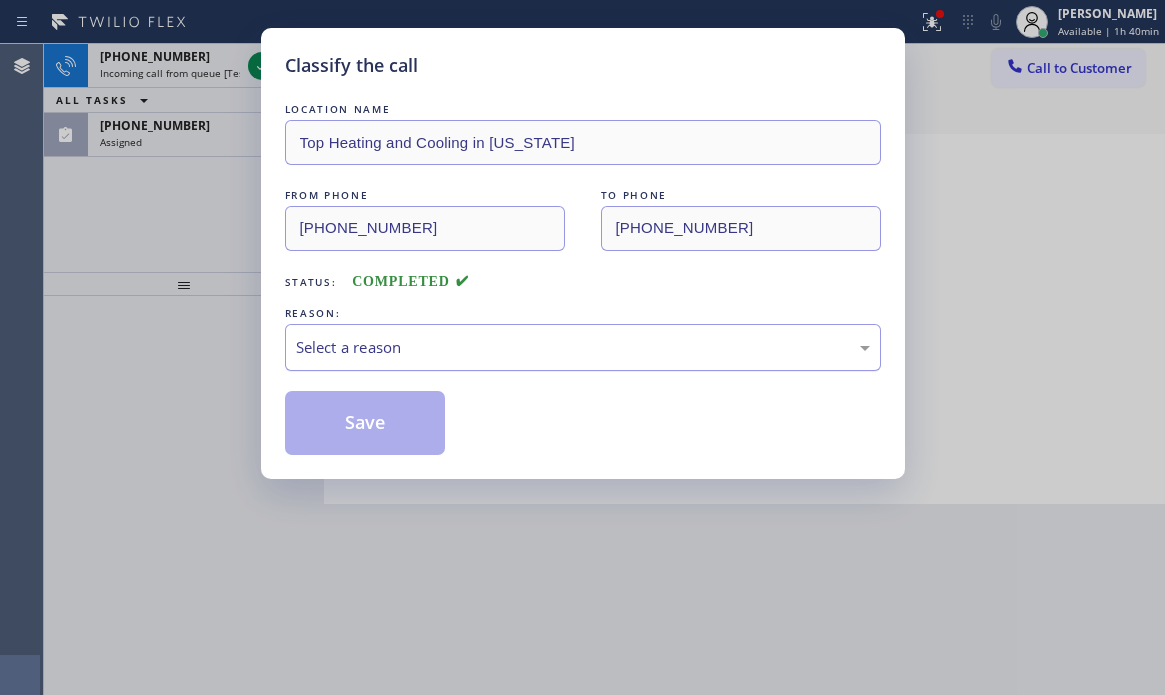 click on "Select a reason" at bounding box center (583, 347) 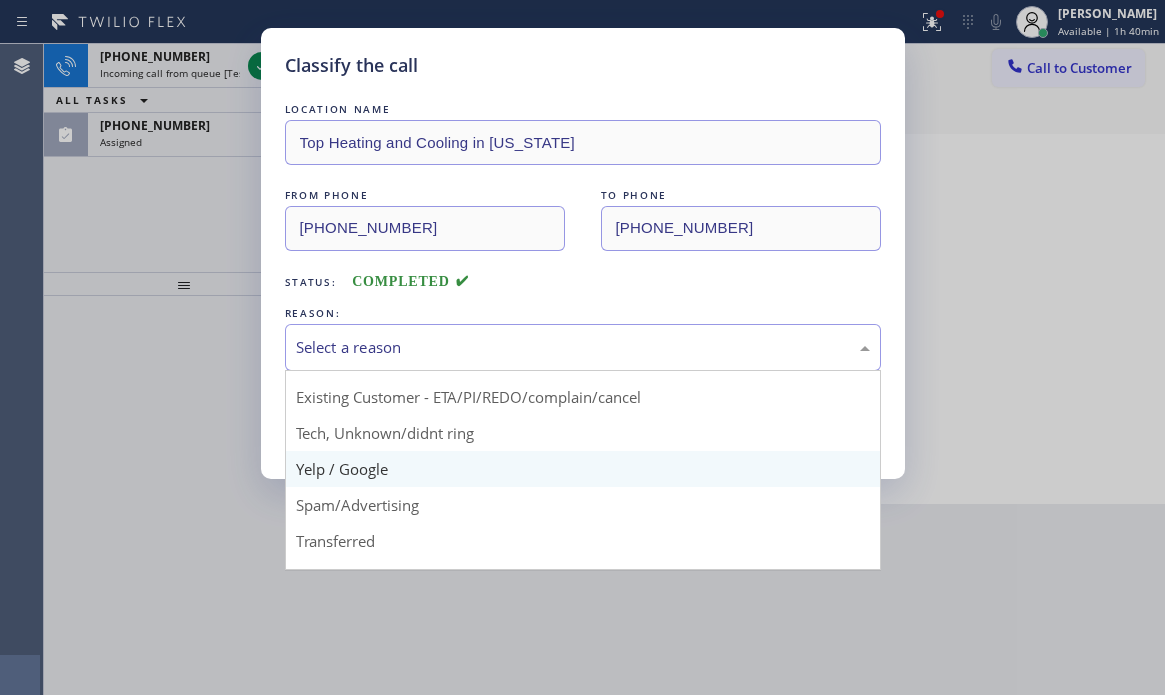 scroll, scrollTop: 100, scrollLeft: 0, axis: vertical 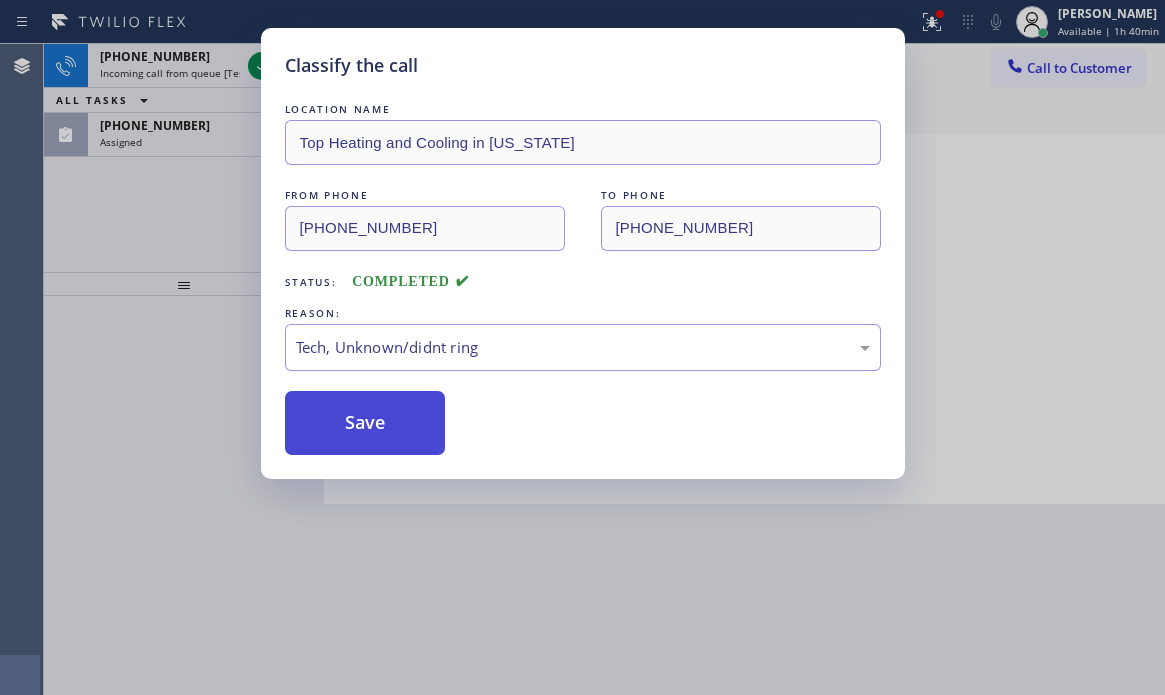 drag, startPoint x: 453, startPoint y: 400, endPoint x: 376, endPoint y: 399, distance: 77.00649 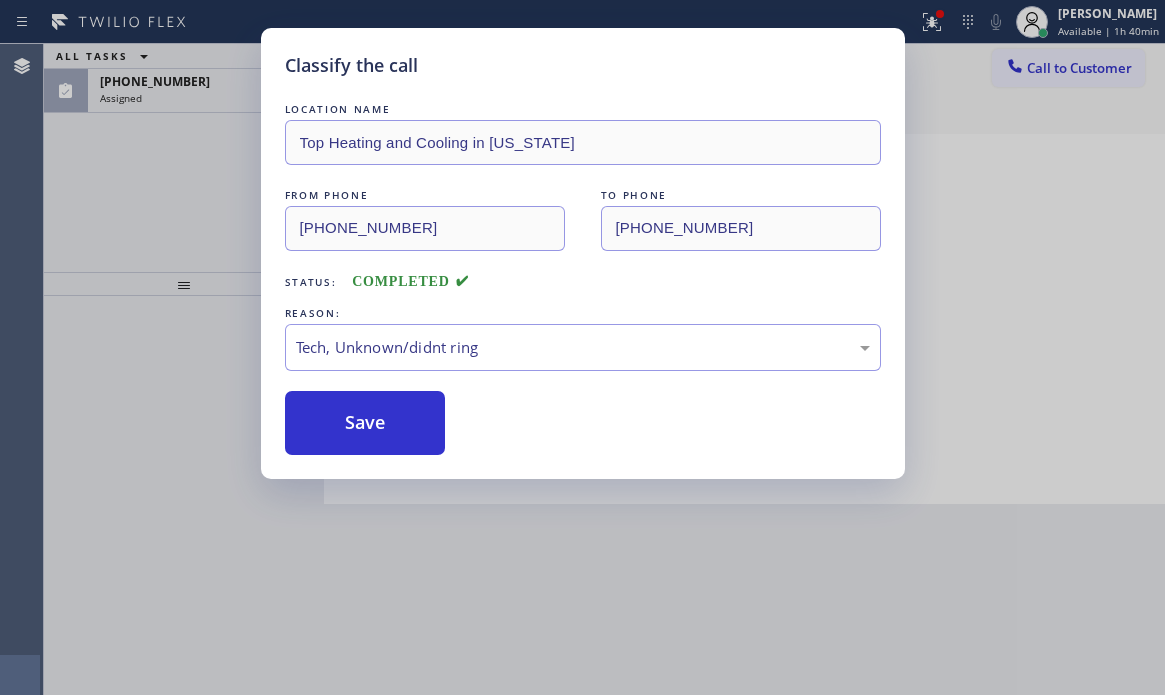 drag, startPoint x: 367, startPoint y: 399, endPoint x: 329, endPoint y: 386, distance: 40.16217 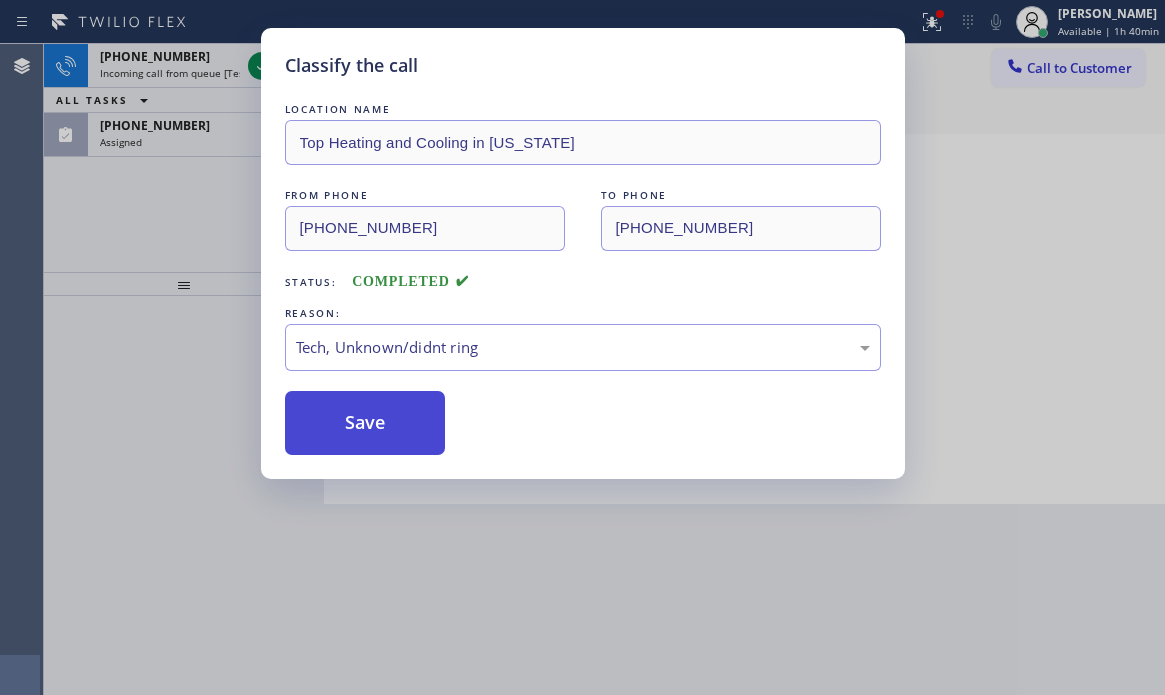 click on "Save" at bounding box center (365, 423) 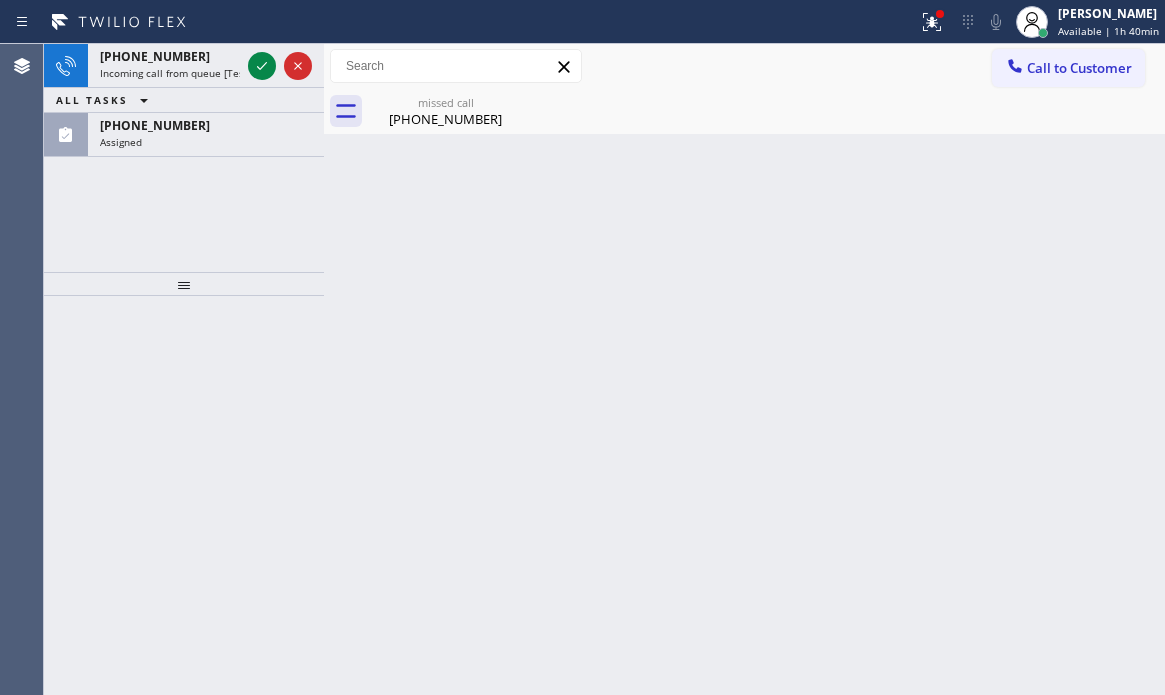 drag, startPoint x: 353, startPoint y: 428, endPoint x: 288, endPoint y: 309, distance: 135.59499 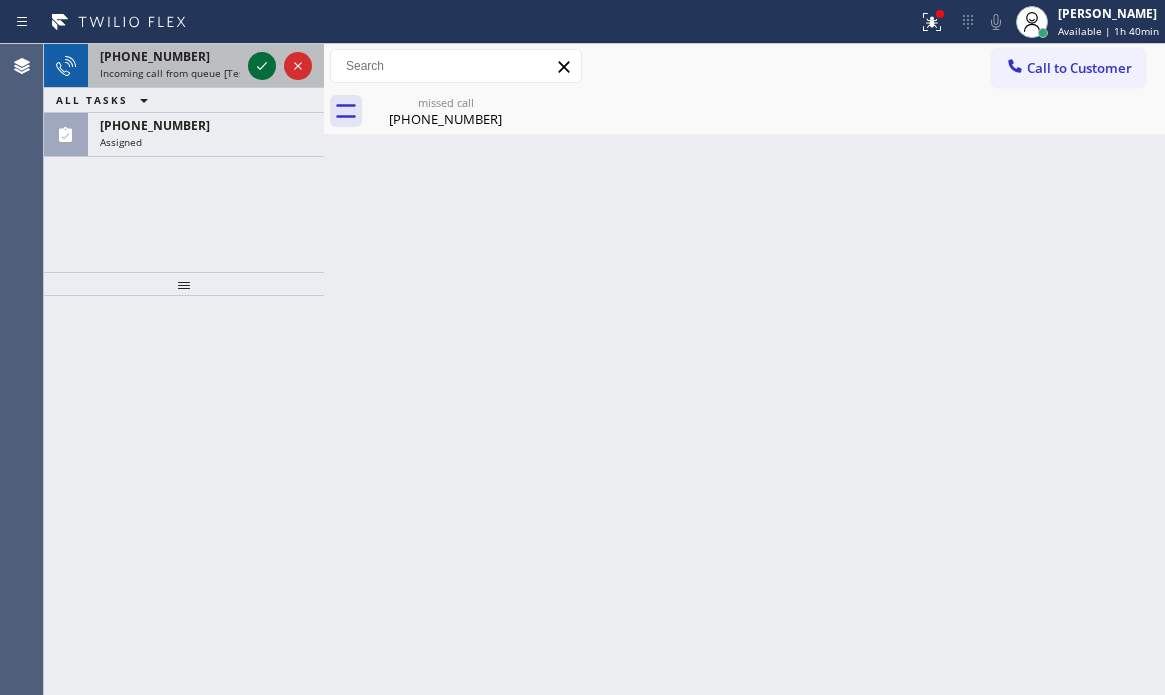 click 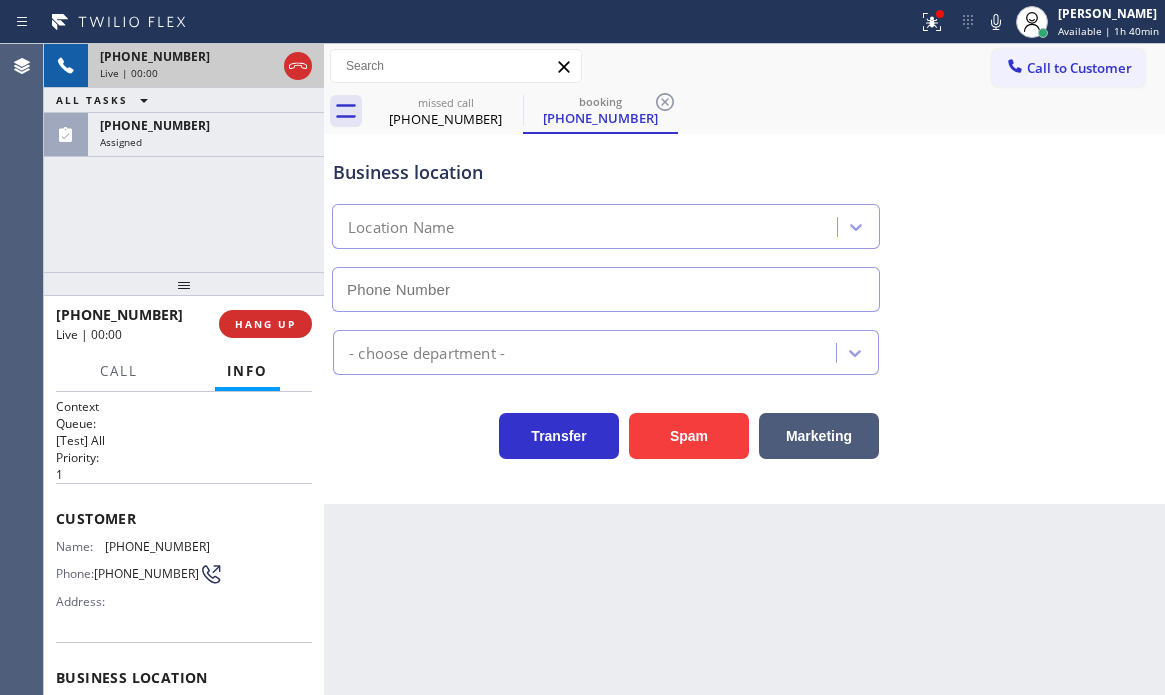 type on "[PHONE_NUMBER]" 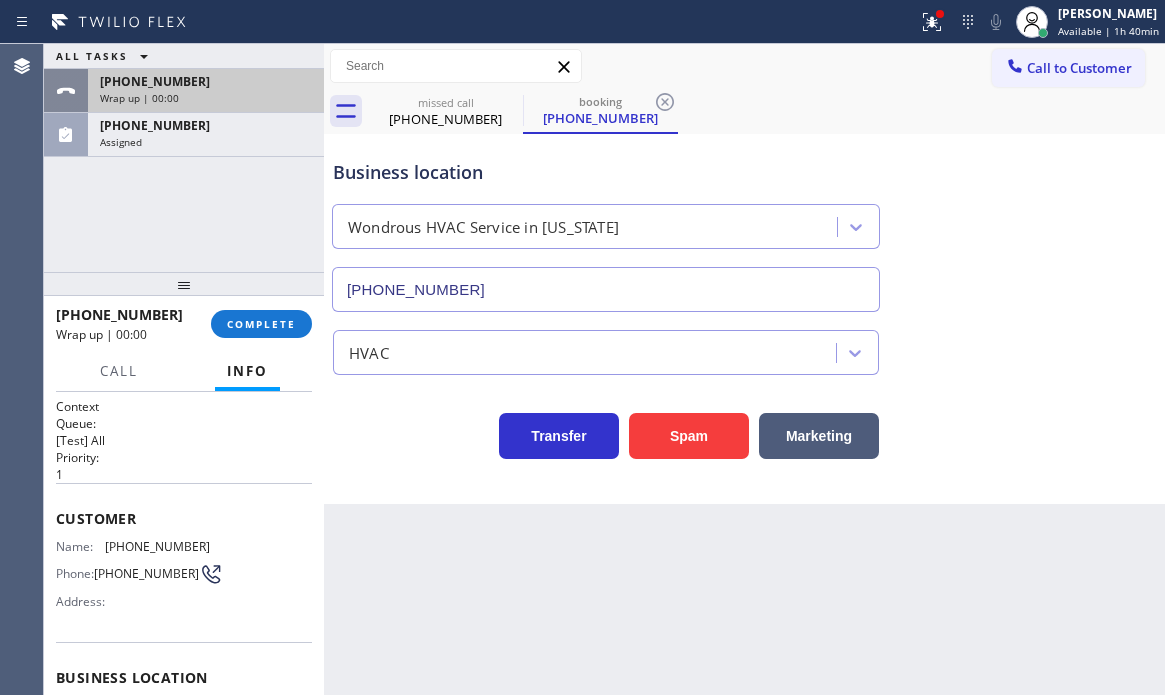 click on "[PHONE_NUMBER]" at bounding box center [206, 81] 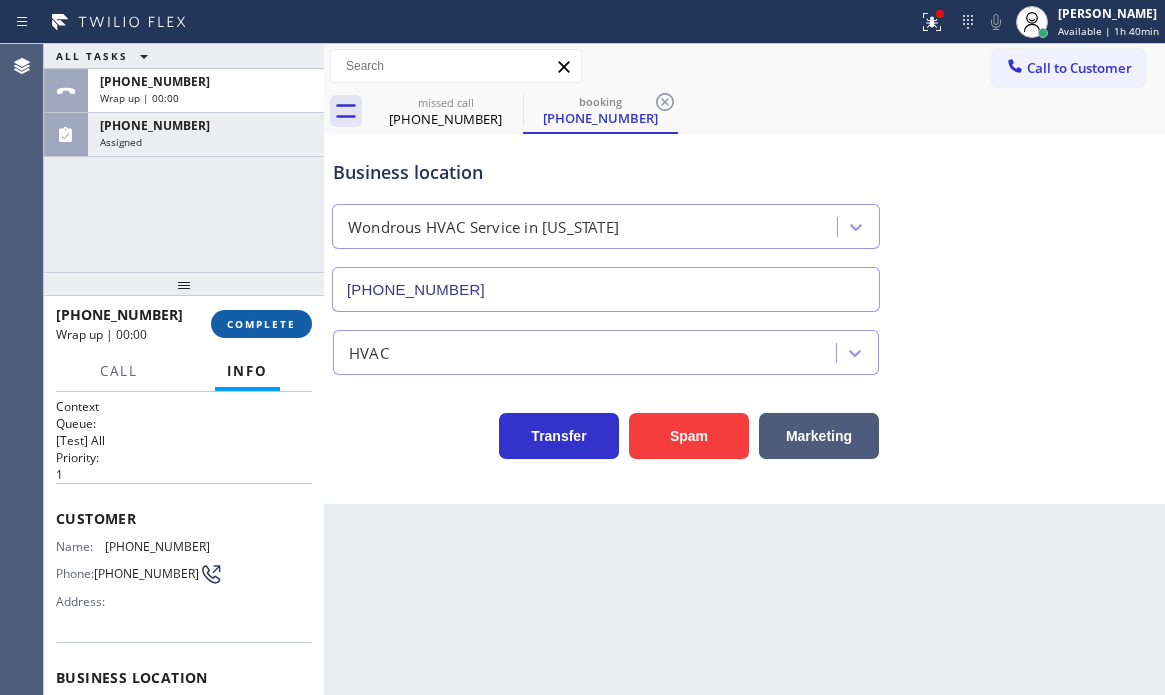 click on "COMPLETE" at bounding box center [261, 324] 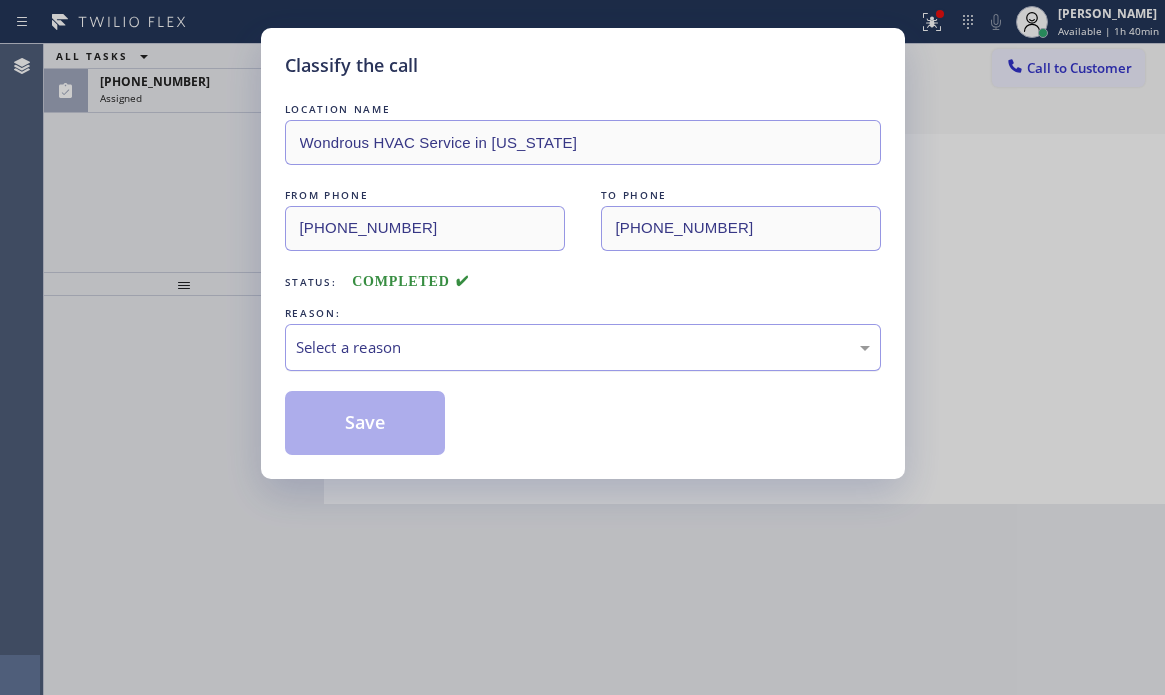 drag, startPoint x: 444, startPoint y: 355, endPoint x: 444, endPoint y: 368, distance: 13 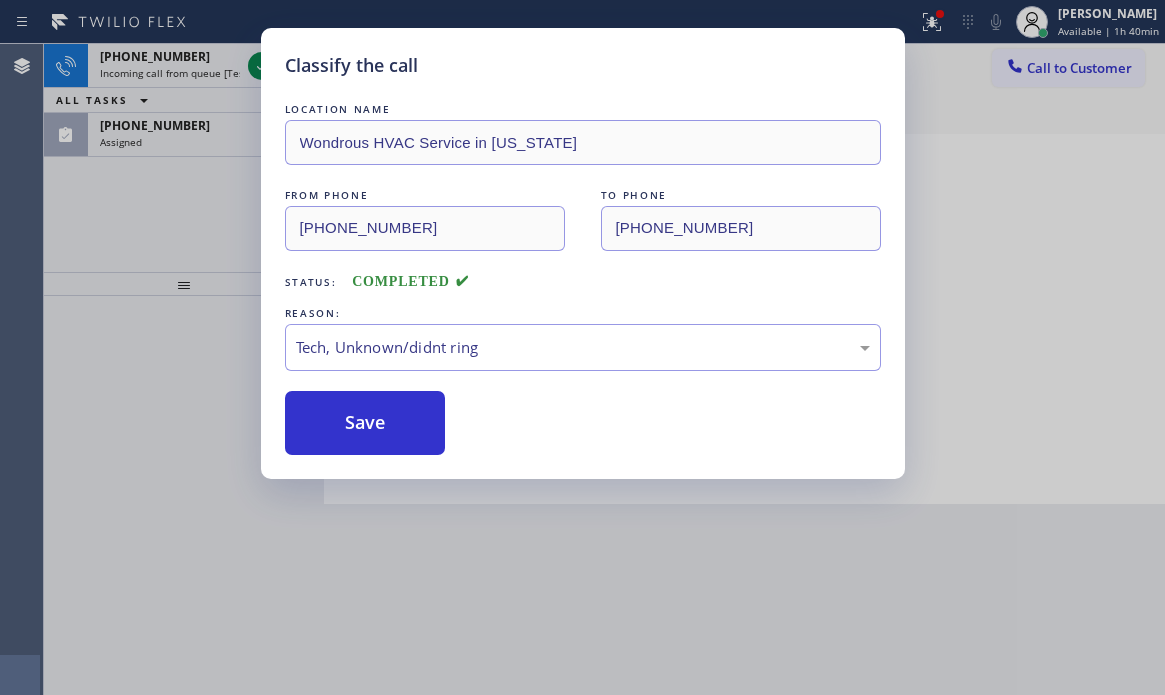 drag, startPoint x: 428, startPoint y: 502, endPoint x: 408, endPoint y: 481, distance: 29 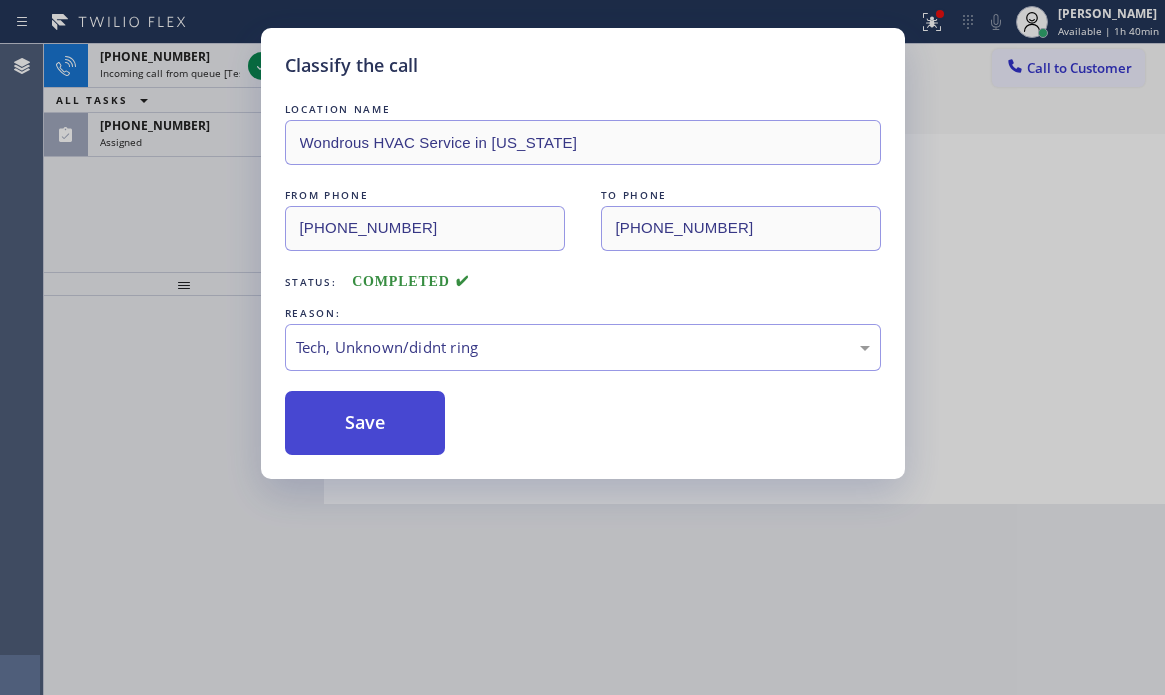 drag, startPoint x: 388, startPoint y: 430, endPoint x: 300, endPoint y: 290, distance: 165.36021 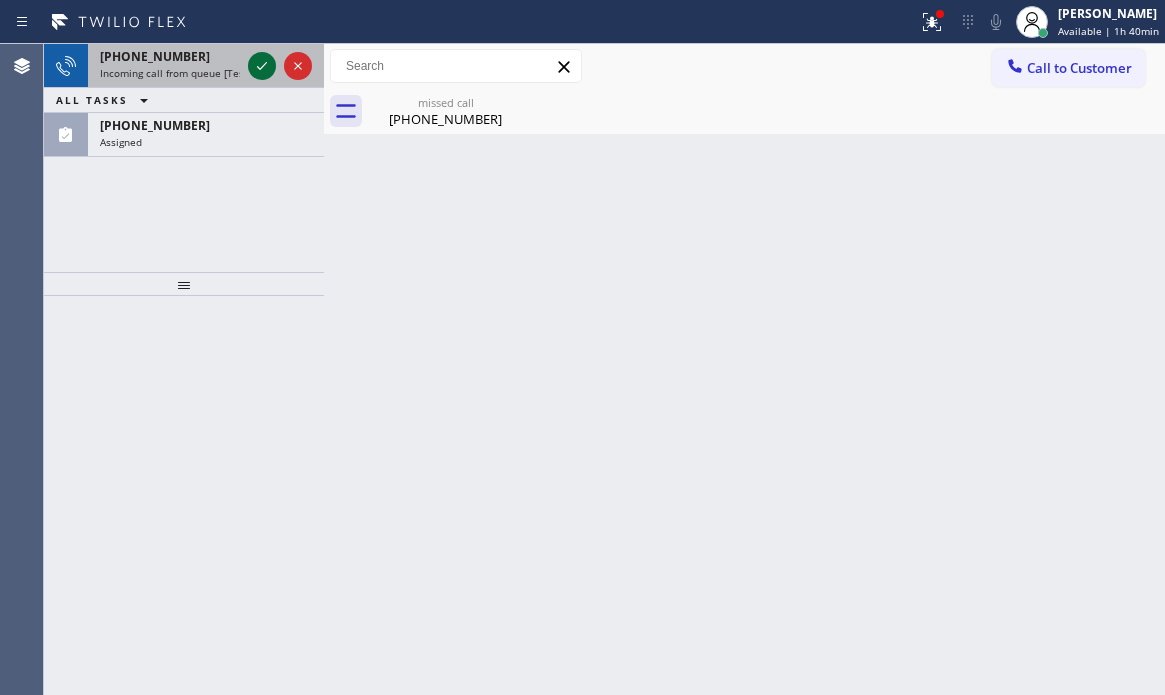 click 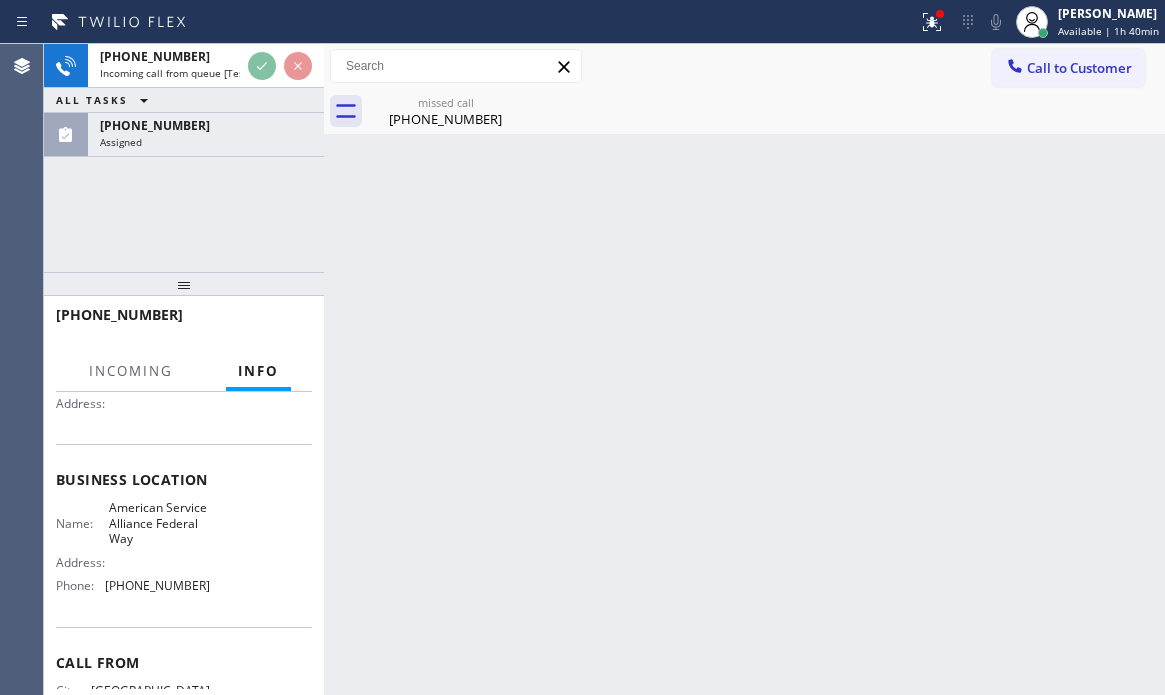 scroll, scrollTop: 200, scrollLeft: 0, axis: vertical 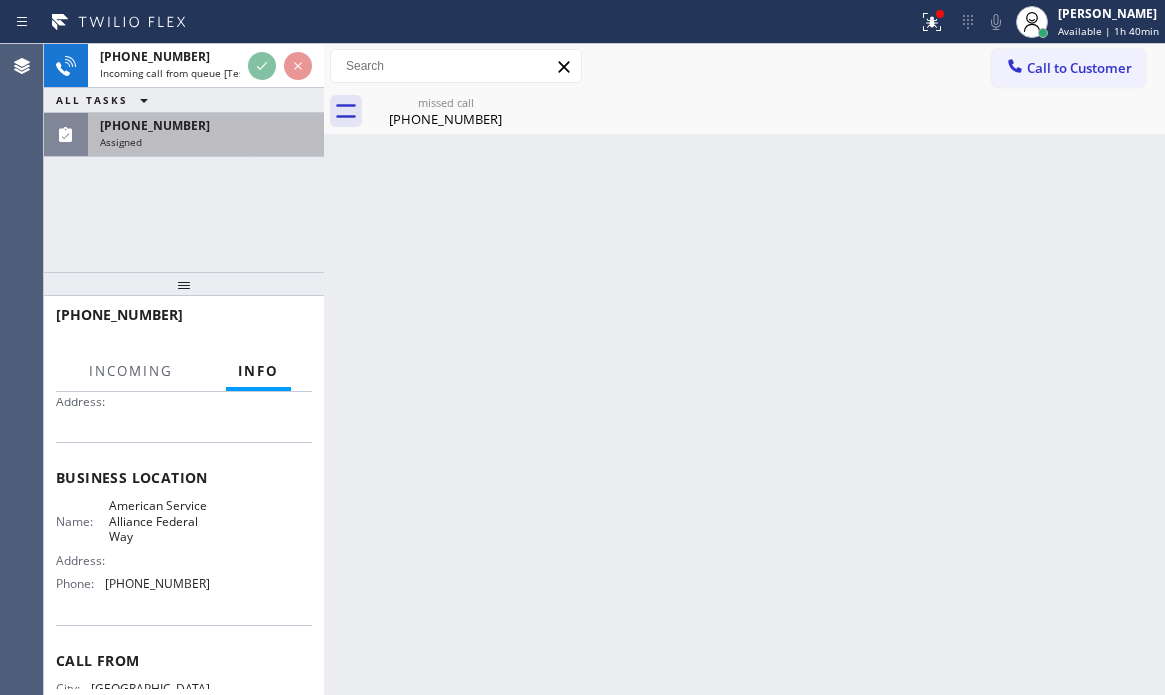click on "Assigned" at bounding box center [206, 142] 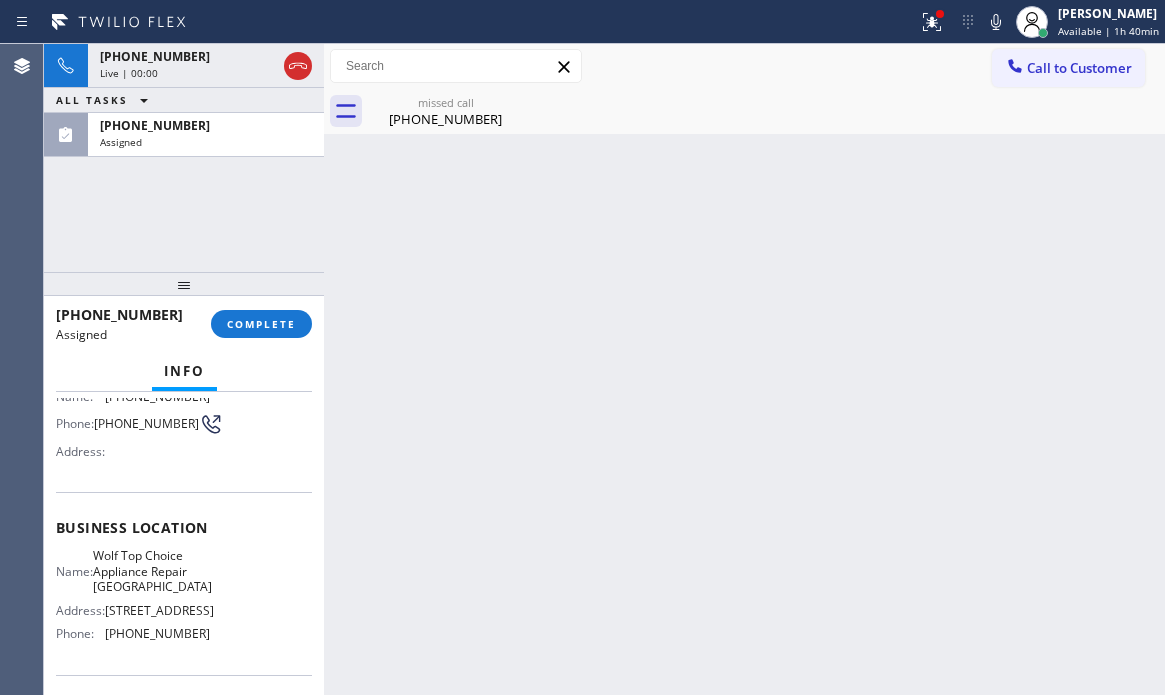 scroll, scrollTop: 134, scrollLeft: 0, axis: vertical 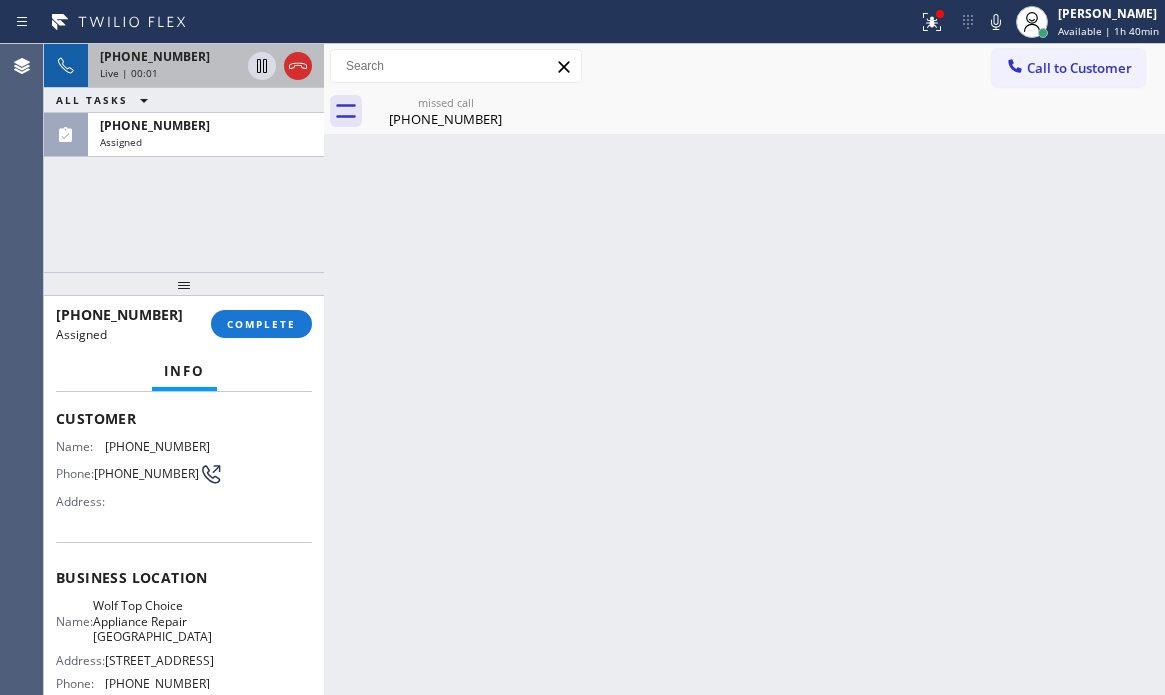click on "Live | 00:01" at bounding box center [170, 73] 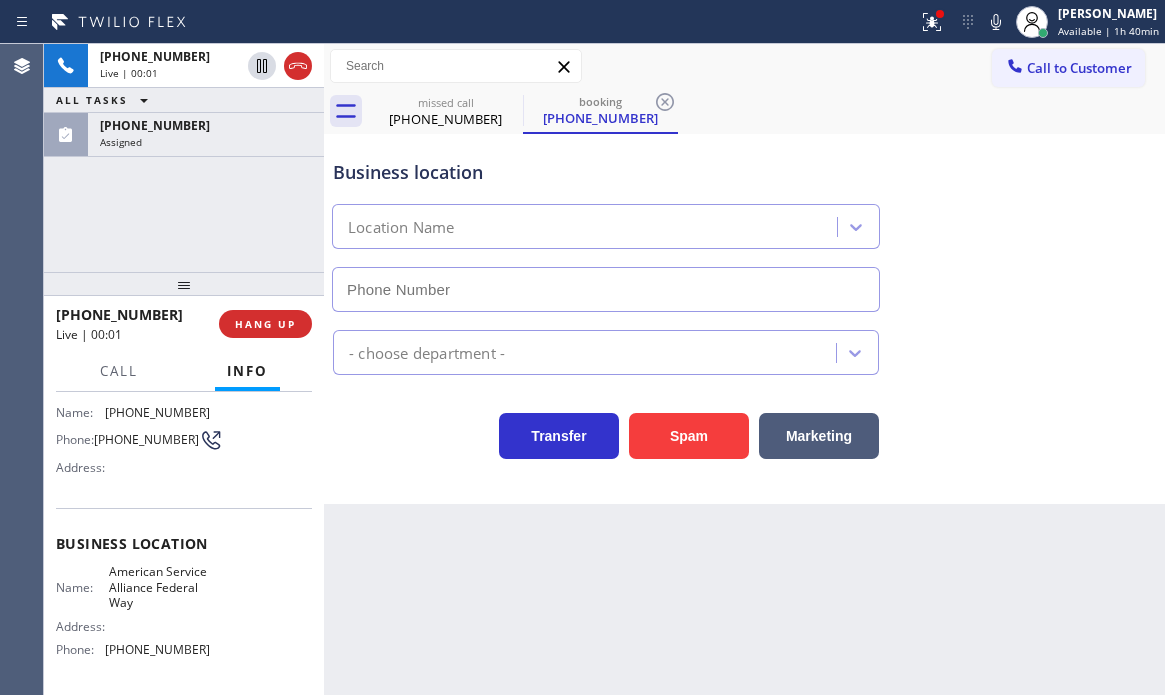 scroll, scrollTop: 100, scrollLeft: 0, axis: vertical 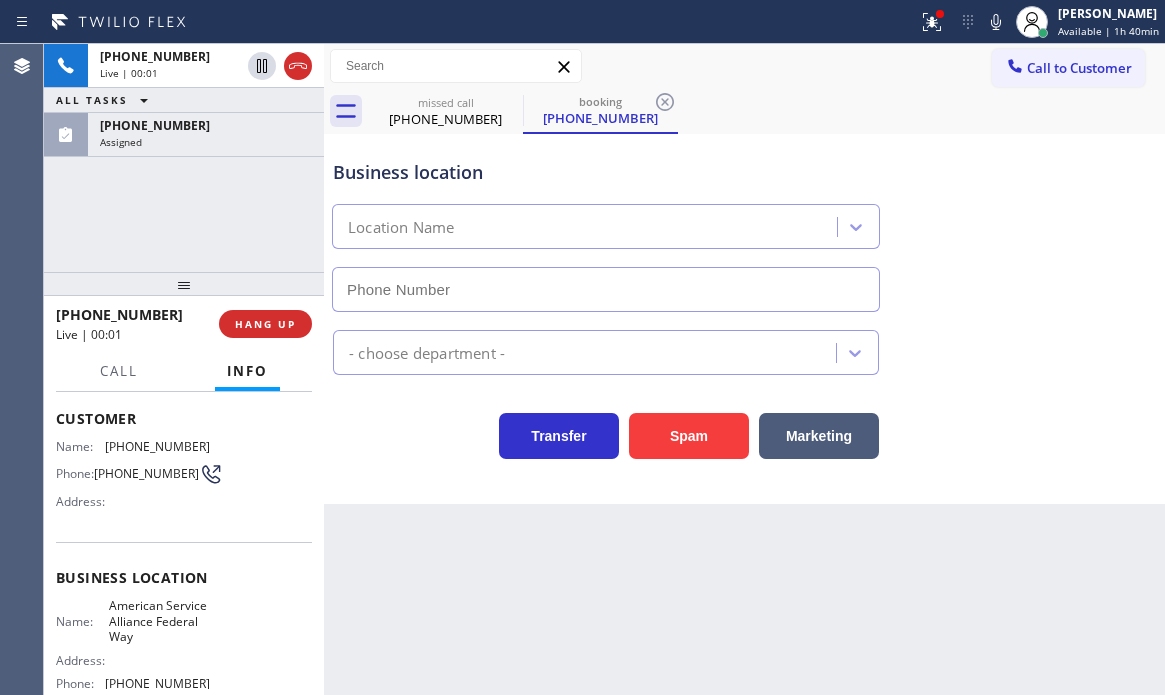type on "[PHONE_NUMBER]" 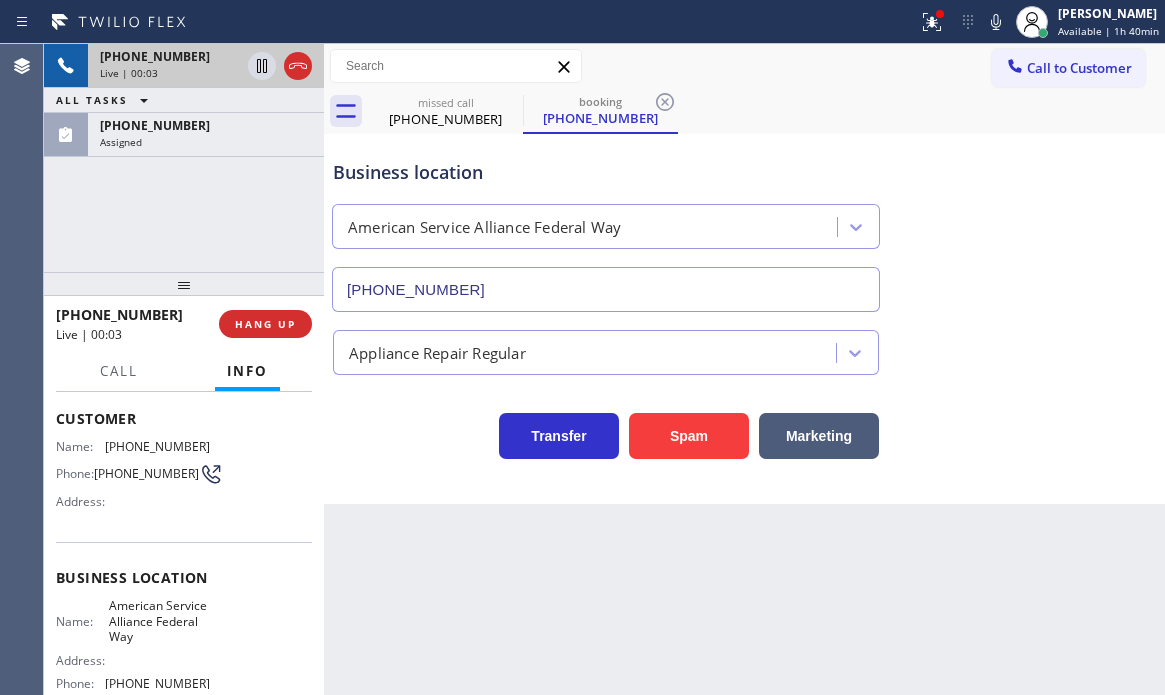 click on "[PHONE_NUMBER]" at bounding box center [170, 56] 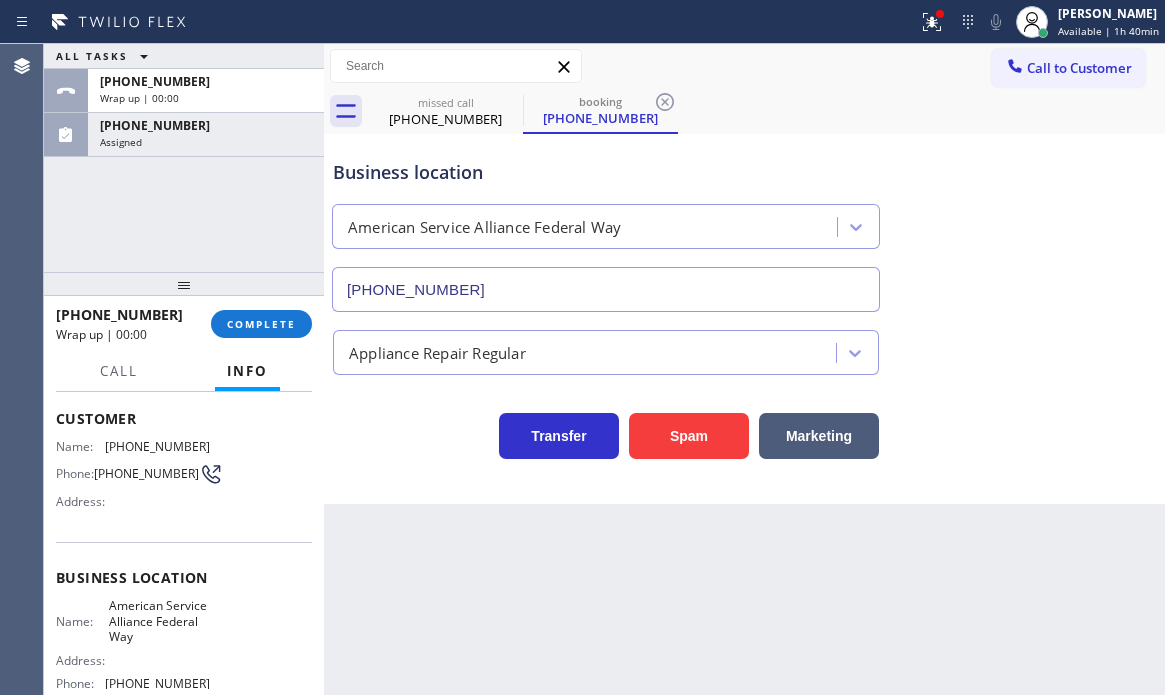 drag, startPoint x: 184, startPoint y: 127, endPoint x: 160, endPoint y: 241, distance: 116.498924 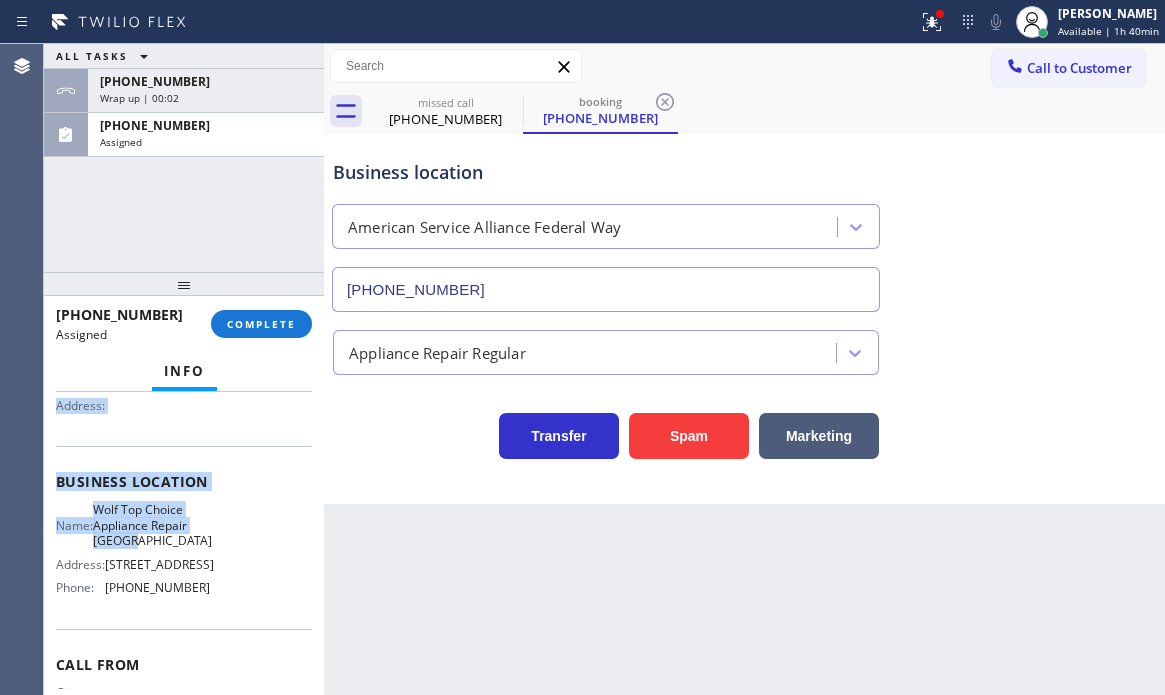 scroll, scrollTop: 234, scrollLeft: 0, axis: vertical 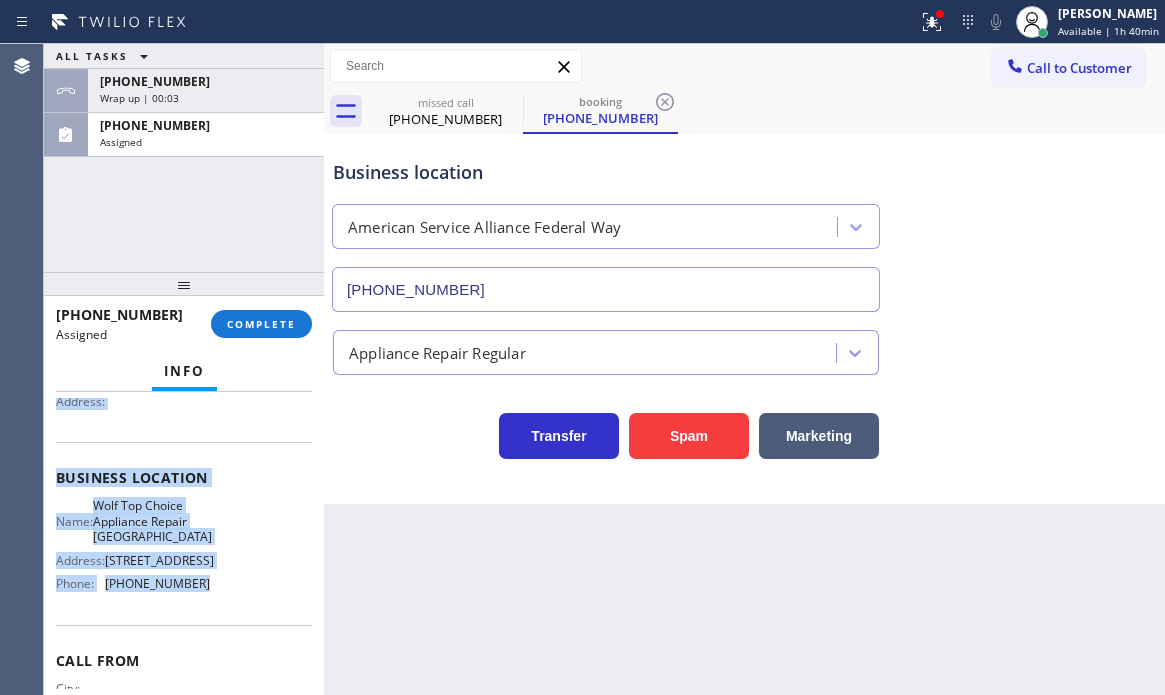 drag, startPoint x: 51, startPoint y: 420, endPoint x: 195, endPoint y: 609, distance: 237.60681 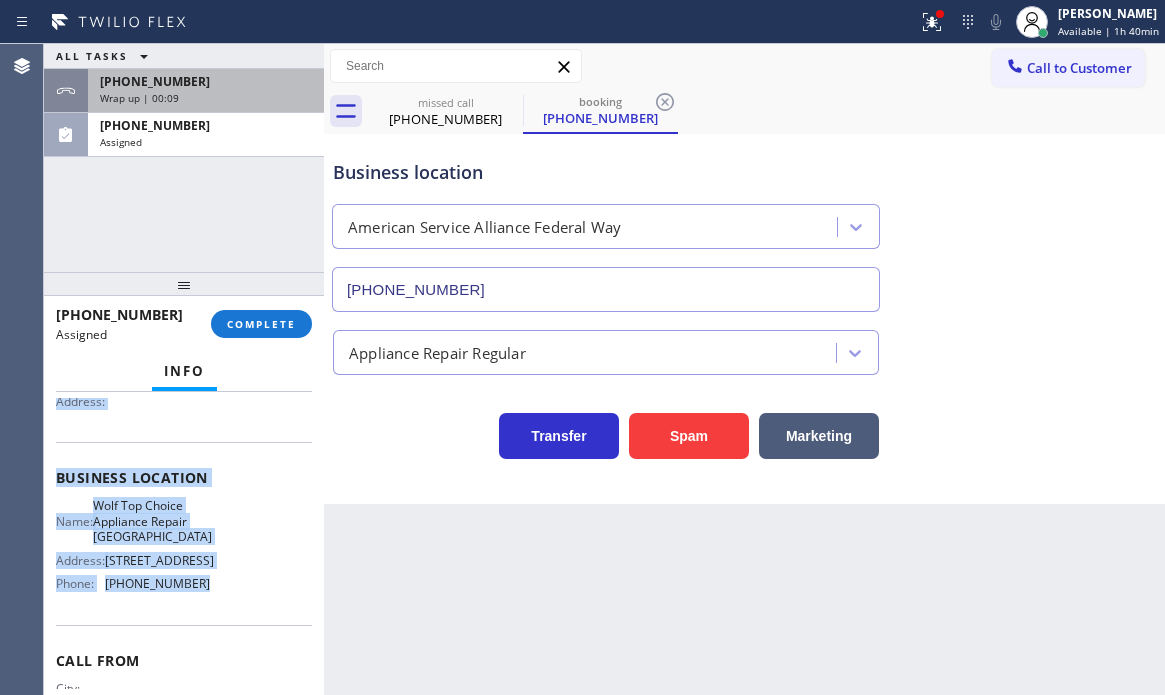 click on "[PHONE_NUMBER]" at bounding box center [206, 81] 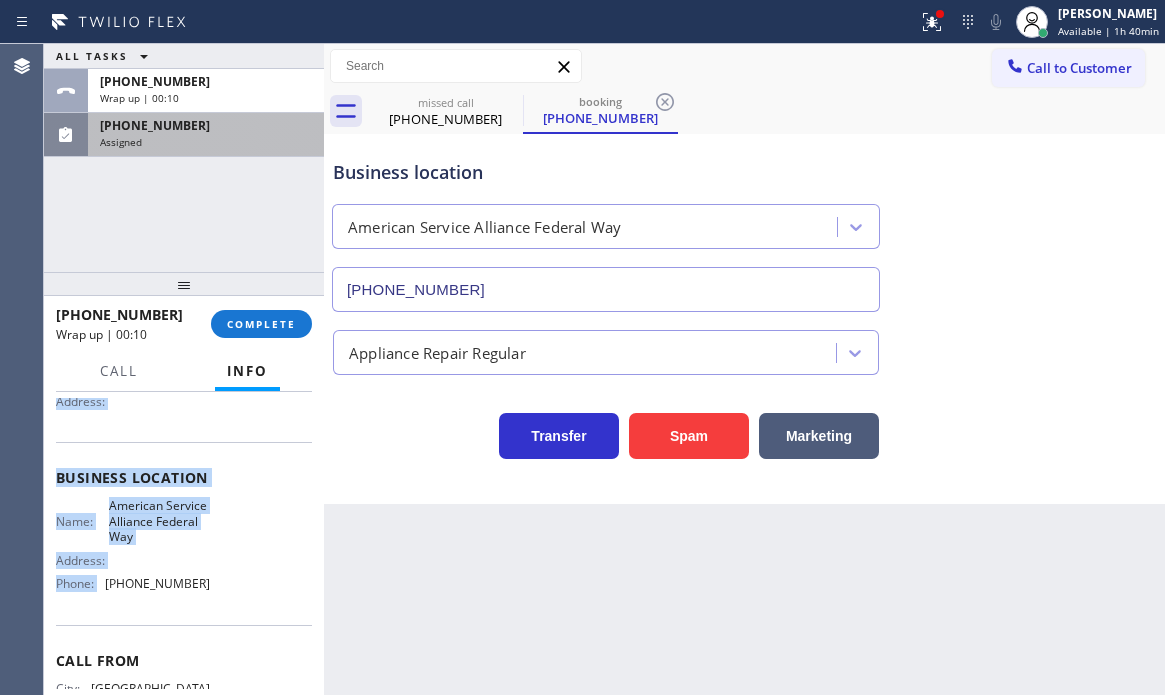 click on "[PHONE_NUMBER]" at bounding box center [206, 125] 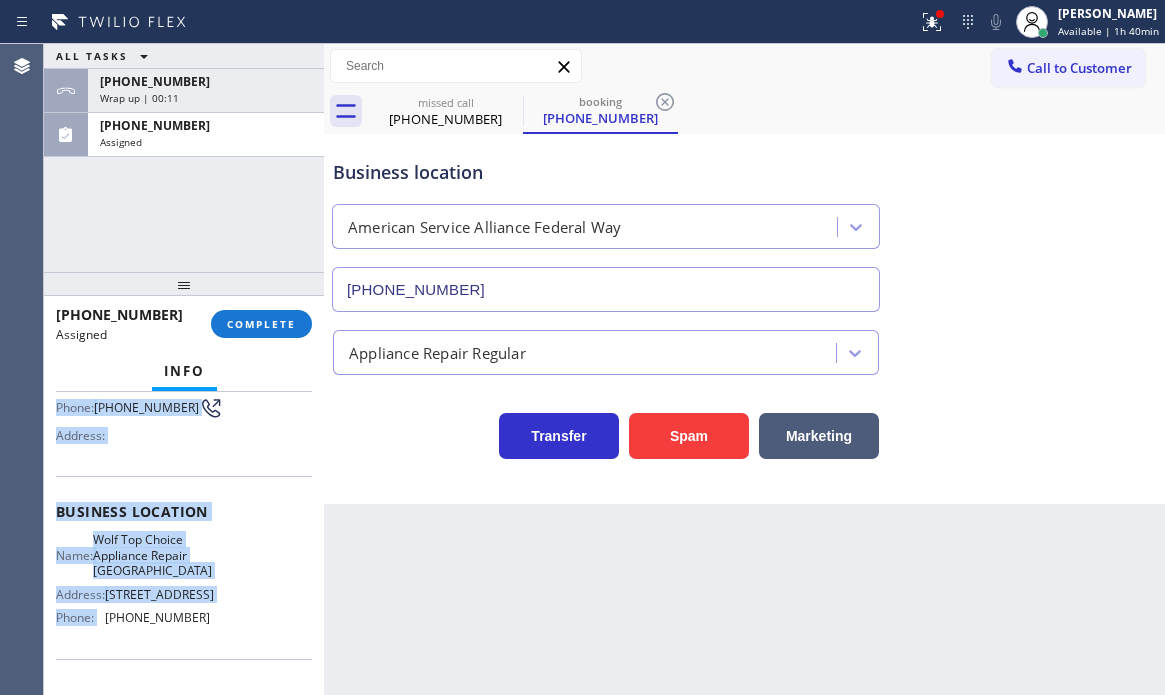 scroll, scrollTop: 234, scrollLeft: 0, axis: vertical 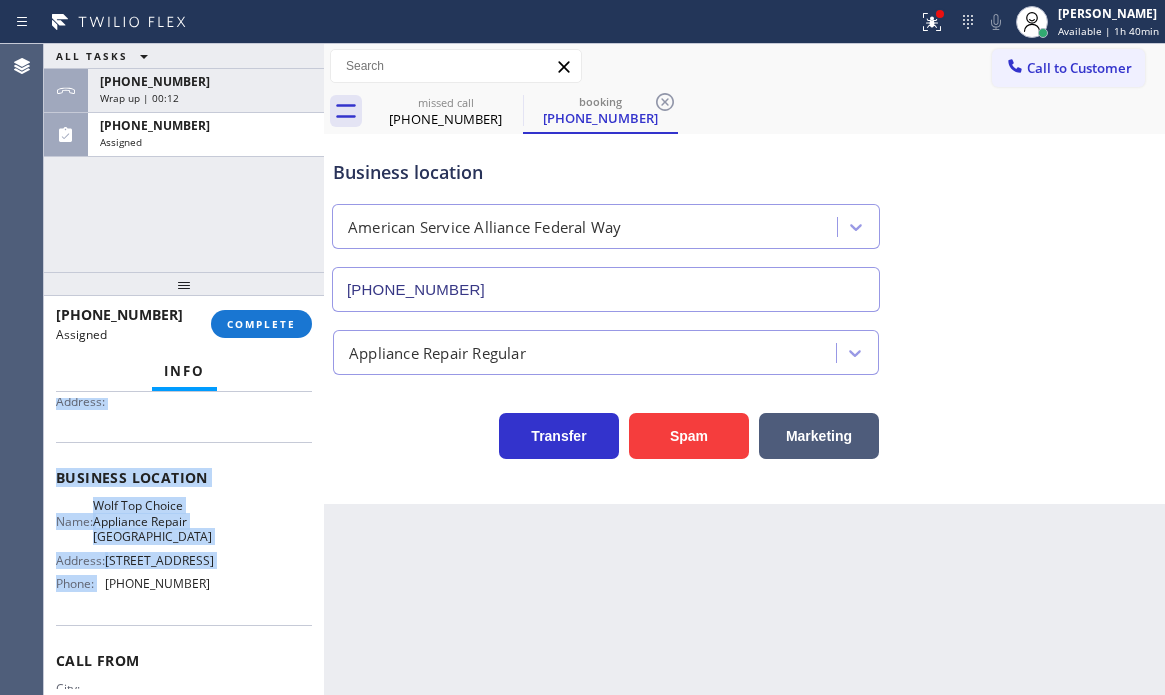 drag, startPoint x: 275, startPoint y: 322, endPoint x: 388, endPoint y: 384, distance: 128.89143 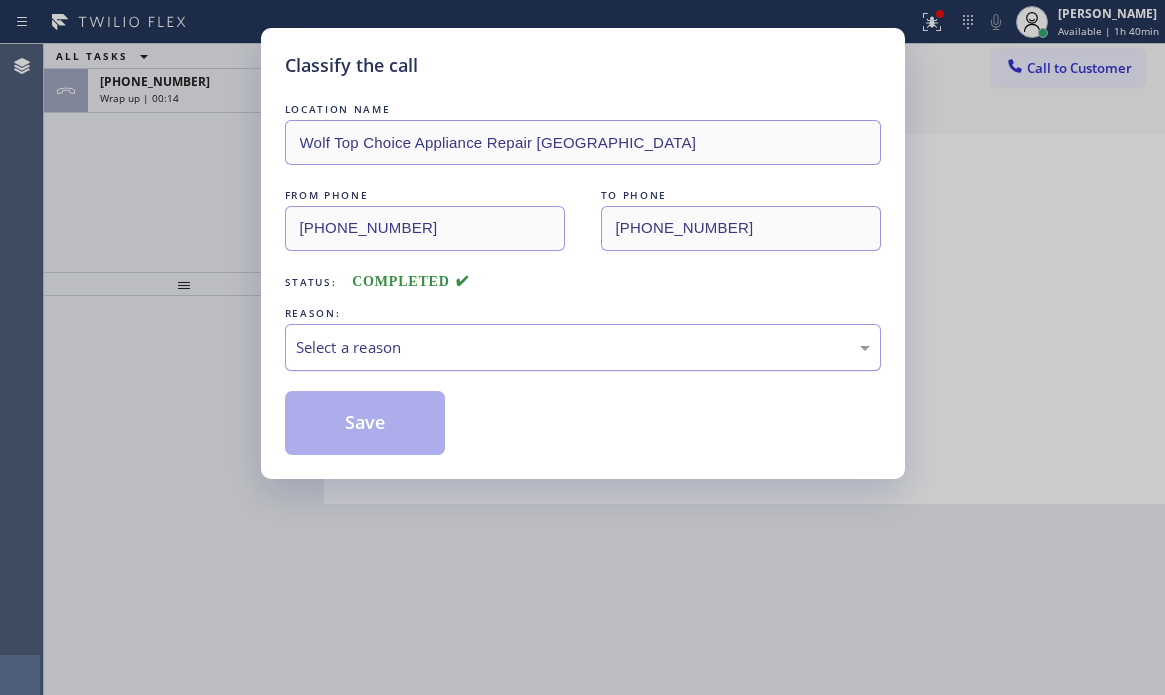 drag, startPoint x: 490, startPoint y: 344, endPoint x: 478, endPoint y: 362, distance: 21.633308 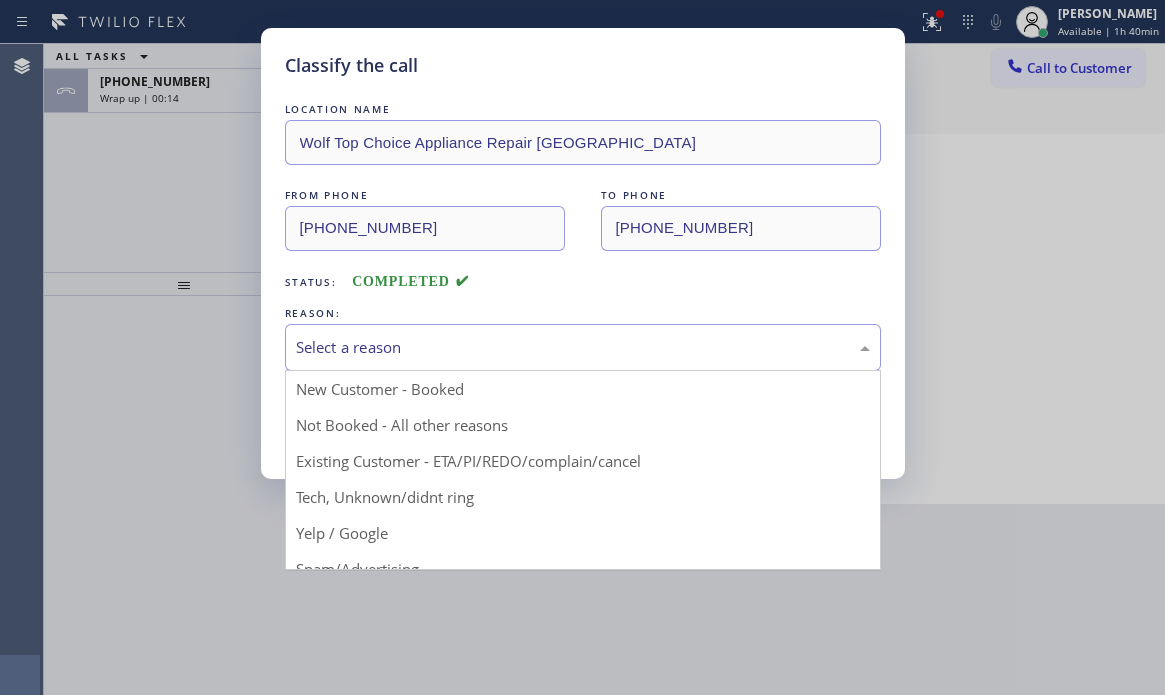 drag, startPoint x: 365, startPoint y: 493, endPoint x: 345, endPoint y: 486, distance: 21.189621 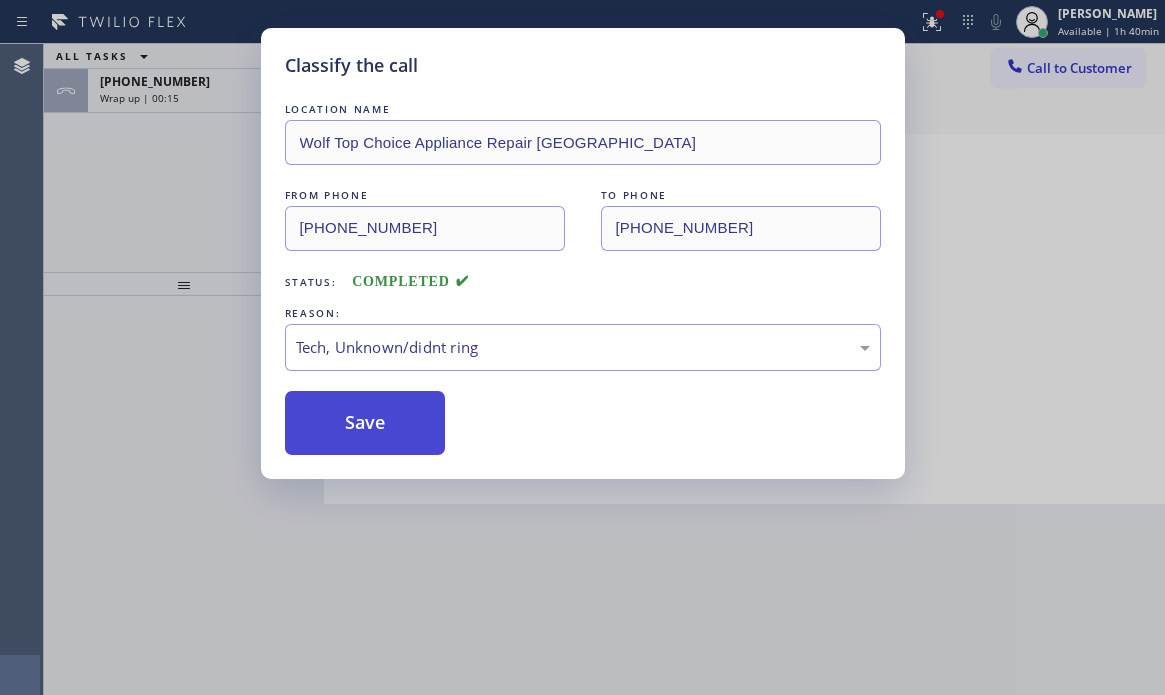 click on "Save" at bounding box center [365, 423] 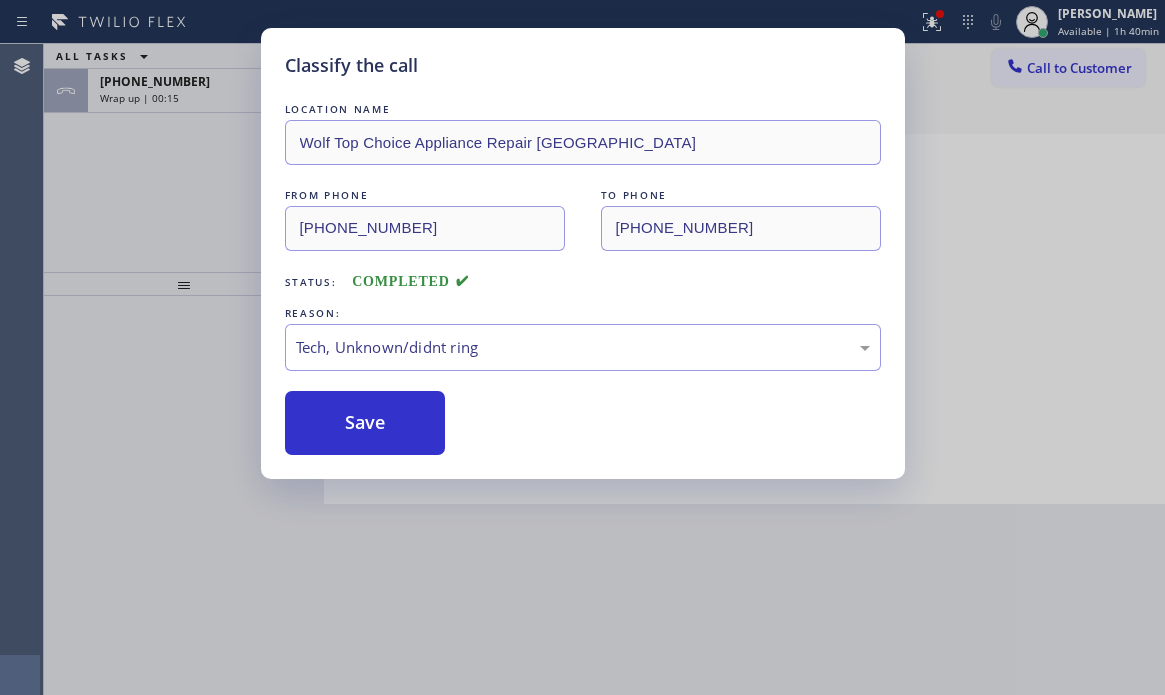 click on "Classify the call LOCATION NAME Wolf Top Choice Appliance Repair [GEOGRAPHIC_DATA] FROM PHONE [PHONE_NUMBER] TO PHONE [PHONE_NUMBER] Status: COMPLETED REASON: Tech, Unknown/didnt ring Save" at bounding box center (582, 347) 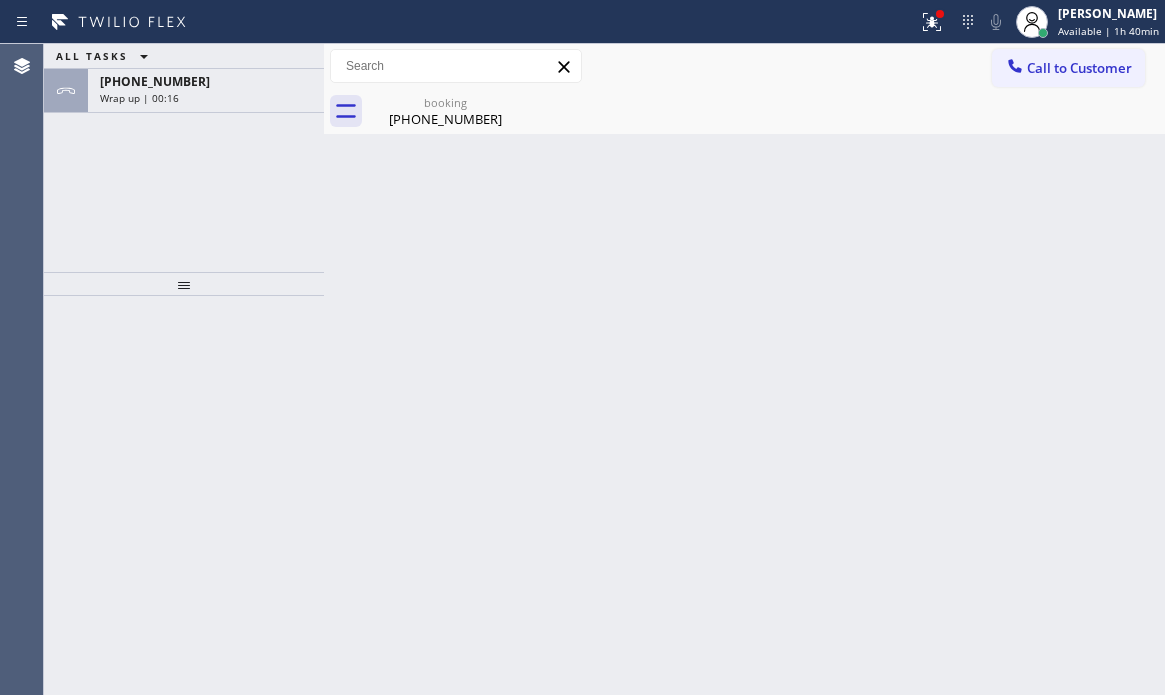 drag, startPoint x: 205, startPoint y: 97, endPoint x: 229, endPoint y: 205, distance: 110.63454 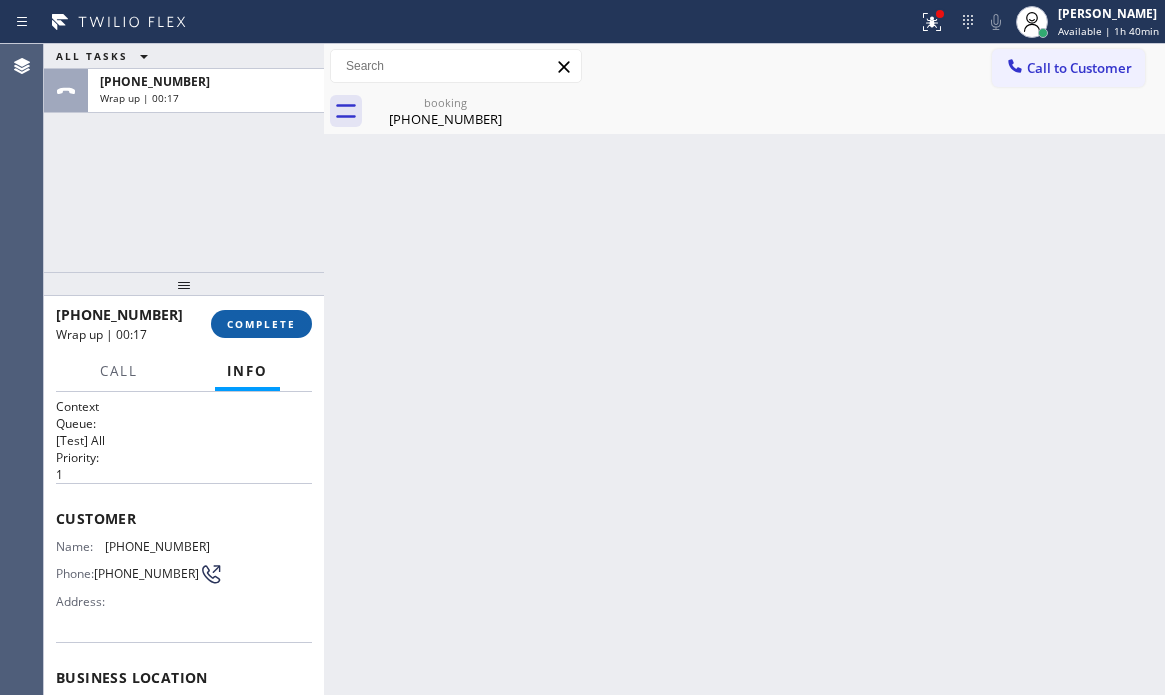 click on "COMPLETE" at bounding box center (261, 324) 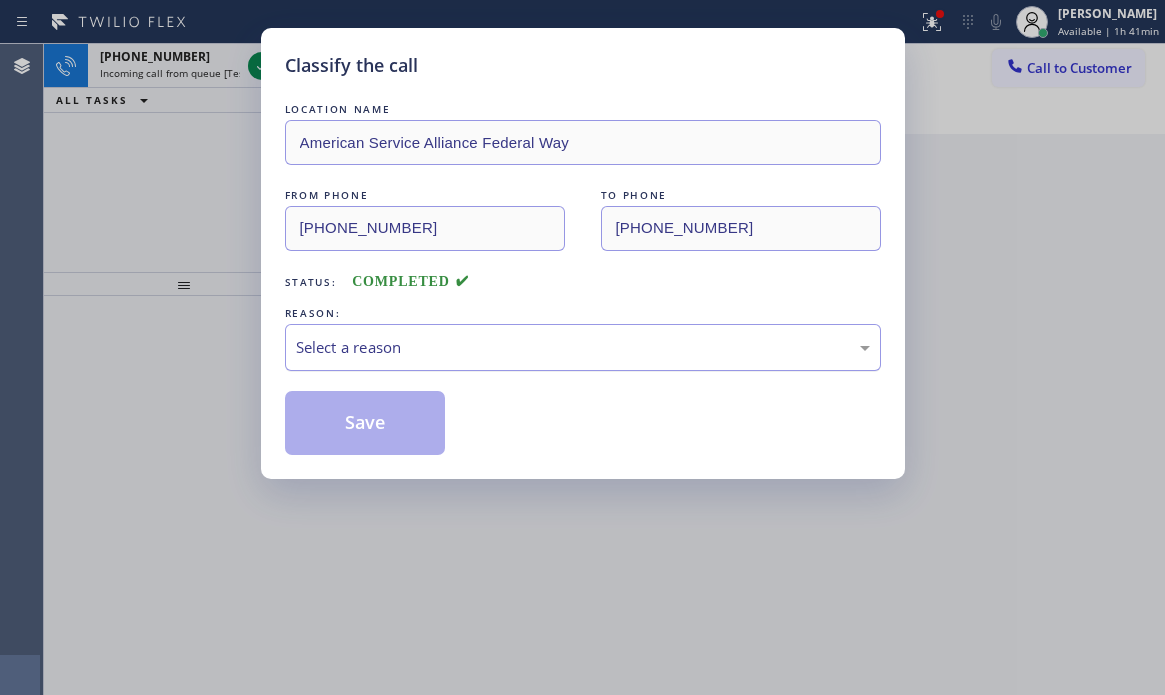 drag, startPoint x: 454, startPoint y: 337, endPoint x: 449, endPoint y: 357, distance: 20.615528 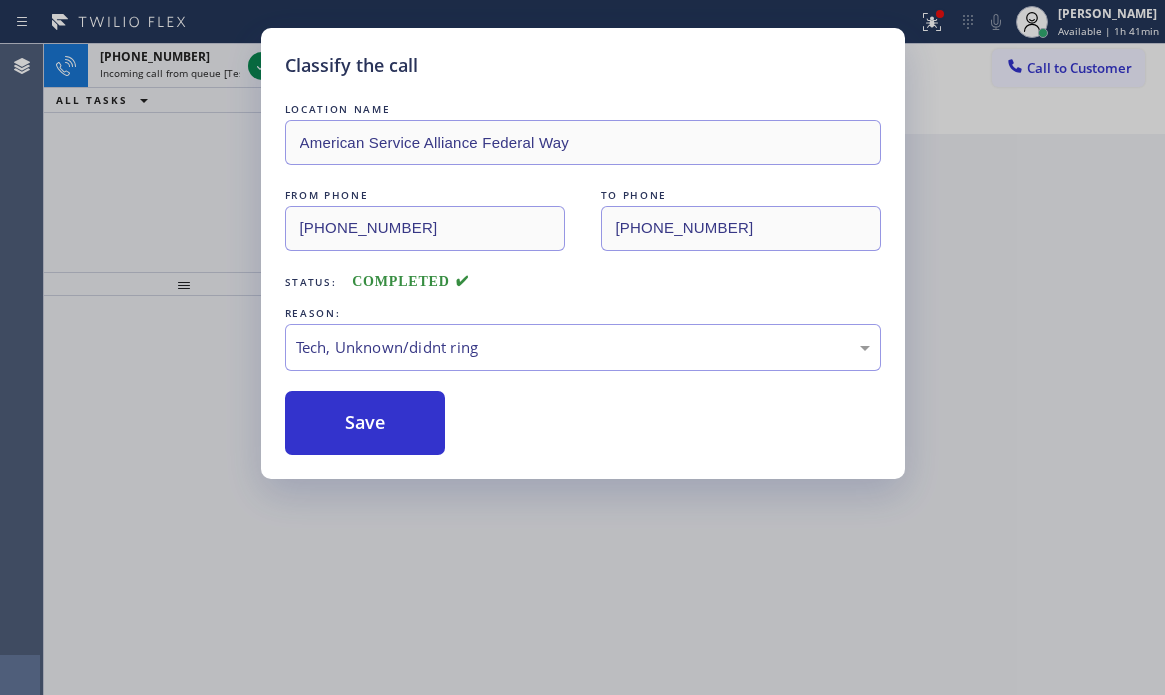 drag, startPoint x: 352, startPoint y: 495, endPoint x: 341, endPoint y: 470, distance: 27.313 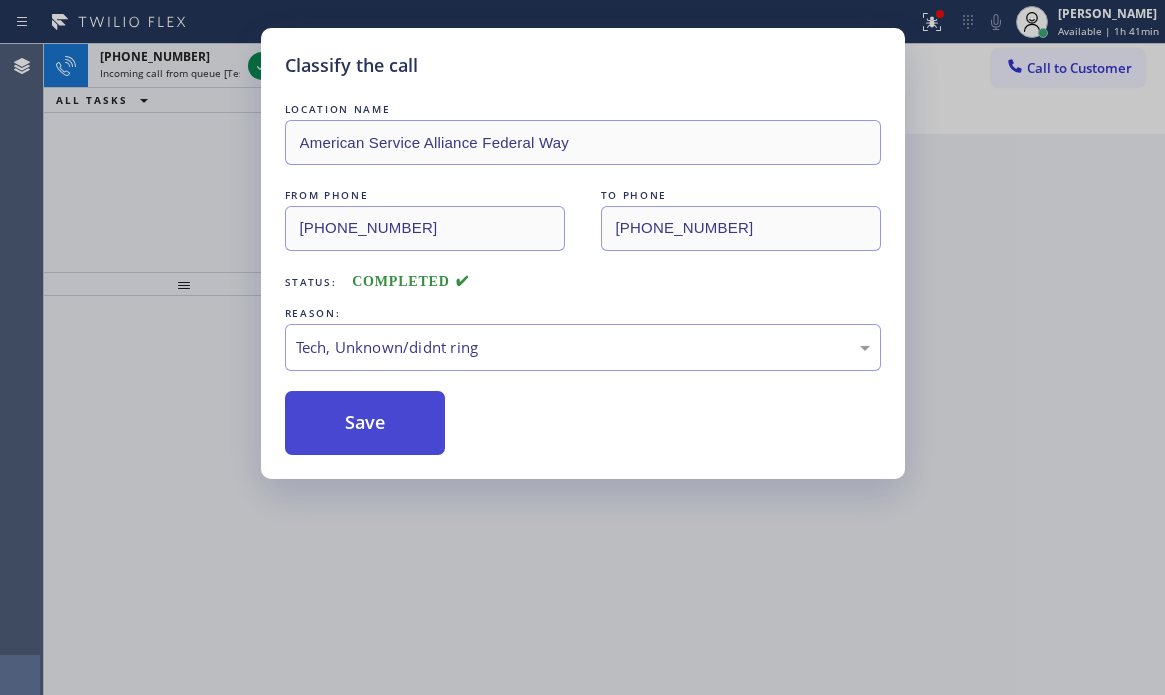 click on "Save" at bounding box center (365, 423) 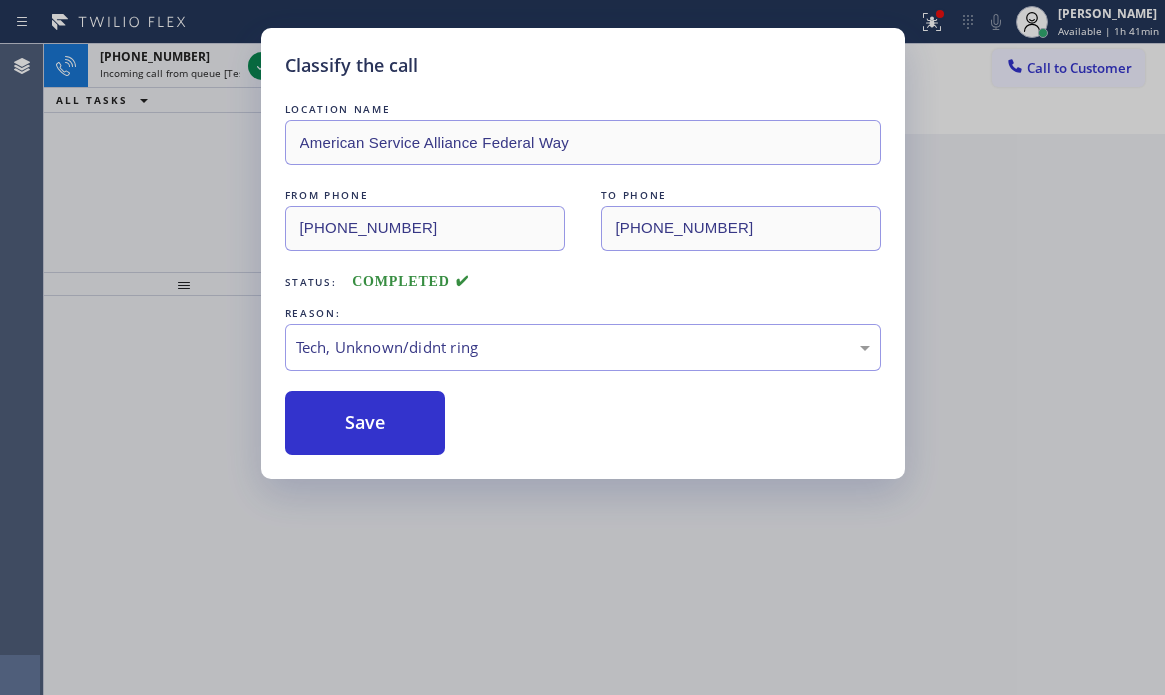 drag, startPoint x: 340, startPoint y: 431, endPoint x: 316, endPoint y: 388, distance: 49.24429 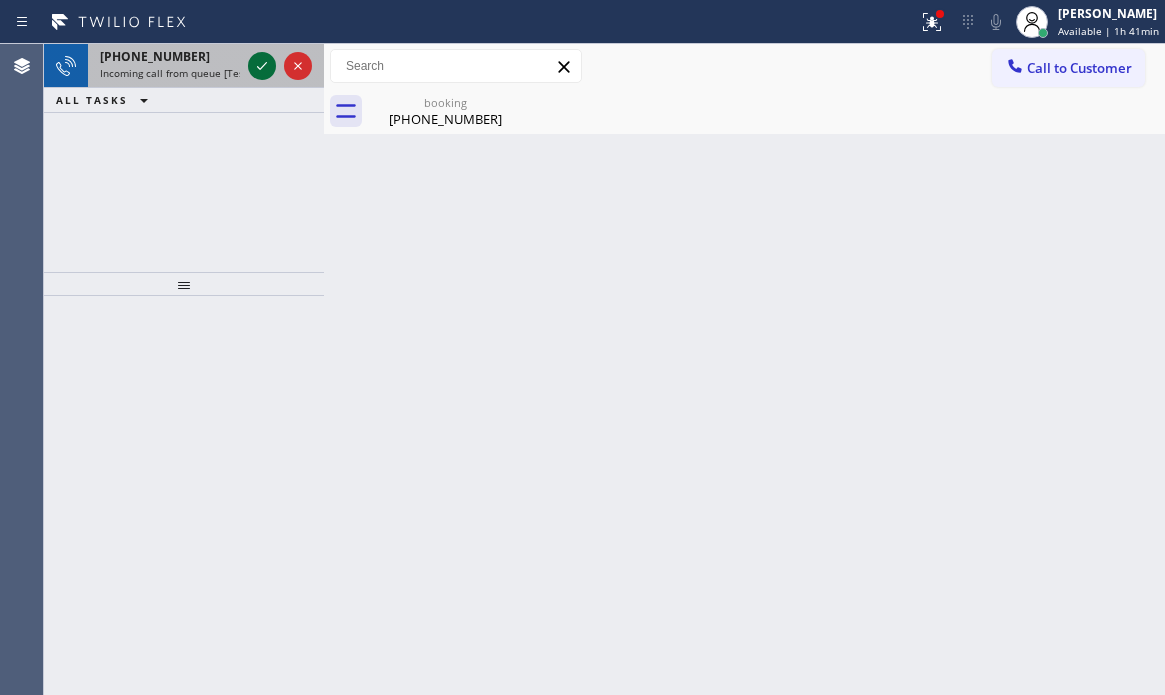 click 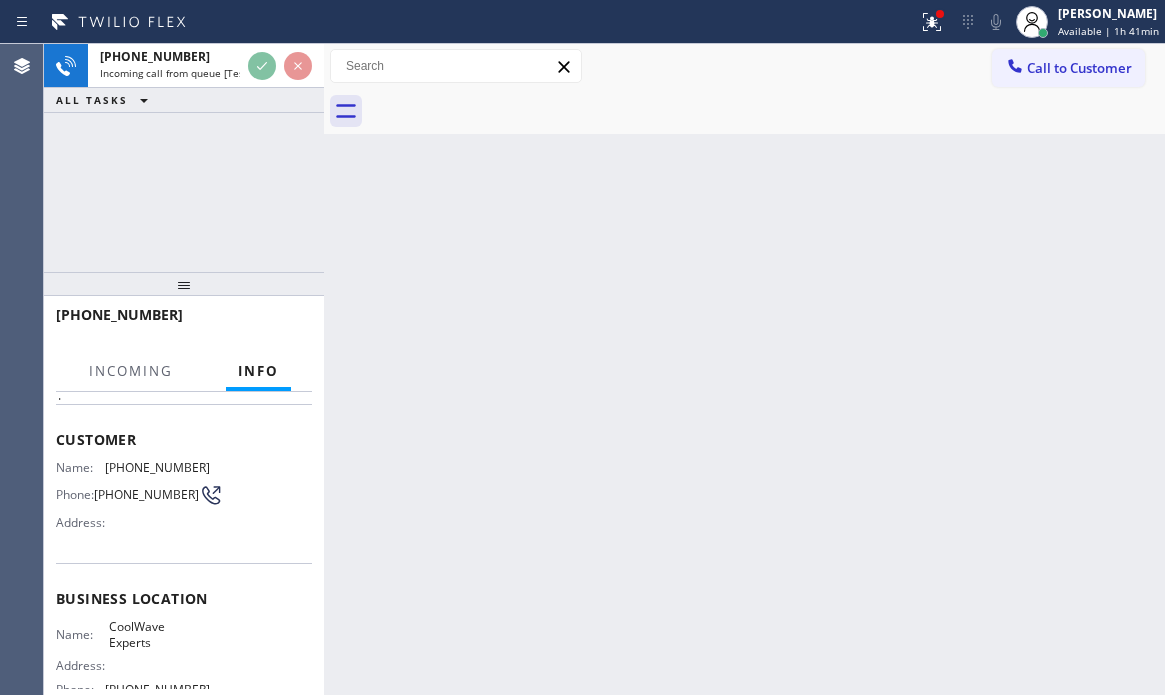 scroll, scrollTop: 200, scrollLeft: 0, axis: vertical 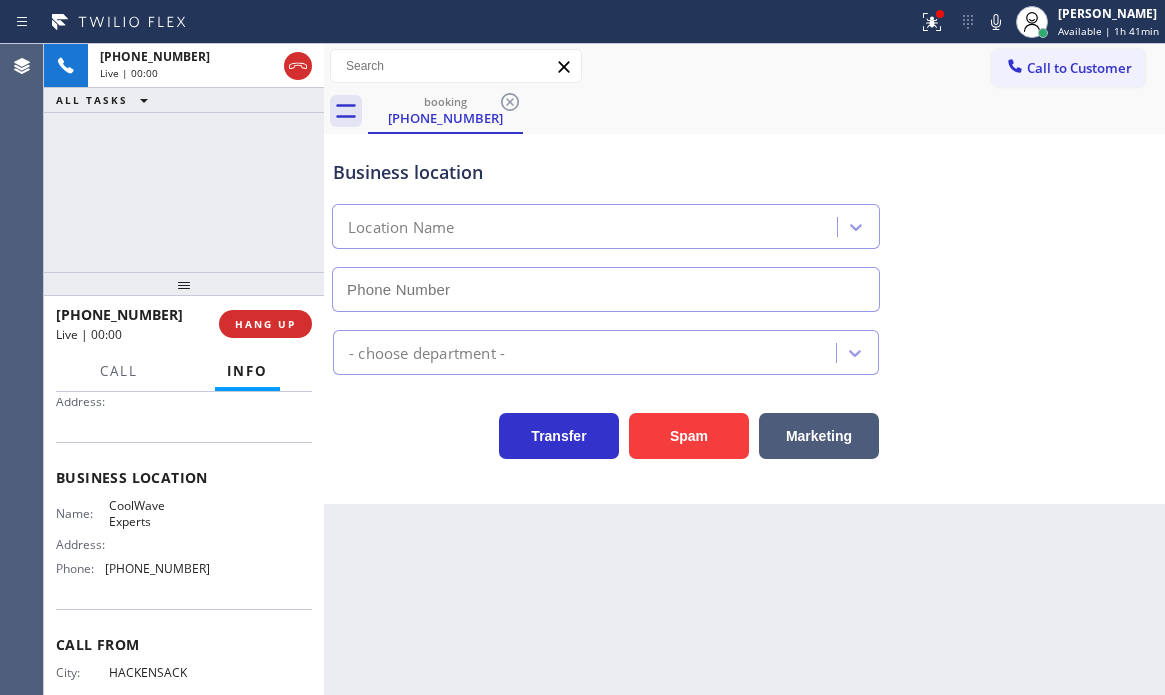 type on "[PHONE_NUMBER]" 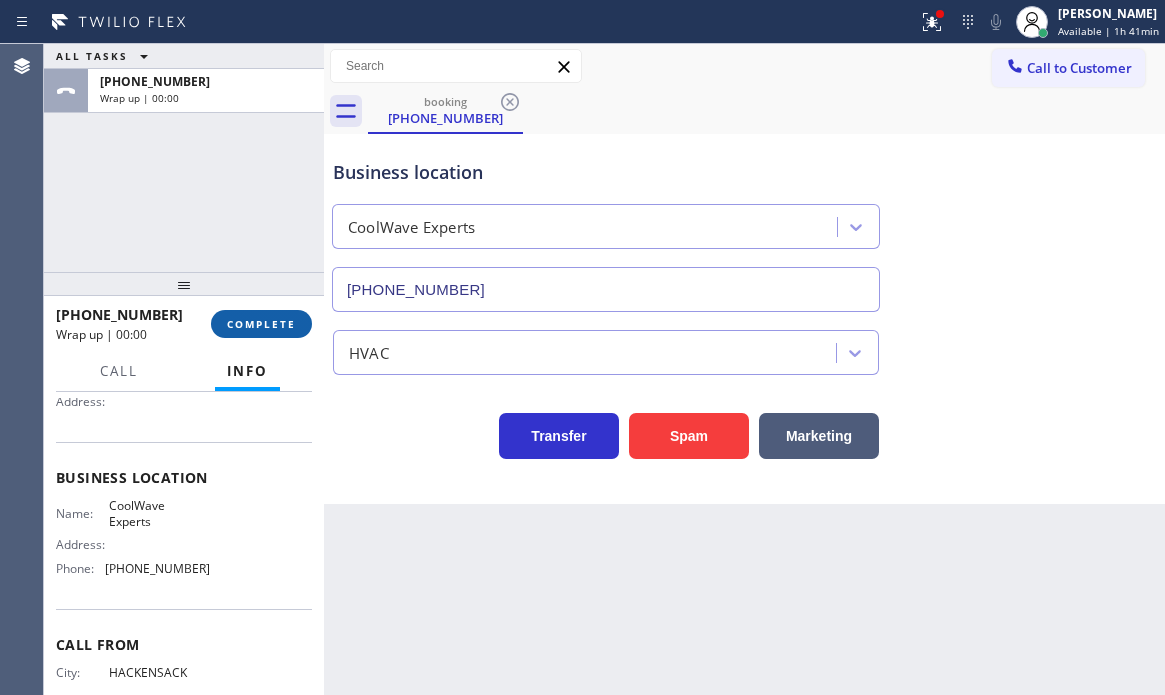 click on "COMPLETE" at bounding box center (261, 324) 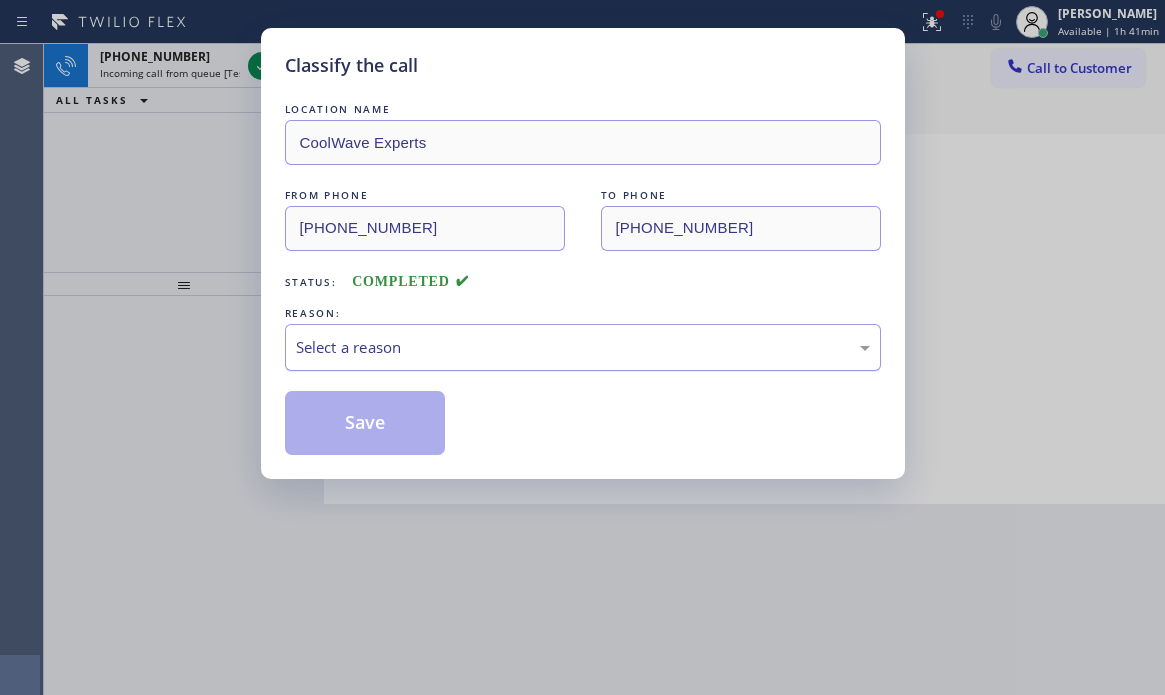 click on "Select a reason" at bounding box center (583, 347) 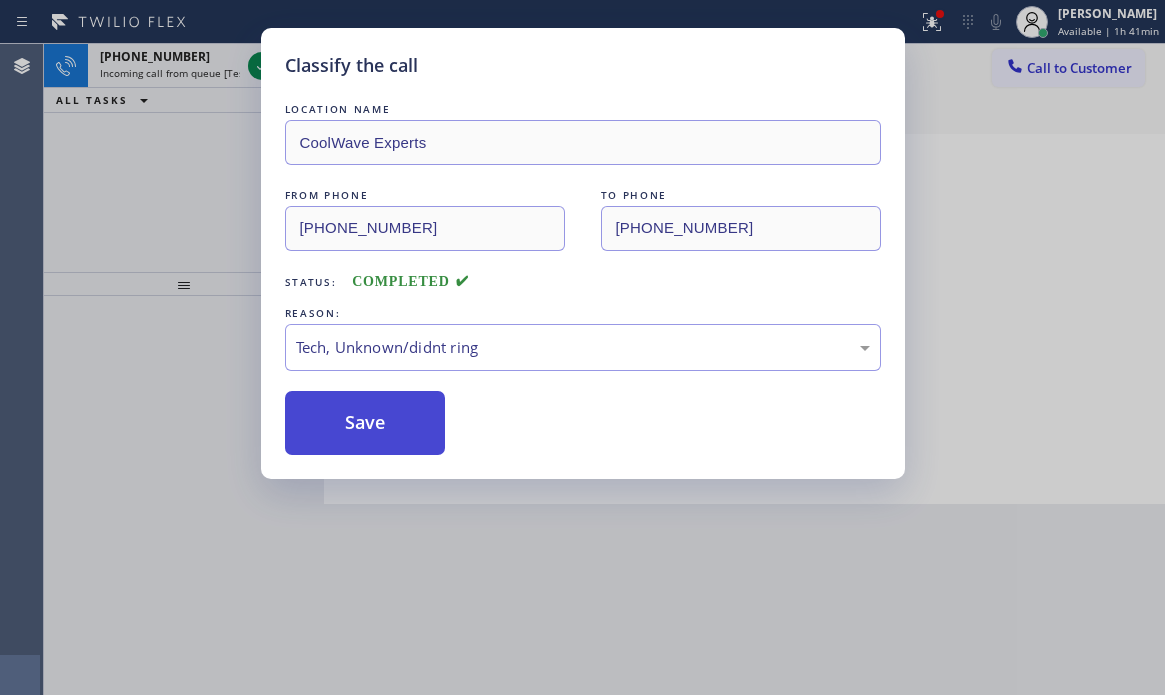 drag, startPoint x: 404, startPoint y: 492, endPoint x: 342, endPoint y: 415, distance: 98.85848 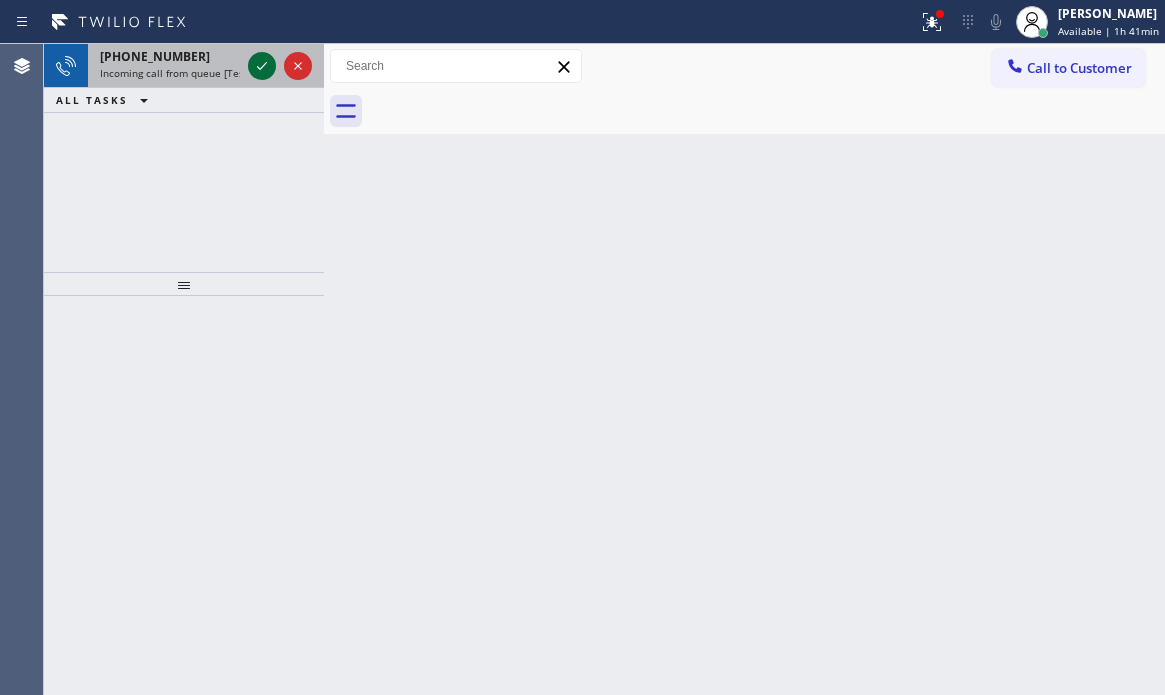 click 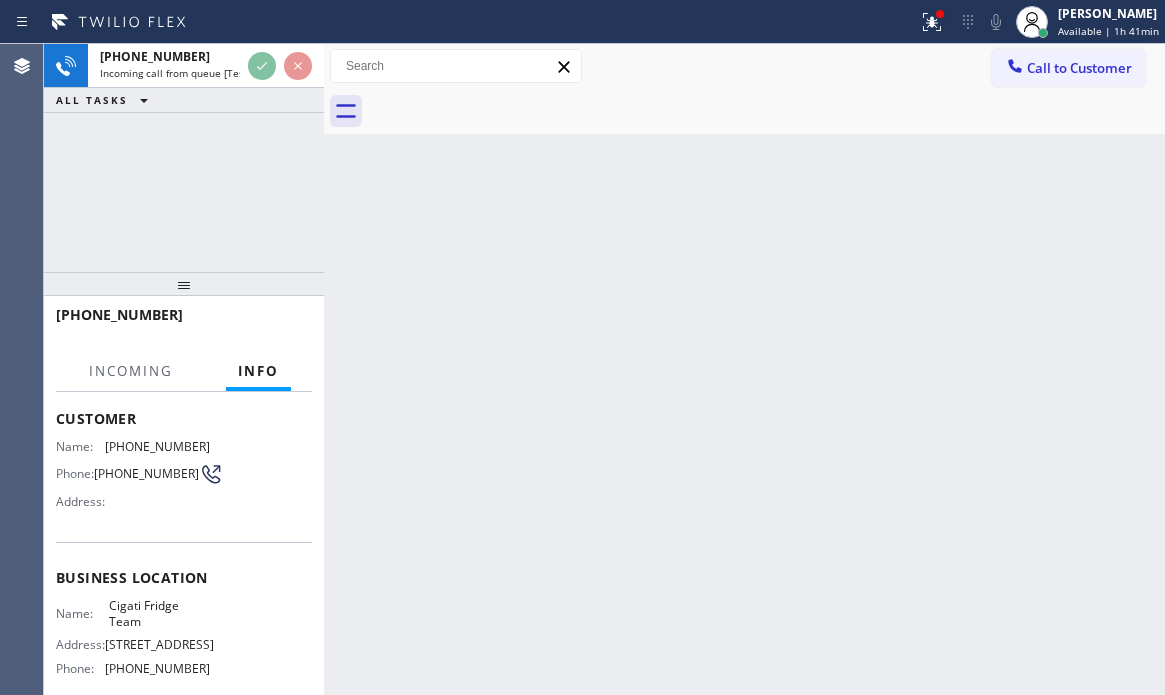 scroll, scrollTop: 200, scrollLeft: 0, axis: vertical 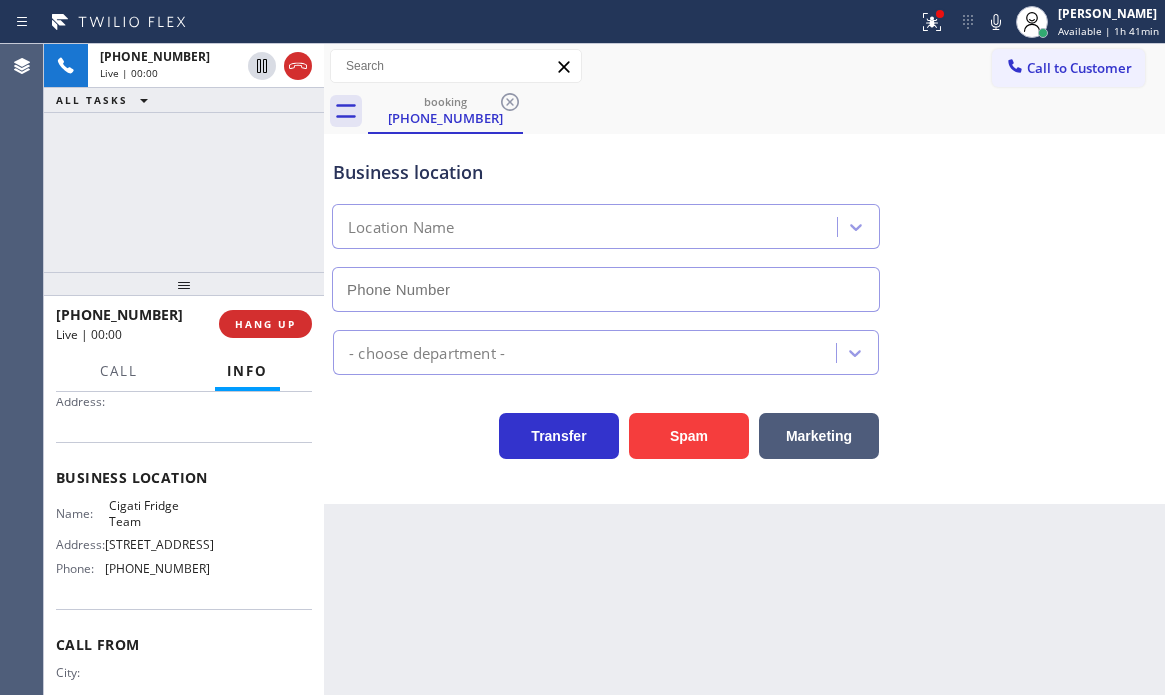 type on "[PHONE_NUMBER]" 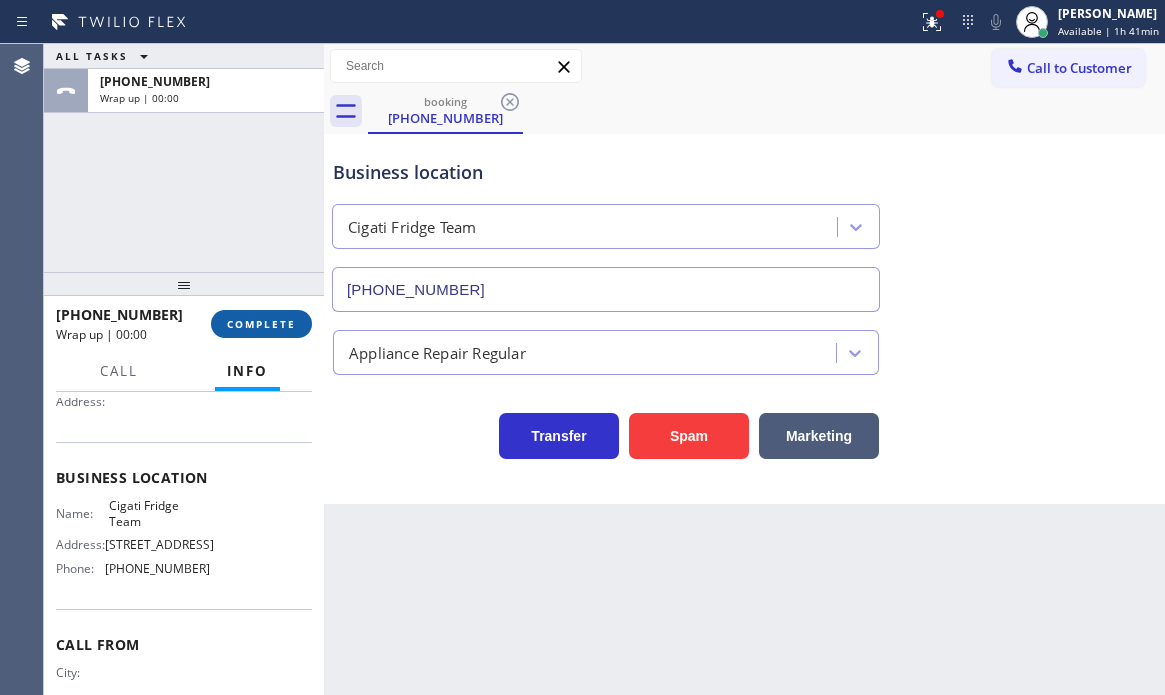 click on "COMPLETE" at bounding box center (261, 324) 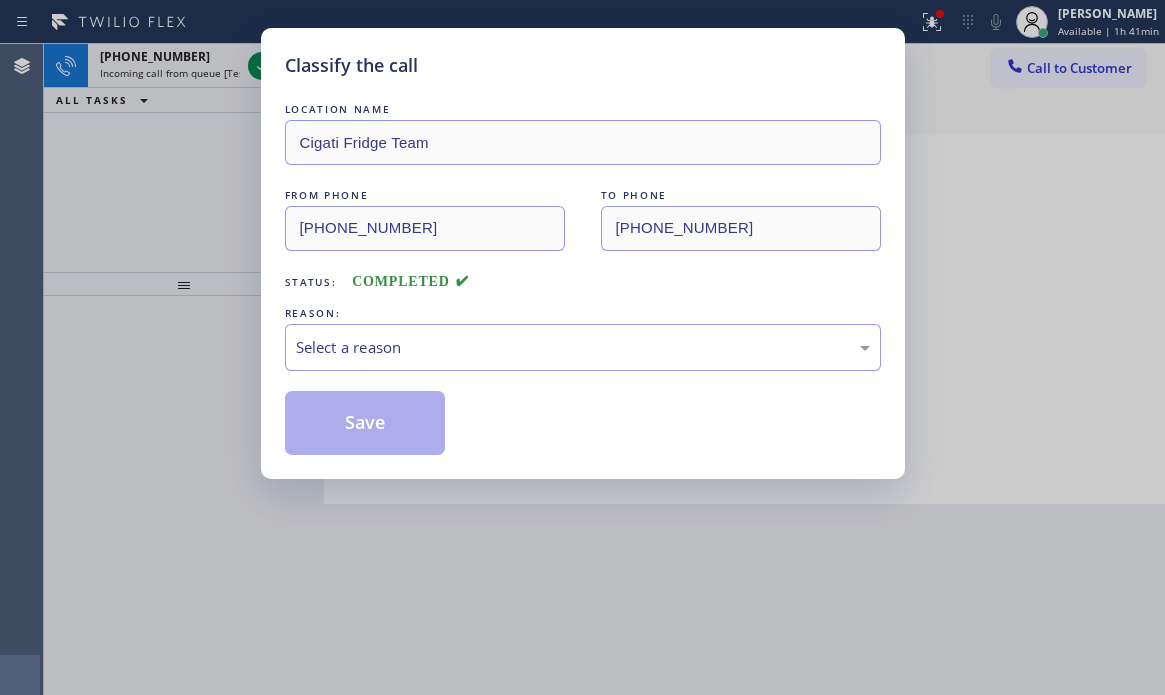 click on "REASON:" at bounding box center [583, 313] 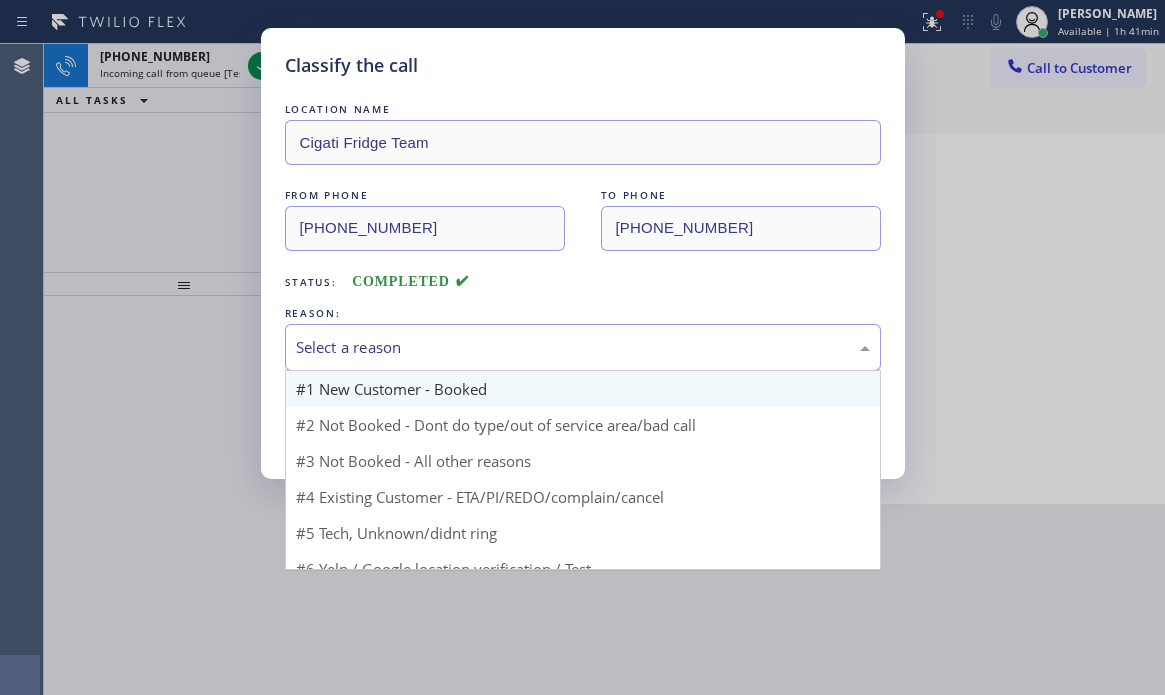 drag, startPoint x: 398, startPoint y: 347, endPoint x: 399, endPoint y: 397, distance: 50.01 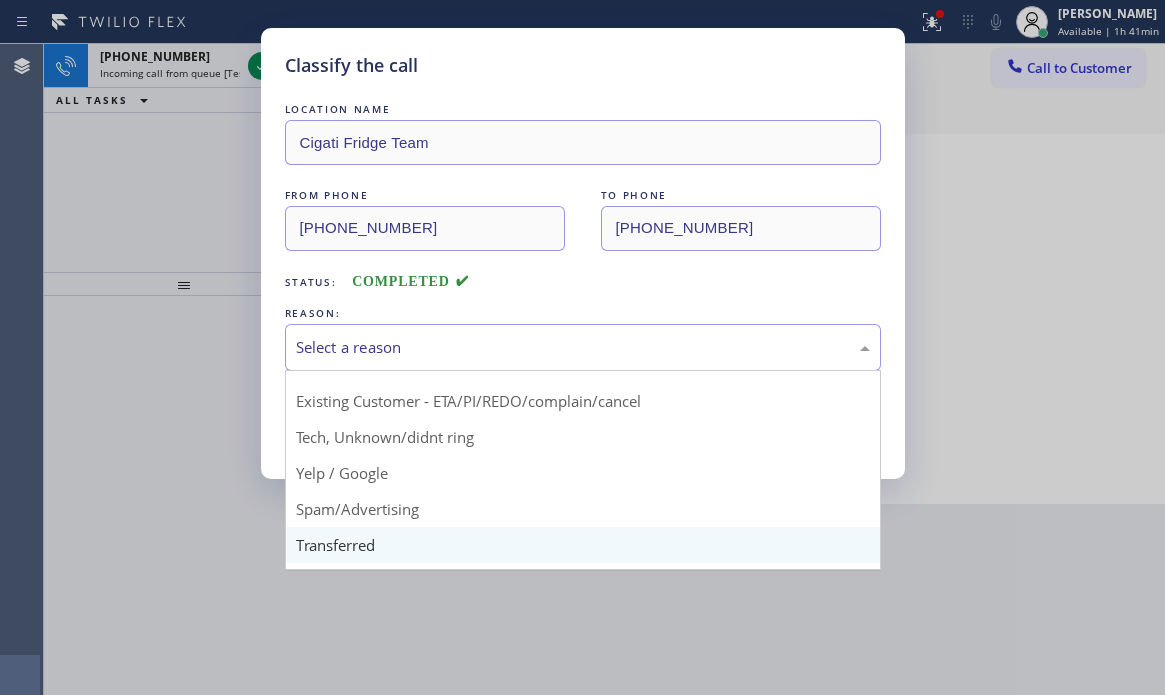 scroll, scrollTop: 126, scrollLeft: 0, axis: vertical 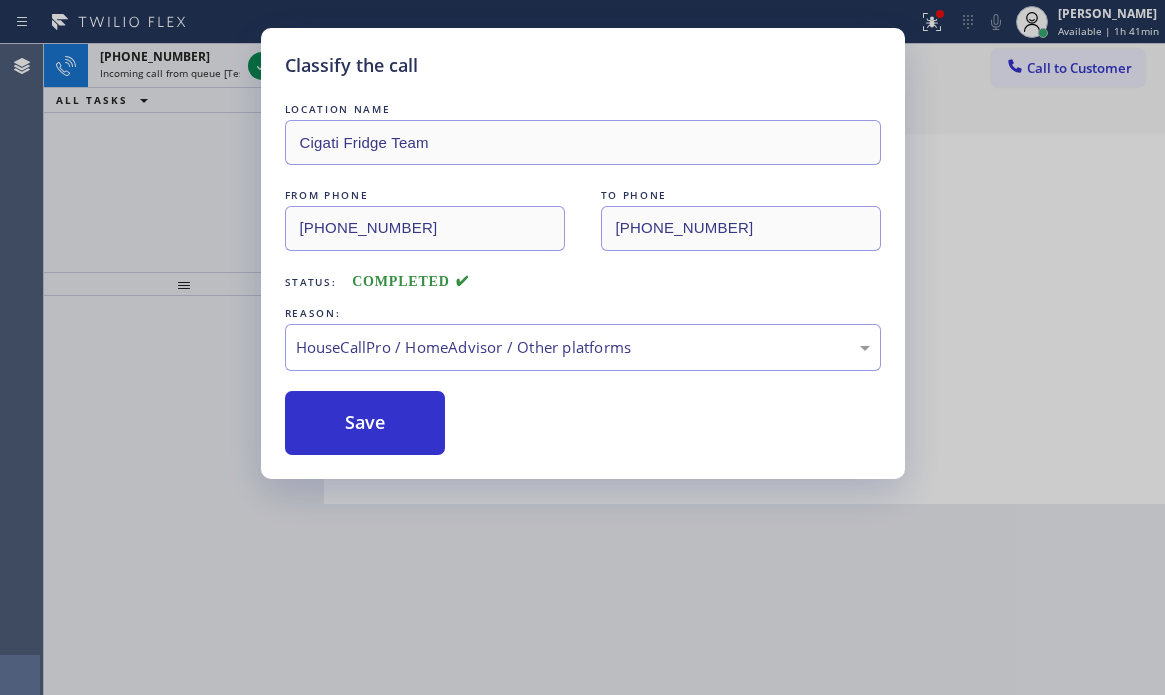drag, startPoint x: 358, startPoint y: 414, endPoint x: 301, endPoint y: 313, distance: 115.97414 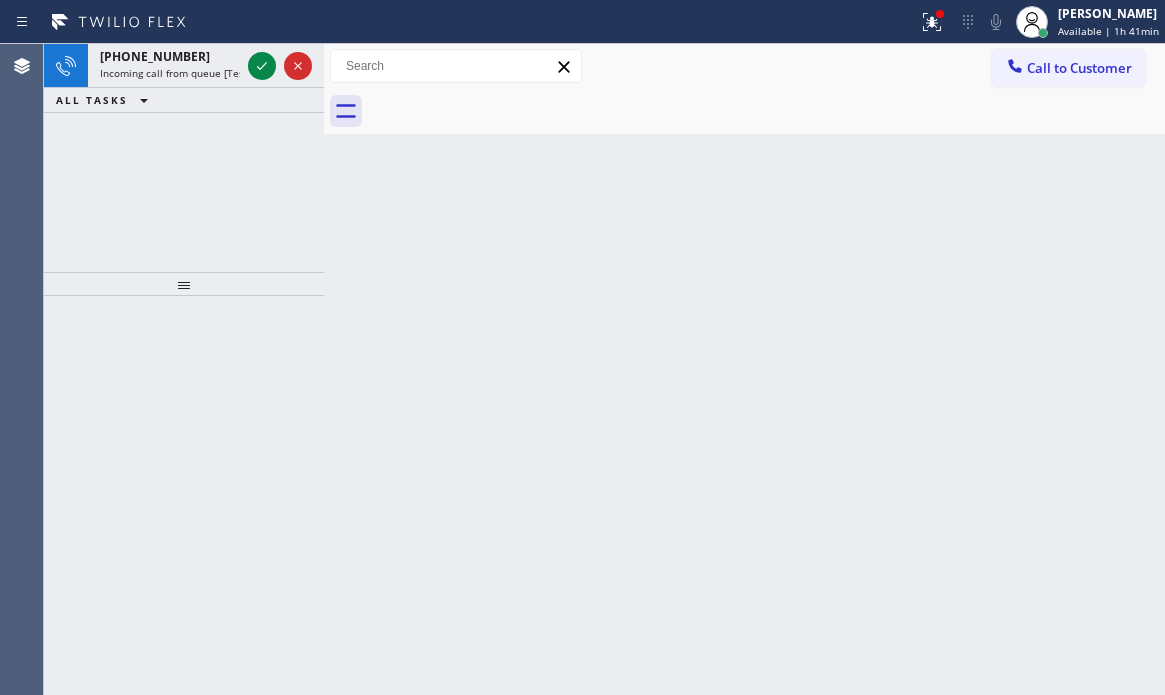 click on "Classify the call LOCATION NAME 5 Star Appliance Repair FROM PHONE [PHONE_NUMBER] TO PHONE [PHONE_NUMBER] Status: COMPLETED REASON: Existing Customer - ETA/PI/REDO/complain/cancel Save Classify the call LOCATION NAME [PERSON_NAME]`s HVAC Pro Service FROM PHONE [PHONE_NUMBER] TO PHONE [PHONE_NUMBER] Status: COMPLETED REASON: Tech, Unknown/didnt ring Save Classify the call LOCATION NAME Preferred Electric LLC FROM PHONE [PHONE_NUMBER] TO PHONE [PHONE_NUMBER] Status: COMPLETED REASON: Spam/Advertising Save Classify the call LOCATION NAME Wolf Top Choice Appliance Repair FROM PHONE [PHONE_NUMBER] TO PHONE [PHONE_NUMBER] Status: COMPLETED REASON: New Customer - Booked Save Classify the call LOCATION NAME [GEOGRAPHIC_DATA] Plumbing FROM PHONE [PHONE_NUMBER] TO PHONE [PHONE_NUMBER] Status: COMPLETED REASON: Not Booked - All other reasons Save Classify the call LOCATION NAME Electrical Land [GEOGRAPHIC_DATA] FROM PHONE [PHONE_NUMBER] TO PHONE [PHONE_NUMBER] Status: COMPLETED REASON: Tech, Unknown/didnt ring Save LOCATION NAME" at bounding box center (604, 369) 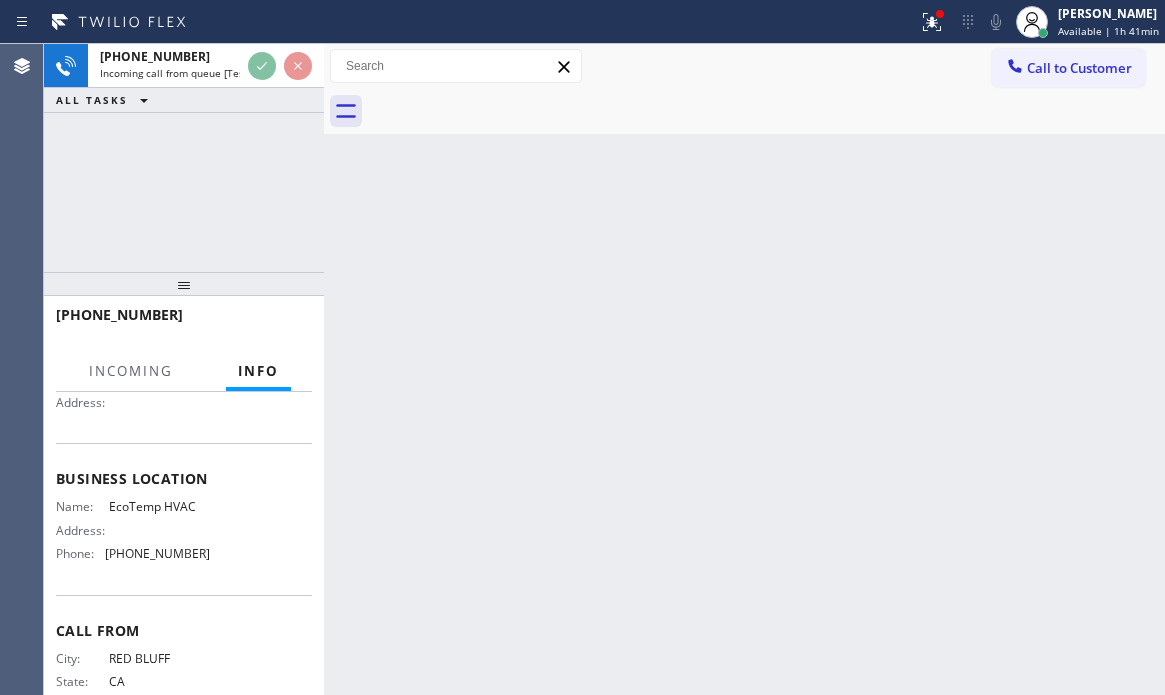 scroll, scrollTop: 200, scrollLeft: 0, axis: vertical 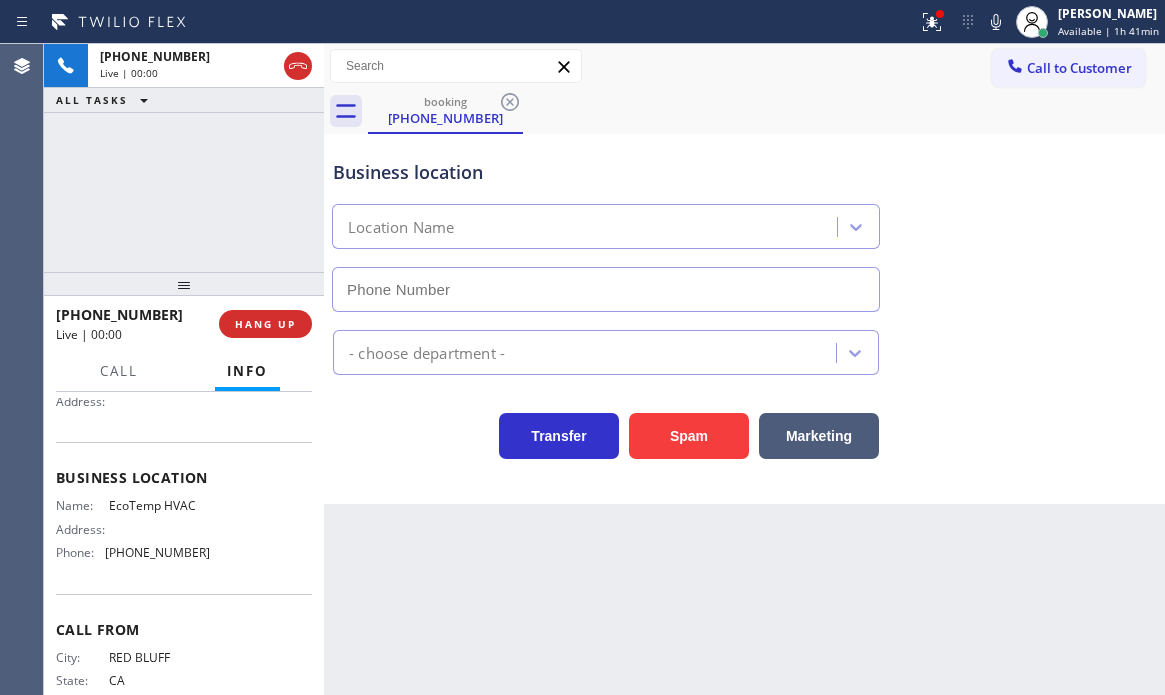 type on "[PHONE_NUMBER]" 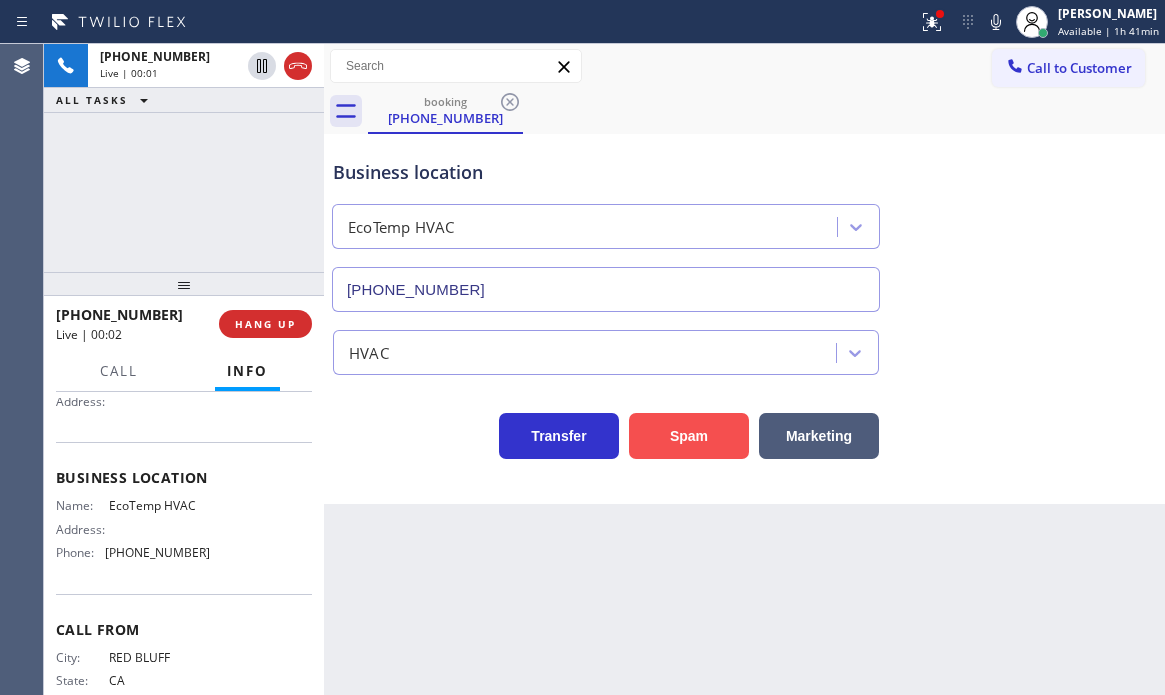 click on "Spam" at bounding box center (689, 436) 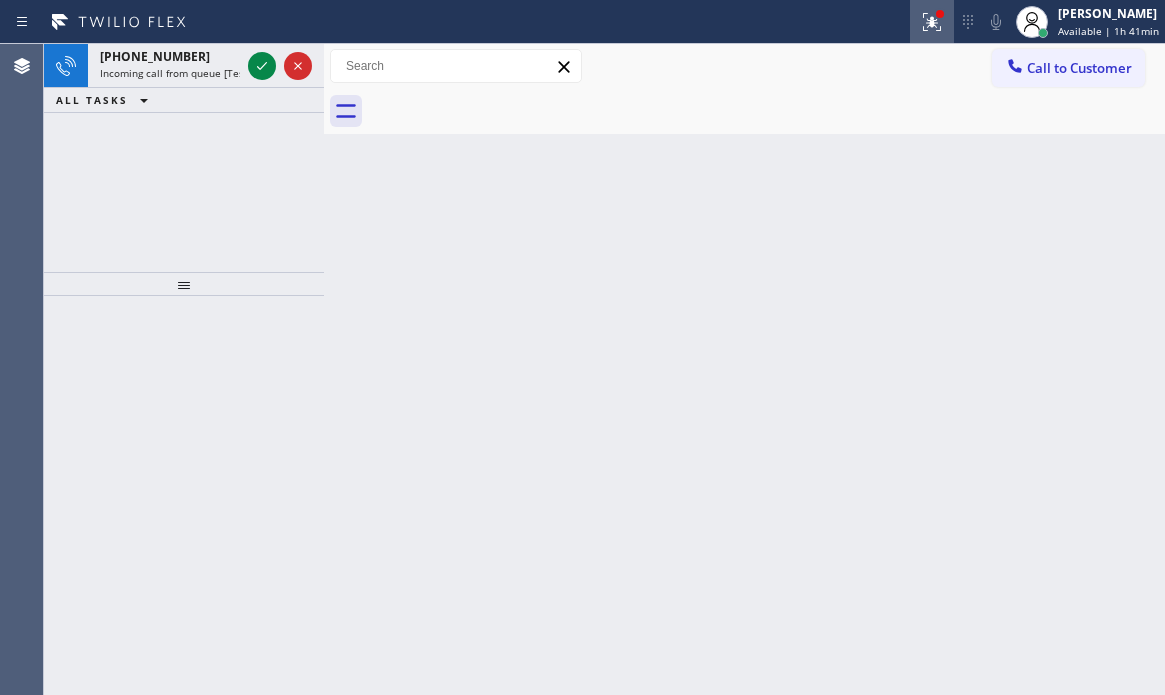 click 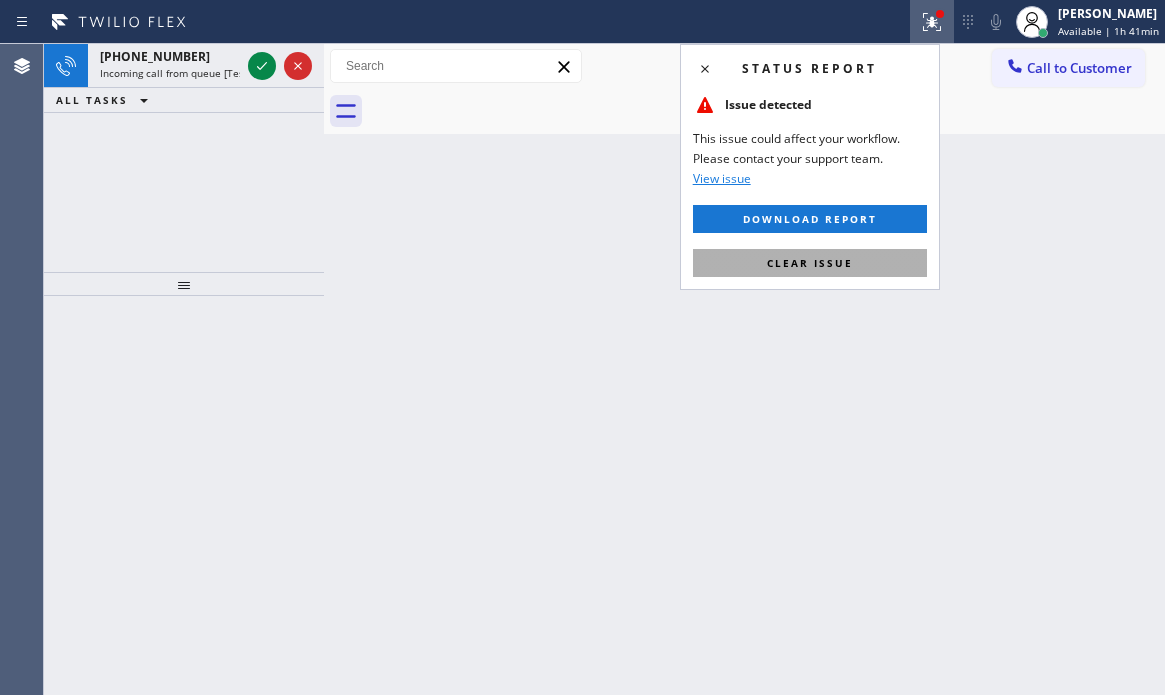 click on "Clear issue" at bounding box center (810, 263) 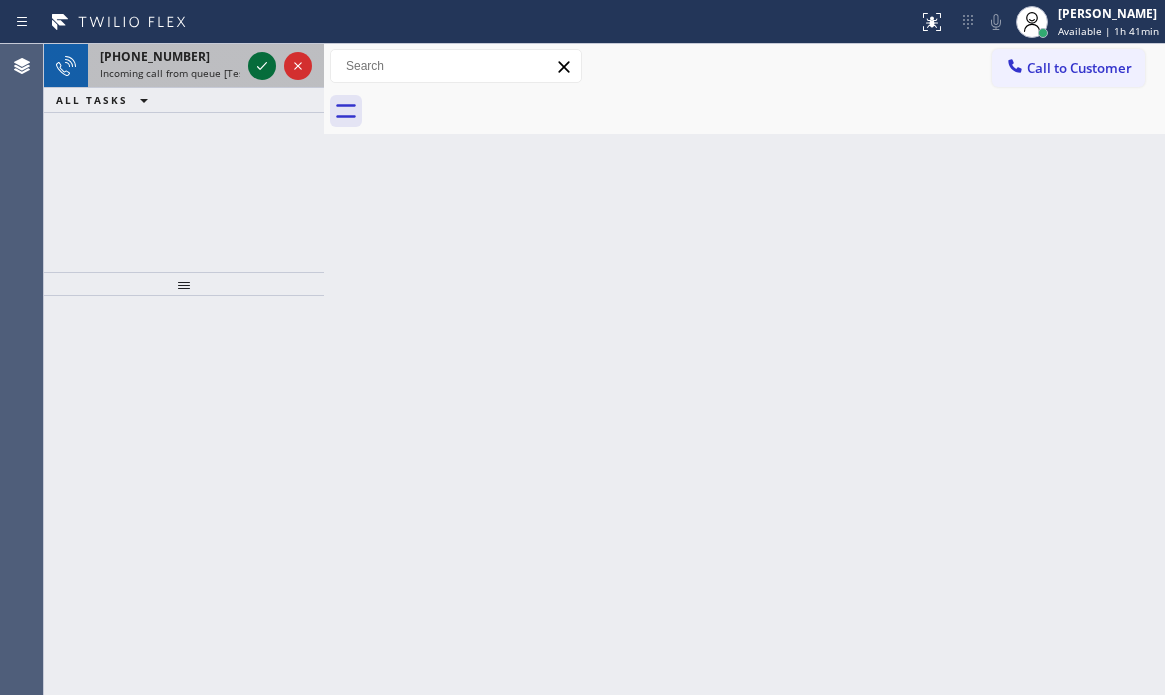 click 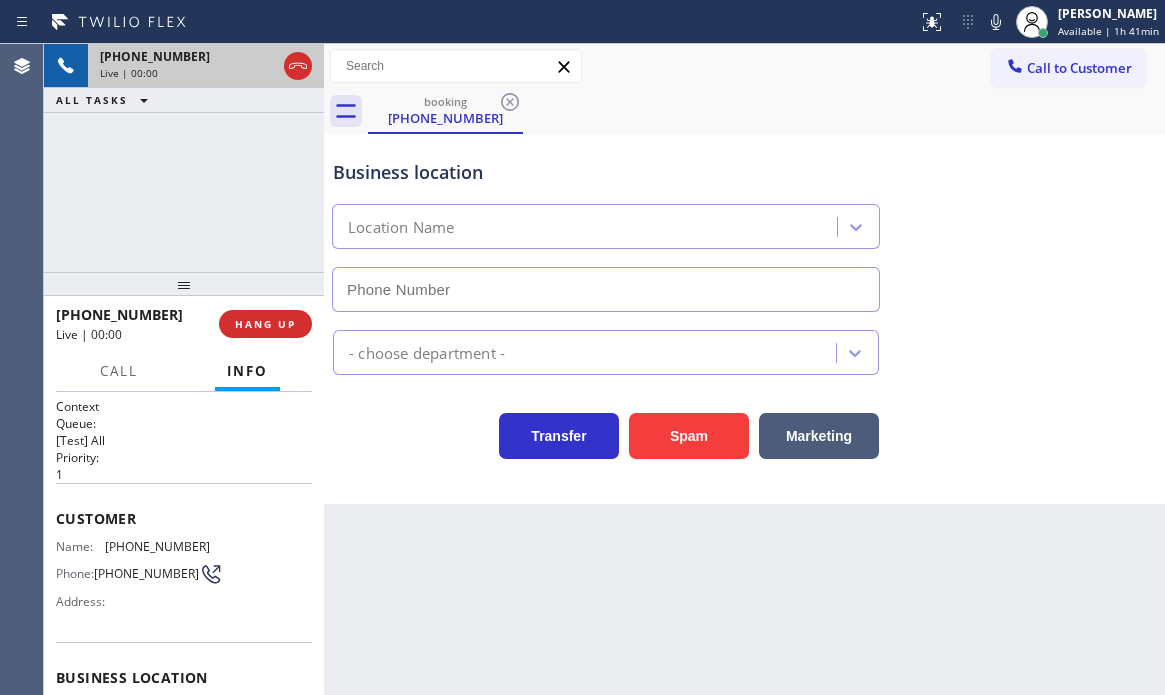 type on "[PHONE_NUMBER]" 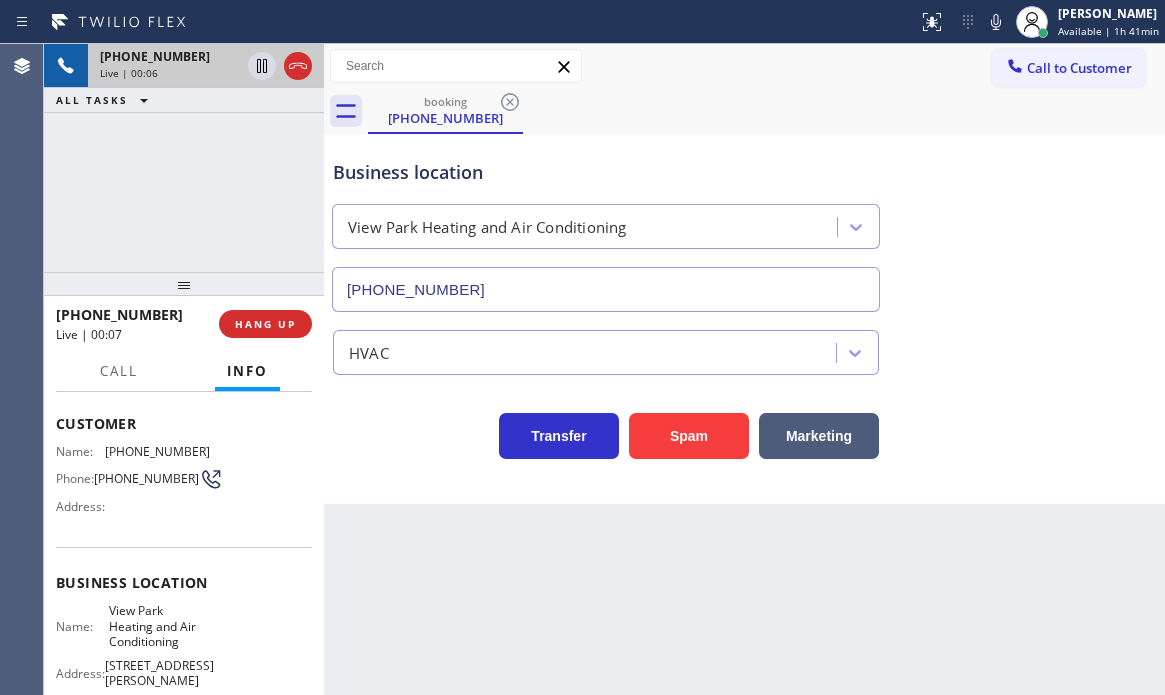 scroll, scrollTop: 300, scrollLeft: 0, axis: vertical 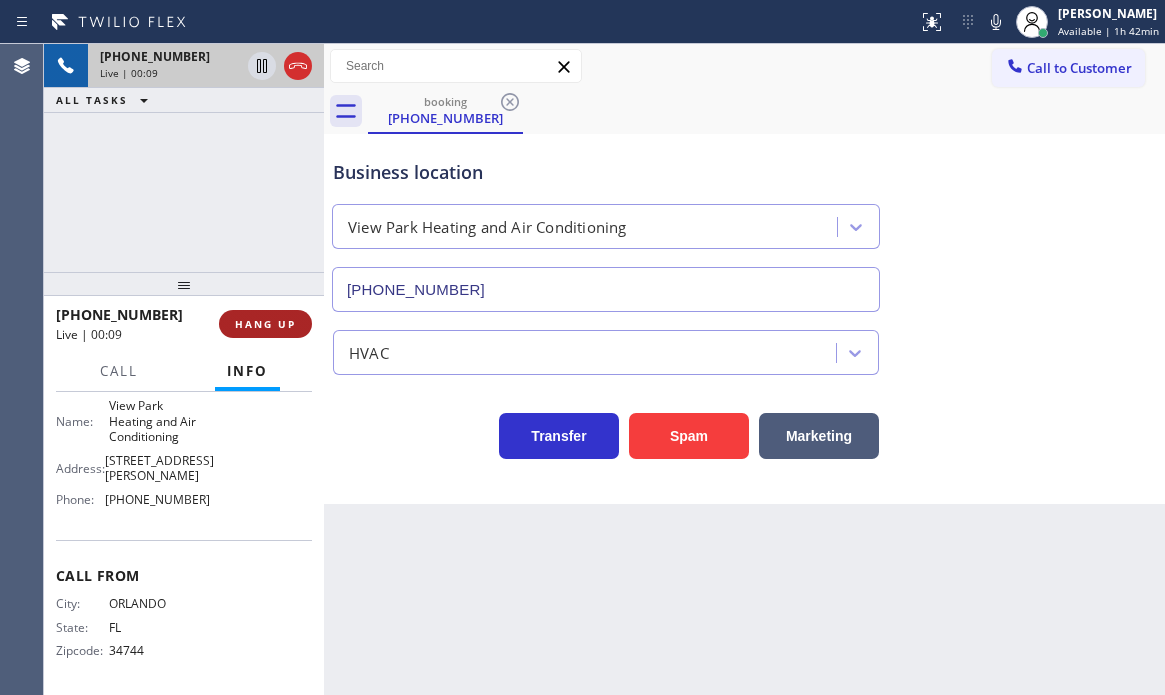 click on "HANG UP" at bounding box center [265, 324] 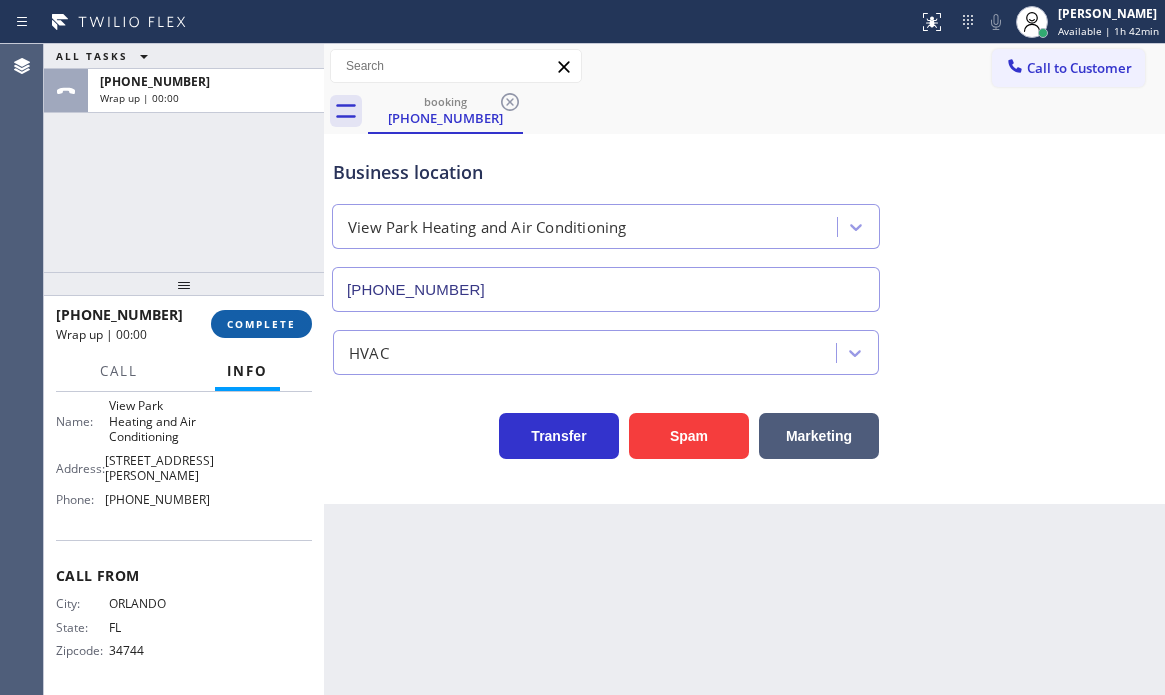 click on "COMPLETE" at bounding box center [261, 324] 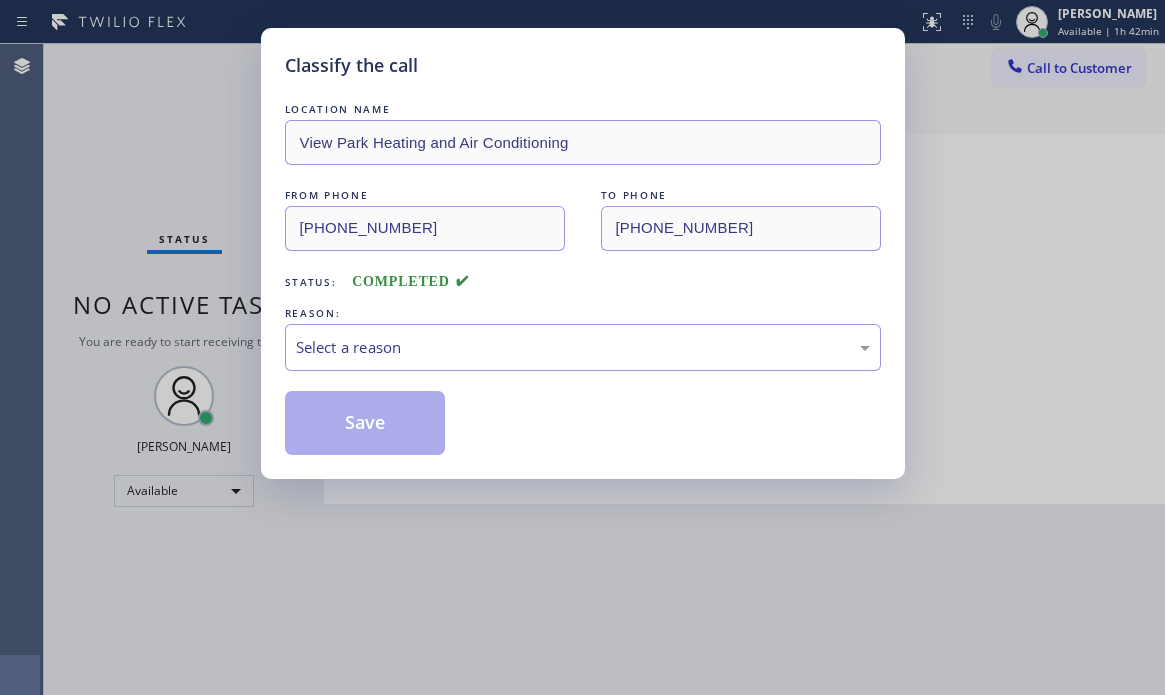 click on "Classify the call LOCATION NAME View Park Heating and Air Conditioning FROM PHONE [PHONE_NUMBER] TO PHONE [PHONE_NUMBER] Status: COMPLETED REASON: Select a reason Save" at bounding box center (583, 253) 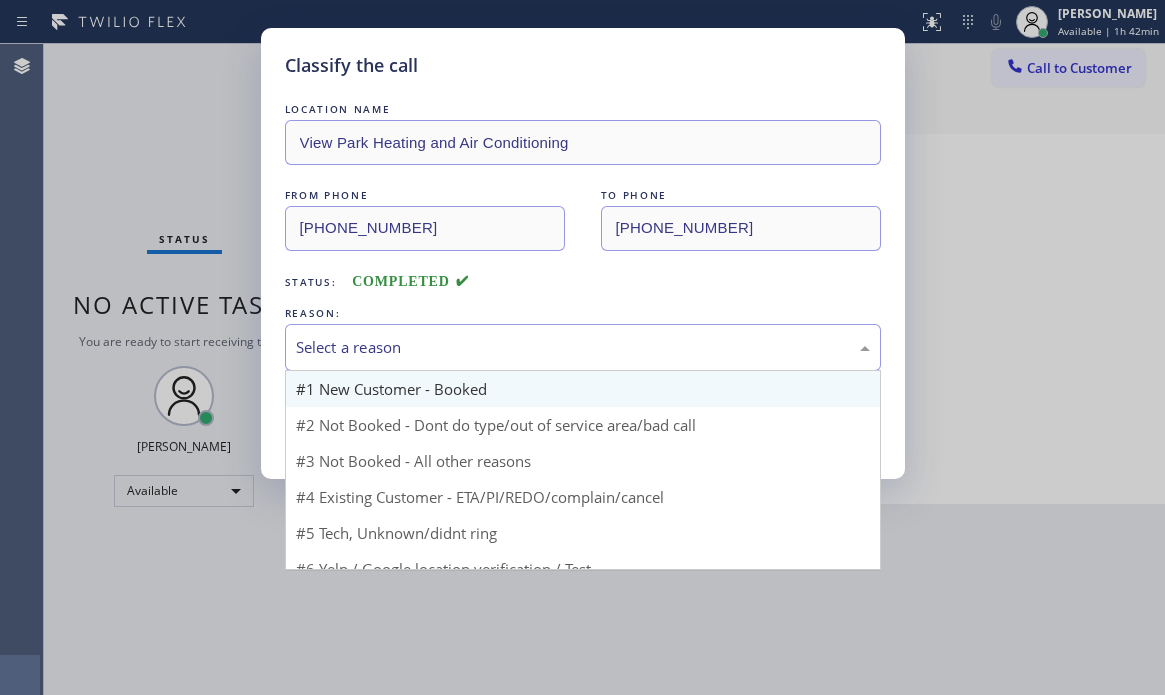 drag, startPoint x: 389, startPoint y: 344, endPoint x: 381, endPoint y: 378, distance: 34.928497 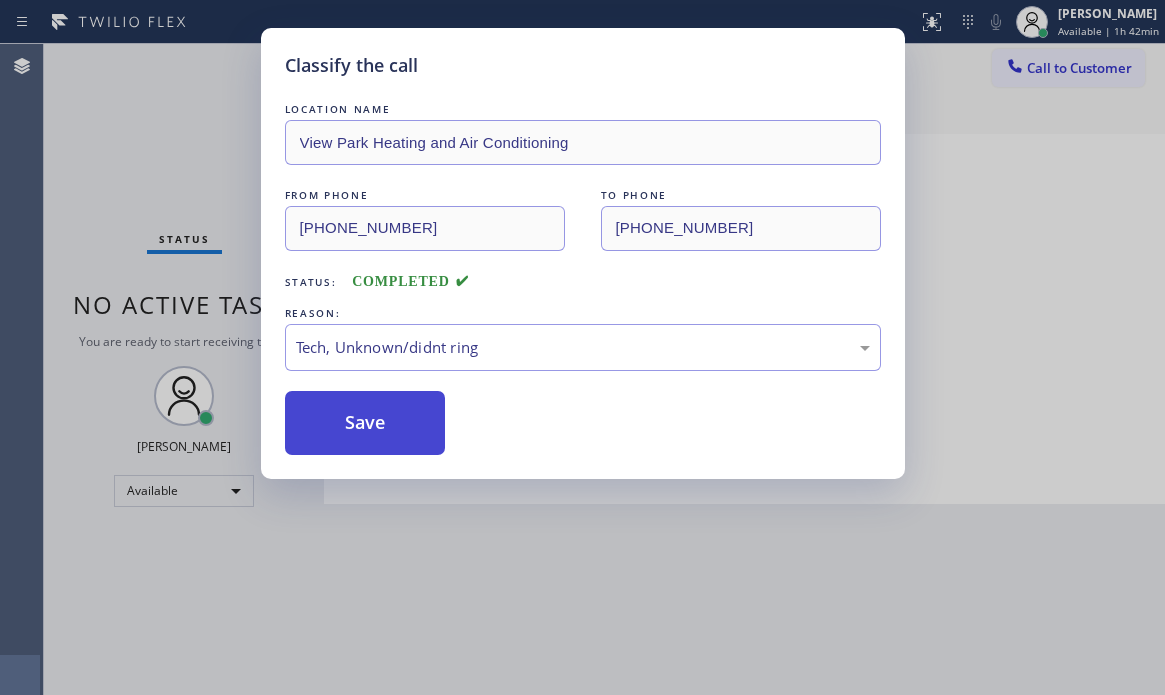 click on "Save" at bounding box center (365, 423) 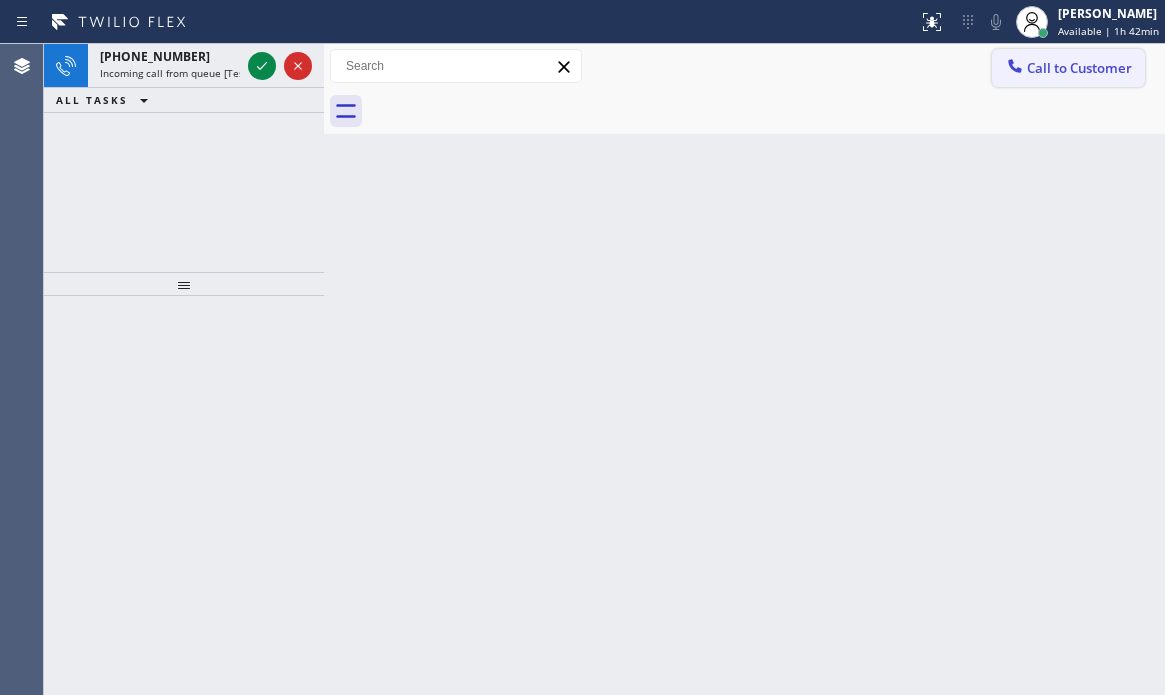 click on "Call to Customer" at bounding box center [1079, 68] 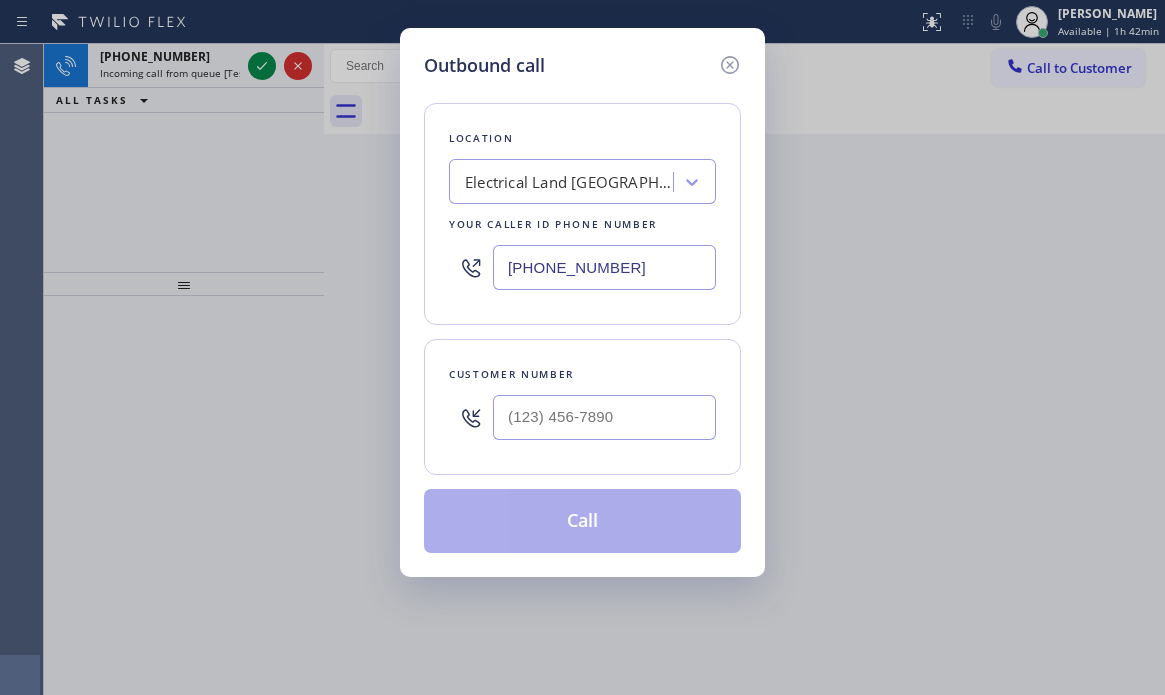click on "[PHONE_NUMBER]" at bounding box center (604, 267) 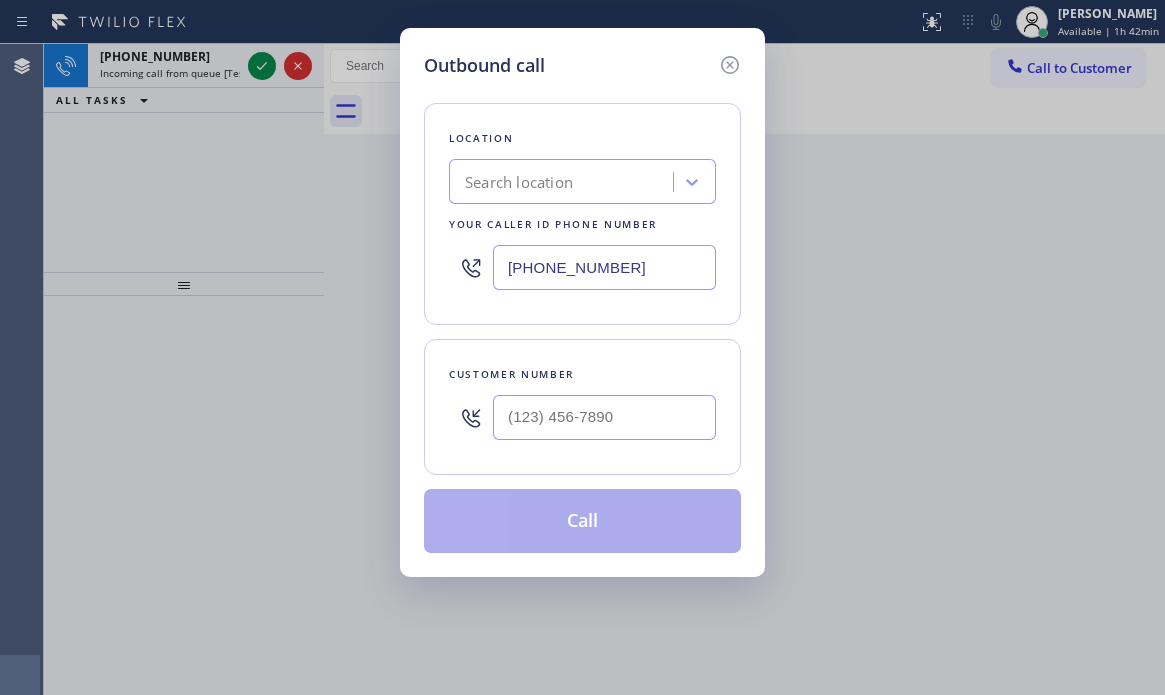 click on "[PHONE_NUMBER]" at bounding box center (604, 267) 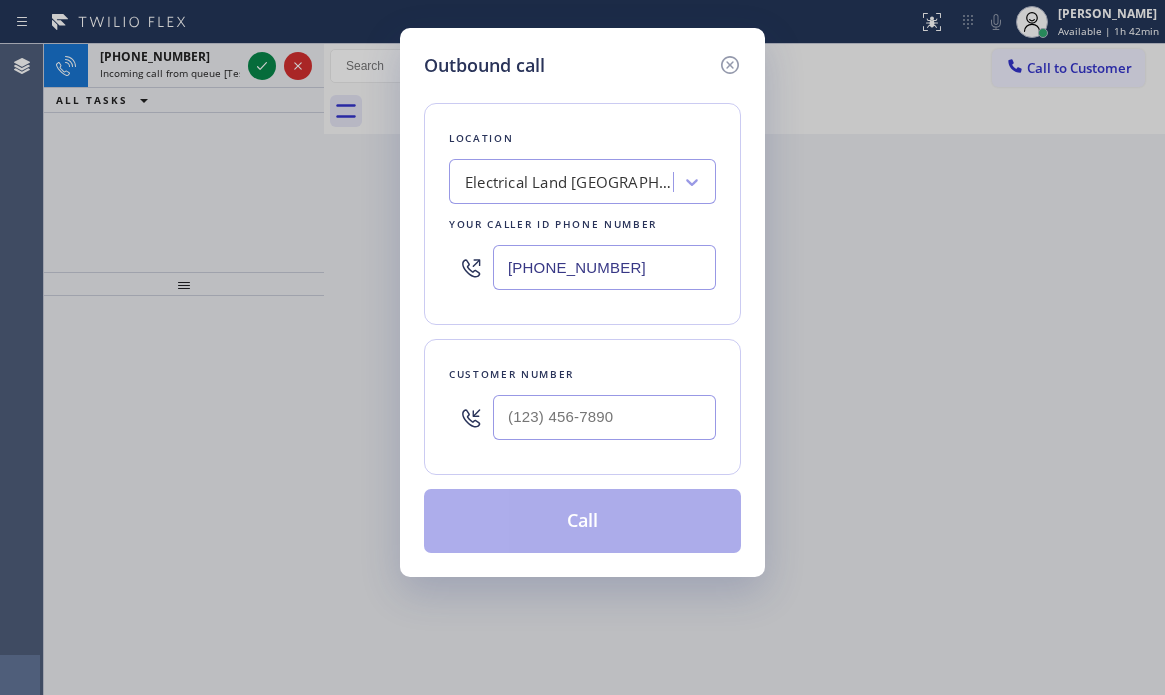 paste on "805) 360-3661" 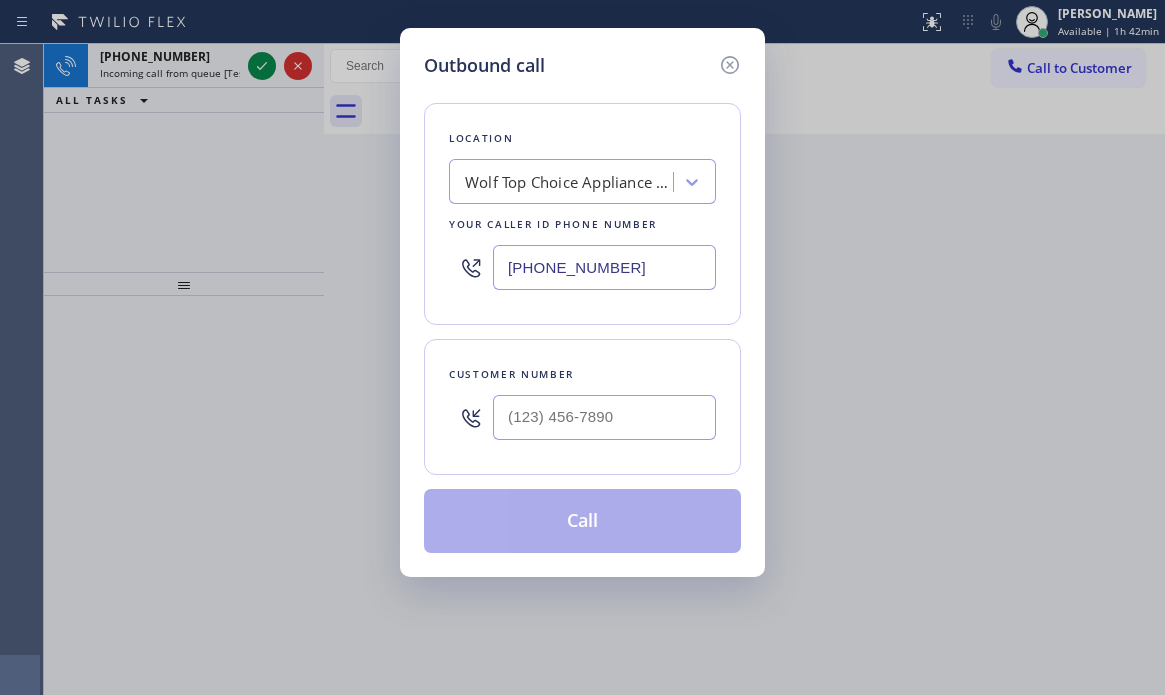 type on "[PHONE_NUMBER]" 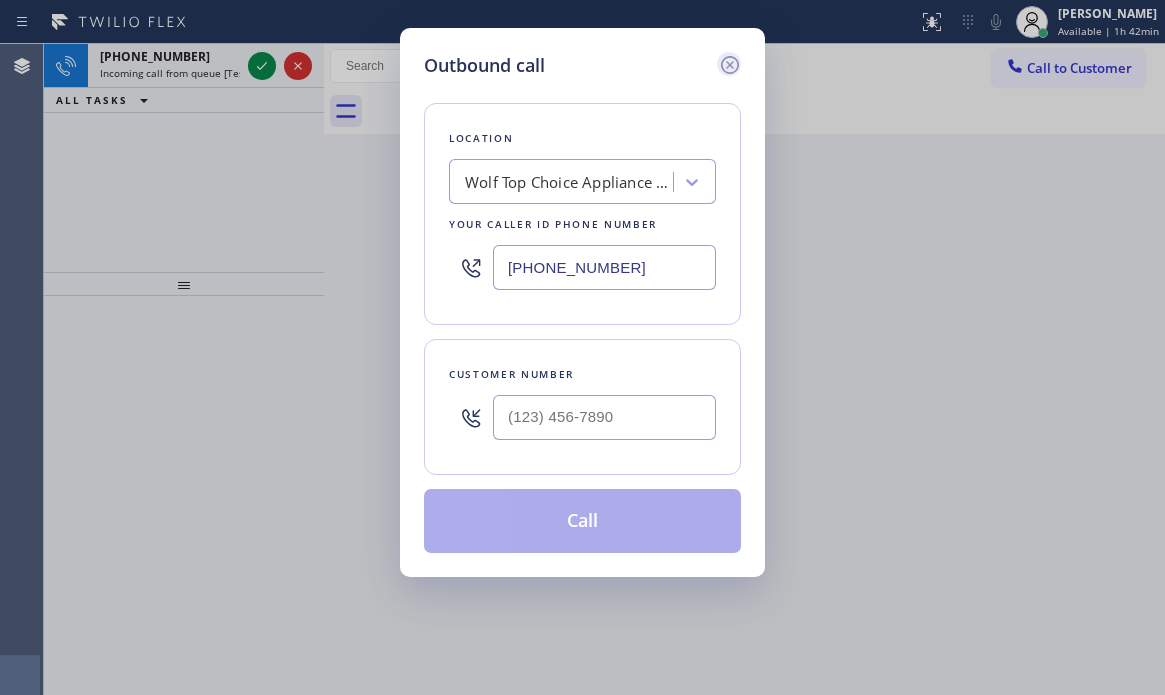 click 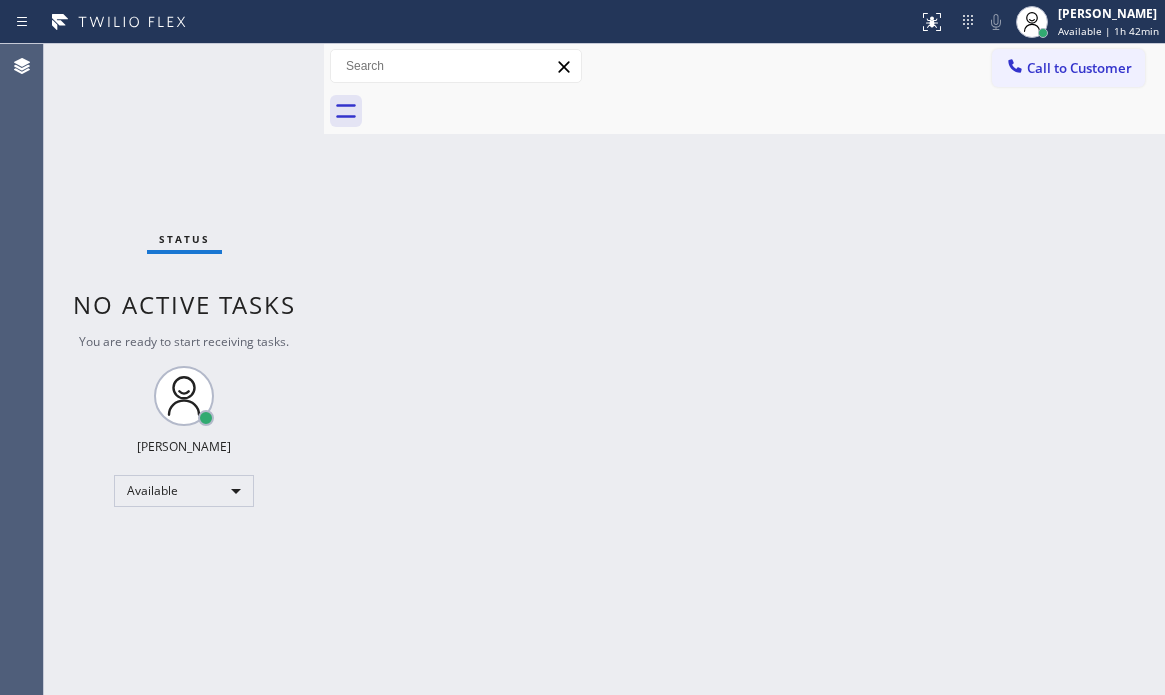 click on "Status   No active tasks     You are ready to start receiving tasks.   [PERSON_NAME] Available" at bounding box center (184, 369) 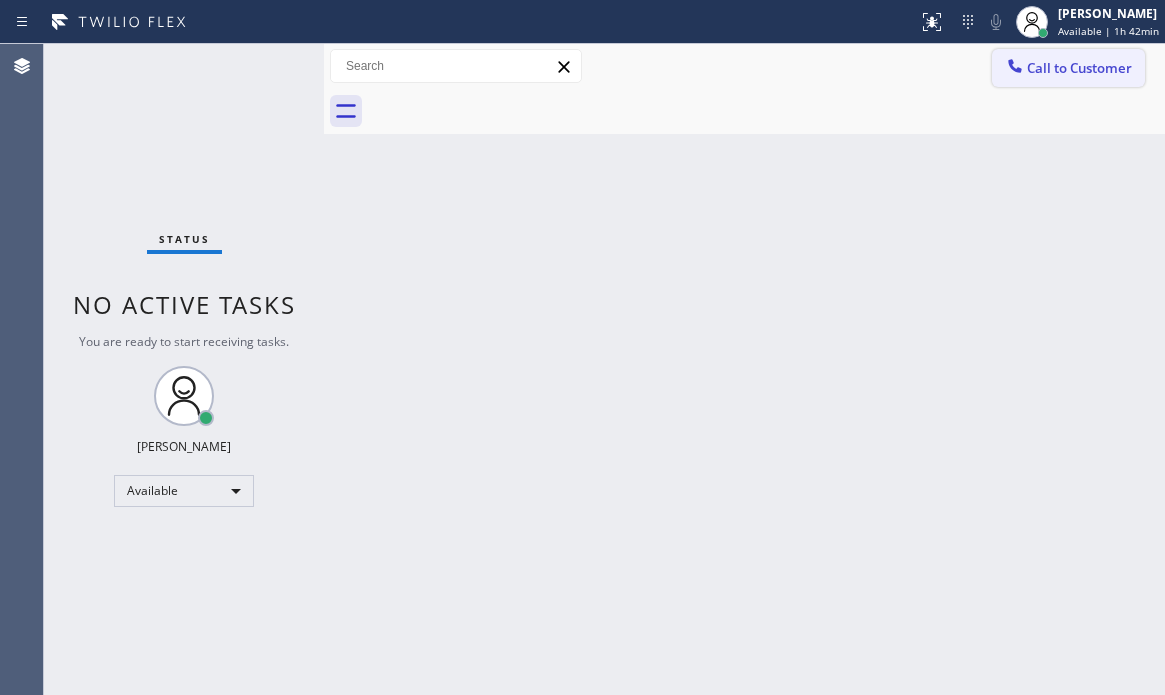 click on "Call to Customer" at bounding box center [1079, 68] 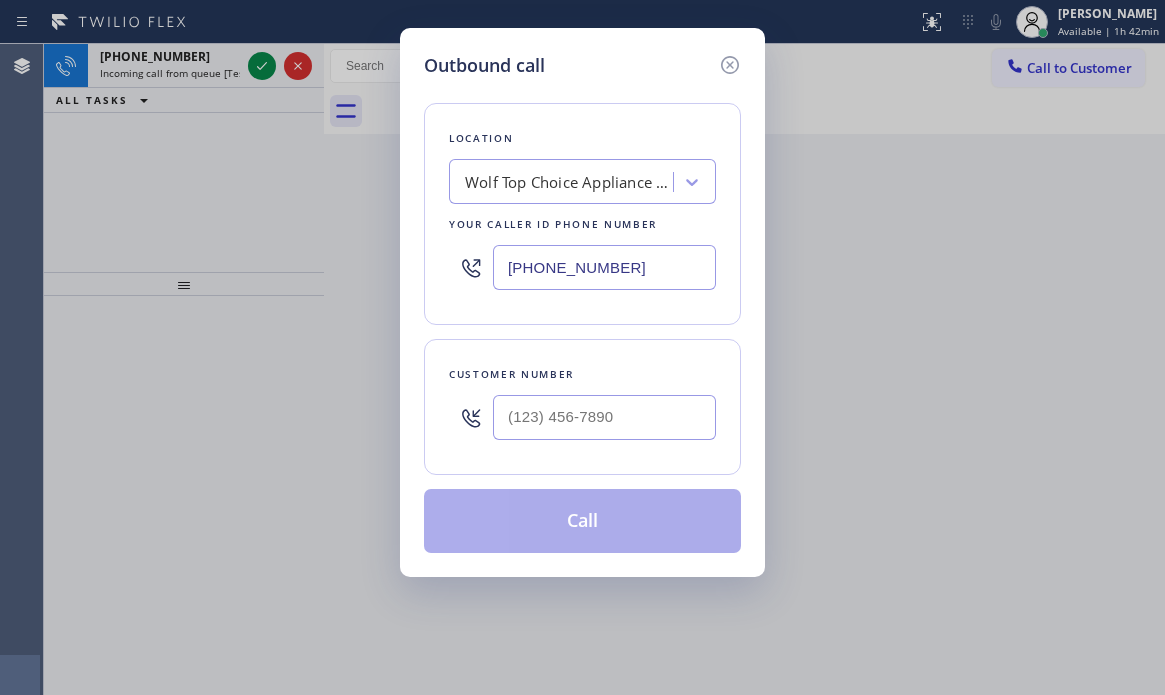 drag, startPoint x: 731, startPoint y: 65, endPoint x: 412, endPoint y: 65, distance: 319 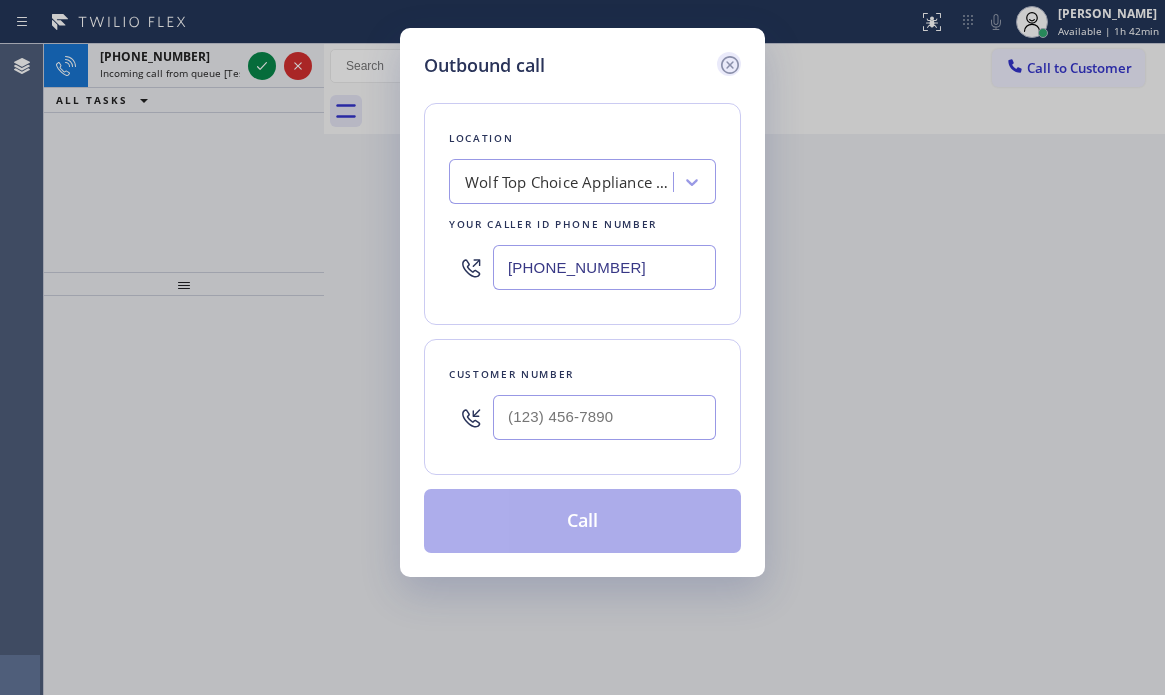 drag, startPoint x: 733, startPoint y: 61, endPoint x: 401, endPoint y: 67, distance: 332.0542 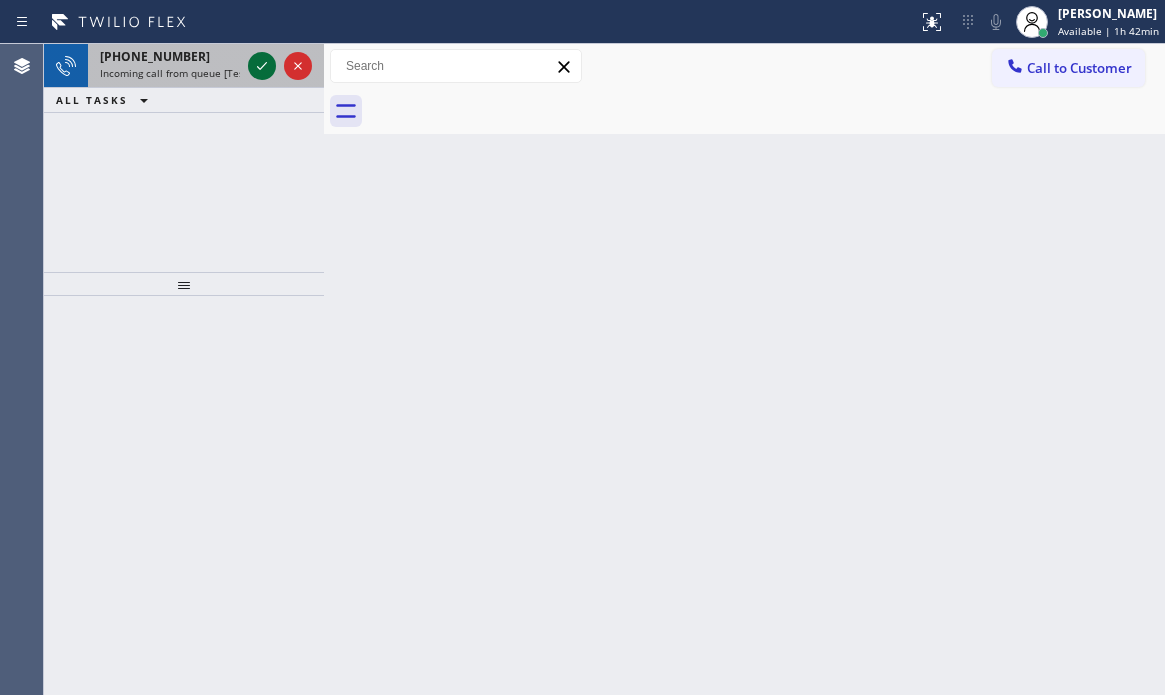 click 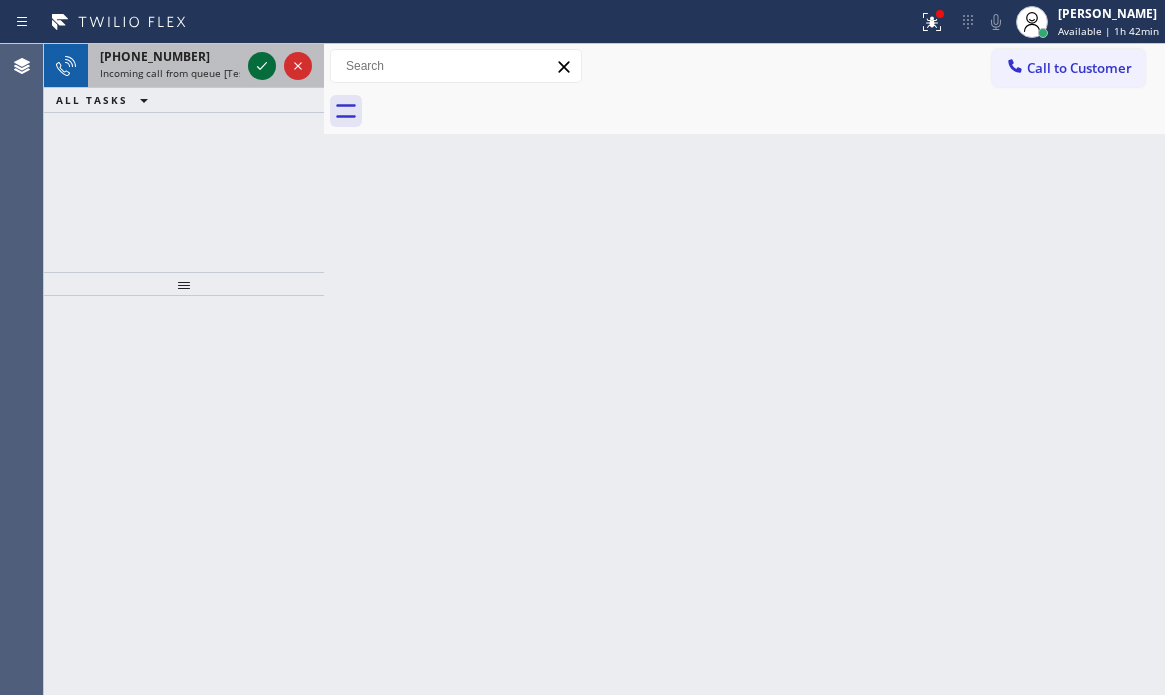 drag, startPoint x: 270, startPoint y: 45, endPoint x: 260, endPoint y: 59, distance: 17.20465 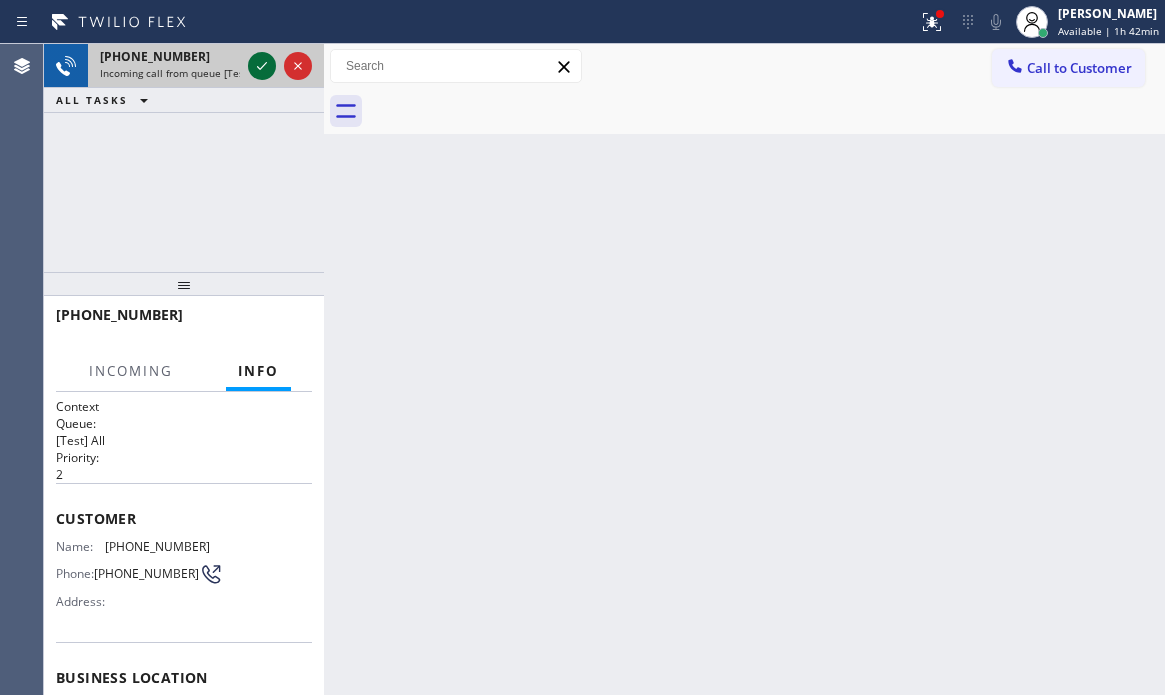 click 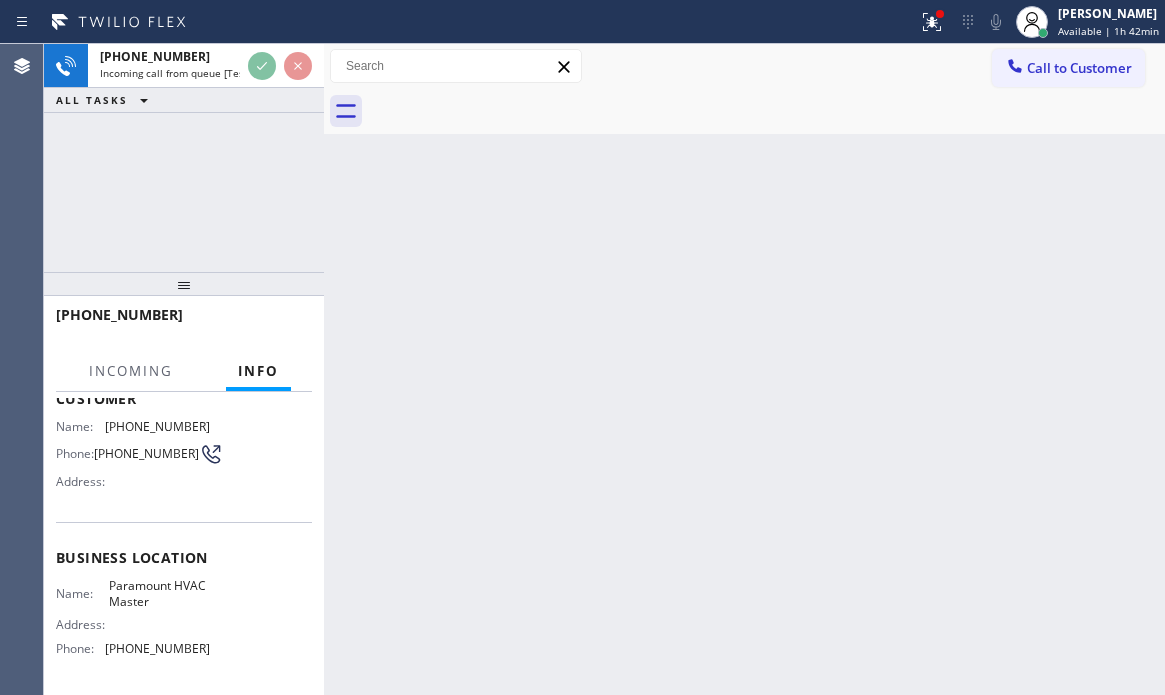scroll, scrollTop: 279, scrollLeft: 0, axis: vertical 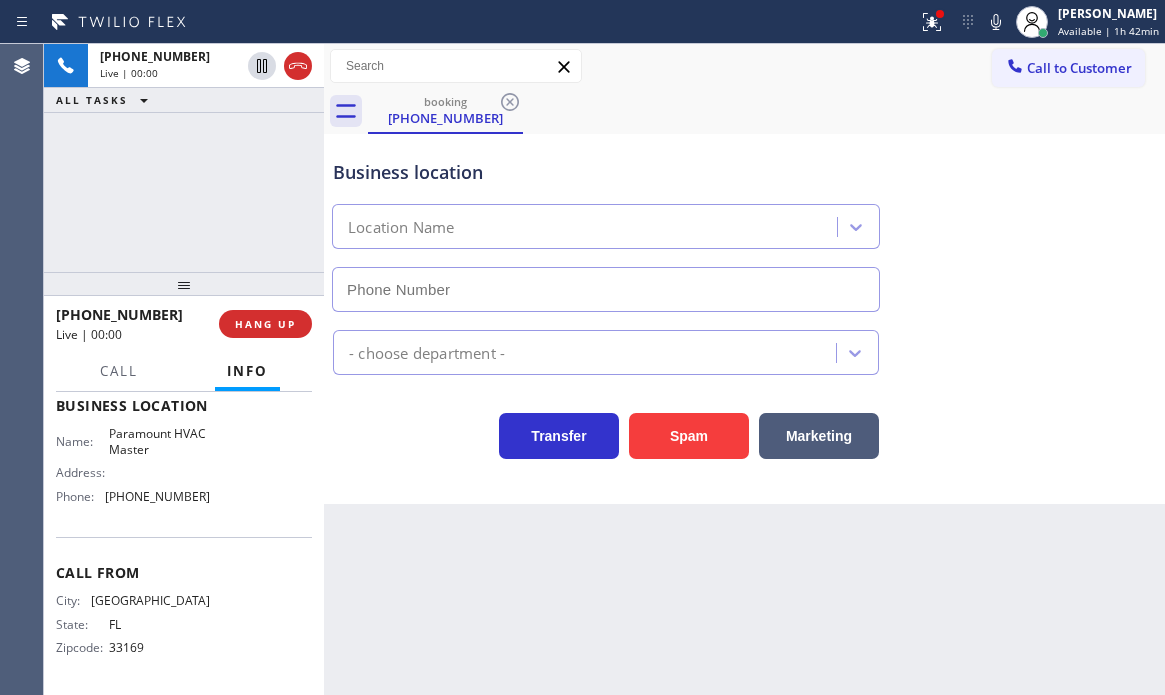 type on "[PHONE_NUMBER]" 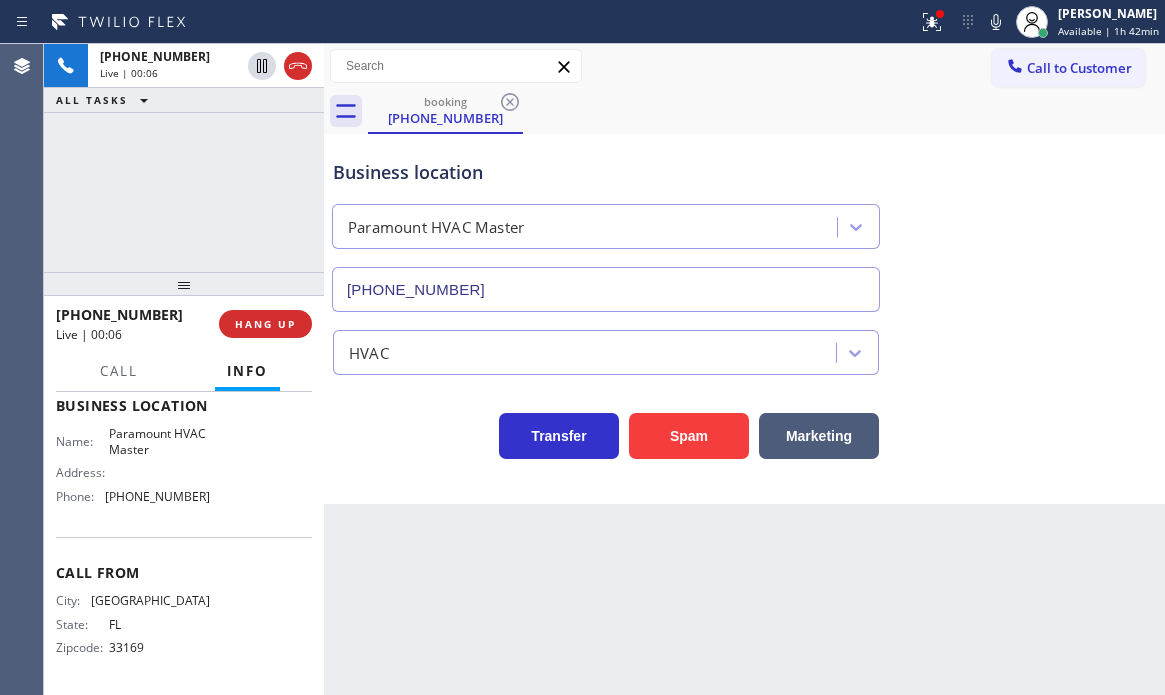 click on "[PHONE_NUMBER] Live | 00:06 HANG UP" at bounding box center [184, 324] 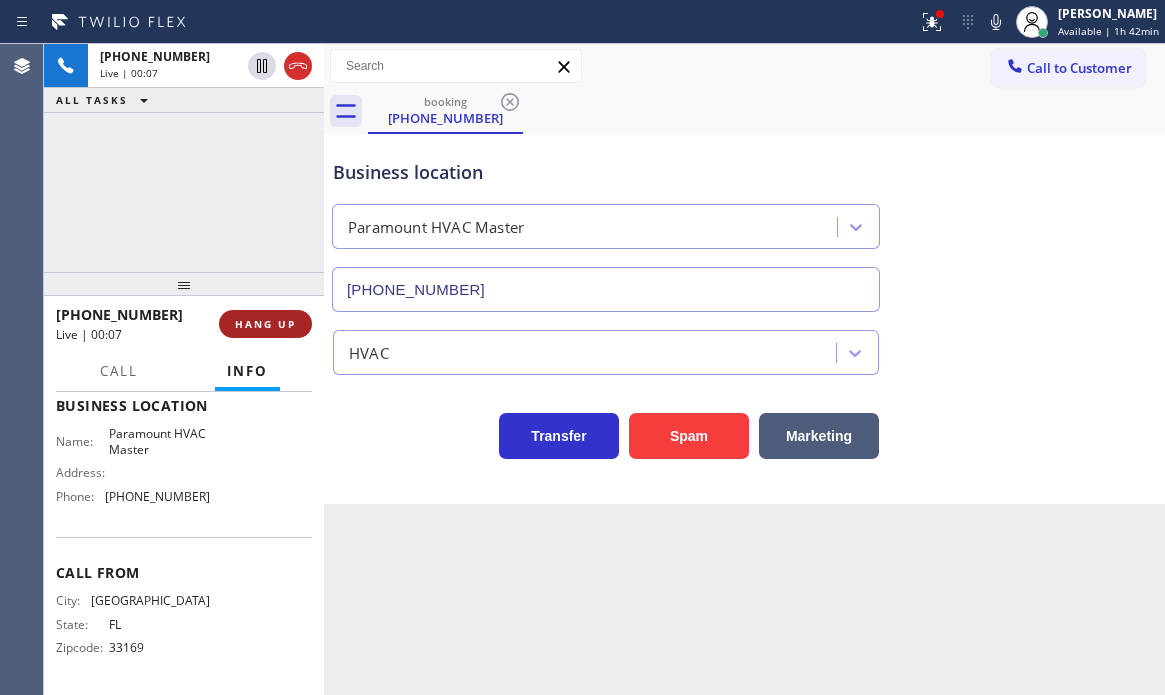 click on "HANG UP" at bounding box center (265, 324) 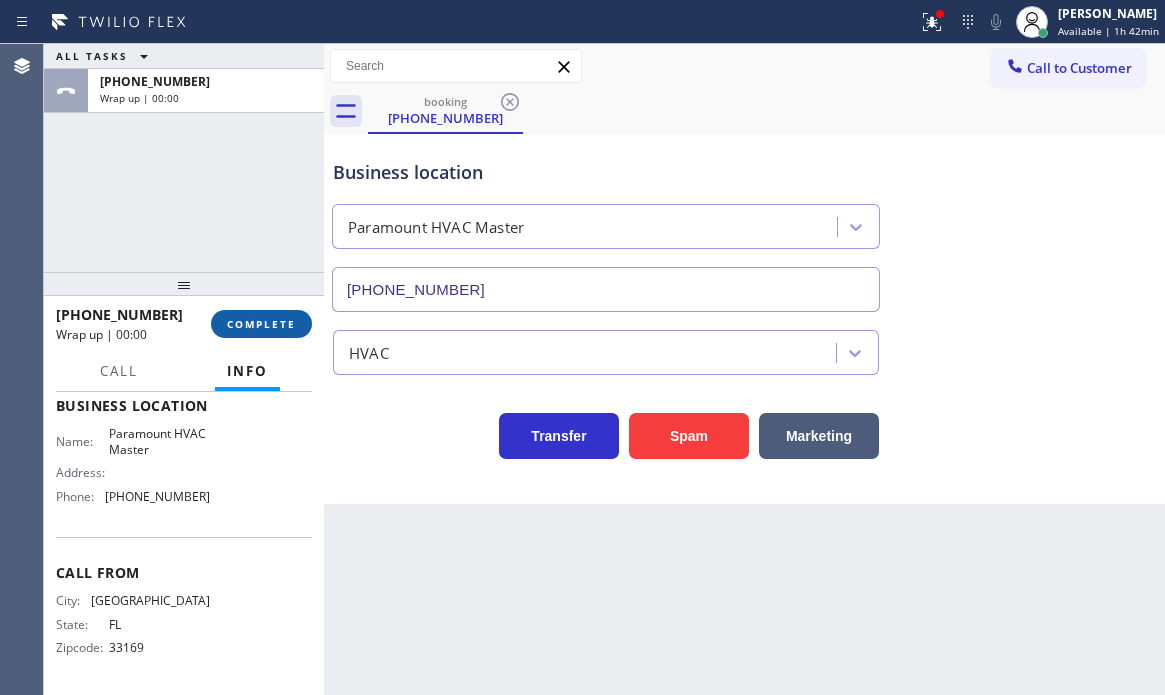 drag, startPoint x: 272, startPoint y: 327, endPoint x: 293, endPoint y: 327, distance: 21 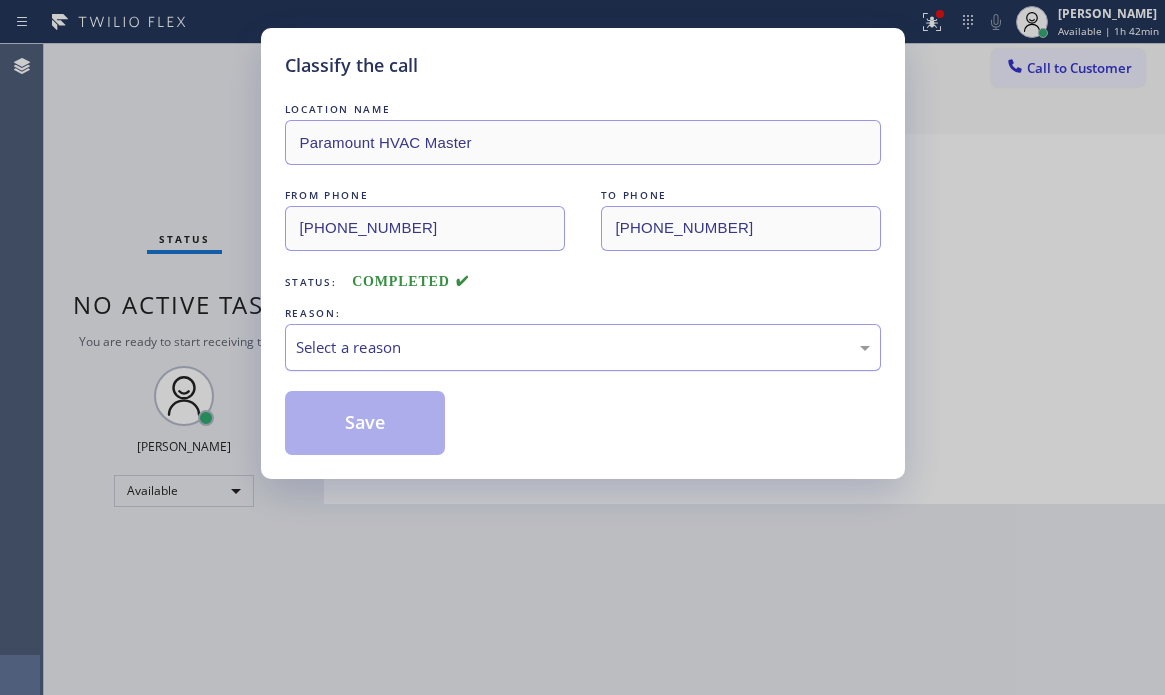 click on "Select a reason" at bounding box center [583, 347] 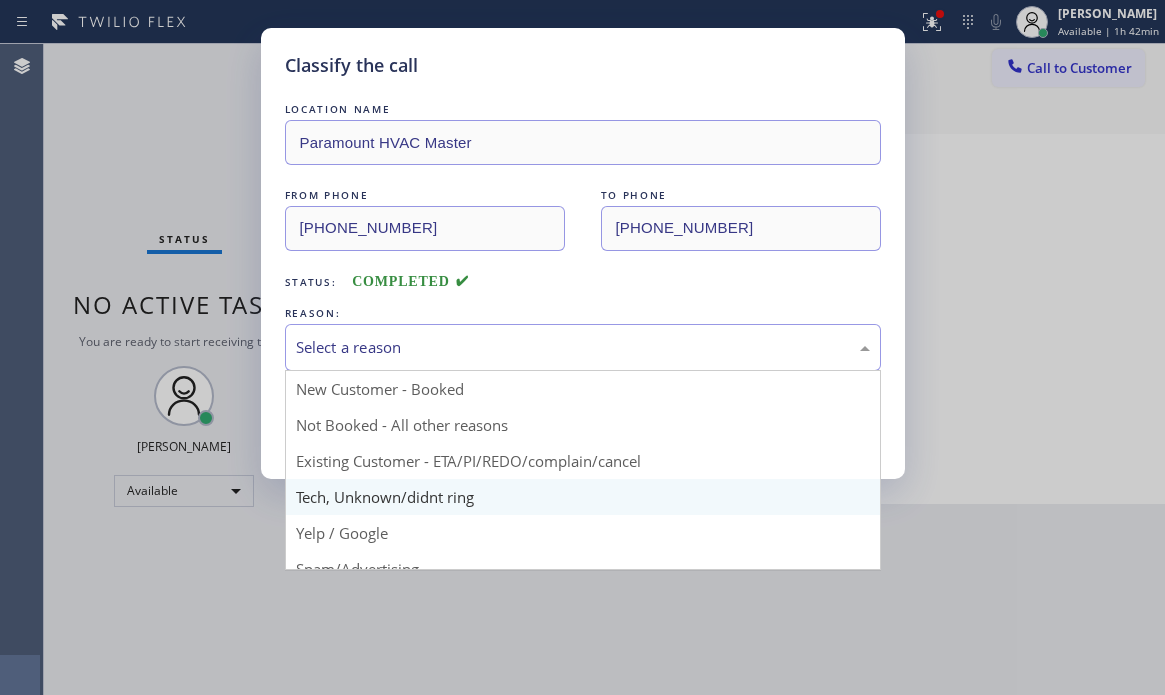 scroll, scrollTop: 100, scrollLeft: 0, axis: vertical 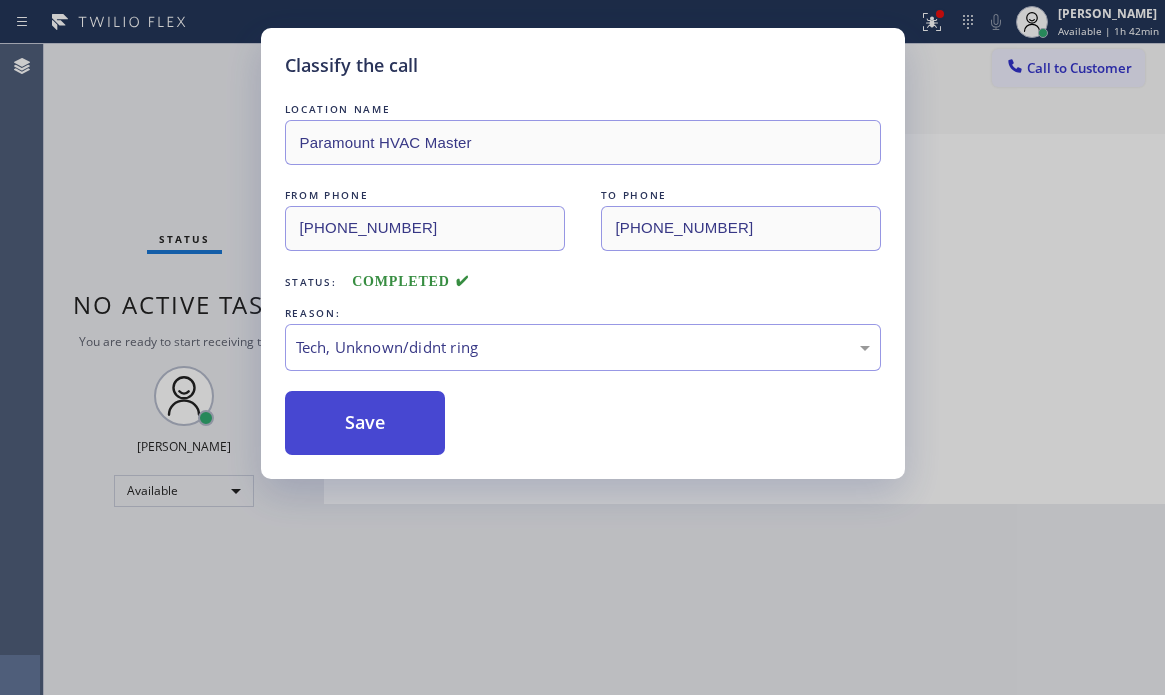 click on "Save" at bounding box center (365, 423) 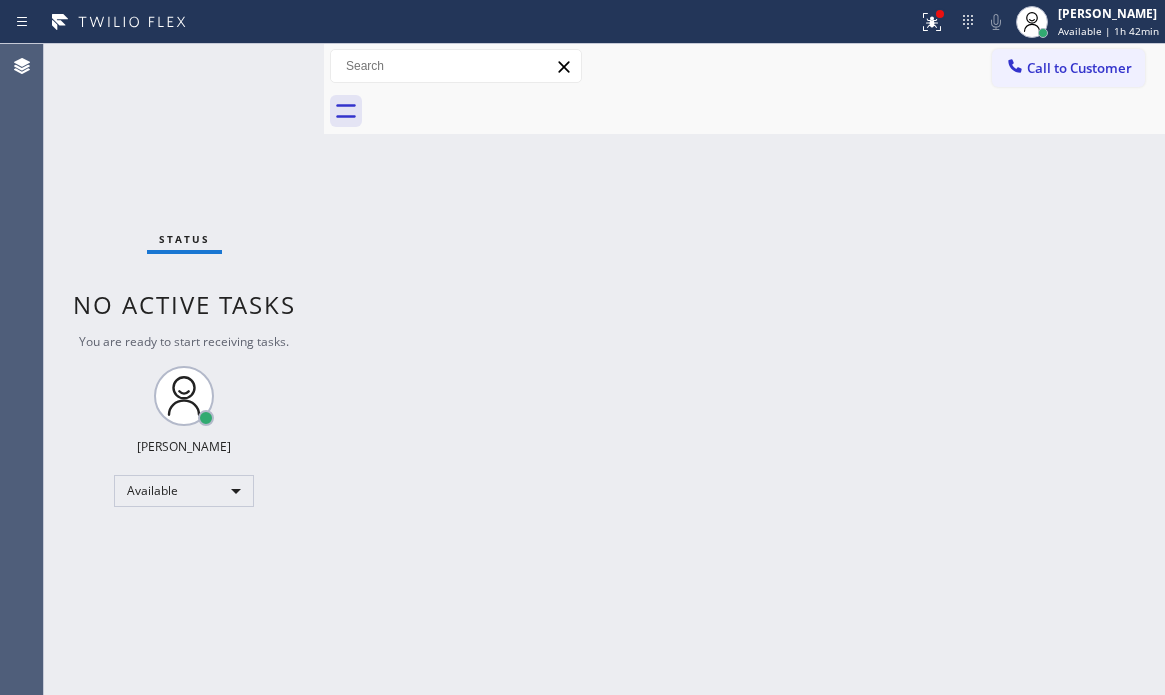 click on "Call to Customer" at bounding box center [1068, 68] 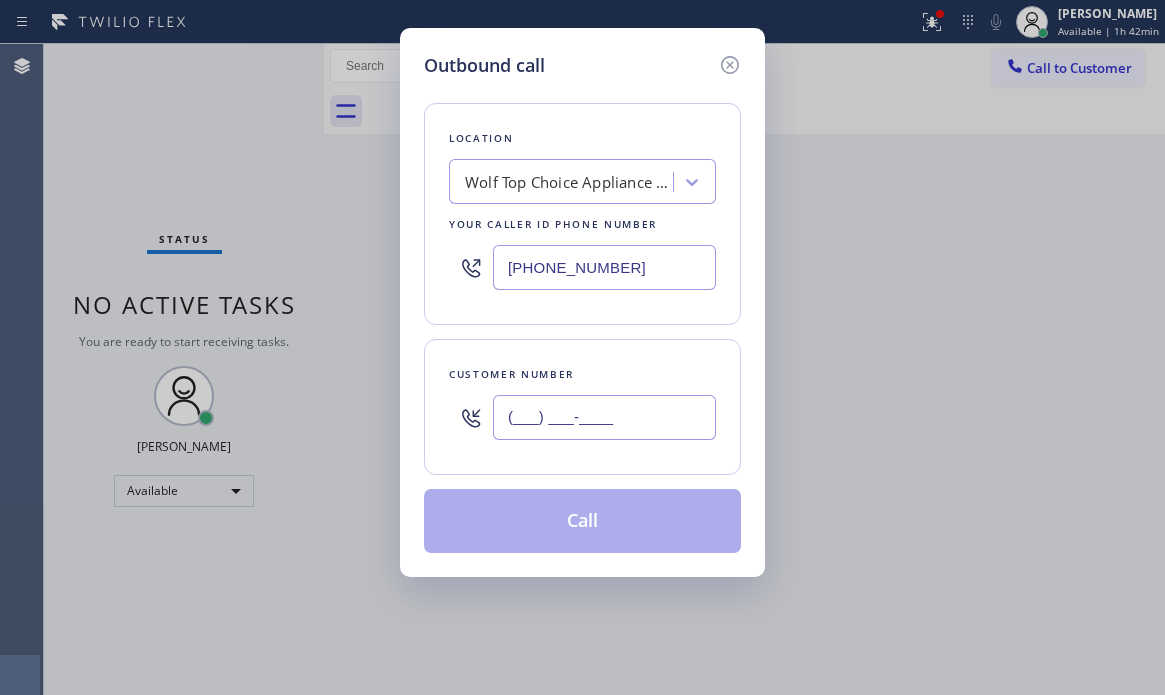 click on "(___) ___-____" at bounding box center (604, 417) 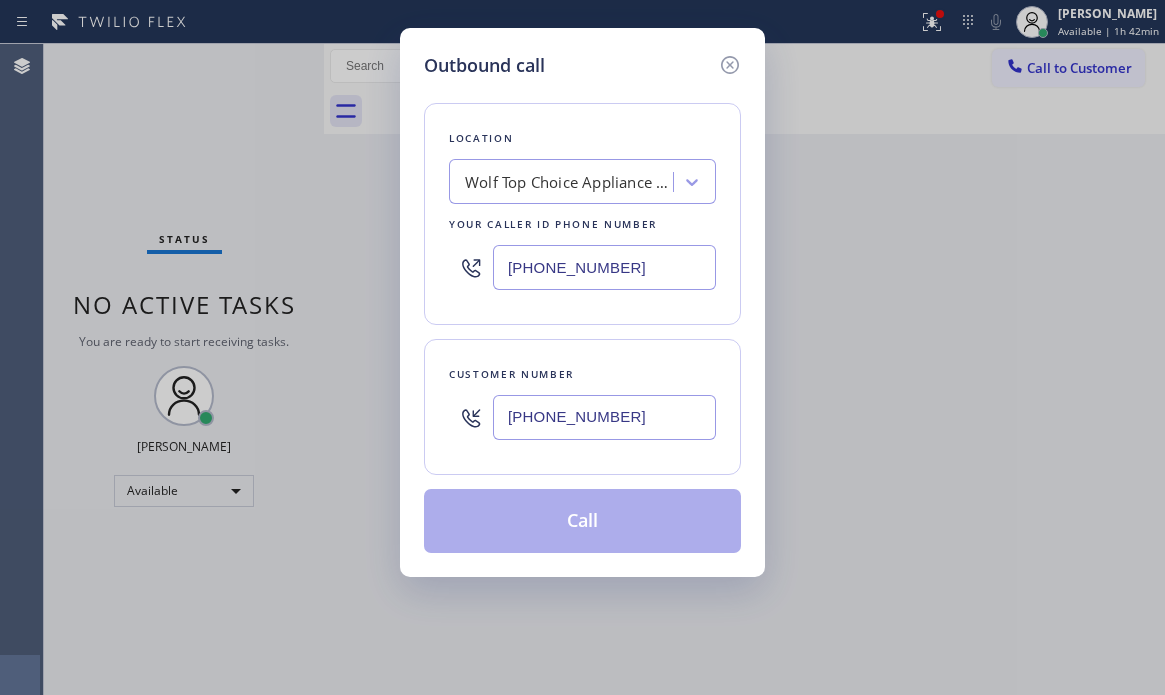 type on "[PHONE_NUMBER]" 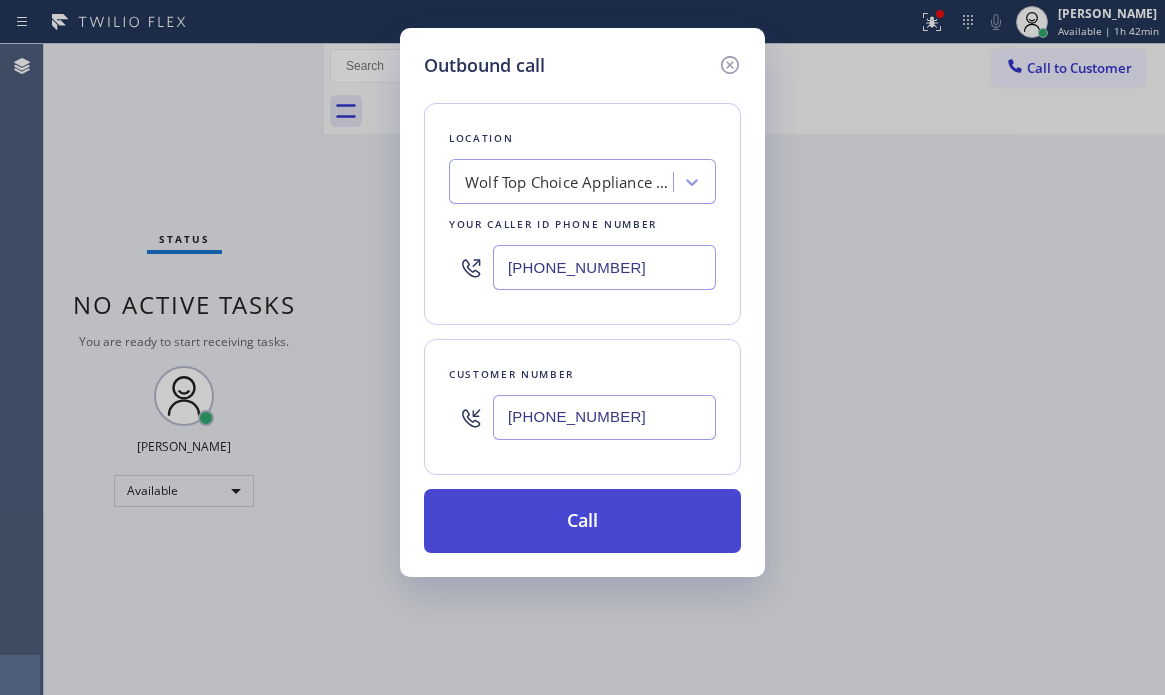 click on "Call" at bounding box center [582, 521] 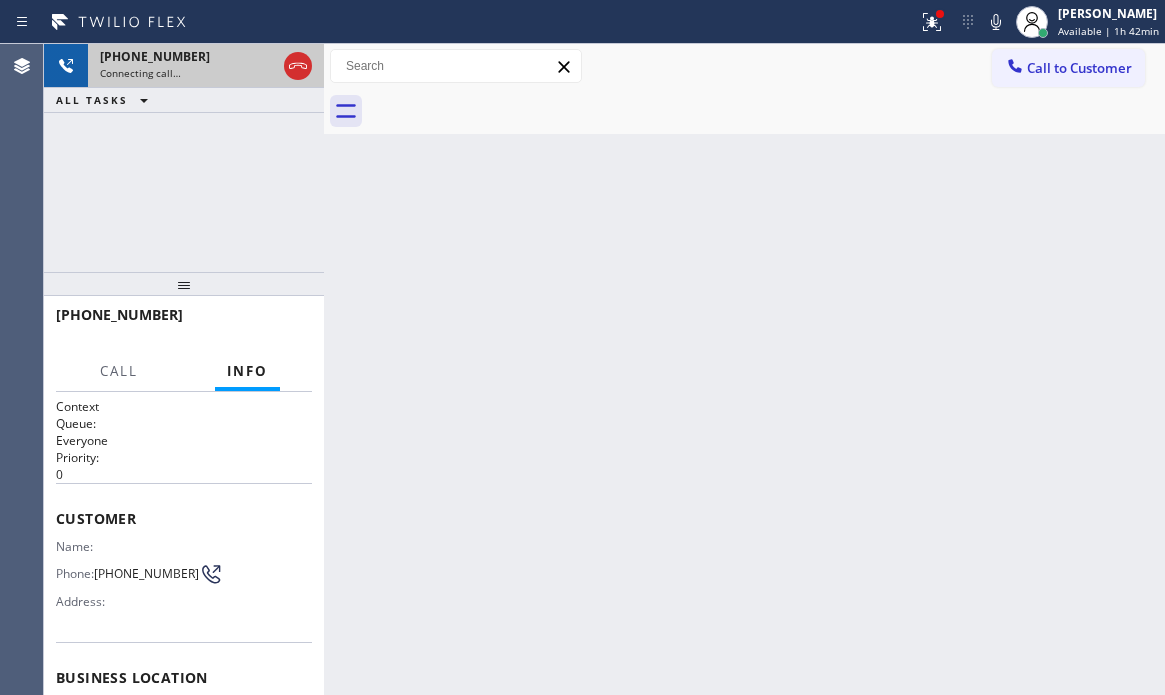click on "Connecting call…" at bounding box center [188, 73] 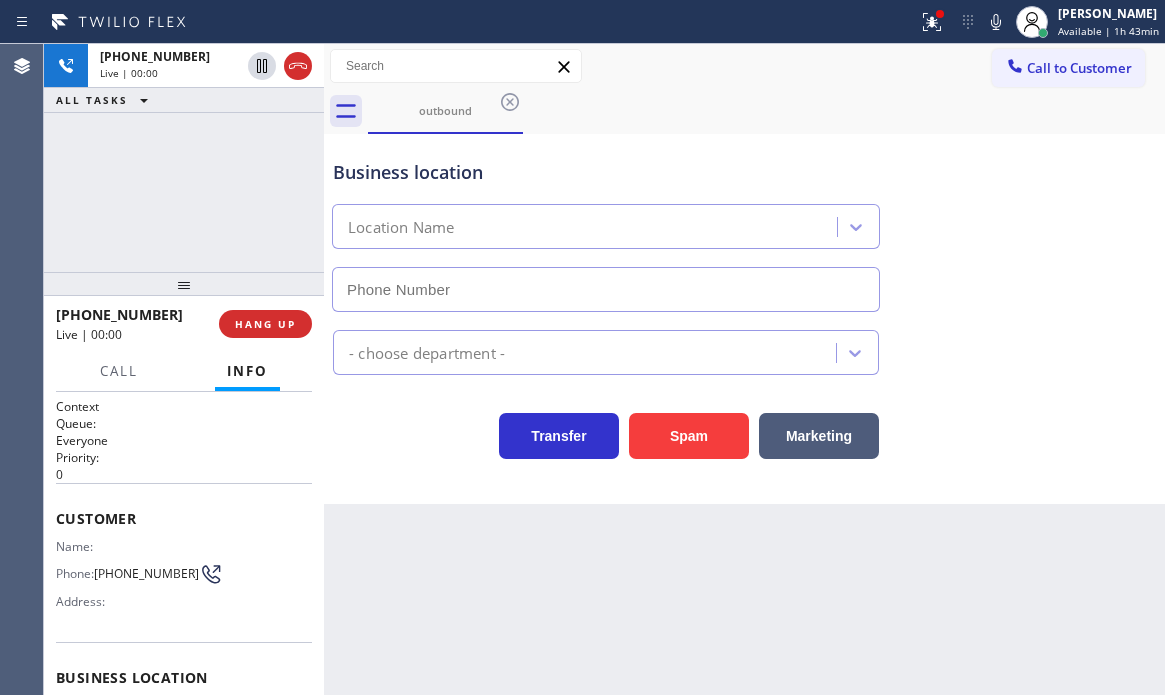 type on "[PHONE_NUMBER]" 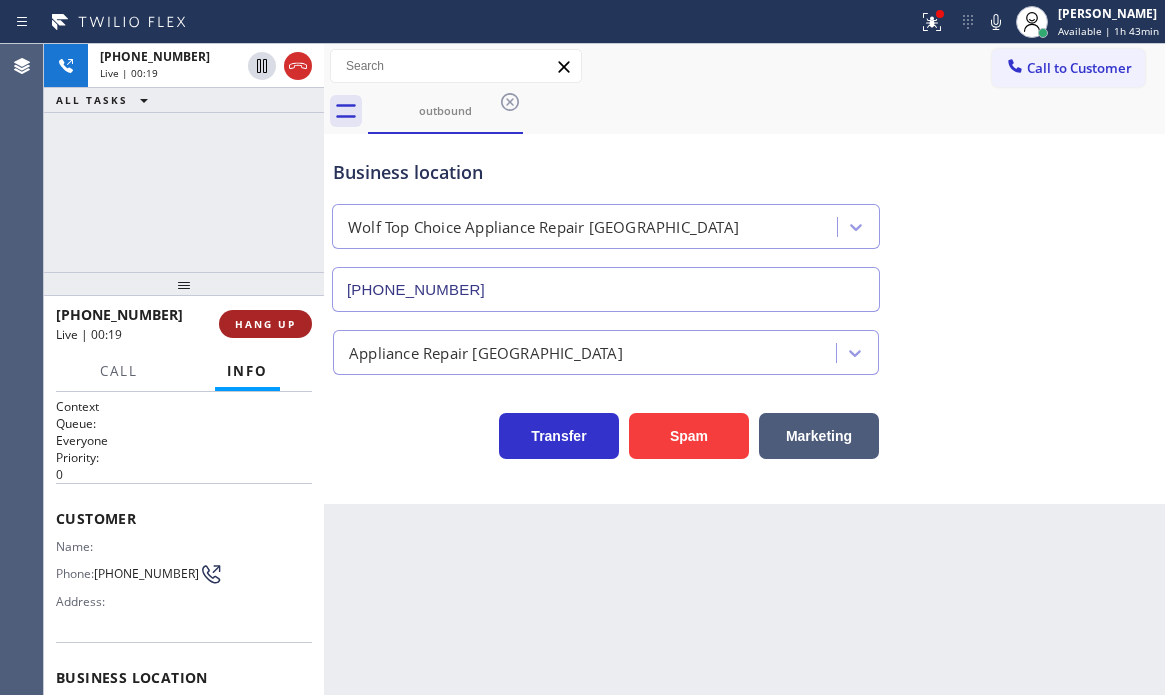 click on "HANG UP" at bounding box center (265, 324) 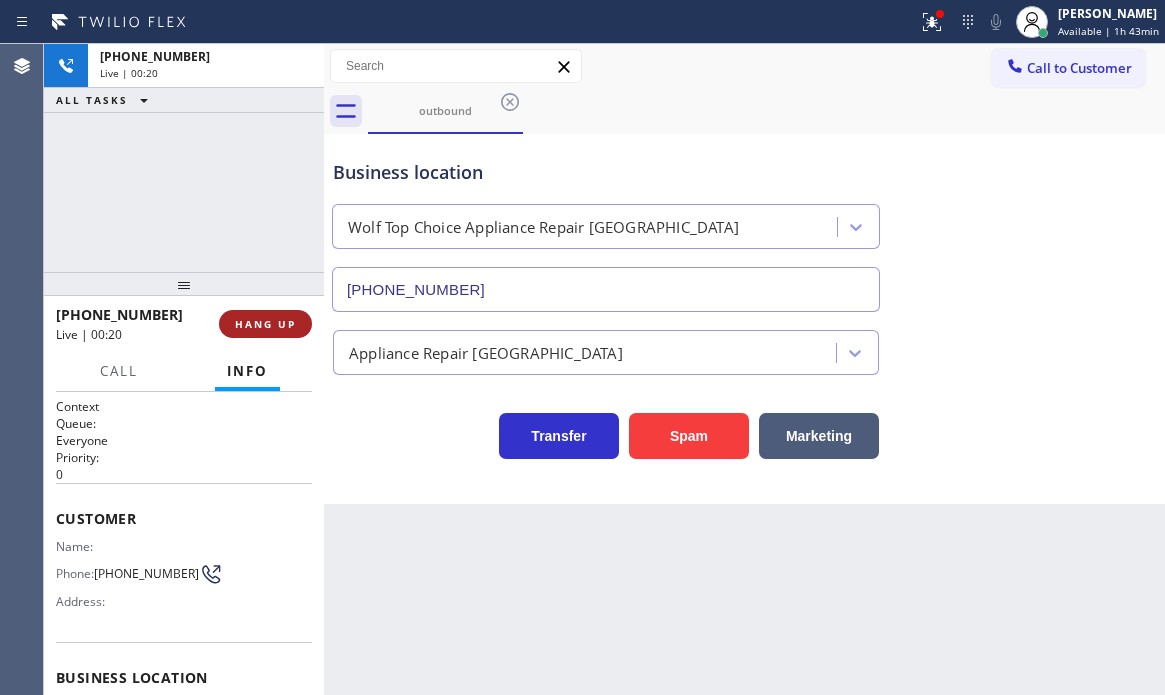 click on "HANG UP" at bounding box center (265, 324) 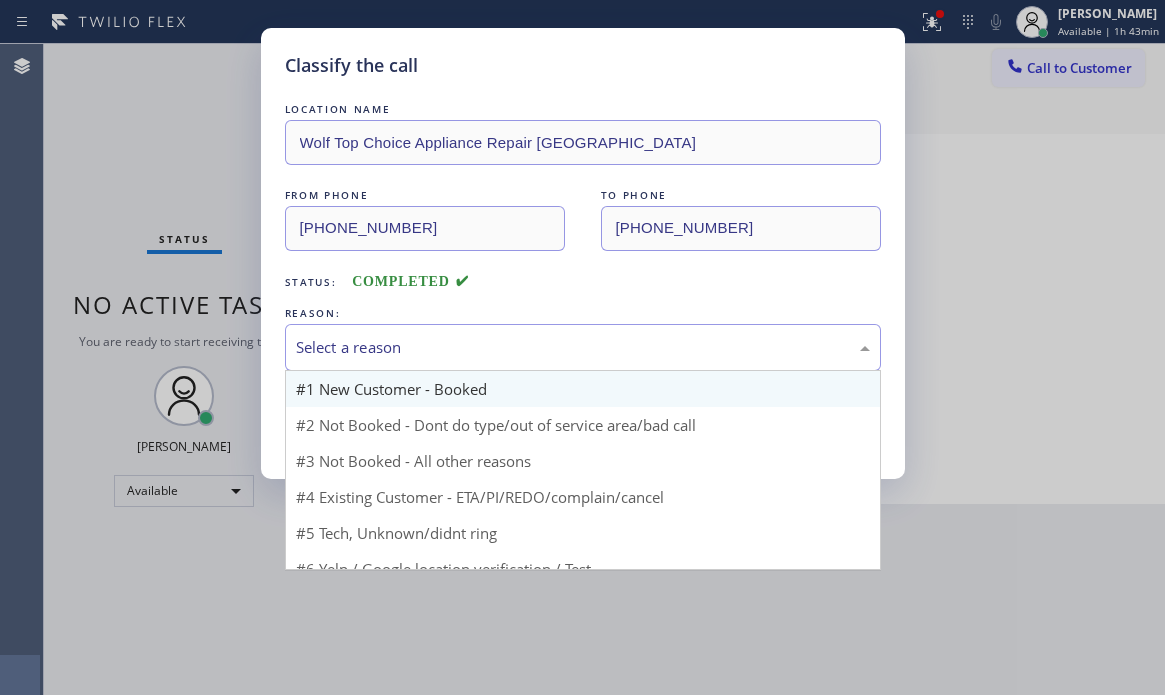 drag, startPoint x: 348, startPoint y: 339, endPoint x: 395, endPoint y: 392, distance: 70.837845 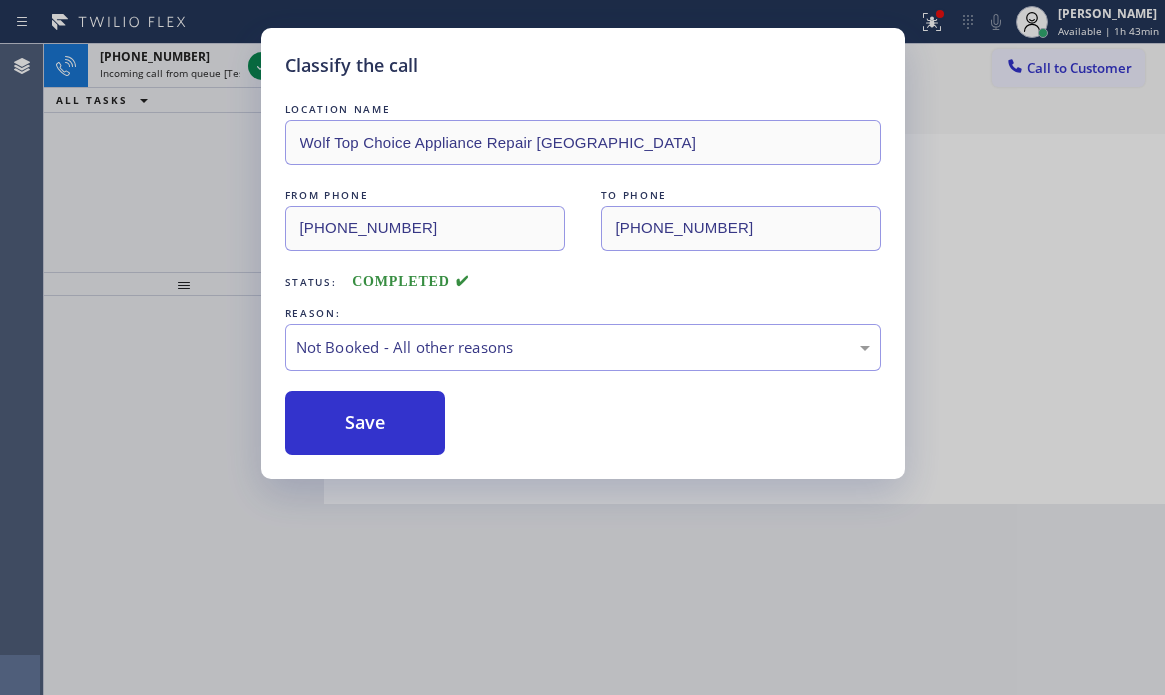 drag, startPoint x: 338, startPoint y: 424, endPoint x: 262, endPoint y: 275, distance: 167.26326 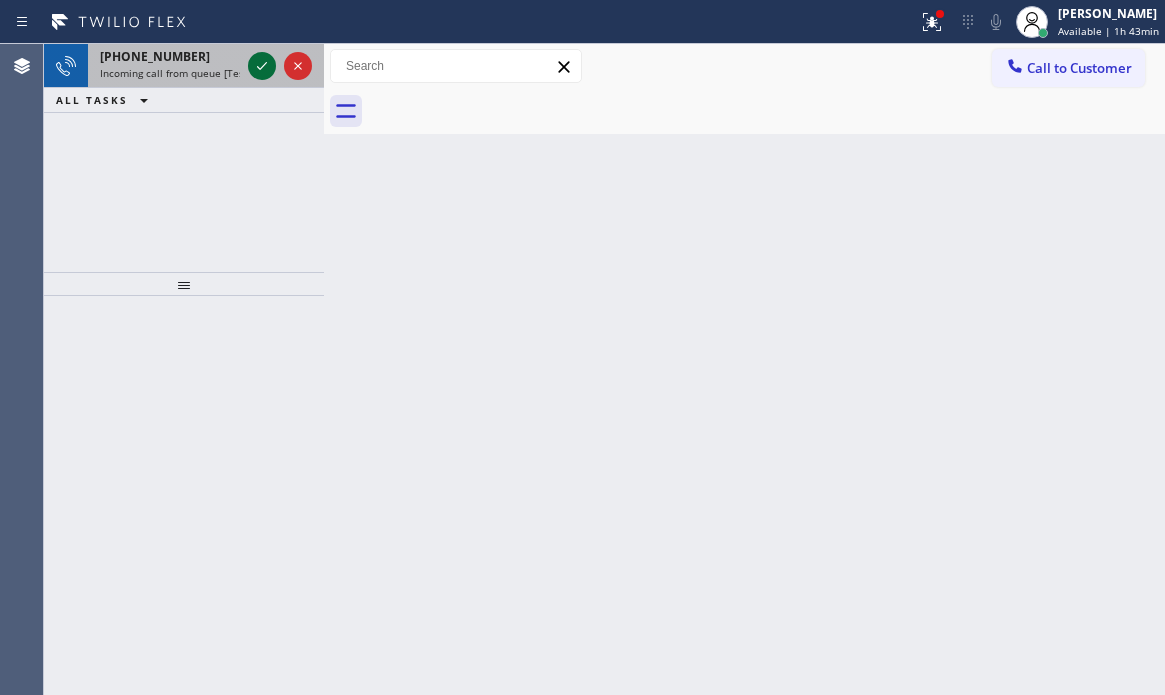 click 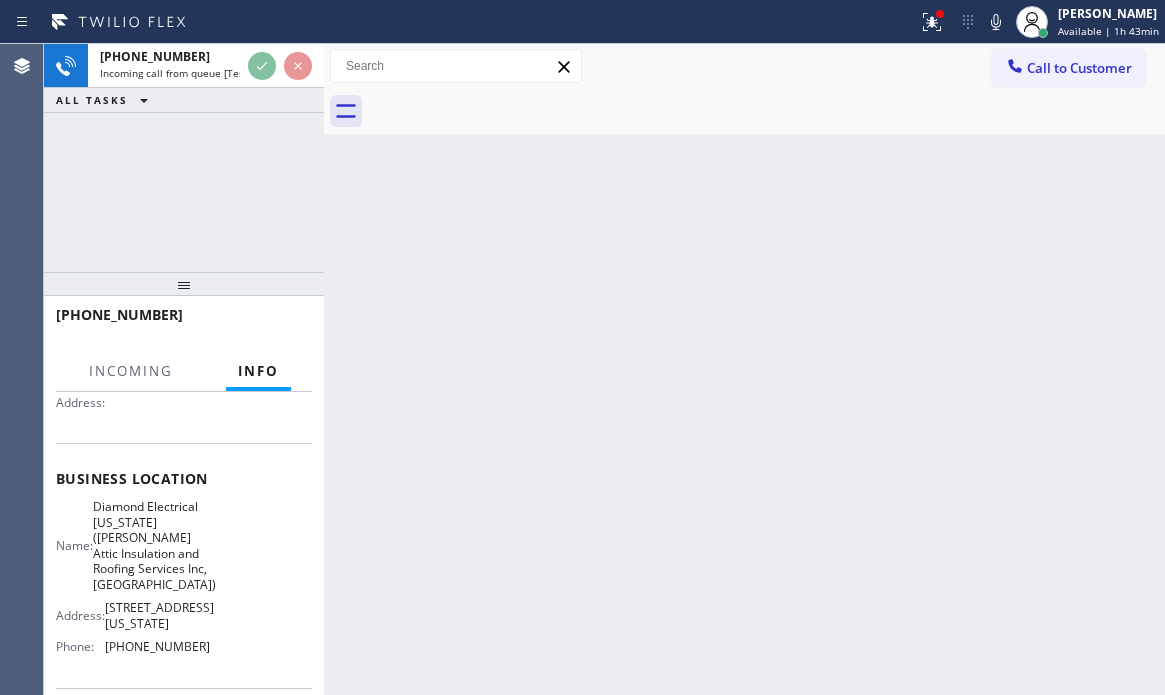 scroll, scrollTop: 200, scrollLeft: 0, axis: vertical 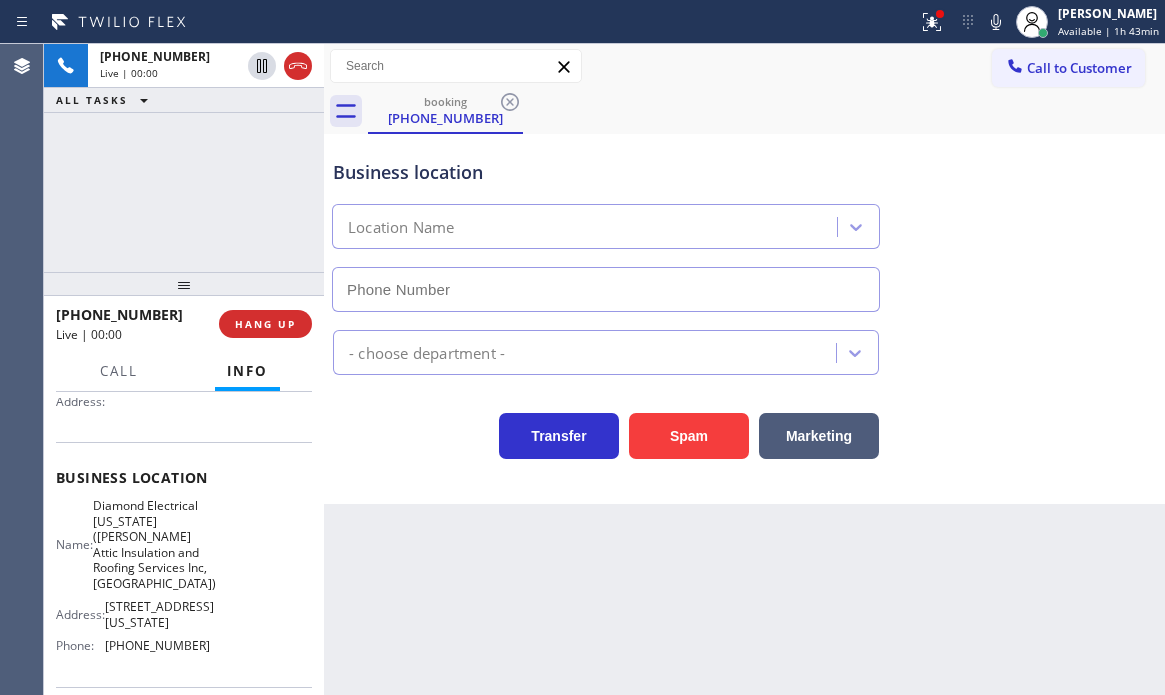 type on "[PHONE_NUMBER]" 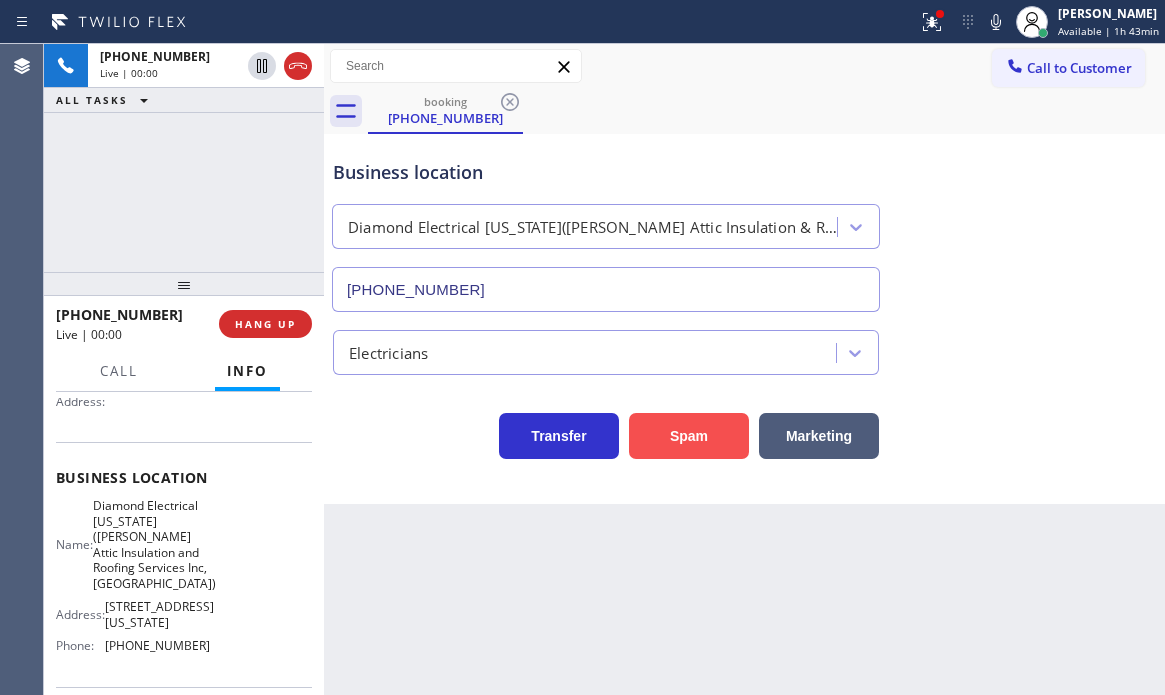 click on "Spam" at bounding box center [689, 436] 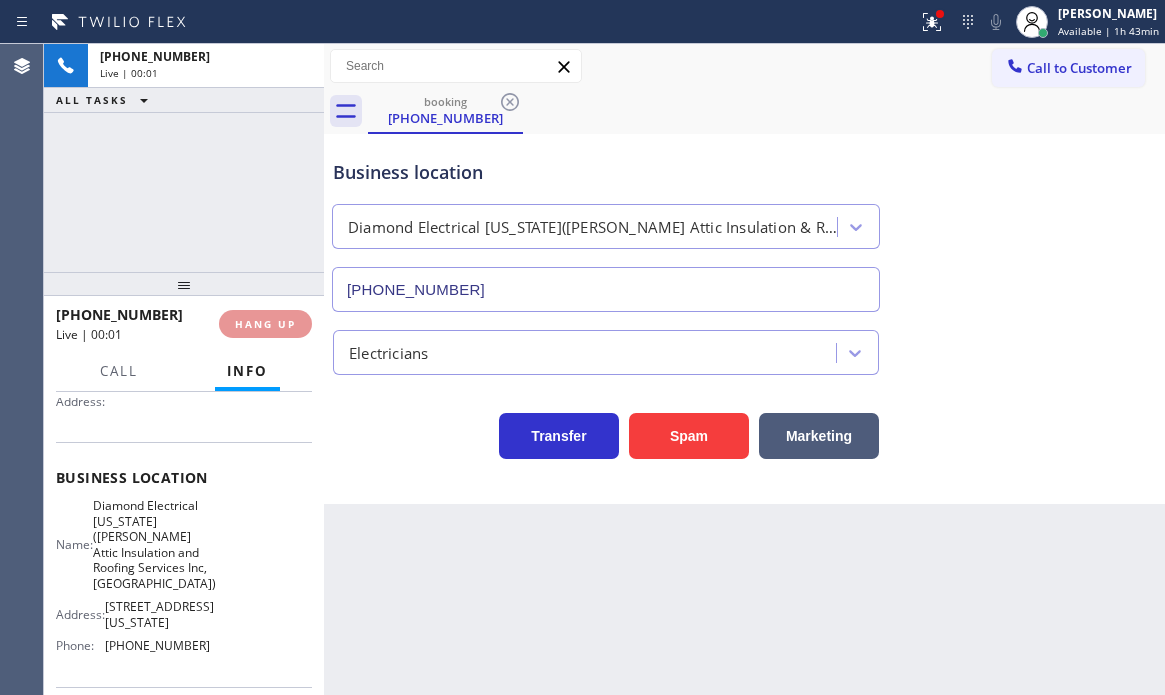 drag, startPoint x: 924, startPoint y: 27, endPoint x: 924, endPoint y: 49, distance: 22 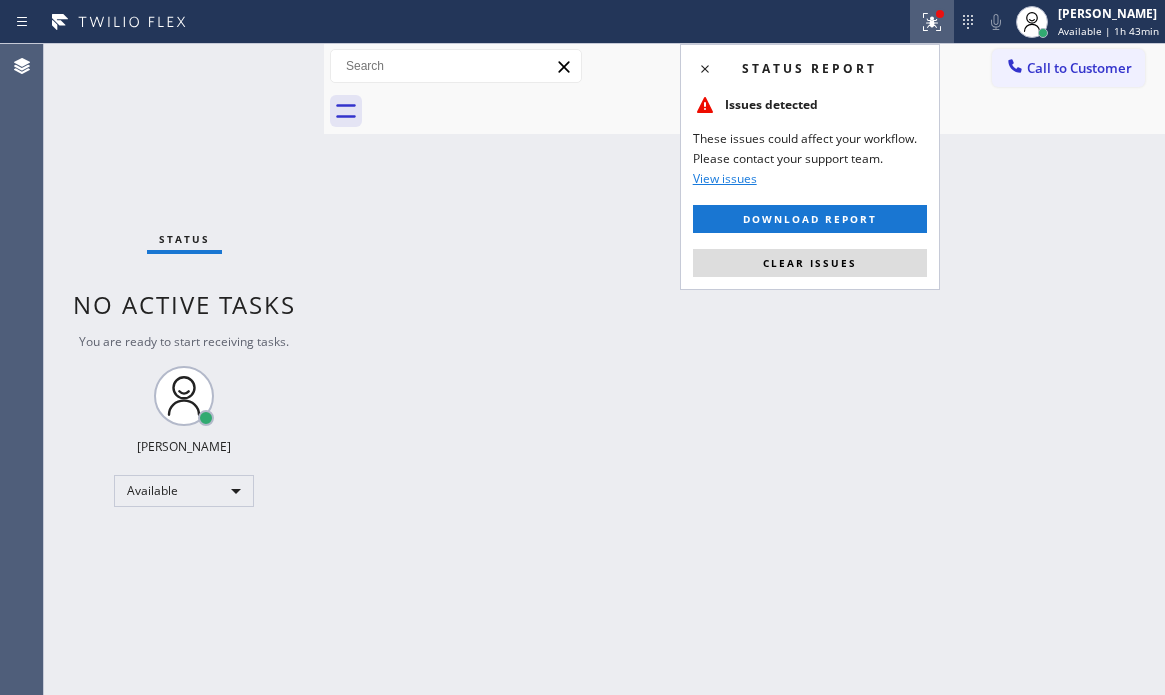 click on "Clear issues" at bounding box center [810, 263] 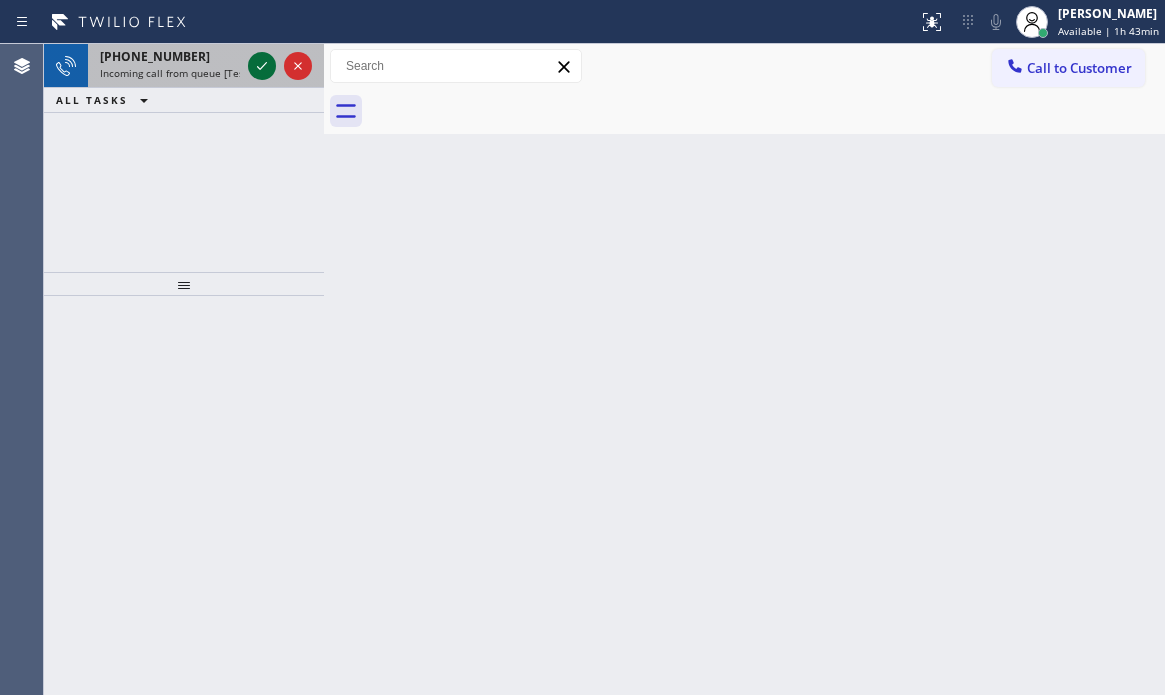 click 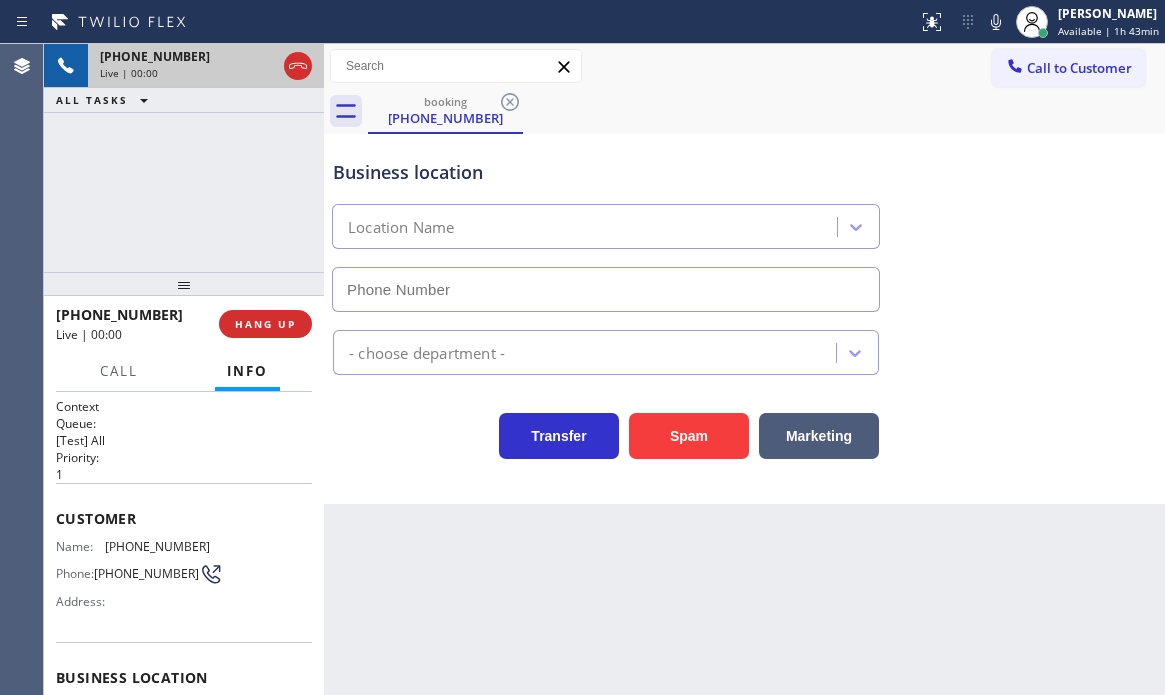 type on "[PHONE_NUMBER]" 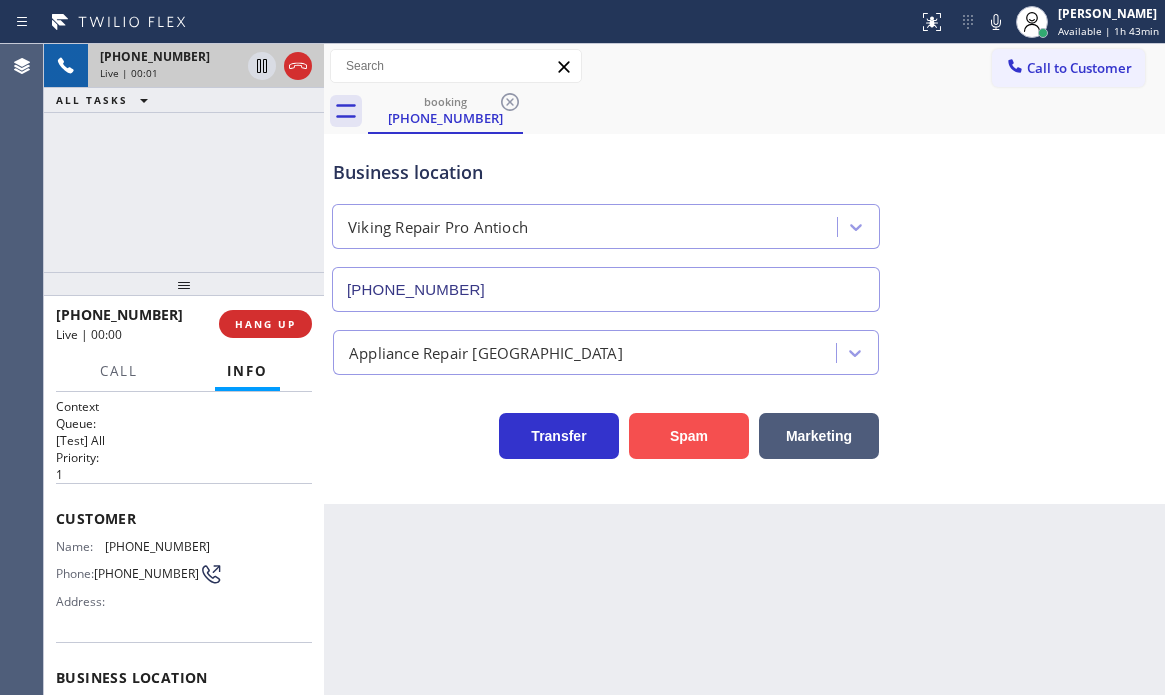 click on "Spam" at bounding box center (689, 436) 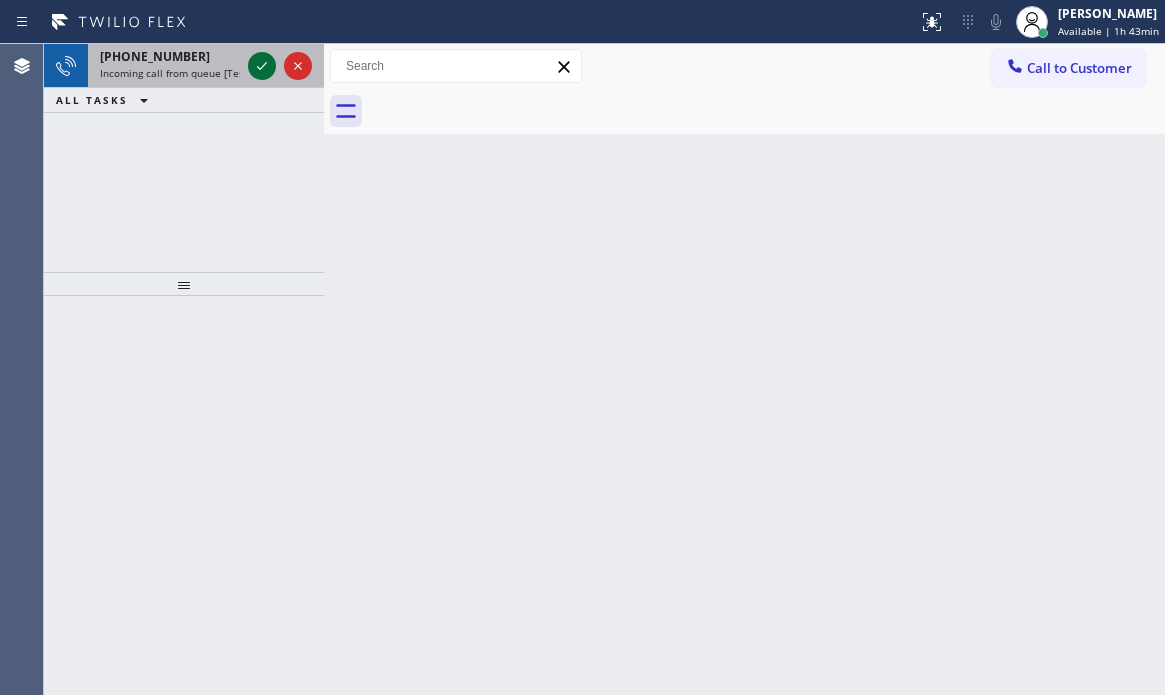 click 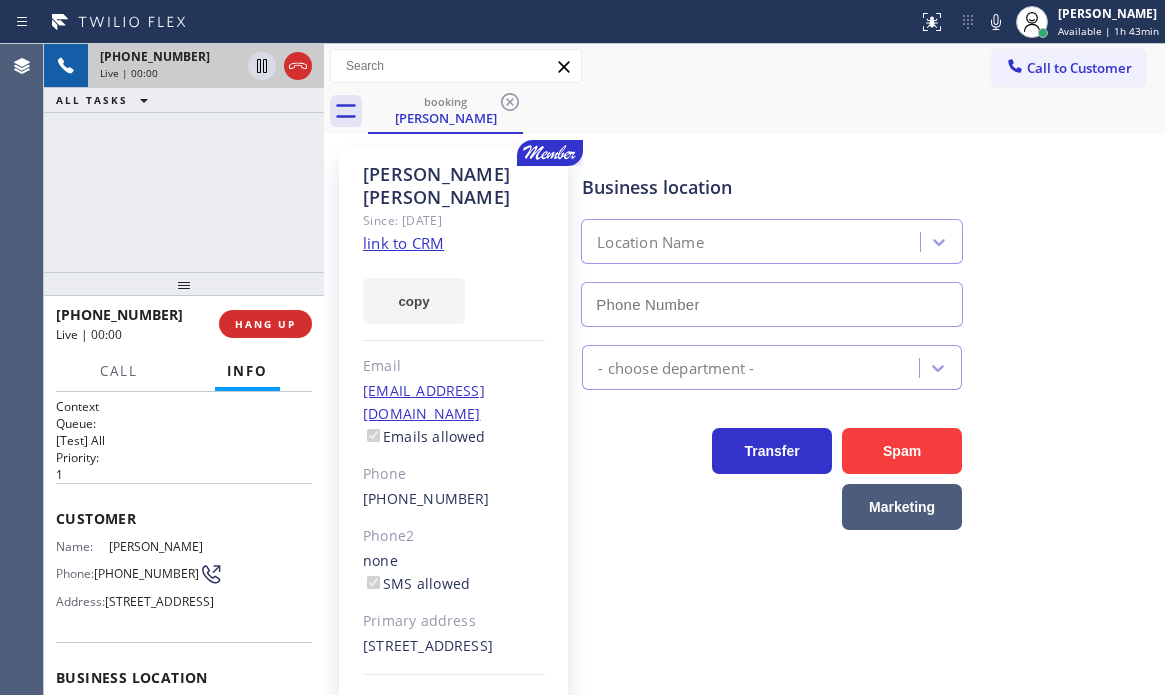 type on "[PHONE_NUMBER]" 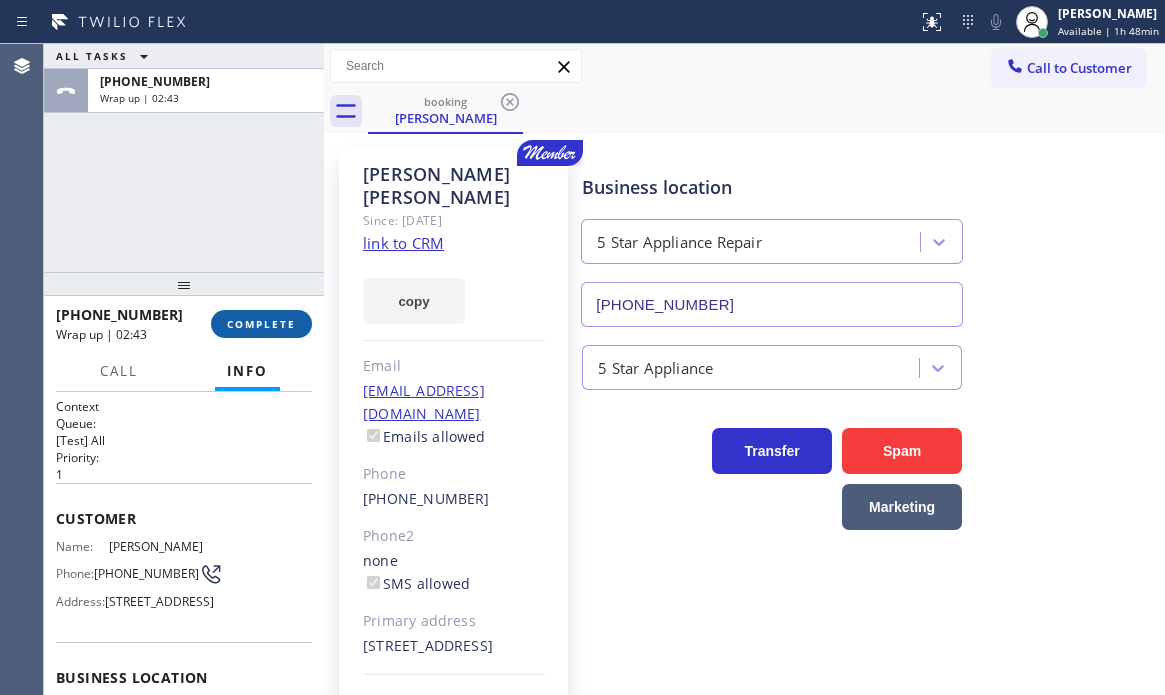 click on "COMPLETE" at bounding box center [261, 324] 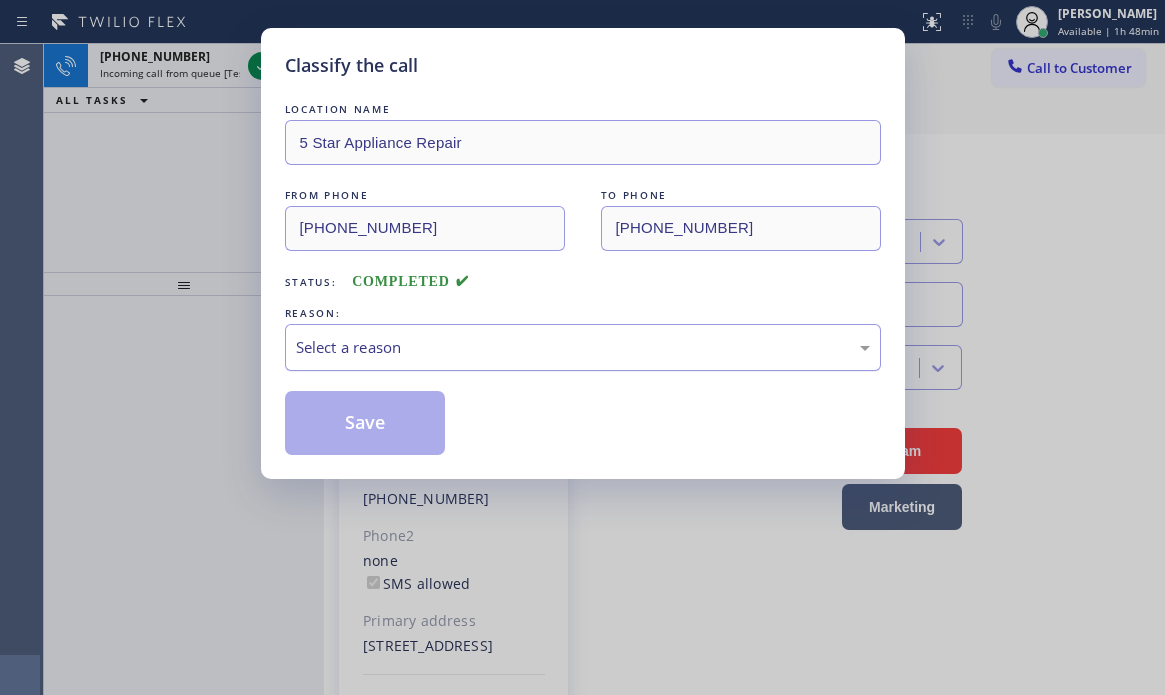 click on "Select a reason" at bounding box center [583, 347] 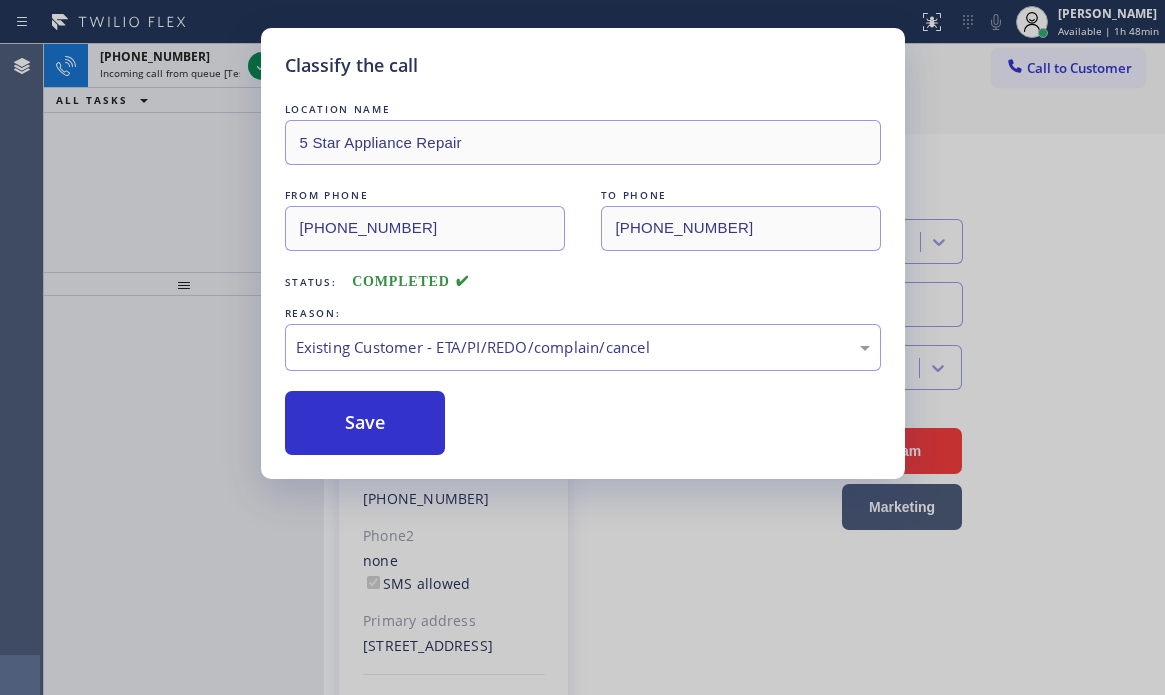 click on "Classify the call LOCATION NAME 5 Star Appliance Repair FROM PHONE [PHONE_NUMBER] TO PHONE [PHONE_NUMBER] Status: COMPLETED REASON: Existing Customer - ETA/PI/REDO/complain/cancel Save" at bounding box center [582, 347] 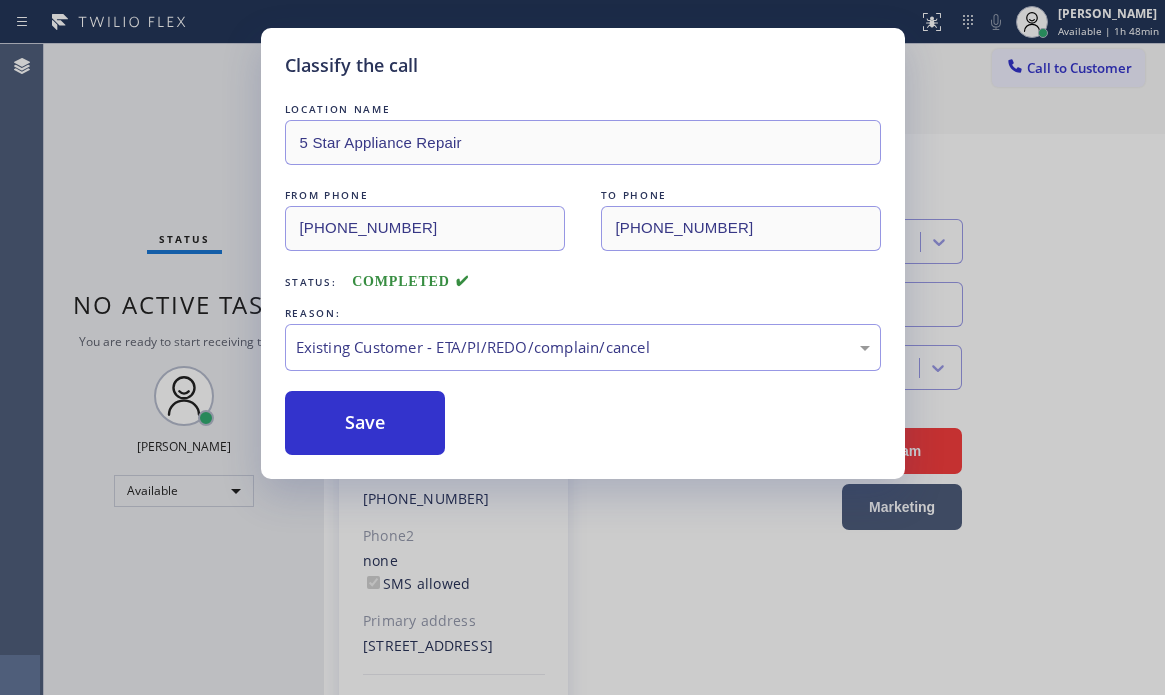 click on "LOCATION NAME 5 Star Appliance Repair FROM PHONE [PHONE_NUMBER] TO PHONE [PHONE_NUMBER] Status: COMPLETED REASON: Existing Customer - ETA/PI/REDO/complain/cancel Save" at bounding box center (583, 277) 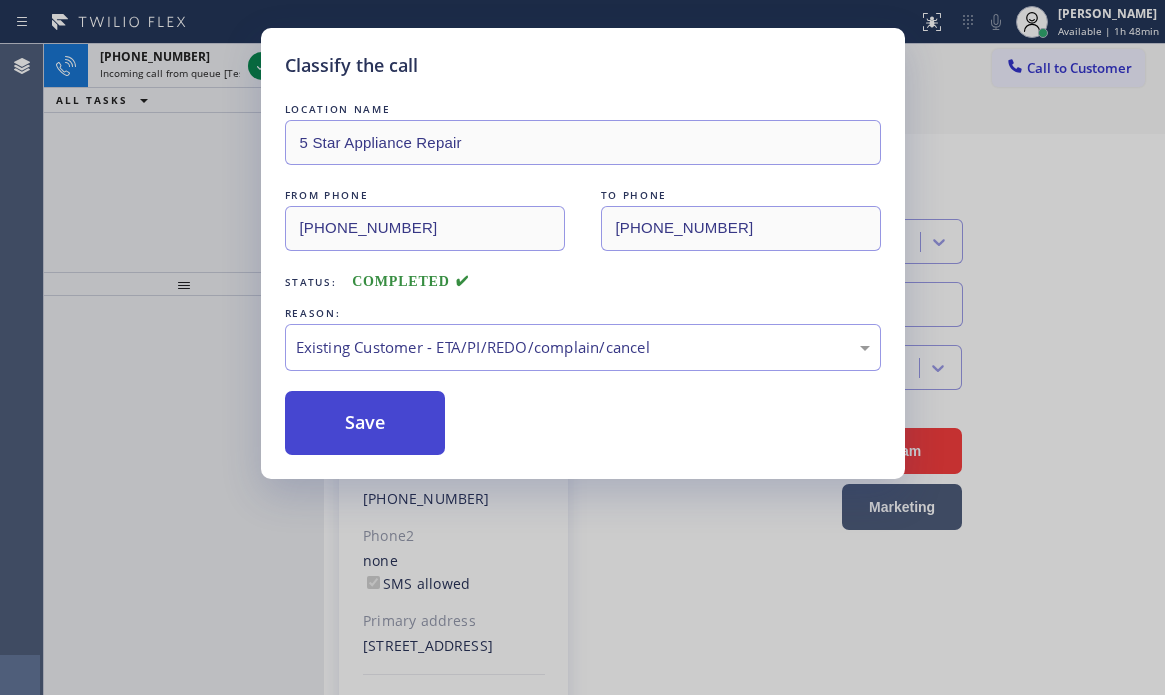 click on "Save" at bounding box center [365, 423] 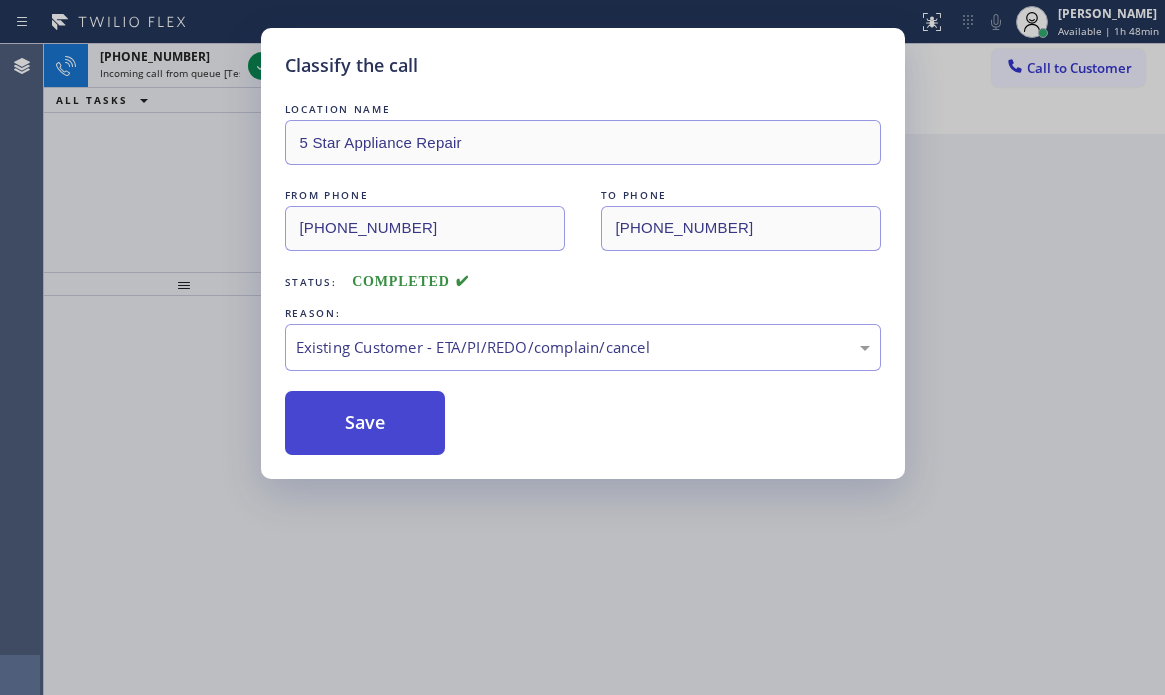 drag, startPoint x: 302, startPoint y: 421, endPoint x: 229, endPoint y: 299, distance: 142.17242 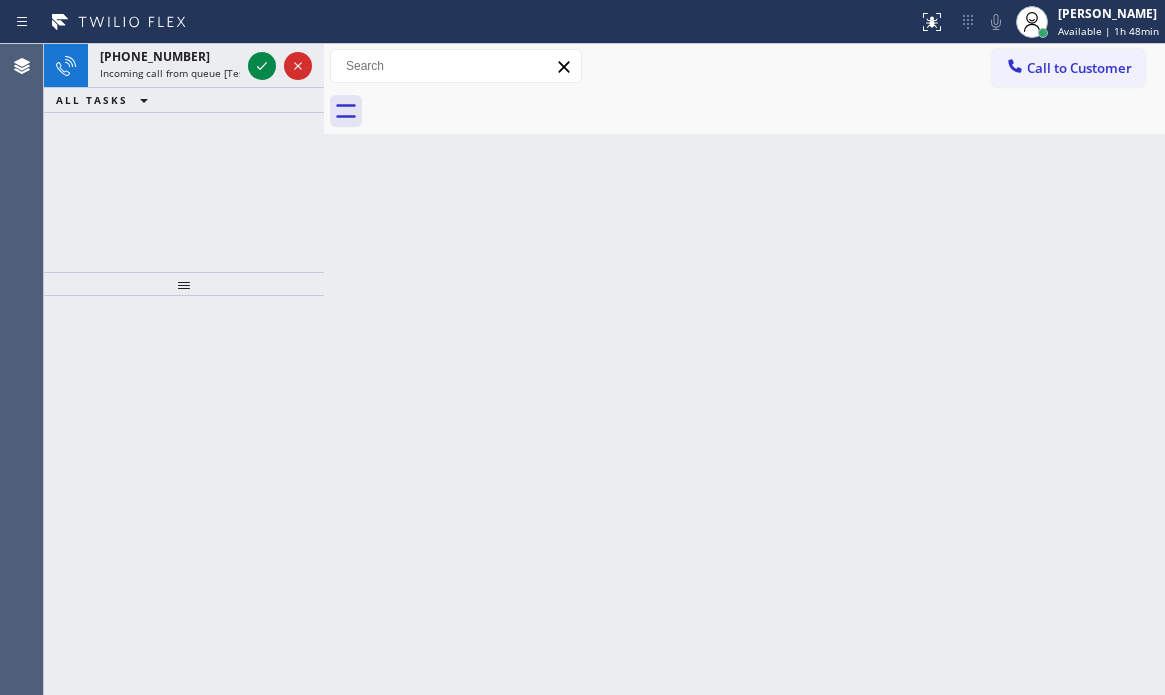 drag, startPoint x: 175, startPoint y: 166, endPoint x: 237, endPoint y: 89, distance: 98.85848 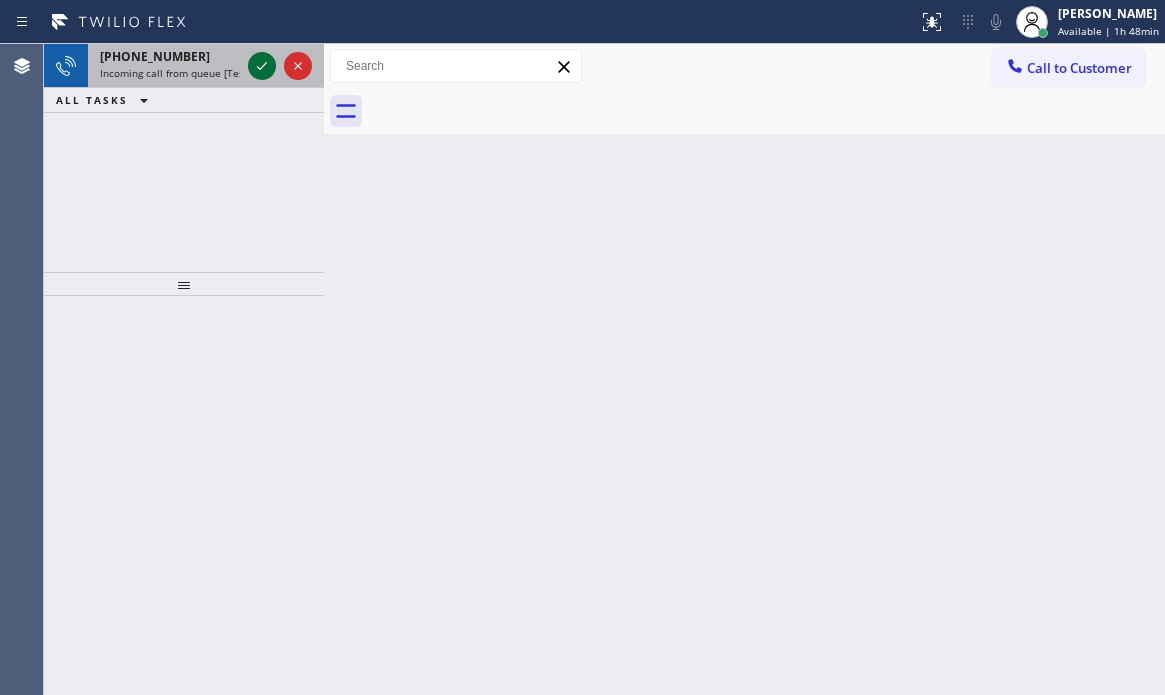 click 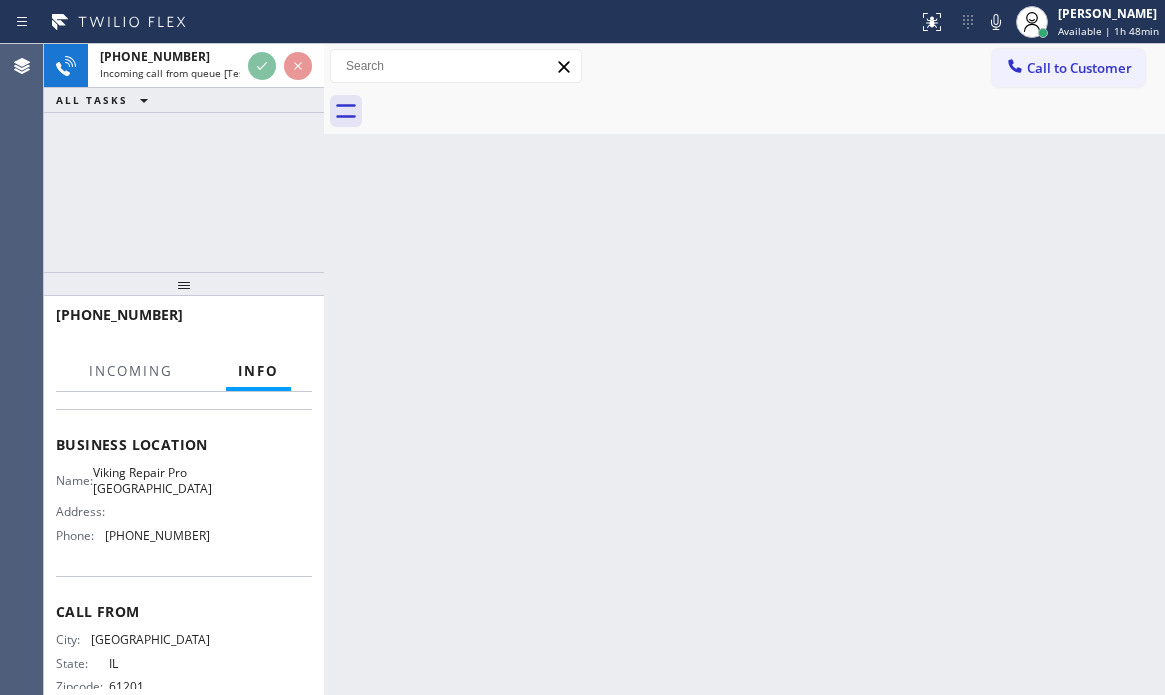 scroll, scrollTop: 279, scrollLeft: 0, axis: vertical 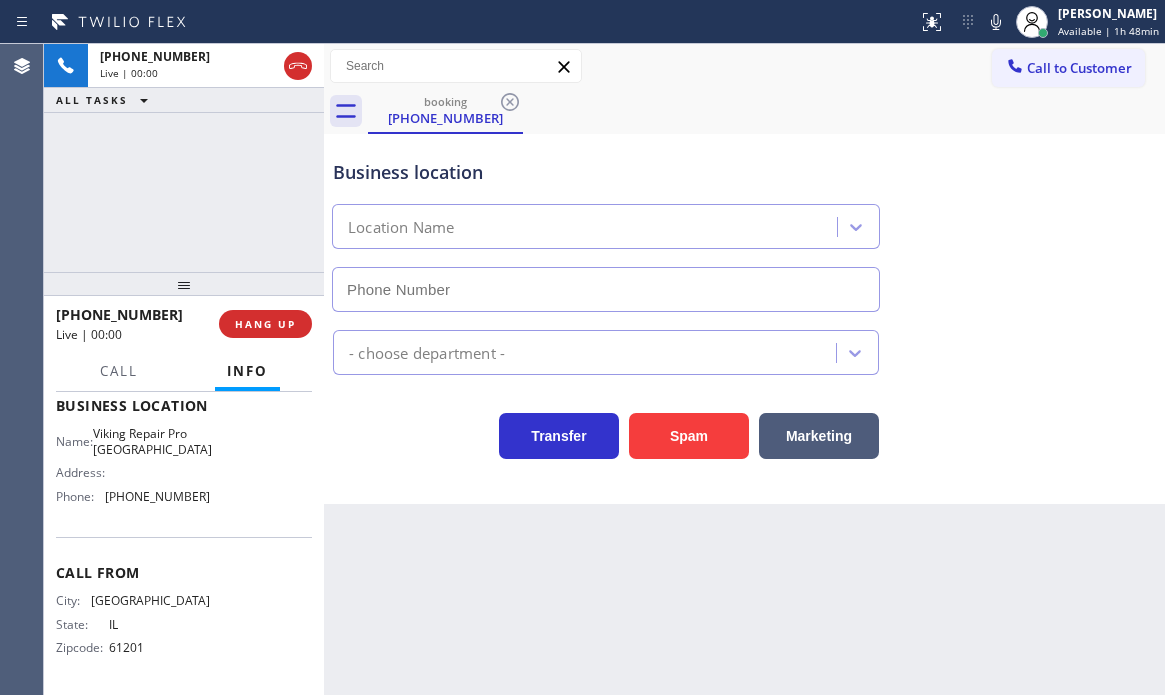type on "[PHONE_NUMBER]" 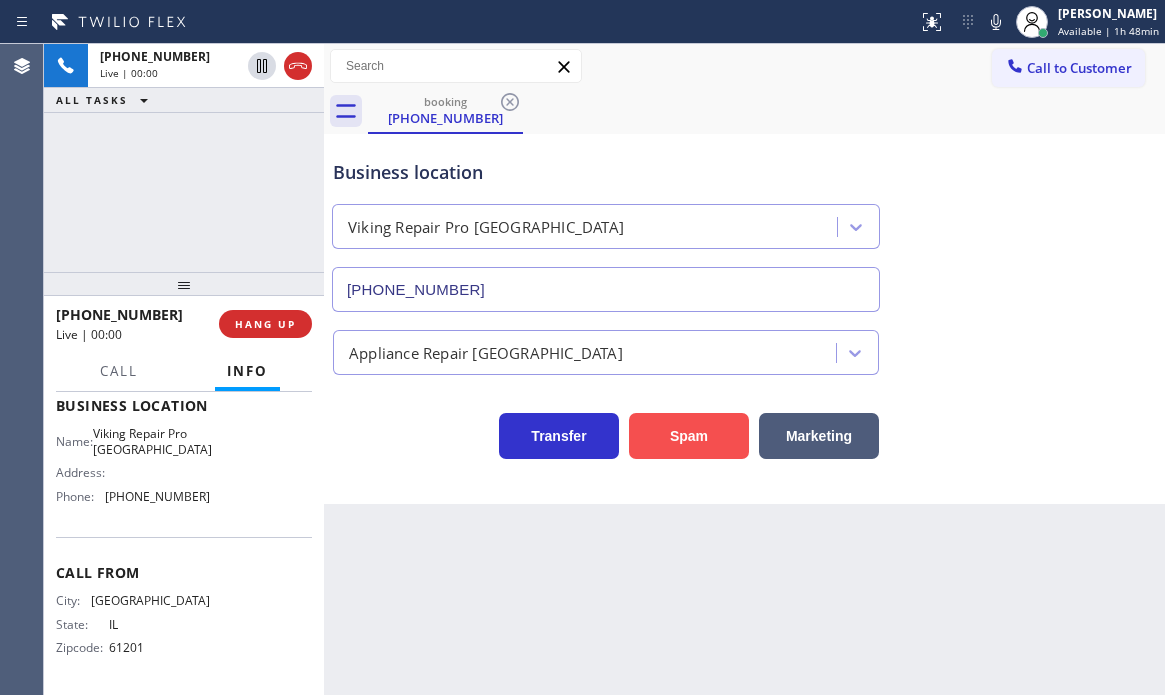 drag, startPoint x: 671, startPoint y: 439, endPoint x: 684, endPoint y: 442, distance: 13.341664 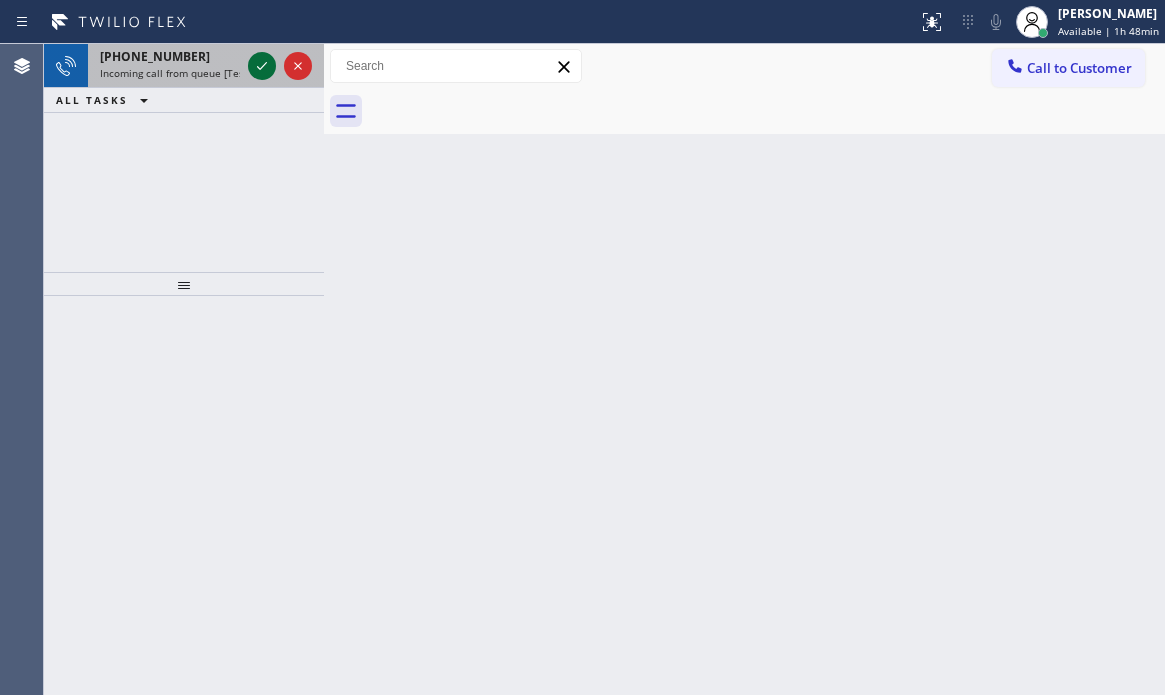 click 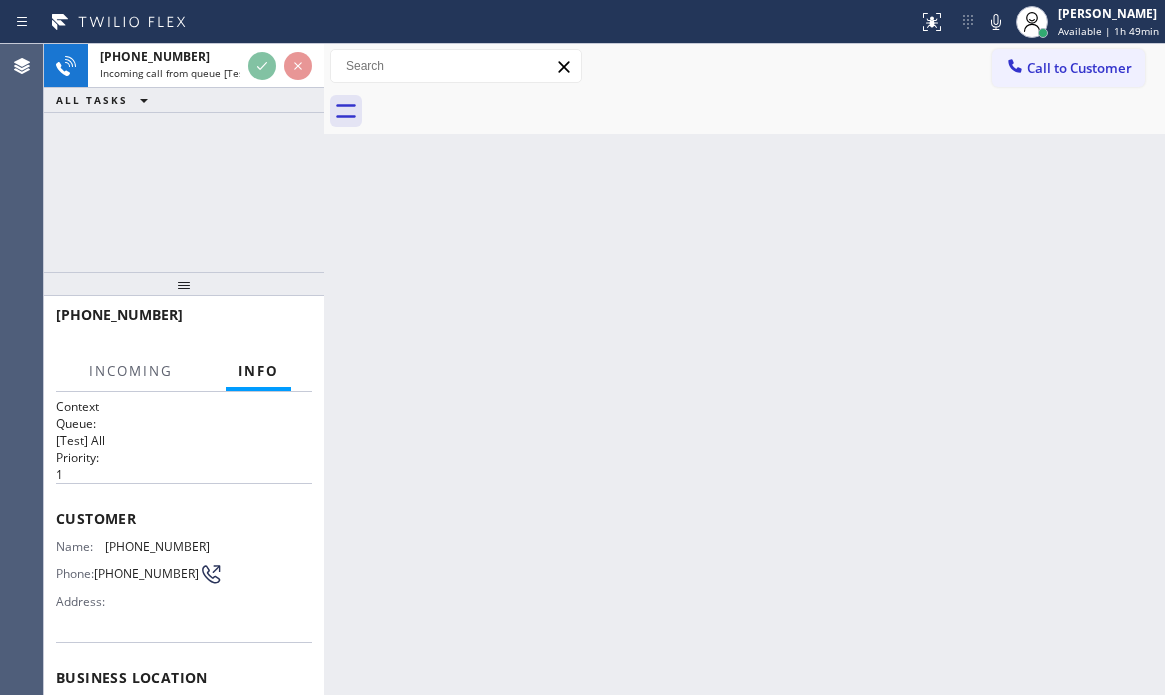 scroll, scrollTop: 200, scrollLeft: 0, axis: vertical 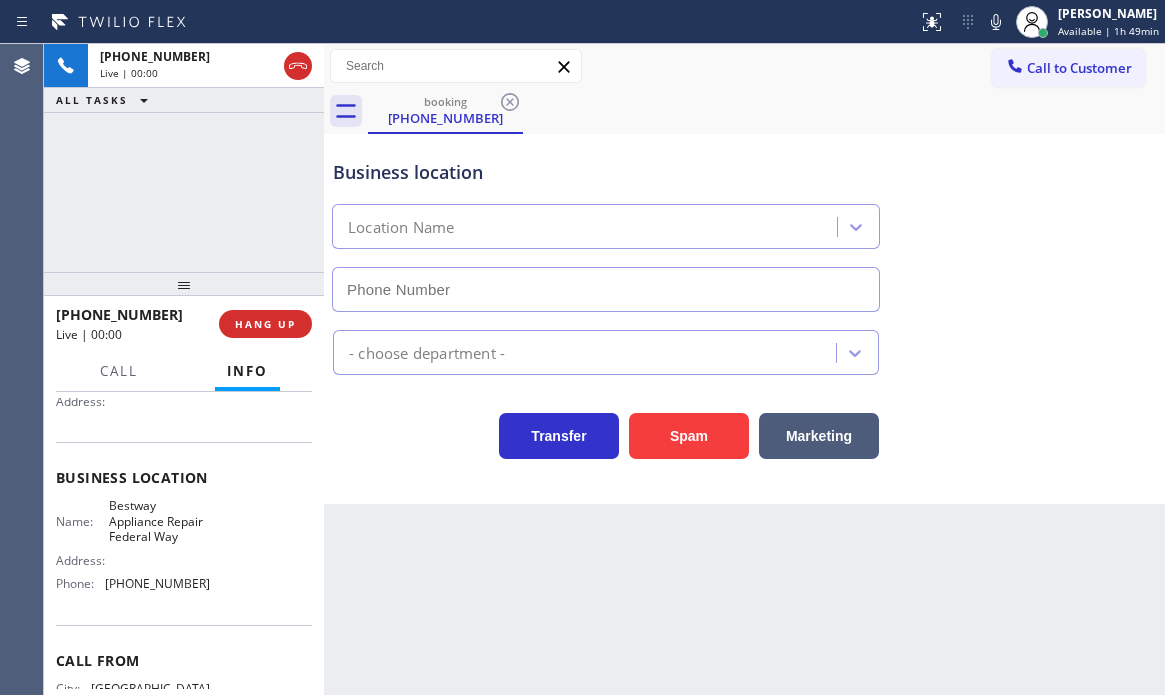 type on "[PHONE_NUMBER]" 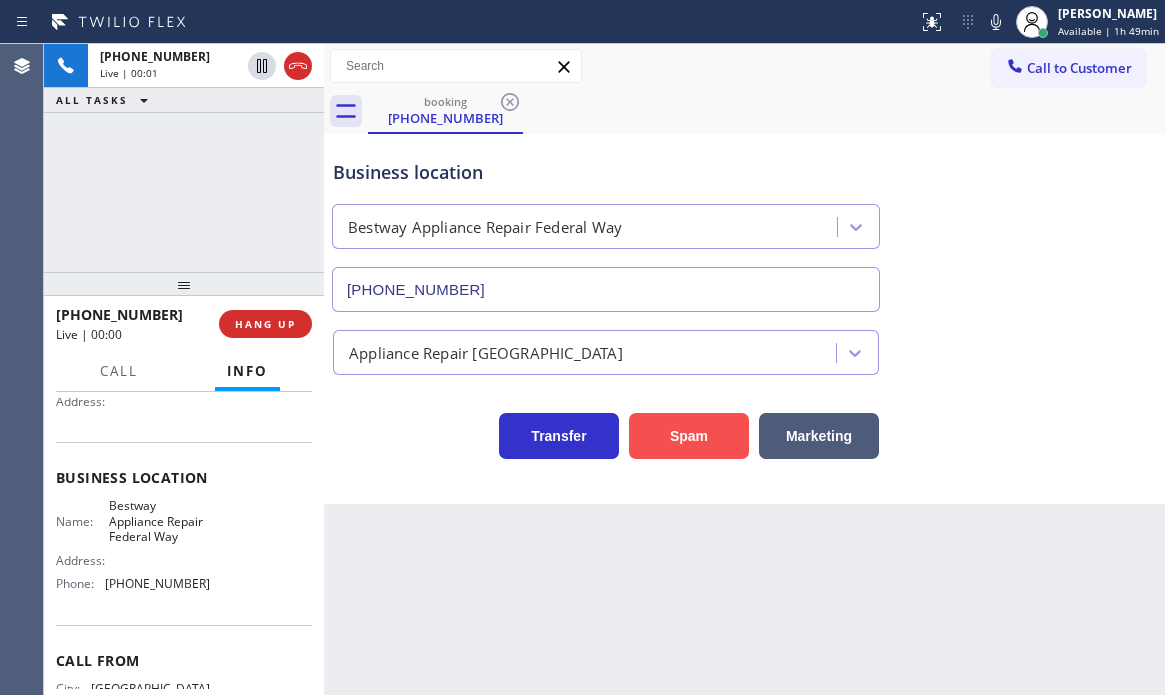 click on "Spam" at bounding box center (689, 436) 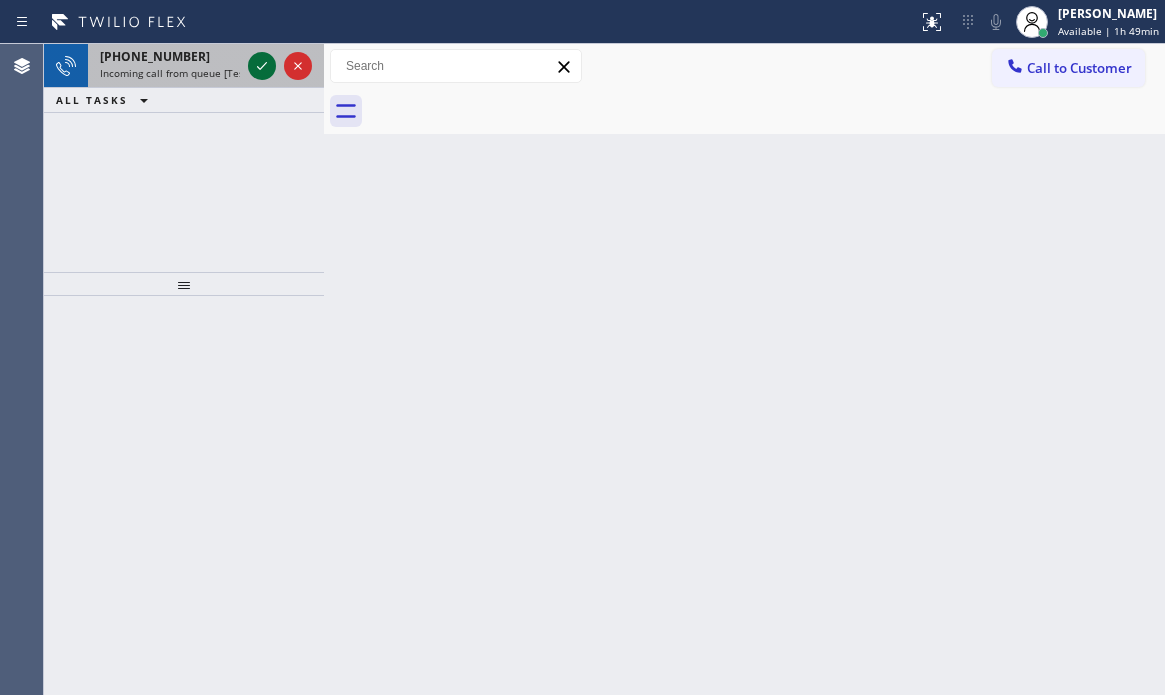 click 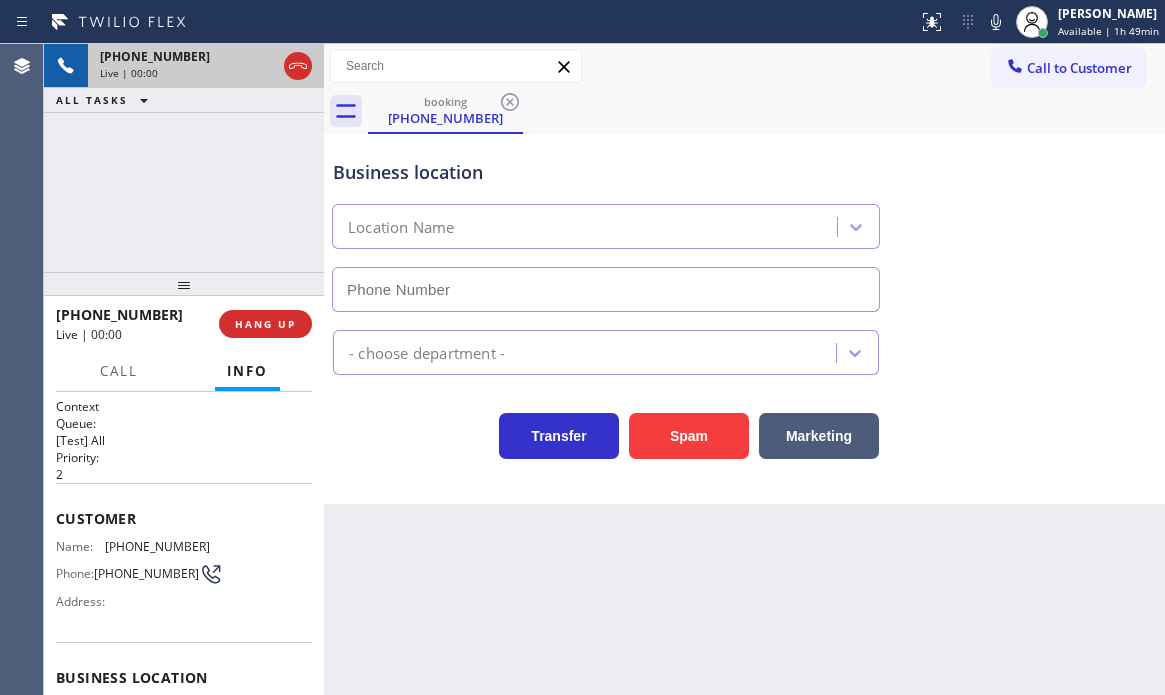 type on "[PHONE_NUMBER]" 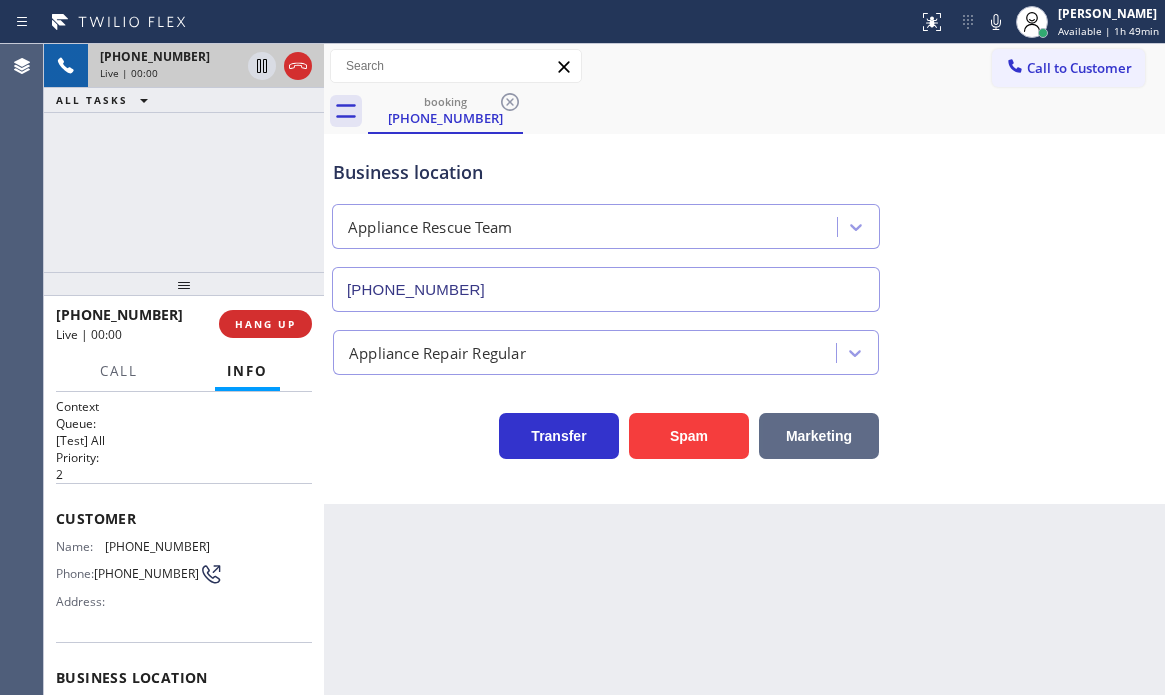 drag, startPoint x: 682, startPoint y: 422, endPoint x: 804, endPoint y: 432, distance: 122.40915 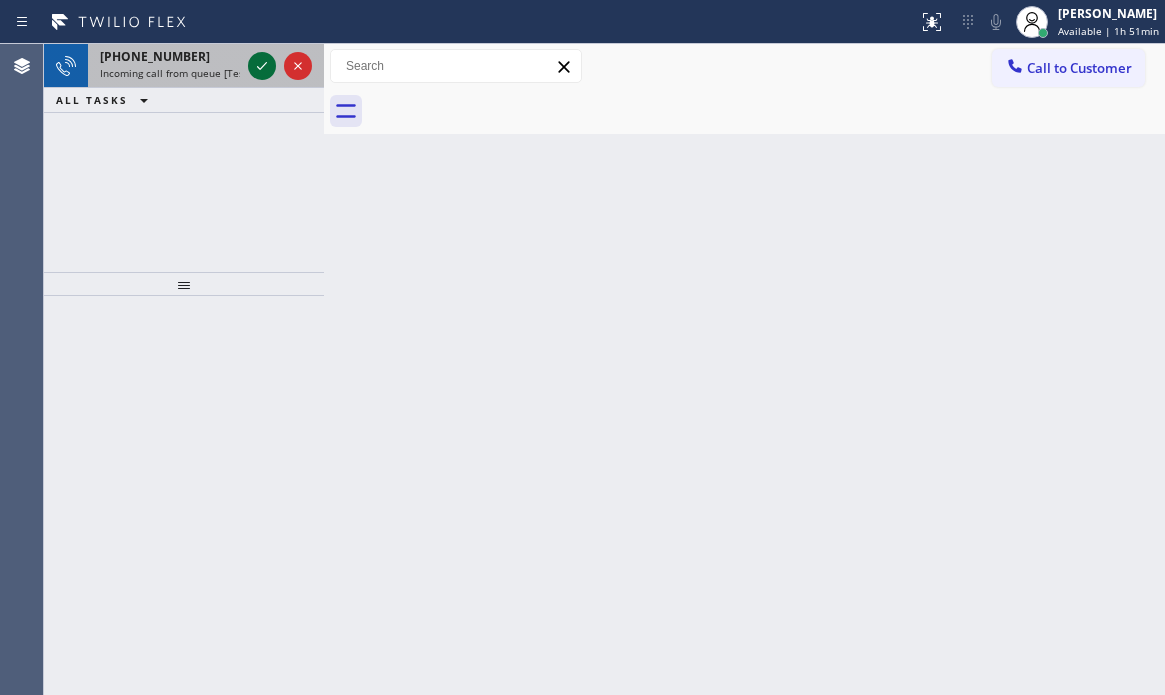 click 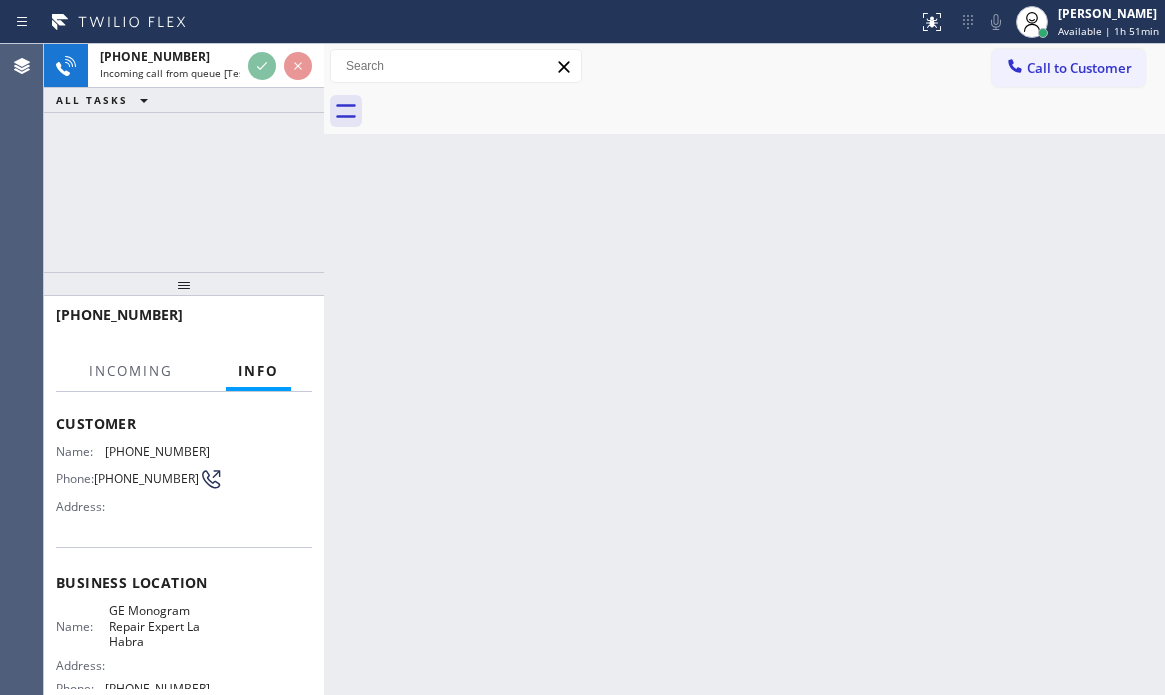 scroll, scrollTop: 294, scrollLeft: 0, axis: vertical 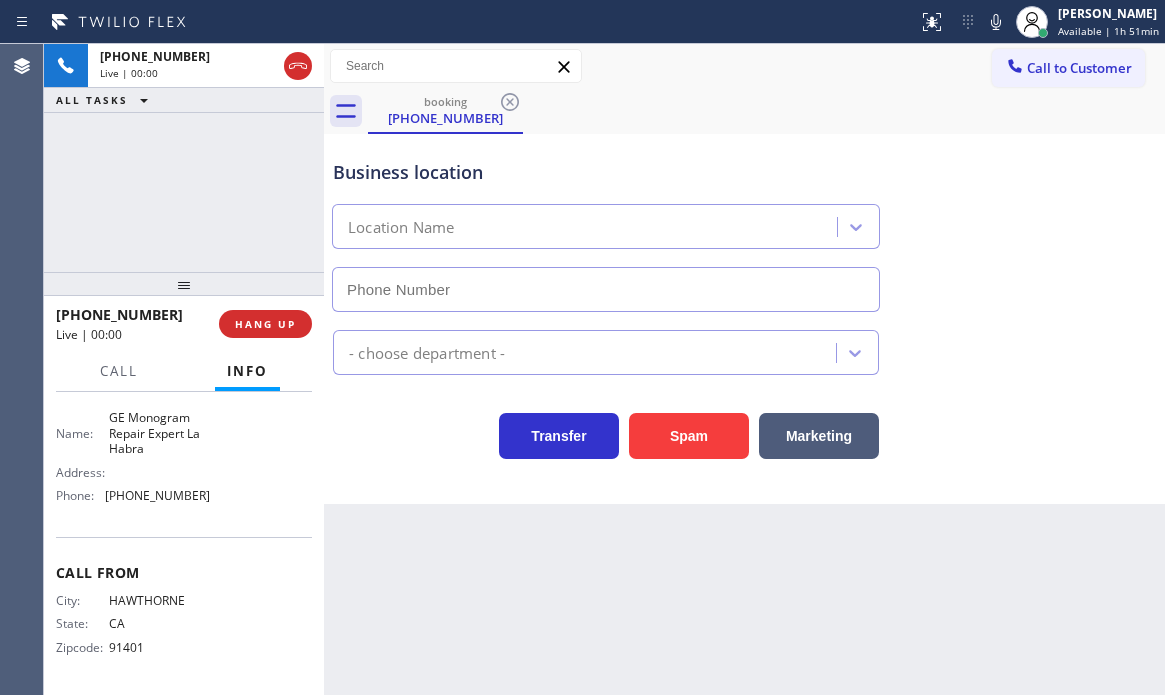 type on "[PHONE_NUMBER]" 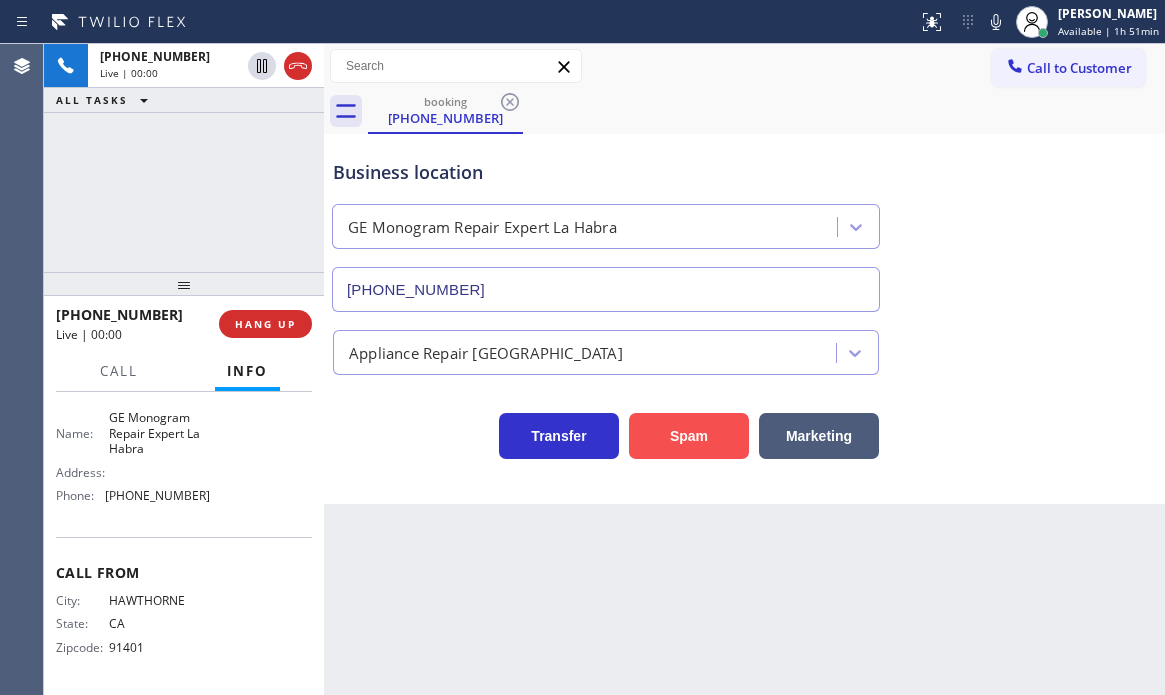 click on "Spam" at bounding box center (689, 436) 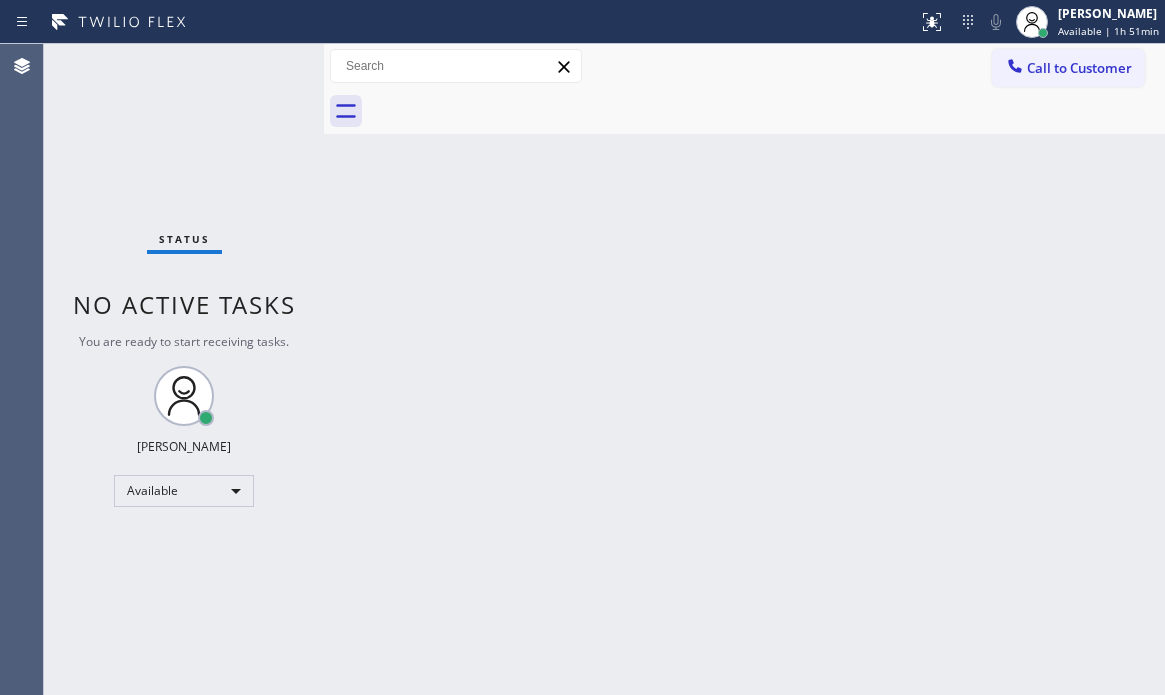 click on "Status   No active tasks     You are ready to start receiving tasks.   [PERSON_NAME] Available" at bounding box center [184, 369] 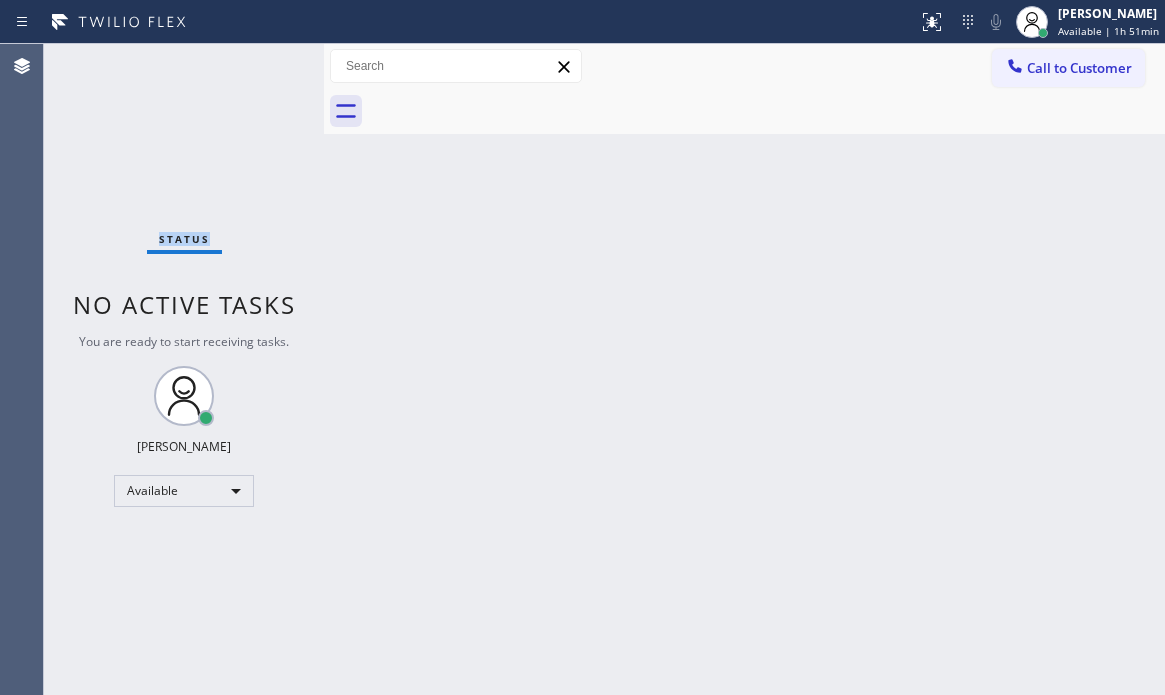 click on "Status   No active tasks     You are ready to start receiving tasks.   [PERSON_NAME] Available" at bounding box center [184, 369] 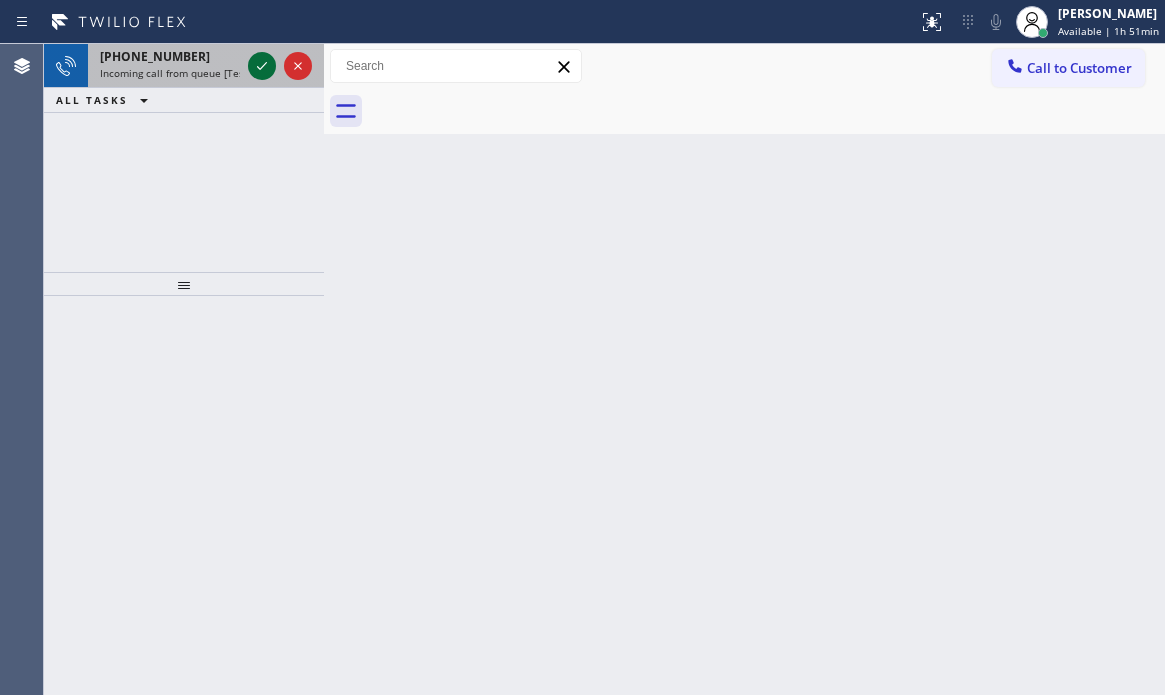 click 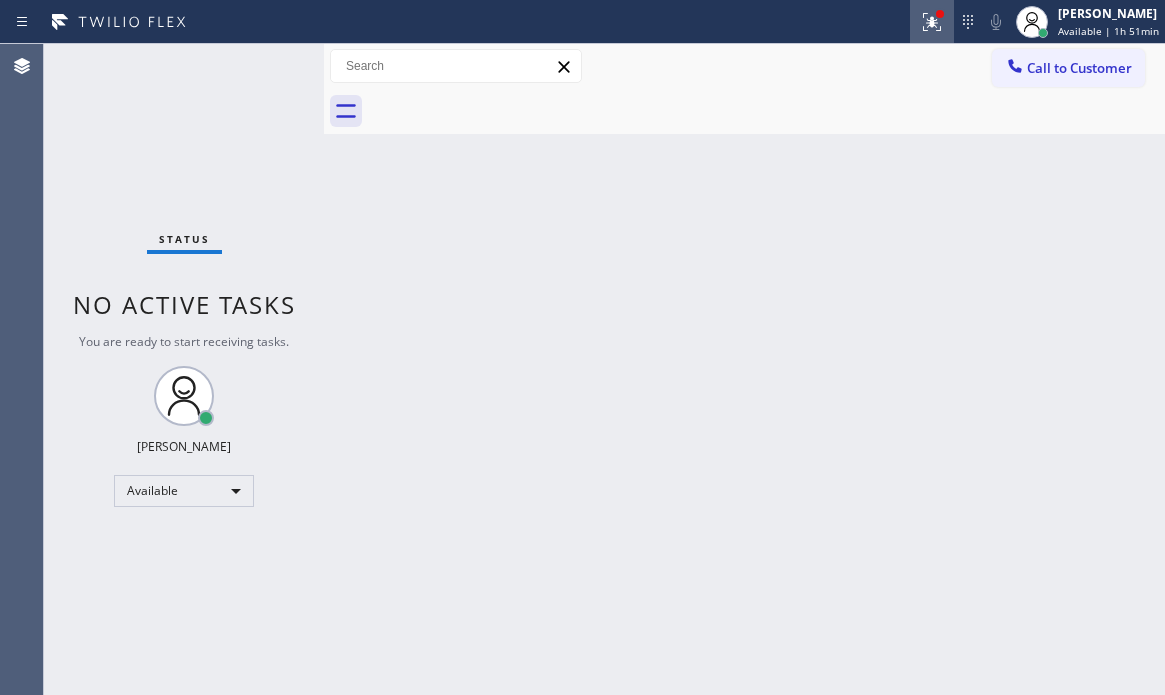 click at bounding box center (932, 22) 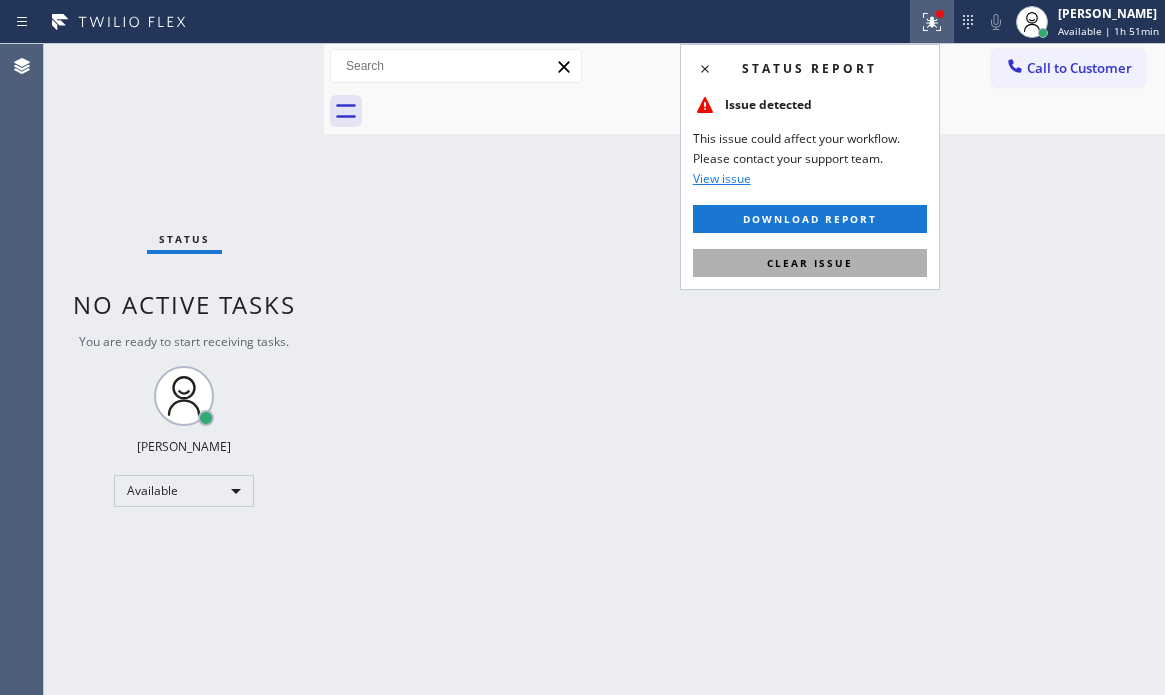 click on "Clear issue" at bounding box center (810, 263) 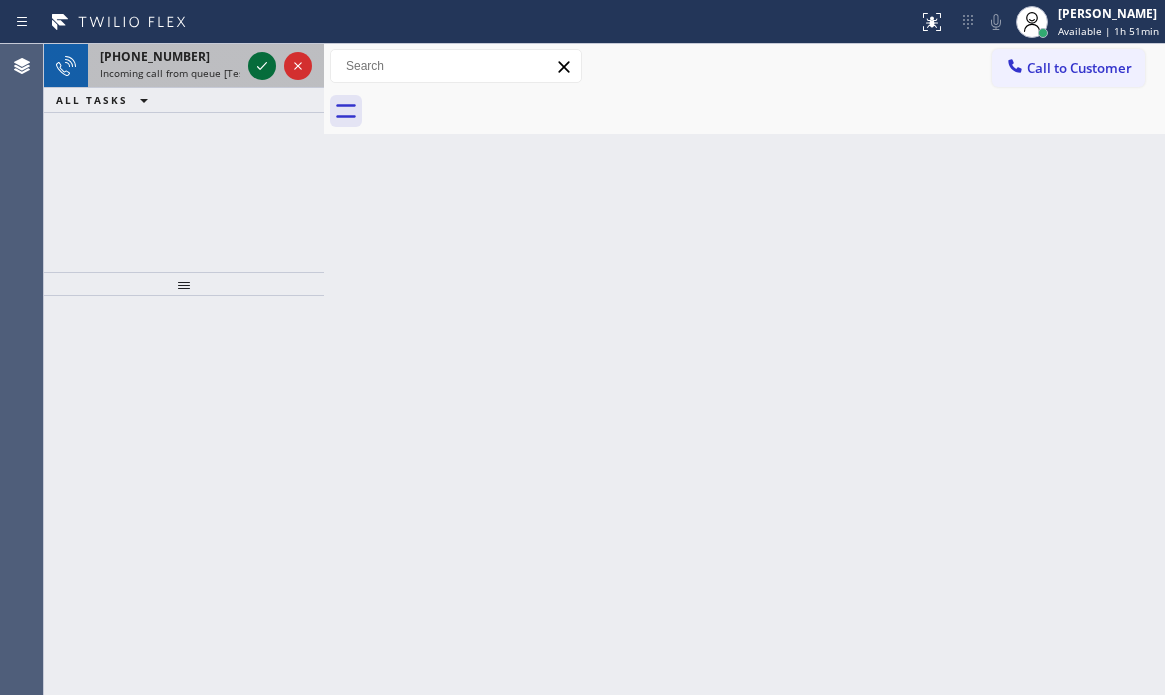click 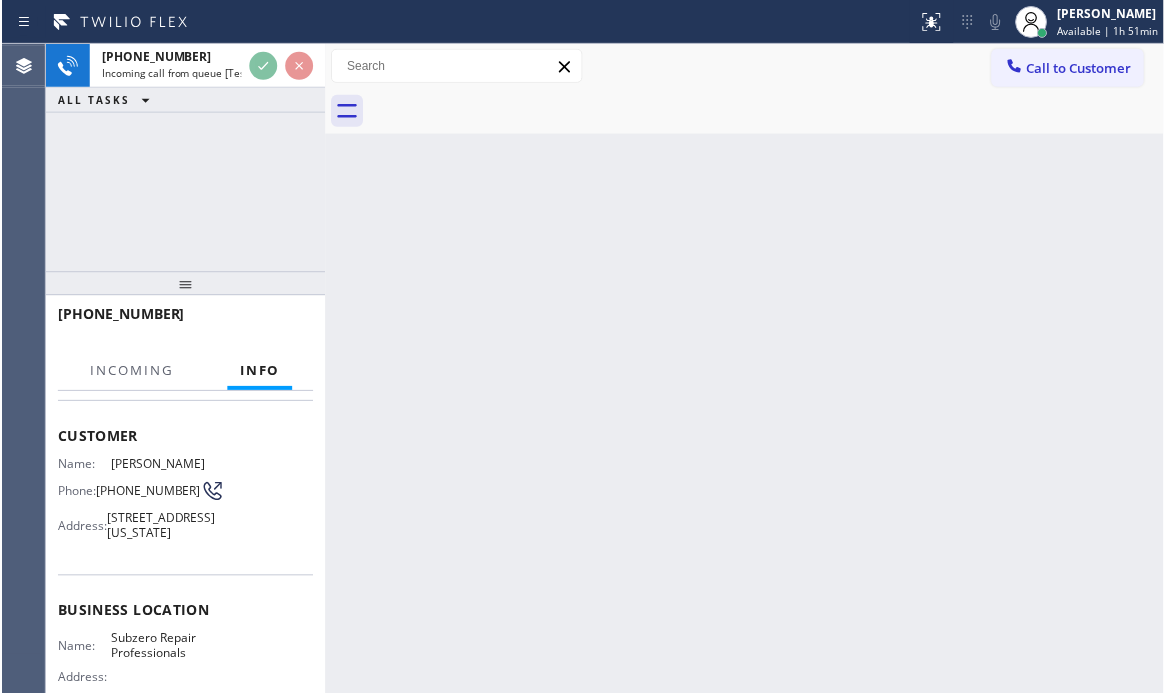 scroll, scrollTop: 200, scrollLeft: 0, axis: vertical 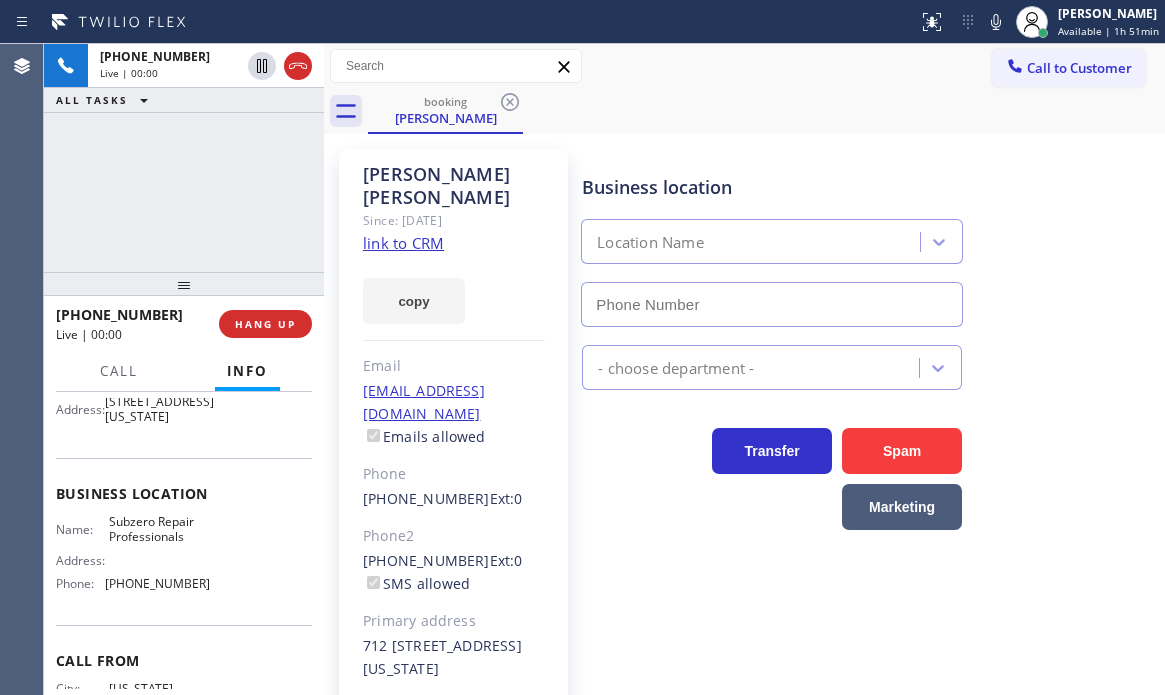 type on "[PHONE_NUMBER]" 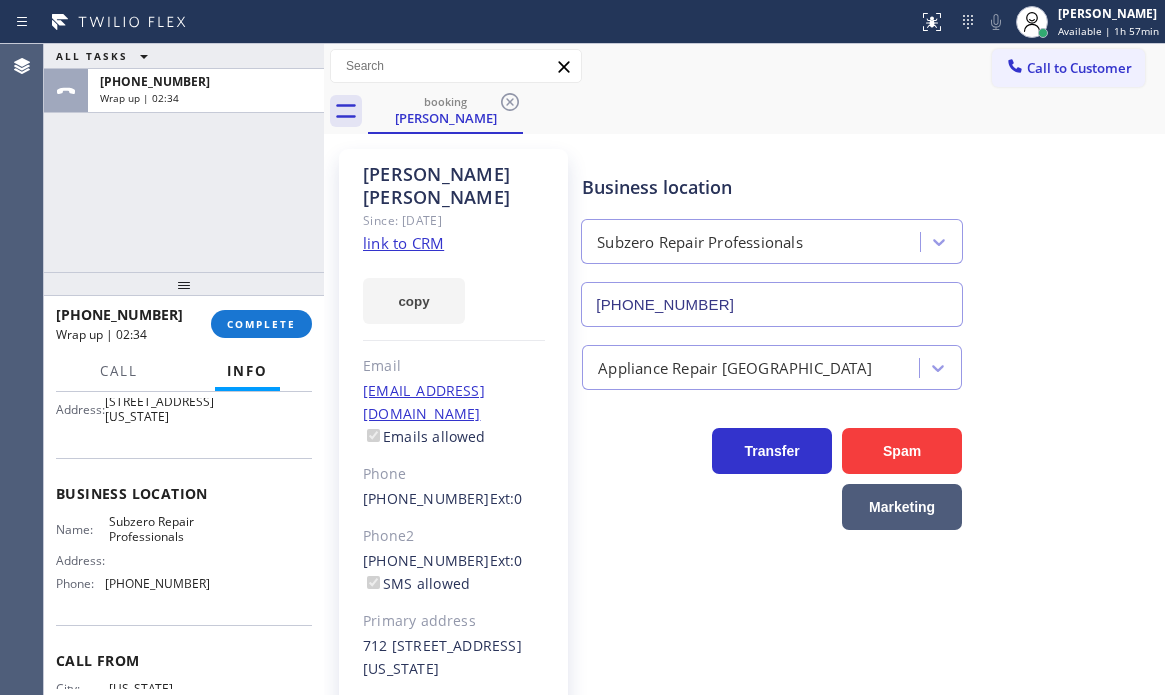 drag, startPoint x: 249, startPoint y: 308, endPoint x: 327, endPoint y: 325, distance: 79.83107 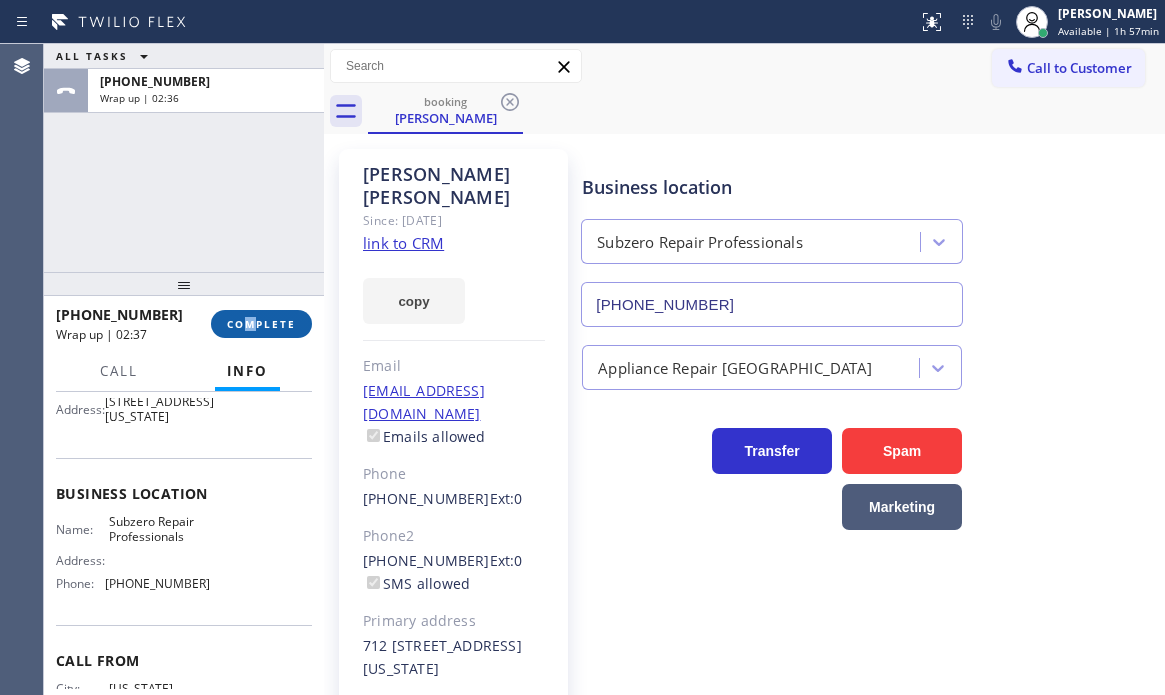 click on "COMPLETE" at bounding box center (261, 324) 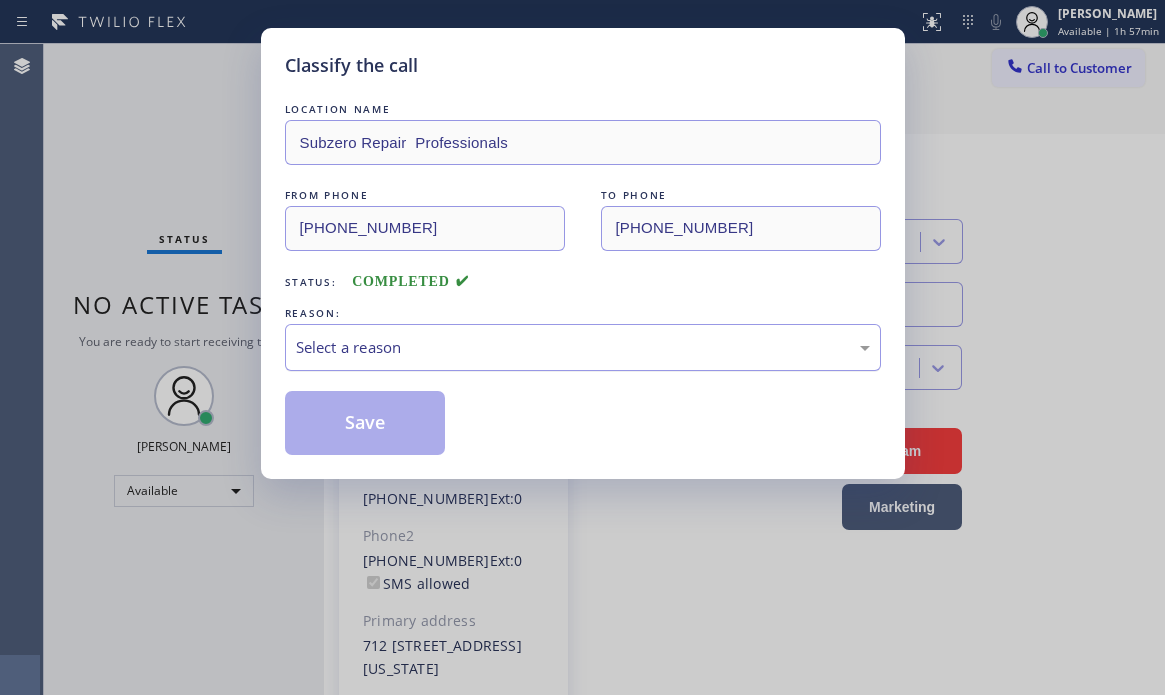 click on "Select a reason" at bounding box center [583, 347] 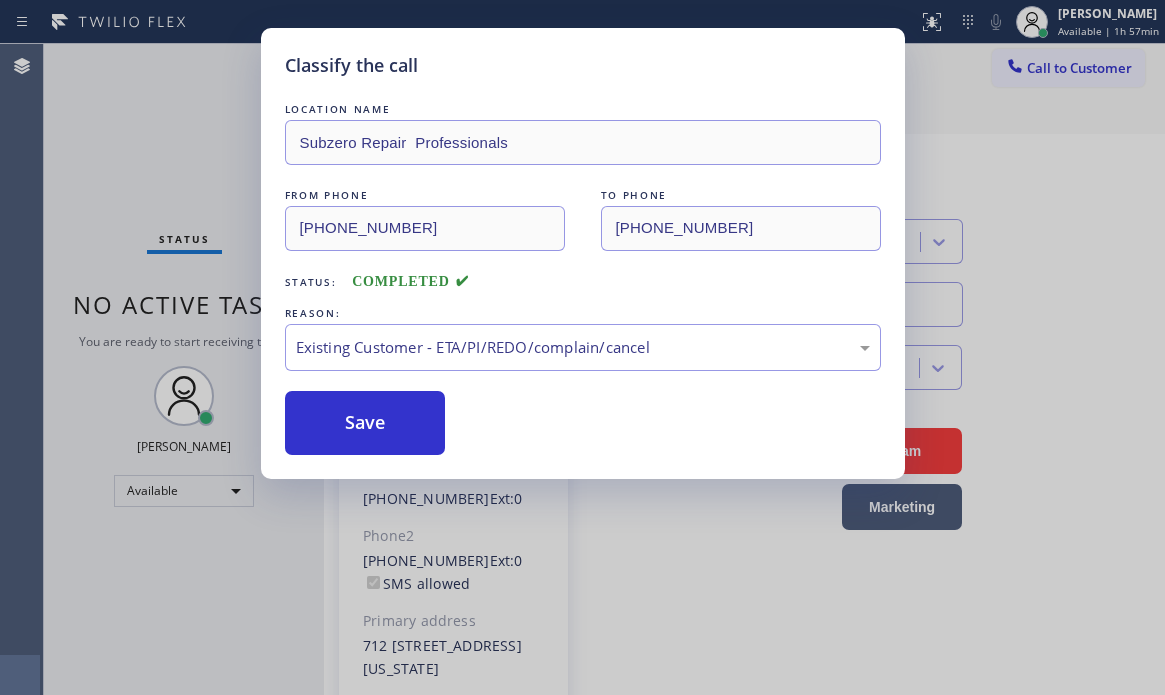 drag, startPoint x: 346, startPoint y: 428, endPoint x: 434, endPoint y: 455, distance: 92.0489 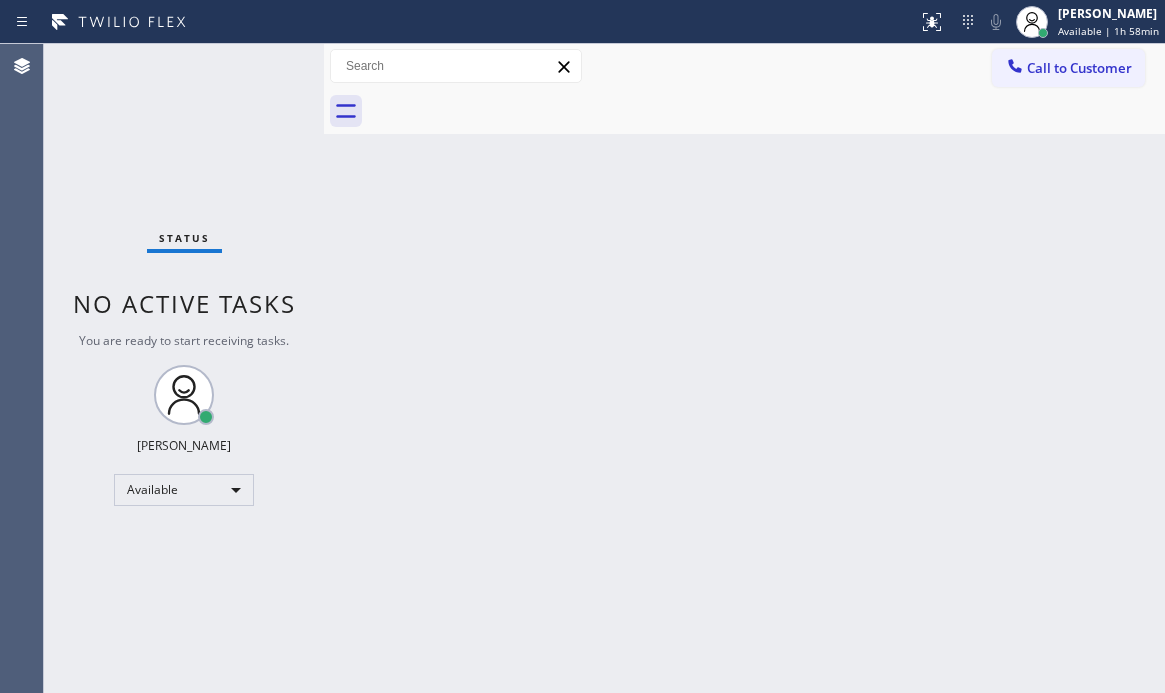 click on "Status   No active tasks     You are ready to start receiving tasks.   [PERSON_NAME] Available" at bounding box center (184, 368) 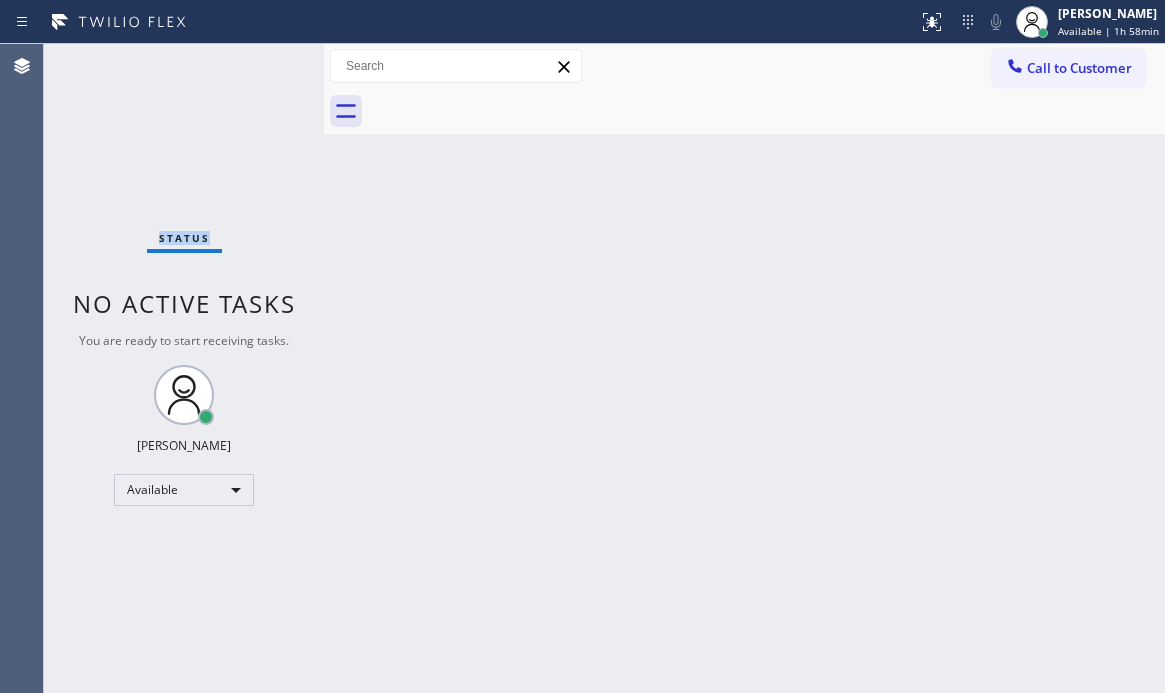 click on "Status   No active tasks     You are ready to start receiving tasks.   [PERSON_NAME] Available" at bounding box center (184, 368) 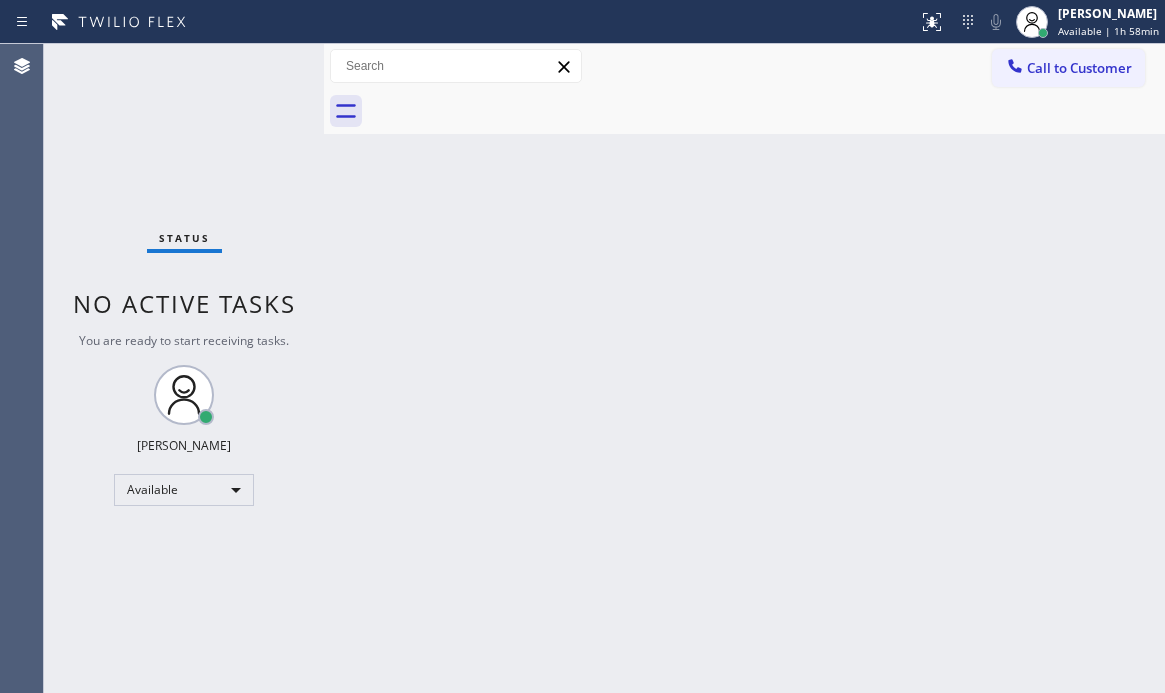 click on "Status   No active tasks     You are ready to start receiving tasks.   [PERSON_NAME] Available" at bounding box center (184, 368) 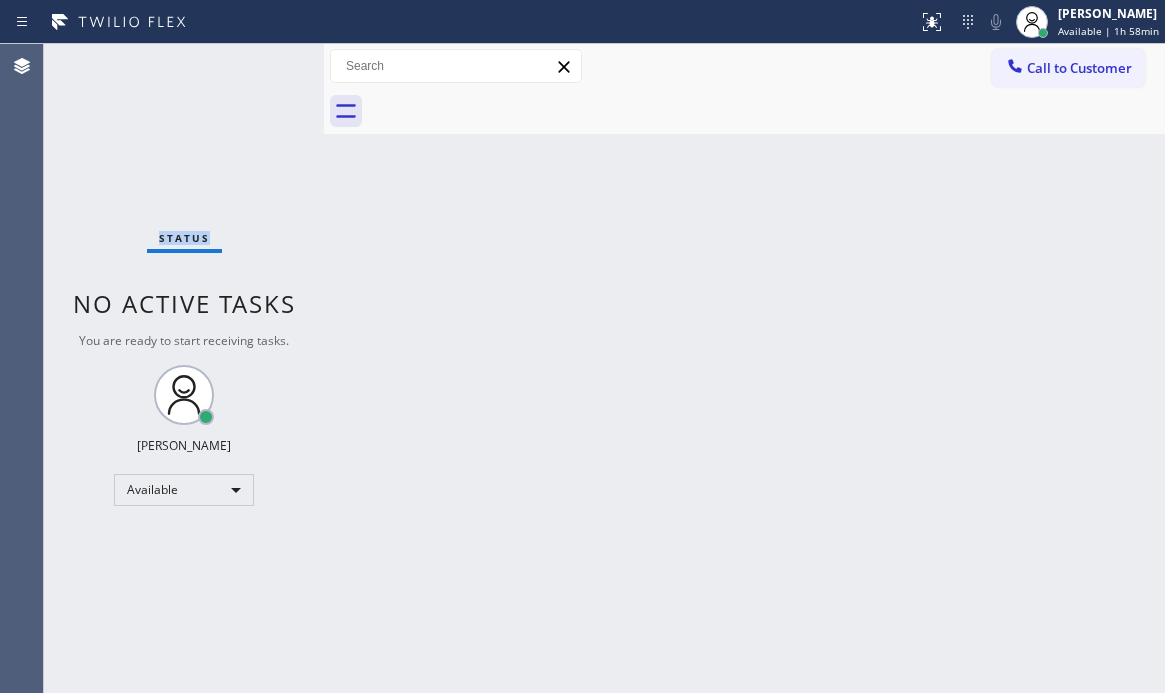 click on "Status   No active tasks     You are ready to start receiving tasks.   [PERSON_NAME] Available" at bounding box center (184, 368) 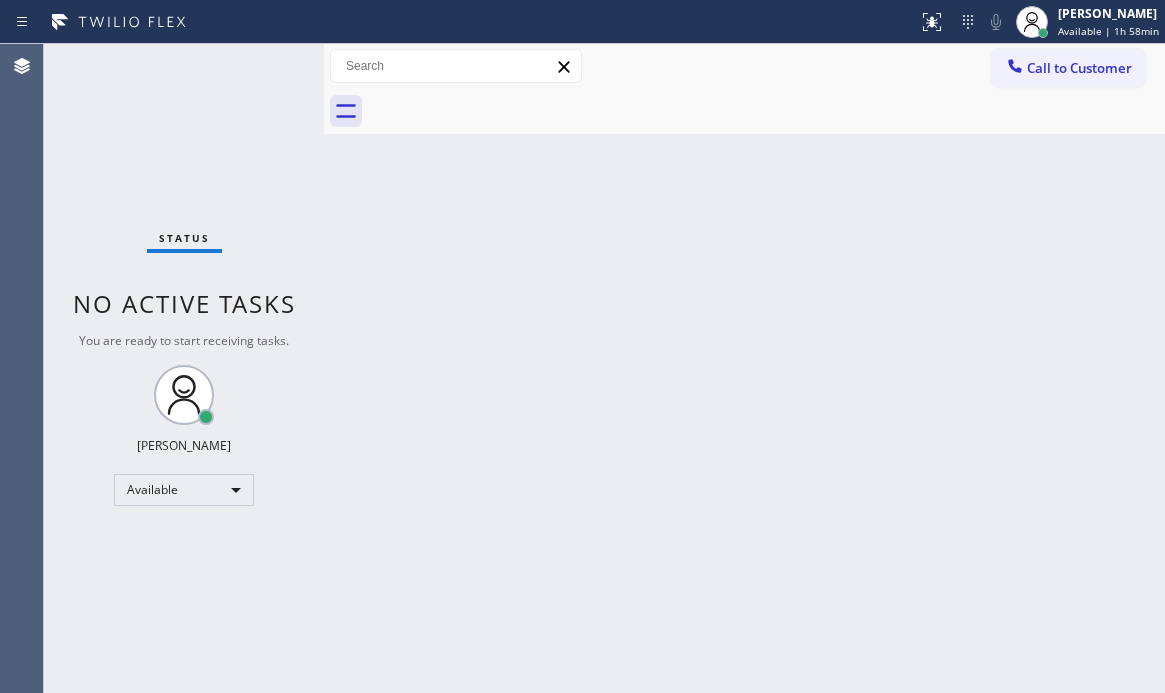 click on "Status   No active tasks     You are ready to start receiving tasks.   [PERSON_NAME] Available" at bounding box center (184, 368) 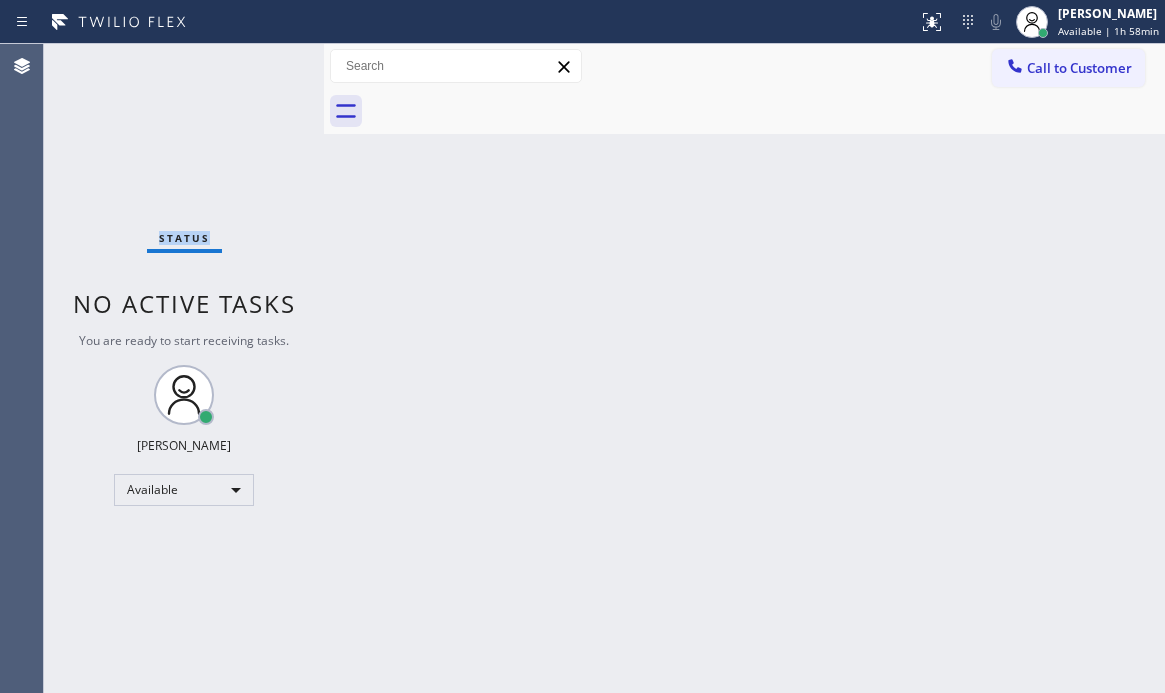click on "Status   No active tasks     You are ready to start receiving tasks.   [PERSON_NAME] Available" at bounding box center (184, 368) 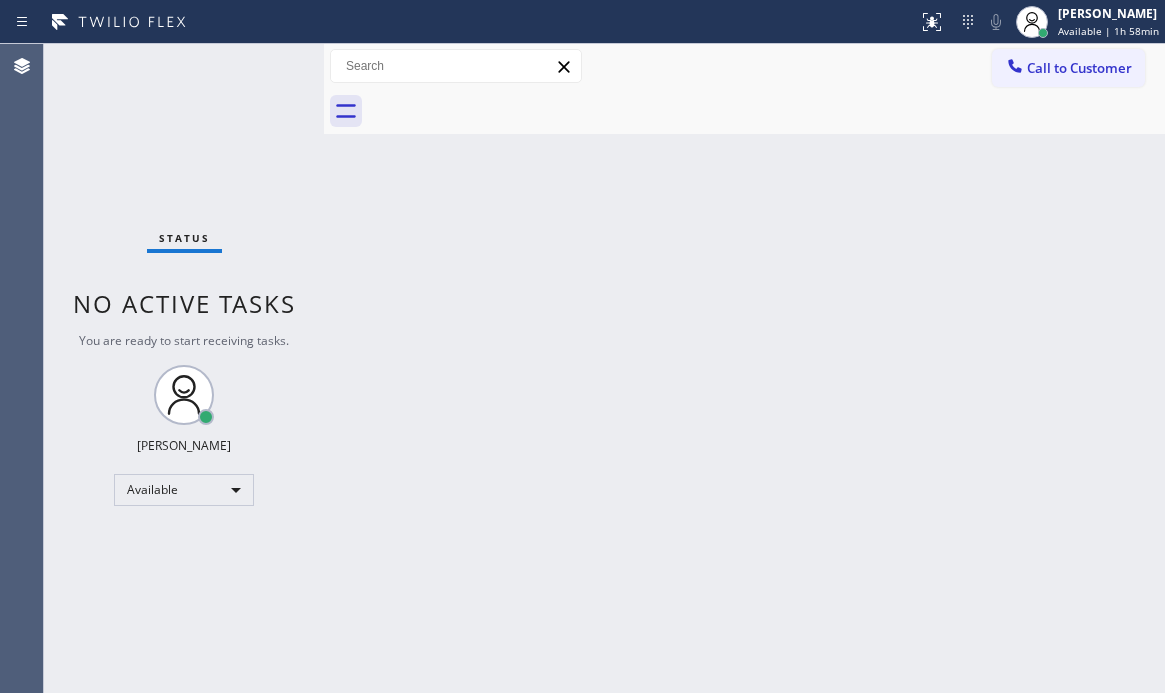 click on "Status   No active tasks     You are ready to start receiving tasks.   [PERSON_NAME] Available" at bounding box center (184, 368) 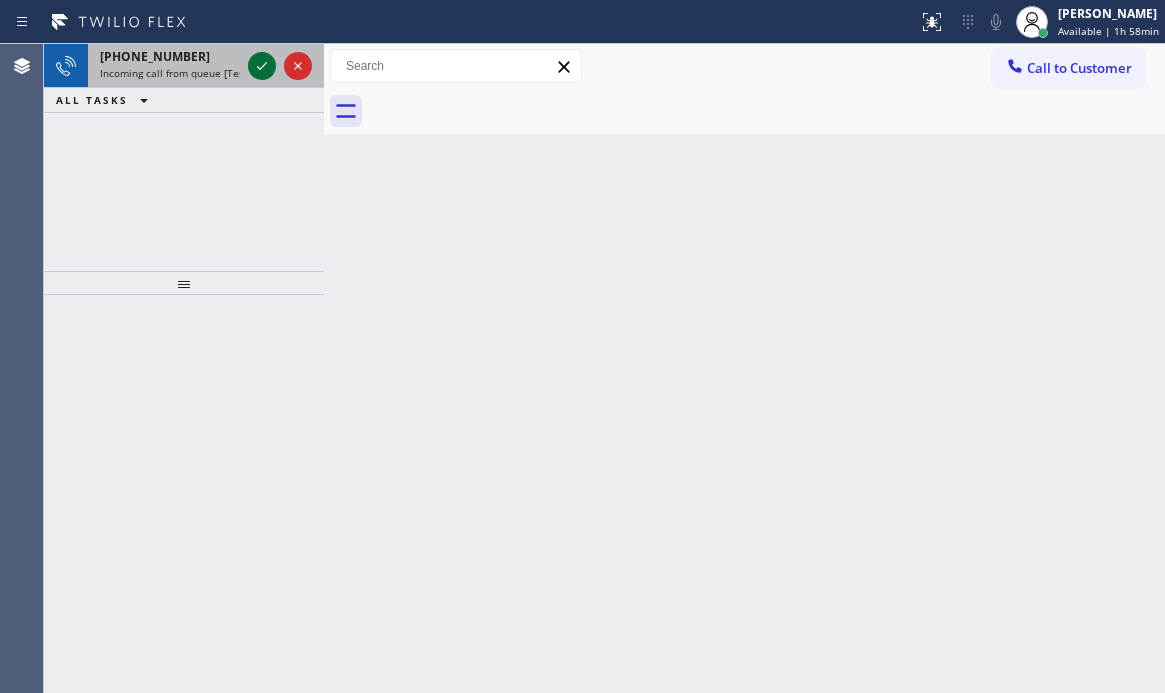 click 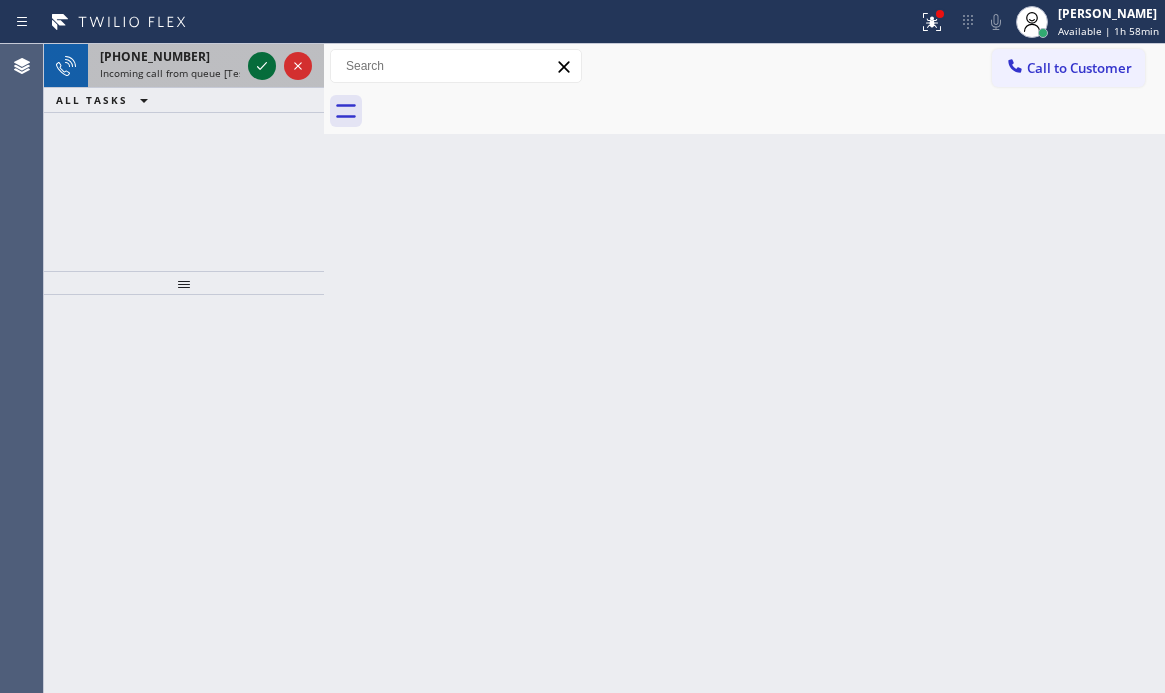 click 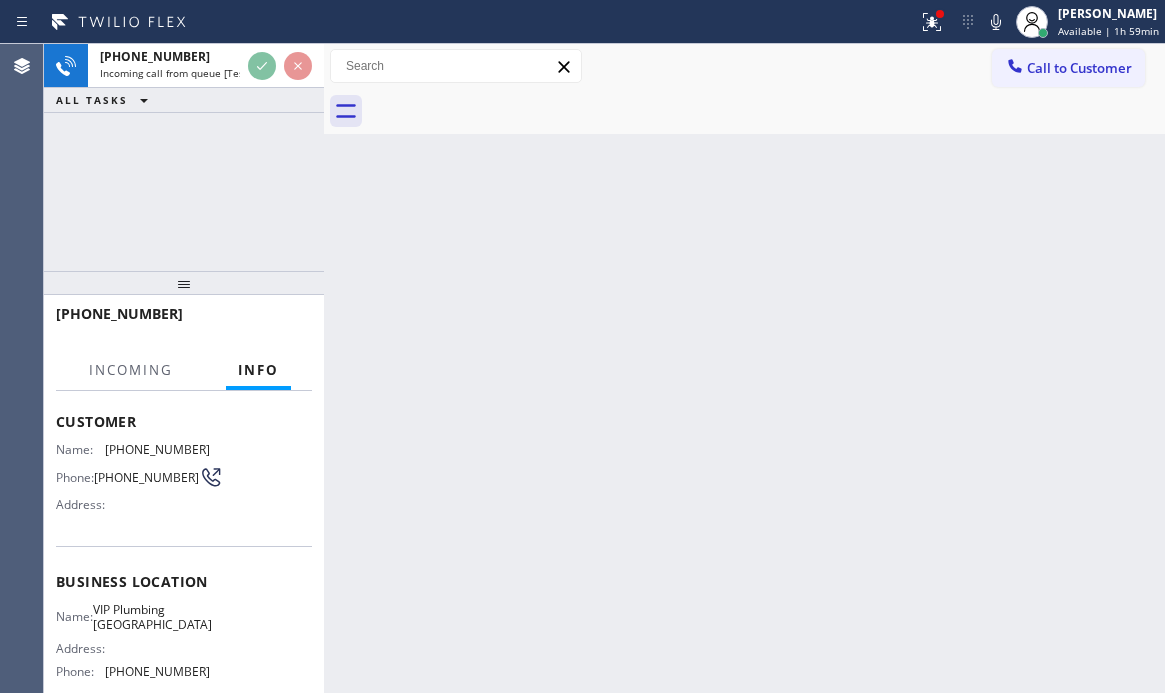 scroll, scrollTop: 200, scrollLeft: 0, axis: vertical 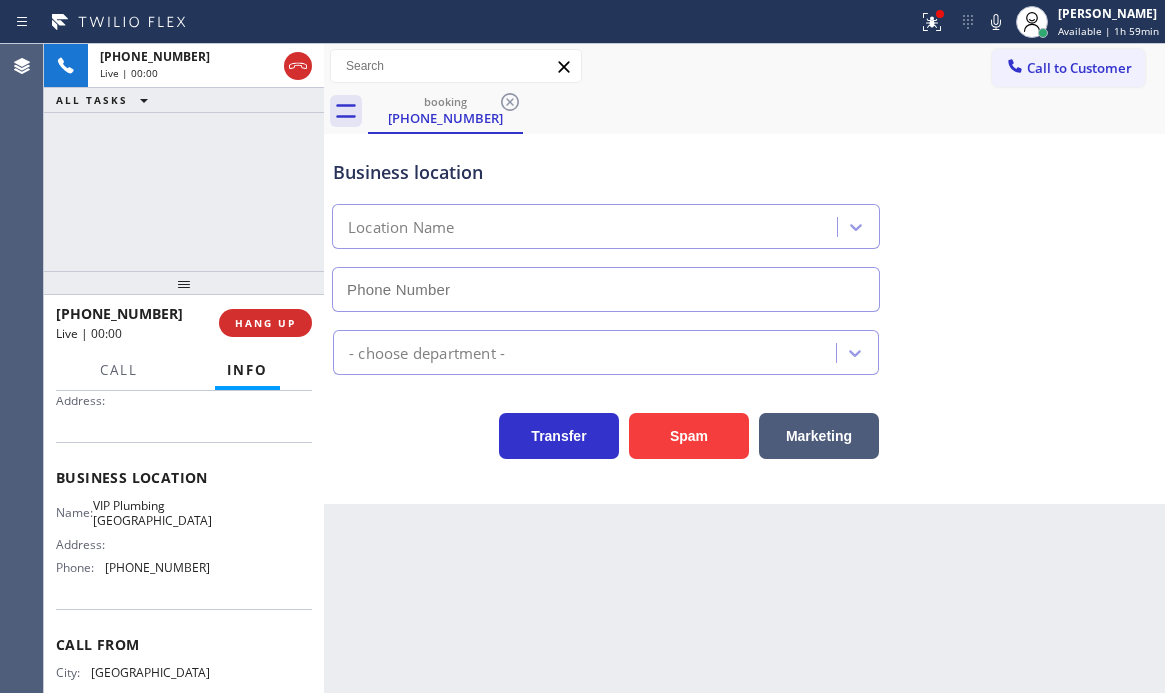 type on "[PHONE_NUMBER]" 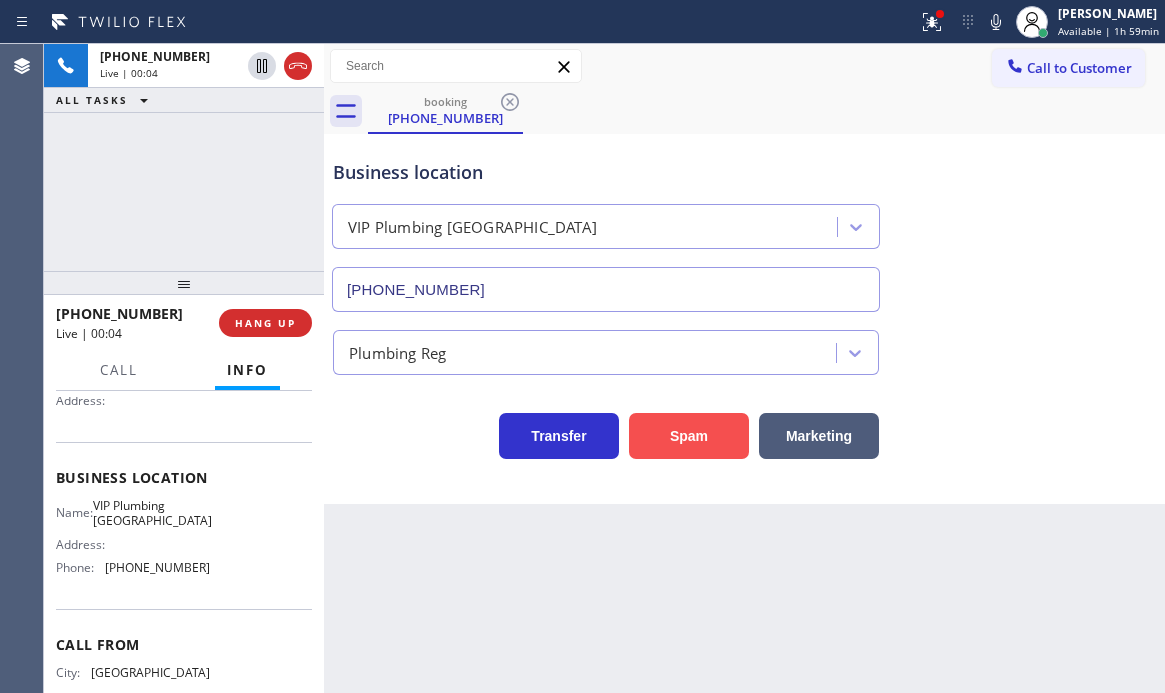 click on "Spam" at bounding box center [689, 436] 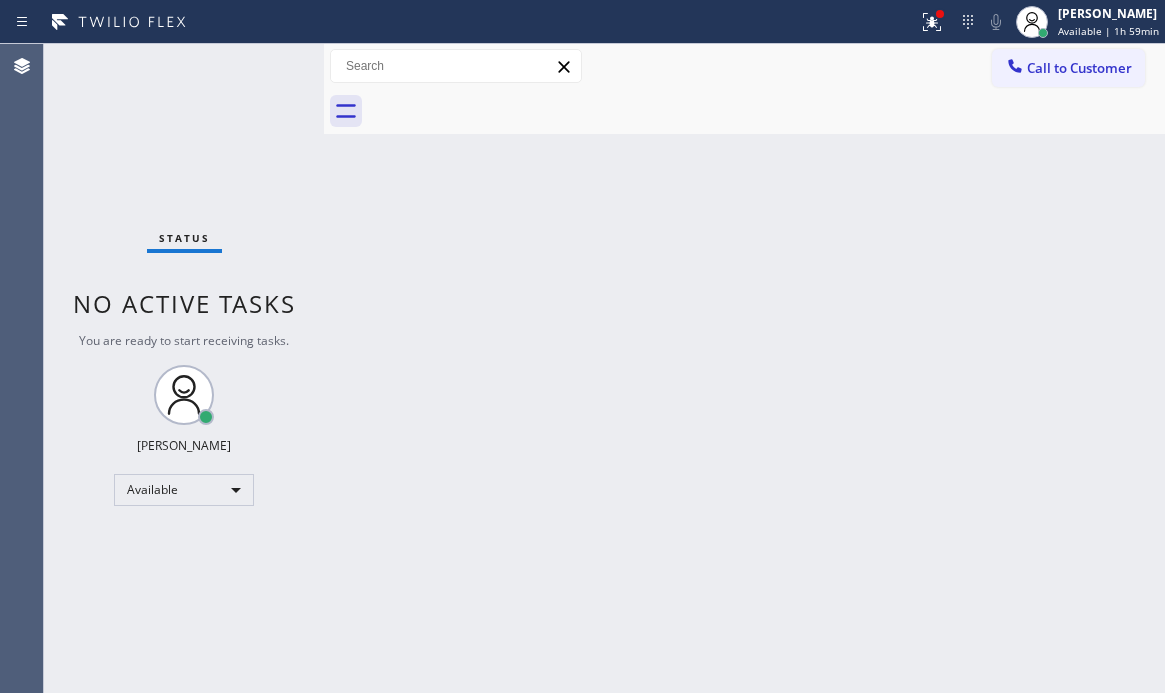 drag, startPoint x: 270, startPoint y: 68, endPoint x: 278, endPoint y: 82, distance: 16.124516 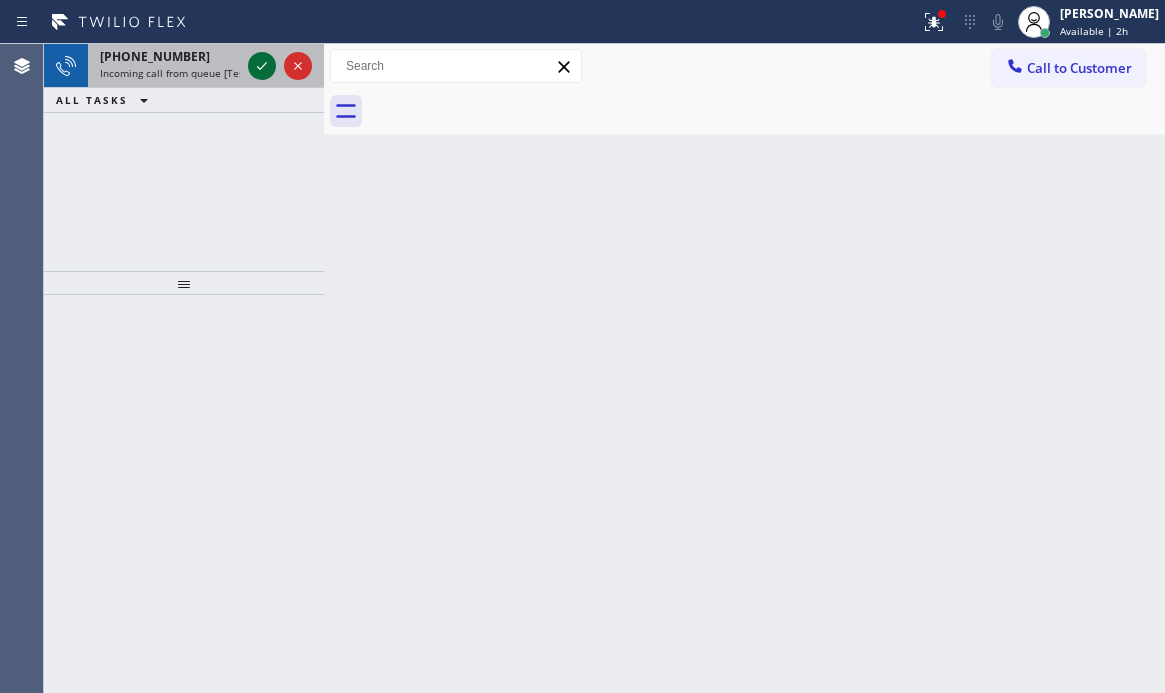 click 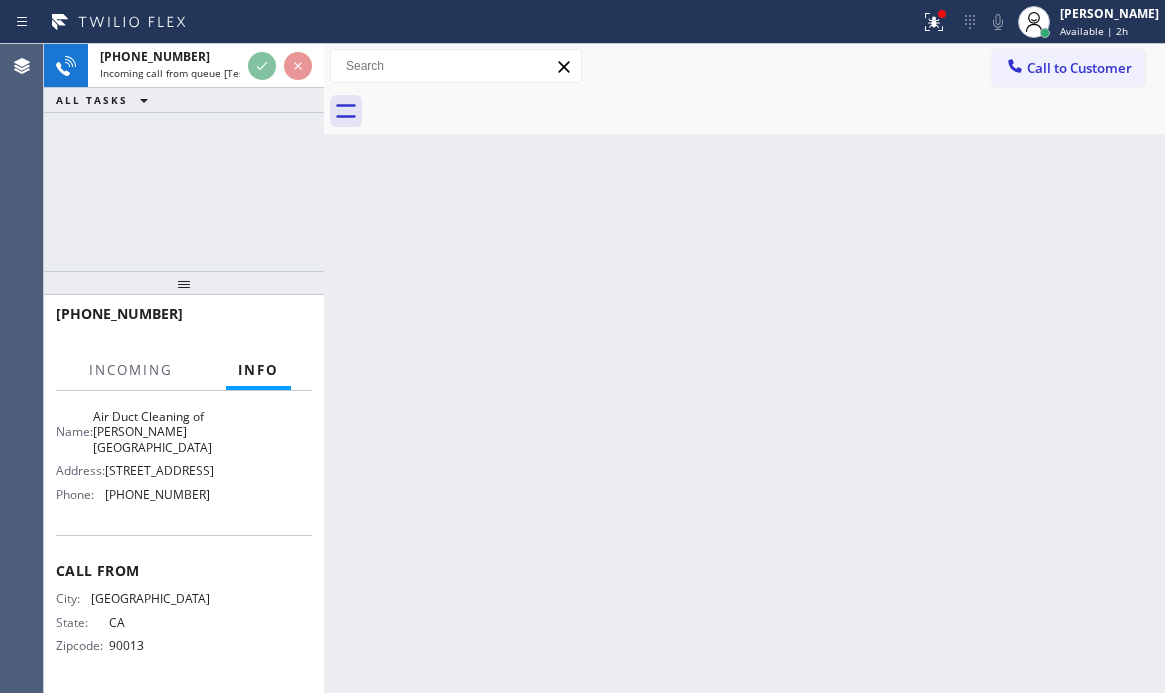 scroll, scrollTop: 311, scrollLeft: 0, axis: vertical 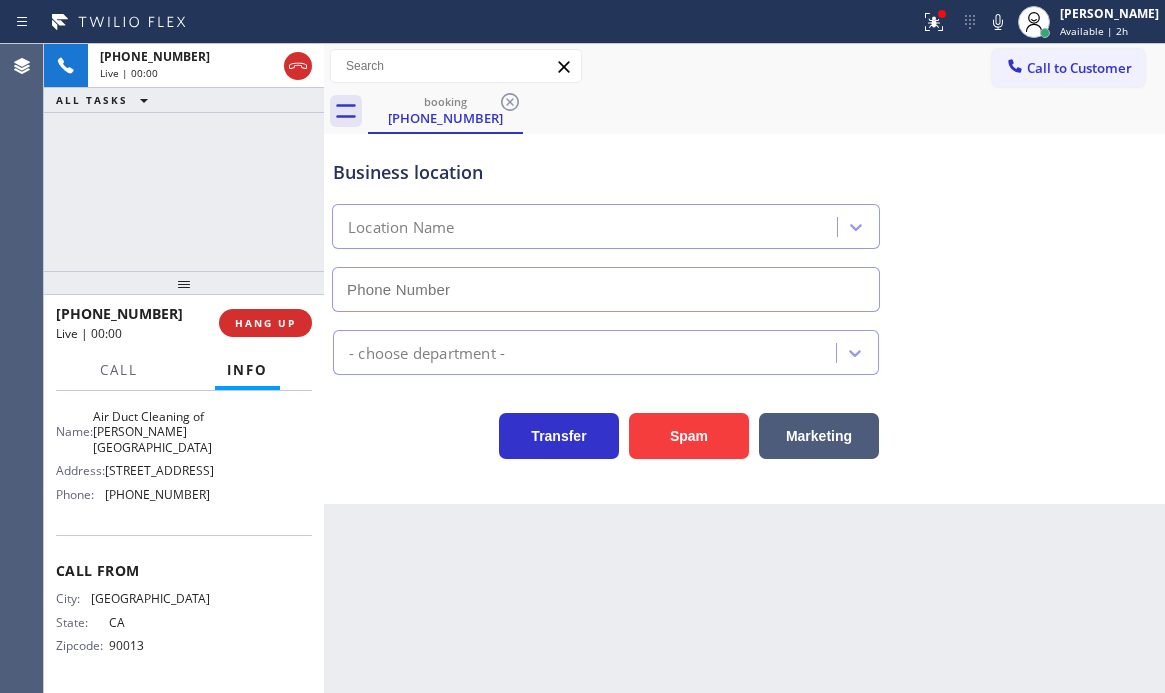 type on "[PHONE_NUMBER]" 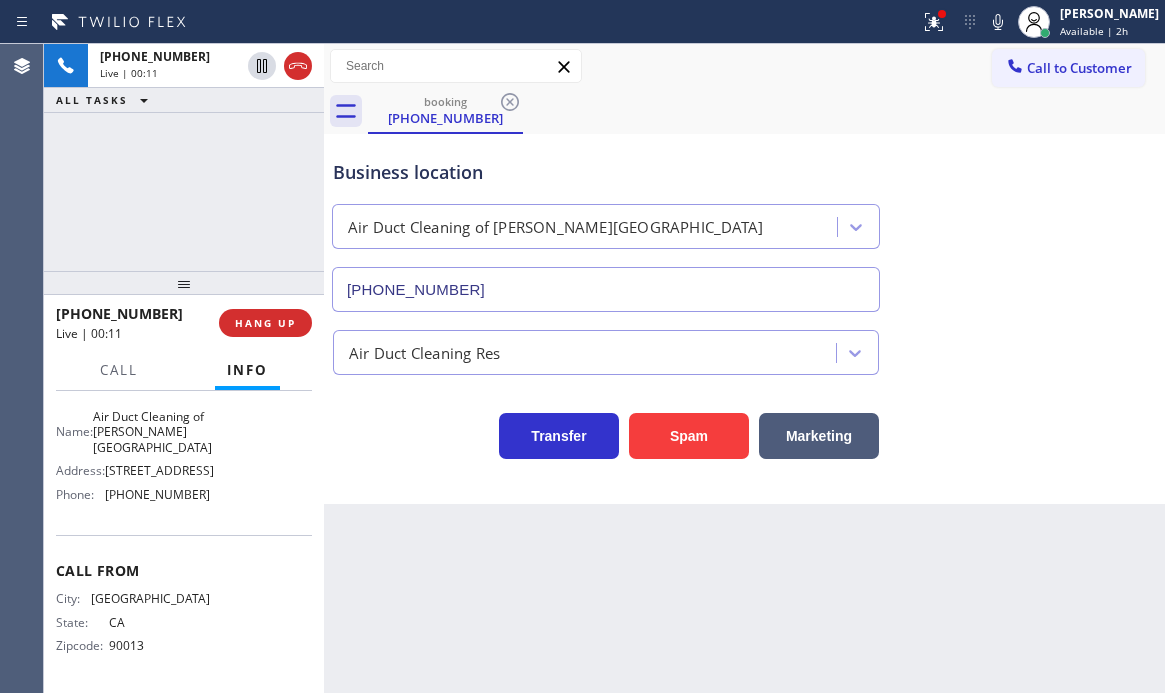 scroll, scrollTop: 111, scrollLeft: 0, axis: vertical 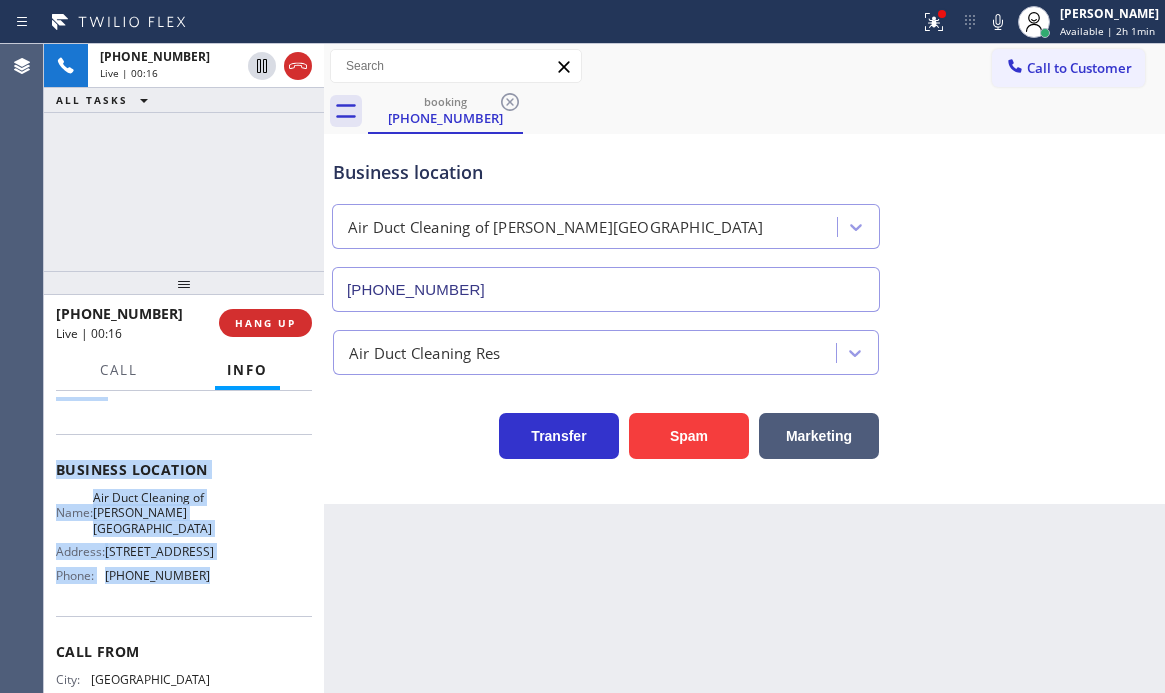 drag, startPoint x: 56, startPoint y: 404, endPoint x: 210, endPoint y: 627, distance: 271.0074 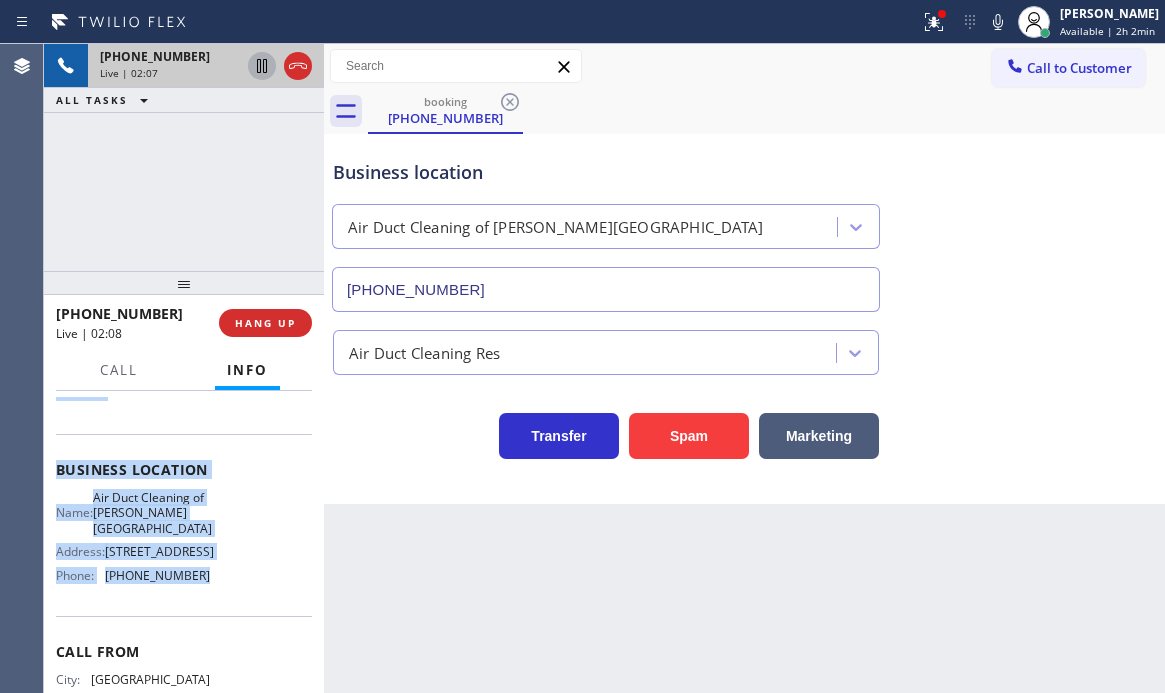 click 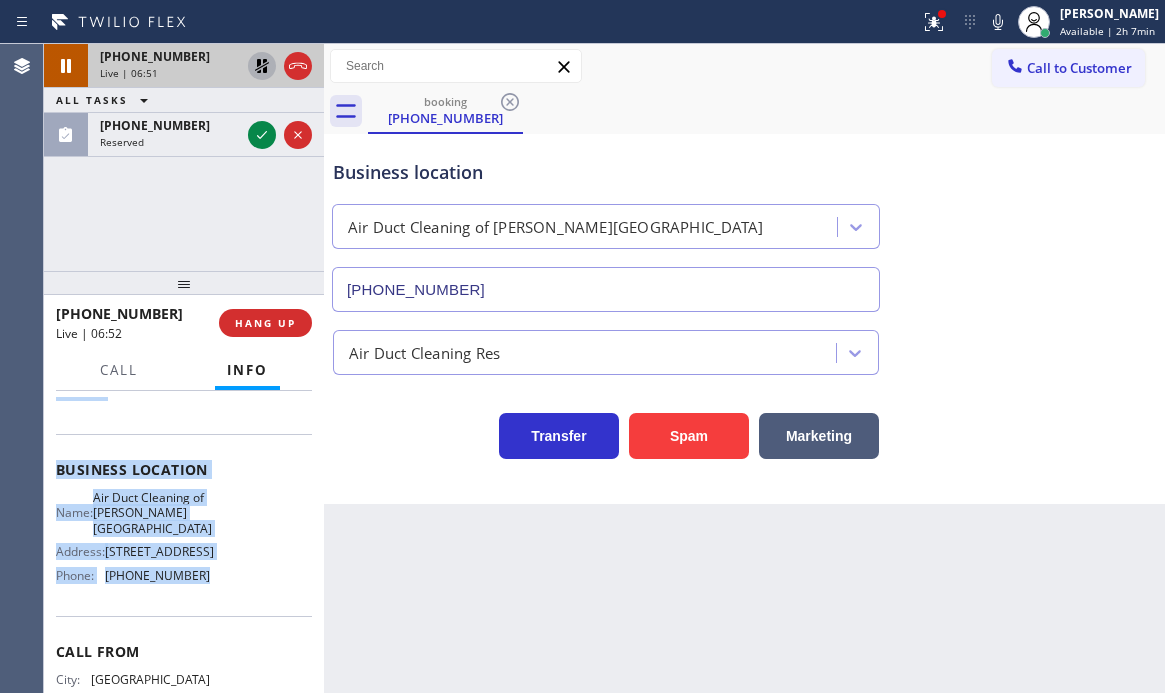 drag, startPoint x: 267, startPoint y: 140, endPoint x: 607, endPoint y: 270, distance: 364.0055 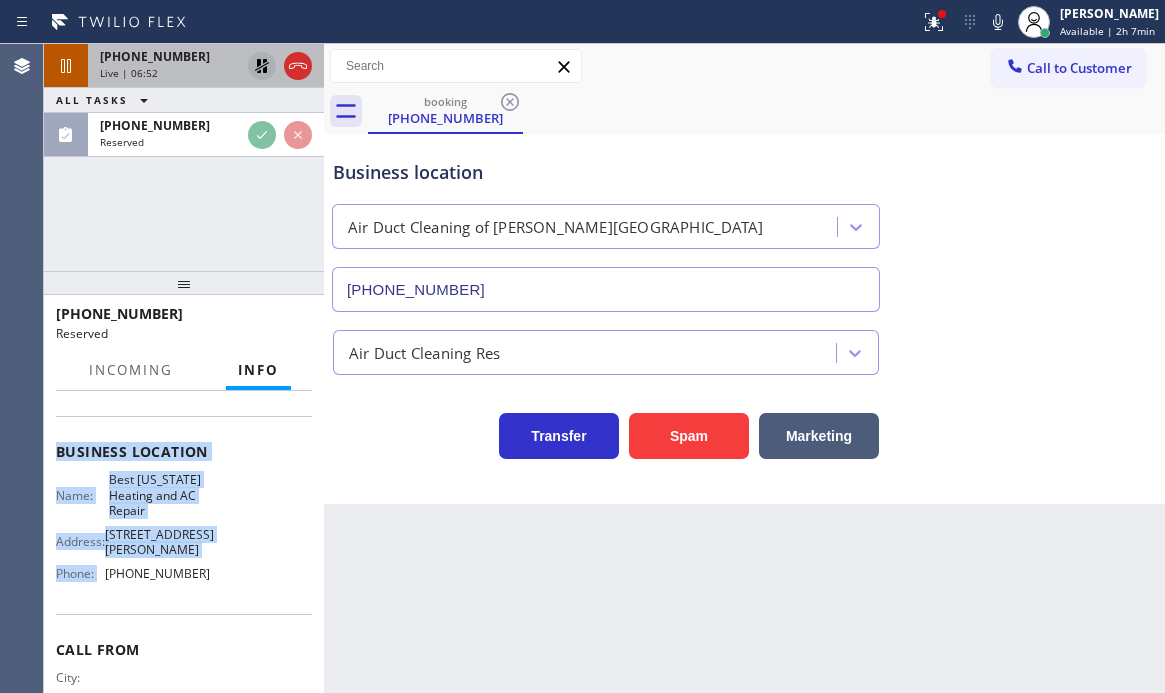 scroll, scrollTop: 241, scrollLeft: 0, axis: vertical 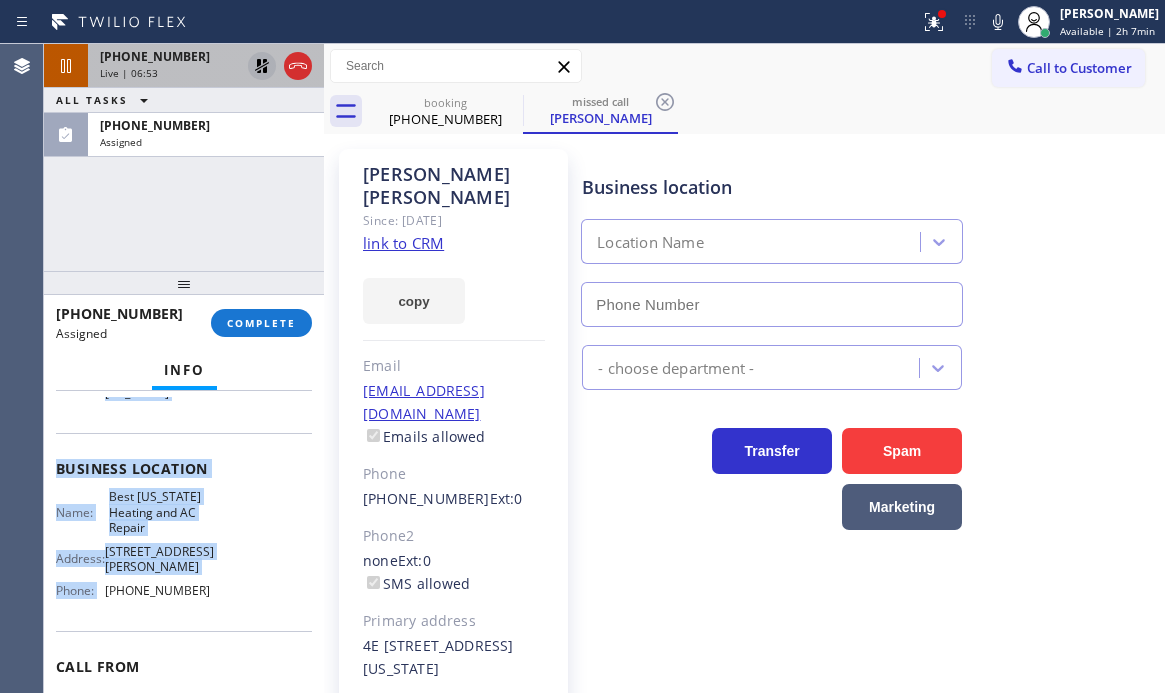 type on "[PHONE_NUMBER]" 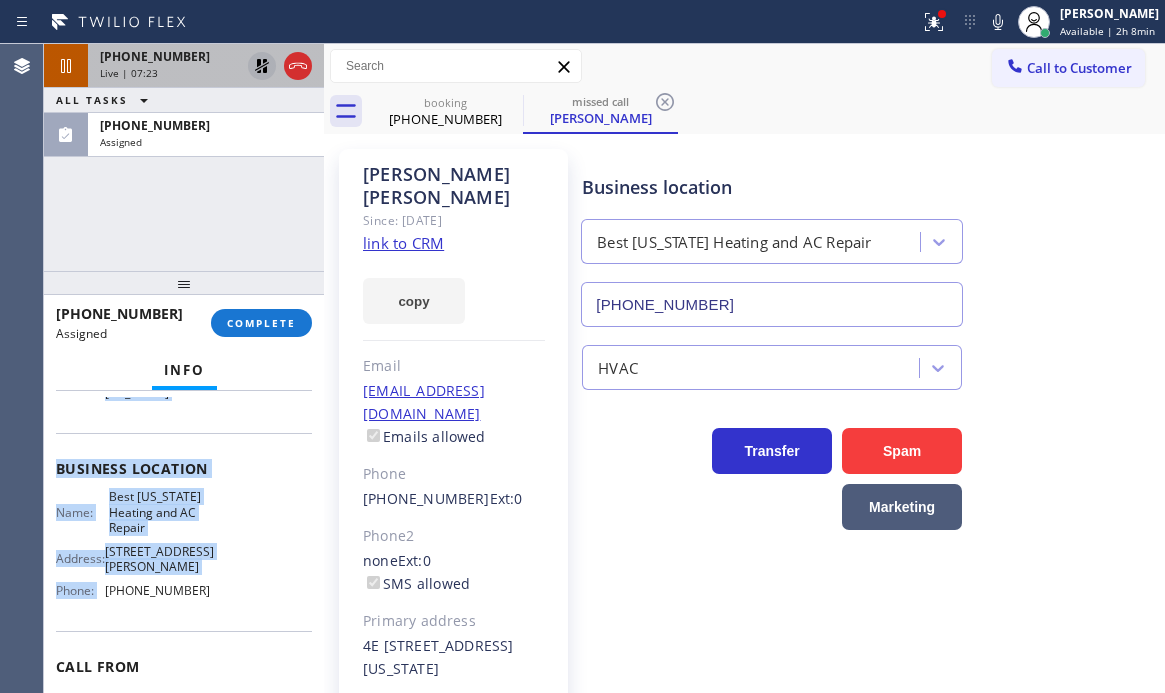 click 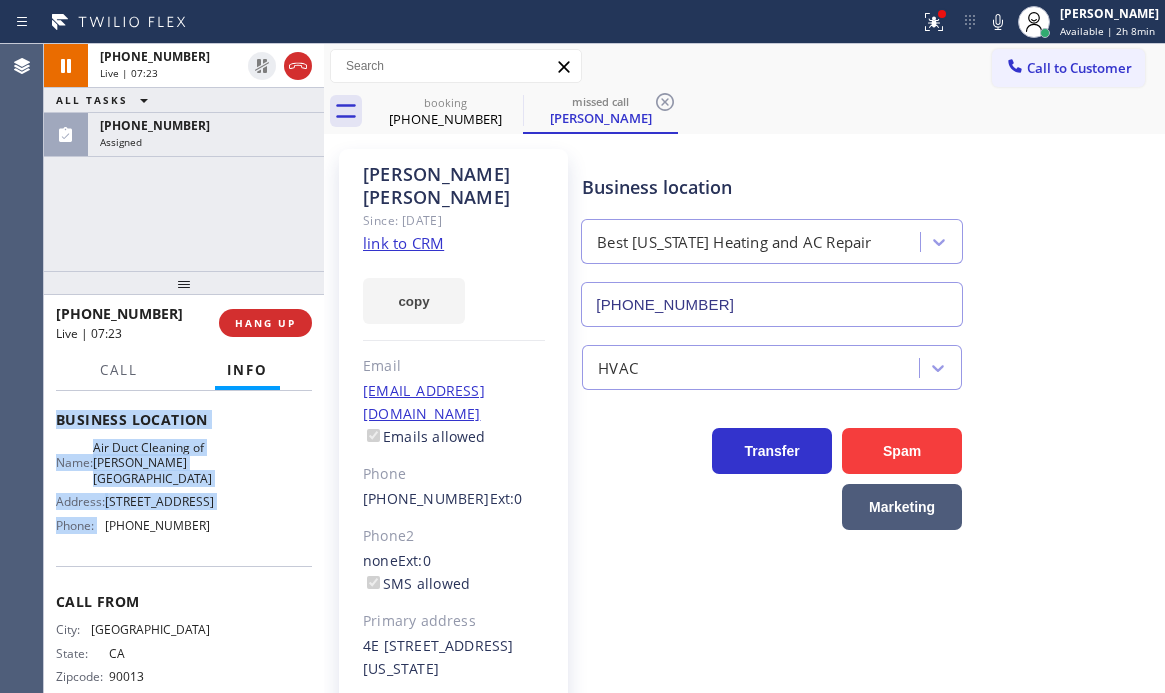 scroll, scrollTop: 208, scrollLeft: 0, axis: vertical 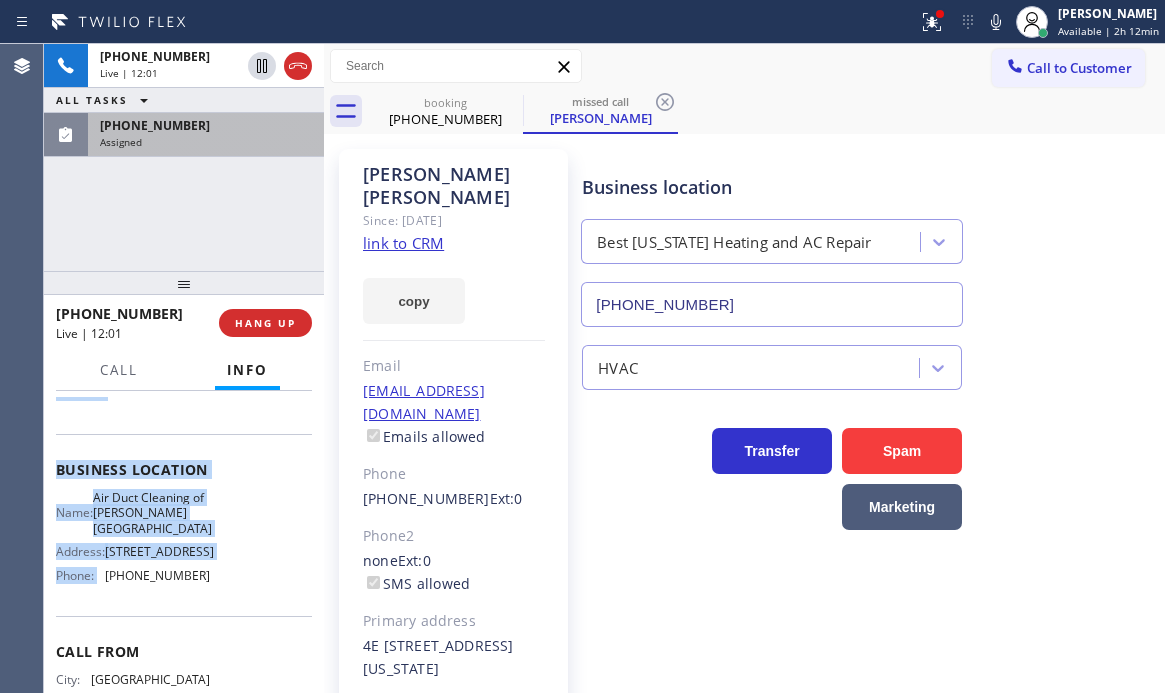 click on "Assigned" at bounding box center [206, 142] 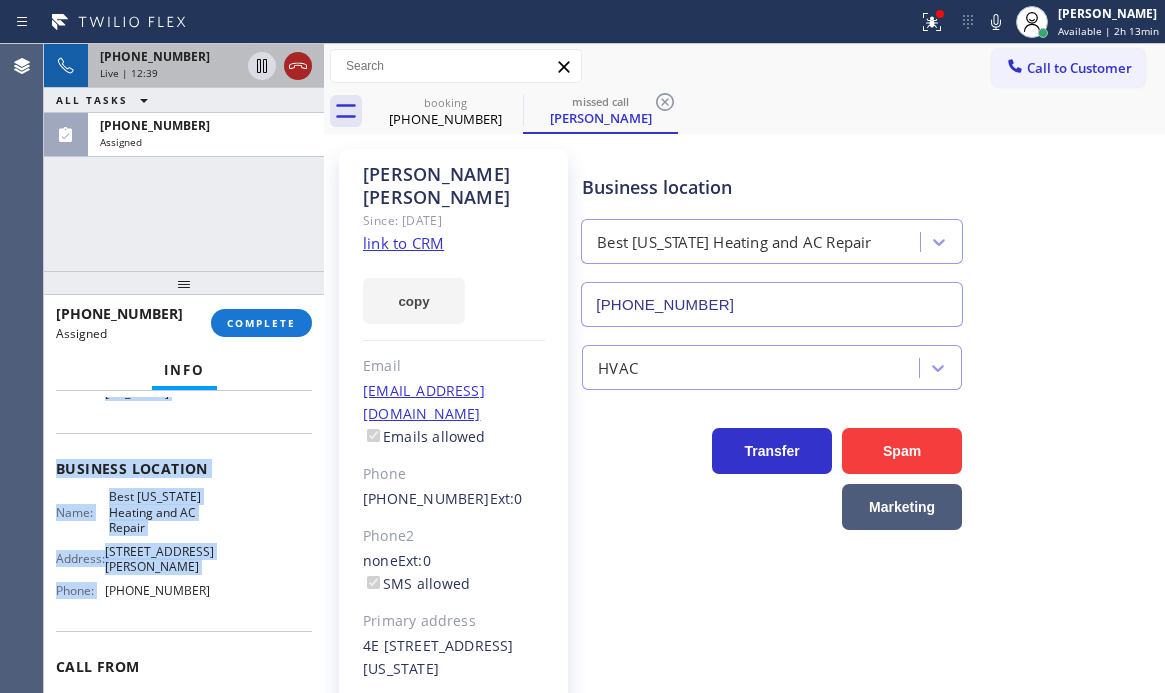 click 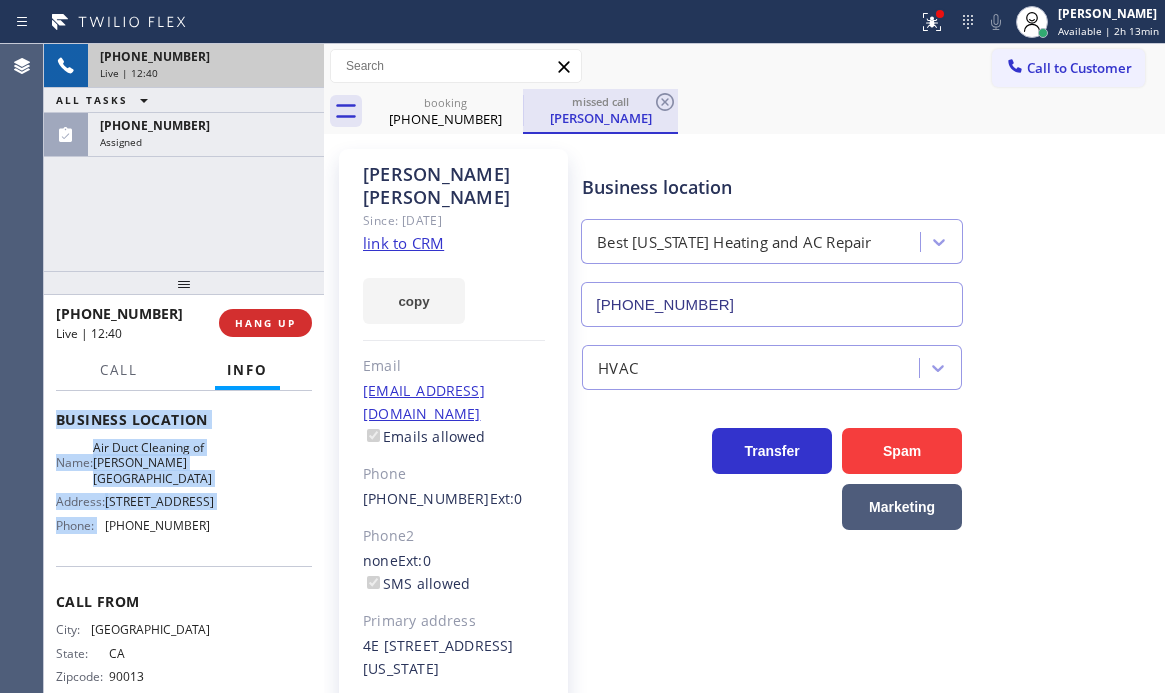 scroll, scrollTop: 208, scrollLeft: 0, axis: vertical 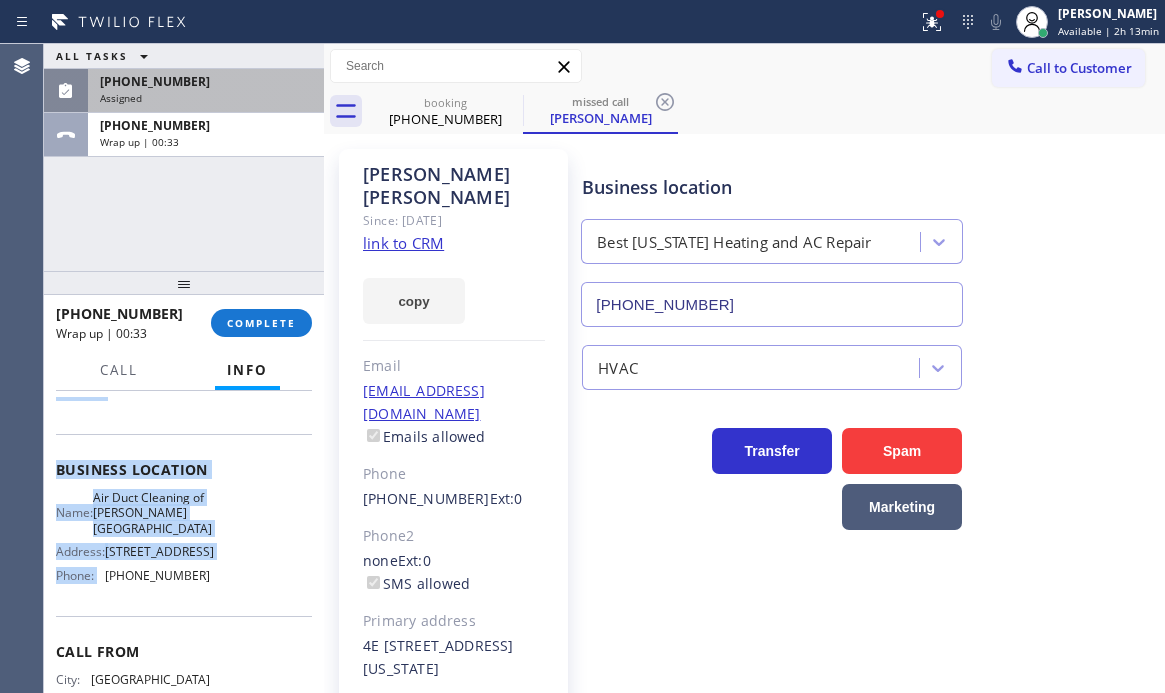 click on "[PHONE_NUMBER]" at bounding box center [206, 81] 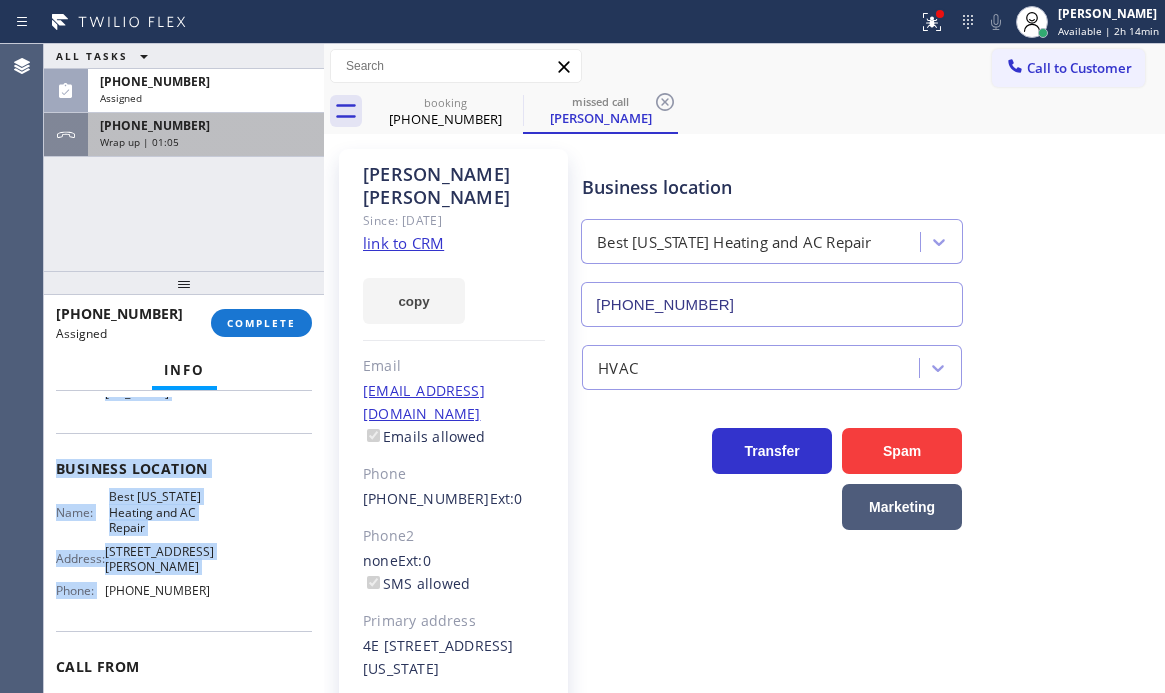 click on "Wrap up | 01:05" at bounding box center (206, 142) 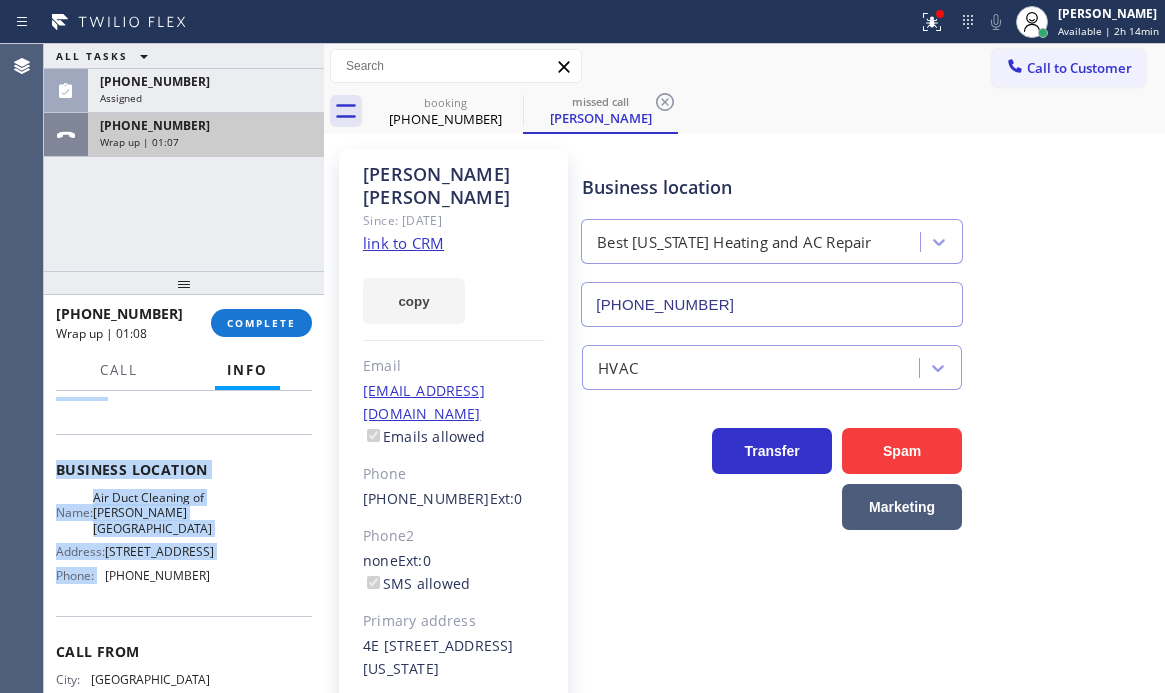 click on "Wrap up | 01:07" at bounding box center (206, 142) 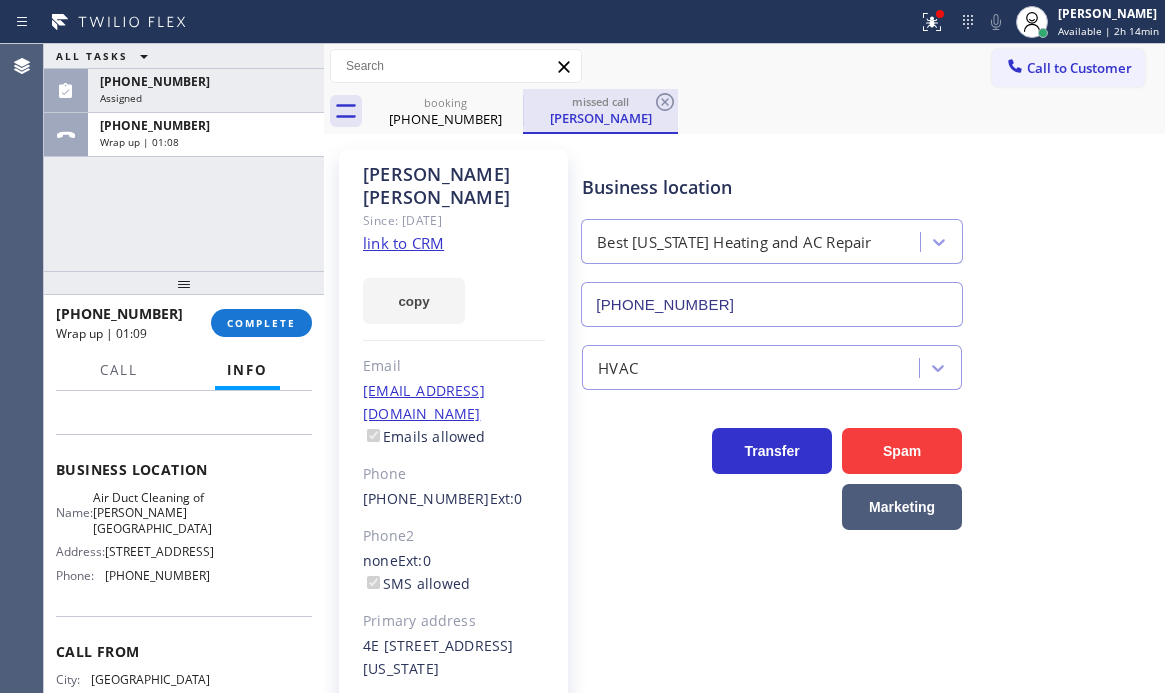 click on "missed call [PERSON_NAME]" at bounding box center [600, 110] 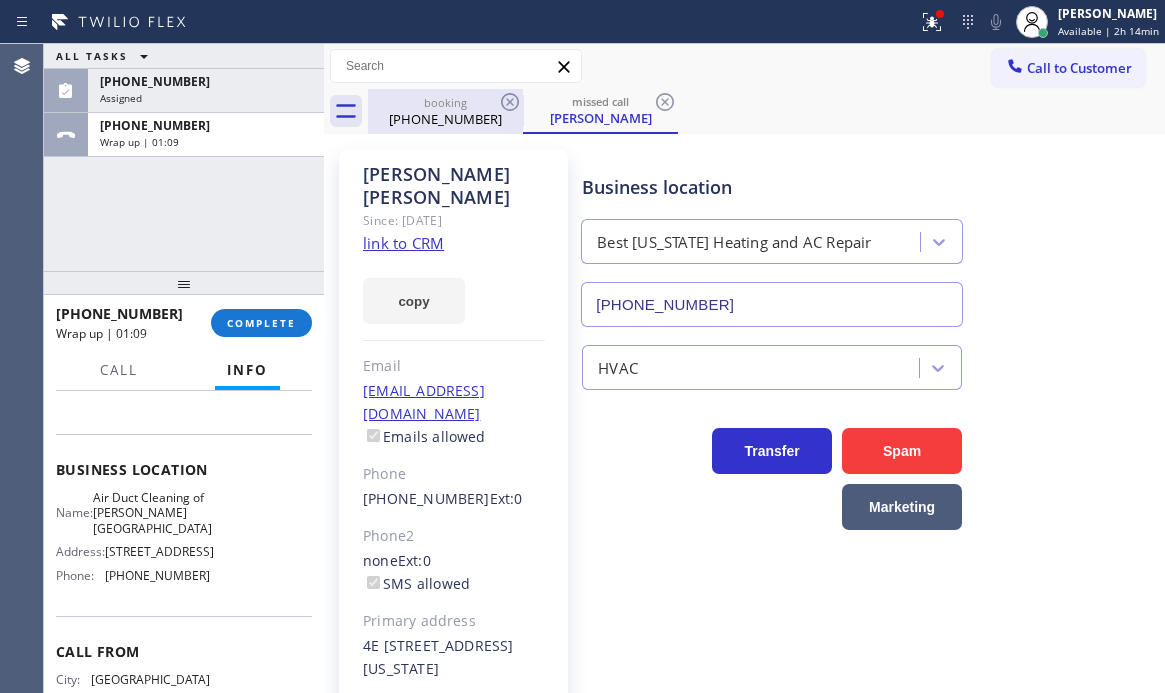 click on "[PHONE_NUMBER]" at bounding box center [445, 119] 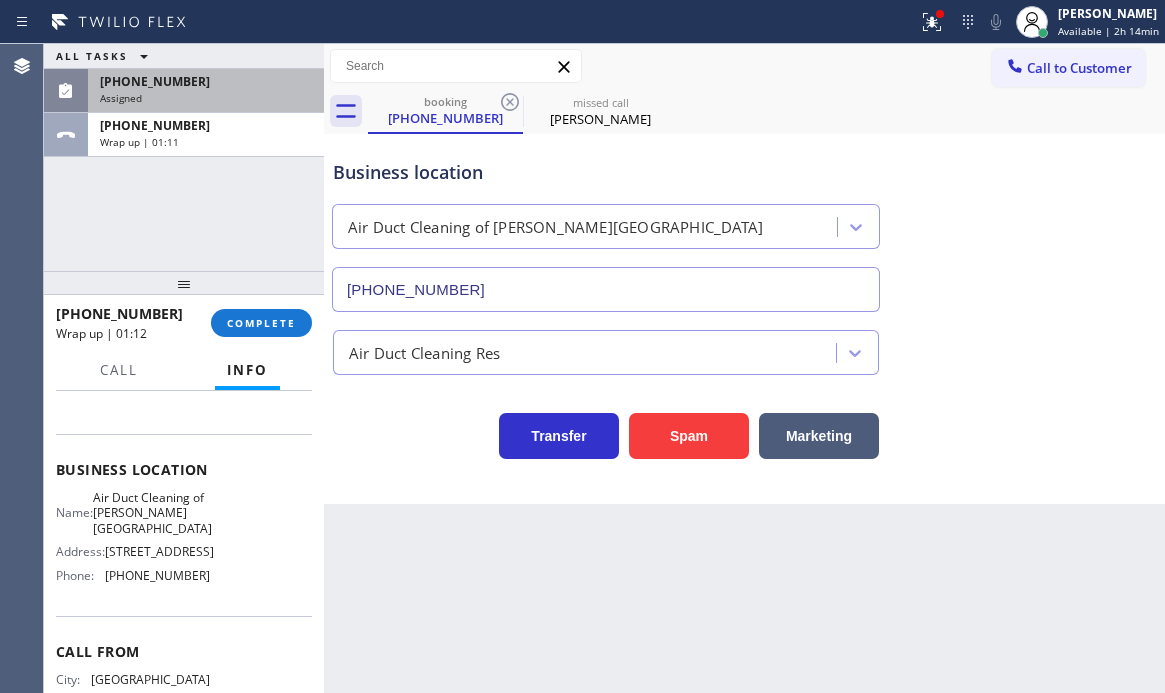 click on "Assigned" at bounding box center (206, 98) 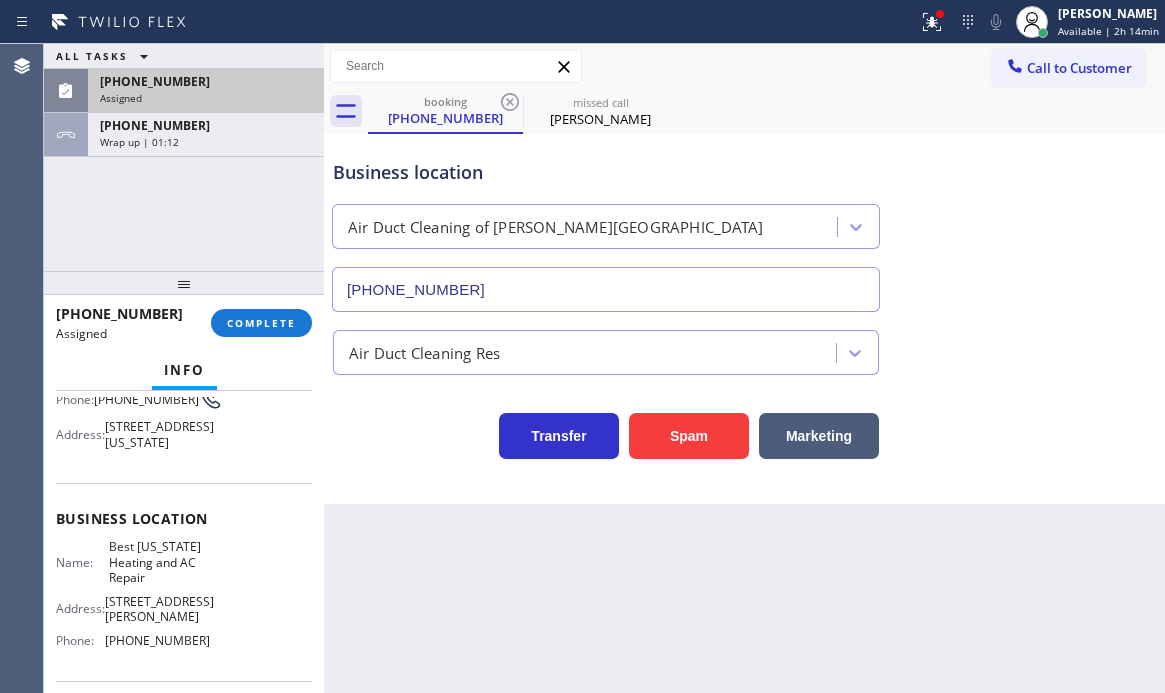 scroll, scrollTop: 258, scrollLeft: 0, axis: vertical 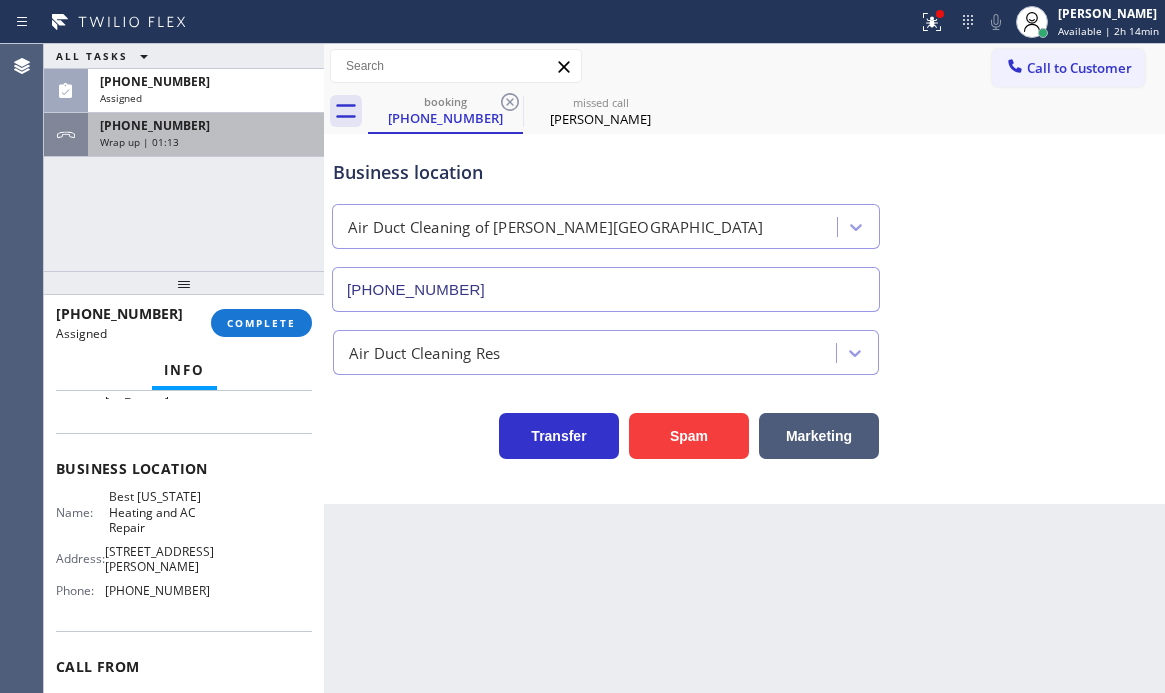 click on "Wrap up | 01:13" at bounding box center [206, 142] 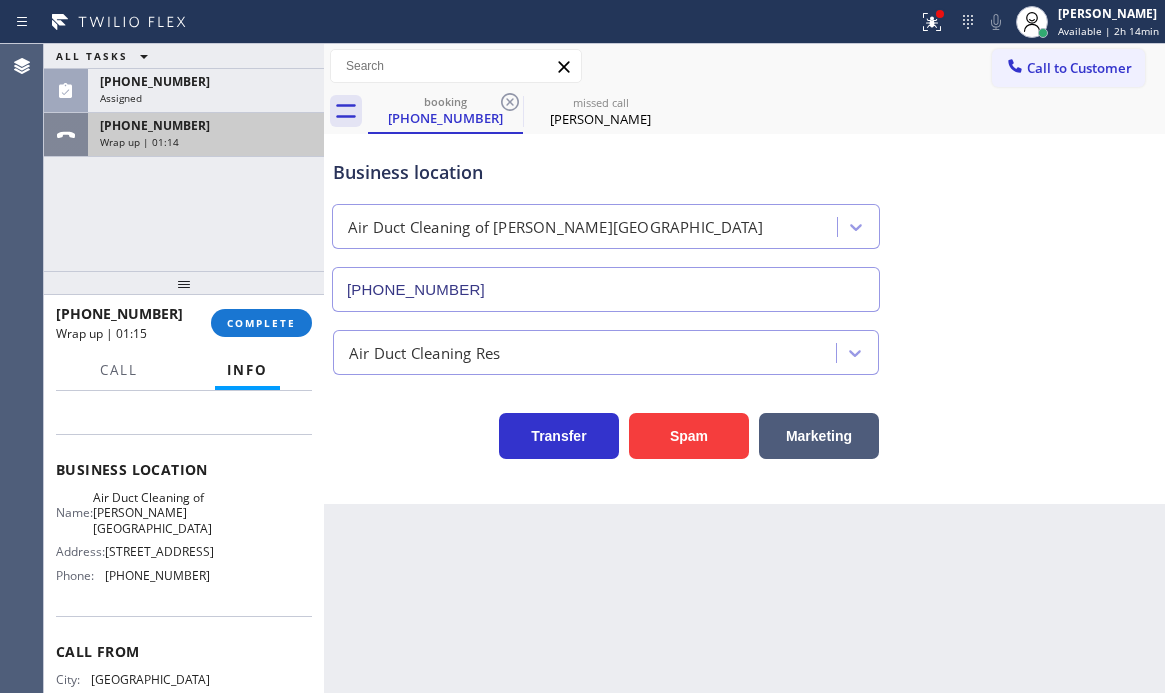 click on "Wrap up | 01:14" at bounding box center (206, 142) 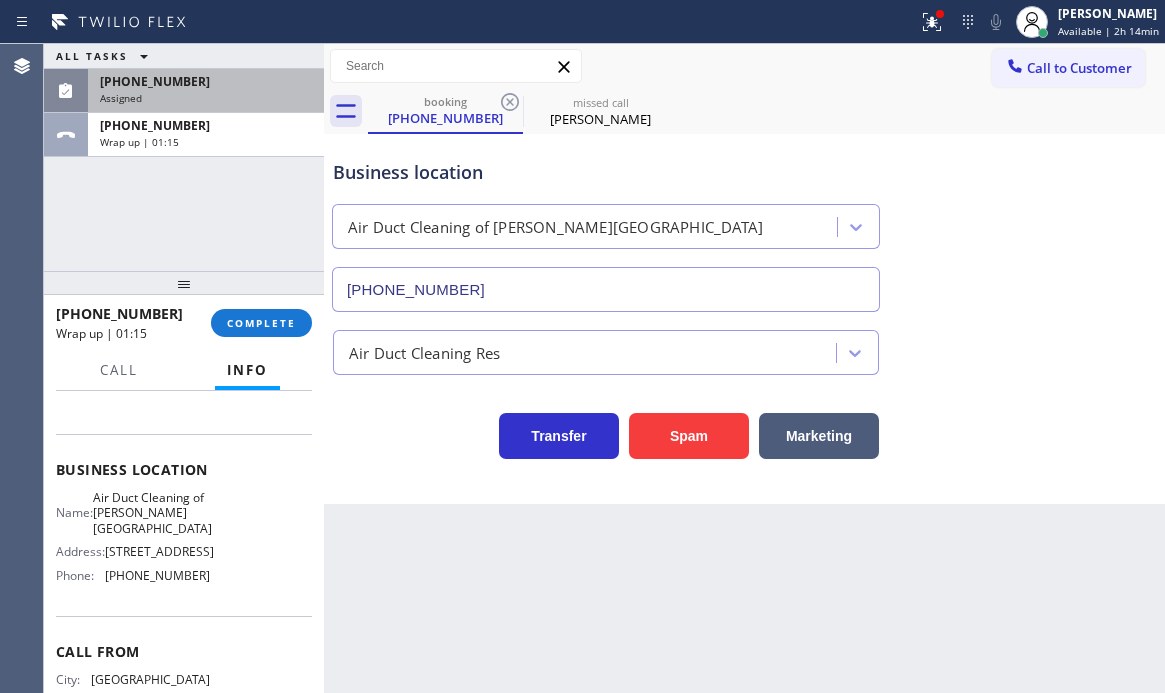 click on "[PHONE_NUMBER] Assigned" at bounding box center [202, 91] 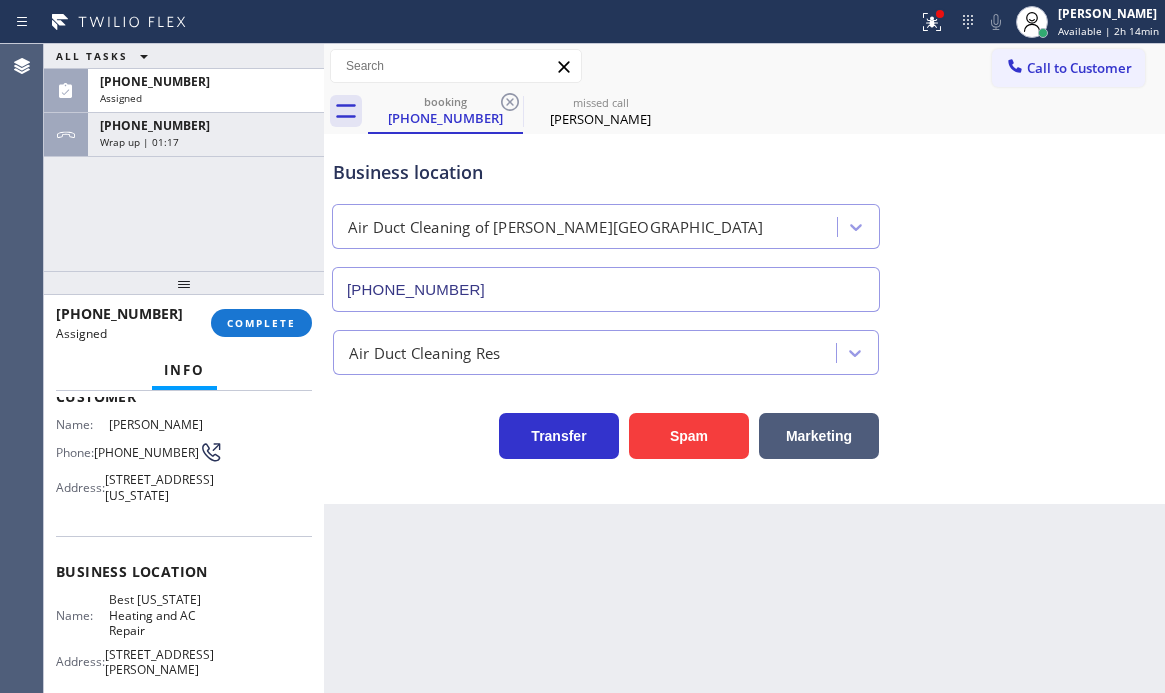 scroll, scrollTop: 58, scrollLeft: 0, axis: vertical 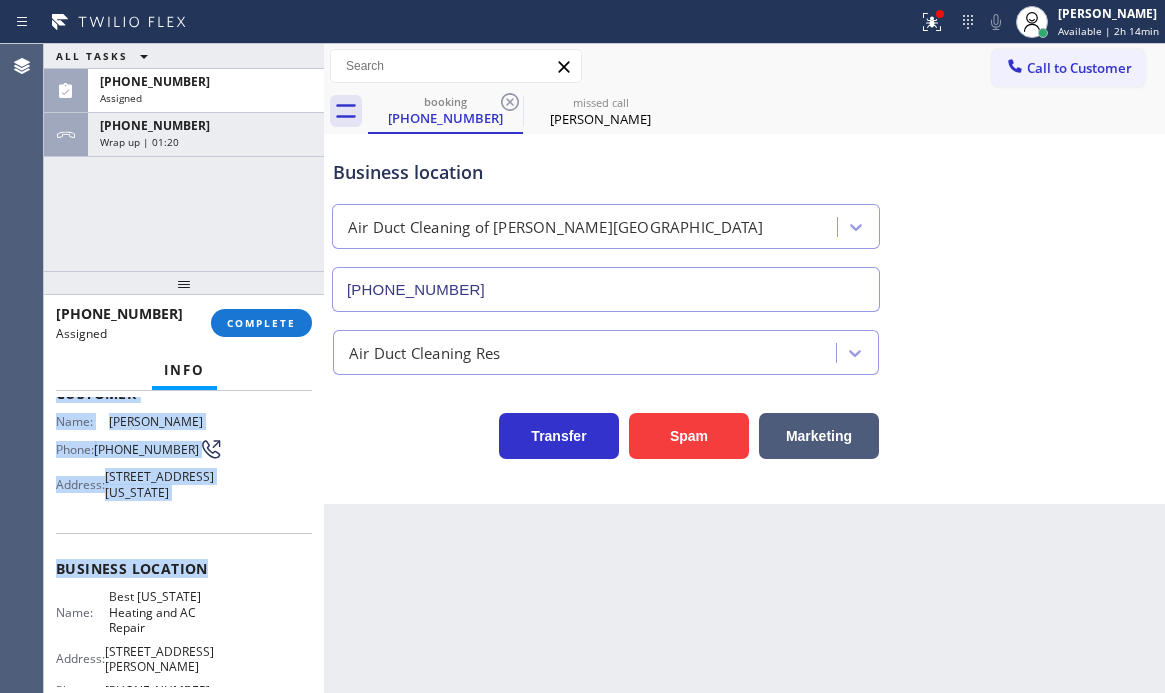 drag, startPoint x: 54, startPoint y: 489, endPoint x: 249, endPoint y: 523, distance: 197.94191 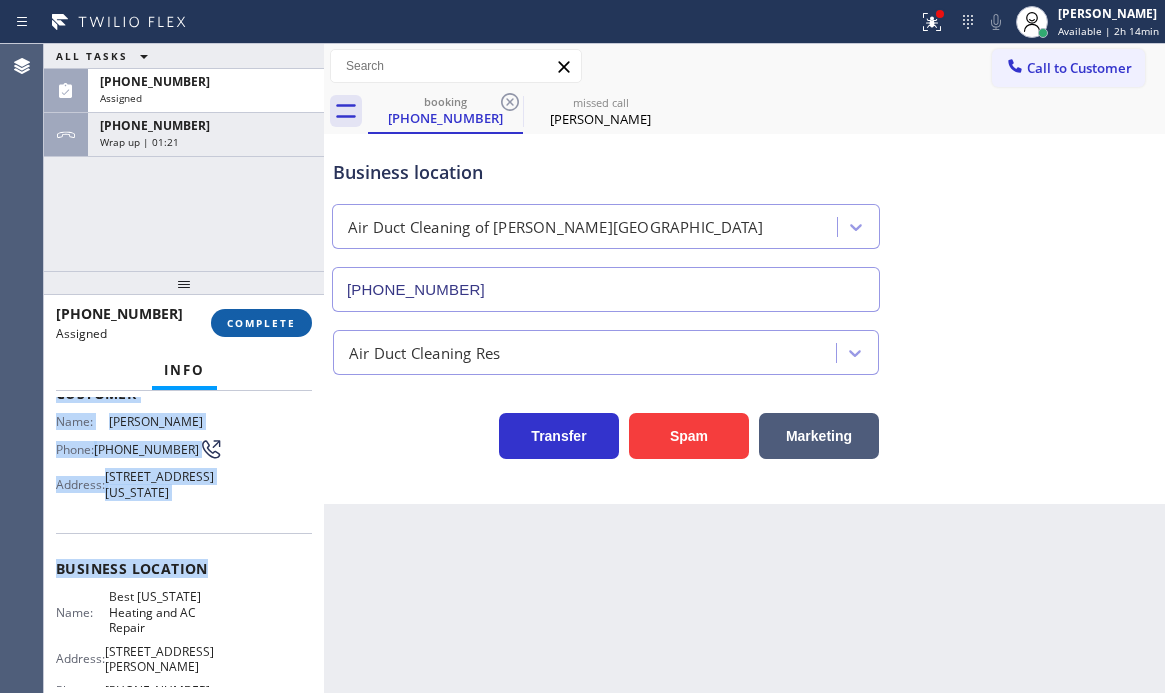 click on "COMPLETE" at bounding box center [261, 323] 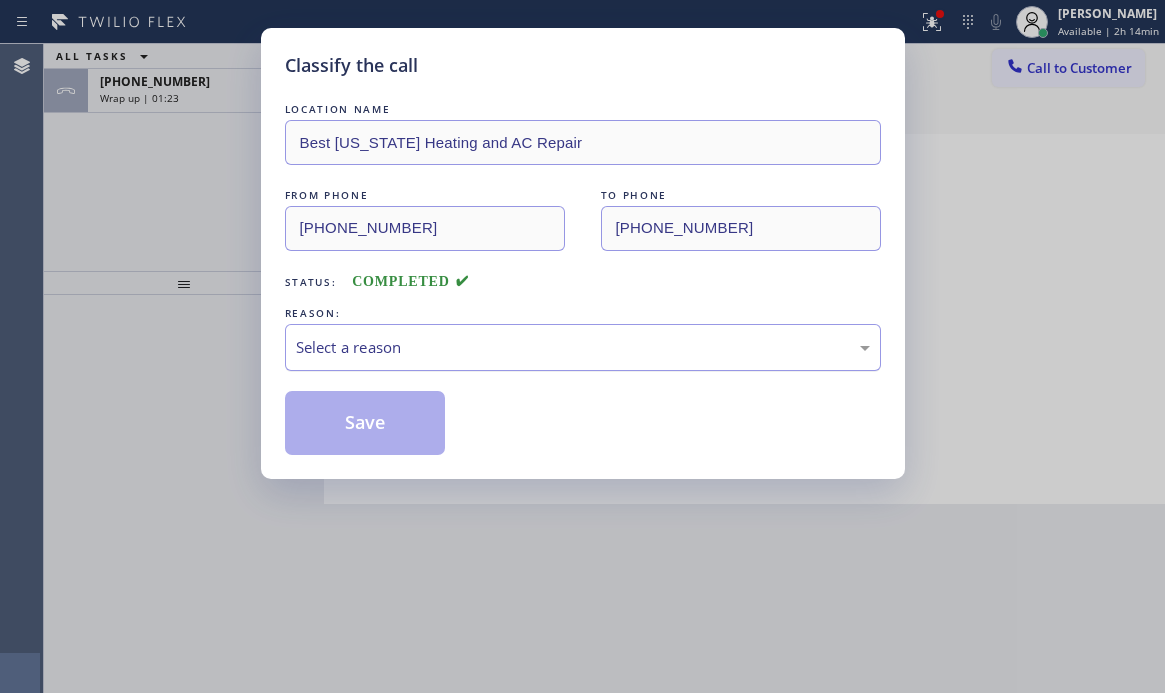 click on "Select a reason" at bounding box center [583, 347] 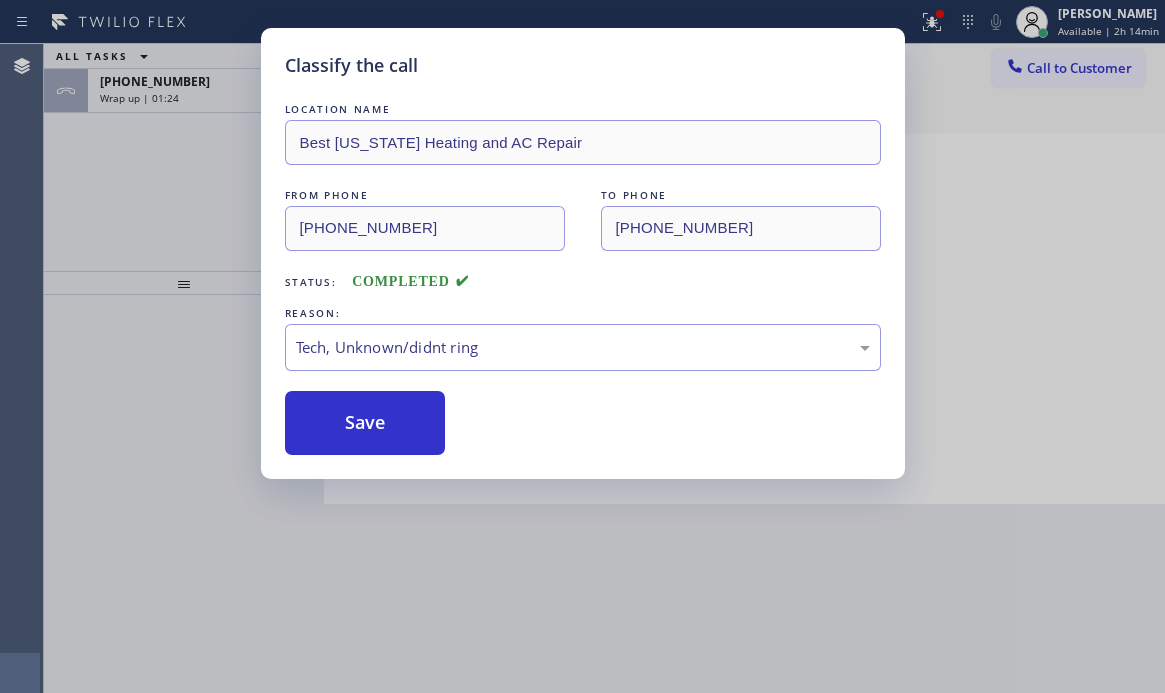 drag, startPoint x: 353, startPoint y: 429, endPoint x: 544, endPoint y: 440, distance: 191.3165 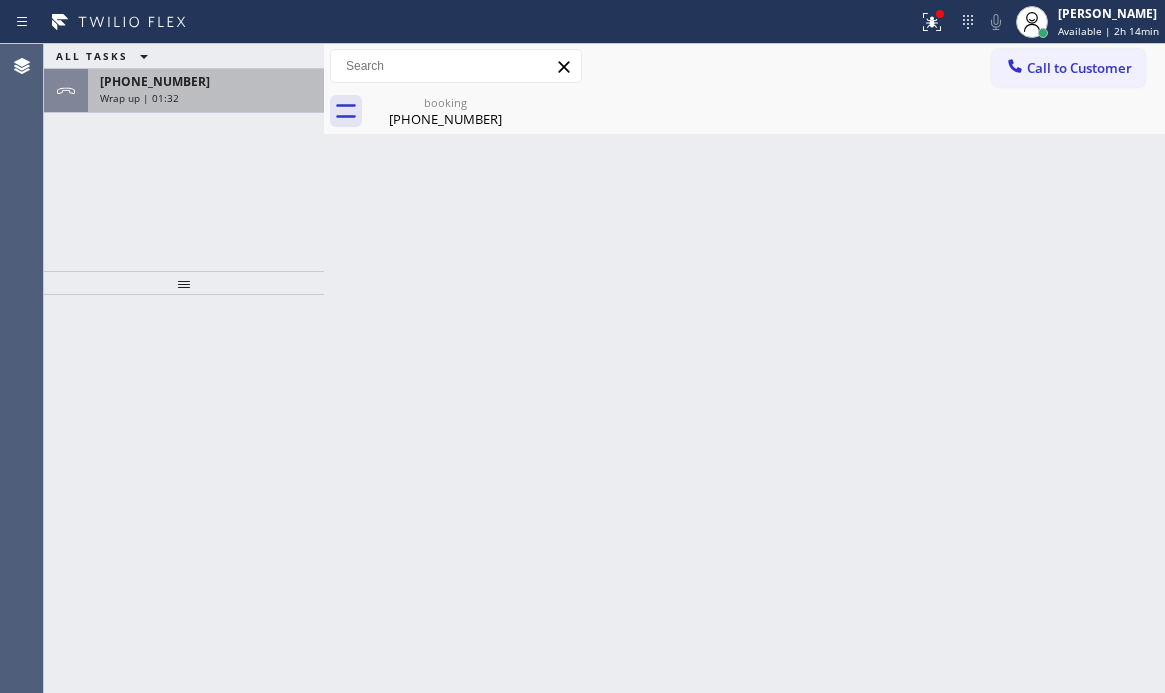click on "Wrap up | 01:32" at bounding box center (206, 98) 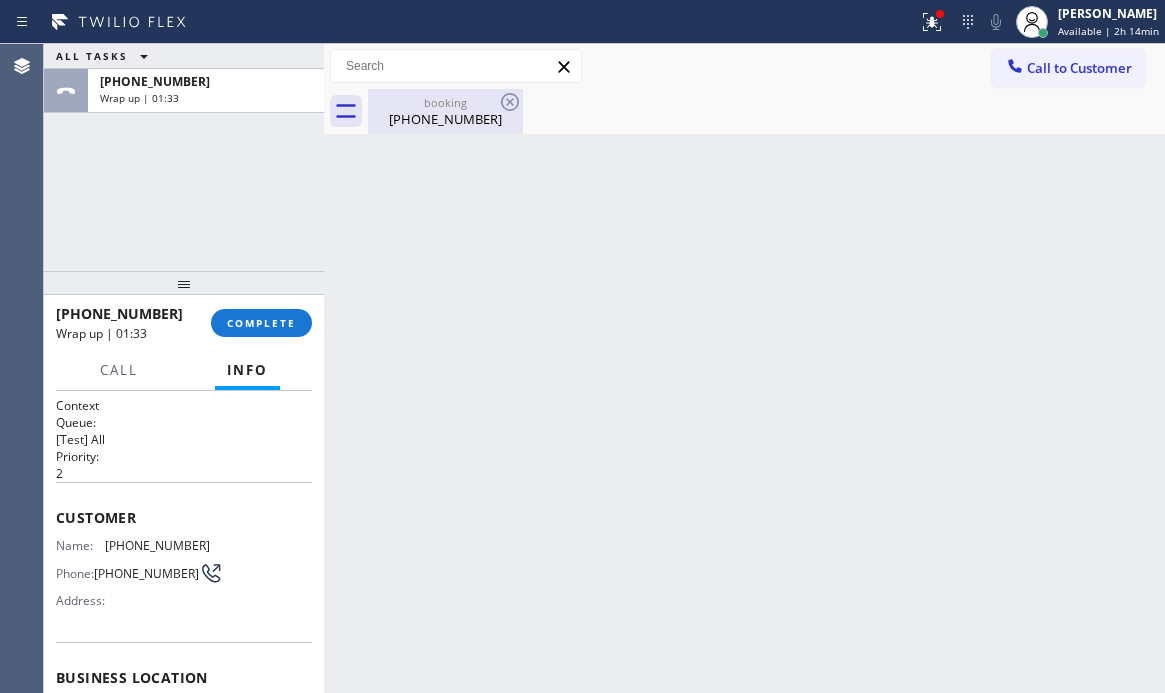 click on "[PHONE_NUMBER]" at bounding box center (445, 119) 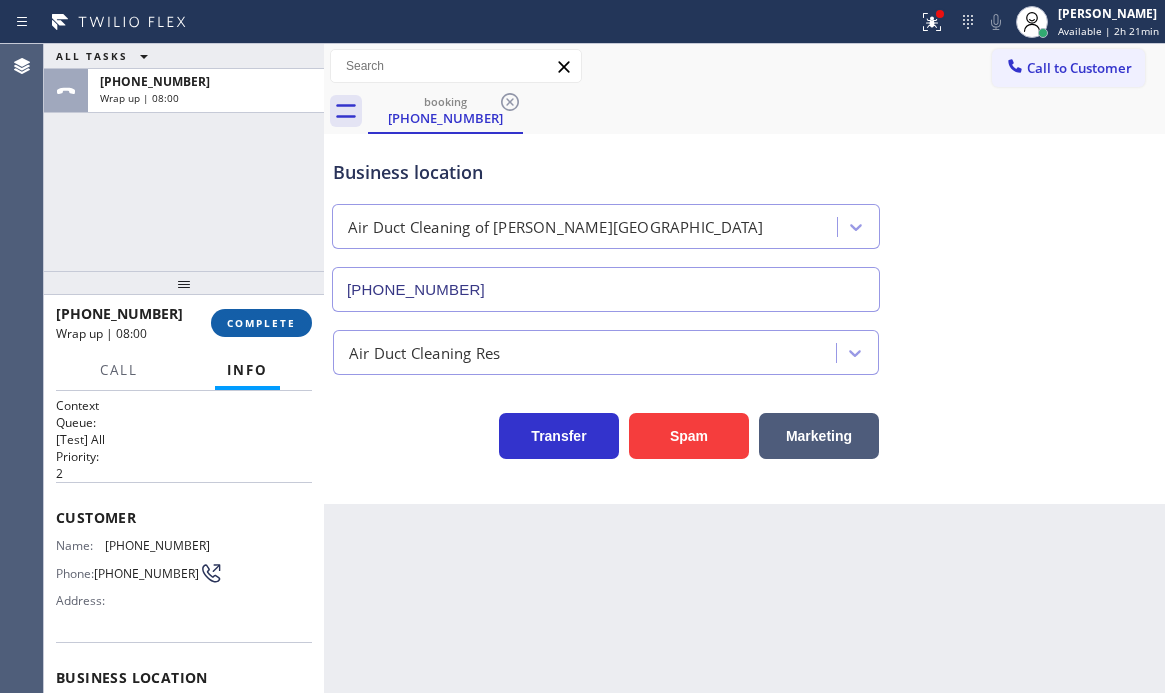 drag, startPoint x: 260, startPoint y: 322, endPoint x: 277, endPoint y: 331, distance: 19.235384 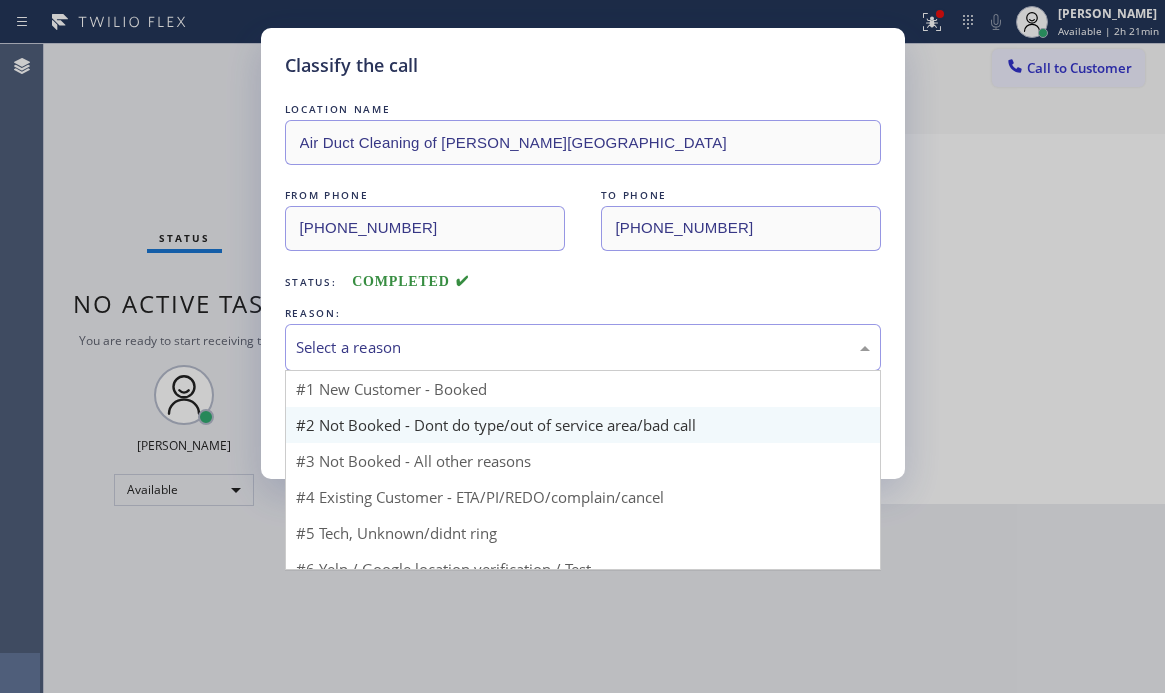 drag, startPoint x: 461, startPoint y: 347, endPoint x: 430, endPoint y: 406, distance: 66.64833 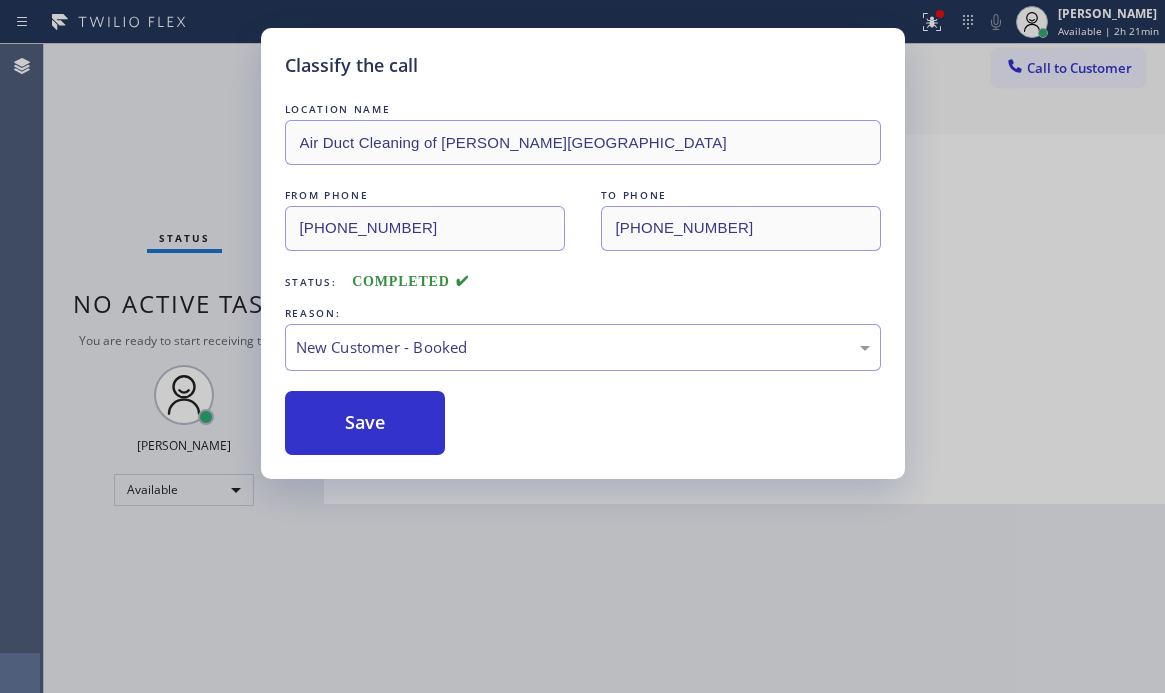 drag, startPoint x: 349, startPoint y: 404, endPoint x: 589, endPoint y: 438, distance: 242.39636 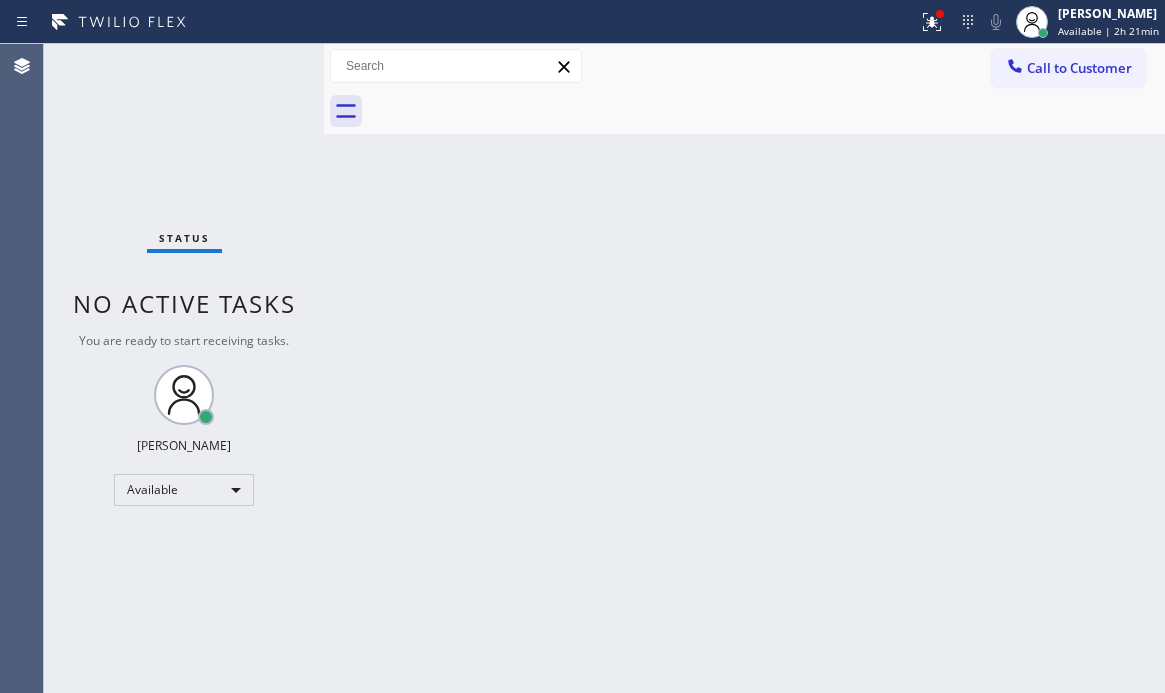 drag, startPoint x: 917, startPoint y: 26, endPoint x: 906, endPoint y: 80, distance: 55.108982 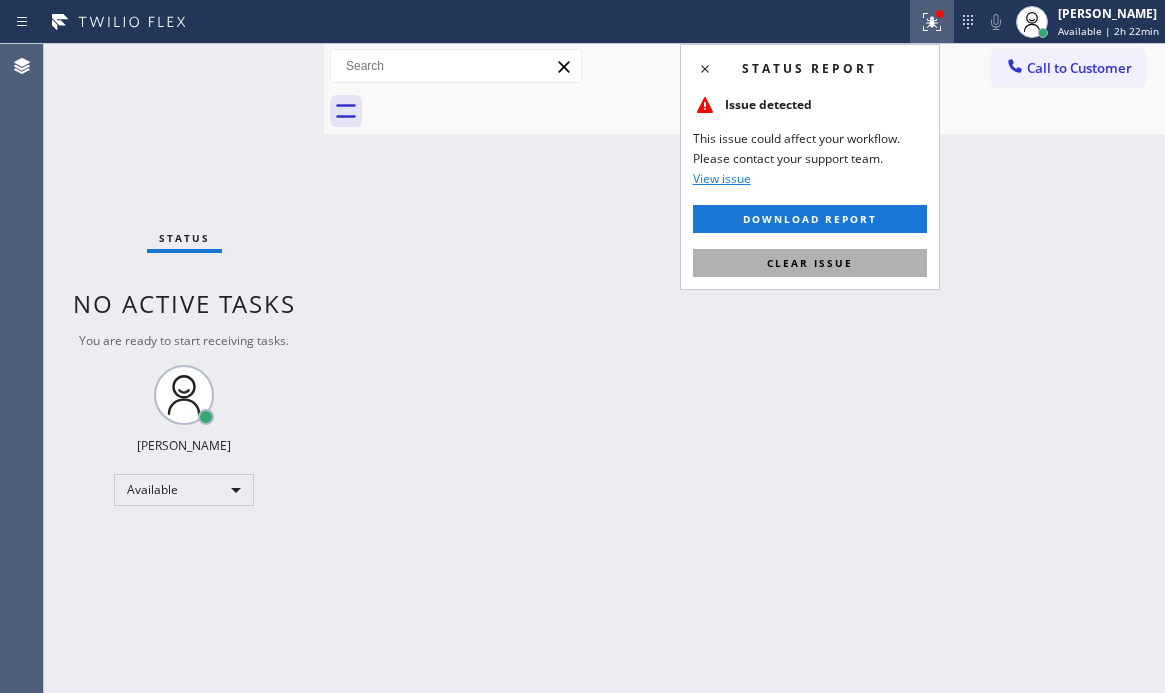 click on "Clear issue" at bounding box center (810, 263) 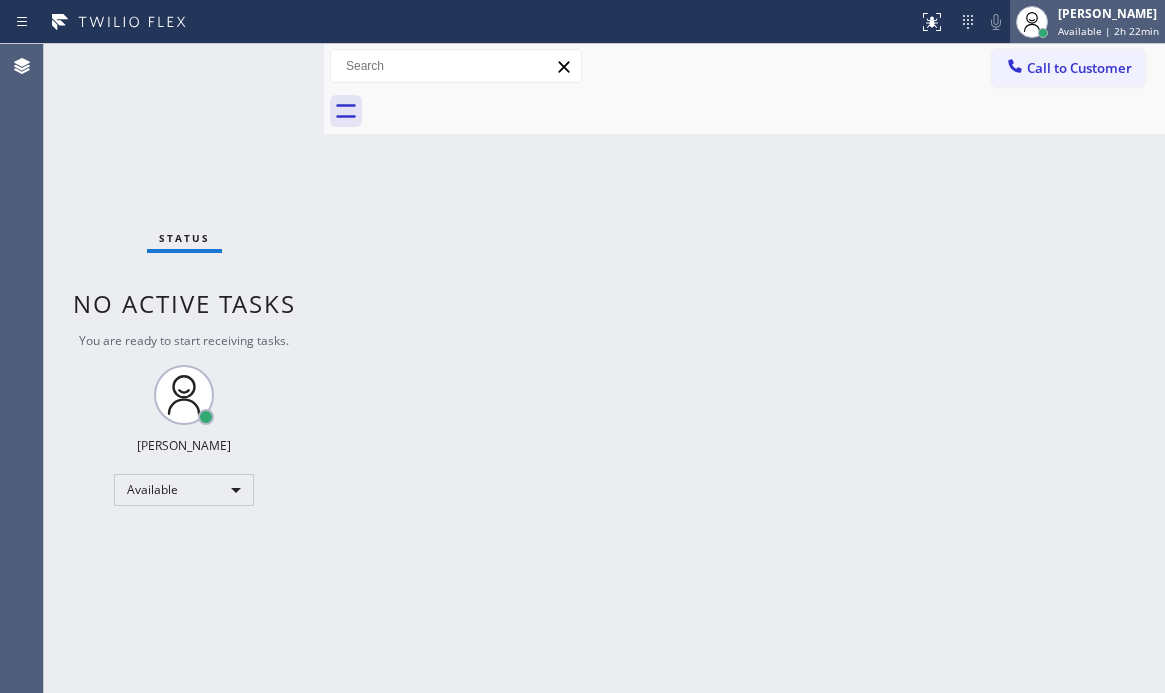 drag, startPoint x: 1078, startPoint y: 23, endPoint x: 1065, endPoint y: 49, distance: 29.068884 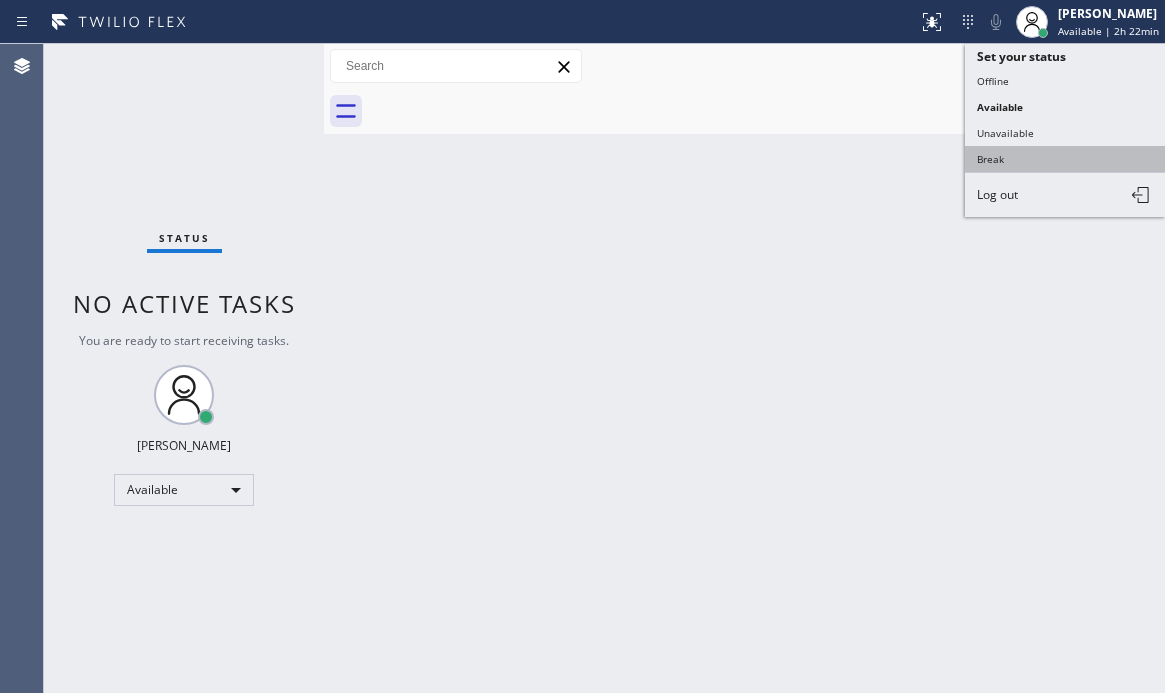 drag, startPoint x: 990, startPoint y: 160, endPoint x: 1126, endPoint y: 199, distance: 141.48145 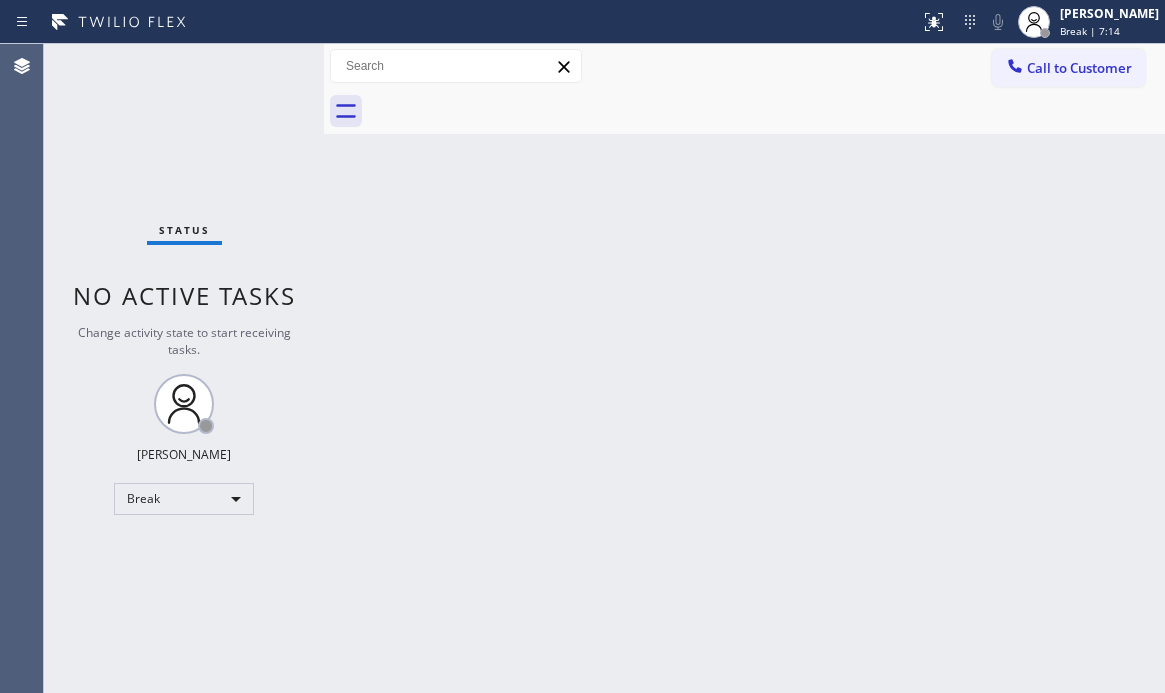 click on "Back to Dashboard Change Sender ID Customers Technicians Select a contact Outbound call Technician Search Technician Your caller id phone number Your caller id phone number Call Technician info Name   Phone none Address none Change Sender ID HVAC [PHONE_NUMBER] 5 Star Appliance [PHONE_NUMBER] Appliance Repair [PHONE_NUMBER] Plumbing [PHONE_NUMBER] Air Duct Cleaning [PHONE_NUMBER]  Electricians [PHONE_NUMBER] Cancel Change Check personal SMS Reset Change No tabs Call to Customer Outbound call Location Wolf Top Choice Appliance Repair [GEOGRAPHIC_DATA] Your caller id phone number [PHONE_NUMBER] Customer number Call Outbound call Technician Search Technician Your caller id phone number Your caller id phone number Call" at bounding box center [744, 368] 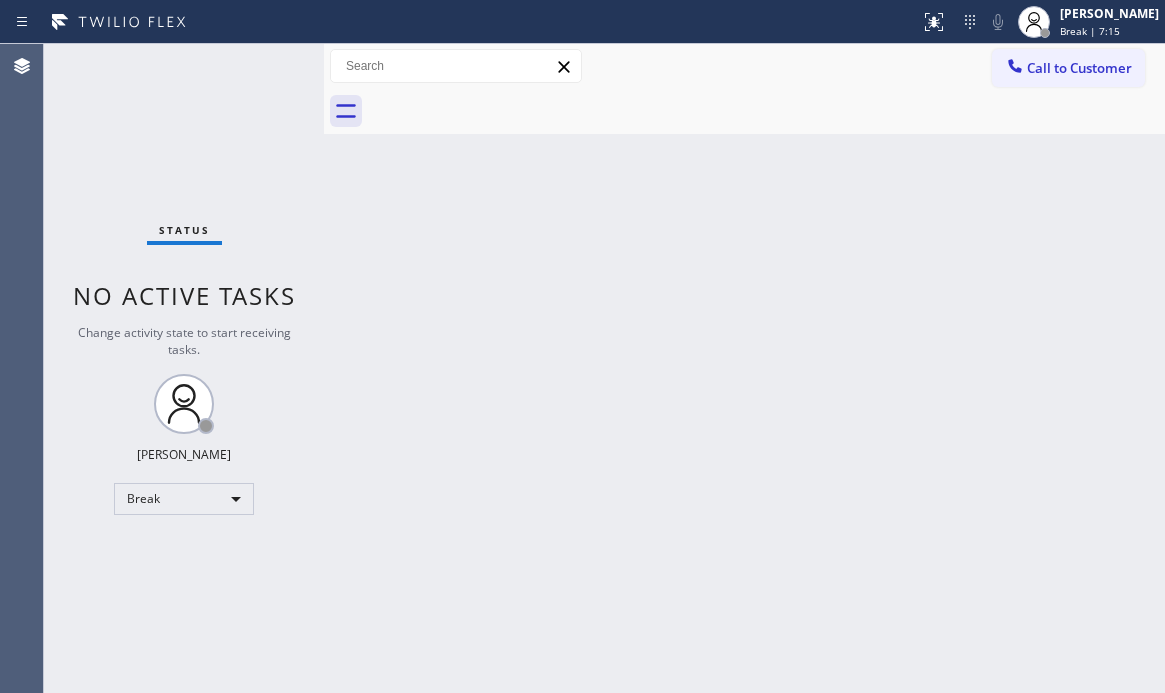 click on "Back to Dashboard Change Sender ID Customers Technicians Select a contact Outbound call Technician Search Technician Your caller id phone number Your caller id phone number Call Technician info Name   Phone none Address none Change Sender ID HVAC [PHONE_NUMBER] 5 Star Appliance [PHONE_NUMBER] Appliance Repair [PHONE_NUMBER] Plumbing [PHONE_NUMBER] Air Duct Cleaning [PHONE_NUMBER]  Electricians [PHONE_NUMBER] Cancel Change Check personal SMS Reset Change No tabs Call to Customer Outbound call Location Wolf Top Choice Appliance Repair [GEOGRAPHIC_DATA] Your caller id phone number [PHONE_NUMBER] Customer number Call Outbound call Technician Search Technician Your caller id phone number Your caller id phone number Call" at bounding box center (744, 368) 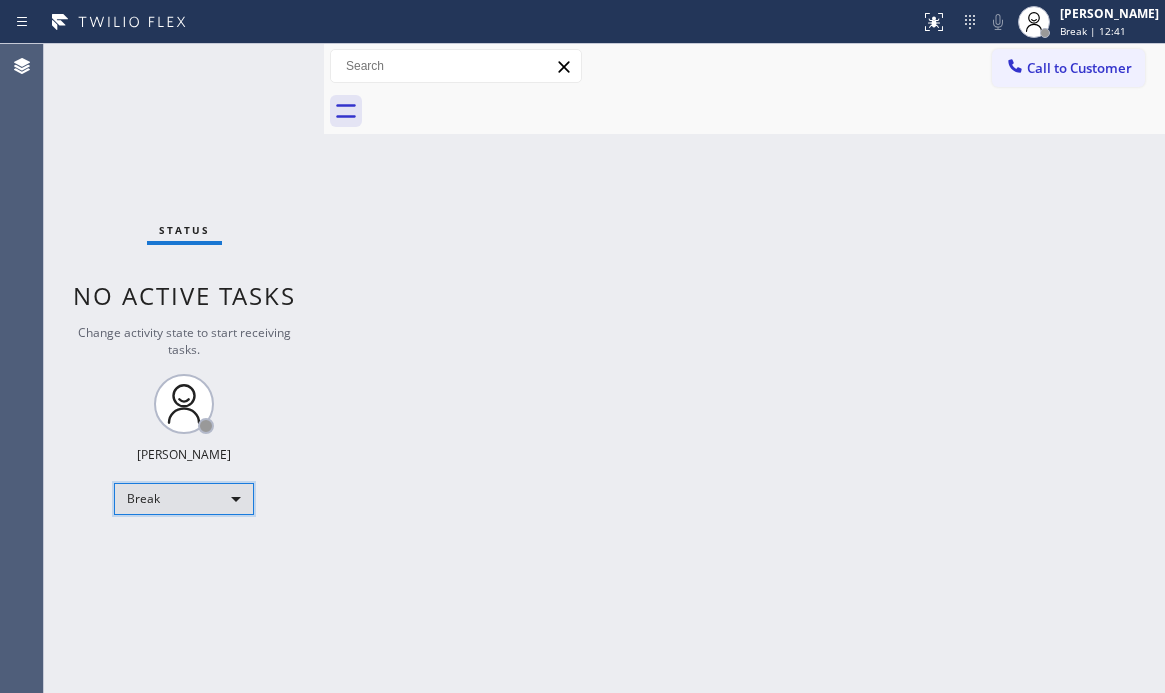 click on "Break" at bounding box center [184, 499] 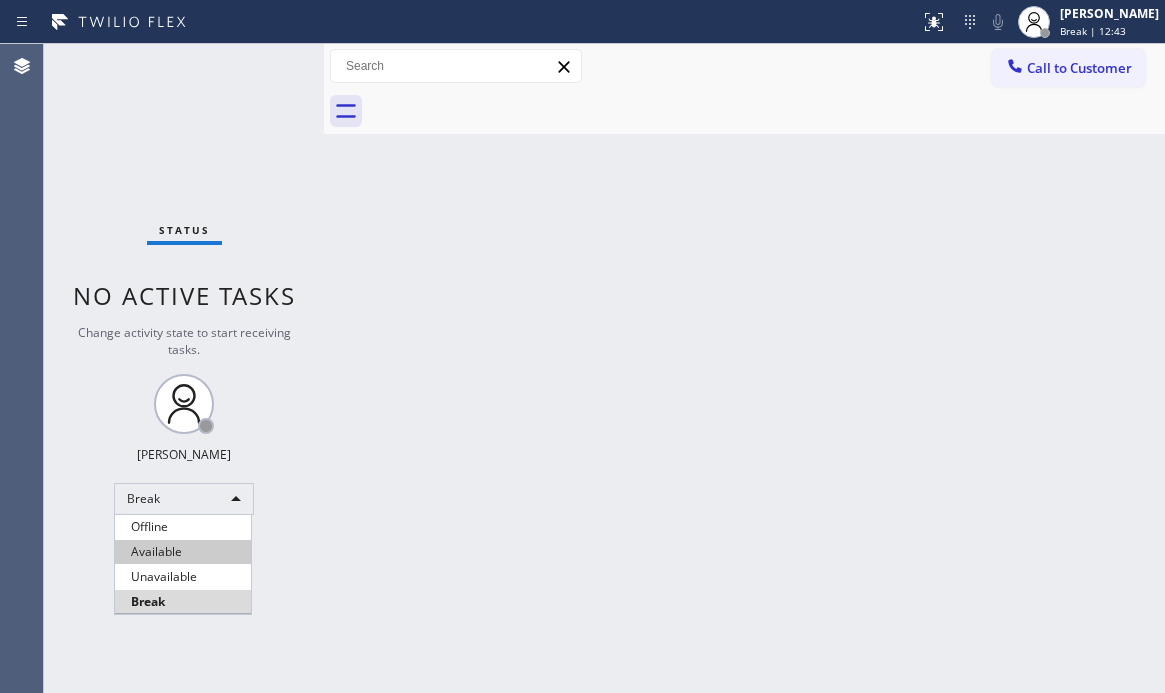 click on "Available" at bounding box center [183, 552] 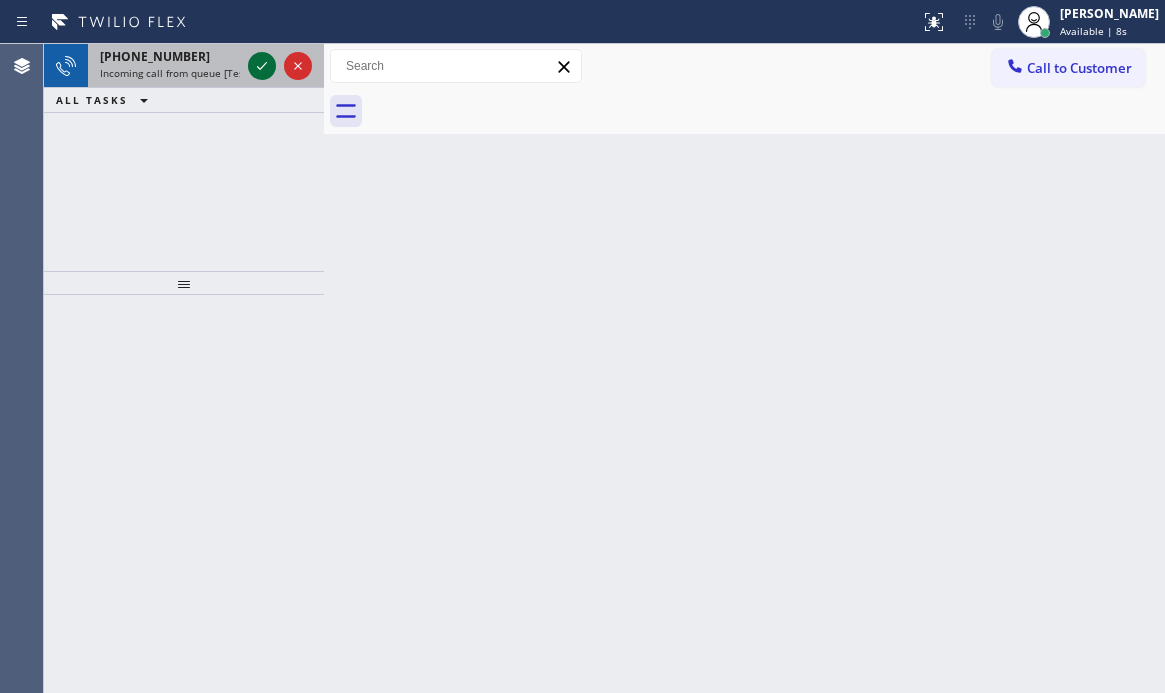 click at bounding box center (262, 66) 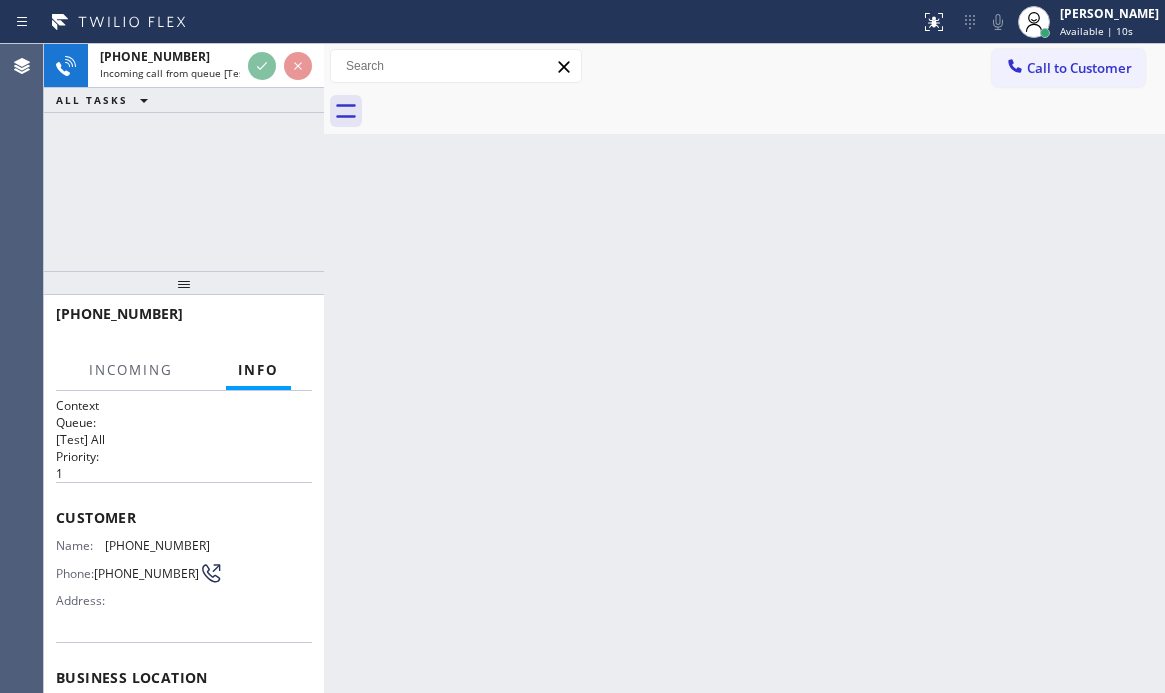 scroll, scrollTop: 280, scrollLeft: 0, axis: vertical 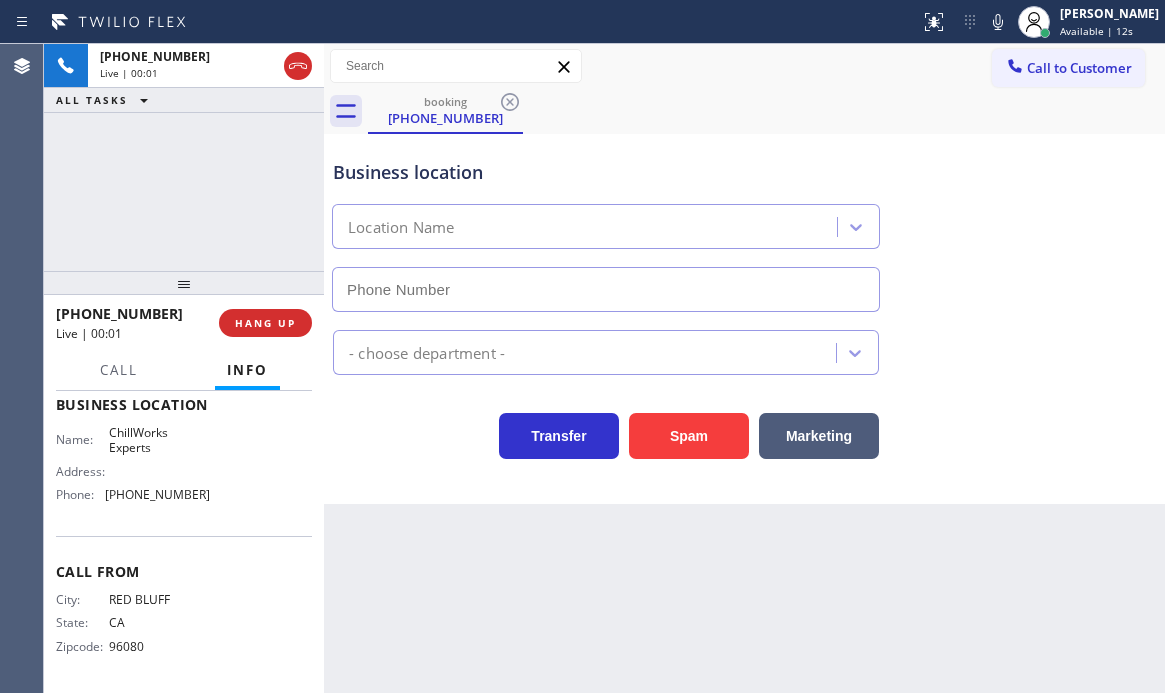 type on "[PHONE_NUMBER]" 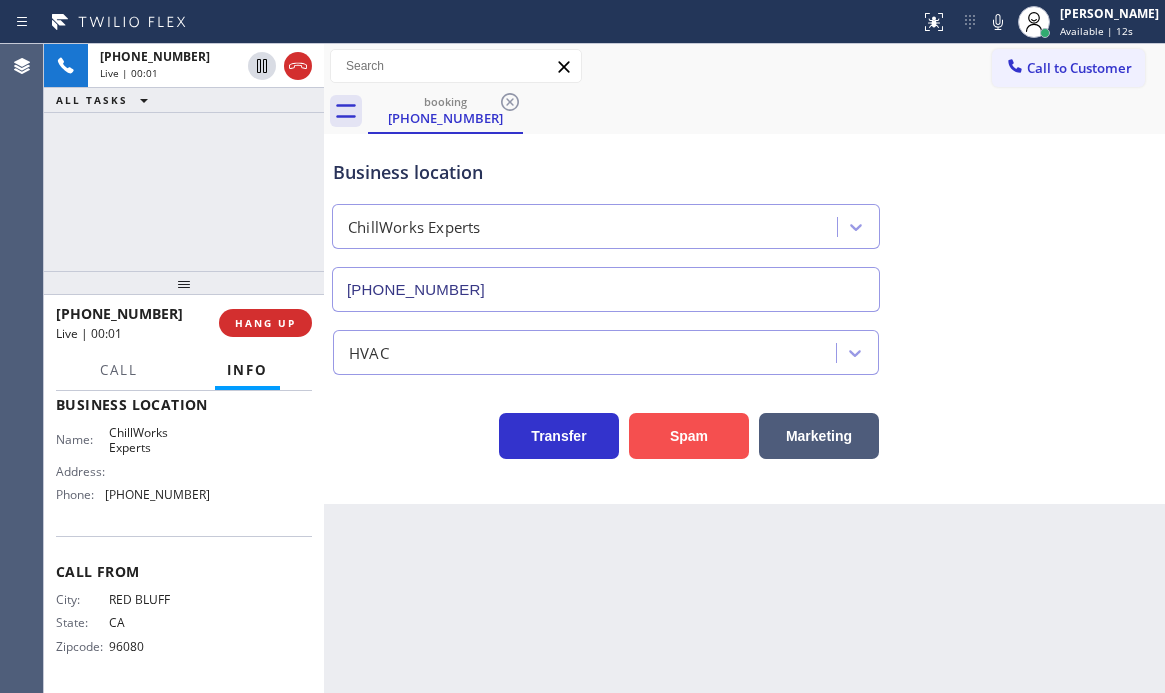 click on "Spam" at bounding box center [689, 436] 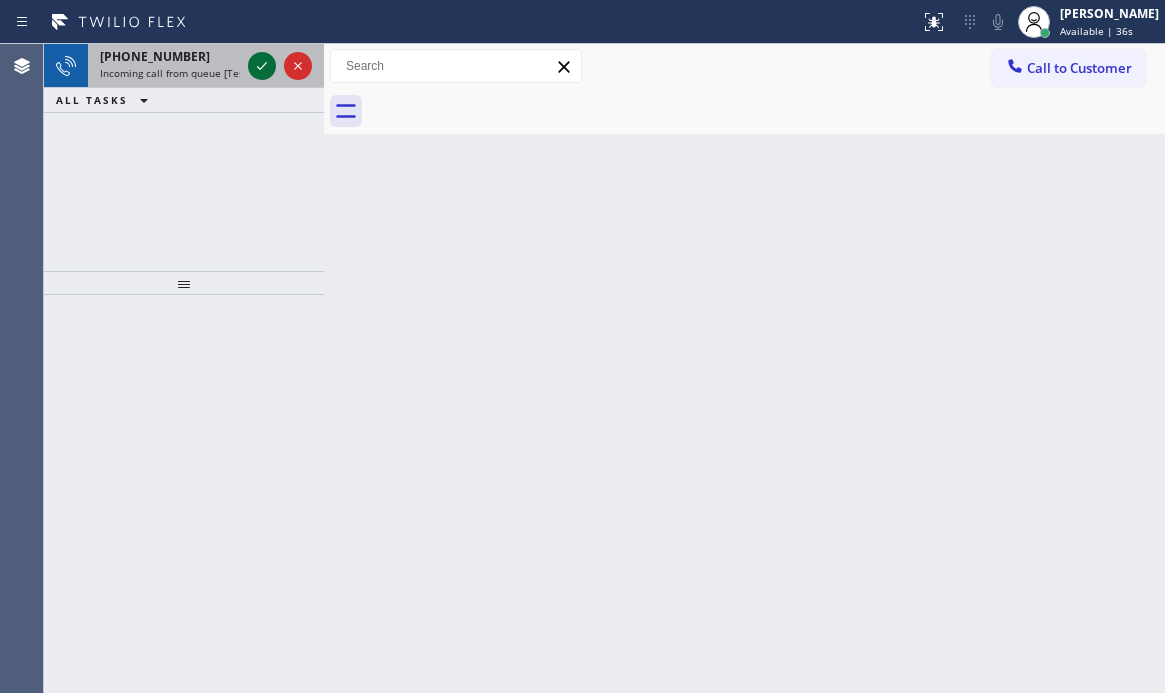 click 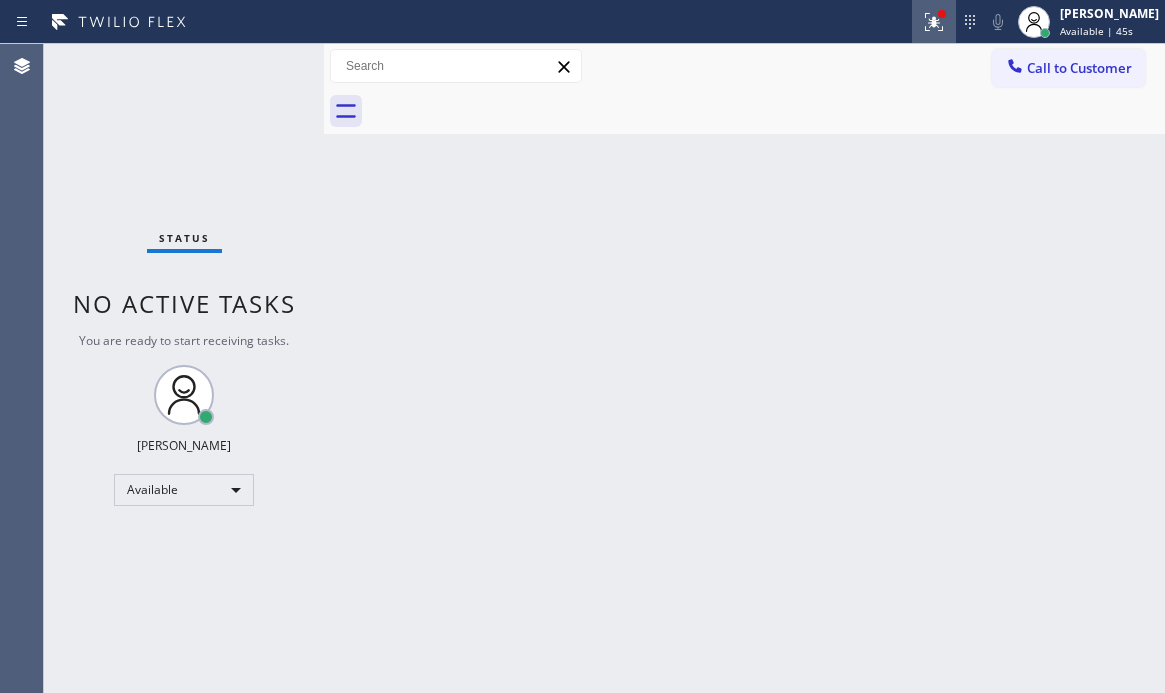 click at bounding box center (934, 22) 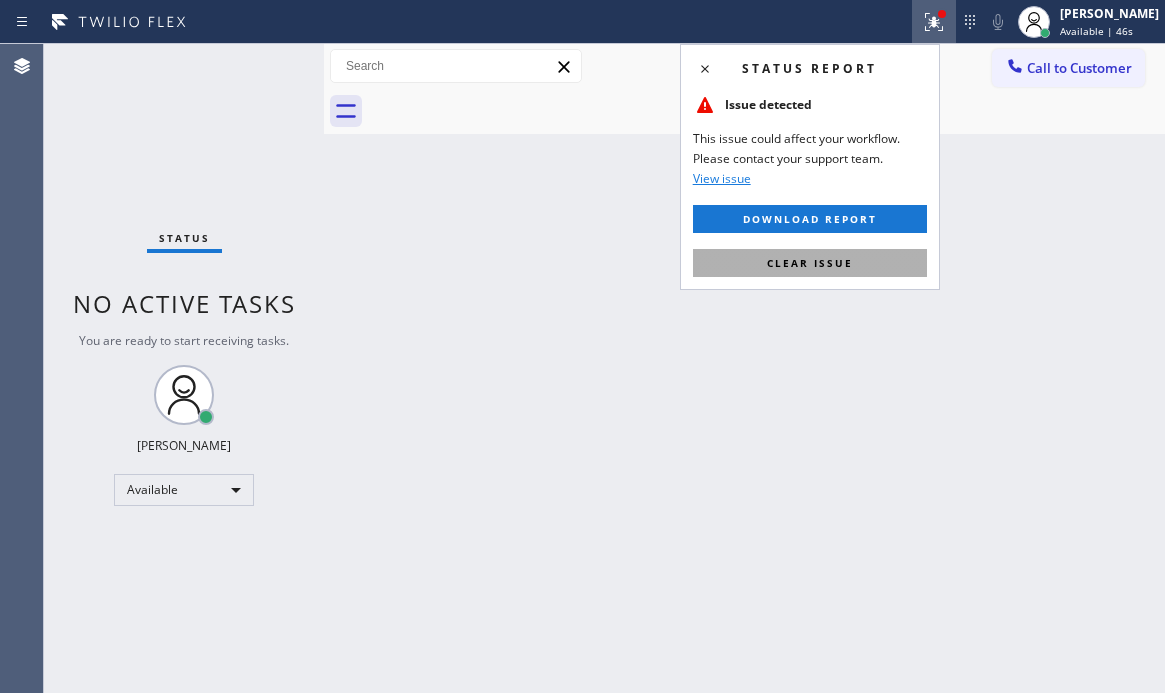 click on "Clear issue" at bounding box center [810, 263] 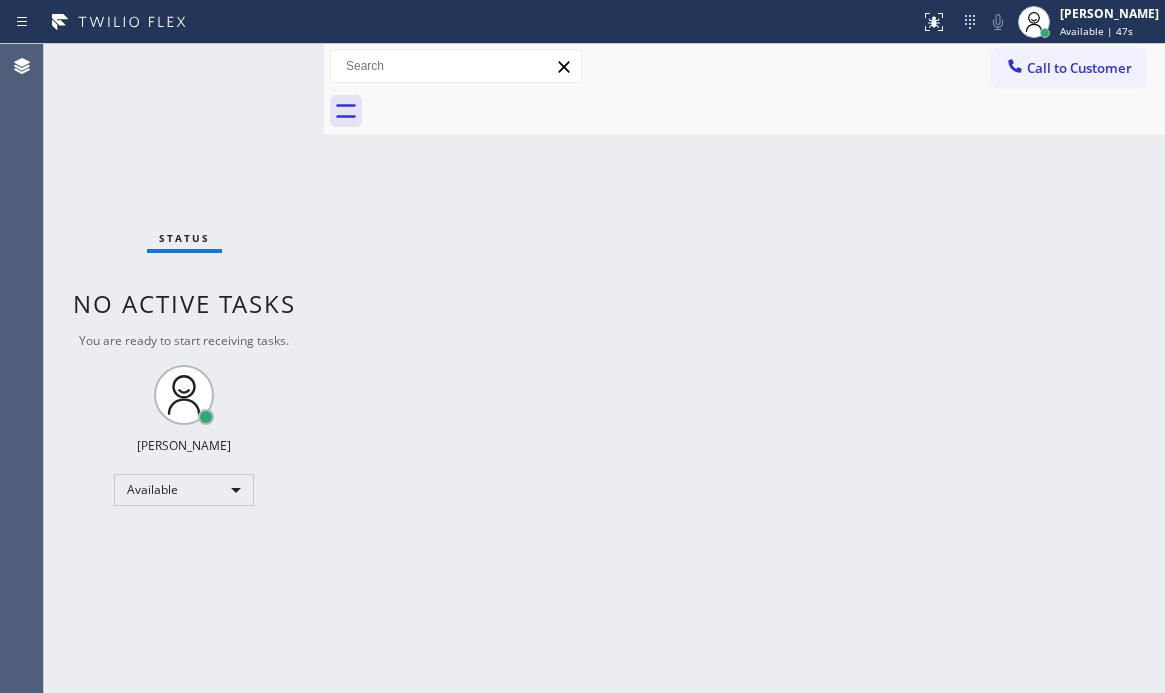 click on "Back to Dashboard Change Sender ID Customers Technicians Select a contact Outbound call Technician Search Technician Your caller id phone number Your caller id phone number Call Technician info Name   Phone none Address none Change Sender ID HVAC [PHONE_NUMBER] 5 Star Appliance [PHONE_NUMBER] Appliance Repair [PHONE_NUMBER] Plumbing [PHONE_NUMBER] Air Duct Cleaning [PHONE_NUMBER]  Electricians [PHONE_NUMBER] Cancel Change Check personal SMS Reset Change No tabs Call to Customer Outbound call Location Wolf Top Choice Appliance Repair [GEOGRAPHIC_DATA] Your caller id phone number [PHONE_NUMBER] Customer number Call Outbound call Technician Search Technician Your caller id phone number Your caller id phone number Call" at bounding box center (744, 368) 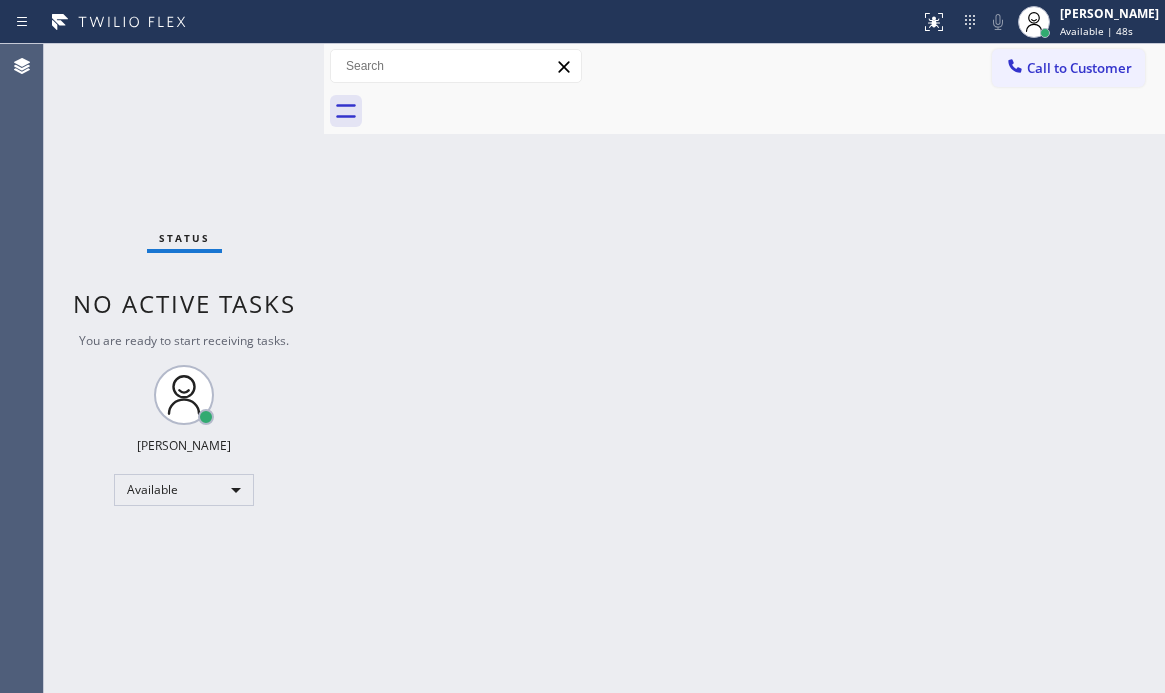 click on "Back to Dashboard Change Sender ID Customers Technicians Select a contact Outbound call Technician Search Technician Your caller id phone number Your caller id phone number Call Technician info Name   Phone none Address none Change Sender ID HVAC [PHONE_NUMBER] 5 Star Appliance [PHONE_NUMBER] Appliance Repair [PHONE_NUMBER] Plumbing [PHONE_NUMBER] Air Duct Cleaning [PHONE_NUMBER]  Electricians [PHONE_NUMBER] Cancel Change Check personal SMS Reset Change No tabs Call to Customer Outbound call Location Wolf Top Choice Appliance Repair [GEOGRAPHIC_DATA] Your caller id phone number [PHONE_NUMBER] Customer number Call Outbound call Technician Search Technician Your caller id phone number Your caller id phone number Call" at bounding box center (744, 368) 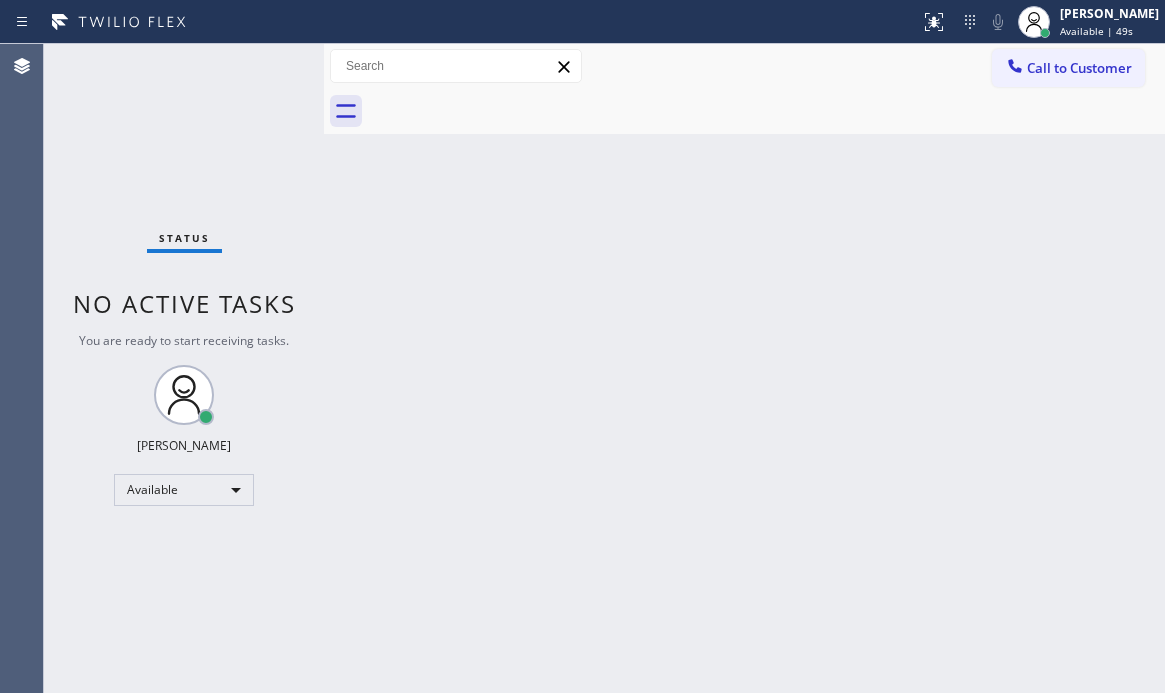 click on "Back to Dashboard Change Sender ID Customers Technicians Select a contact Outbound call Technician Search Technician Your caller id phone number Your caller id phone number Call Technician info Name   Phone none Address none Change Sender ID HVAC [PHONE_NUMBER] 5 Star Appliance [PHONE_NUMBER] Appliance Repair [PHONE_NUMBER] Plumbing [PHONE_NUMBER] Air Duct Cleaning [PHONE_NUMBER]  Electricians [PHONE_NUMBER] Cancel Change Check personal SMS Reset Change No tabs Call to Customer Outbound call Location Wolf Top Choice Appliance Repair [GEOGRAPHIC_DATA] Your caller id phone number [PHONE_NUMBER] Customer number Call Outbound call Technician Search Technician Your caller id phone number Your caller id phone number Call" at bounding box center (744, 368) 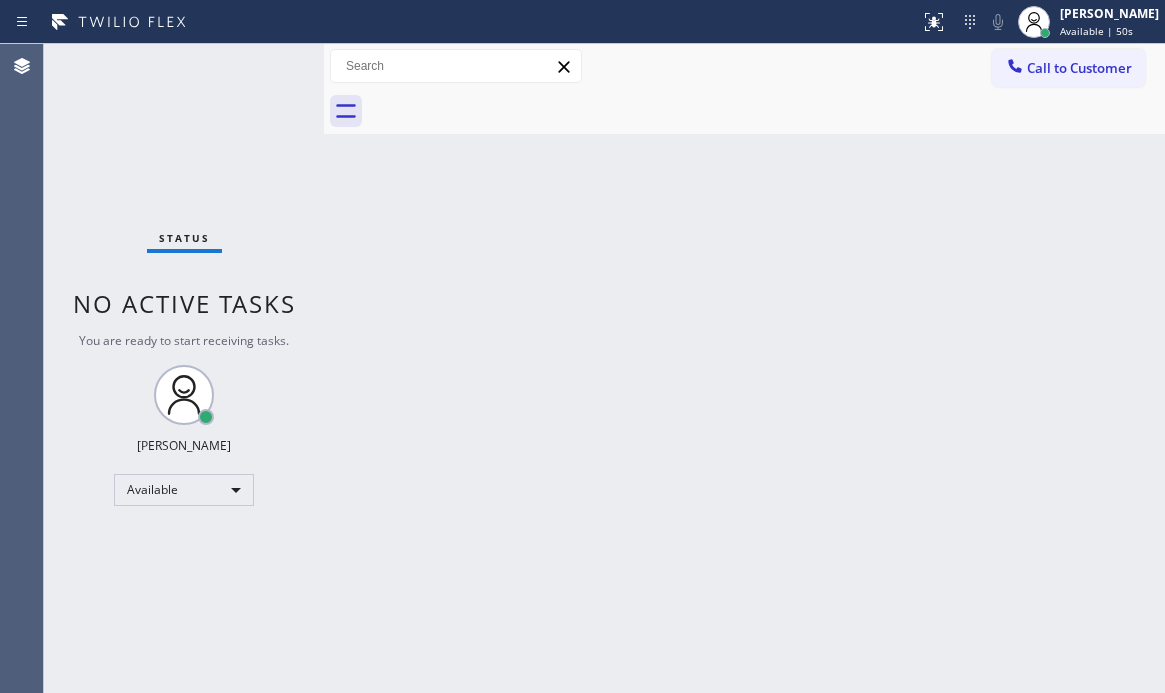 click on "Back to Dashboard Change Sender ID Customers Technicians Select a contact Outbound call Technician Search Technician Your caller id phone number Your caller id phone number Call Technician info Name   Phone none Address none Change Sender ID HVAC [PHONE_NUMBER] 5 Star Appliance [PHONE_NUMBER] Appliance Repair [PHONE_NUMBER] Plumbing [PHONE_NUMBER] Air Duct Cleaning [PHONE_NUMBER]  Electricians [PHONE_NUMBER] Cancel Change Check personal SMS Reset Change No tabs Call to Customer Outbound call Location Wolf Top Choice Appliance Repair [GEOGRAPHIC_DATA] Your caller id phone number [PHONE_NUMBER] Customer number Call Outbound call Technician Search Technician Your caller id phone number Your caller id phone number Call" at bounding box center [744, 368] 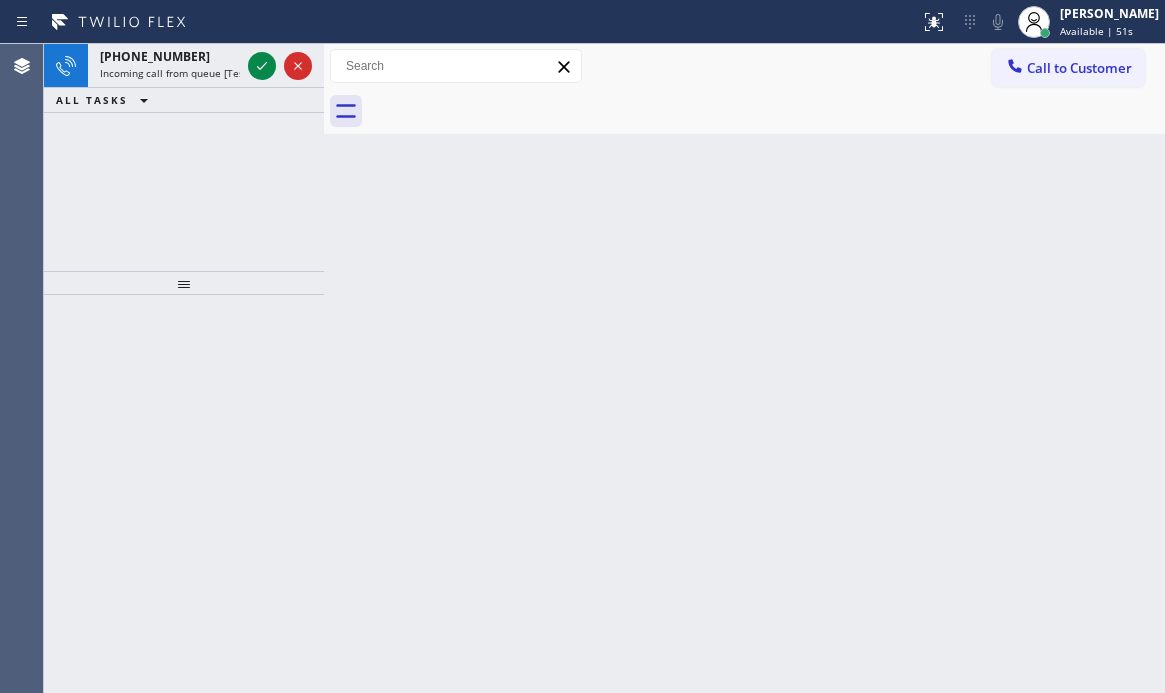 click on "Back to Dashboard Change Sender ID Customers Technicians Select a contact Outbound call Technician Search Technician Your caller id phone number Your caller id phone number Call Technician info Name   Phone none Address none Change Sender ID HVAC [PHONE_NUMBER] 5 Star Appliance [PHONE_NUMBER] Appliance Repair [PHONE_NUMBER] Plumbing [PHONE_NUMBER] Air Duct Cleaning [PHONE_NUMBER]  Electricians [PHONE_NUMBER] Cancel Change Check personal SMS Reset Change No tabs Call to Customer Outbound call Location Wolf Top Choice Appliance Repair [GEOGRAPHIC_DATA] Your caller id phone number [PHONE_NUMBER] Customer number Call Outbound call Technician Search Technician Your caller id phone number Your caller id phone number Call" at bounding box center (744, 368) 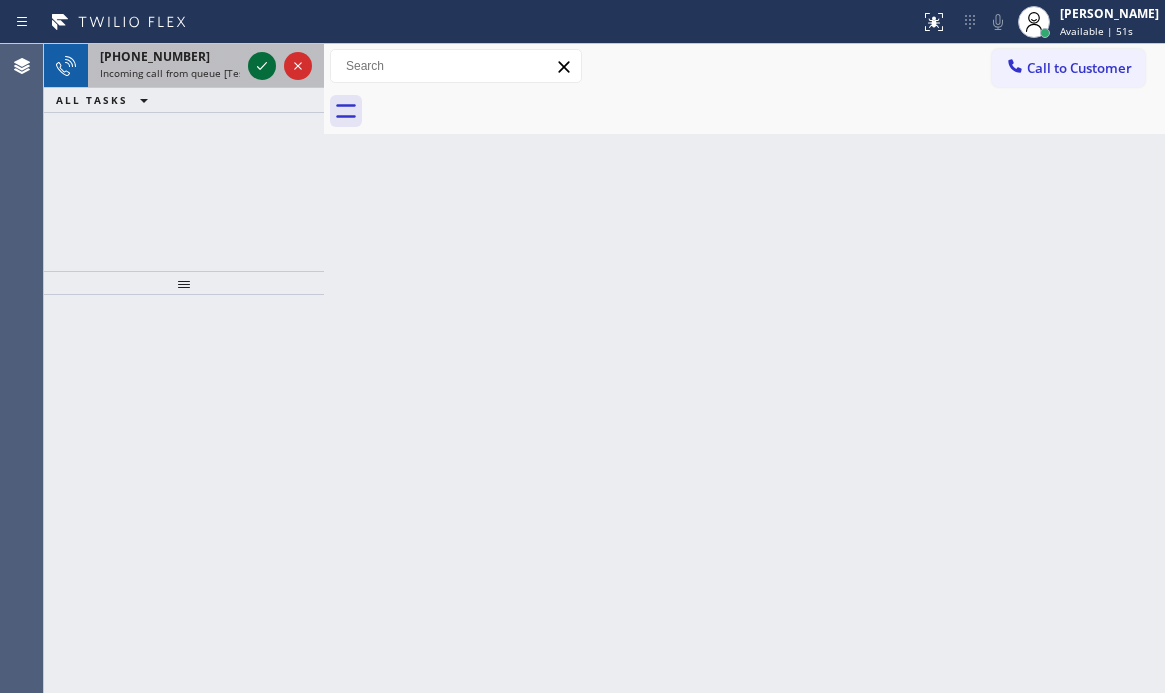 click 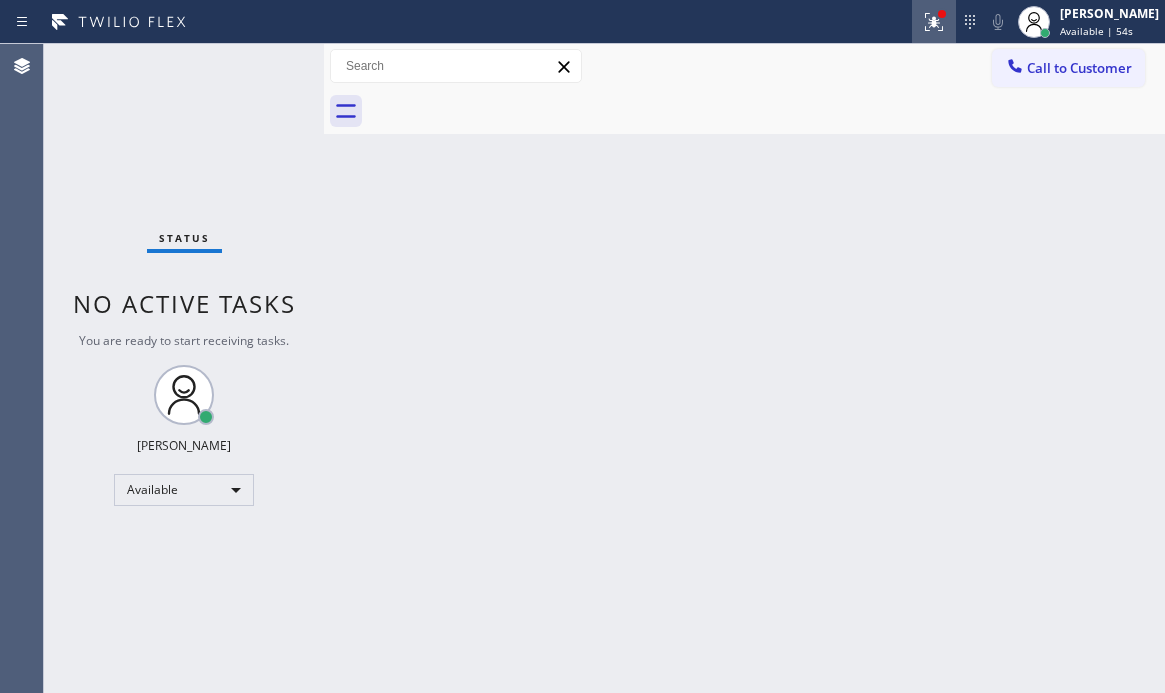 click 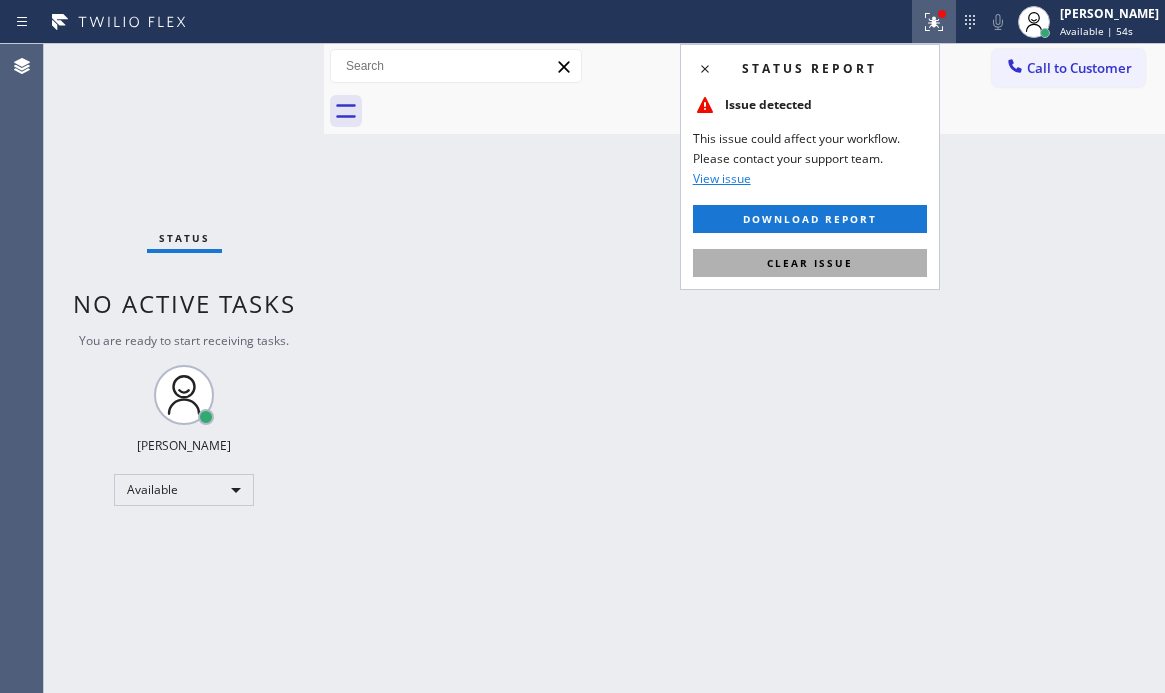 click on "Clear issue" at bounding box center (810, 263) 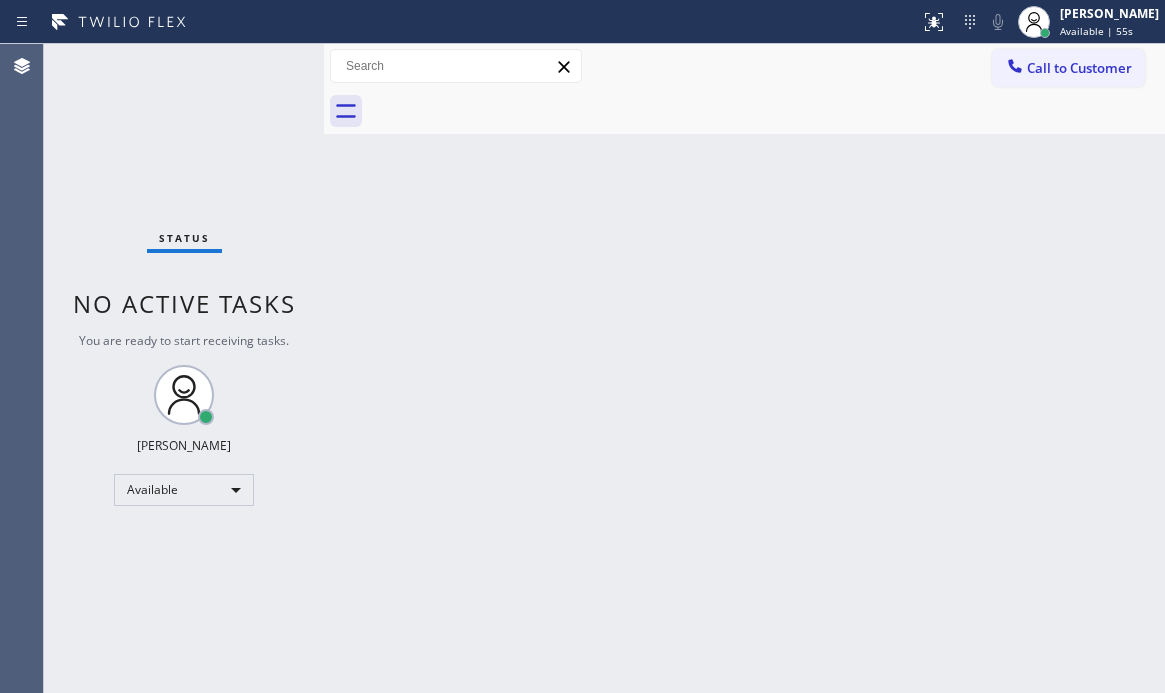 click on "Back to Dashboard Change Sender ID Customers Technicians Select a contact Outbound call Technician Search Technician Your caller id phone number Your caller id phone number Call Technician info Name   Phone none Address none Change Sender ID HVAC [PHONE_NUMBER] 5 Star Appliance [PHONE_NUMBER] Appliance Repair [PHONE_NUMBER] Plumbing [PHONE_NUMBER] Air Duct Cleaning [PHONE_NUMBER]  Electricians [PHONE_NUMBER] Cancel Change Check personal SMS Reset Change No tabs Call to Customer Outbound call Location Wolf Top Choice Appliance Repair [GEOGRAPHIC_DATA] Your caller id phone number [PHONE_NUMBER] Customer number Call Outbound call Technician Search Technician Your caller id phone number Your caller id phone number Call" at bounding box center [744, 368] 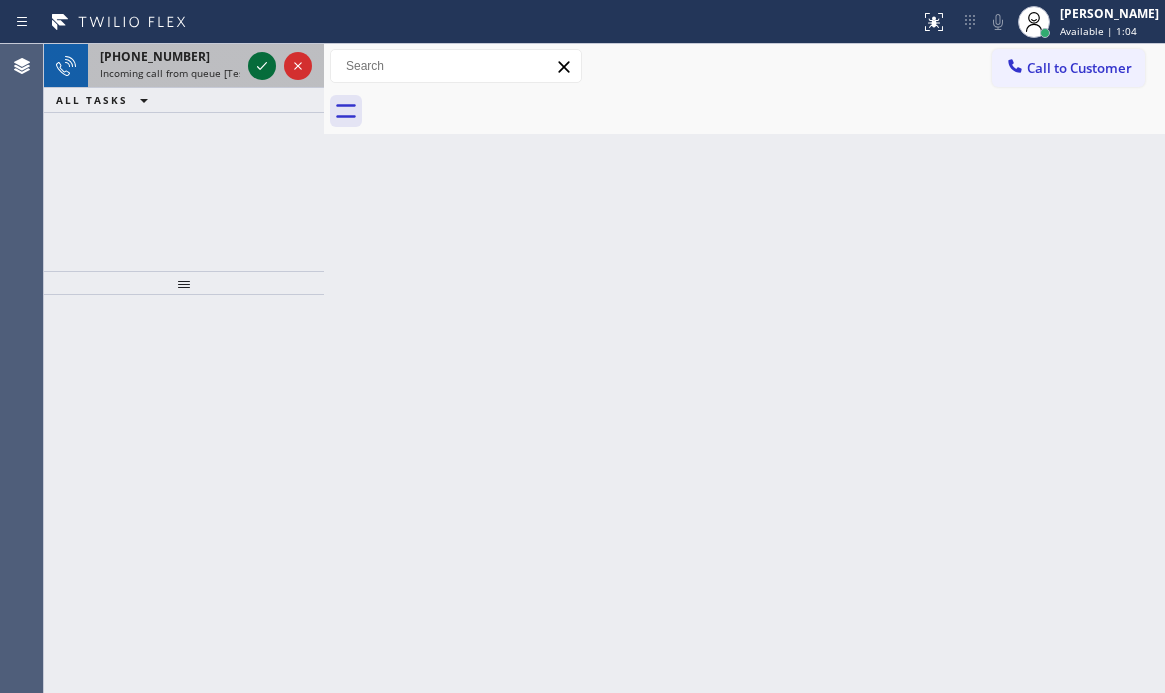 click 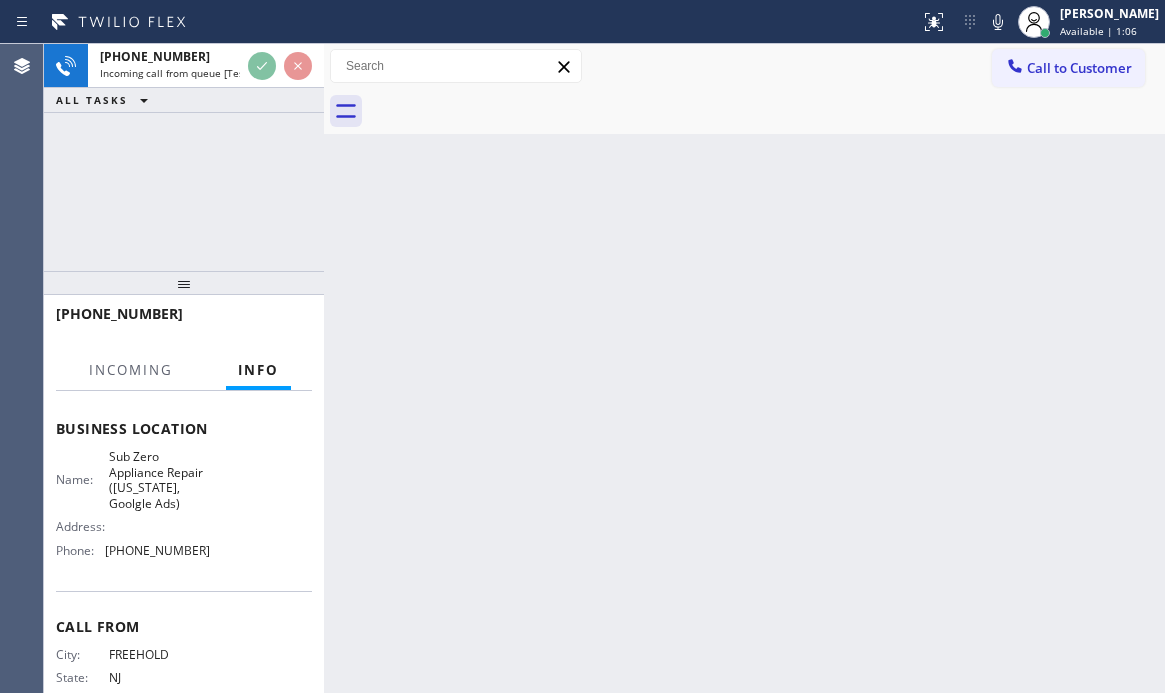 scroll, scrollTop: 300, scrollLeft: 0, axis: vertical 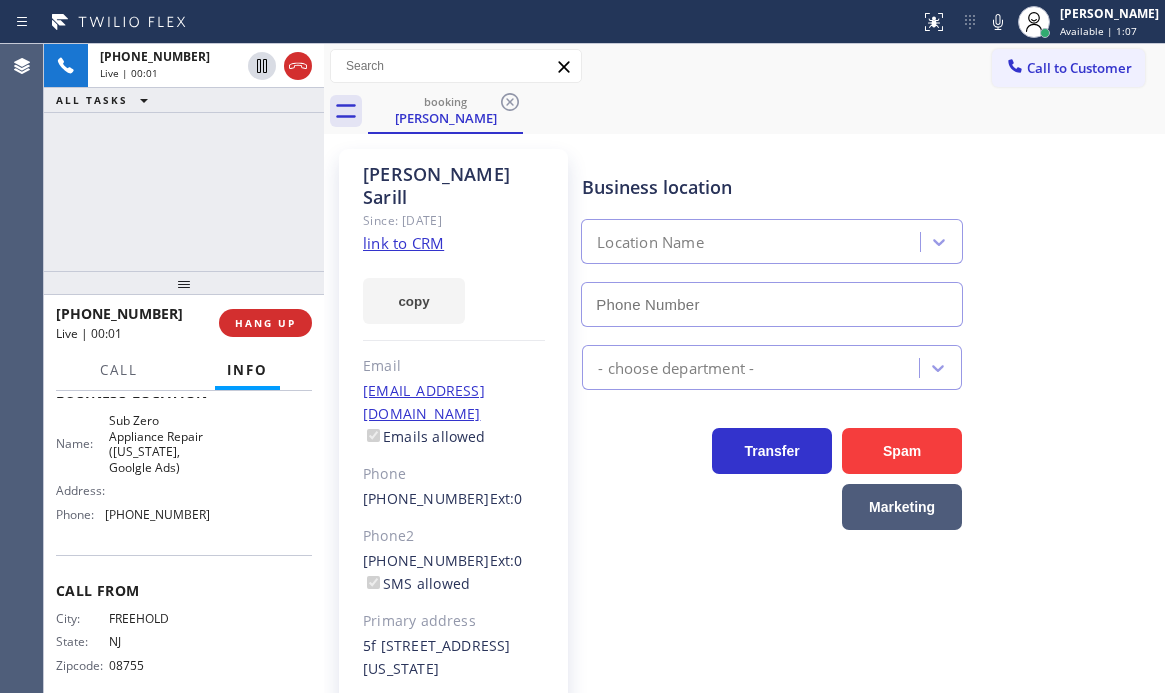 type on "[PHONE_NUMBER]" 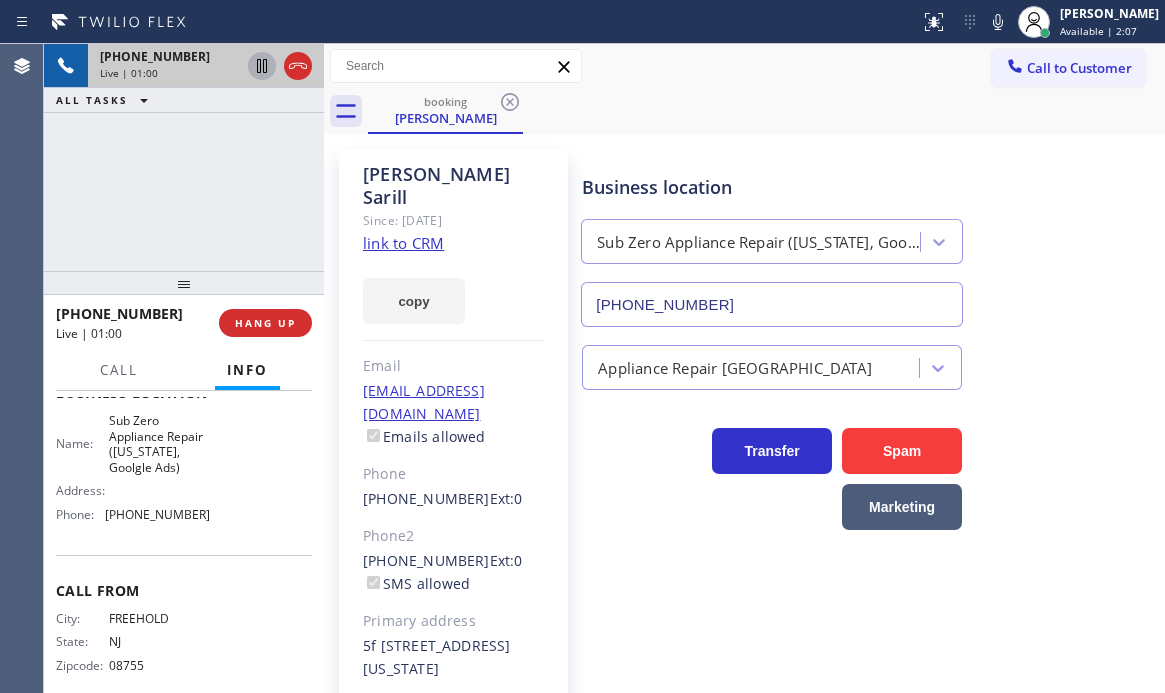 click 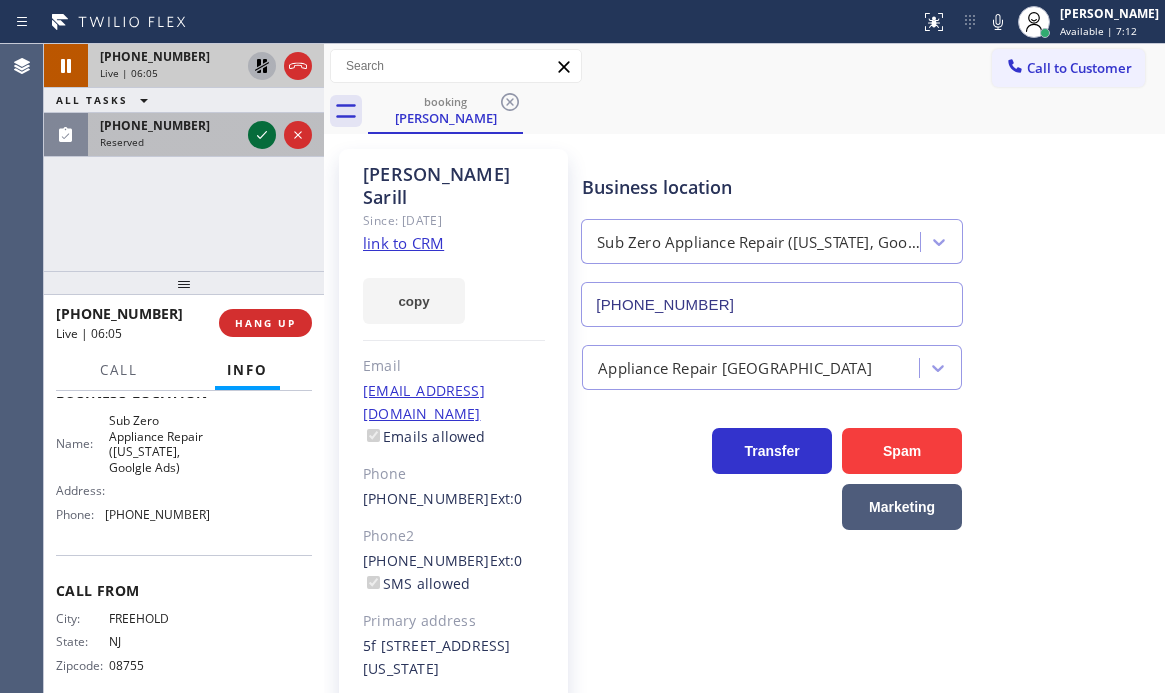 click 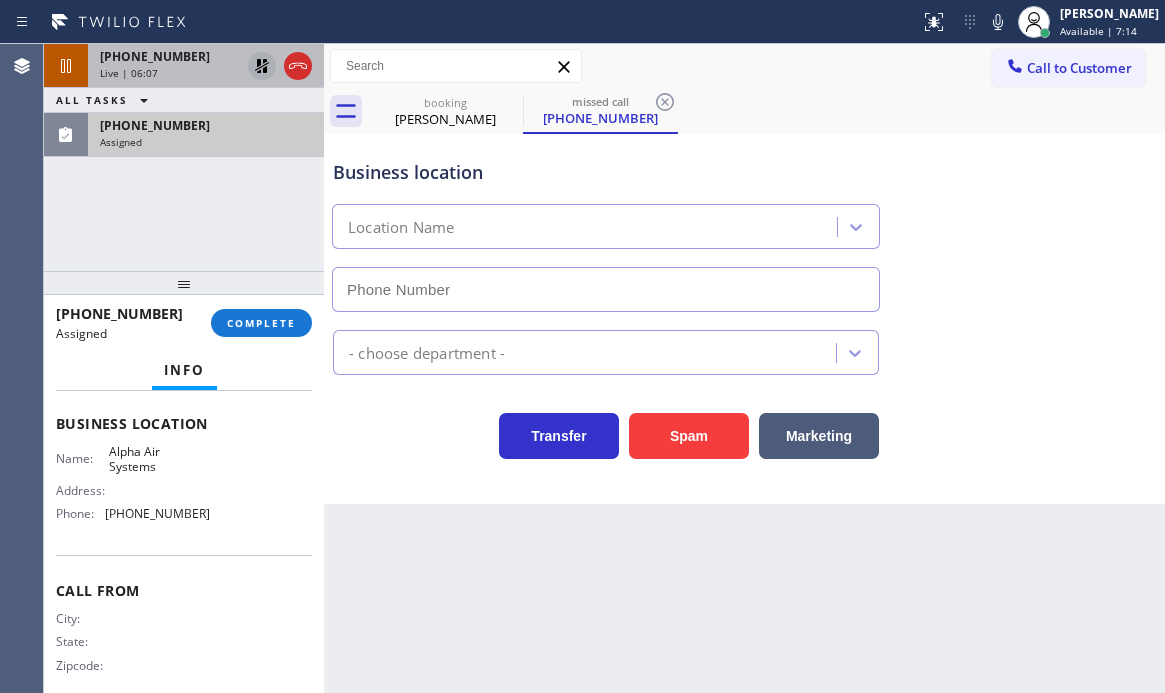 type on "[PHONE_NUMBER]" 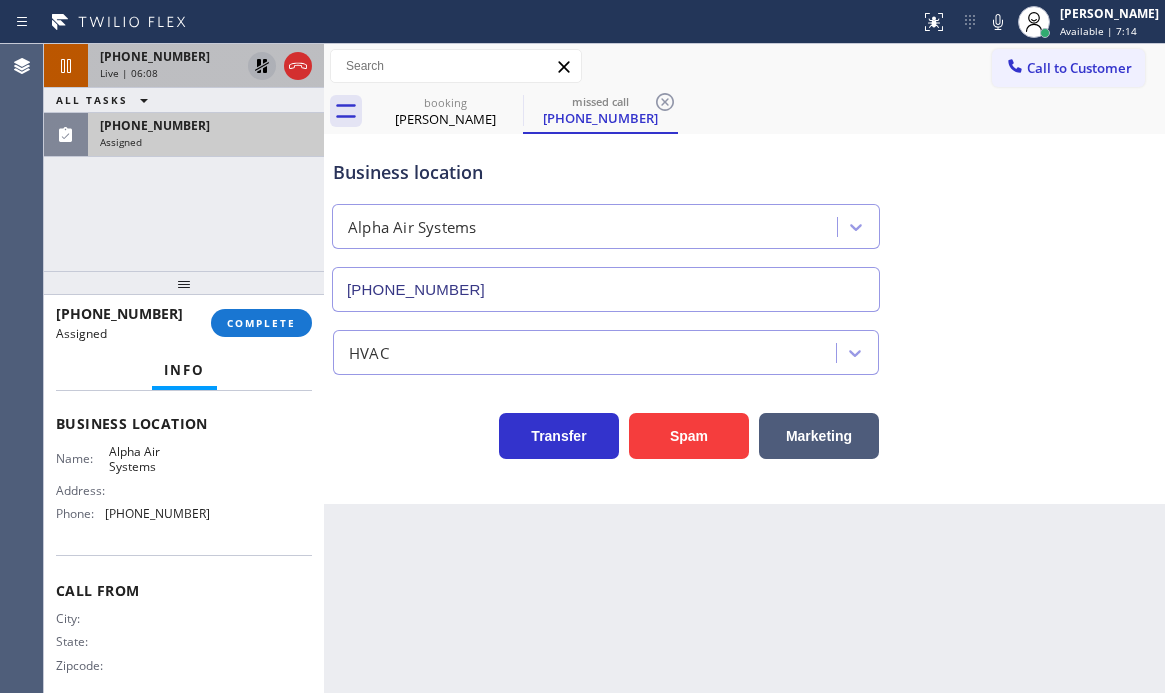click on "Live | 06:08" at bounding box center [170, 73] 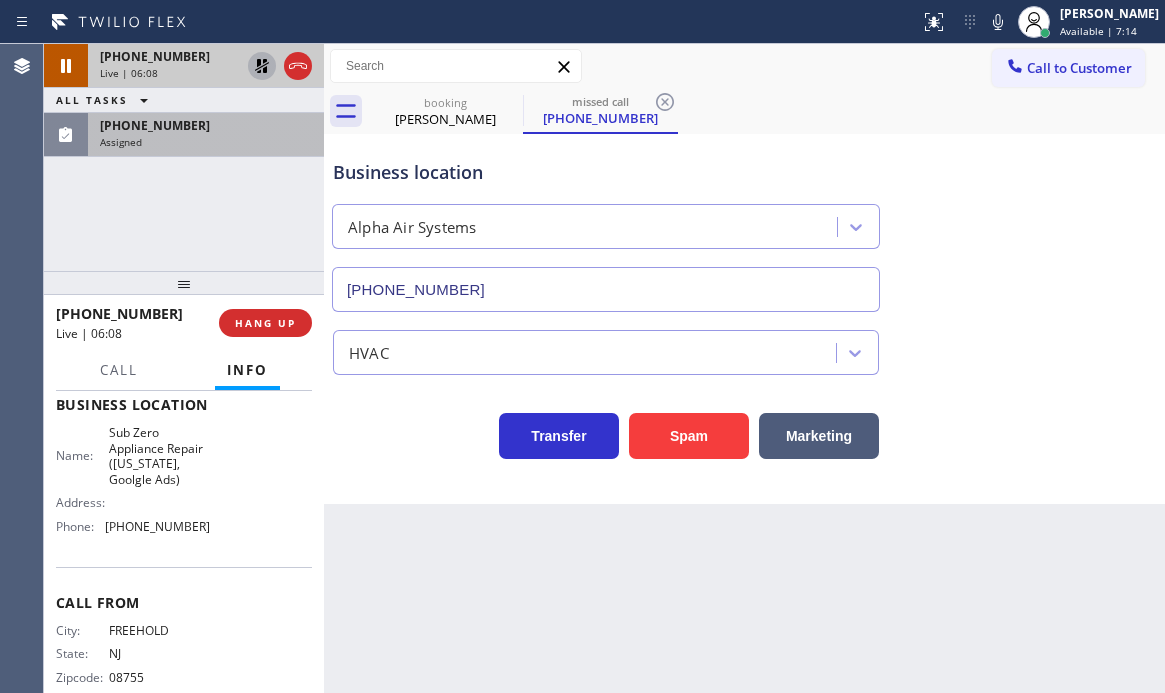 scroll, scrollTop: 300, scrollLeft: 0, axis: vertical 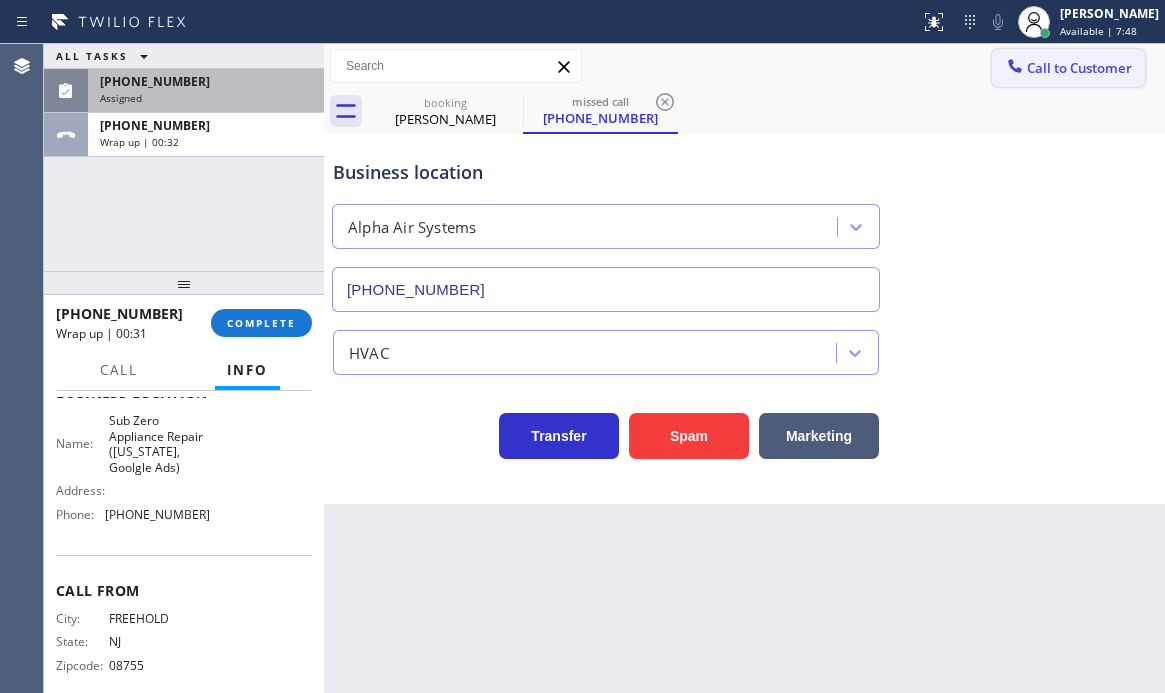 click on "Call to Customer" at bounding box center [1079, 68] 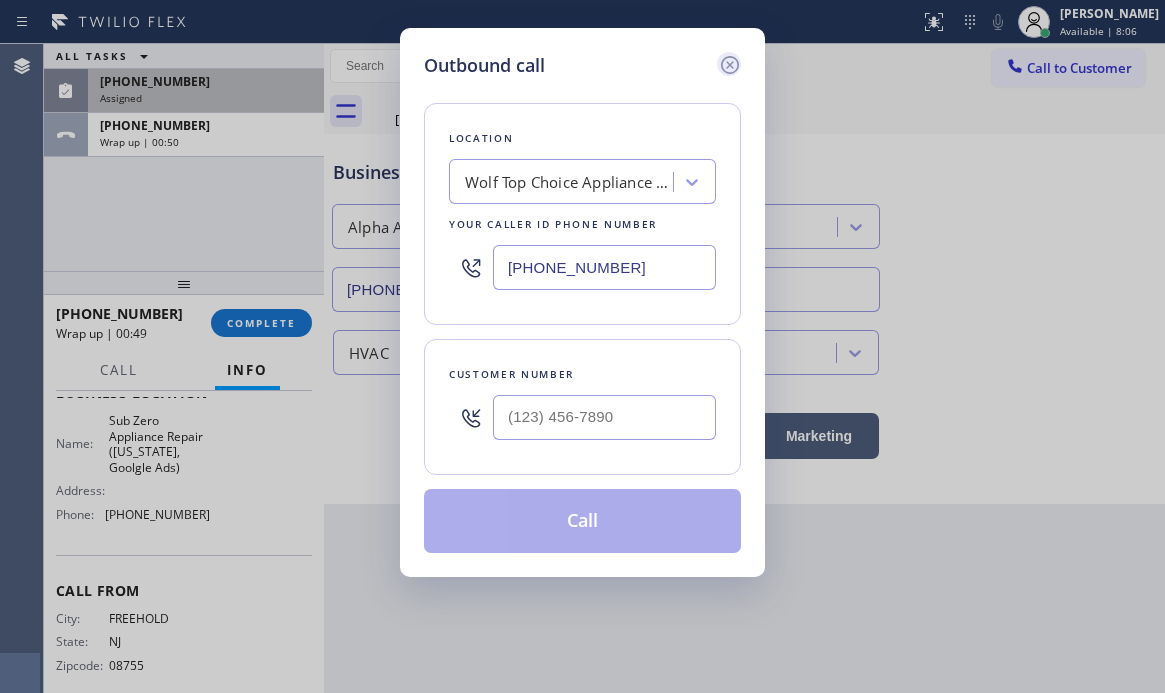click 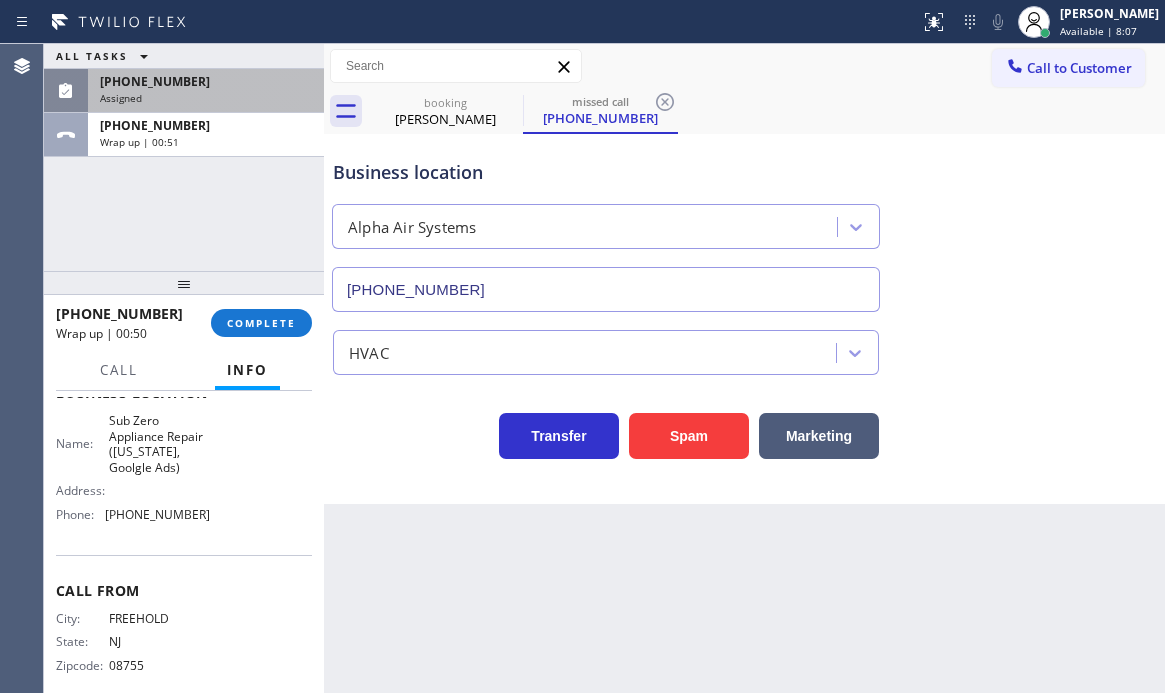 click on "Assigned" at bounding box center [206, 98] 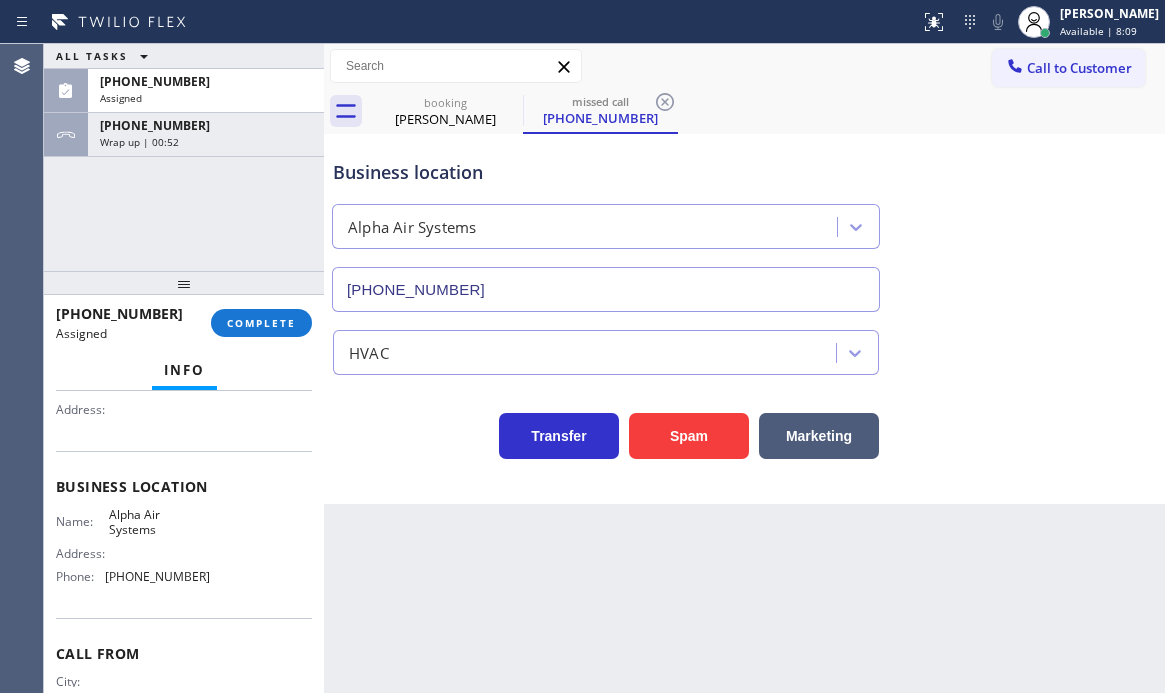 scroll, scrollTop: 88, scrollLeft: 0, axis: vertical 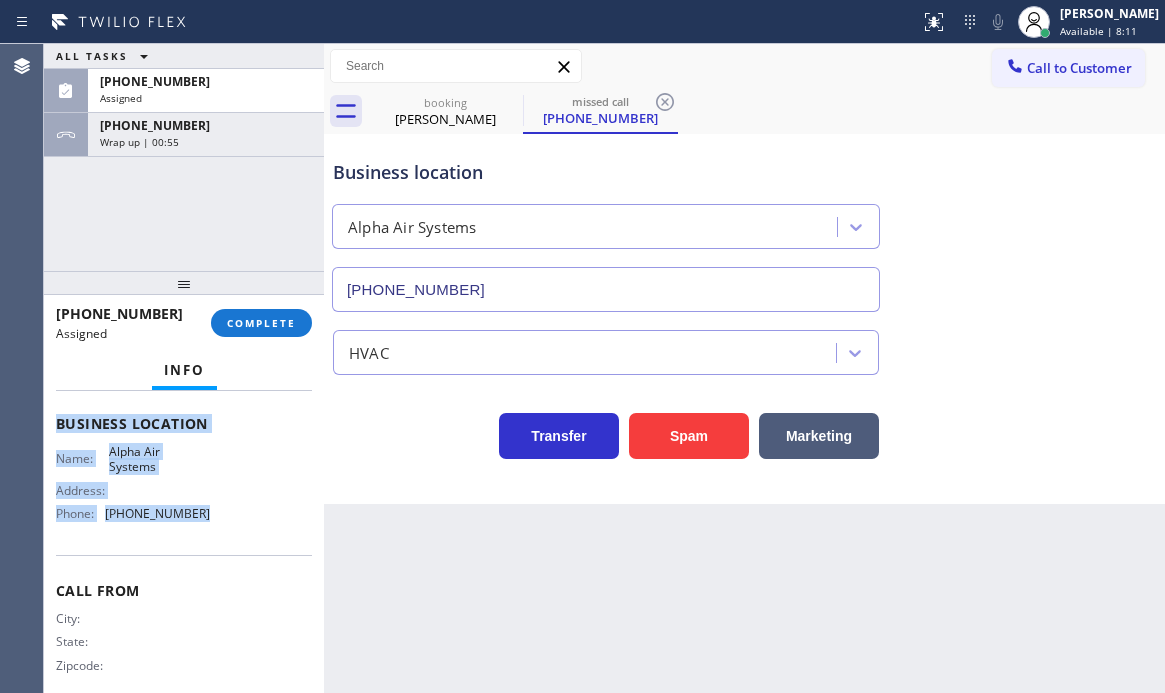 drag, startPoint x: 66, startPoint y: 465, endPoint x: 206, endPoint y: 536, distance: 156.97452 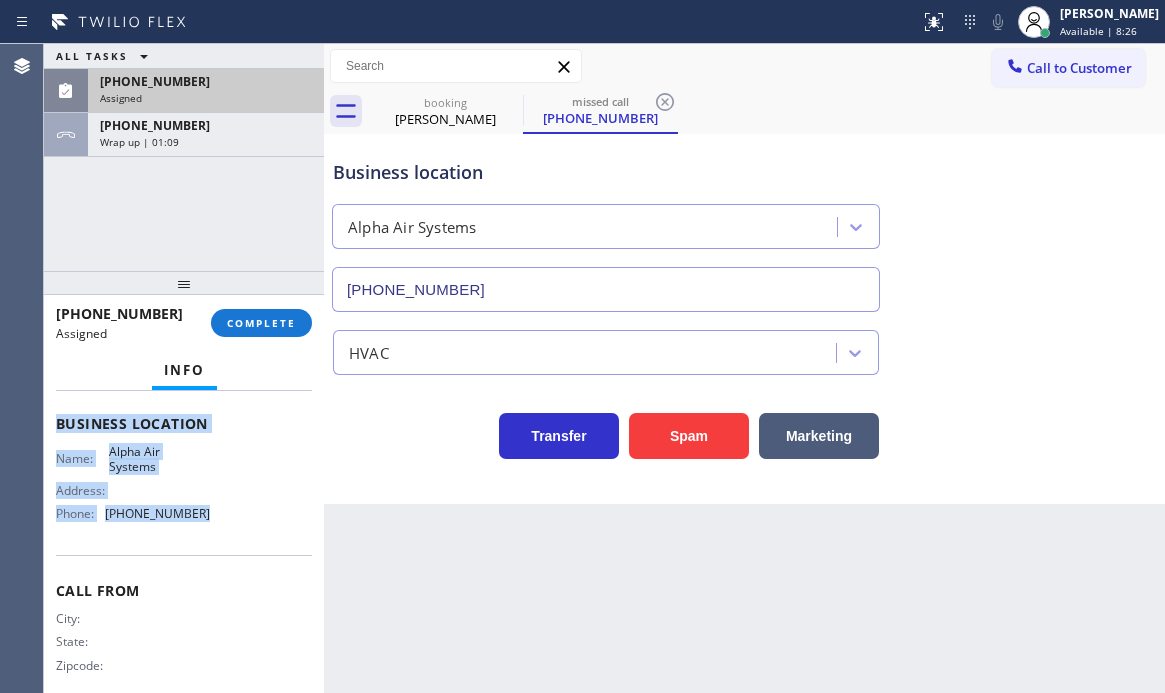 click on "Assigned" at bounding box center [206, 98] 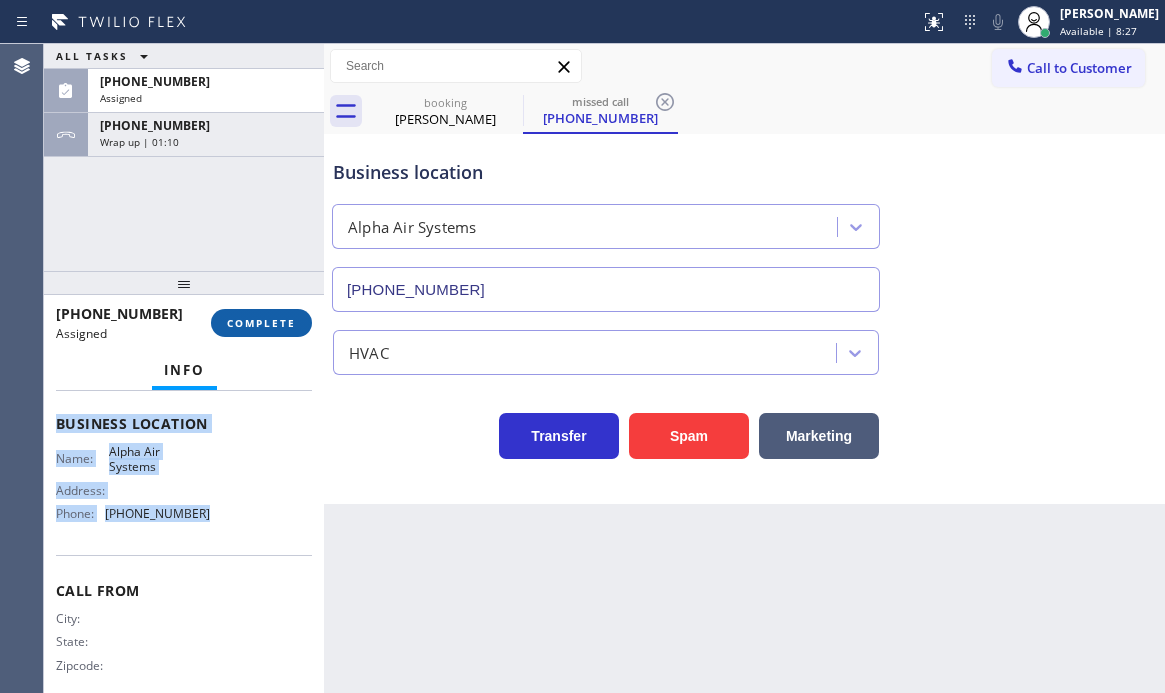 click on "COMPLETE" at bounding box center [261, 323] 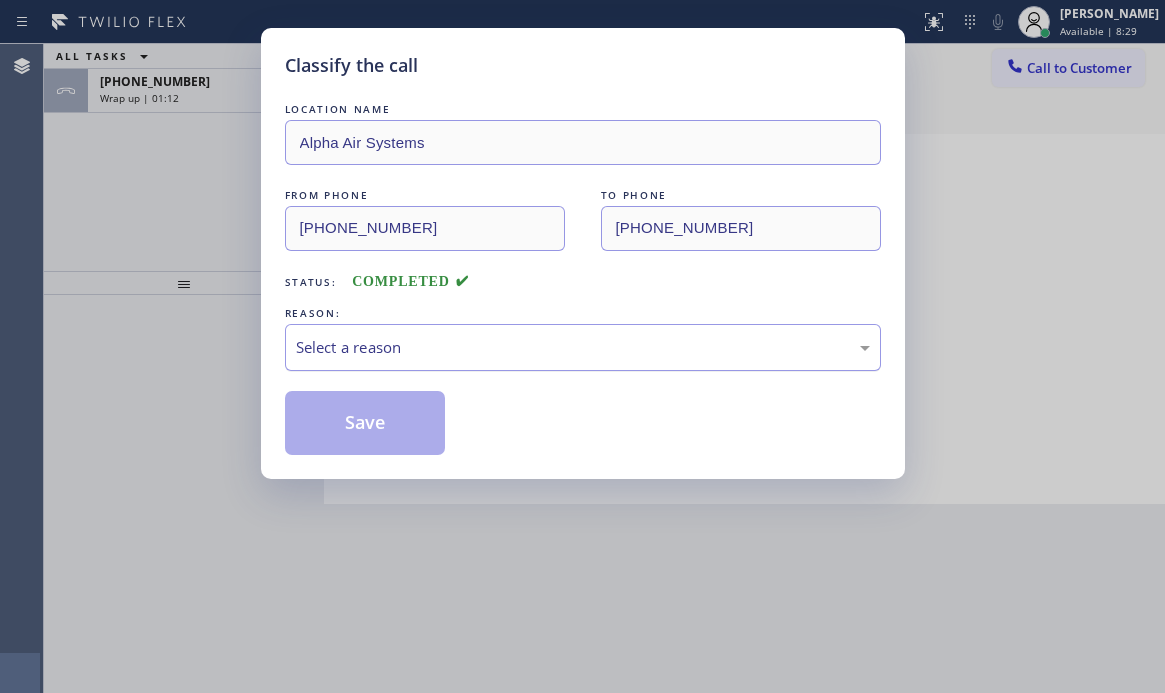 drag, startPoint x: 443, startPoint y: 332, endPoint x: 418, endPoint y: 366, distance: 42.201897 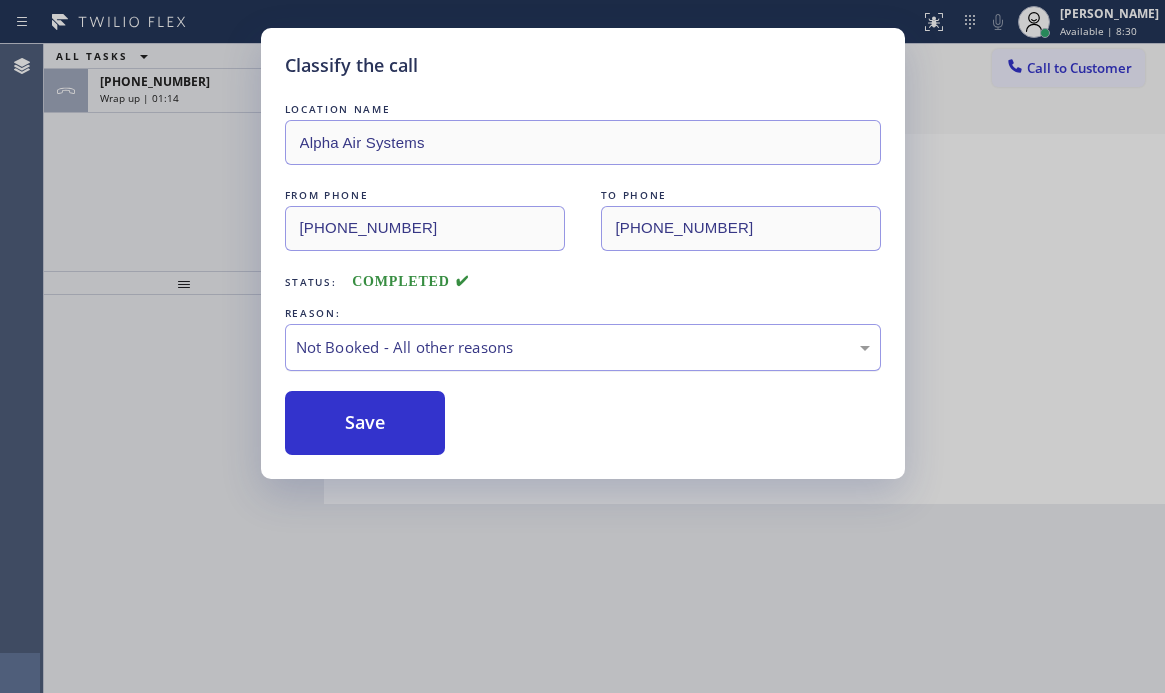 click on "Not Booked - All other reasons" at bounding box center [583, 347] 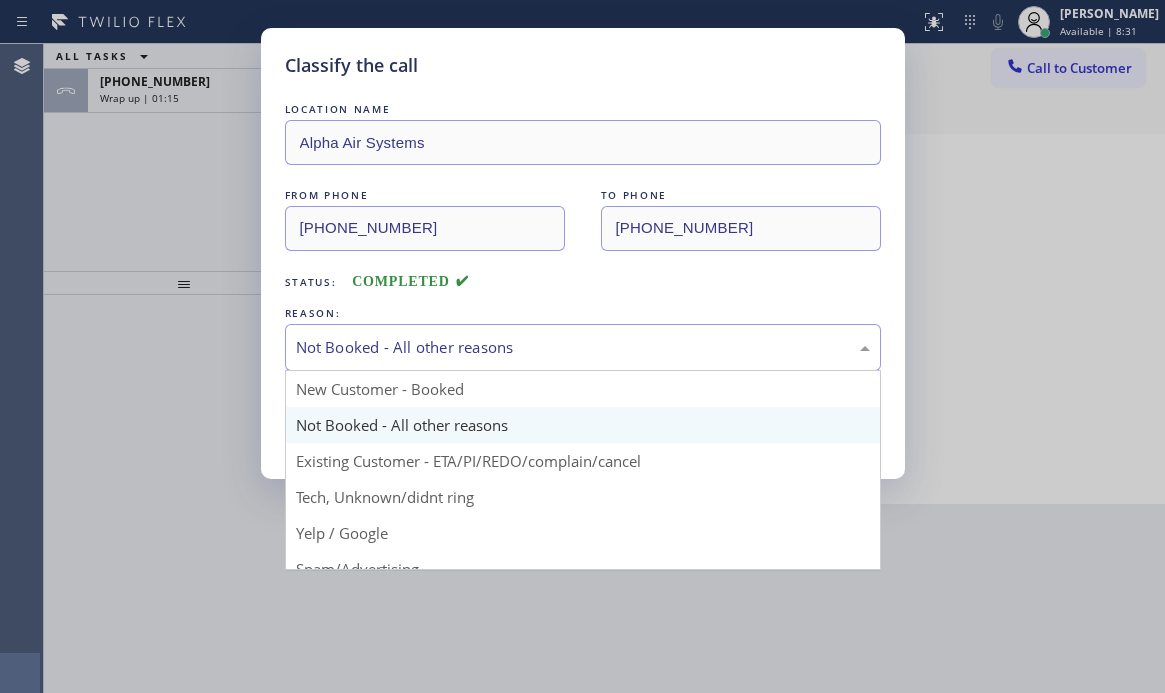 drag, startPoint x: 357, startPoint y: 497, endPoint x: 357, endPoint y: 471, distance: 26 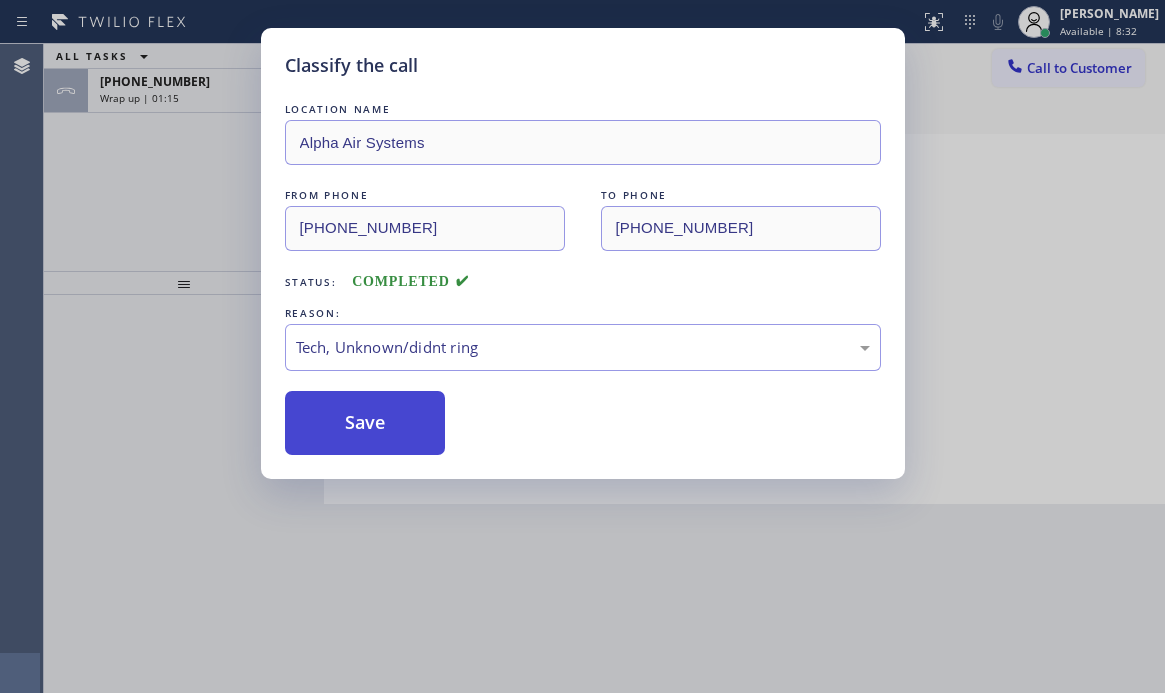 click on "Save" at bounding box center [365, 423] 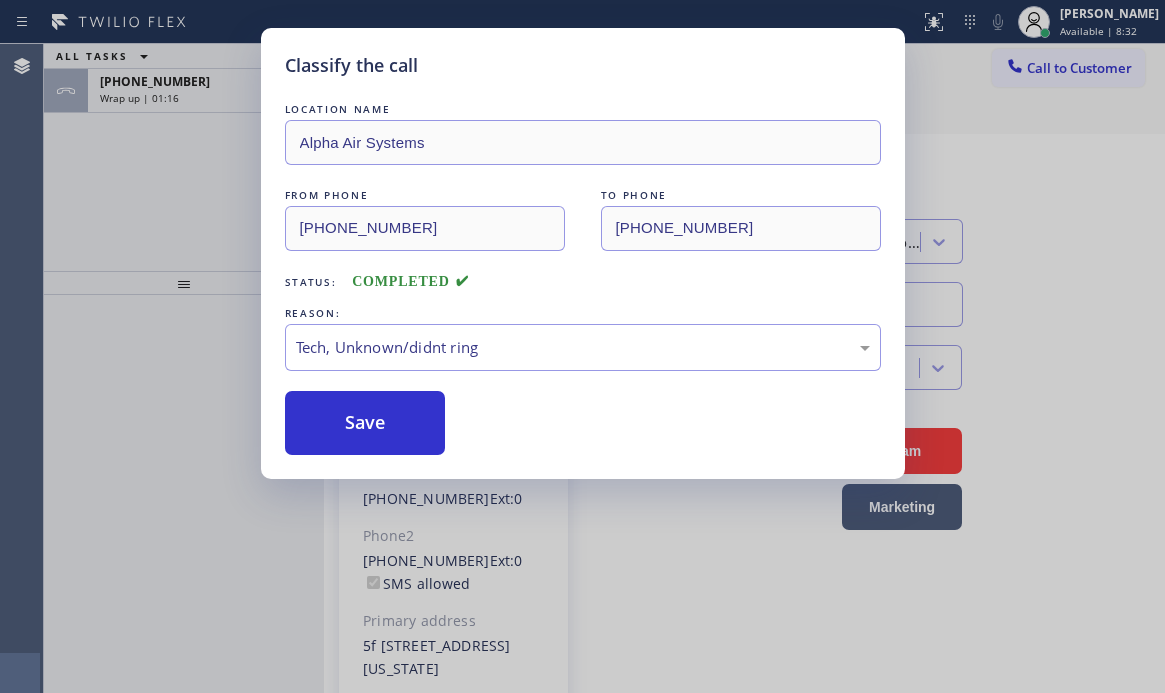 click on "Classify the call LOCATION NAME Alpha Air Systems FROM PHONE [PHONE_NUMBER] TO PHONE [PHONE_NUMBER] Status: COMPLETED REASON: Tech, Unknown/didnt ring Save" at bounding box center [582, 346] 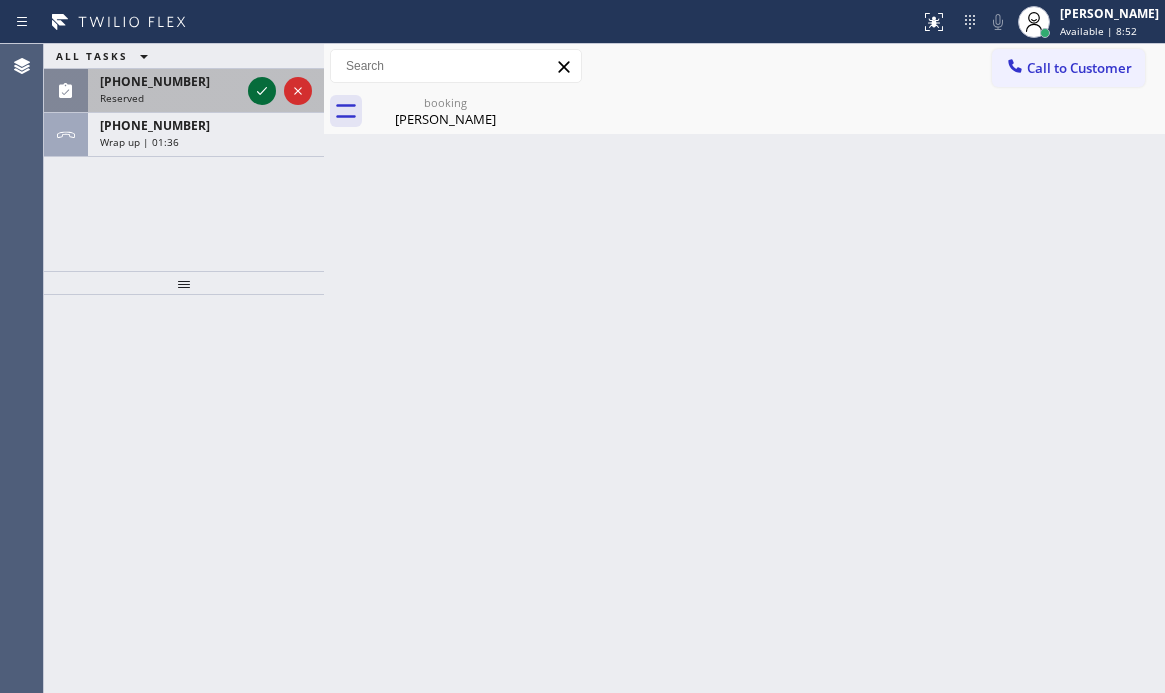 click 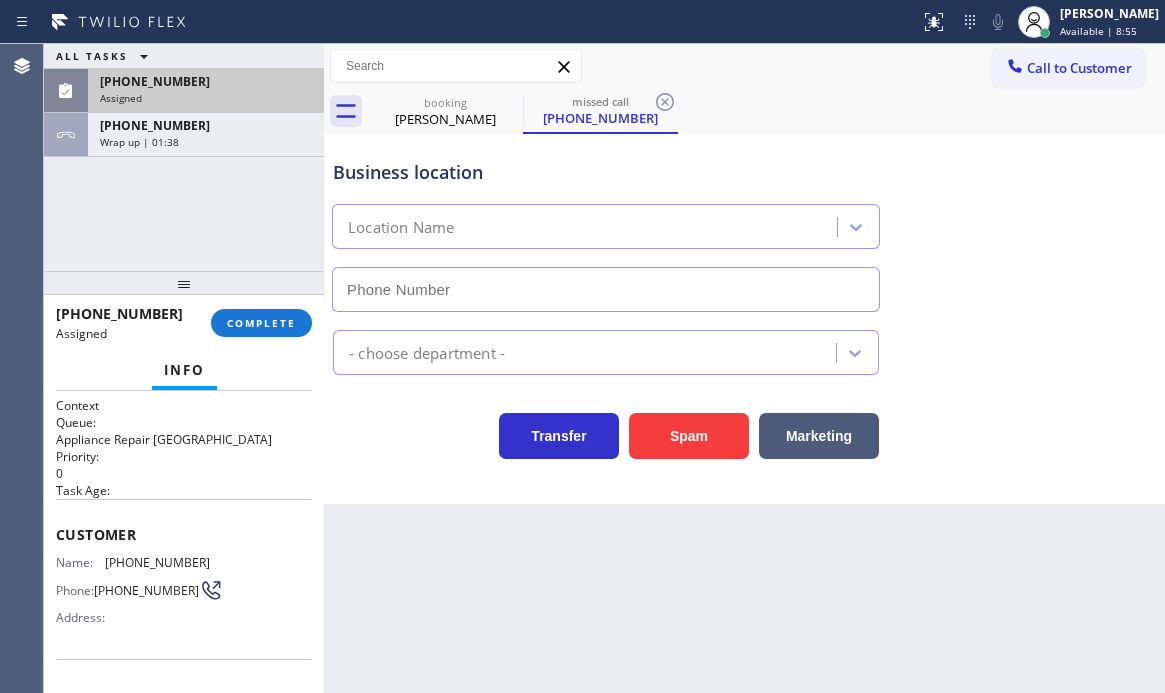 type on "[PHONE_NUMBER]" 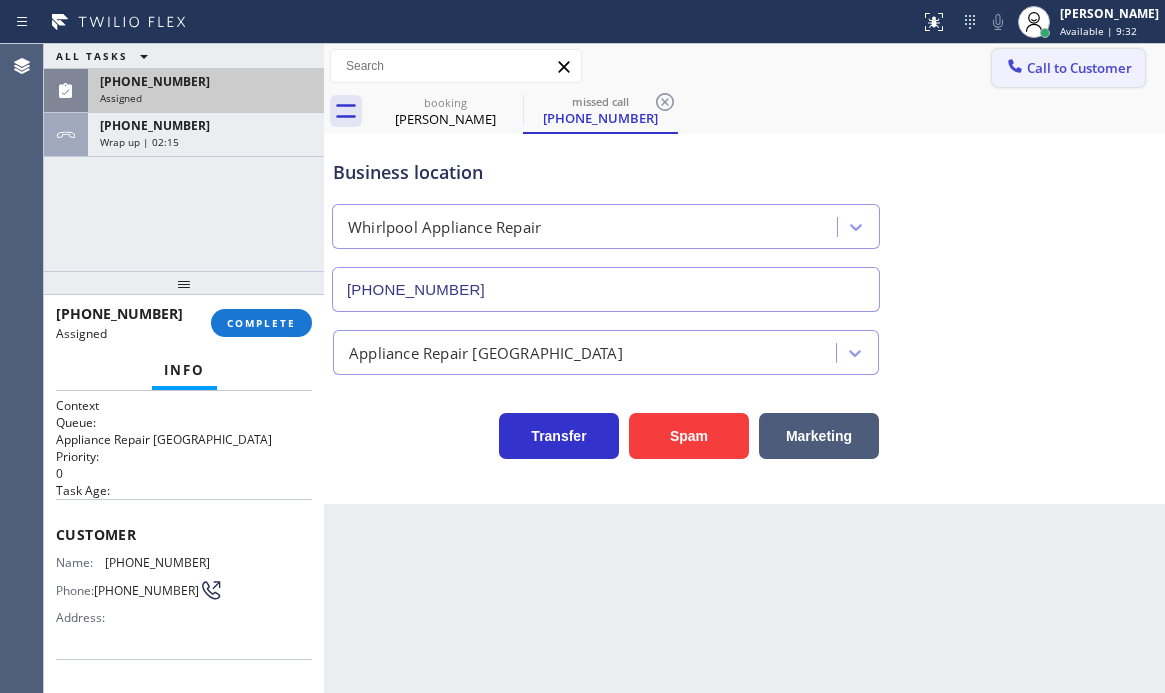 click on "Call to Customer" at bounding box center (1079, 68) 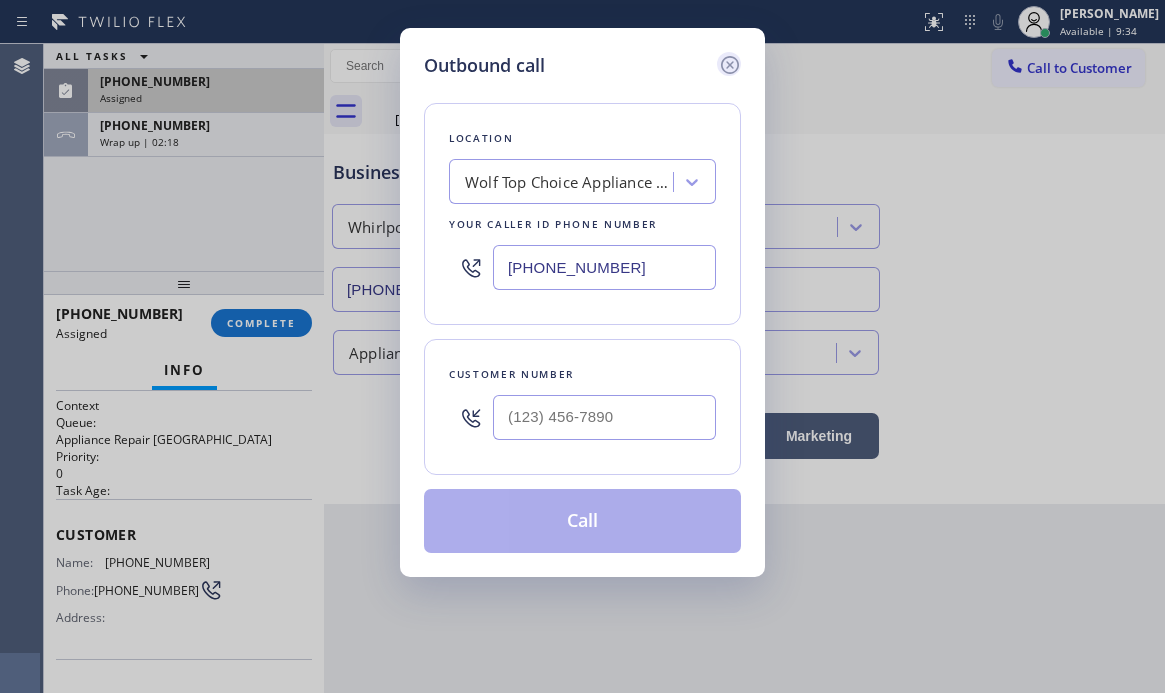 click 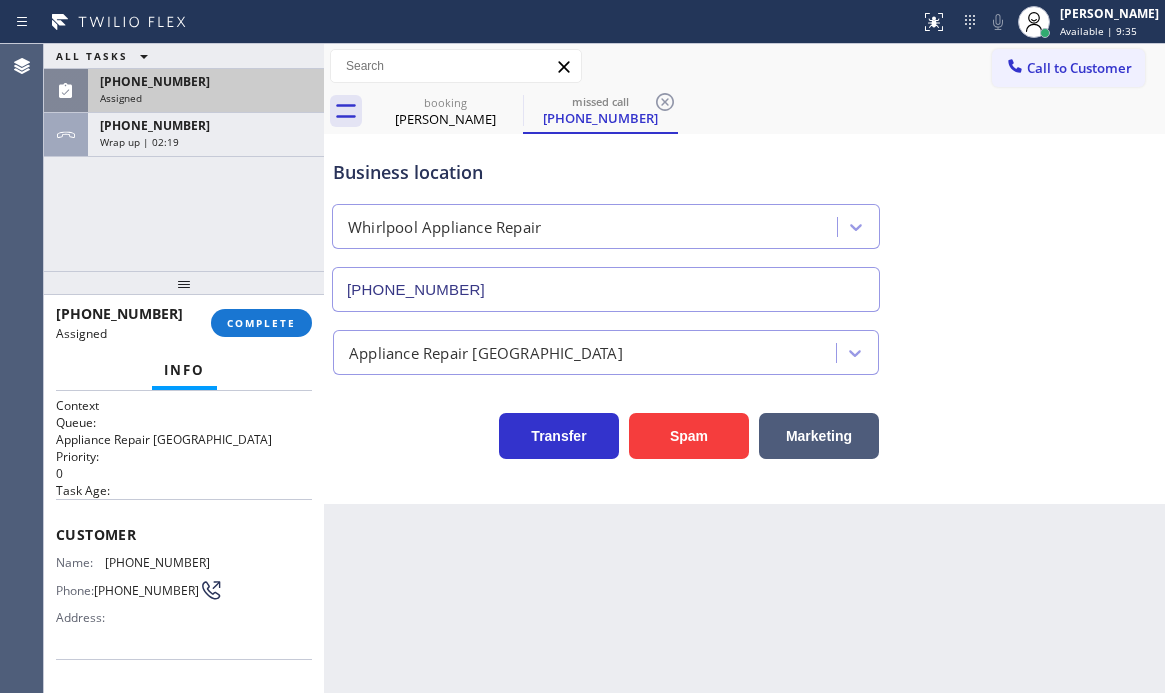 drag, startPoint x: 244, startPoint y: 98, endPoint x: 244, endPoint y: 109, distance: 11 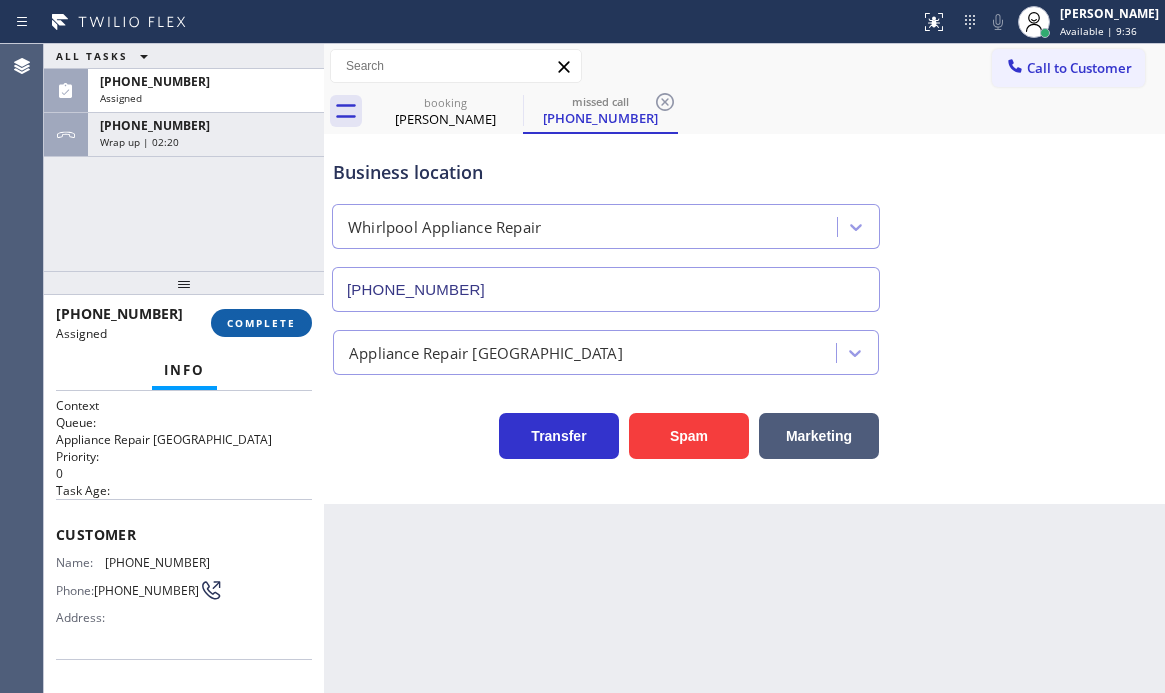 drag, startPoint x: 250, startPoint y: 319, endPoint x: 299, endPoint y: 326, distance: 49.497475 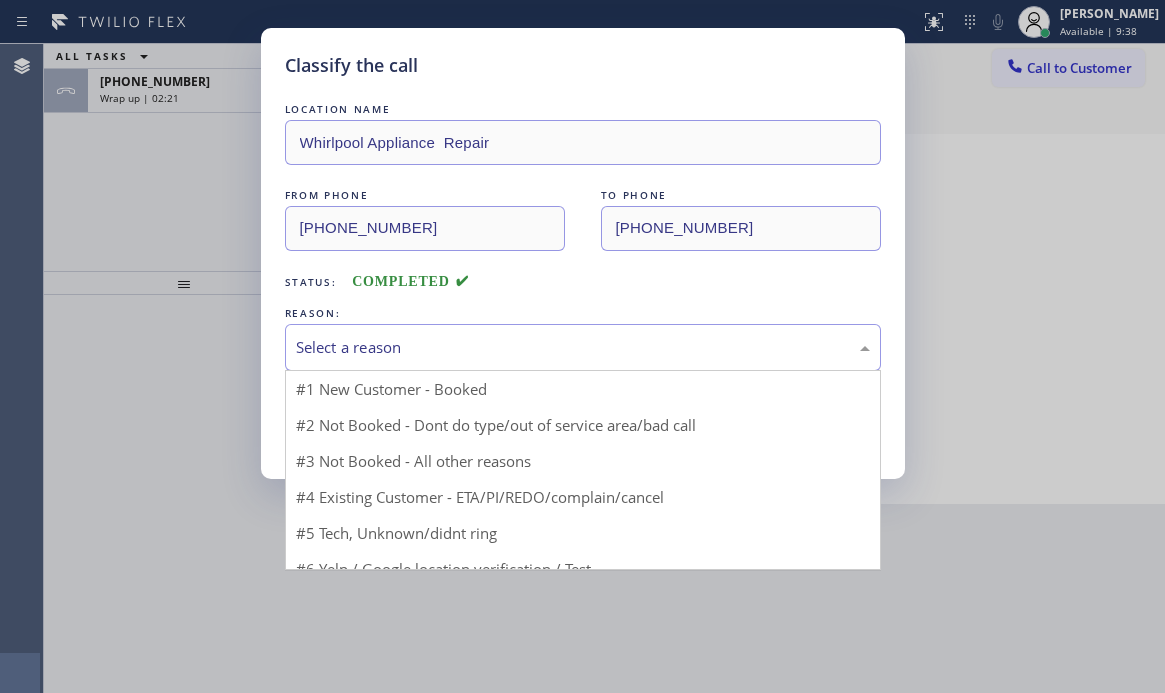 click on "Select a reason" at bounding box center (583, 347) 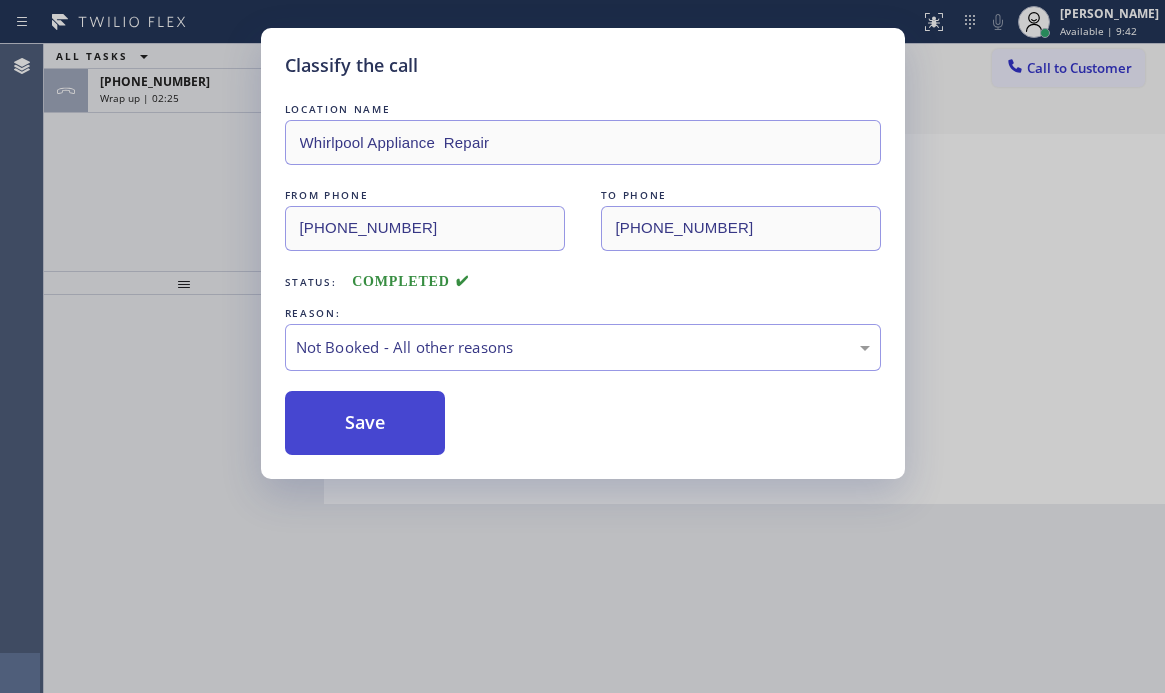 drag, startPoint x: 348, startPoint y: 421, endPoint x: 285, endPoint y: 311, distance: 126.76356 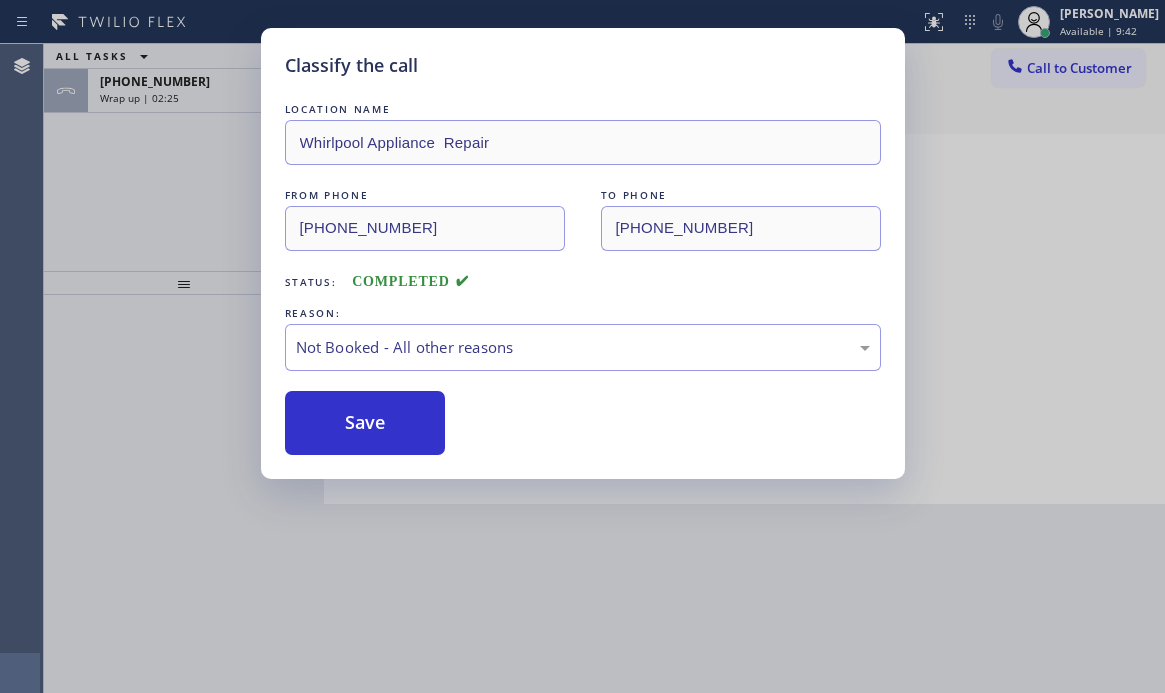 click on "Save" at bounding box center (365, 423) 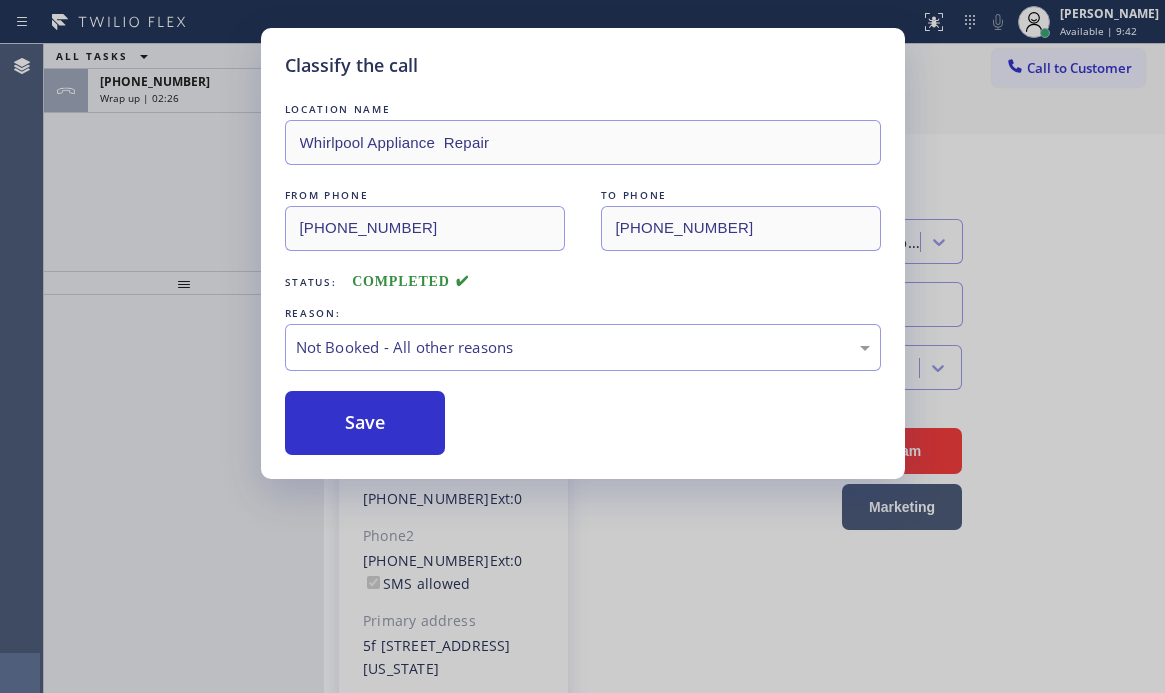 click on "Classify the call LOCATION NAME Whirlpool Appliance  Repair FROM PHONE [PHONE_NUMBER] TO PHONE [PHONE_NUMBER] Status: COMPLETED REASON: Not Booked - All other reasons Save" at bounding box center [582, 346] 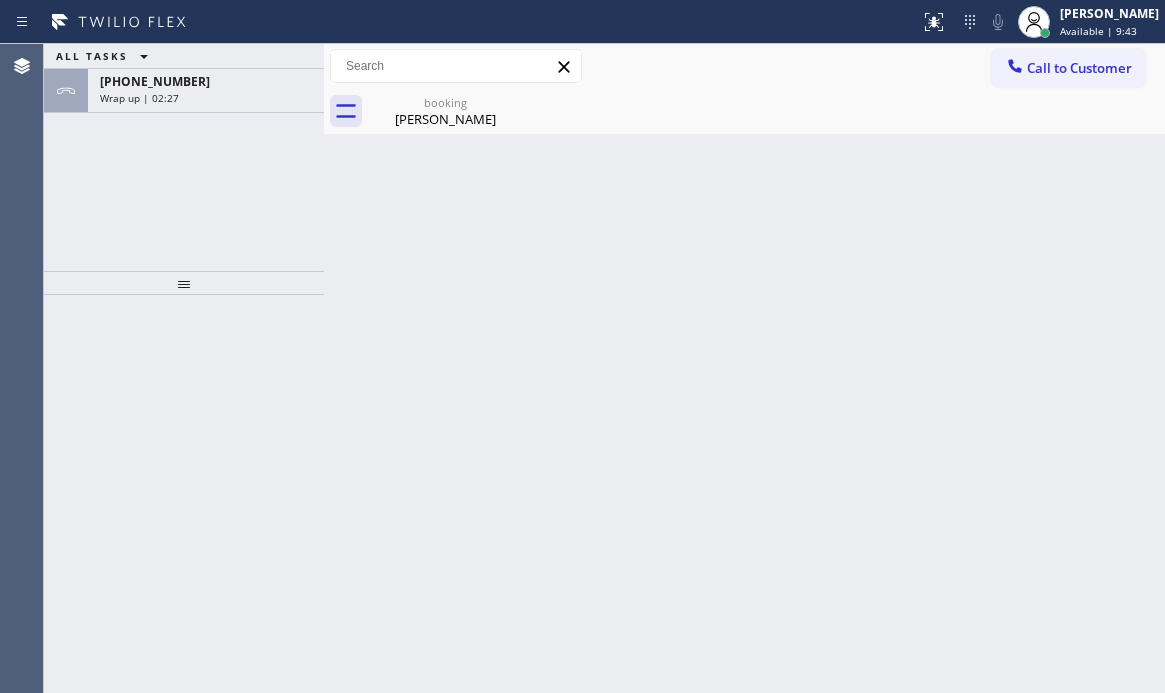 click on "Wrap up | 02:27" at bounding box center [206, 98] 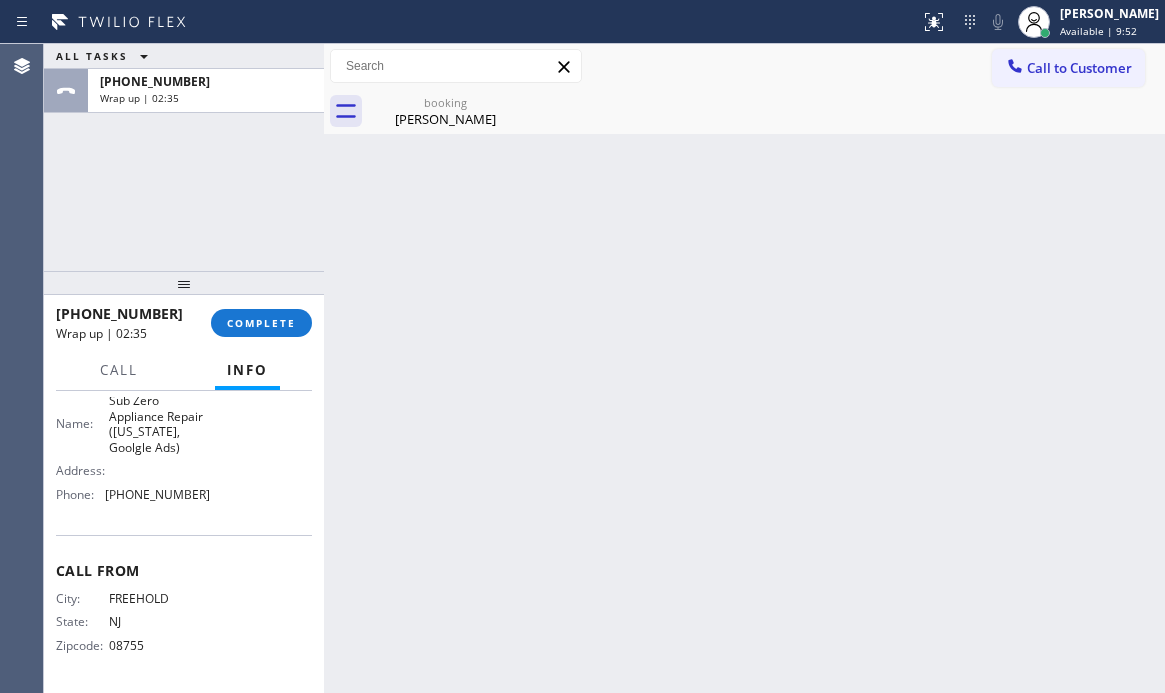 scroll, scrollTop: 357, scrollLeft: 0, axis: vertical 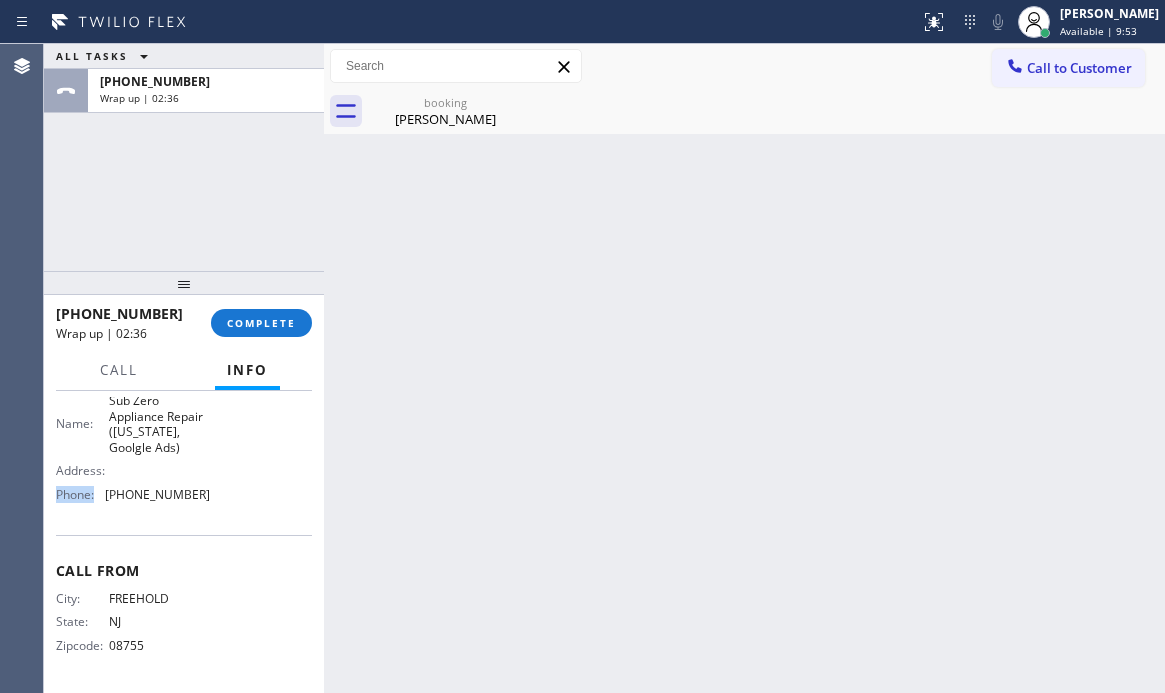 drag, startPoint x: 166, startPoint y: 495, endPoint x: 196, endPoint y: 493, distance: 30.066593 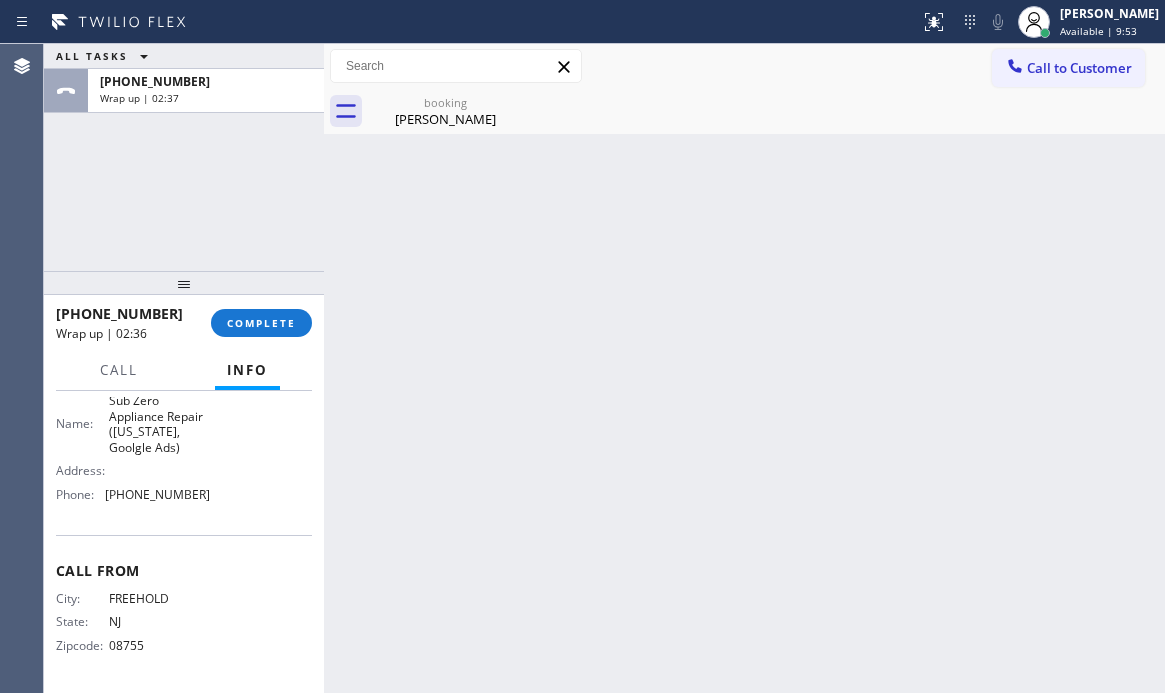 click on "[PHONE_NUMBER]" at bounding box center [157, 494] 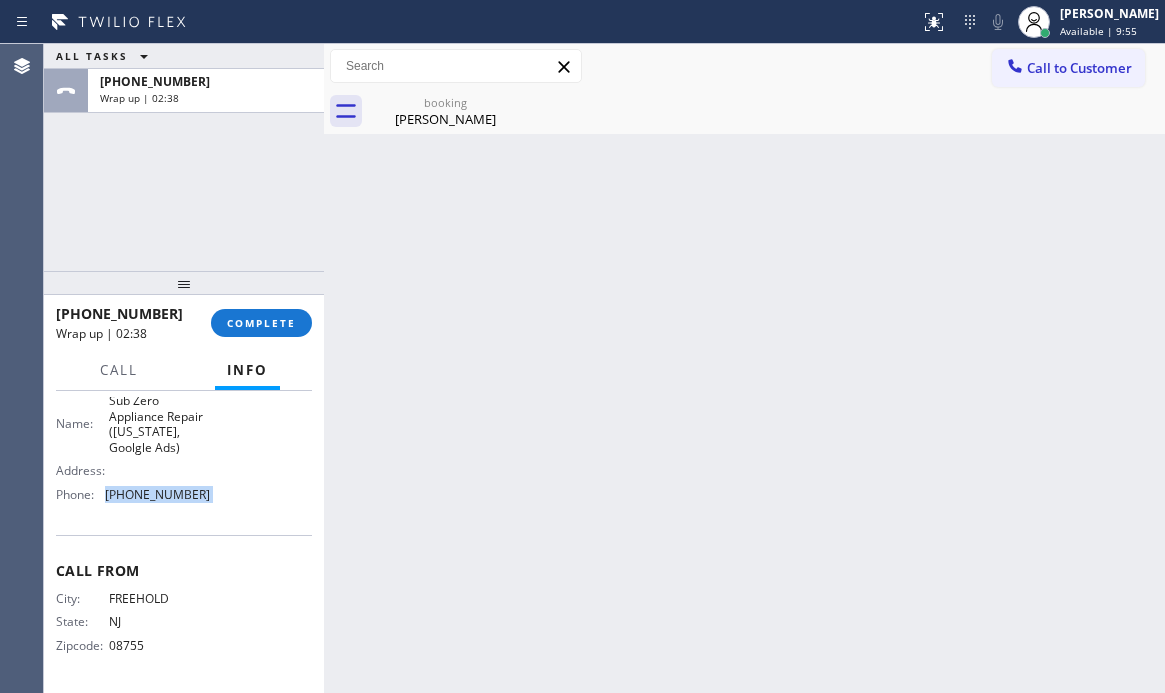 drag, startPoint x: 200, startPoint y: 491, endPoint x: 114, endPoint y: 505, distance: 87.13208 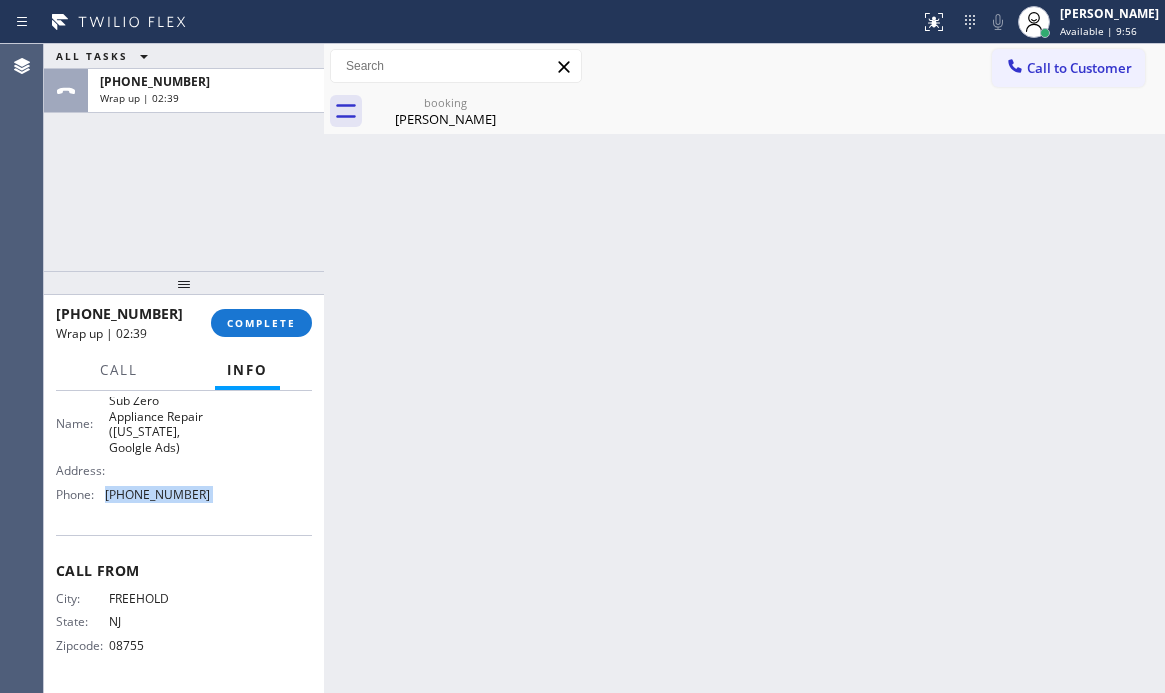drag, startPoint x: 1076, startPoint y: 67, endPoint x: 914, endPoint y: 171, distance: 192.50974 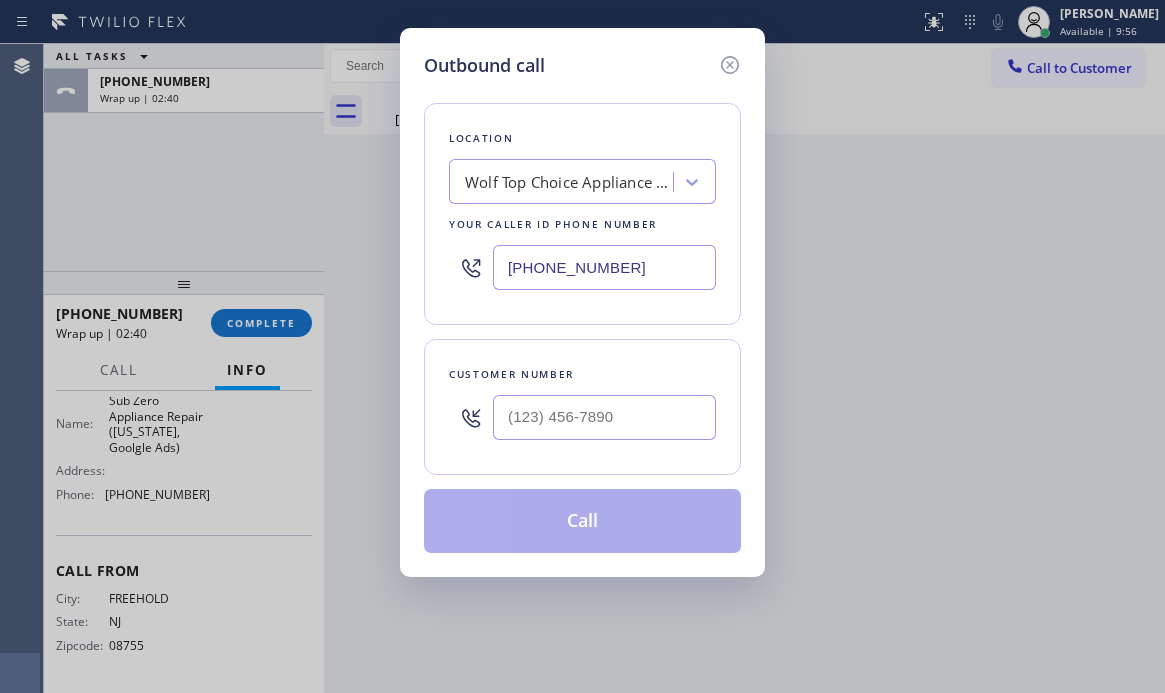 click on "[PHONE_NUMBER]" at bounding box center [604, 267] 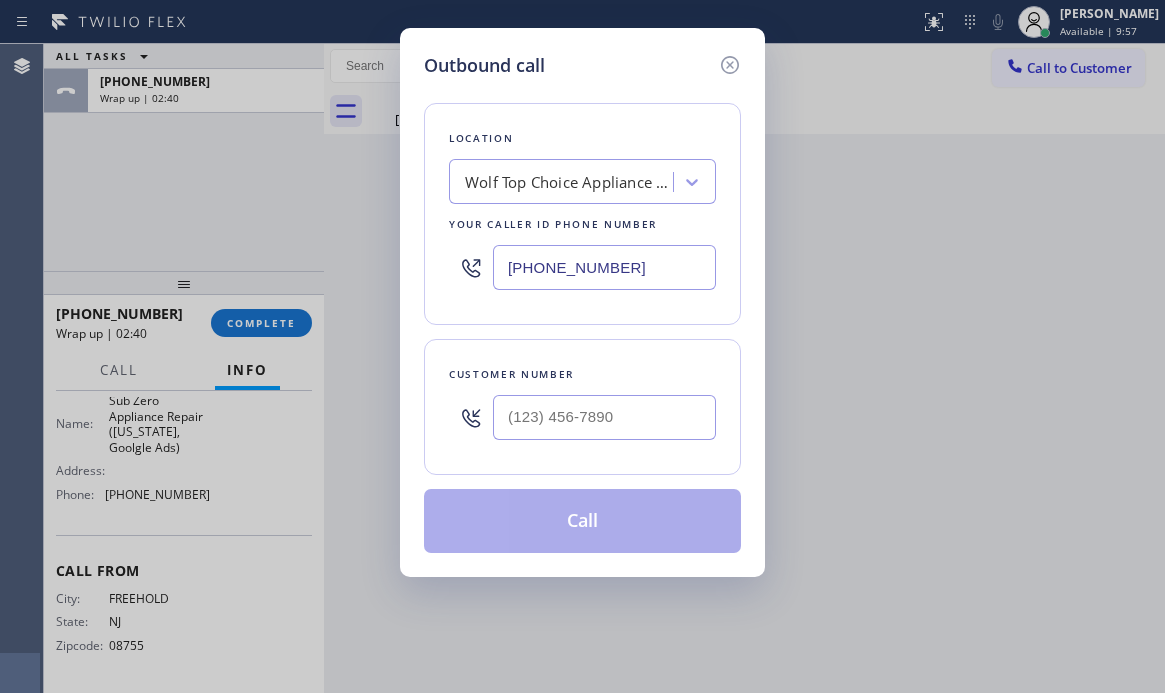 click on "[PHONE_NUMBER]" at bounding box center (604, 267) 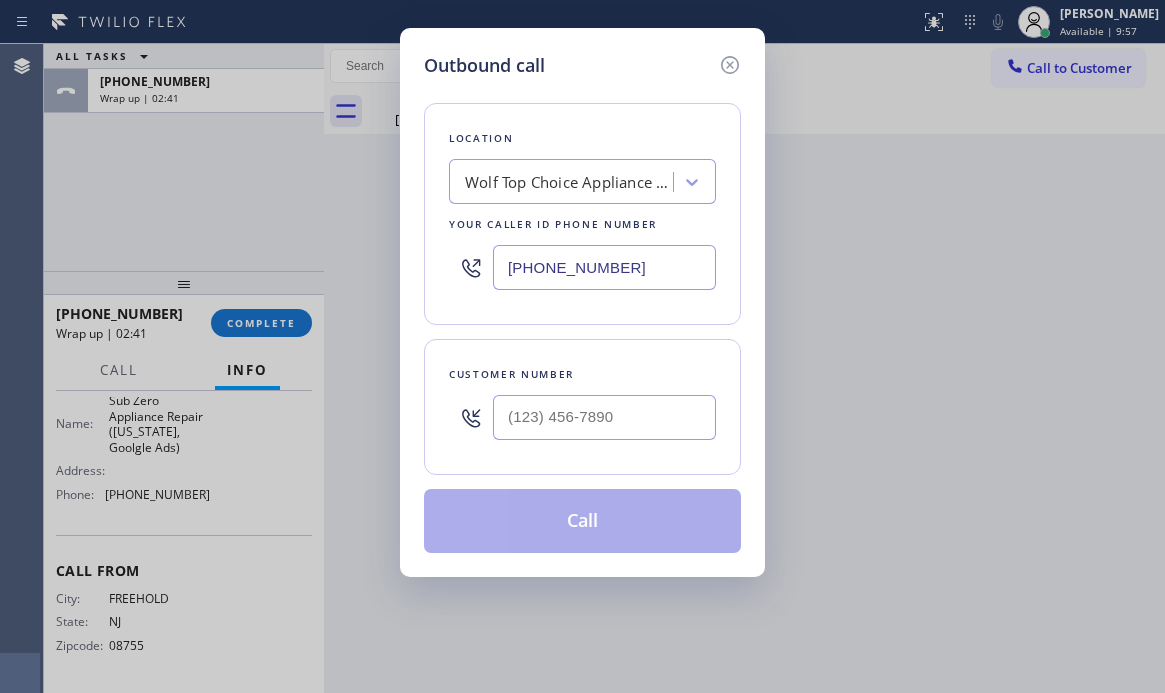 type on "[PHONE_NUMBER]" 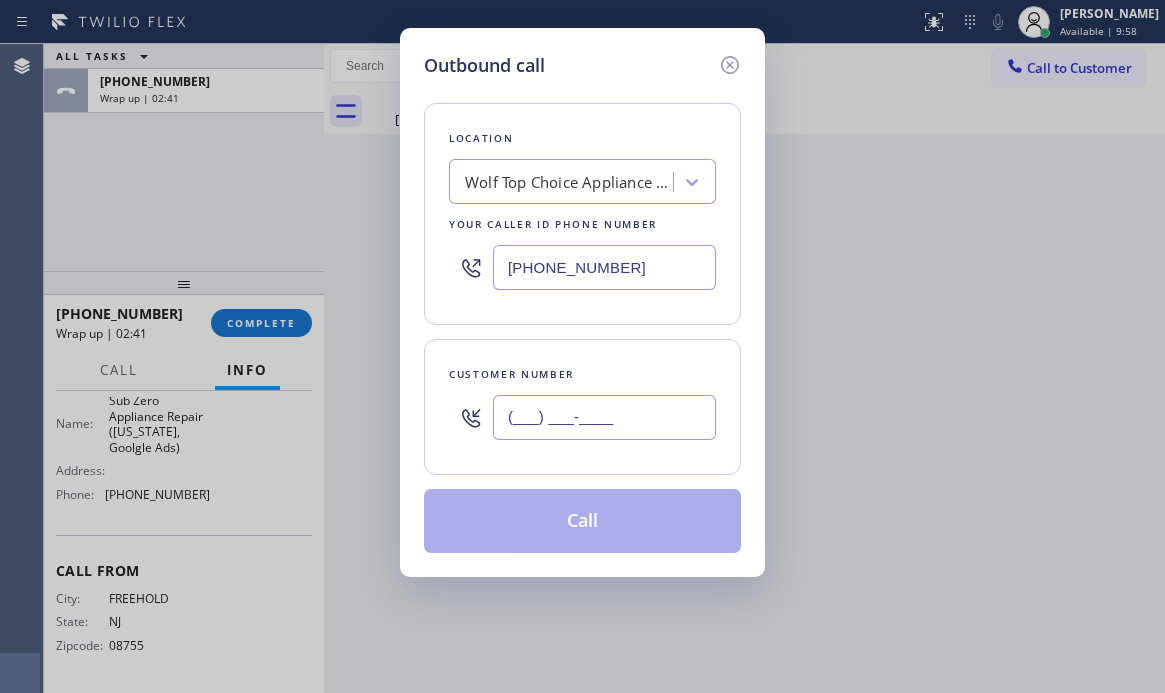 click on "(___) ___-____" at bounding box center [604, 417] 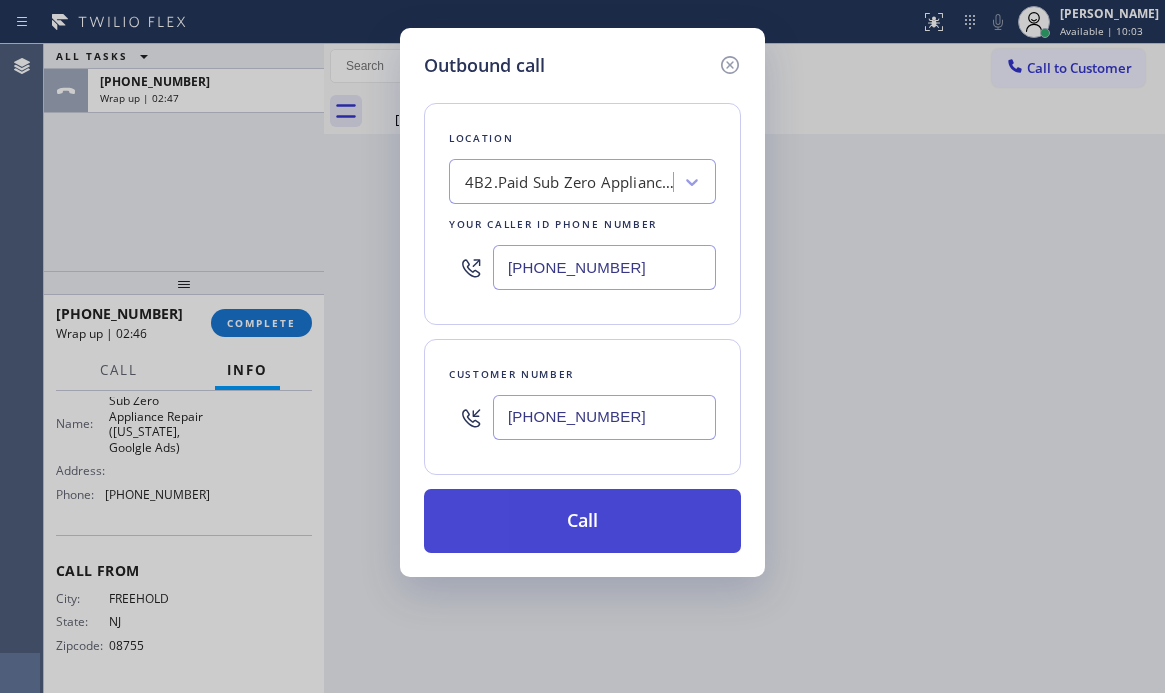 type on "[PHONE_NUMBER]" 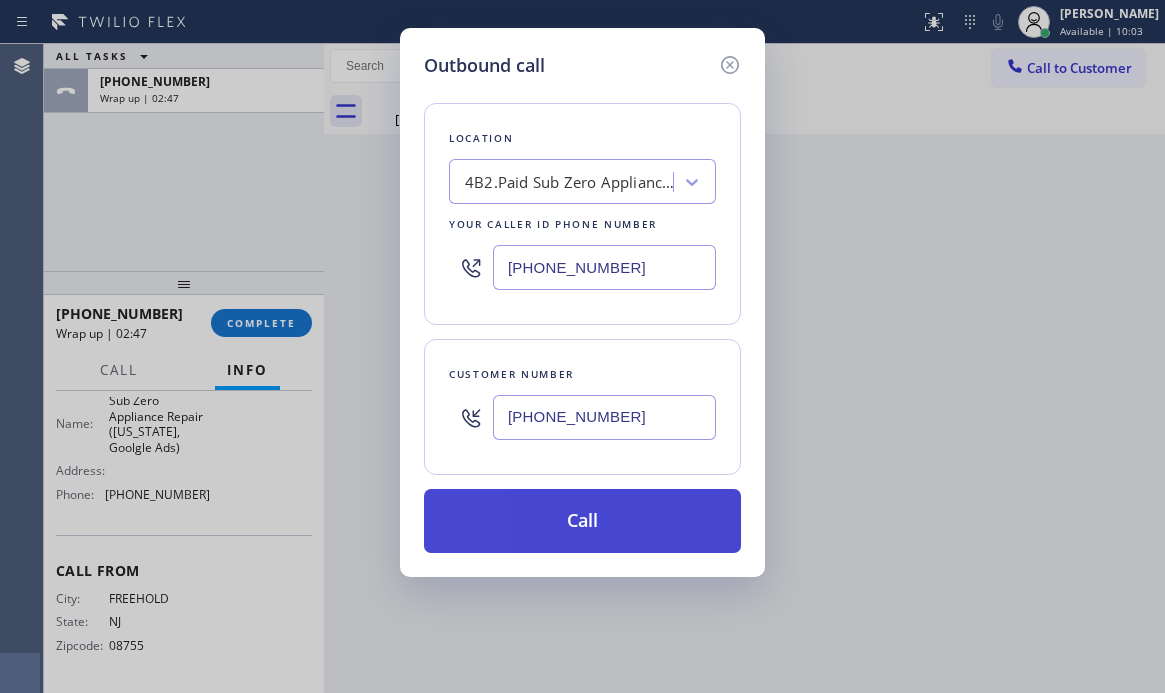 click on "Call" at bounding box center [582, 521] 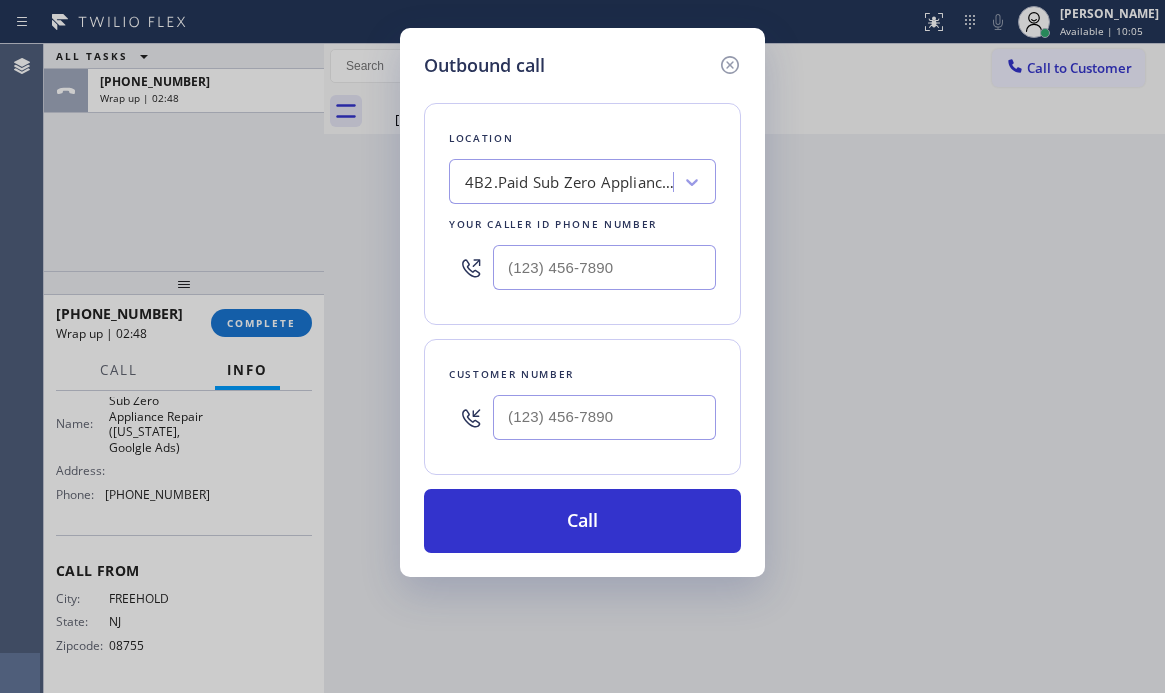 scroll, scrollTop: 319, scrollLeft: 0, axis: vertical 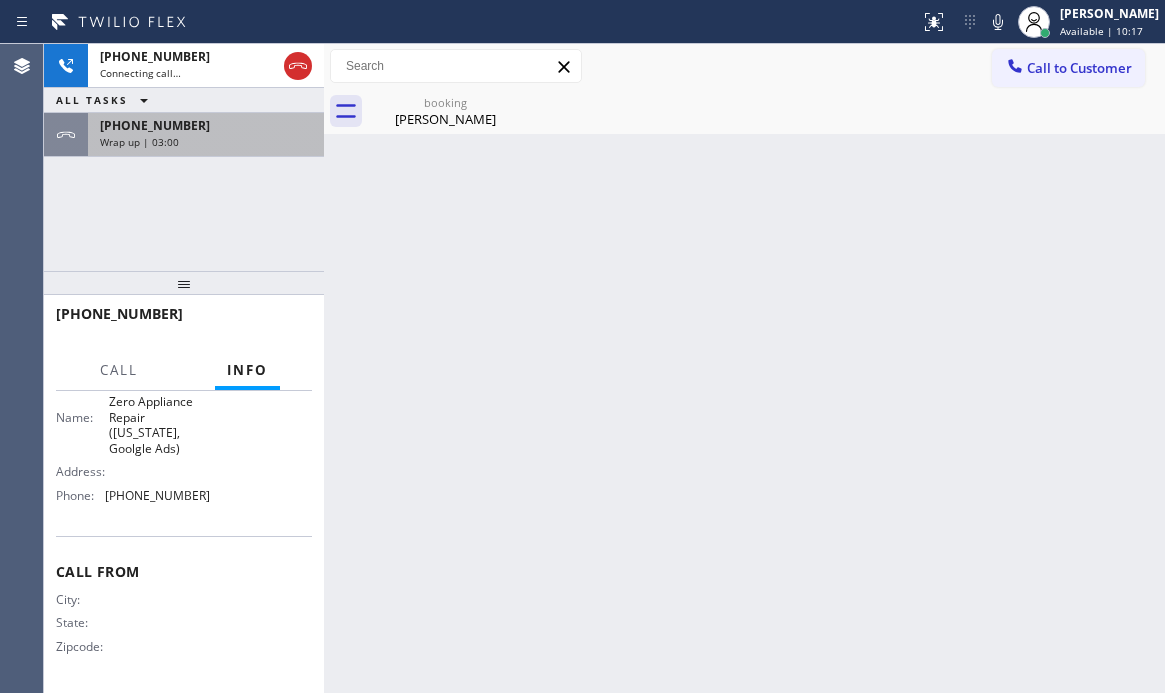 click on "Wrap up | 03:00" at bounding box center (206, 142) 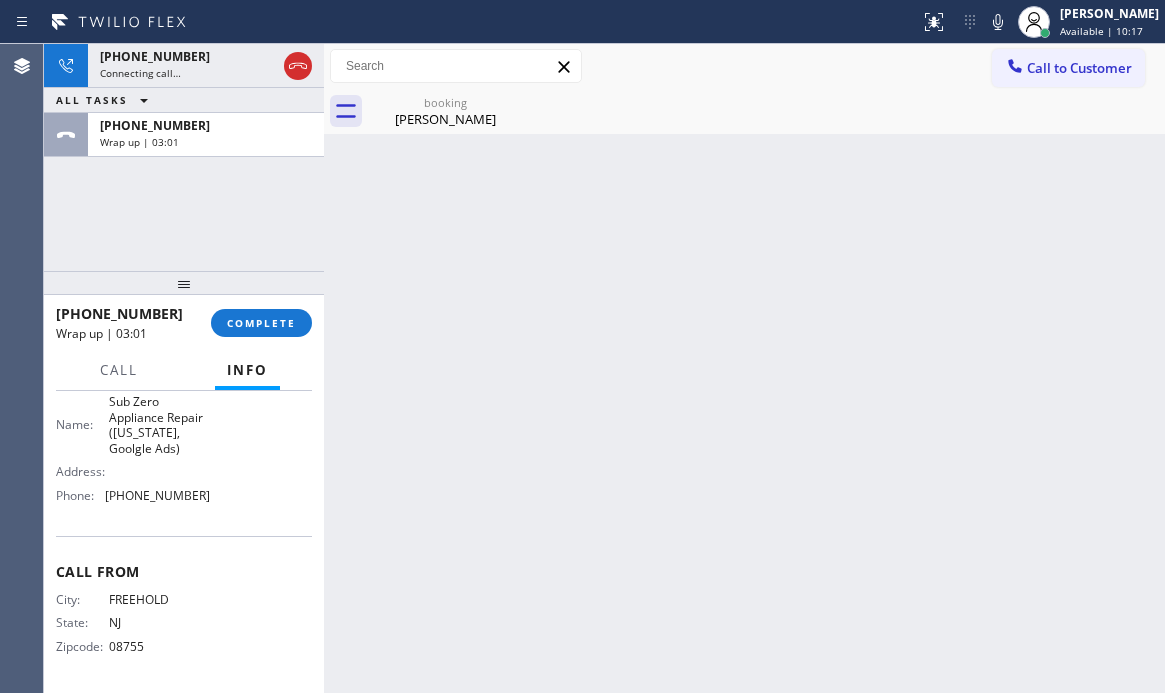 scroll, scrollTop: 357, scrollLeft: 0, axis: vertical 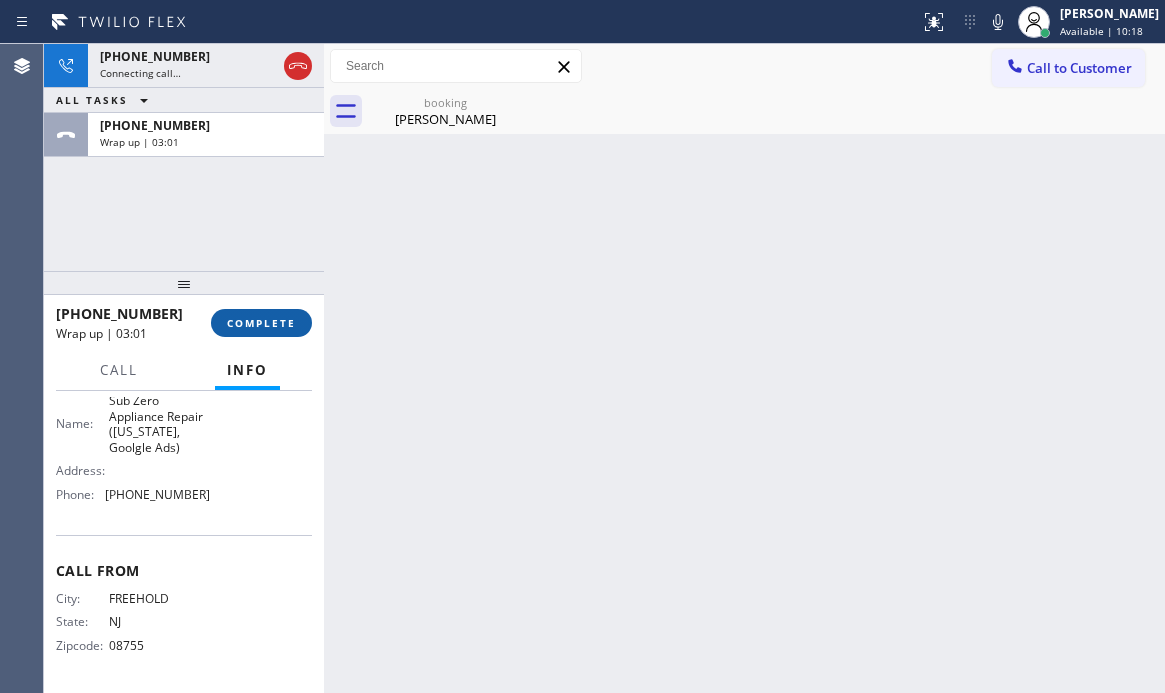 click on "COMPLETE" at bounding box center (261, 323) 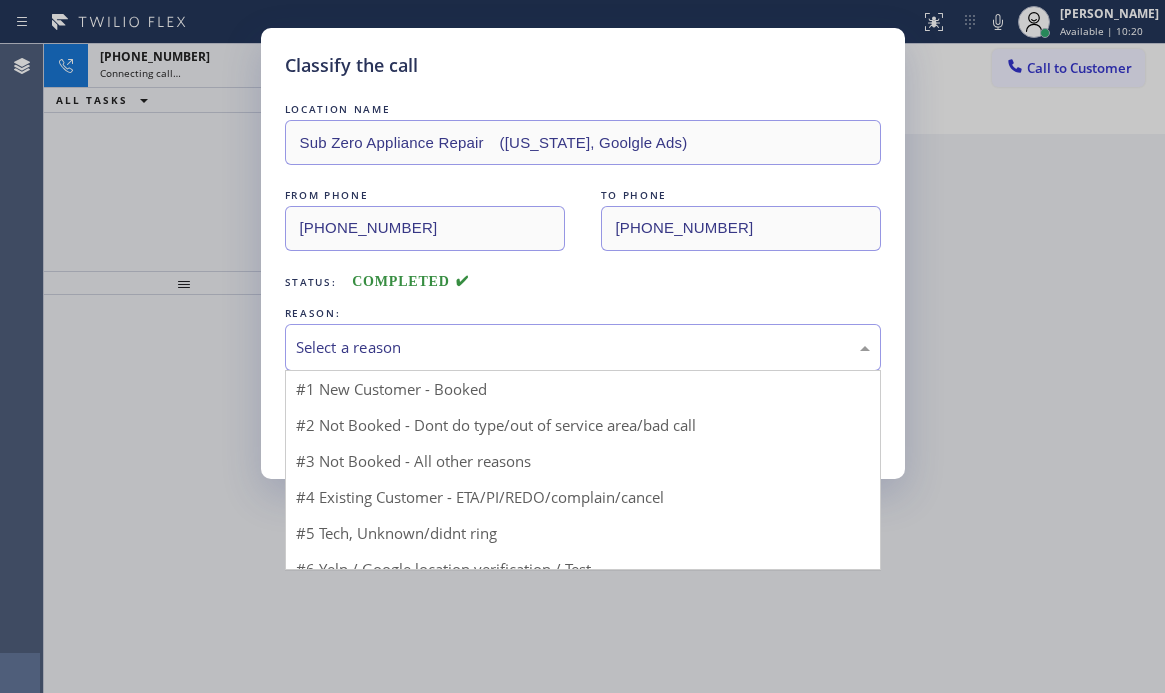 drag, startPoint x: 393, startPoint y: 341, endPoint x: 400, endPoint y: 363, distance: 23.086792 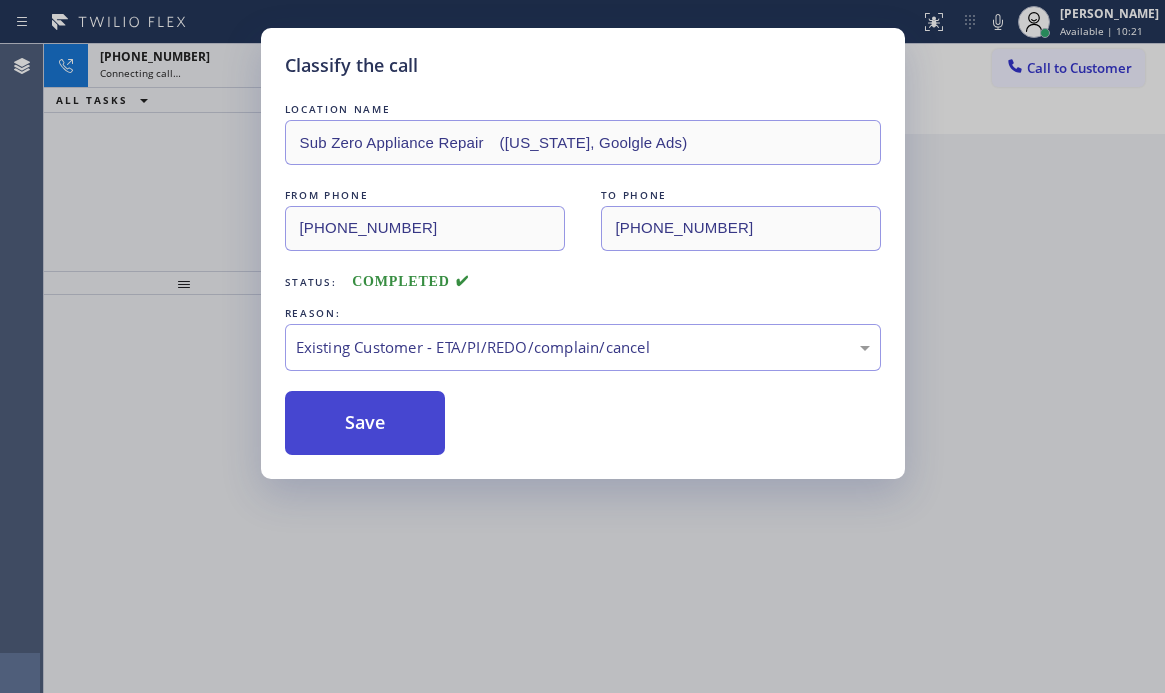 drag, startPoint x: 386, startPoint y: 431, endPoint x: 383, endPoint y: 408, distance: 23.194826 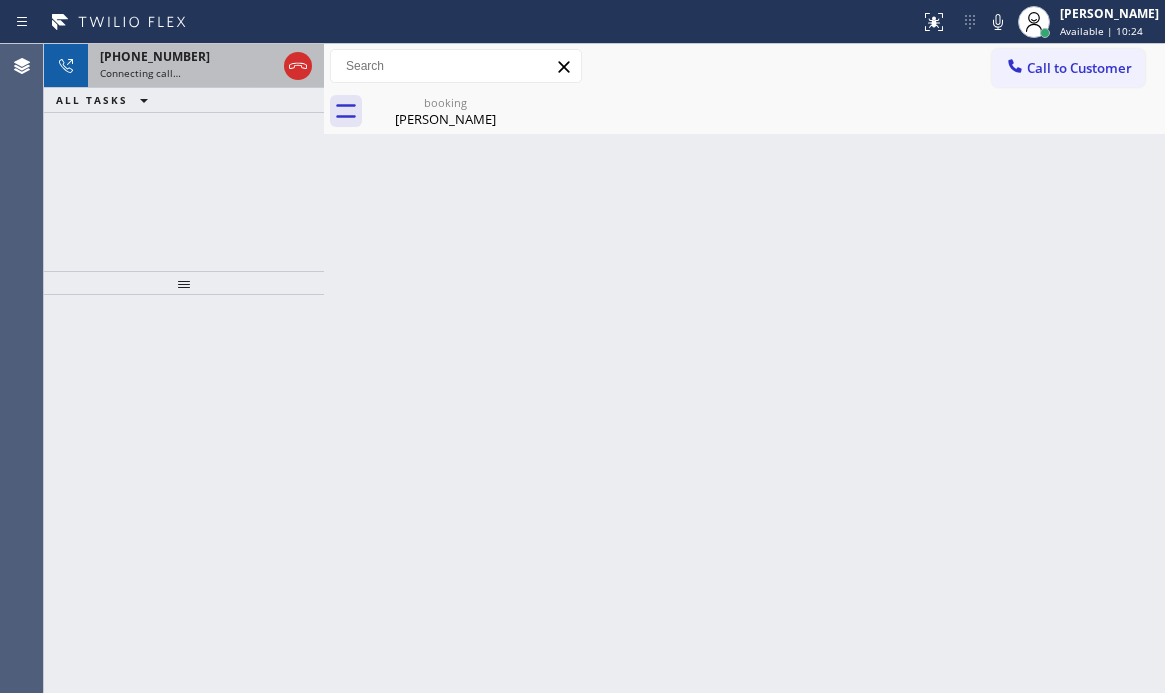 click on "Connecting call…" at bounding box center [188, 73] 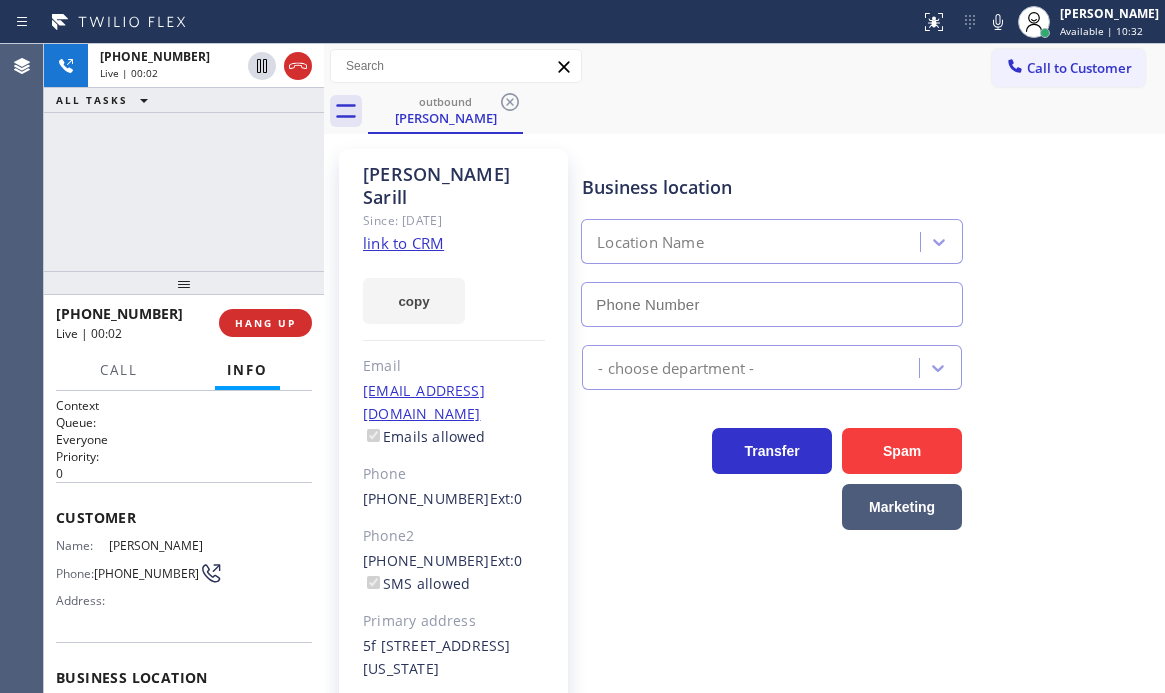 type on "[PHONE_NUMBER]" 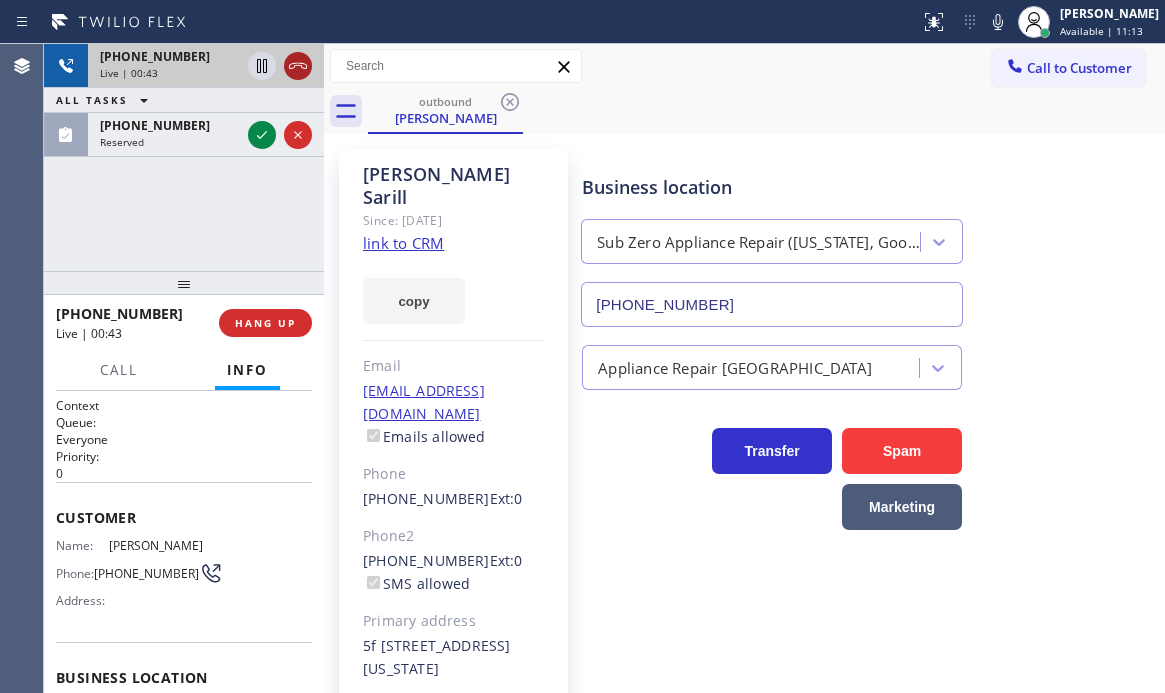 click 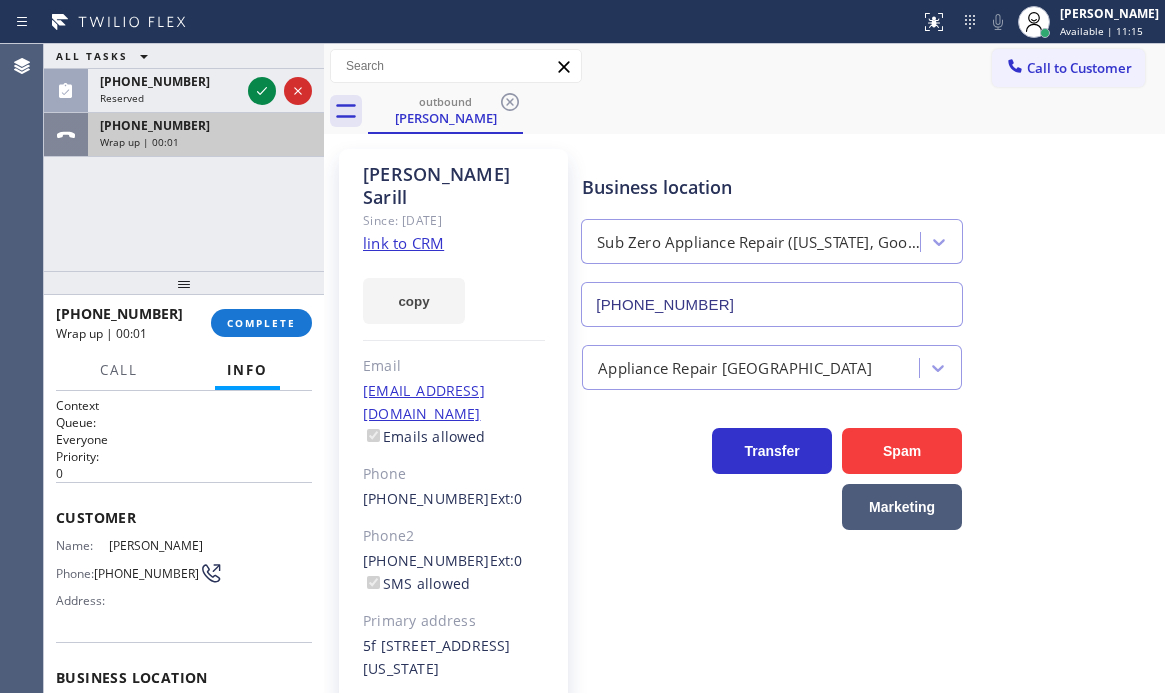 click on "Wrap up | 00:01" at bounding box center [206, 142] 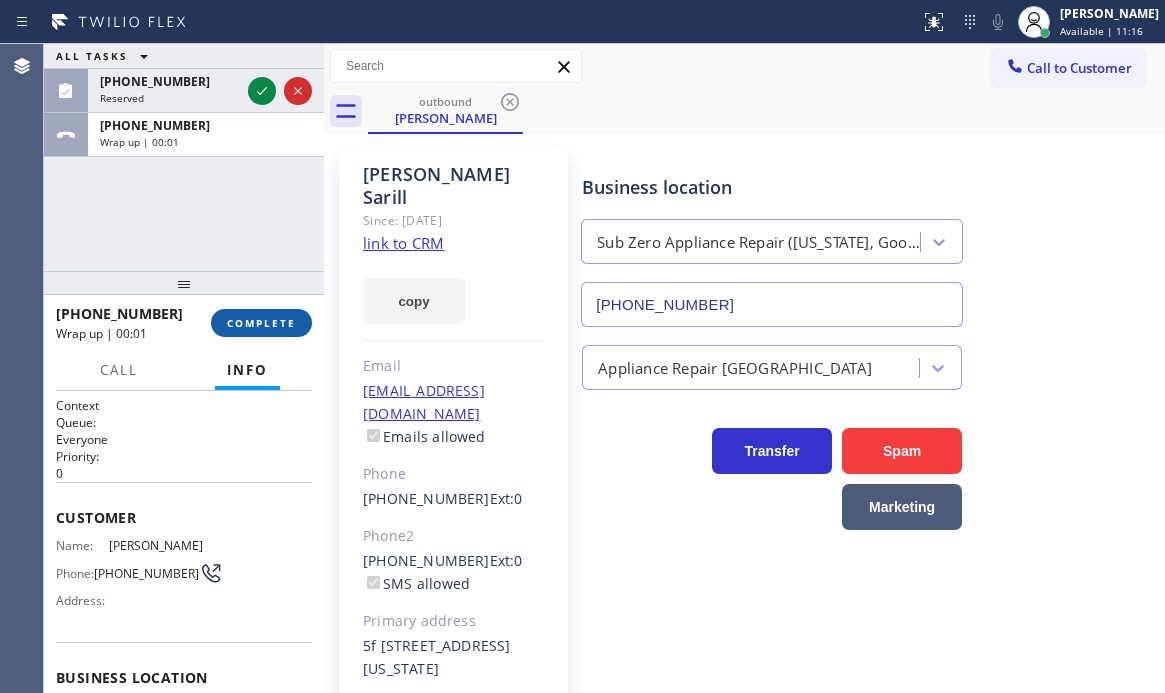 click on "COMPLETE" at bounding box center [261, 323] 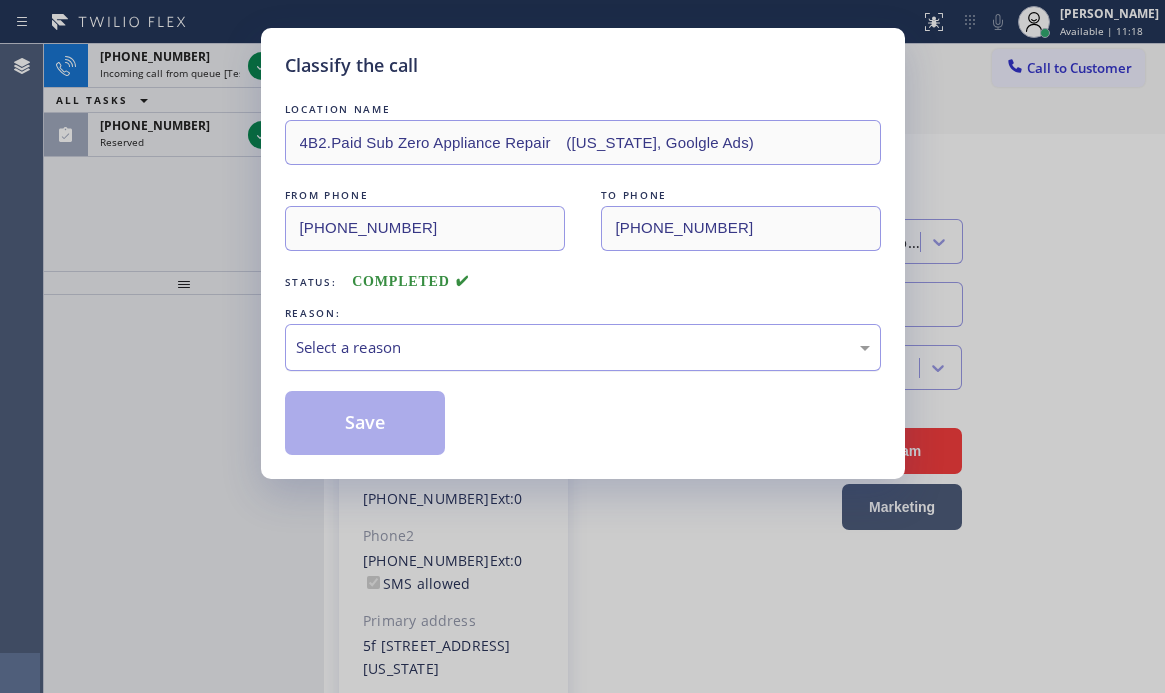 click on "Select a reason" at bounding box center (583, 347) 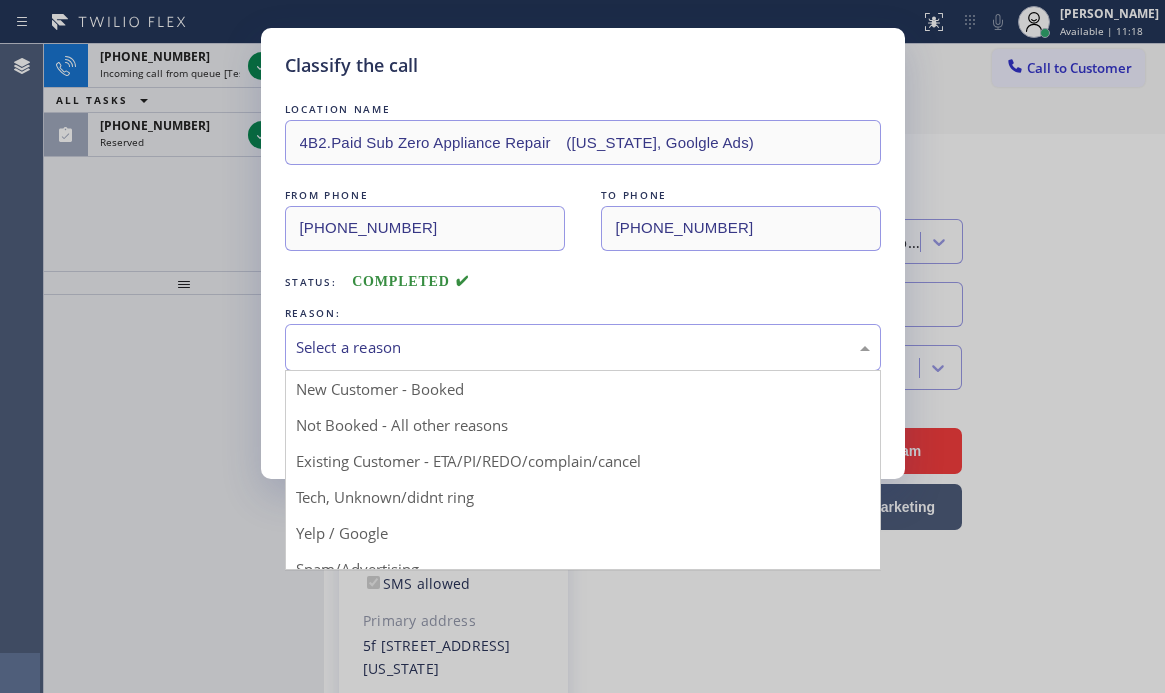 drag, startPoint x: 348, startPoint y: 462, endPoint x: 336, endPoint y: 461, distance: 12.0415945 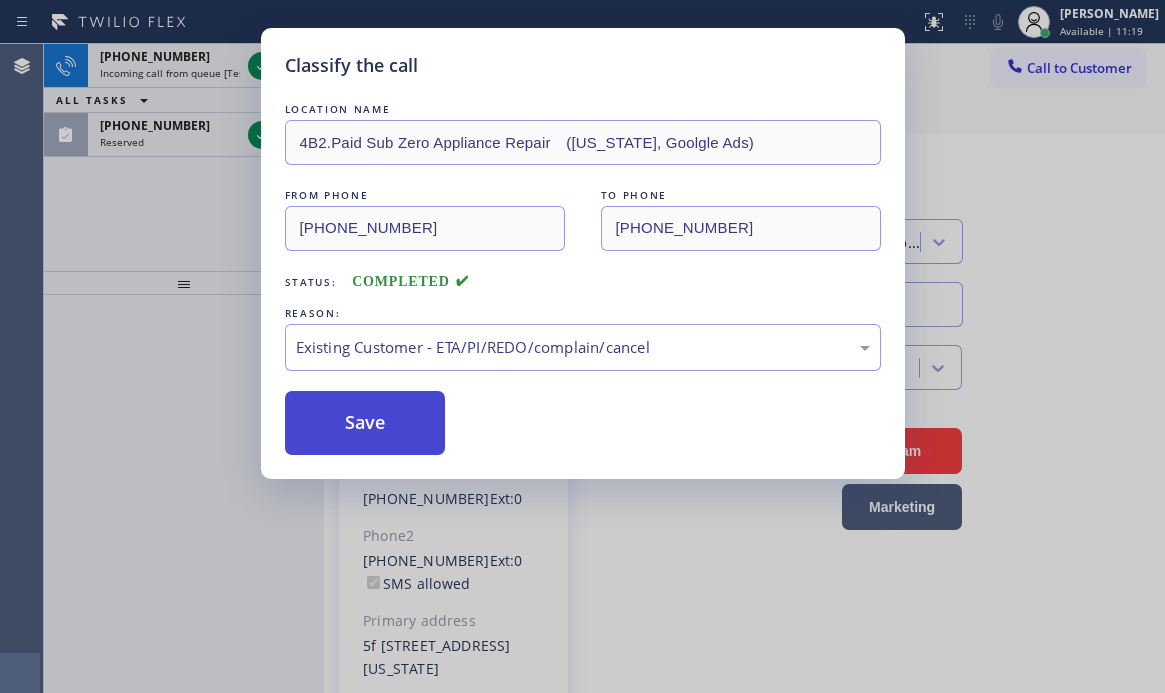 drag, startPoint x: 328, startPoint y: 424, endPoint x: 341, endPoint y: 375, distance: 50.695168 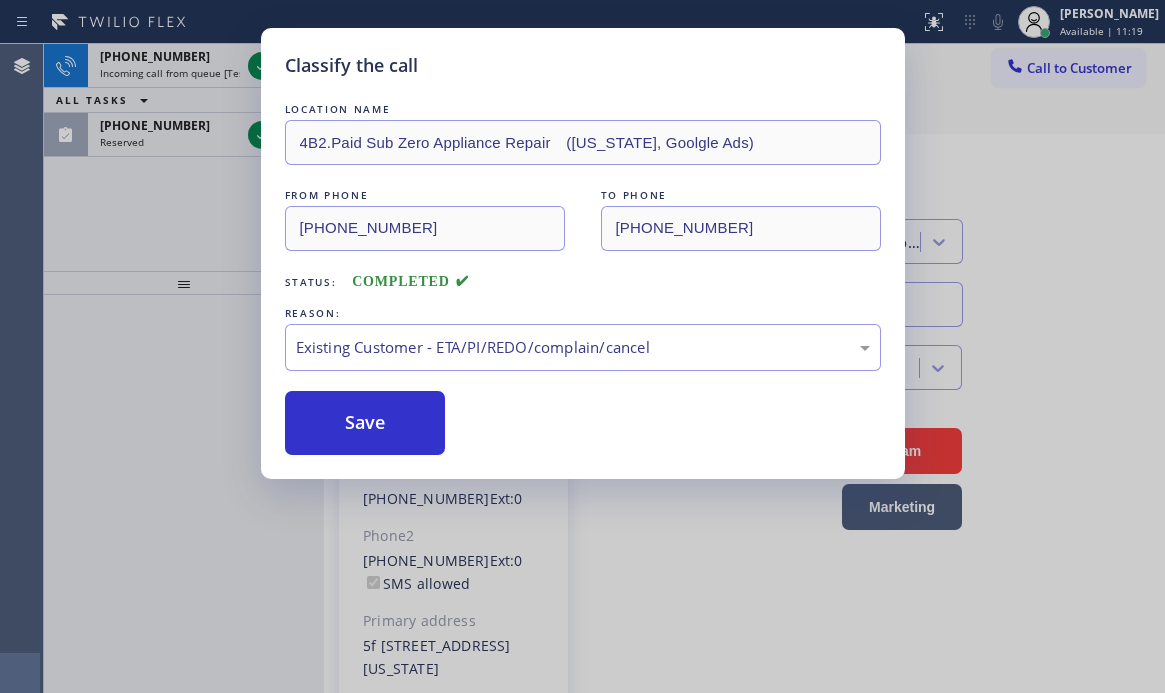 click on "Save" at bounding box center [365, 423] 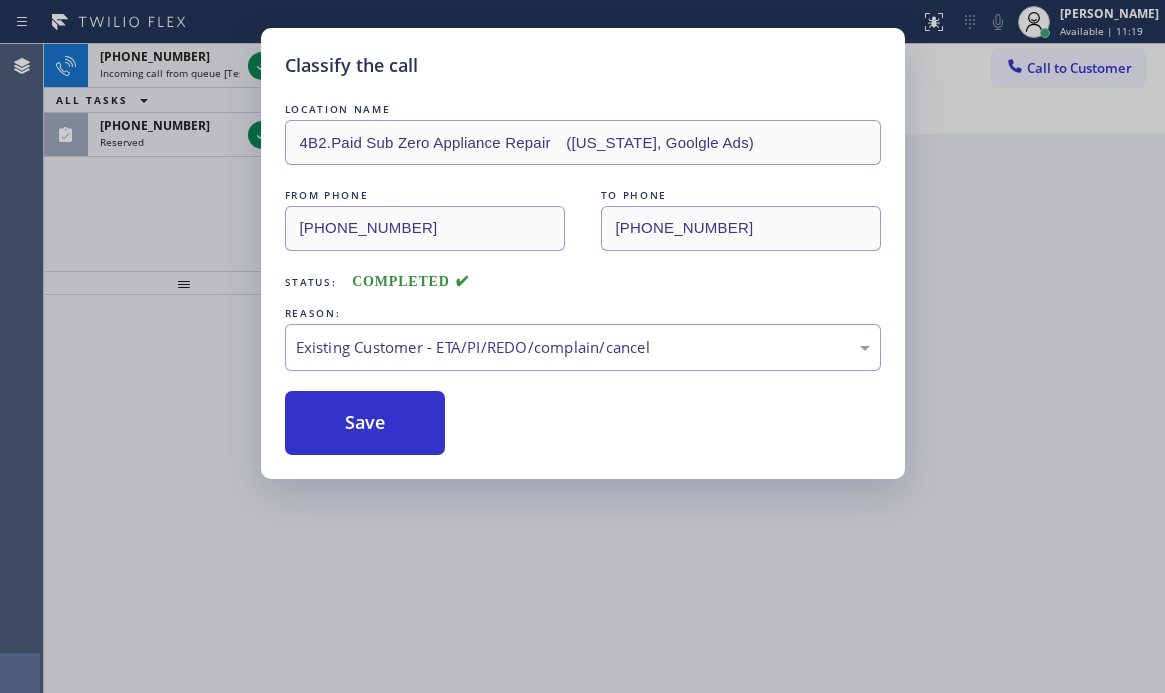 click on "Classify the call LOCATION NAME 4B2.Paid Sub Zero Appliance Repair	([US_STATE], Goolgle Ads) FROM PHONE [PHONE_NUMBER] TO PHONE [PHONE_NUMBER] Status: COMPLETED REASON: Existing Customer - ETA/PI/REDO/complain/cancel Save" at bounding box center (582, 346) 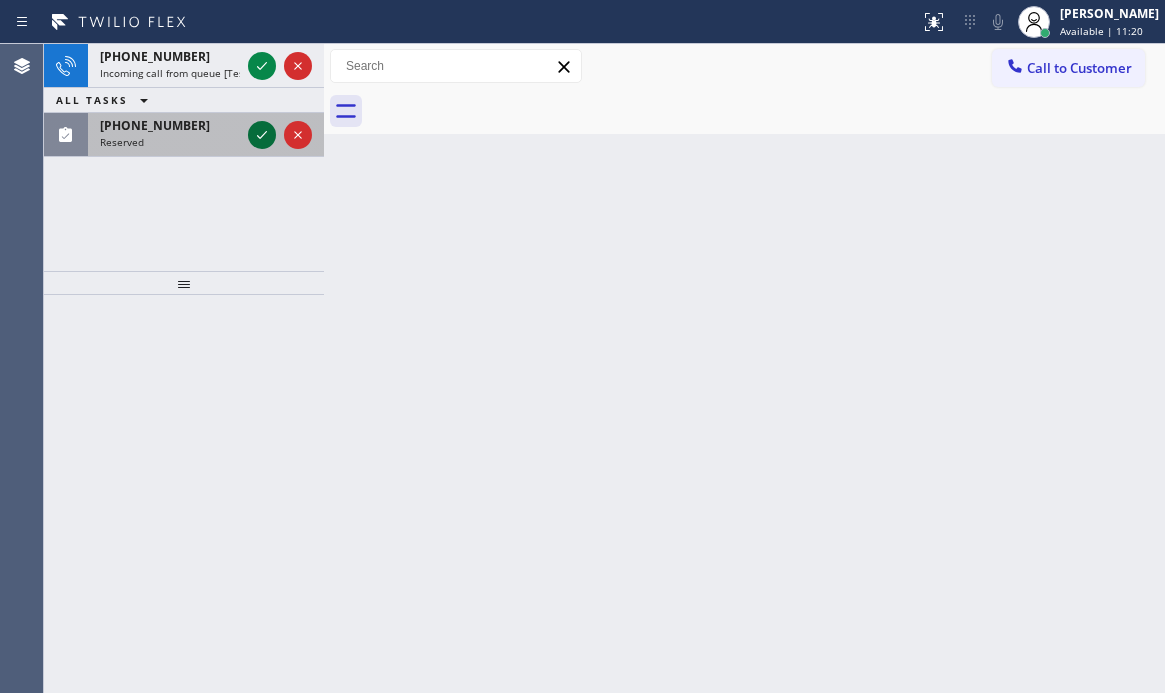 click 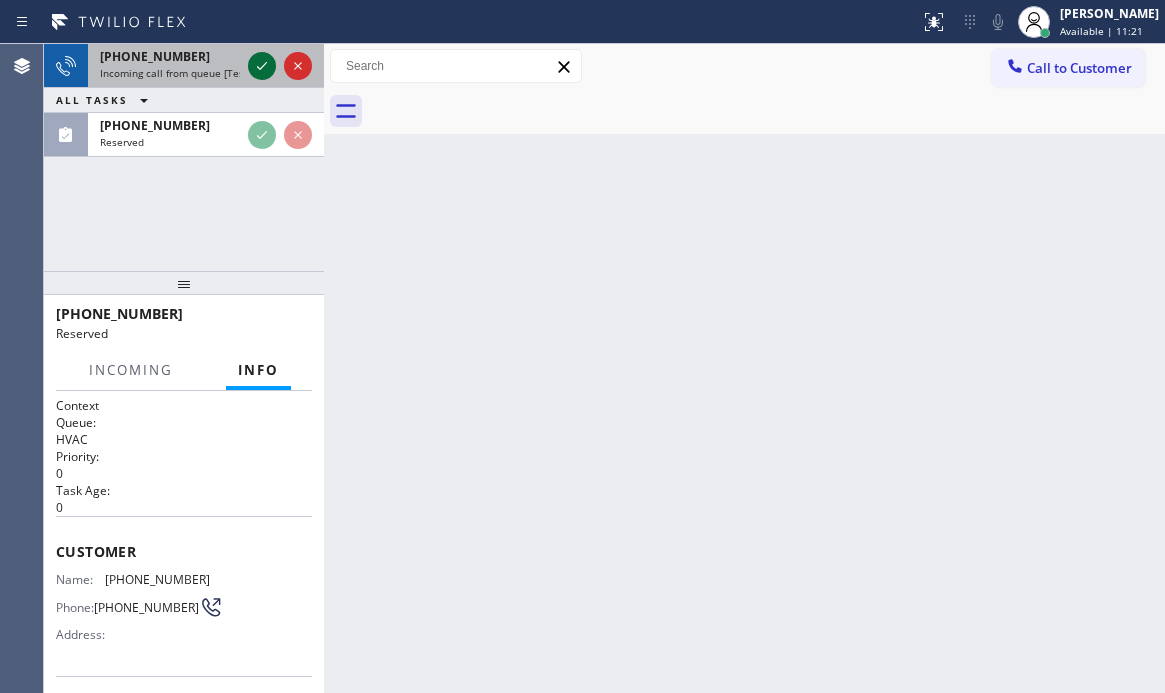 click 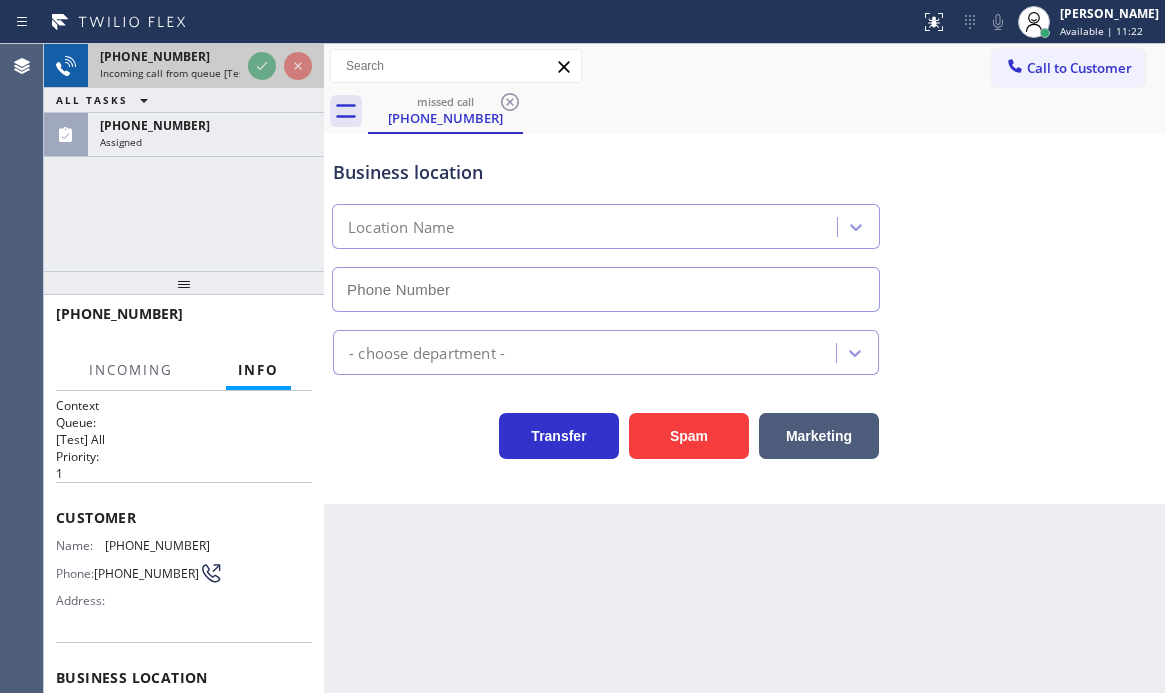 type on "[PHONE_NUMBER]" 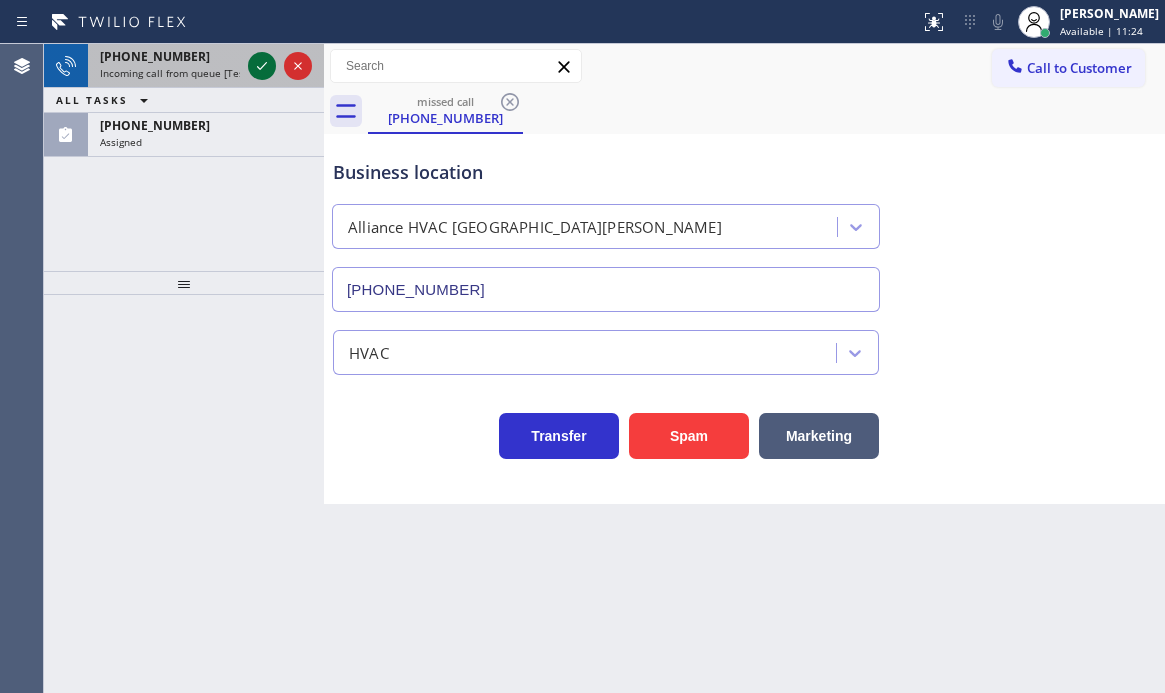 click 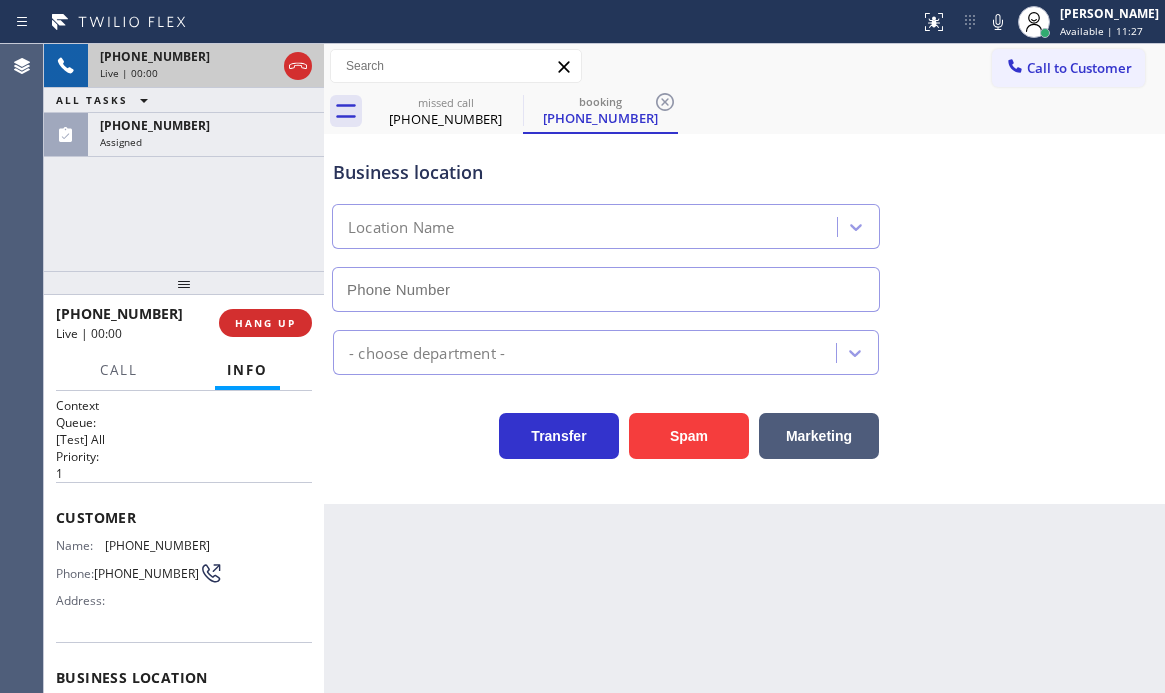 click on "Live | 00:00" at bounding box center [188, 73] 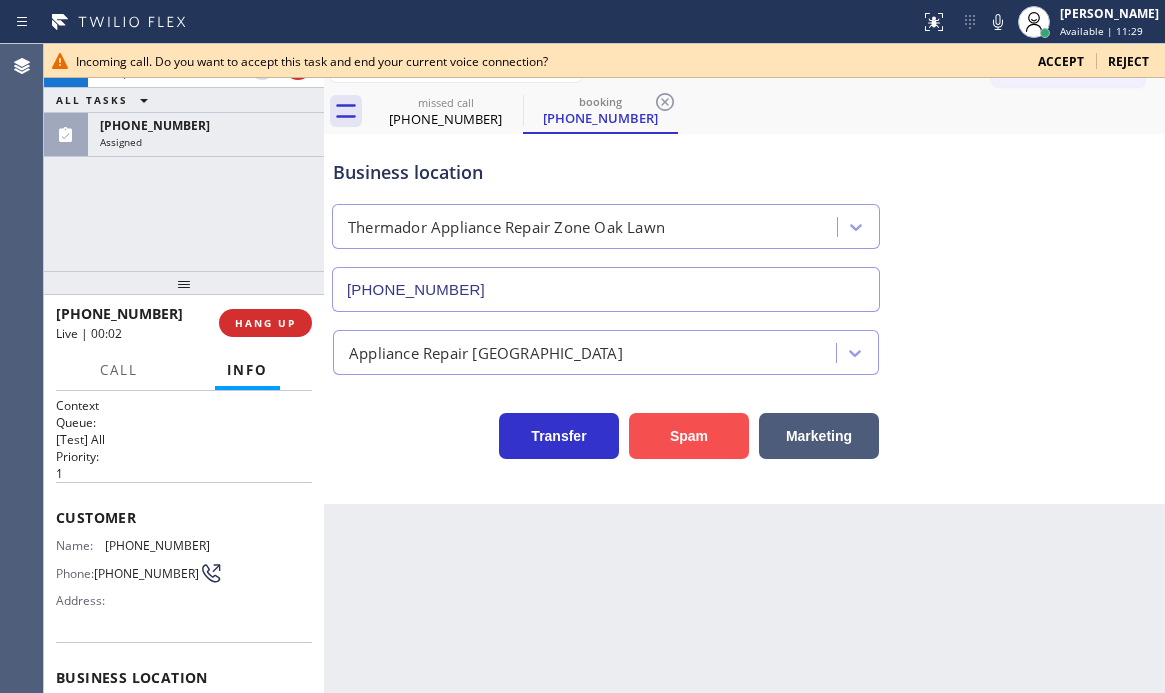 drag, startPoint x: 686, startPoint y: 446, endPoint x: 734, endPoint y: 440, distance: 48.373547 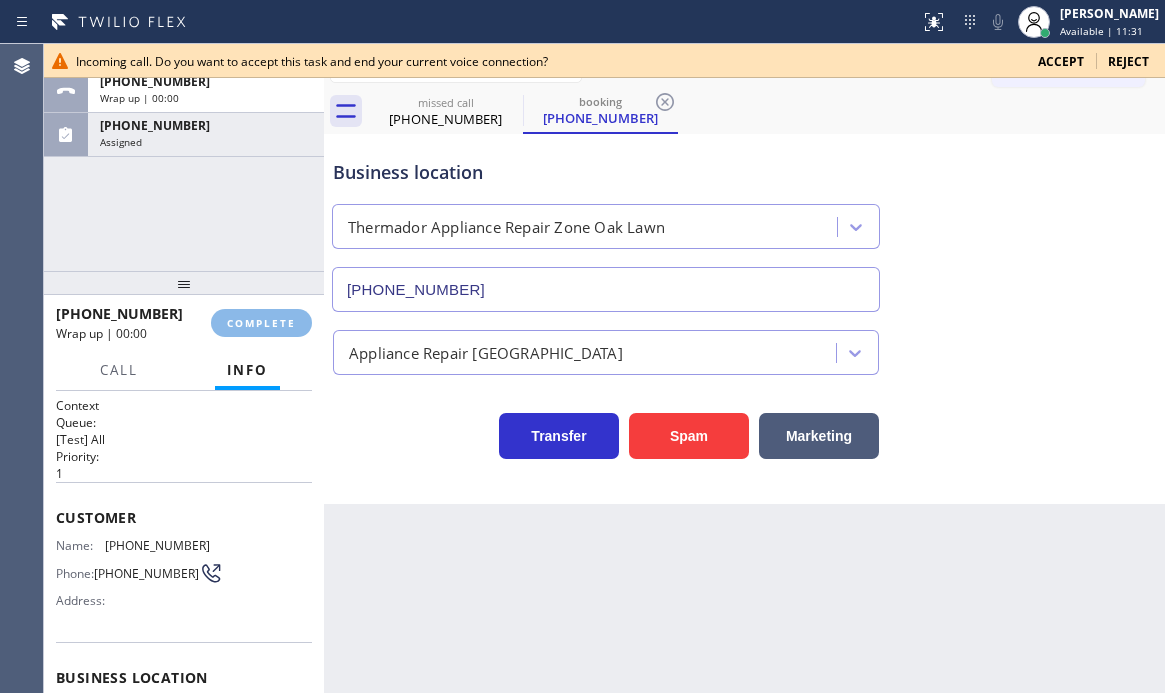 click on "Accept" at bounding box center [1061, 61] 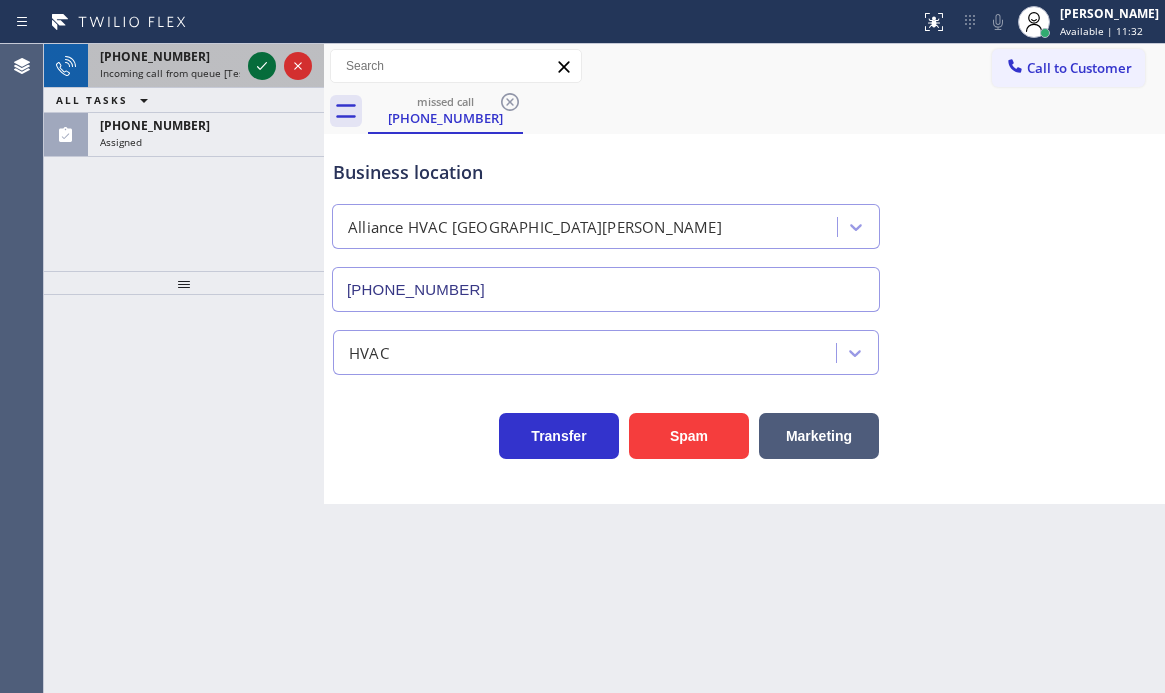 click 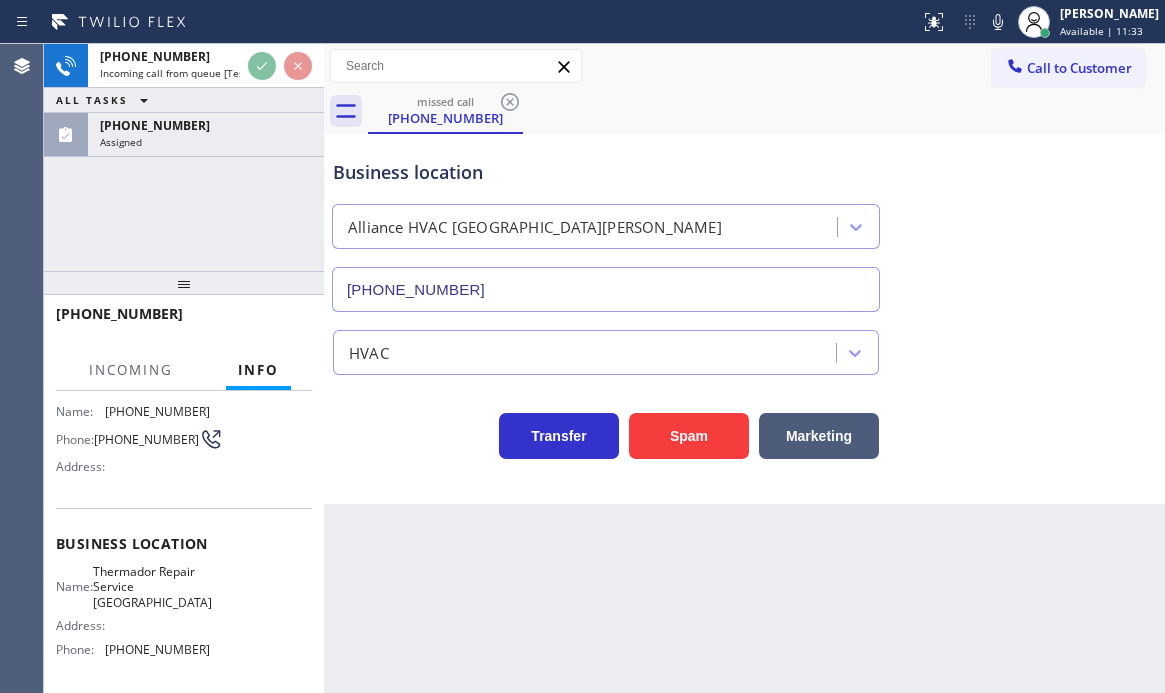 scroll, scrollTop: 200, scrollLeft: 0, axis: vertical 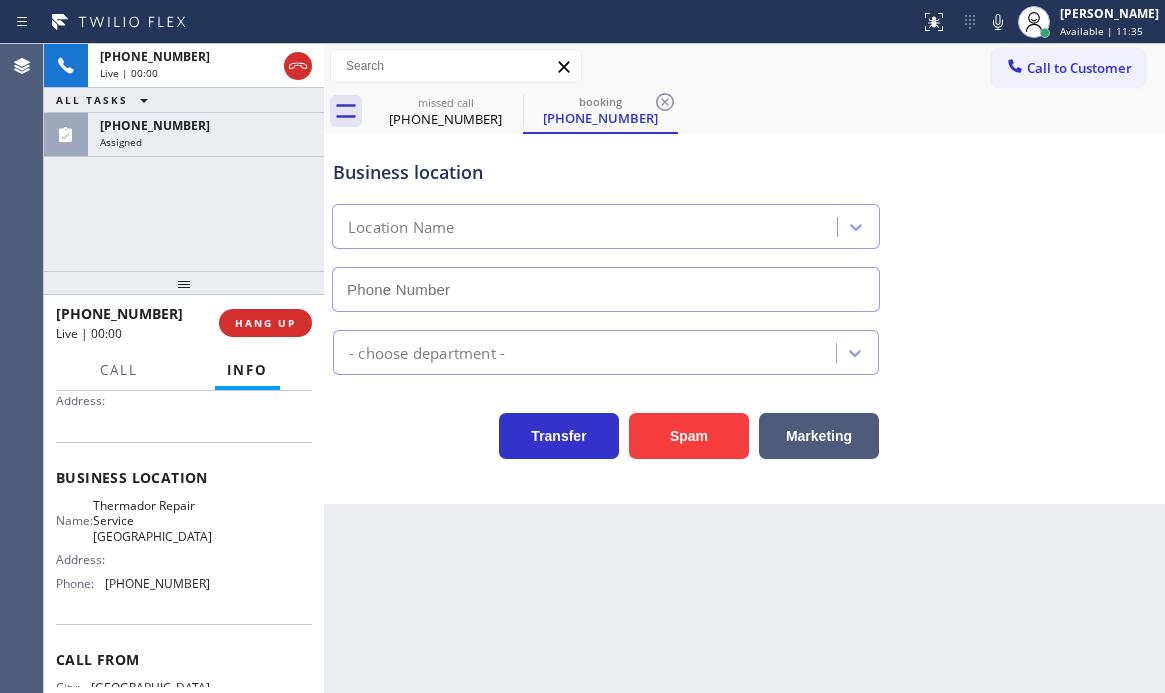 type on "[PHONE_NUMBER]" 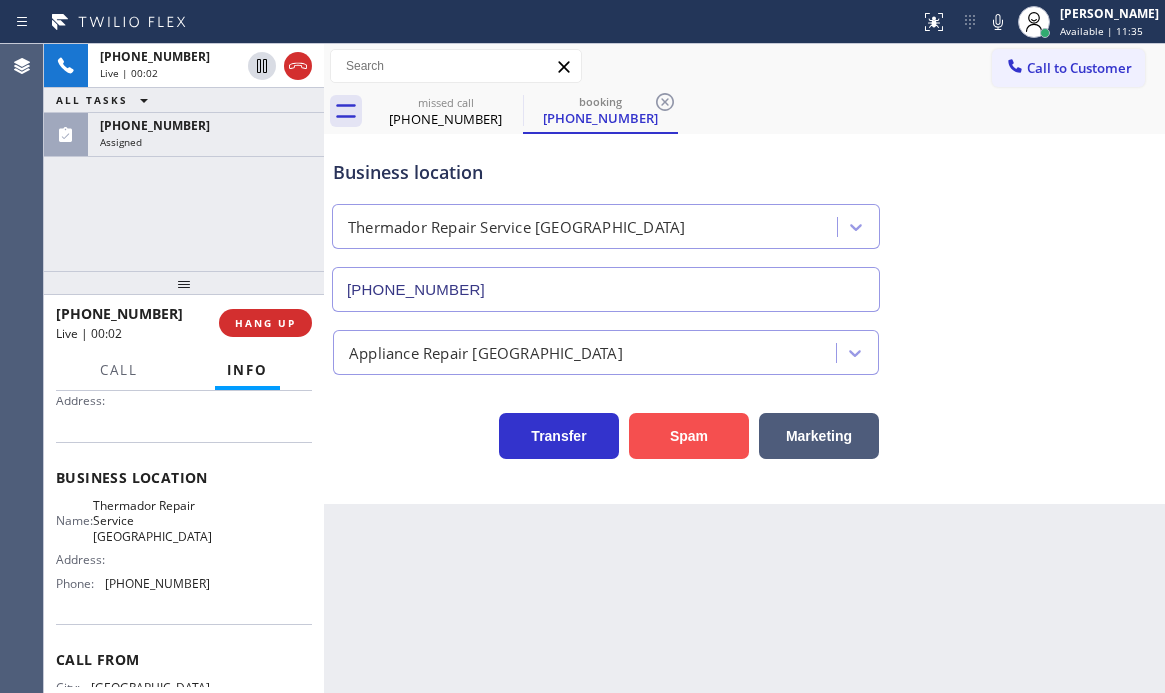 click on "Spam" at bounding box center [689, 436] 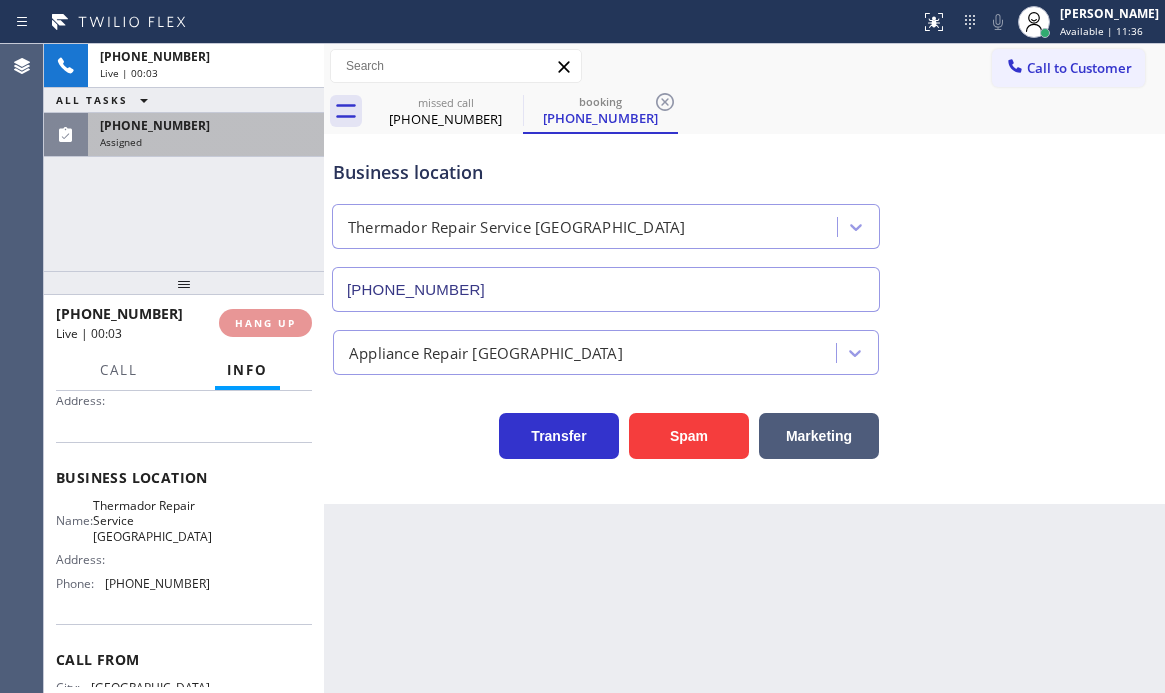 click on "Assigned" at bounding box center [206, 142] 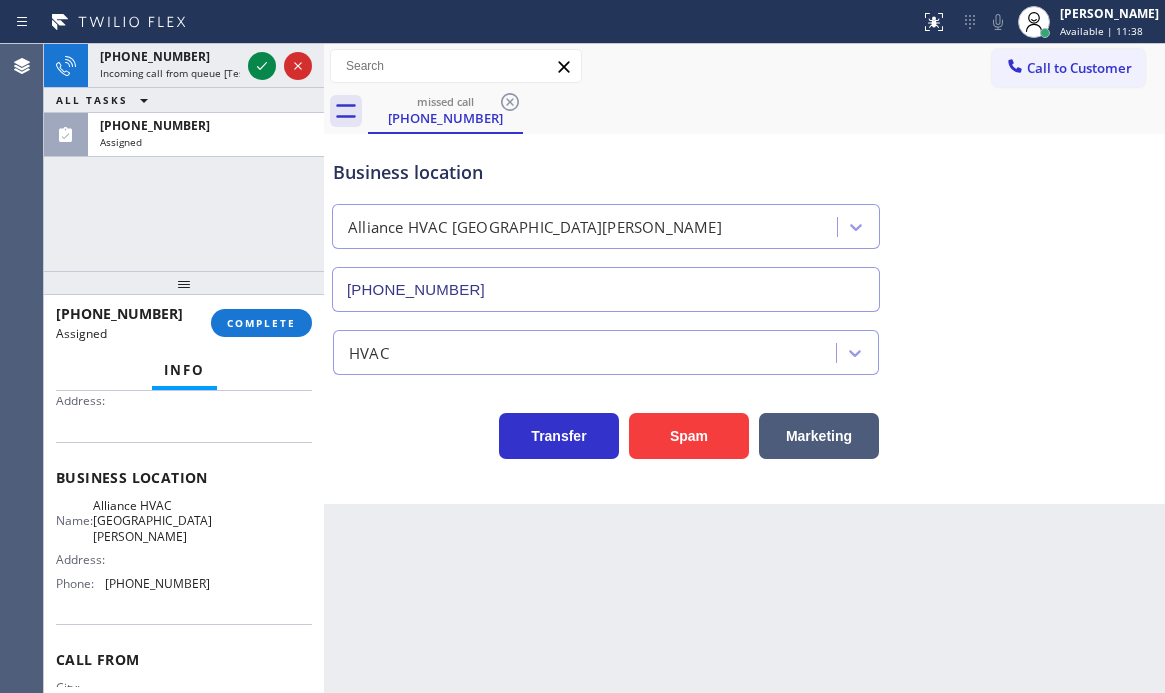 scroll, scrollTop: 217, scrollLeft: 0, axis: vertical 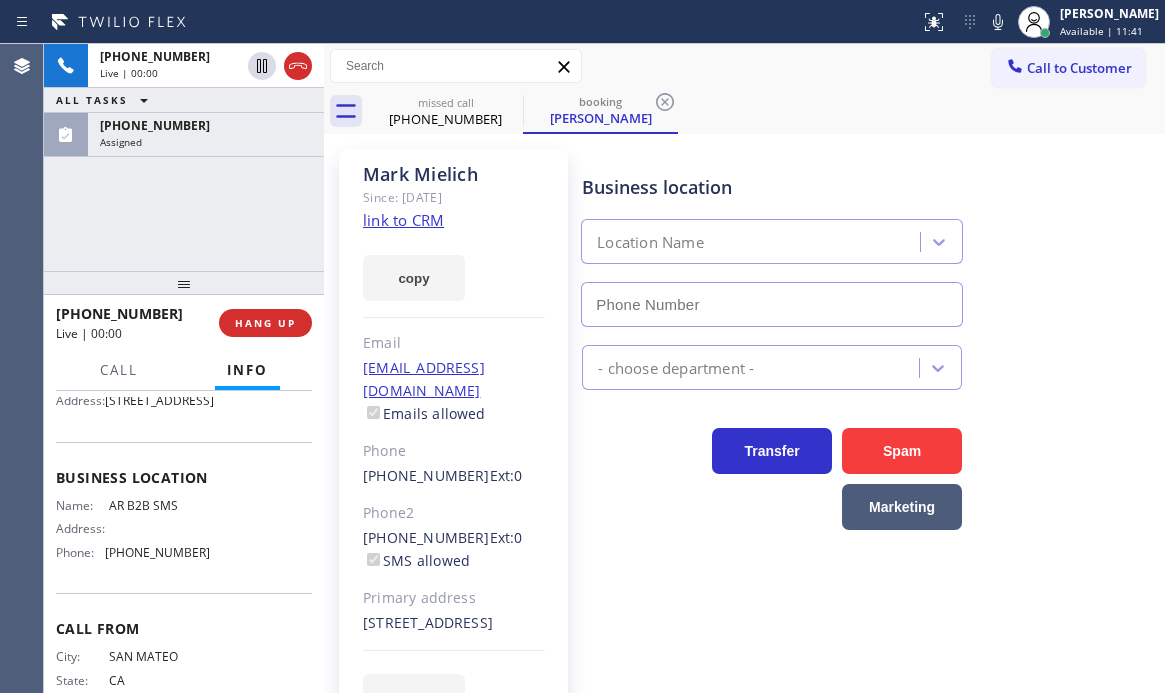 type on "[PHONE_NUMBER]" 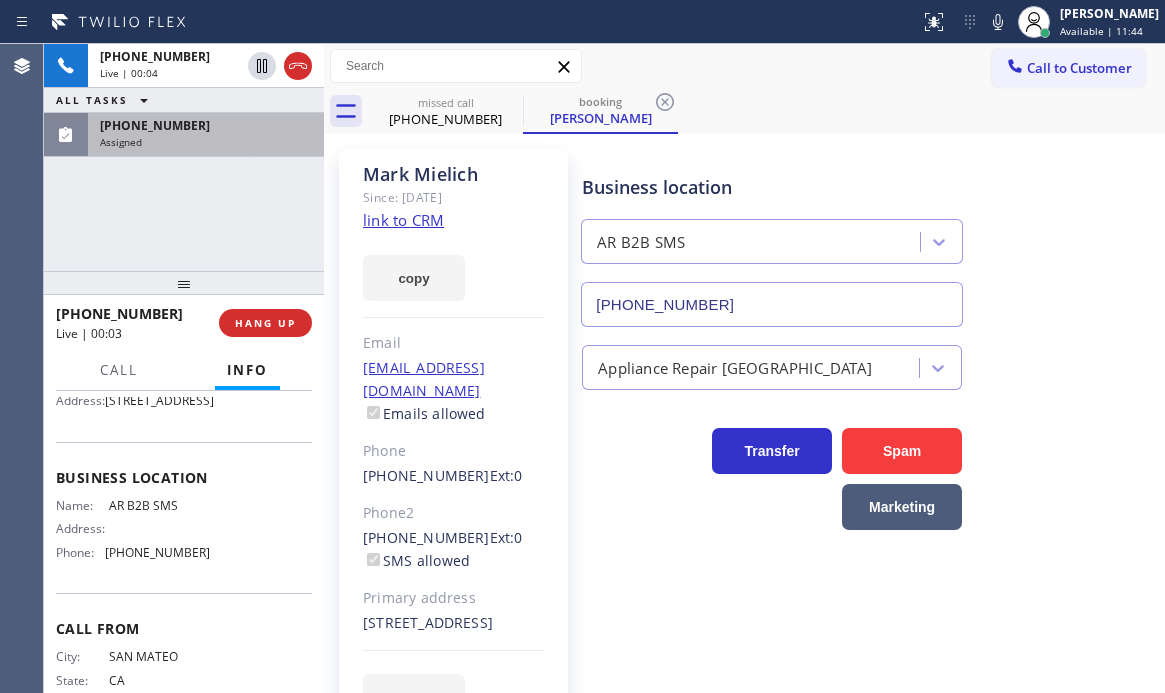 click on "Assigned" at bounding box center (206, 142) 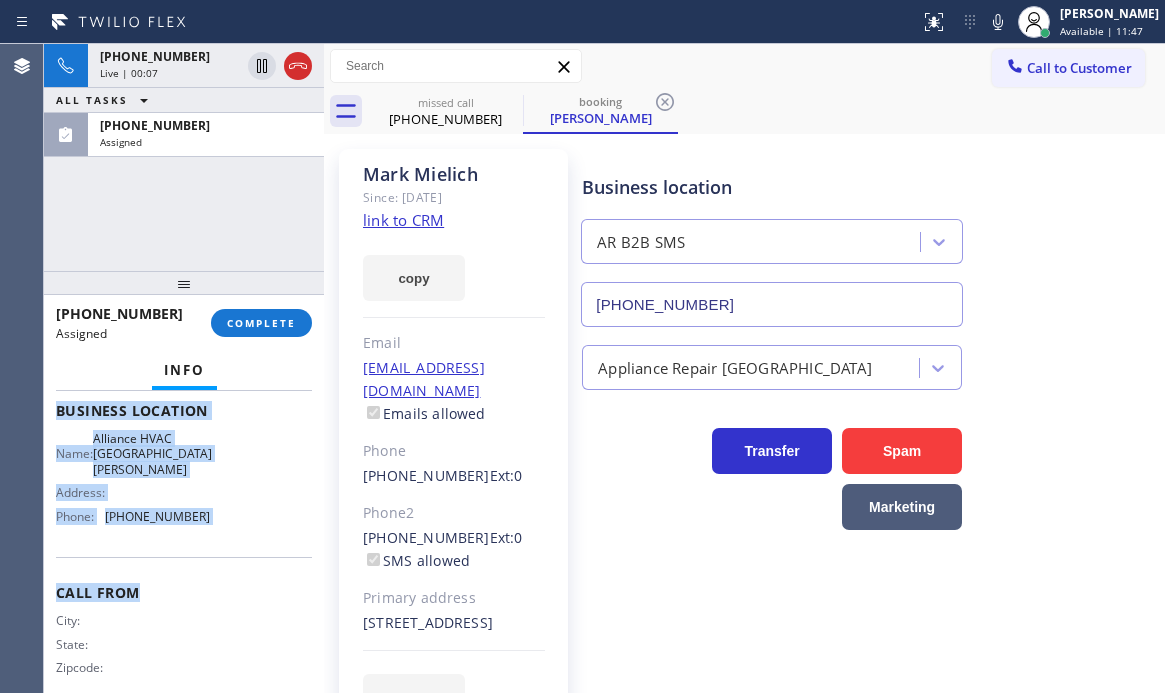 scroll, scrollTop: 297, scrollLeft: 0, axis: vertical 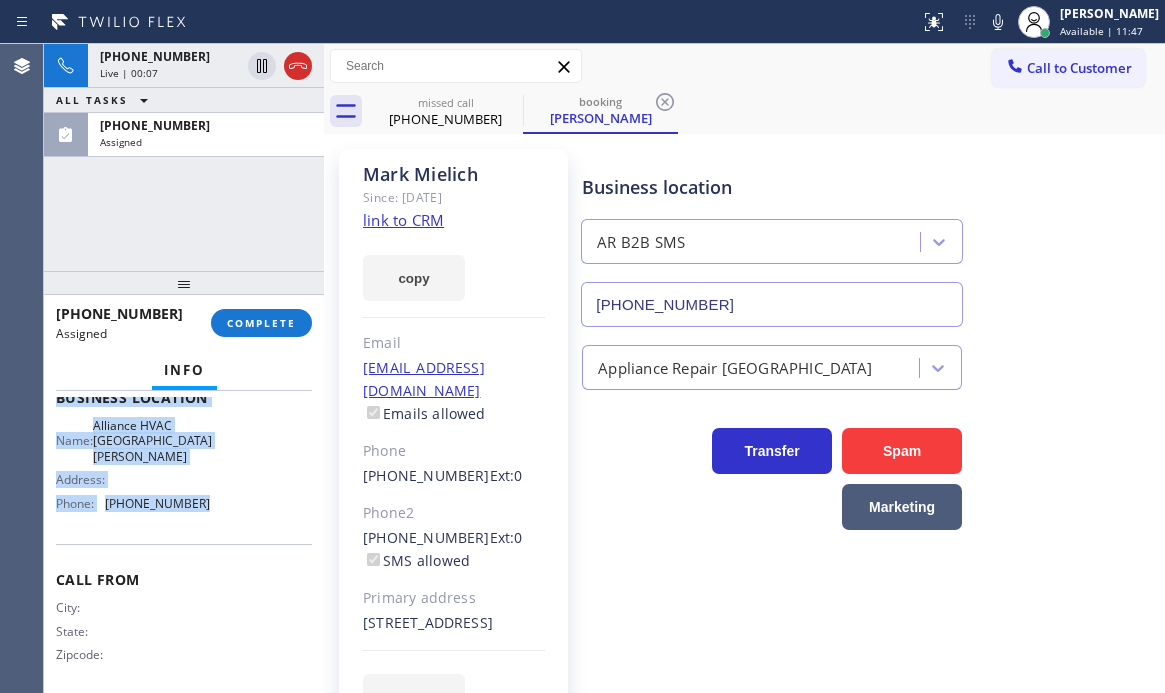 drag, startPoint x: 52, startPoint y: 413, endPoint x: 213, endPoint y: 514, distance: 190.05789 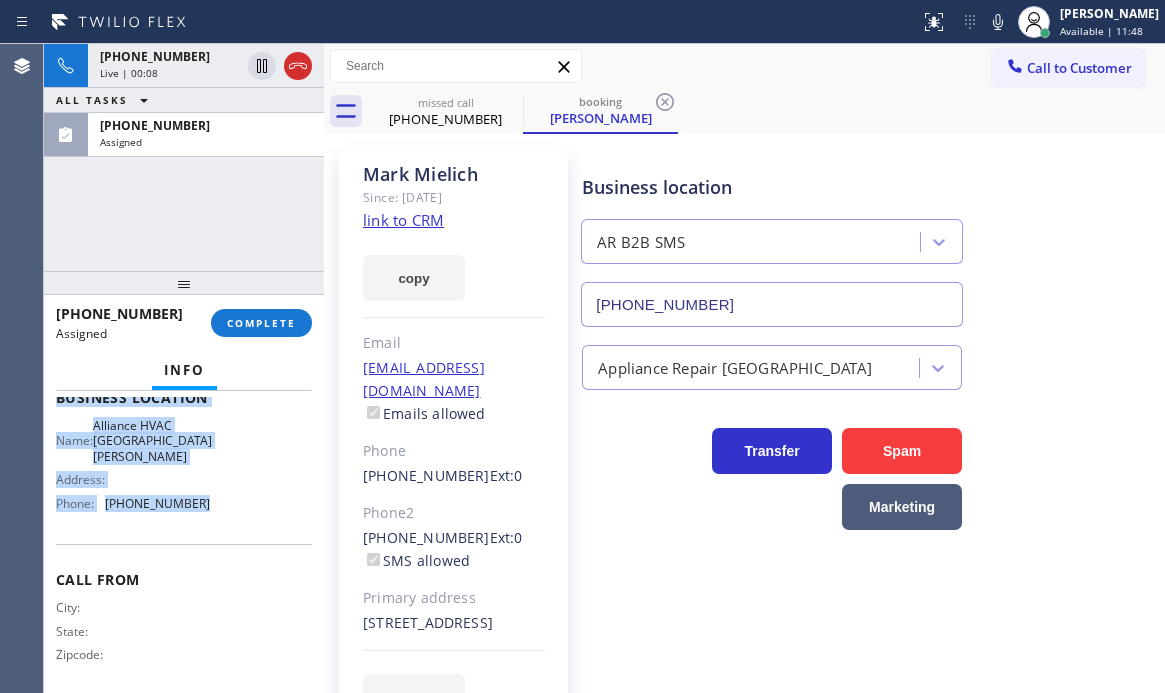 scroll, scrollTop: 314, scrollLeft: 0, axis: vertical 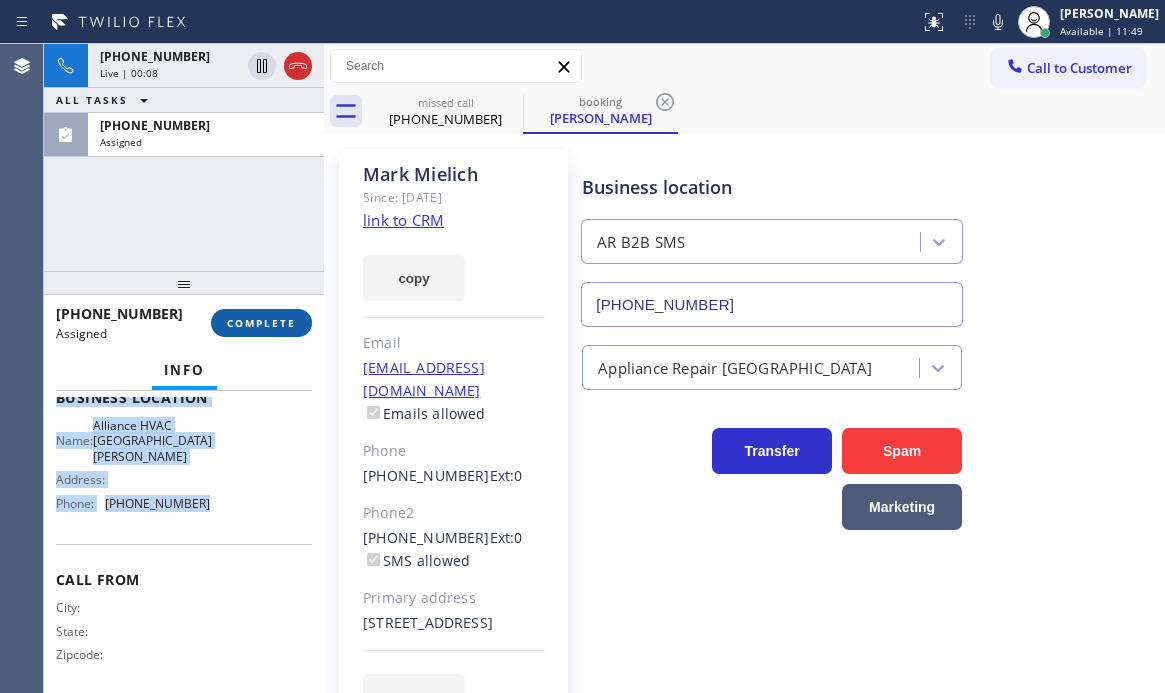 click on "COMPLETE" at bounding box center (261, 323) 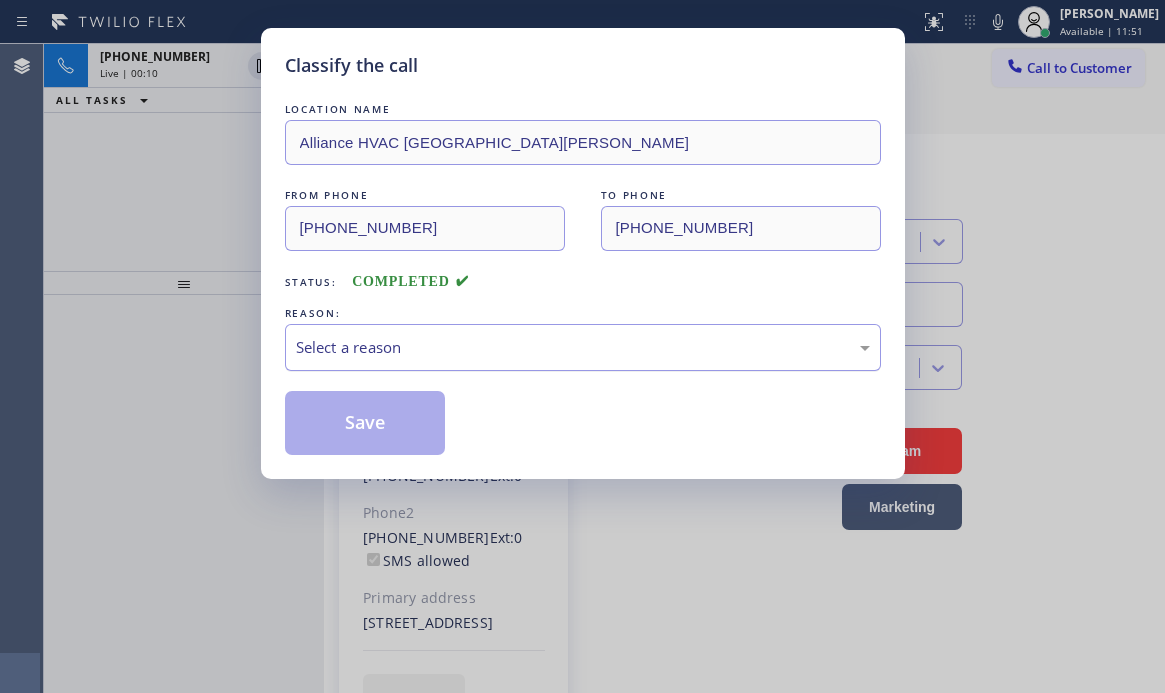 click on "Select a reason" at bounding box center (583, 347) 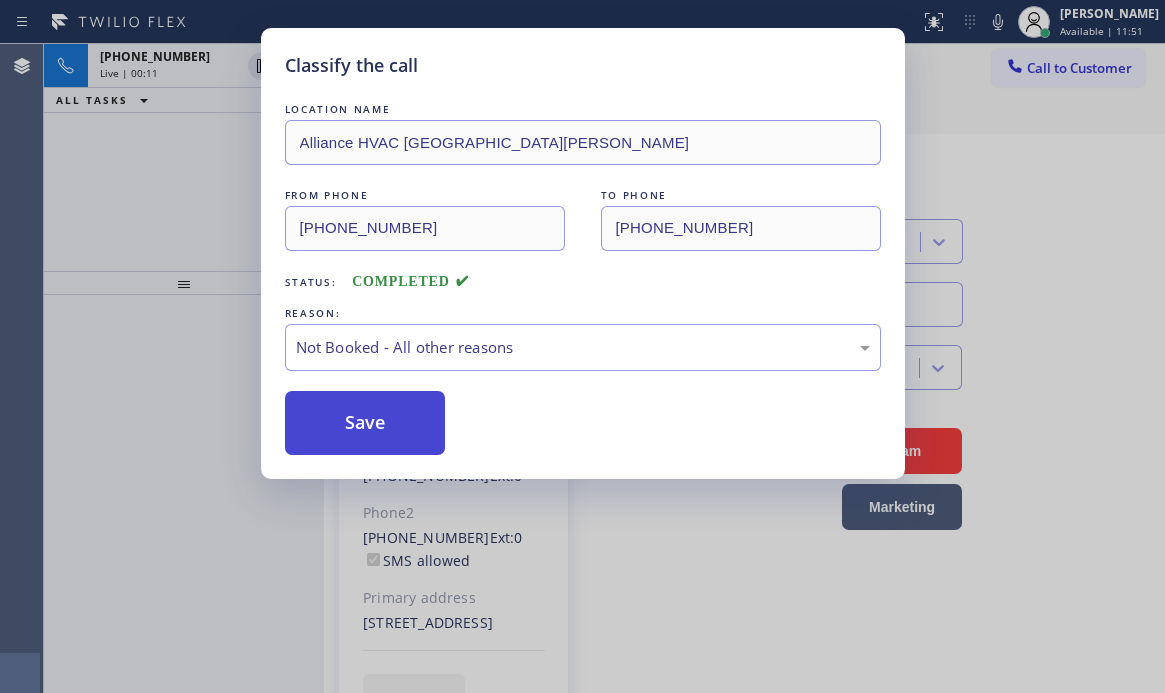 click on "Save" at bounding box center (365, 423) 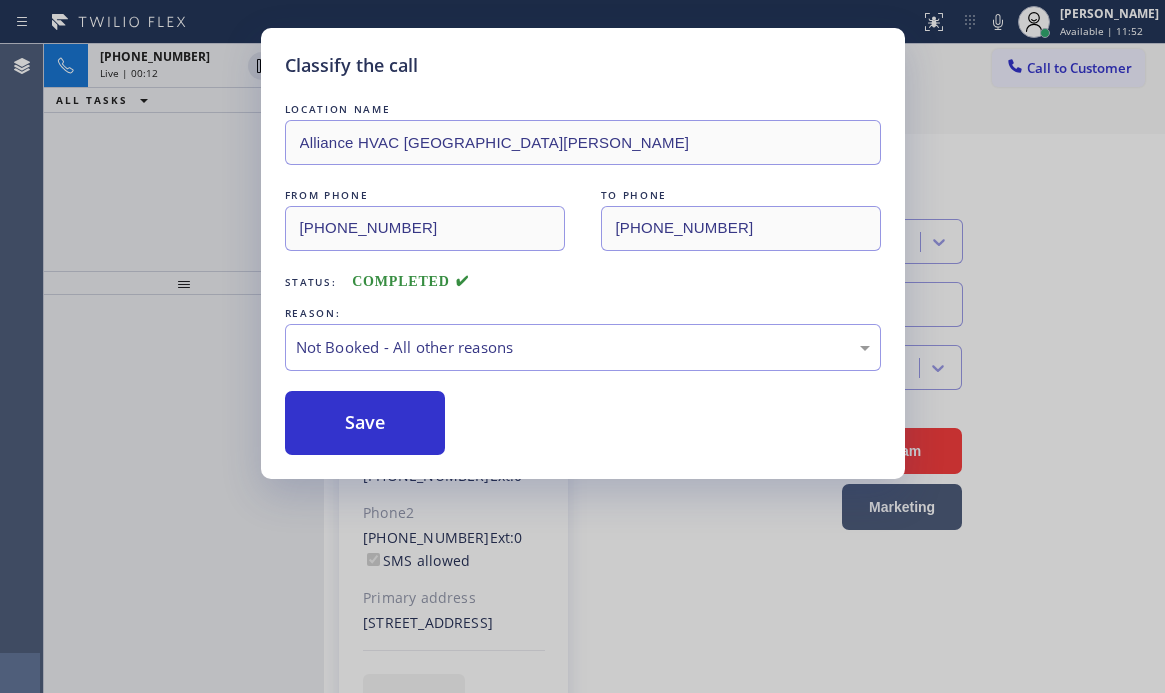drag, startPoint x: 126, startPoint y: 170, endPoint x: 162, endPoint y: 205, distance: 50.20956 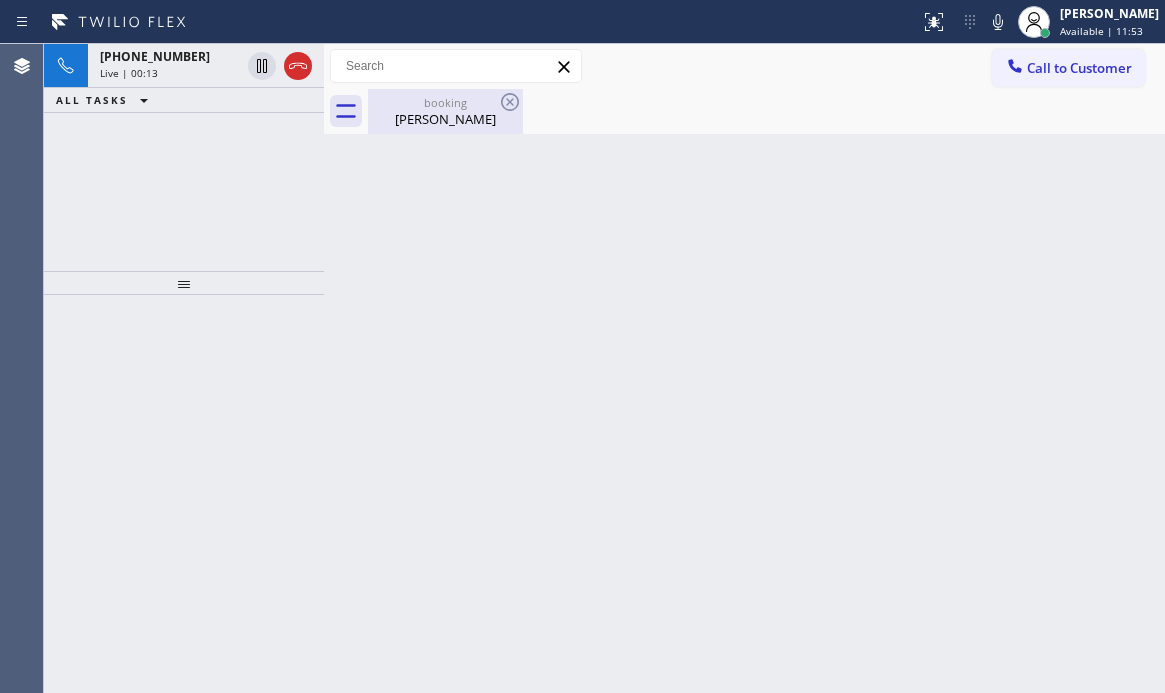 click on "booking" at bounding box center (445, 102) 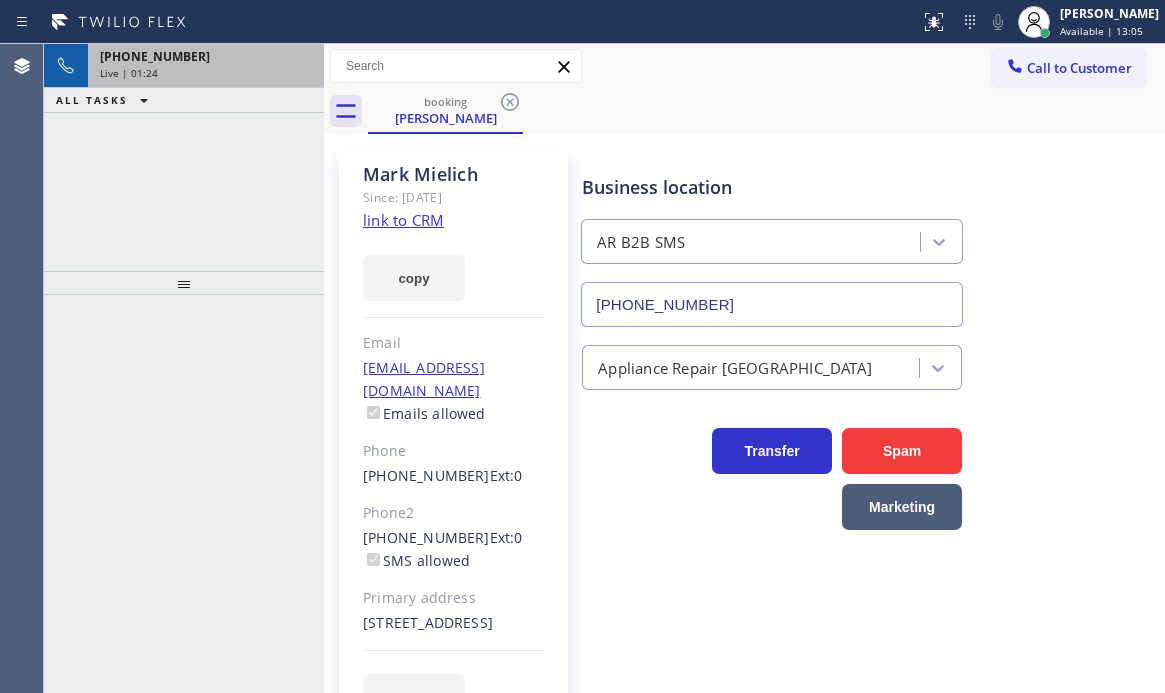 click on "Live | 01:24" at bounding box center (206, 73) 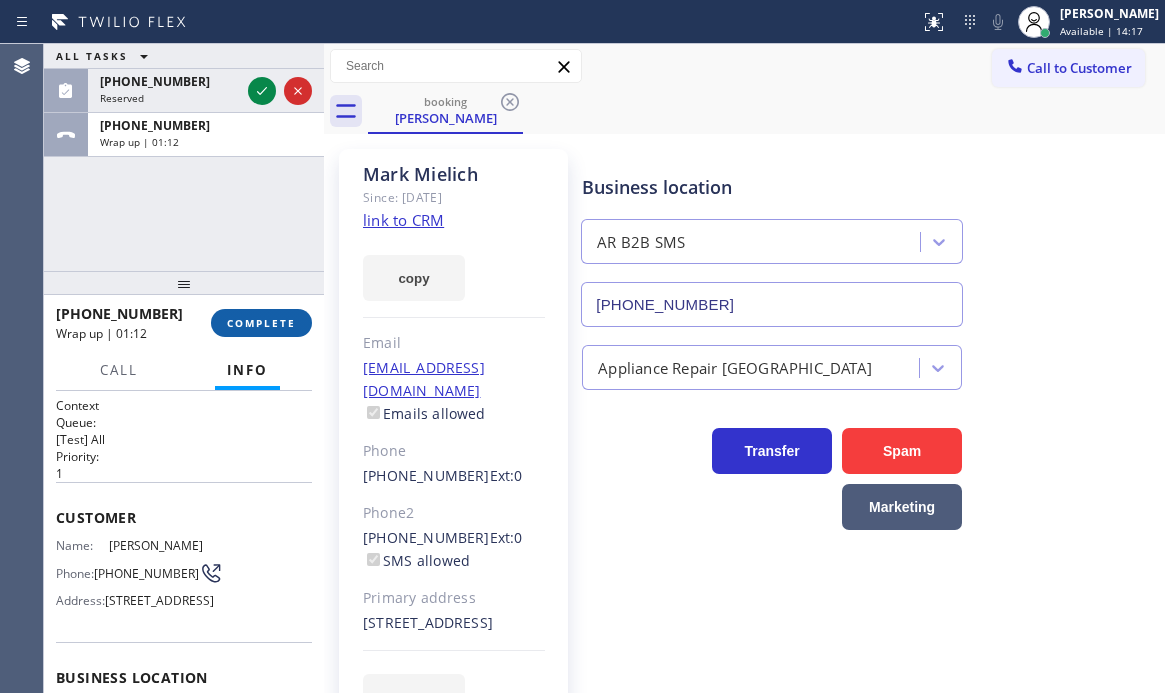 click on "COMPLETE" at bounding box center [261, 323] 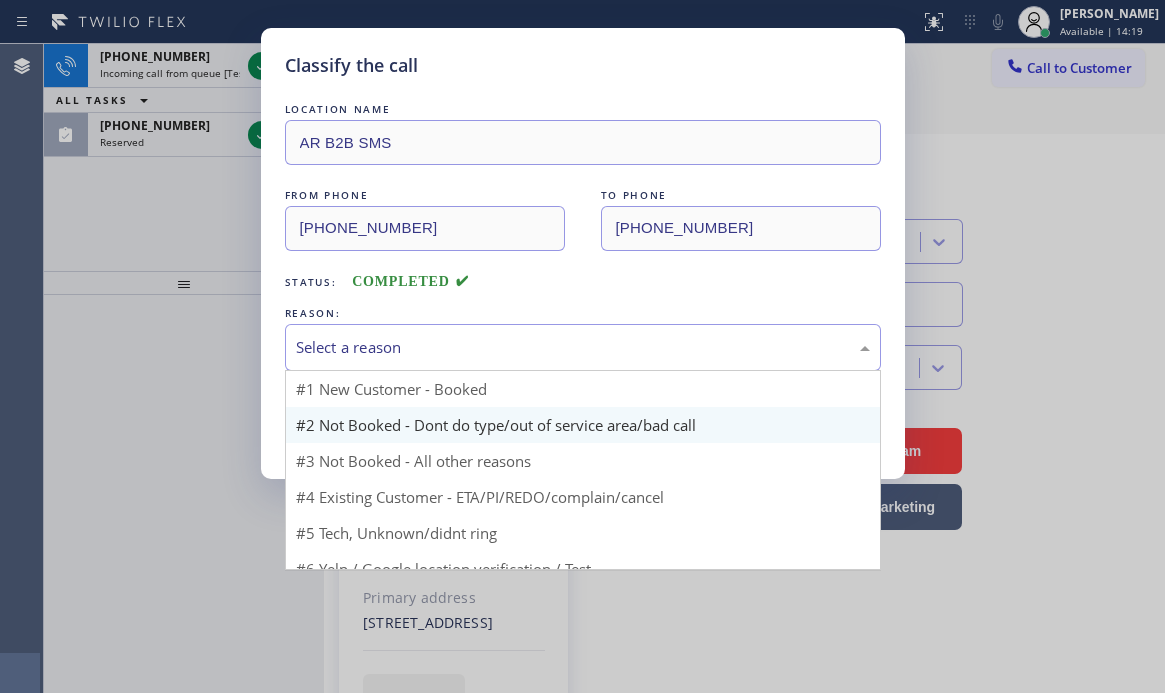 drag, startPoint x: 429, startPoint y: 350, endPoint x: 412, endPoint y: 420, distance: 72.03471 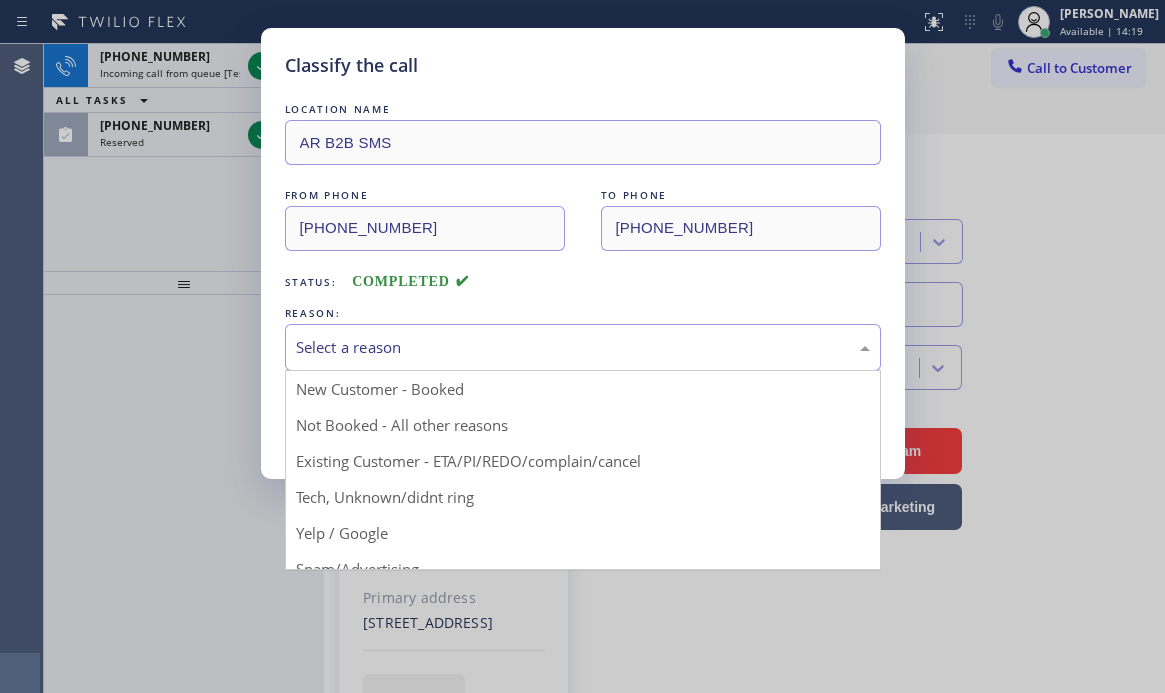 drag, startPoint x: 338, startPoint y: 455, endPoint x: 383, endPoint y: 448, distance: 45.54119 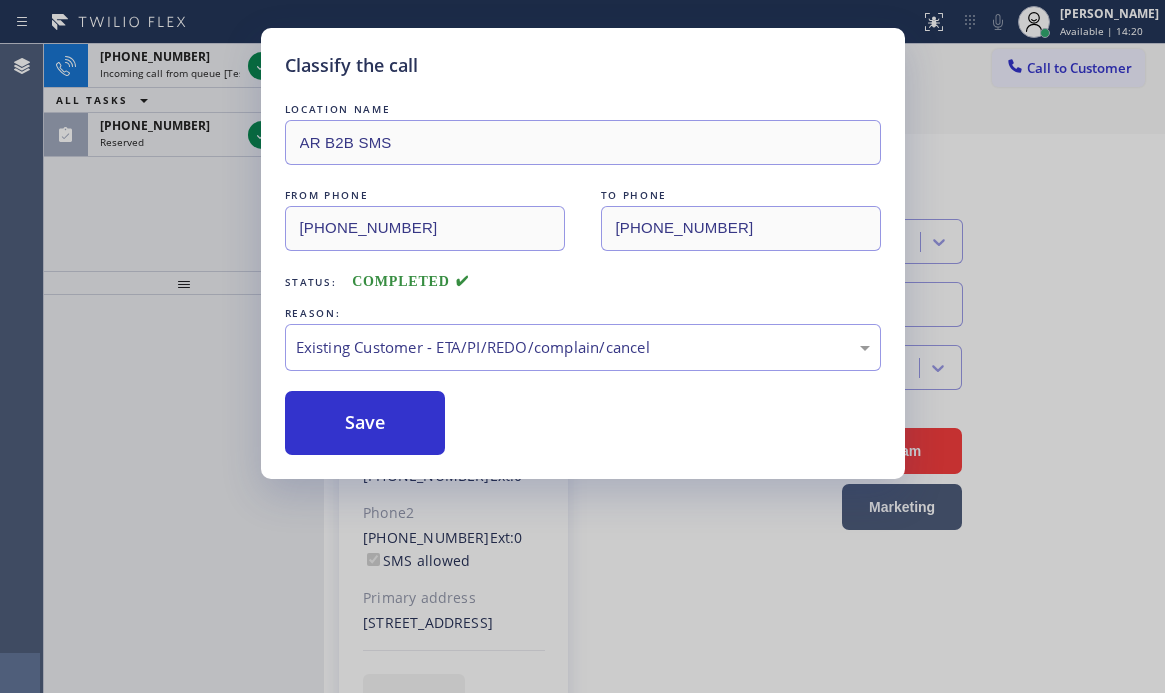 drag, startPoint x: 365, startPoint y: 420, endPoint x: 325, endPoint y: 312, distance: 115.16944 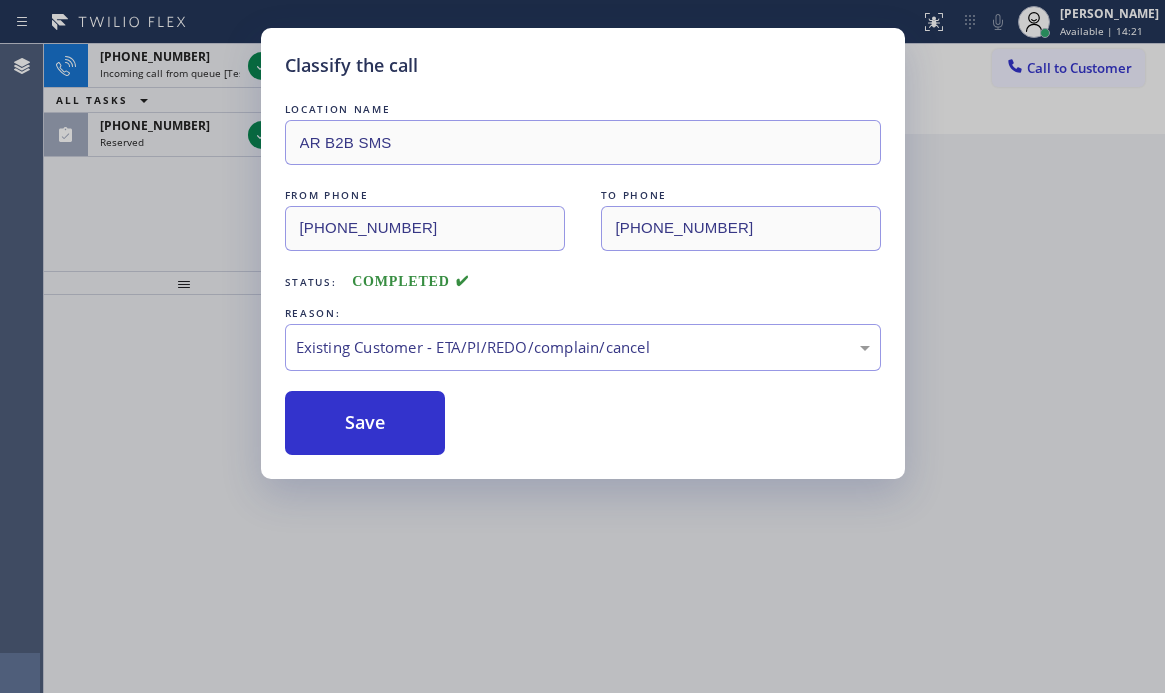 click on "Classify the call LOCATION NAME AR B2B SMS FROM PHONE [PHONE_NUMBER] TO PHONE [PHONE_NUMBER] Status: COMPLETED REASON: Existing Customer - ETA/PI/REDO/complain/cancel Save" at bounding box center (582, 346) 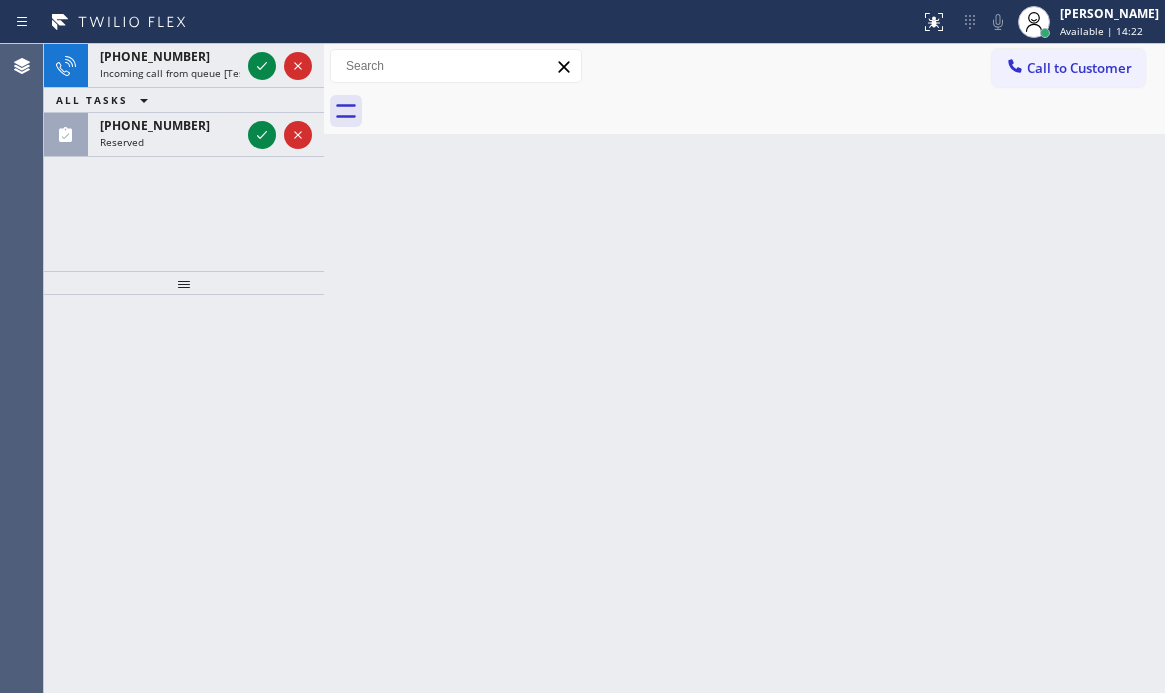drag, startPoint x: 257, startPoint y: 138, endPoint x: 262, endPoint y: 108, distance: 30.413813 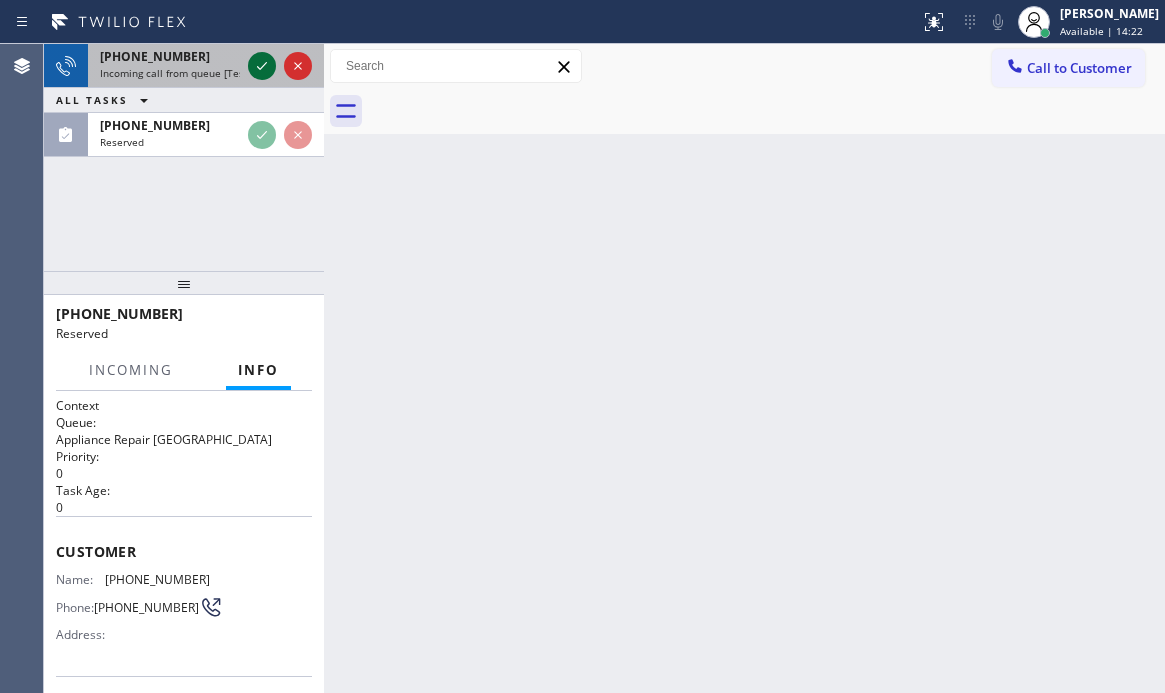 click 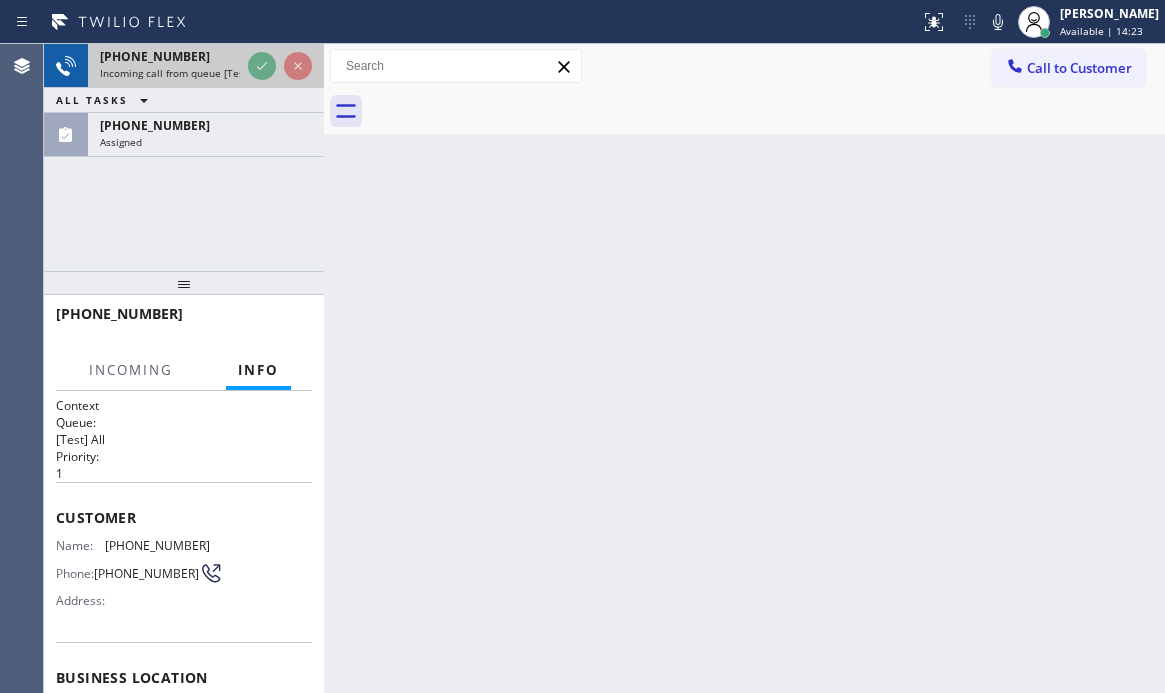 click on "Incoming call from queue [Test] All" at bounding box center (183, 73) 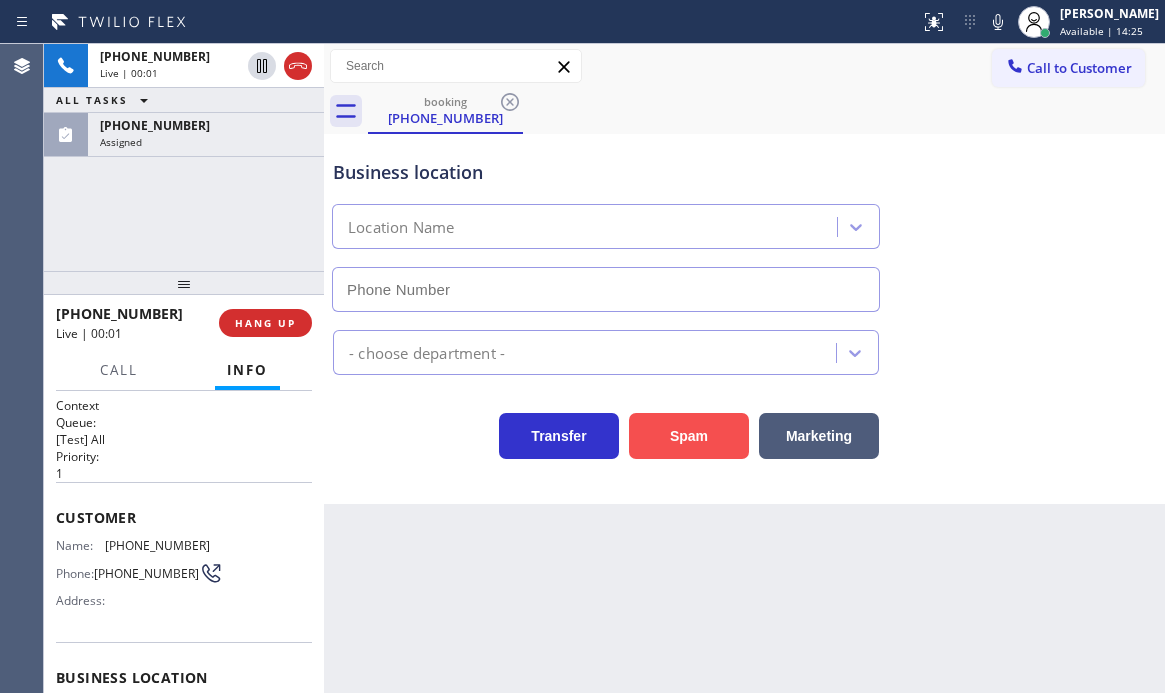 click on "Spam" at bounding box center [689, 436] 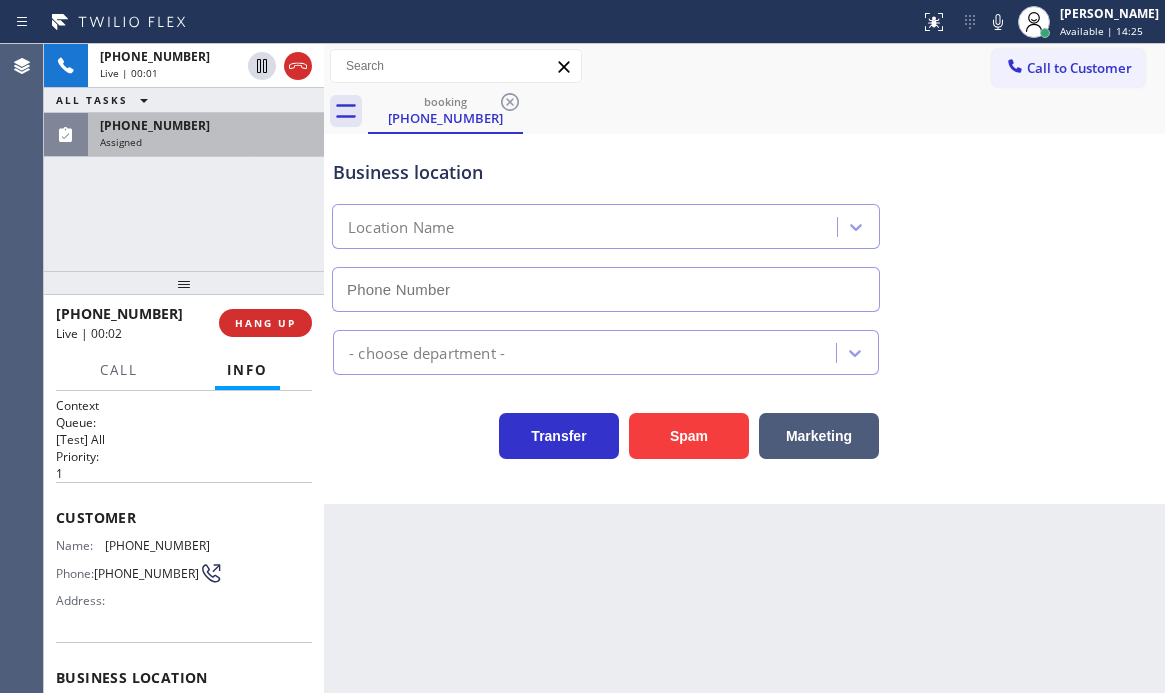 type on "[PHONE_NUMBER]" 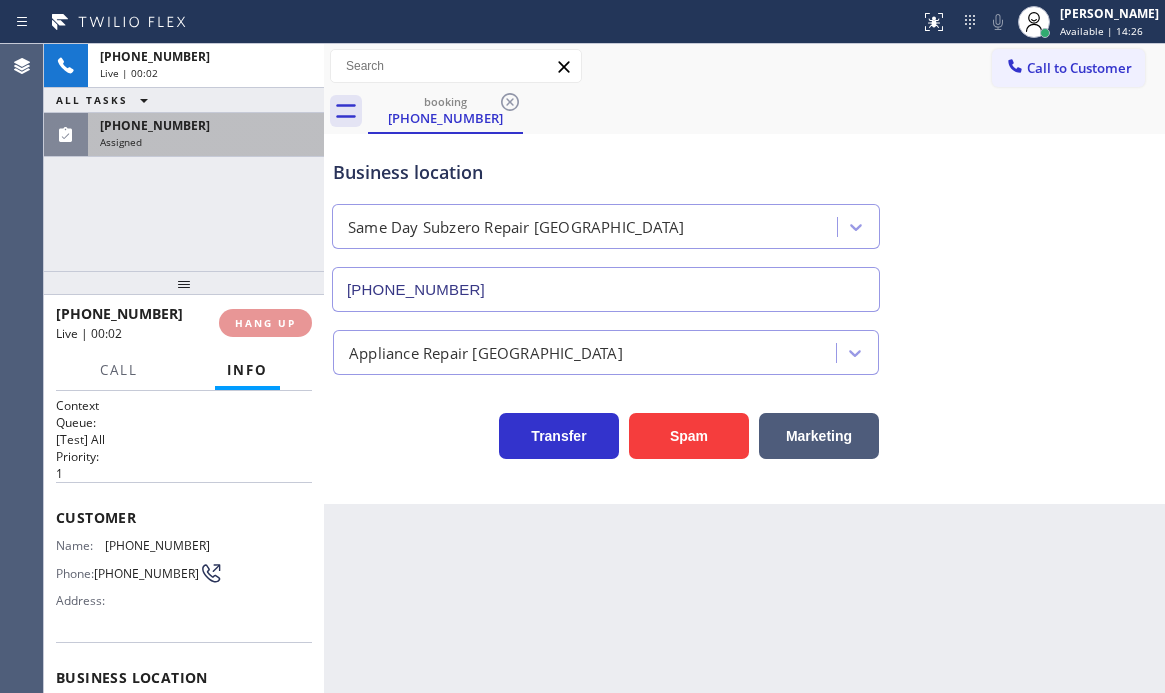 click on "Assigned" at bounding box center (206, 142) 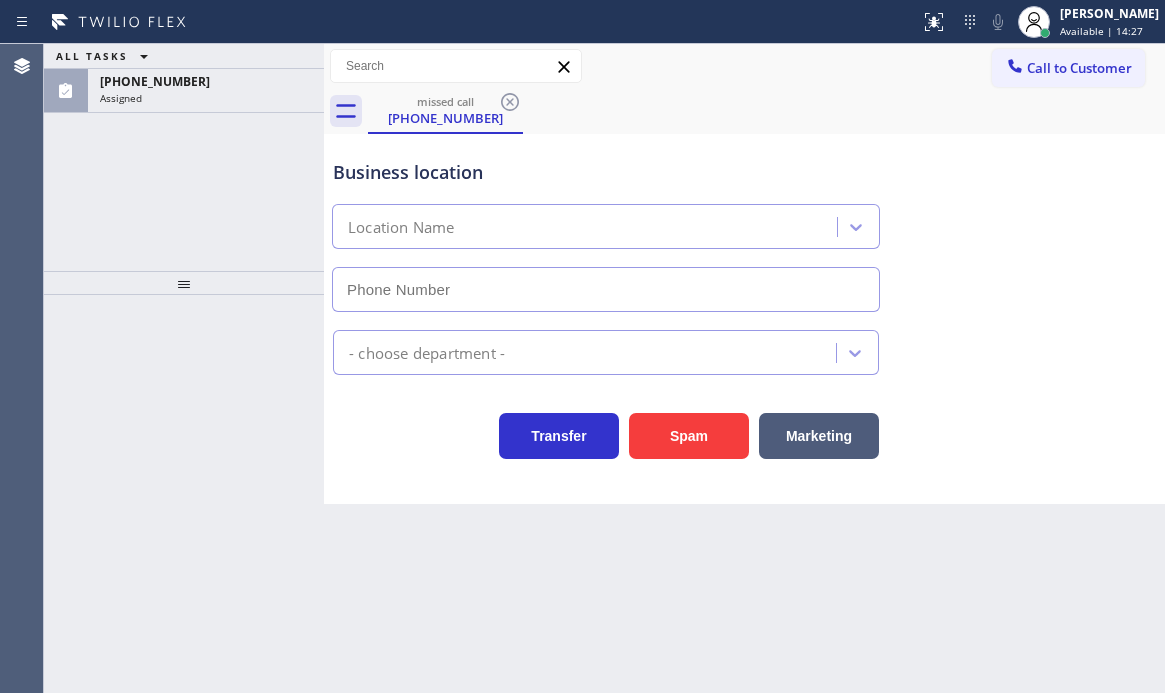 type on "[PHONE_NUMBER]" 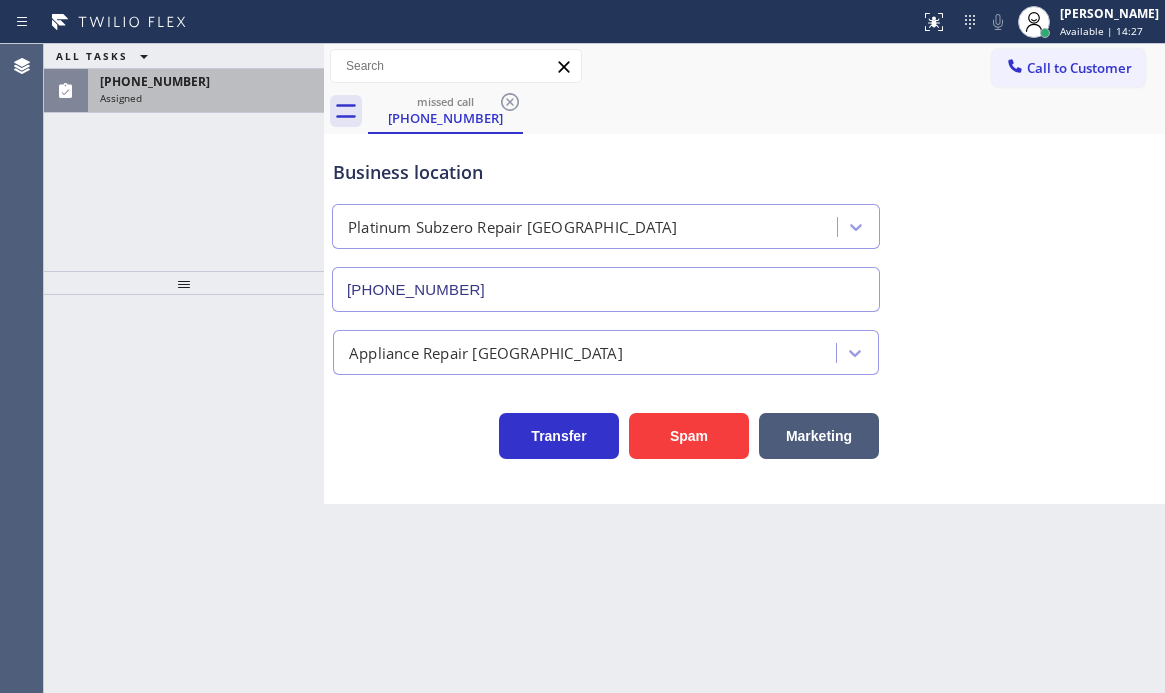 click on "[PHONE_NUMBER]" at bounding box center (206, 81) 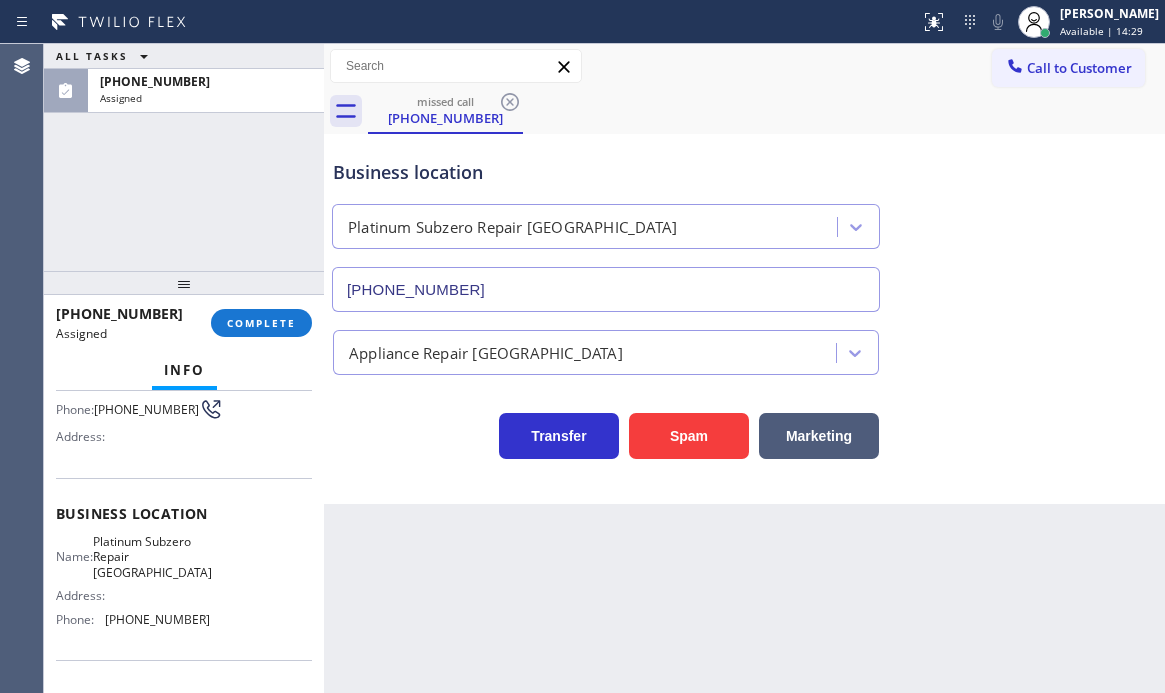 scroll, scrollTop: 200, scrollLeft: 0, axis: vertical 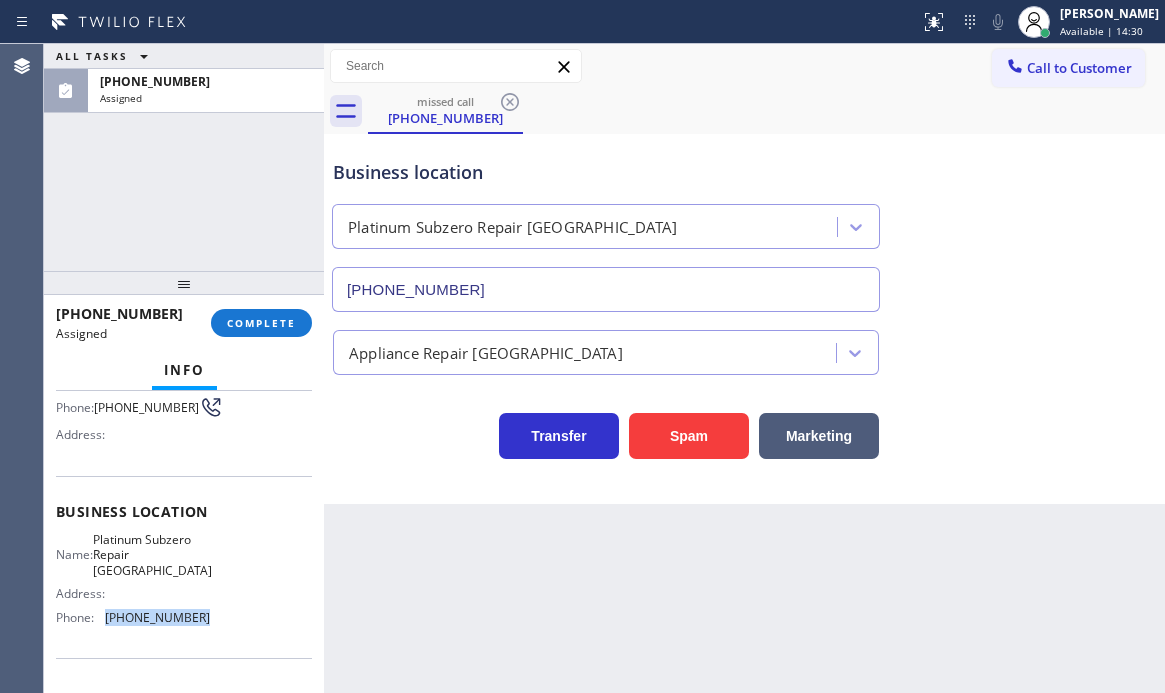 drag, startPoint x: 198, startPoint y: 624, endPoint x: 101, endPoint y: 624, distance: 97 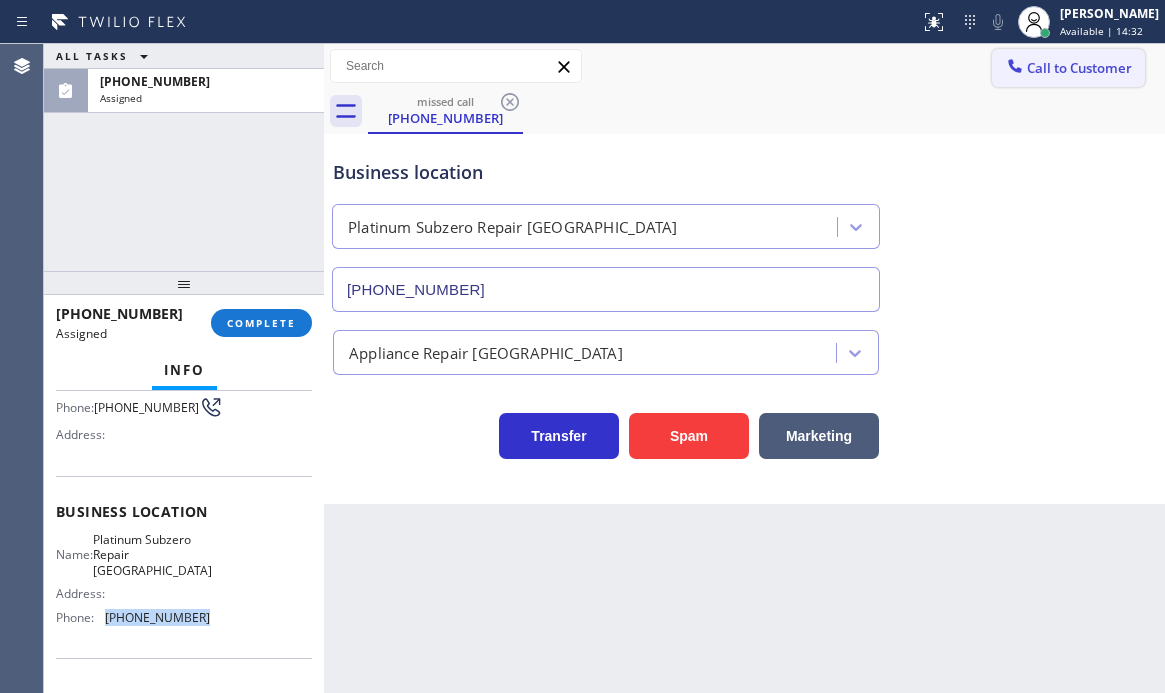 click on "Call to Customer" at bounding box center [1068, 68] 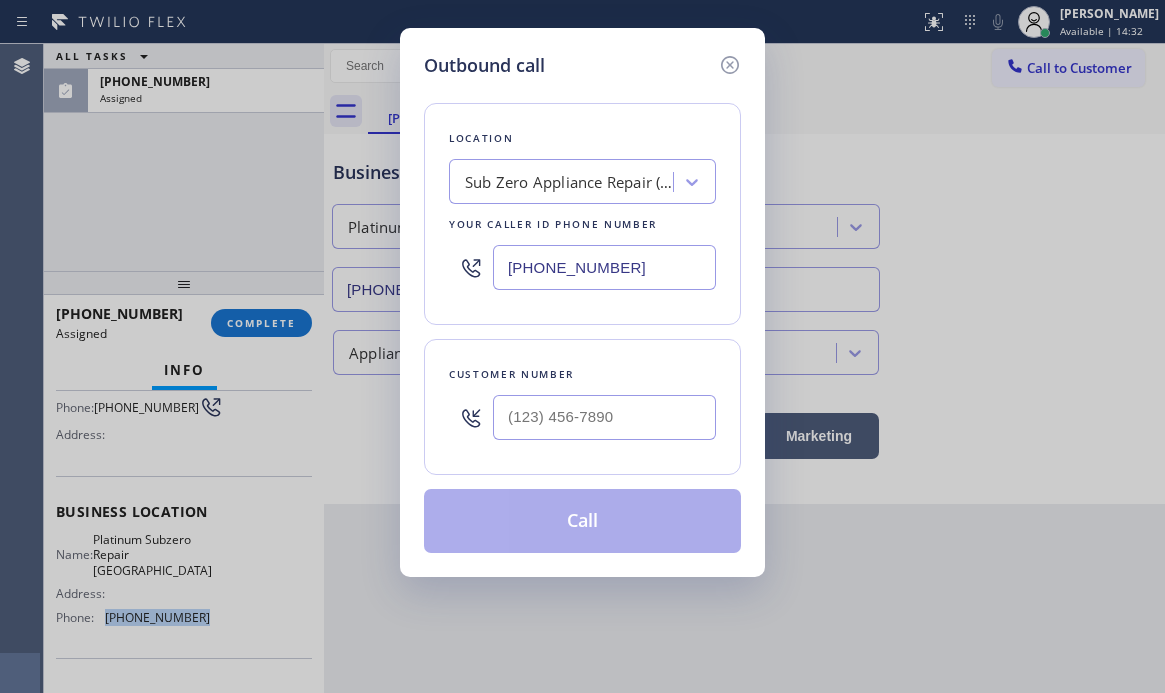 type 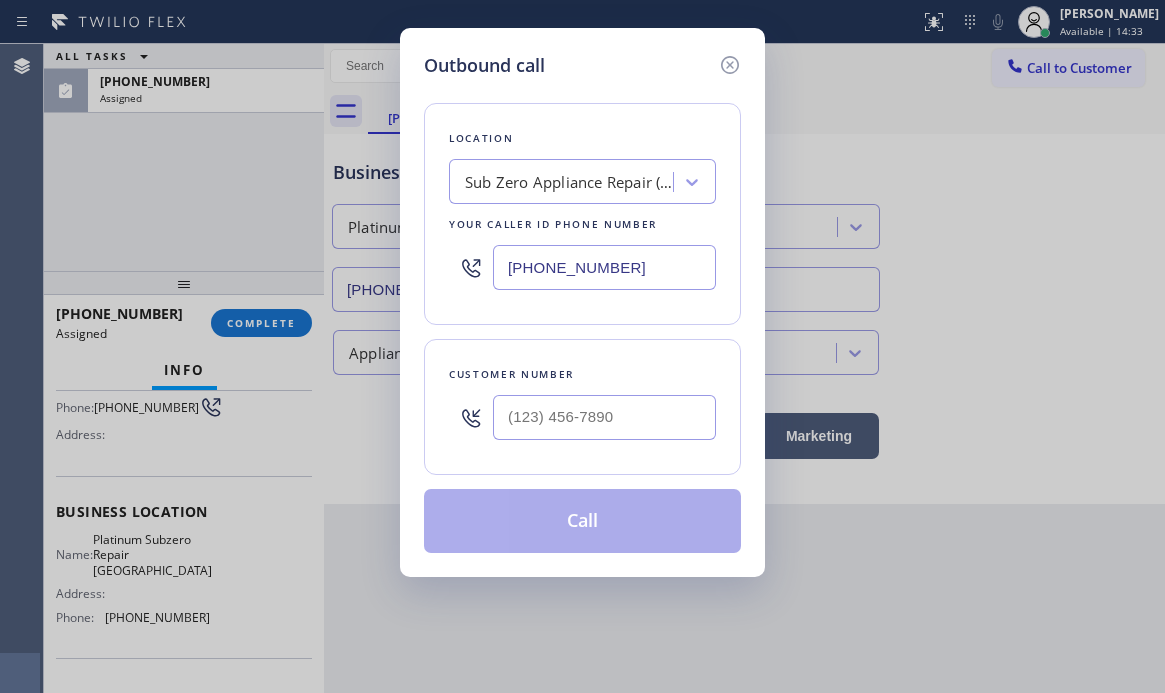 click on "[PHONE_NUMBER]" at bounding box center [604, 267] 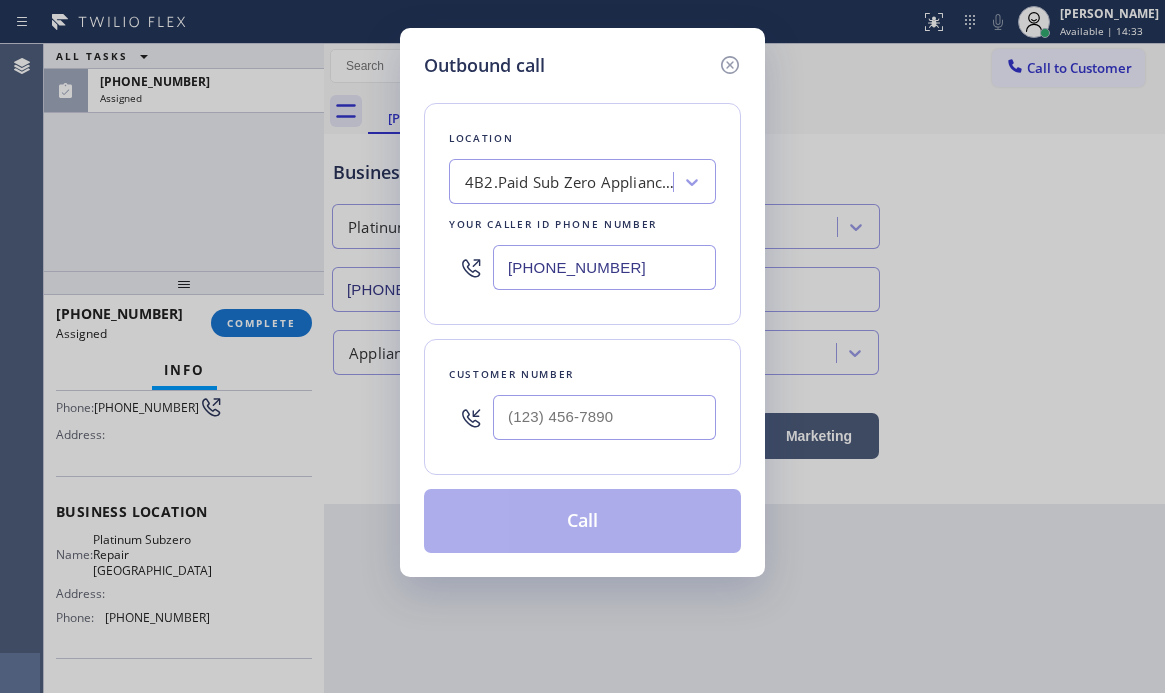 type on "[PHONE_NUMBER]" 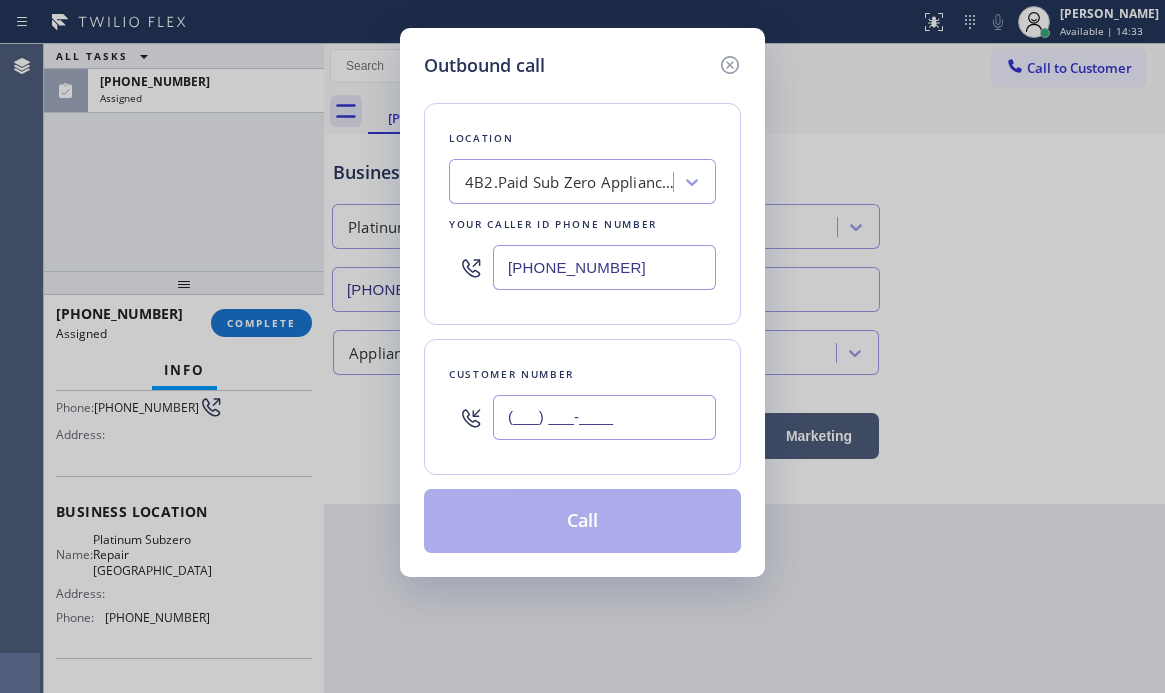 click on "(___) ___-____" at bounding box center [604, 417] 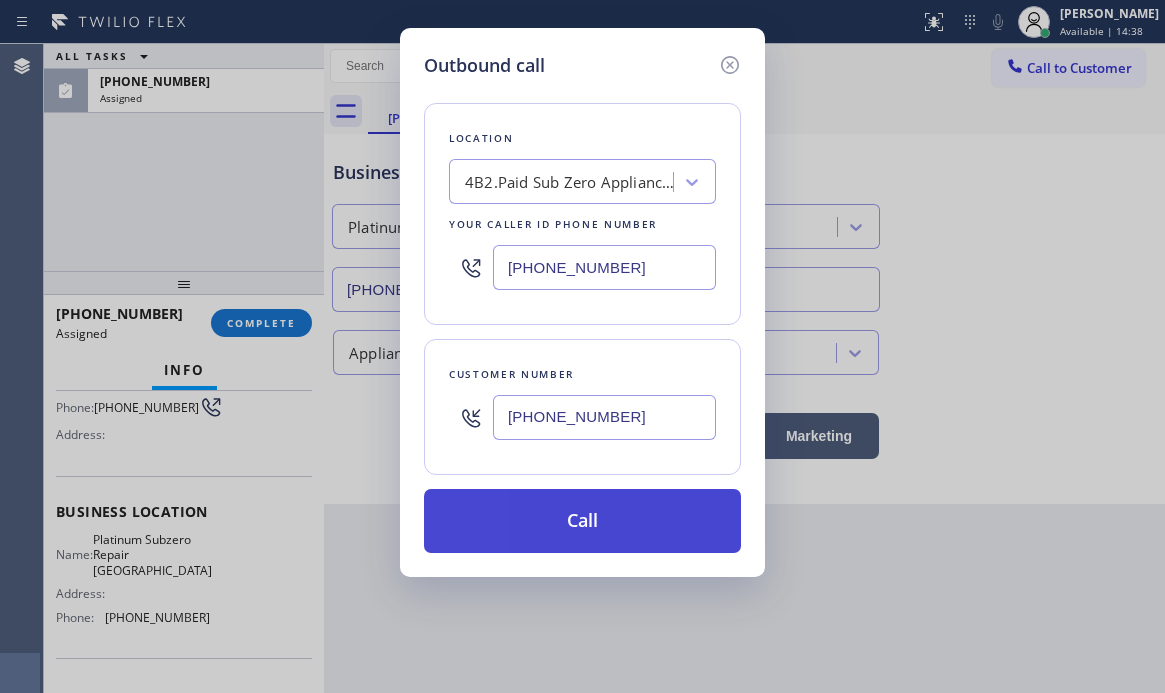 type on "[PHONE_NUMBER]" 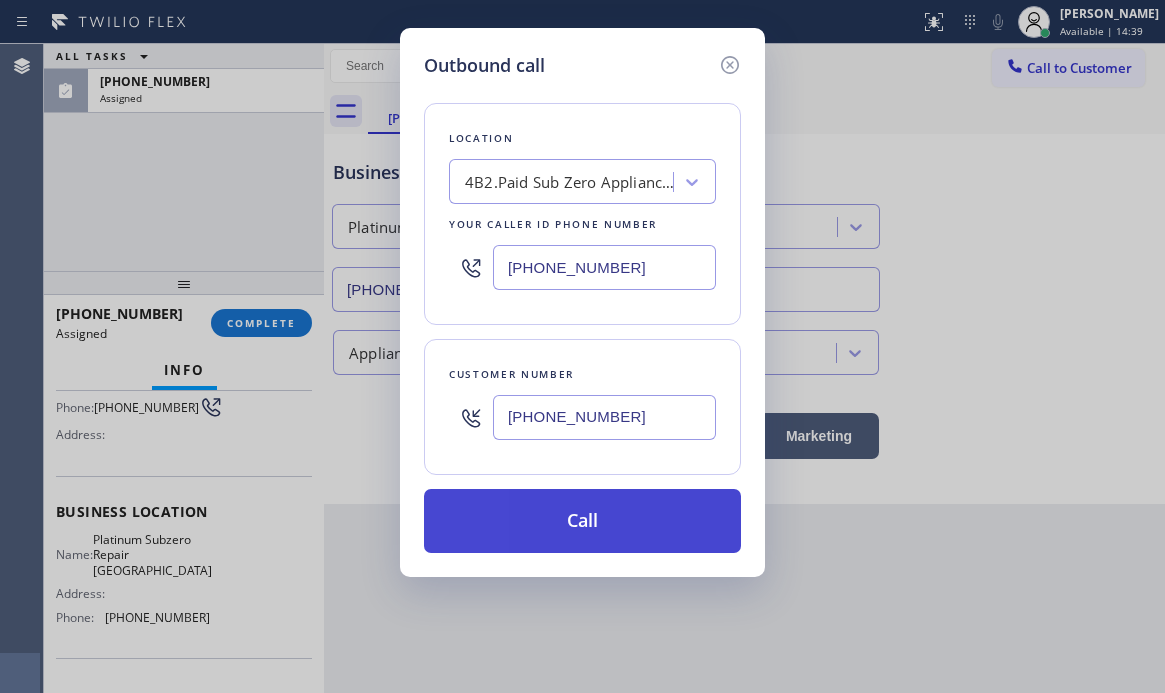 click on "Call" at bounding box center [582, 521] 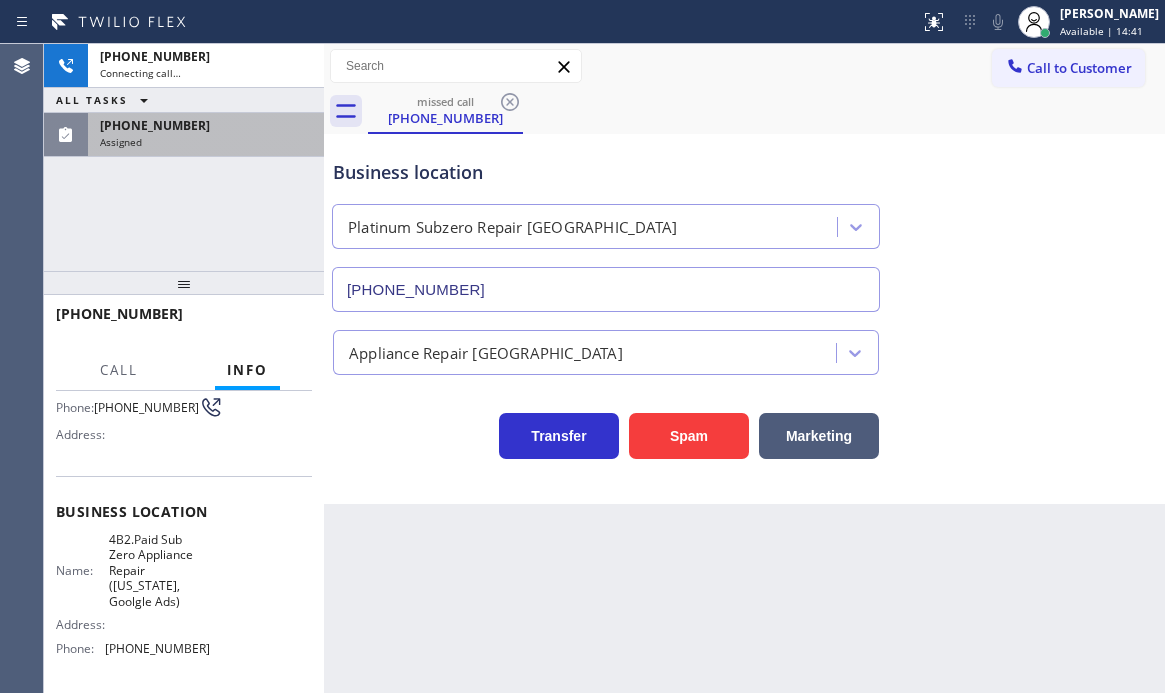 click on "[PHONE_NUMBER]" at bounding box center [206, 125] 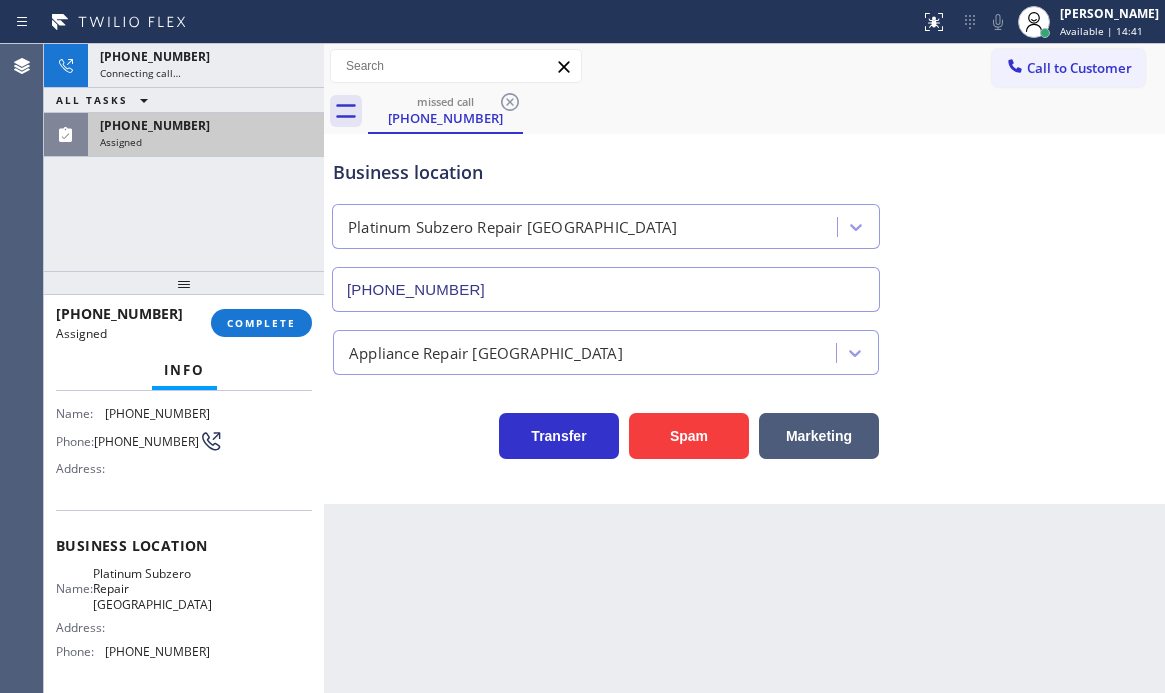 scroll, scrollTop: 200, scrollLeft: 0, axis: vertical 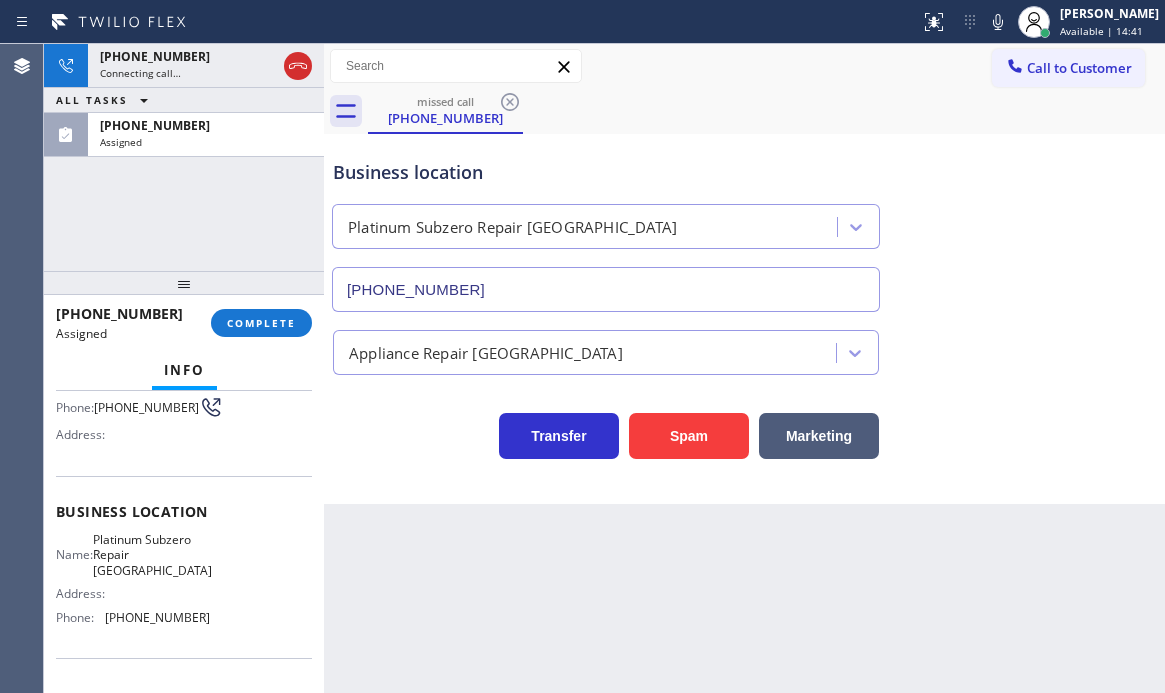 click on "[PHONE_NUMBER] Assigned COMPLETE" at bounding box center (184, 323) 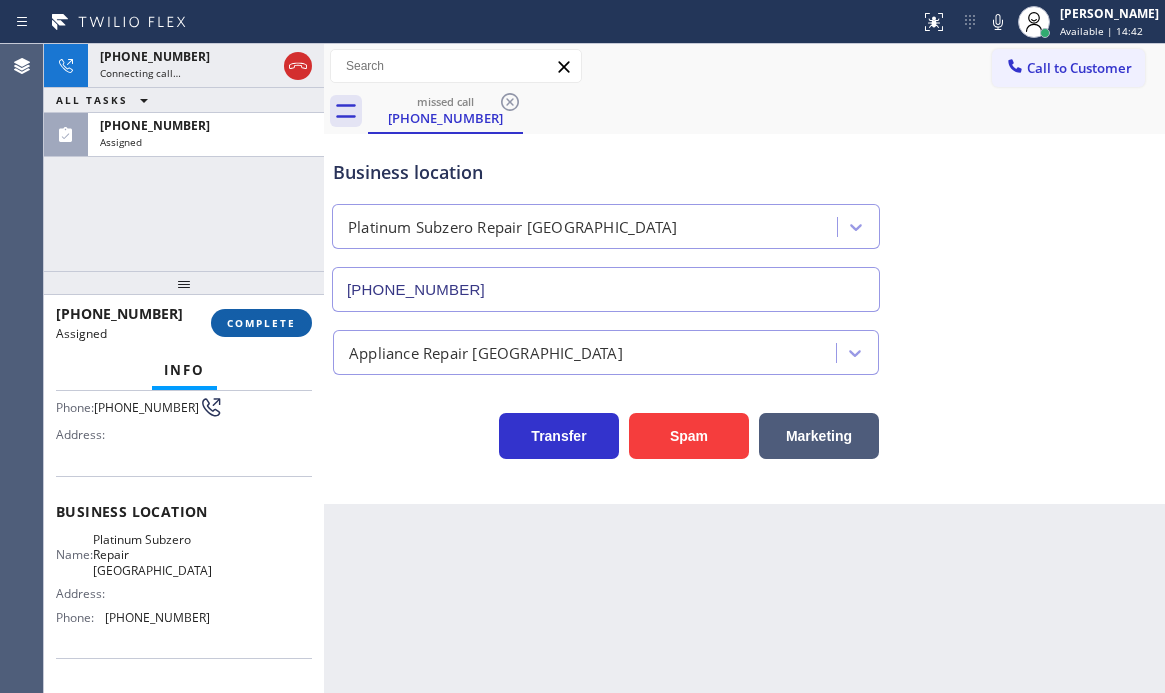 drag, startPoint x: 282, startPoint y: 319, endPoint x: 307, endPoint y: 333, distance: 28.653097 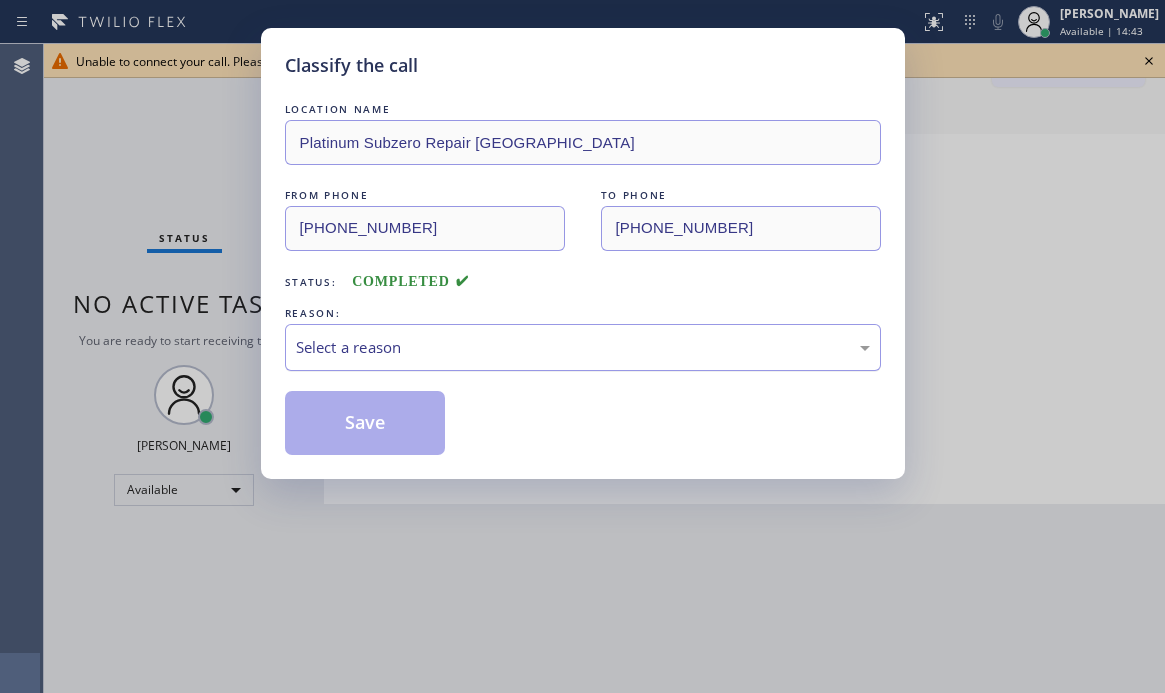 click on "Select a reason" at bounding box center (583, 347) 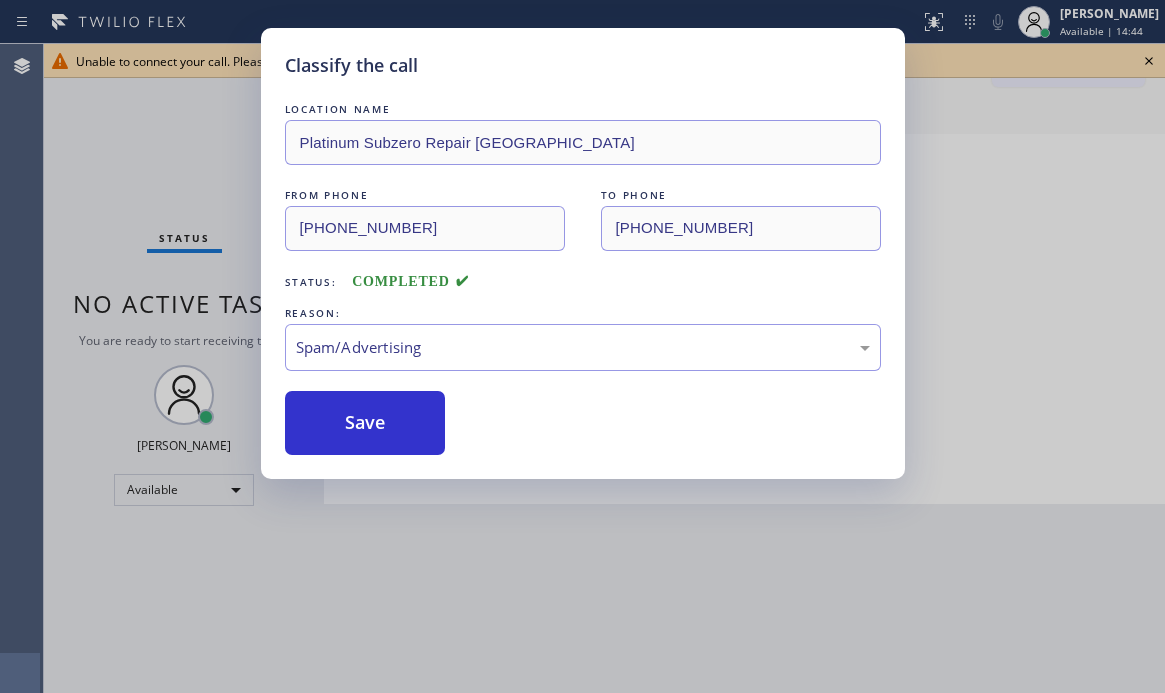drag, startPoint x: 354, startPoint y: 567, endPoint x: 361, endPoint y: 480, distance: 87.28116 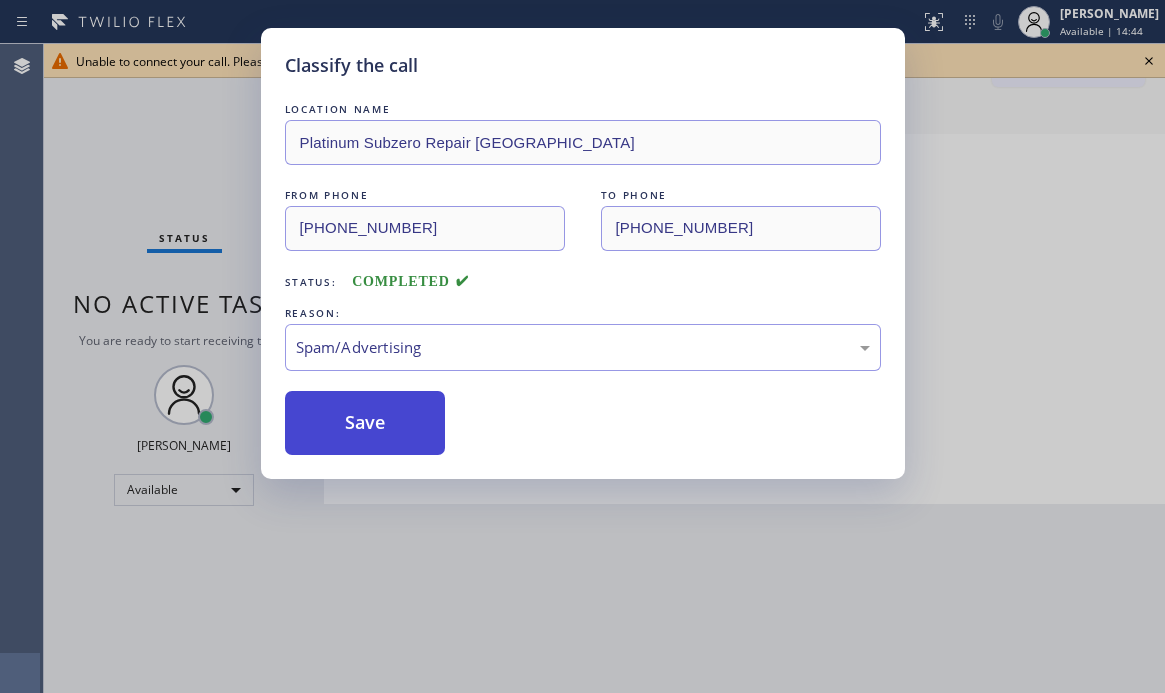 click on "Save" at bounding box center [365, 423] 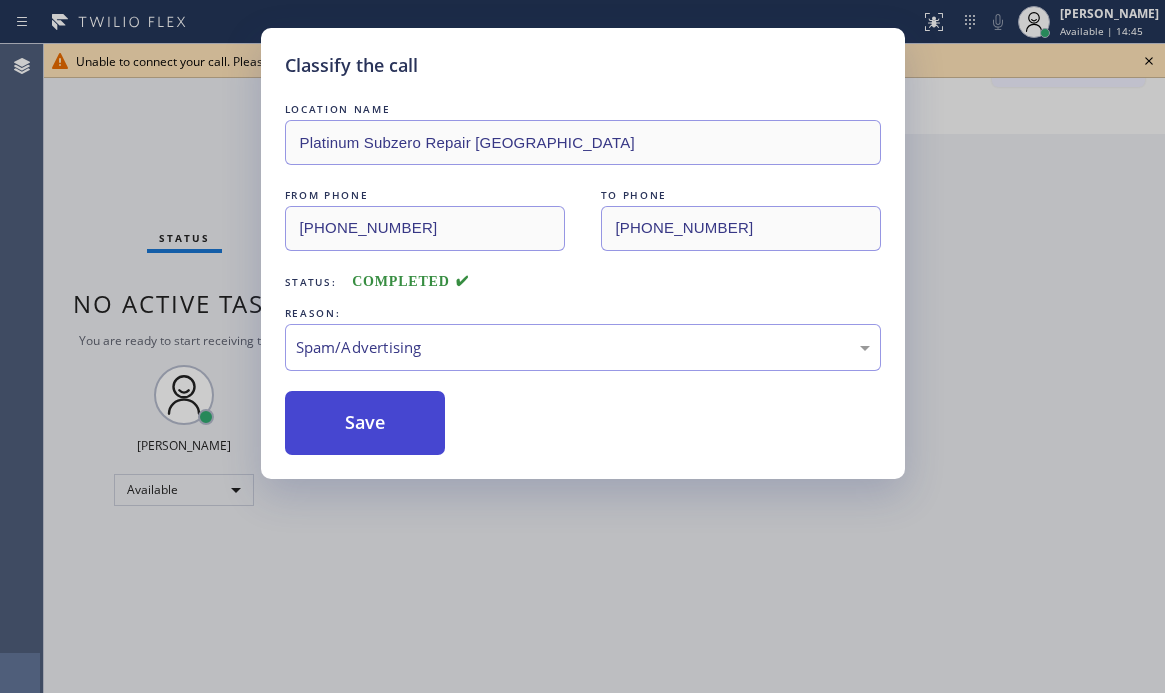 drag, startPoint x: 366, startPoint y: 428, endPoint x: 391, endPoint y: 437, distance: 26.57066 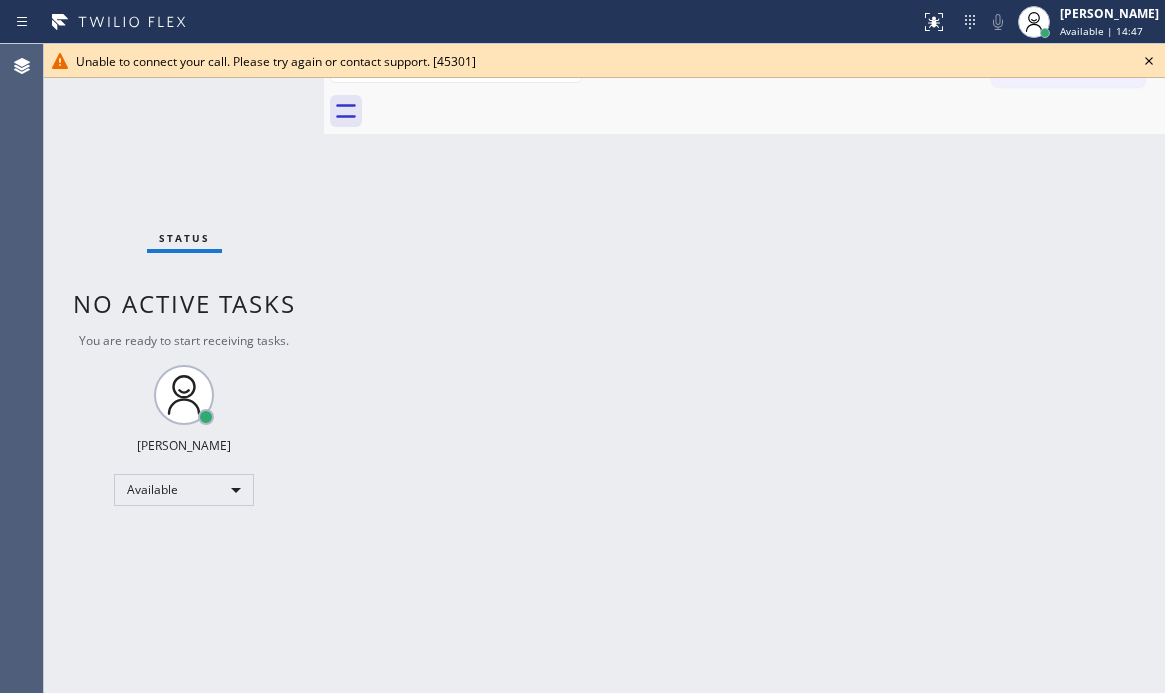 click 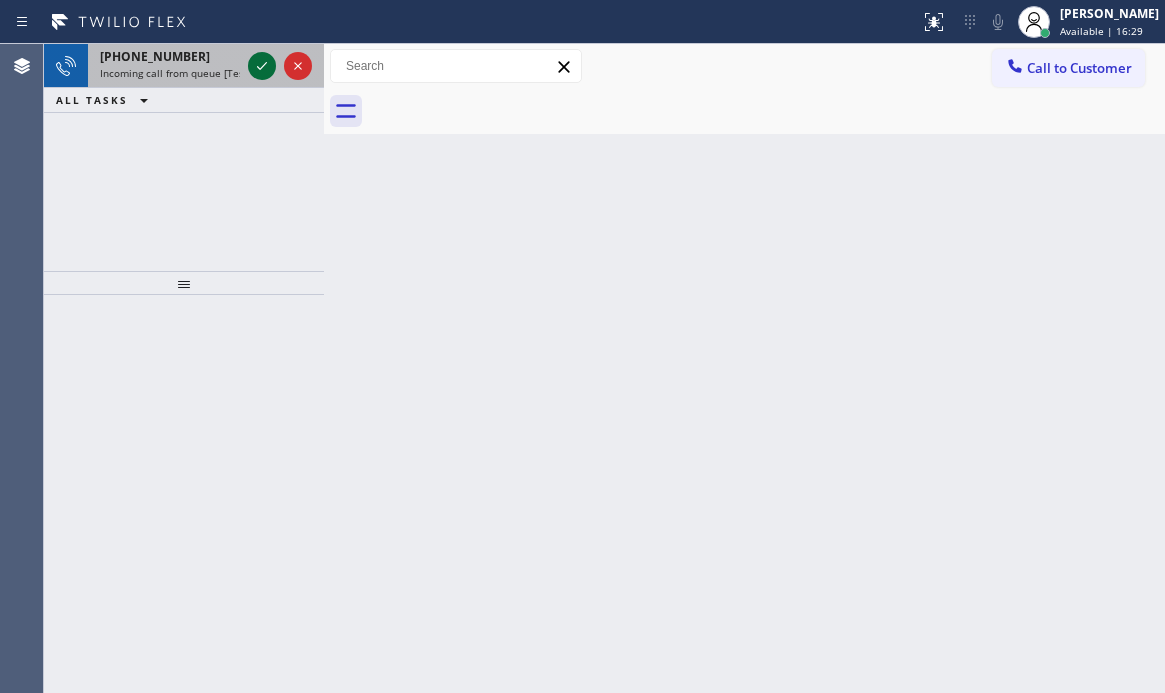 click 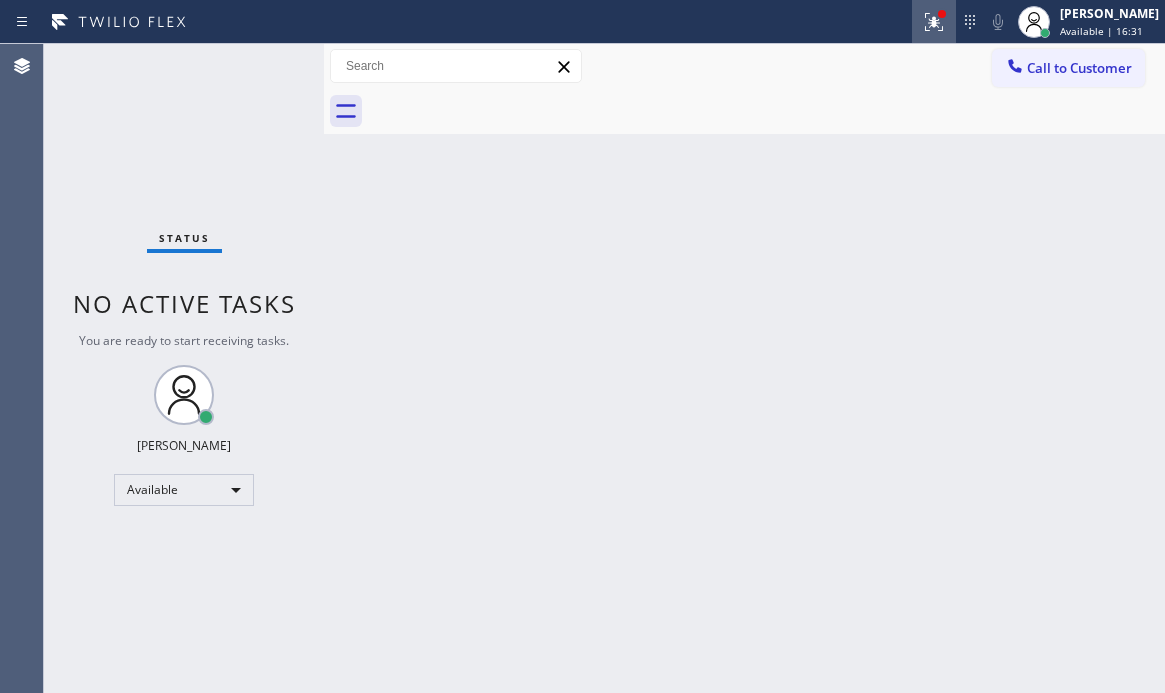 click 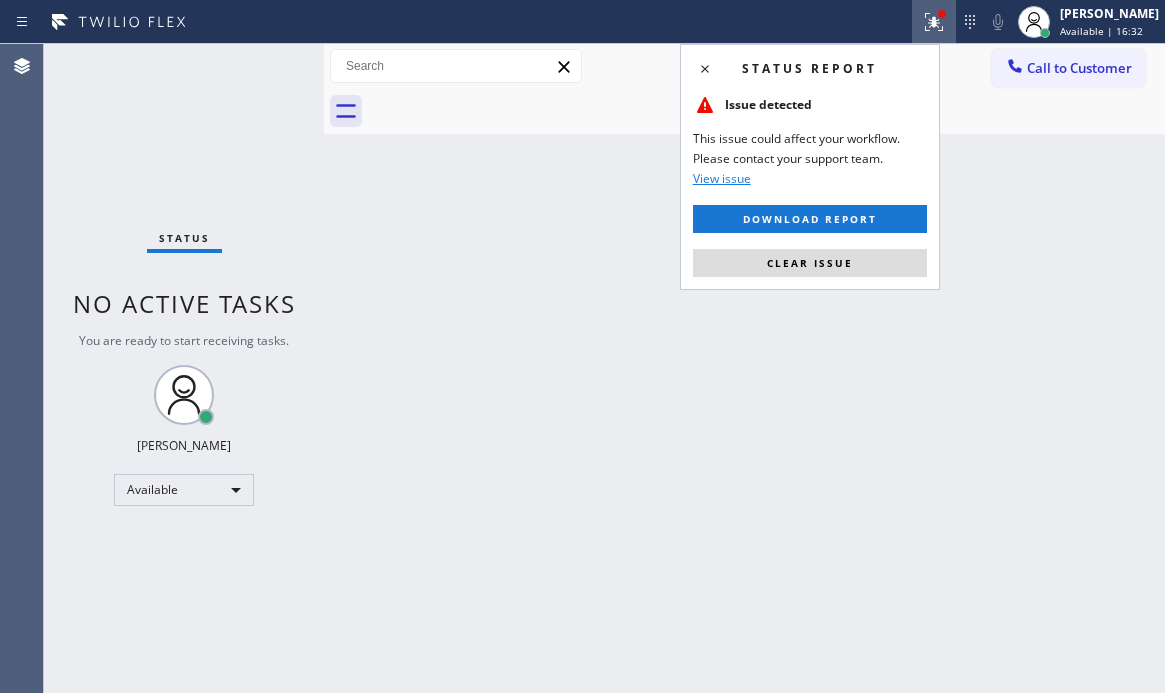 click on "Clear issue" at bounding box center (810, 263) 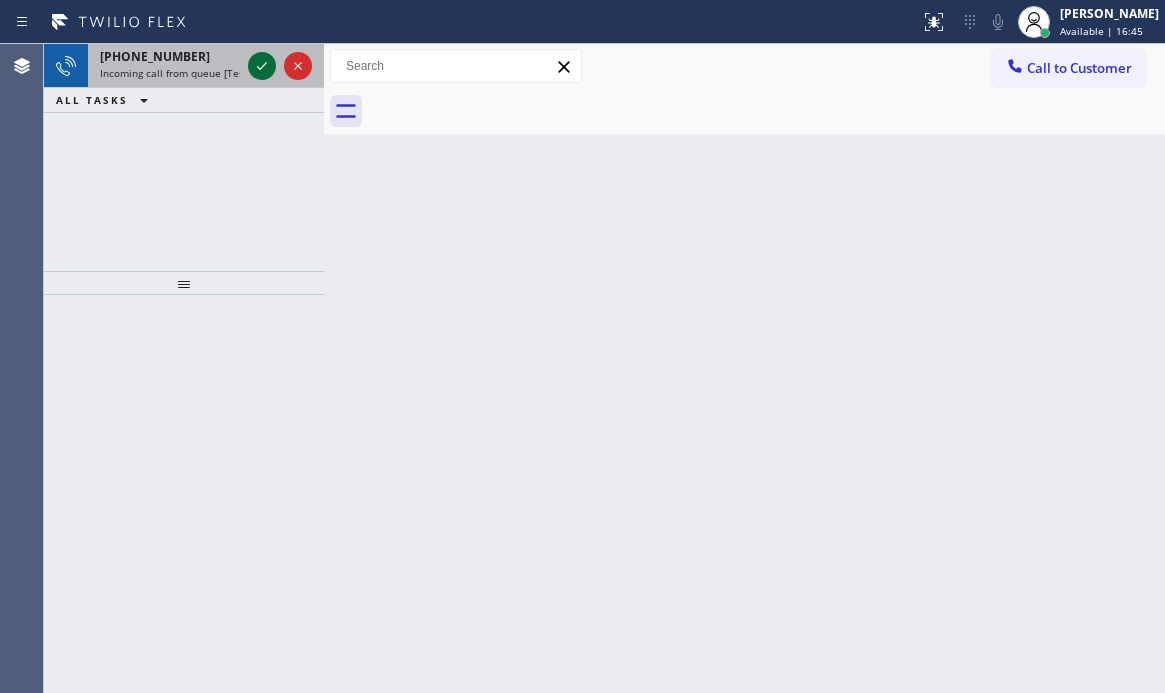 click 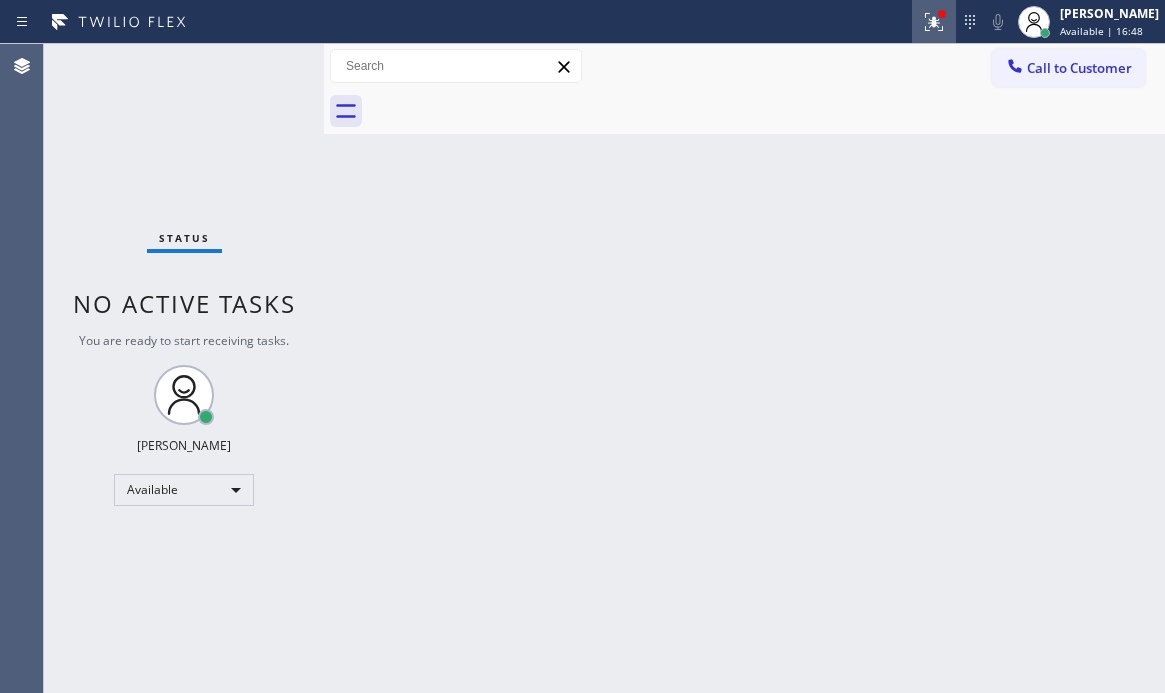 click 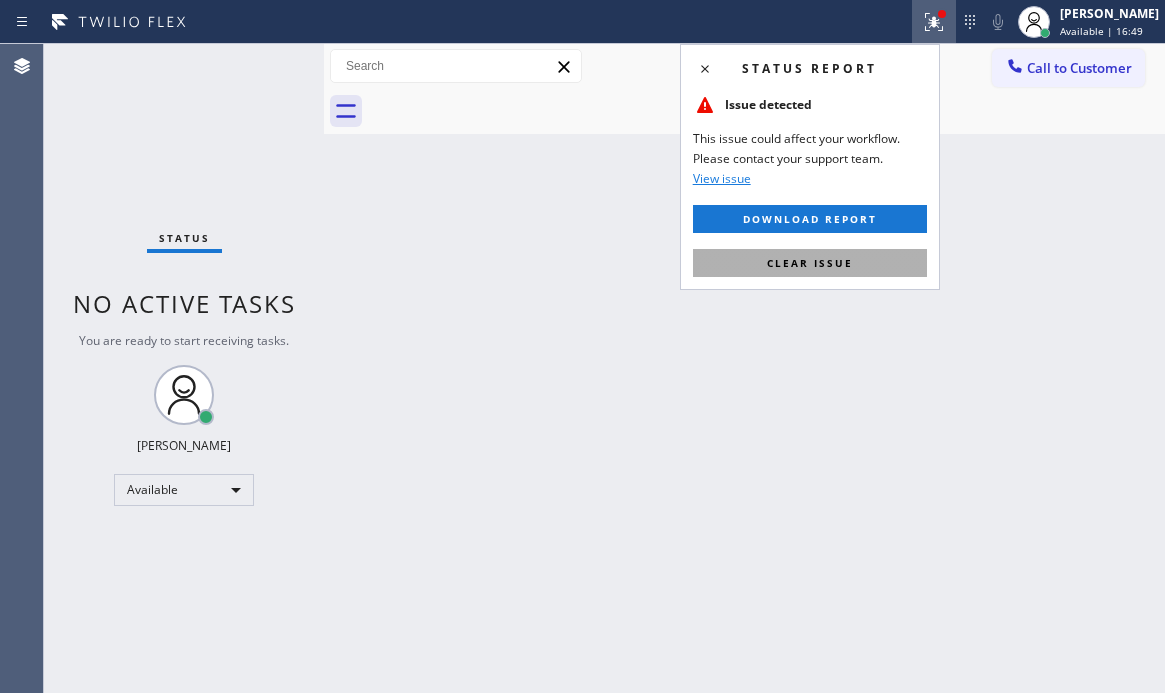 click on "Clear issue" at bounding box center [810, 263] 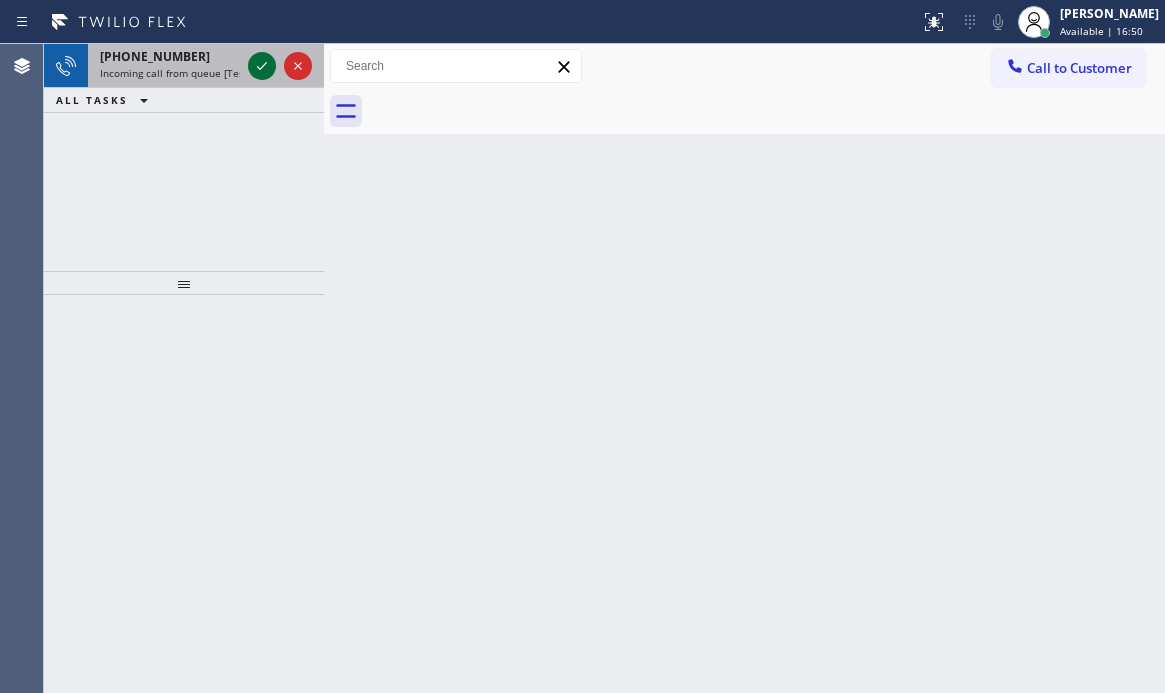 click 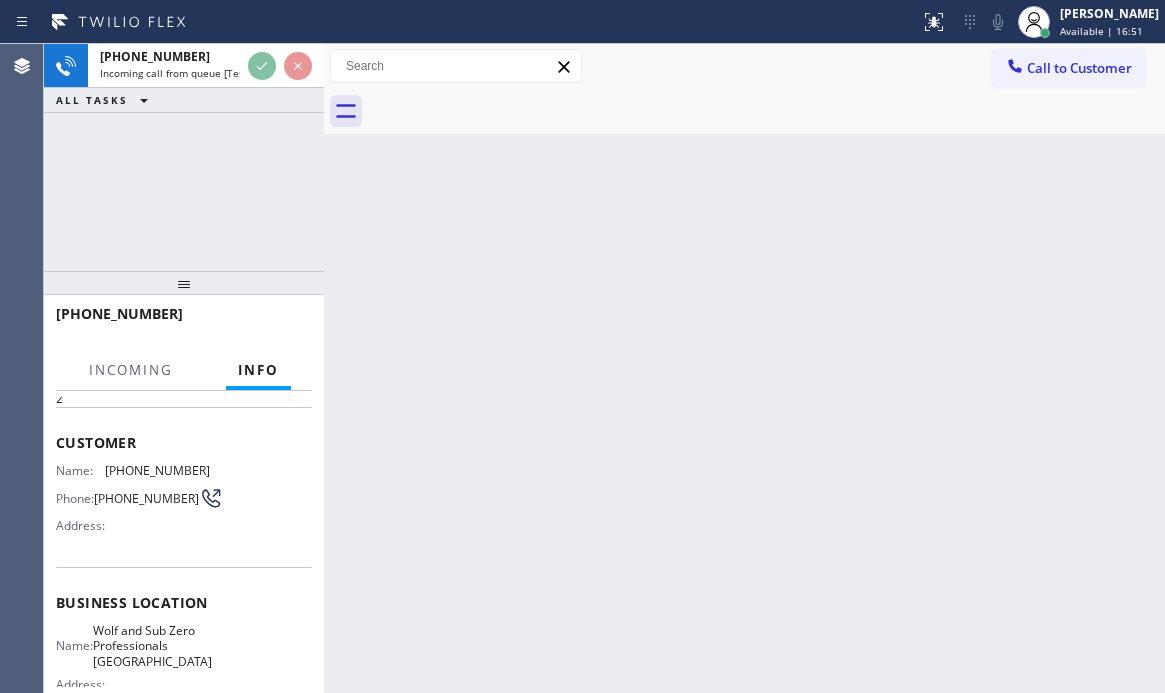 scroll, scrollTop: 200, scrollLeft: 0, axis: vertical 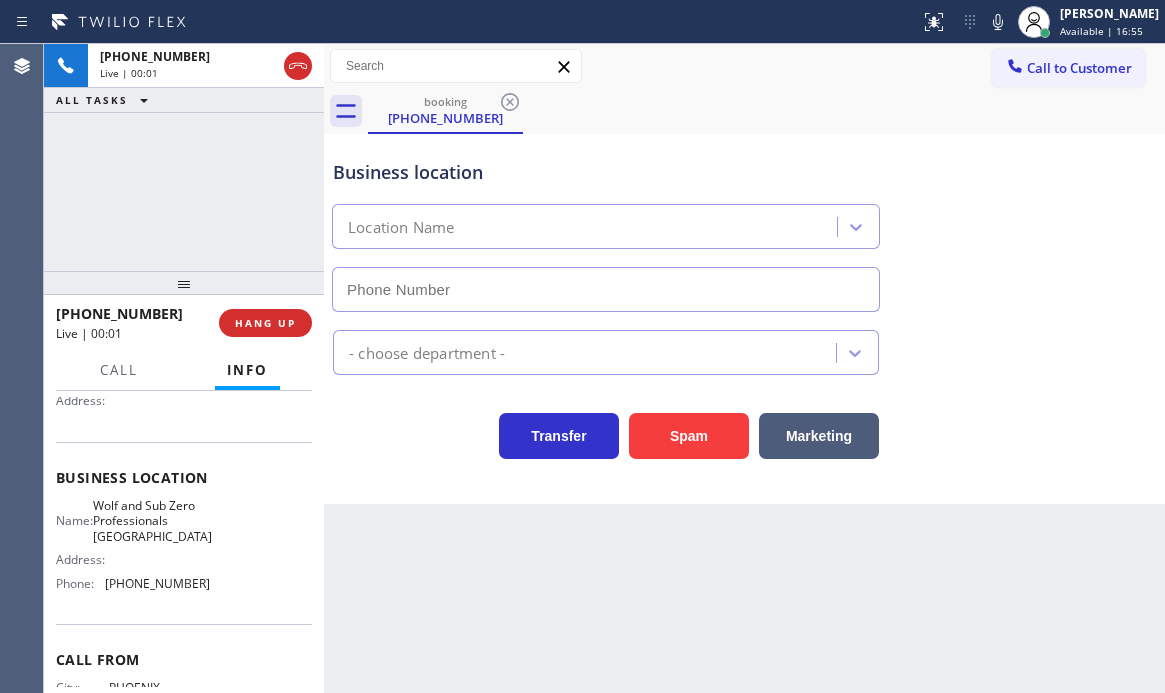 type on "[PHONE_NUMBER]" 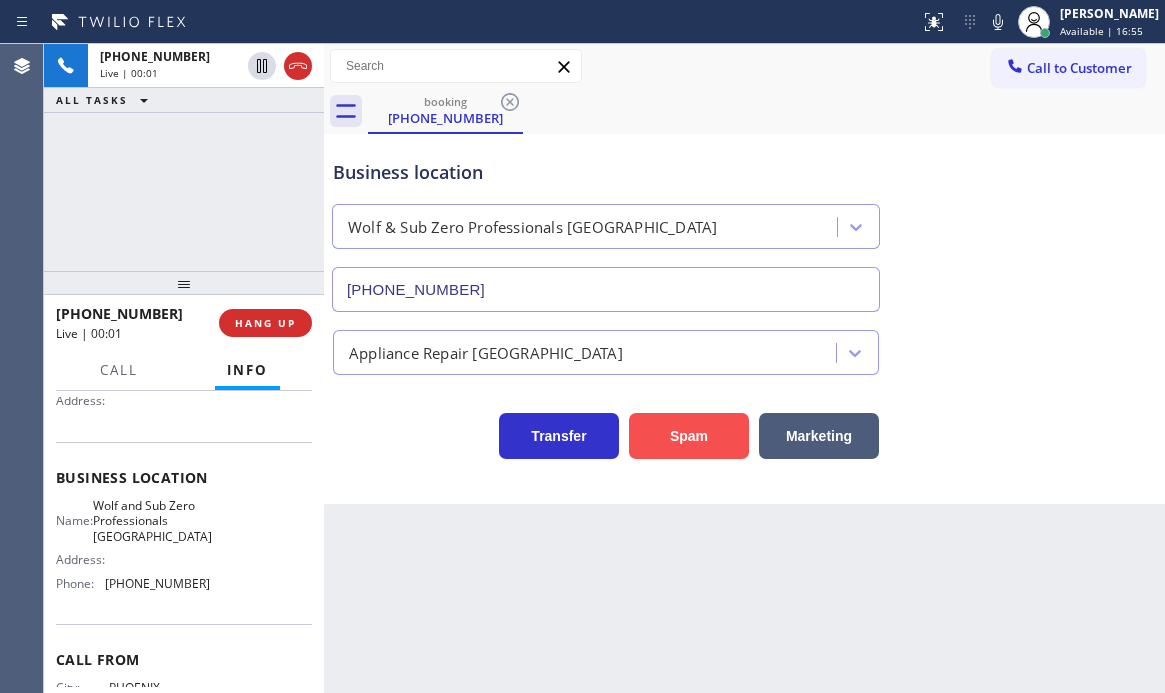 click on "Spam" at bounding box center [689, 436] 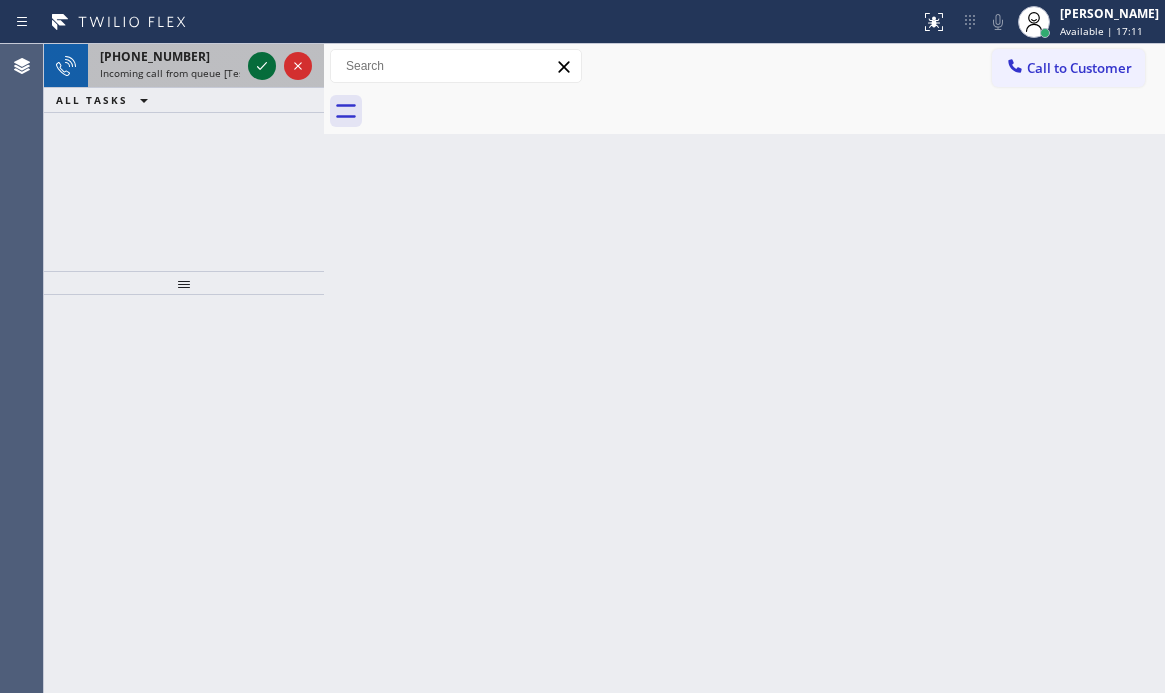 click 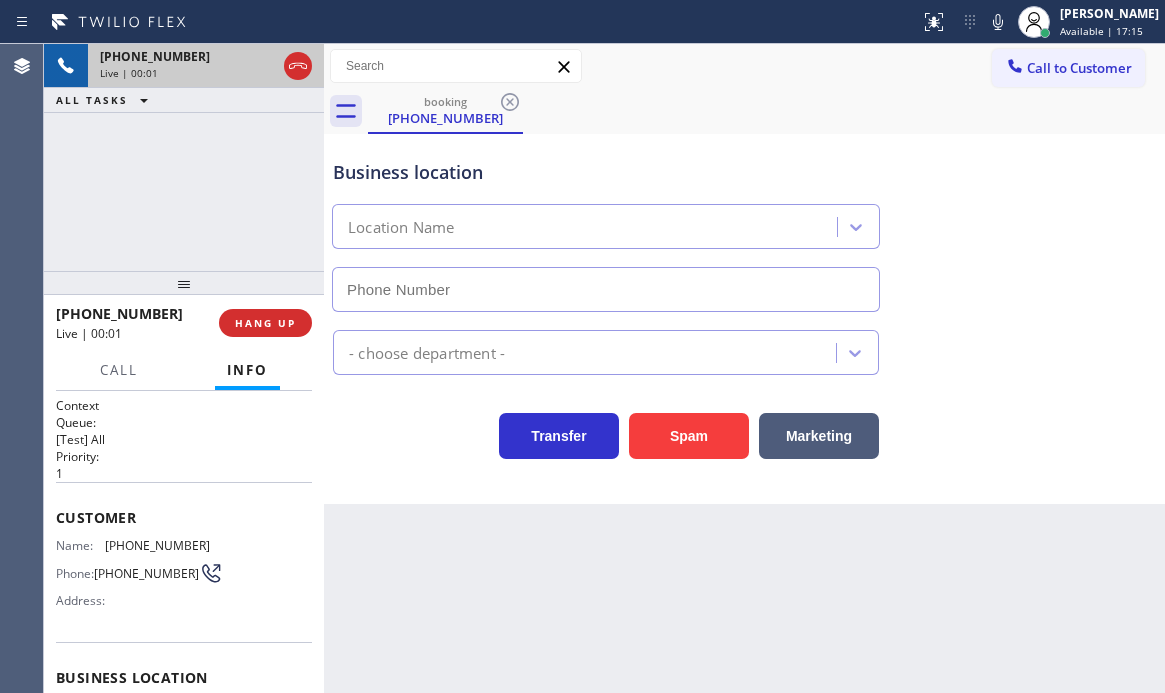 type on "[PHONE_NUMBER]" 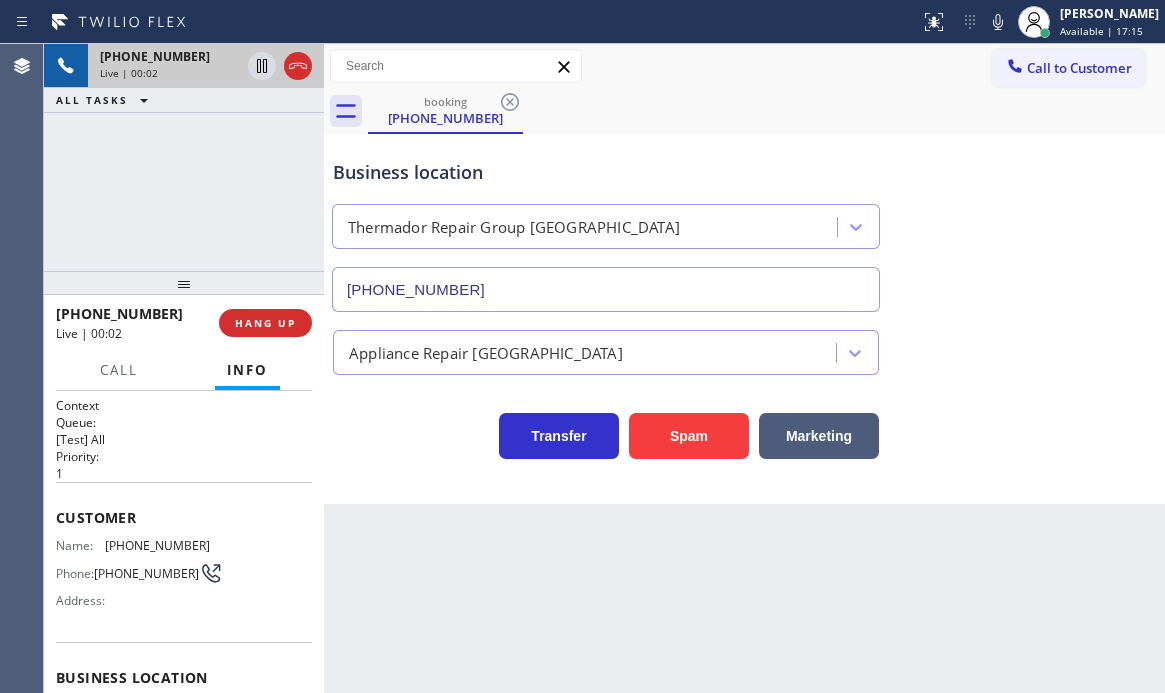 drag, startPoint x: 712, startPoint y: 441, endPoint x: 1125, endPoint y: 448, distance: 413.05933 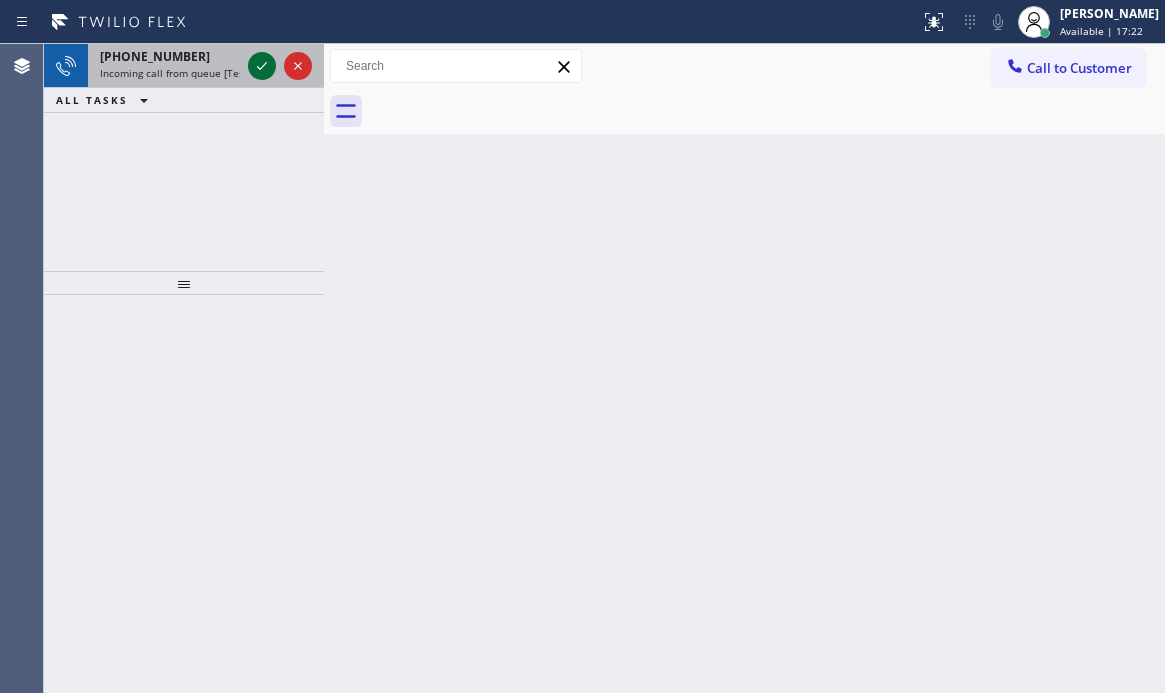 click 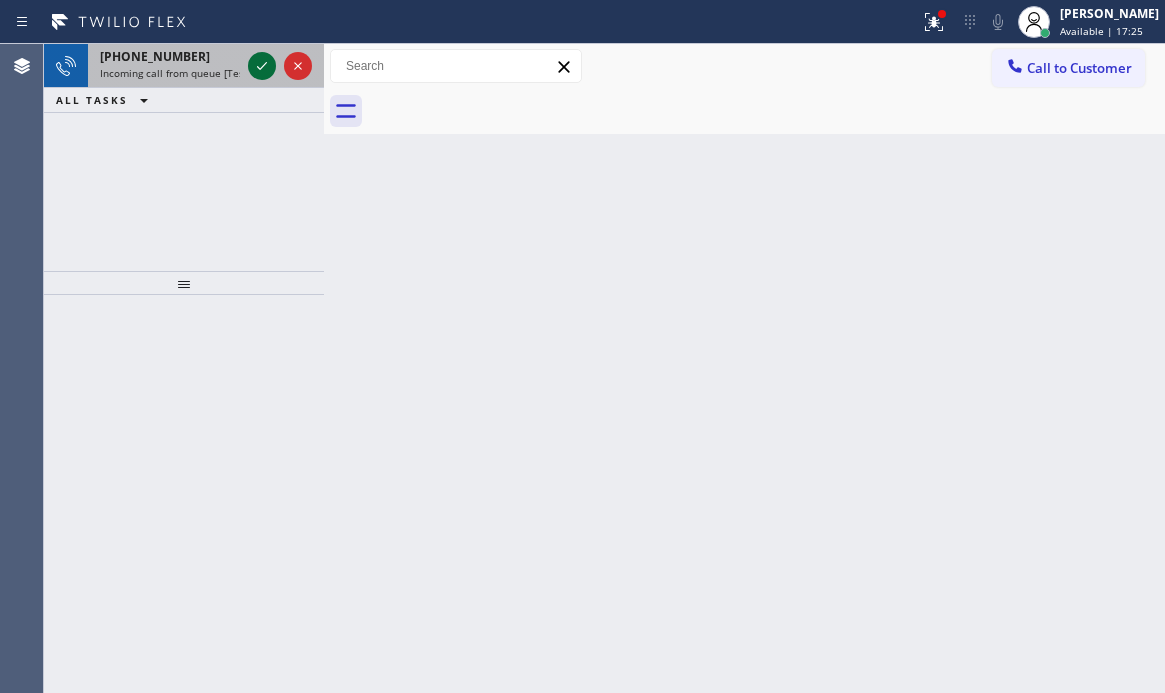 click 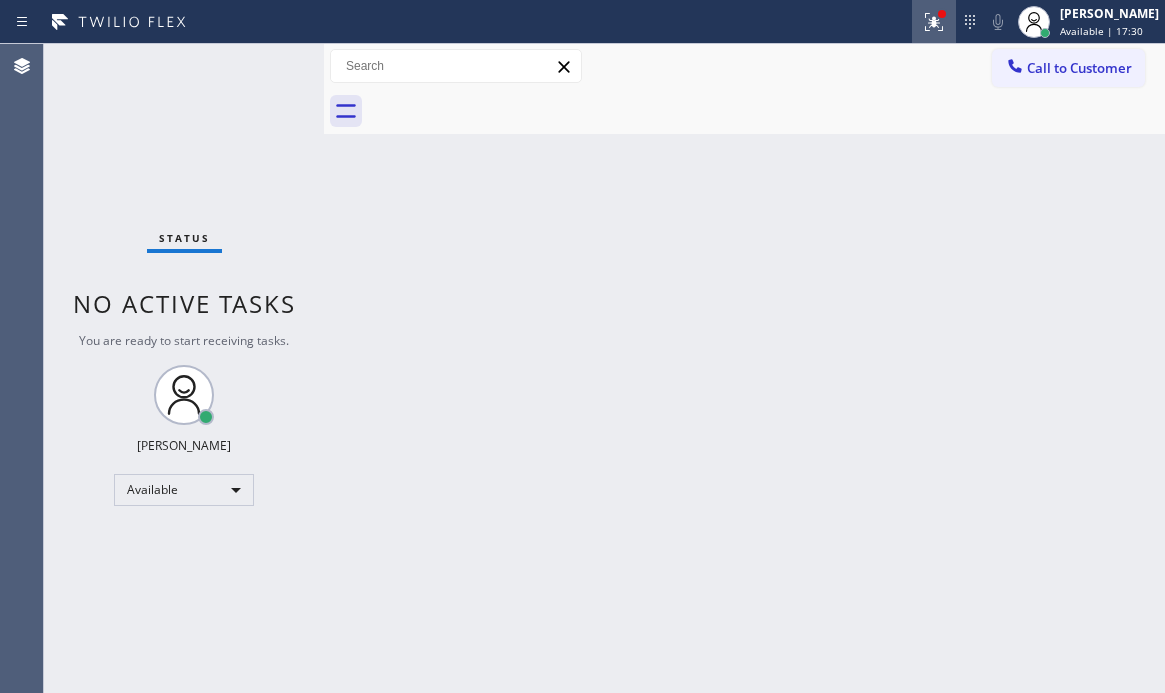 click 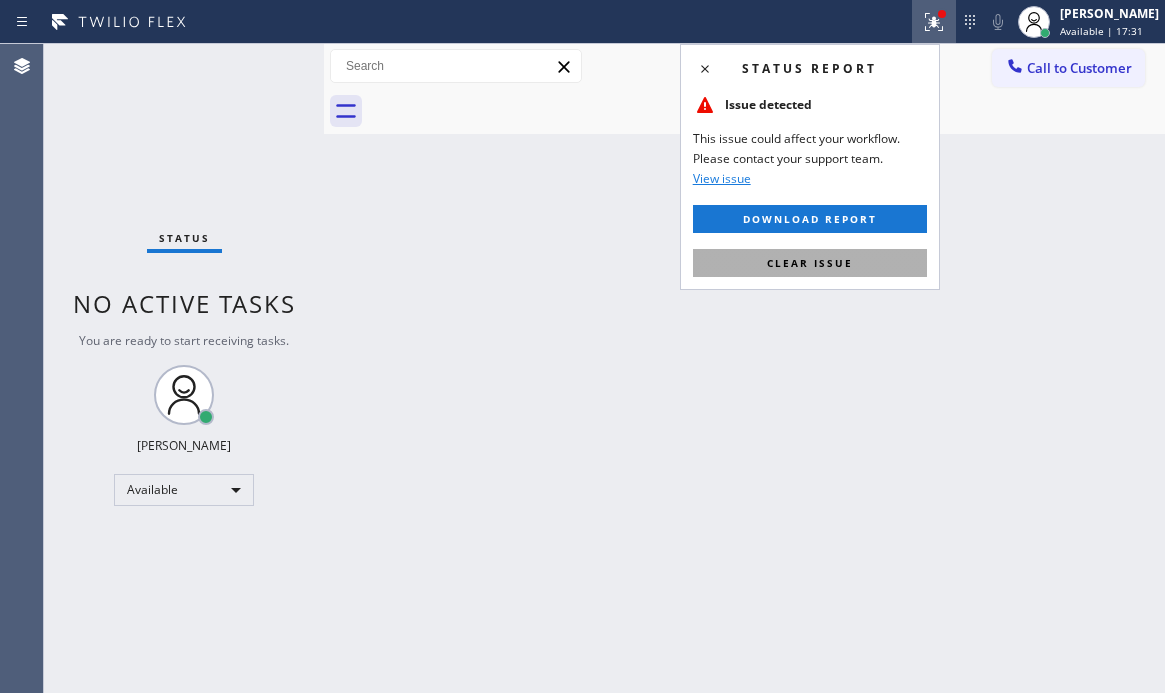 click on "Clear issue" at bounding box center (810, 263) 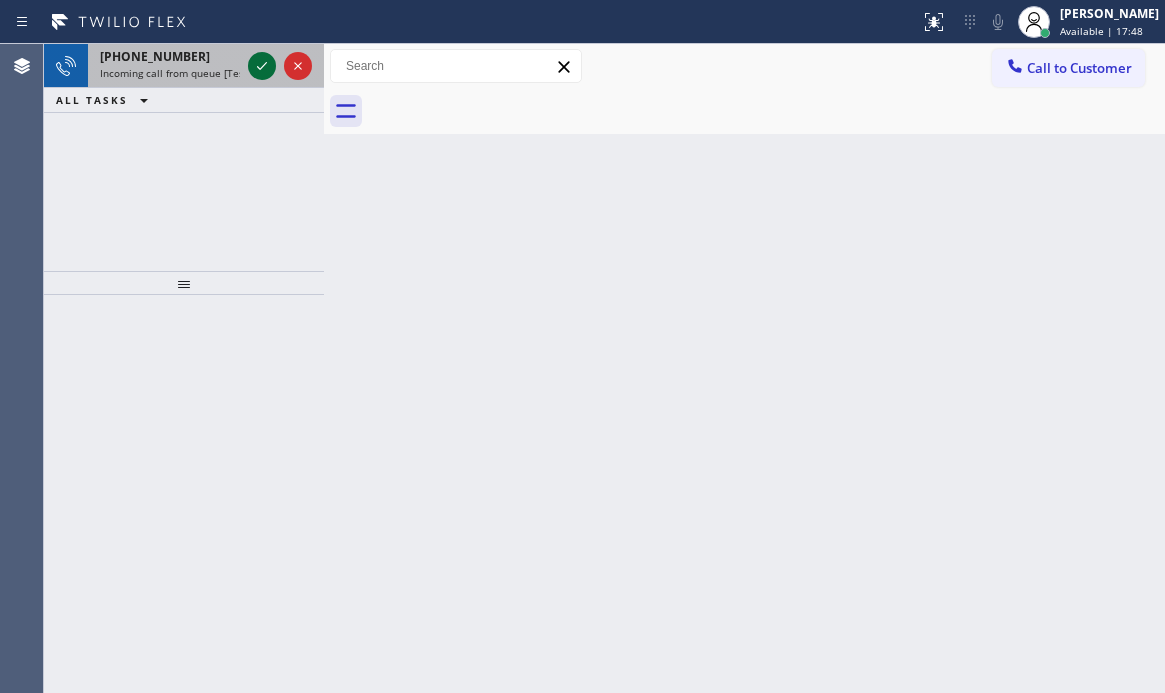click 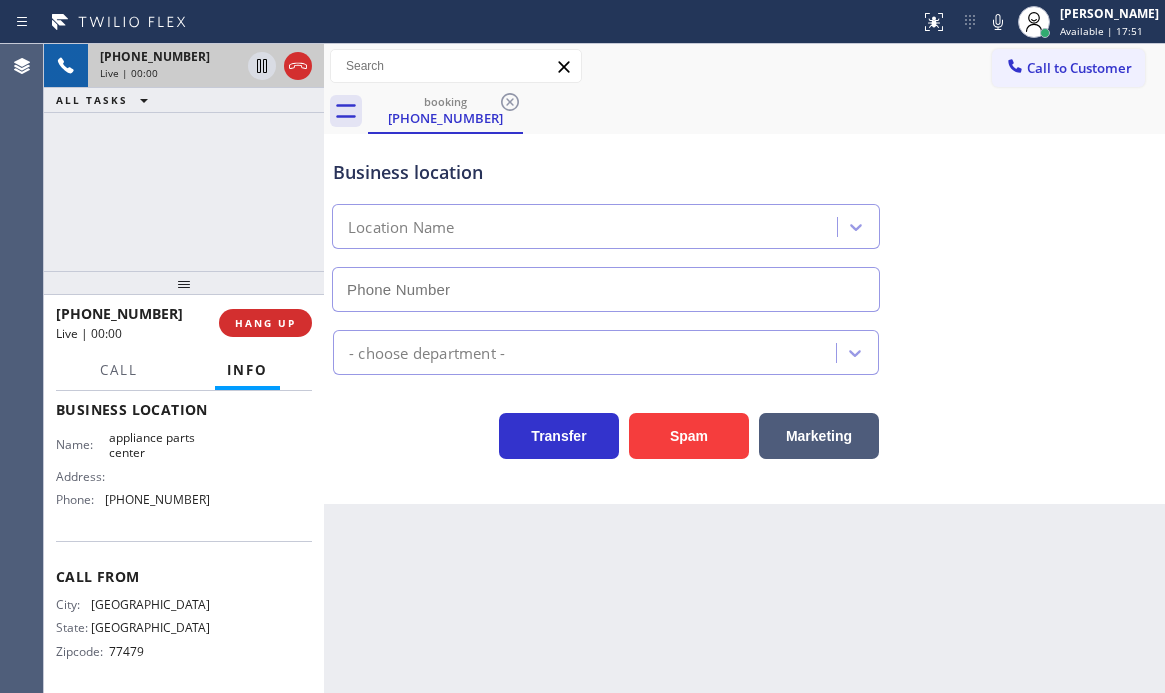 scroll, scrollTop: 280, scrollLeft: 0, axis: vertical 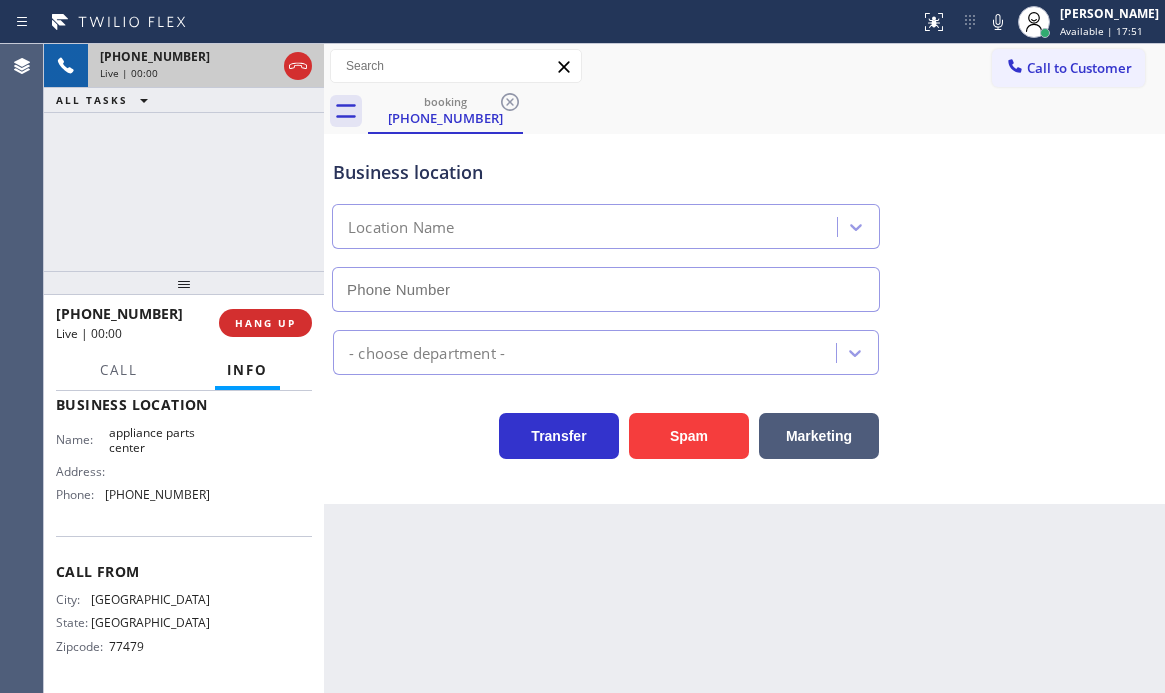 type on "[PHONE_NUMBER]" 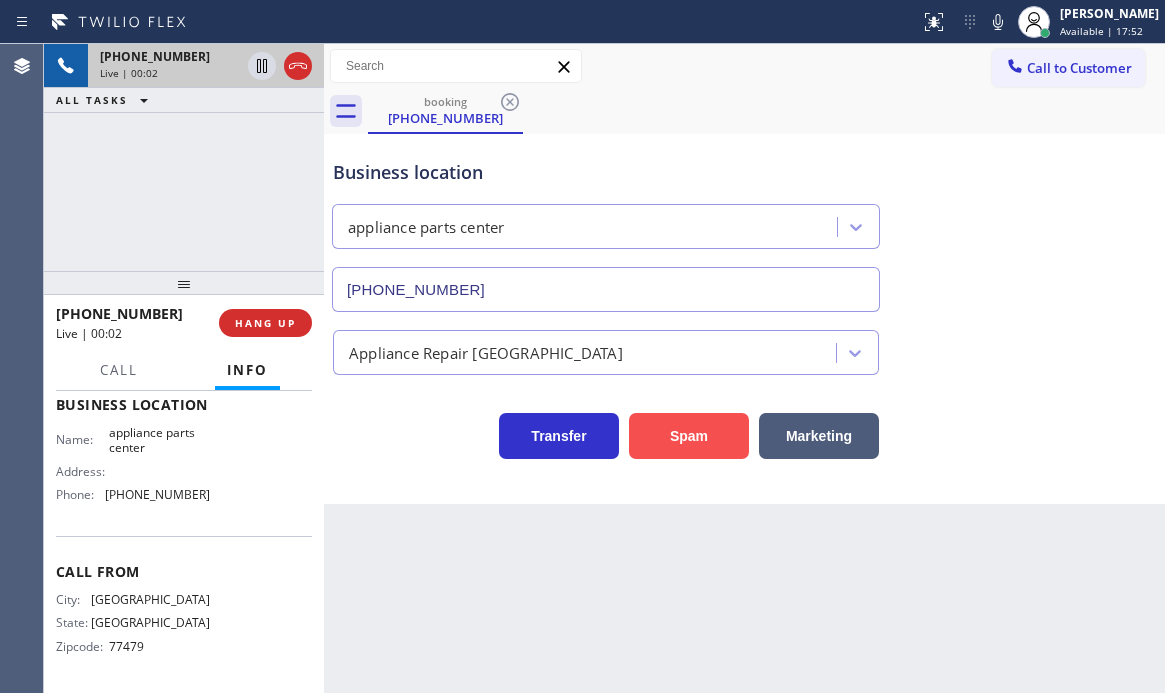 click on "Spam" at bounding box center (689, 436) 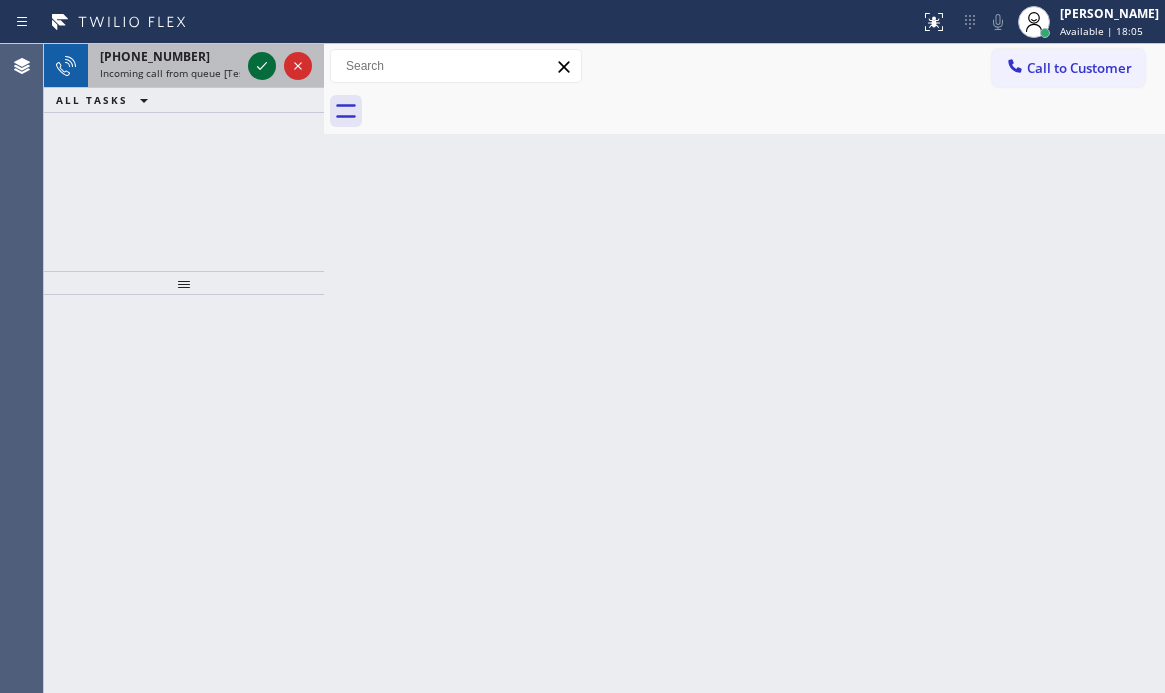 click 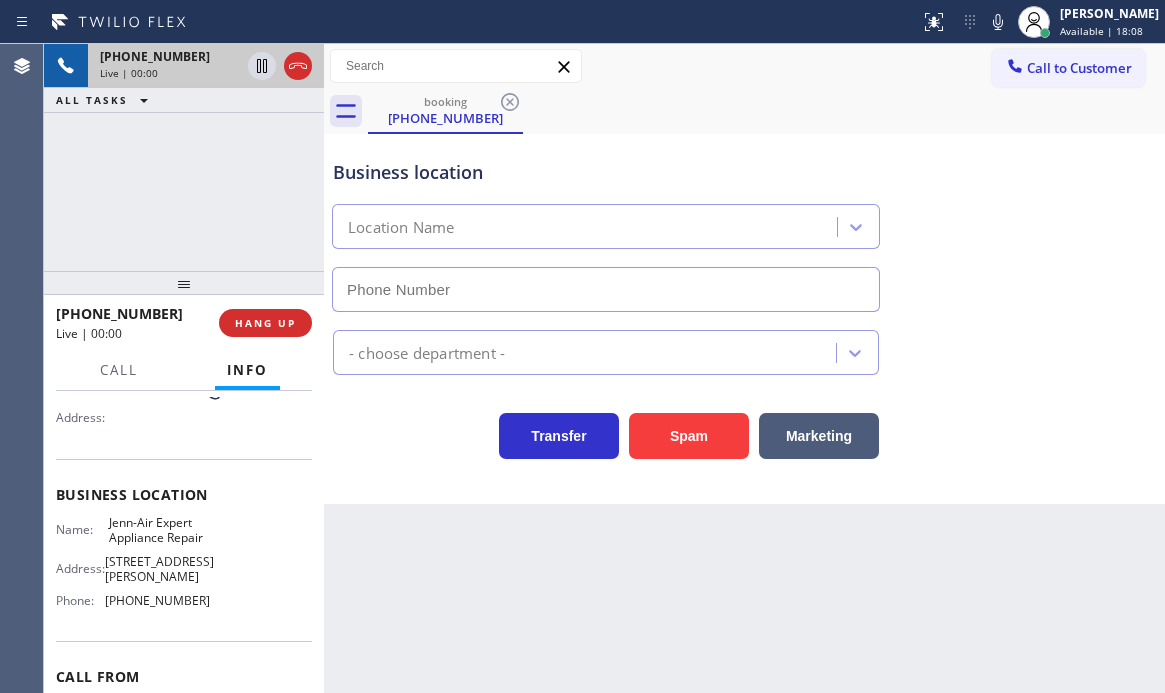 scroll, scrollTop: 200, scrollLeft: 0, axis: vertical 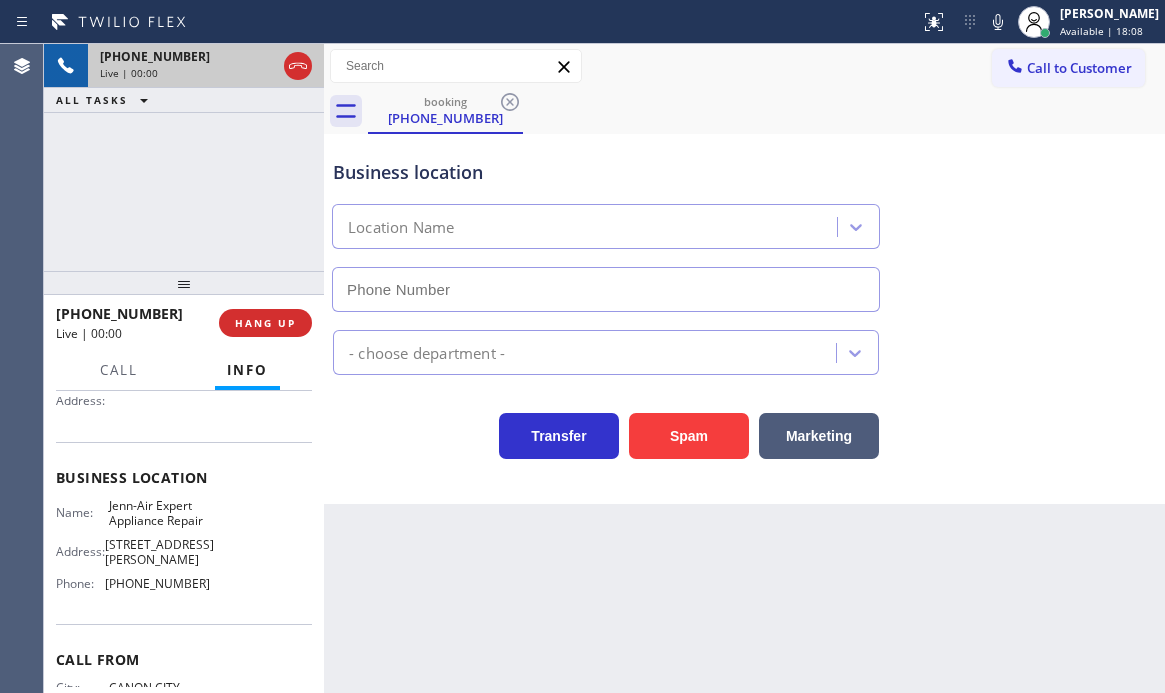 type on "[PHONE_NUMBER]" 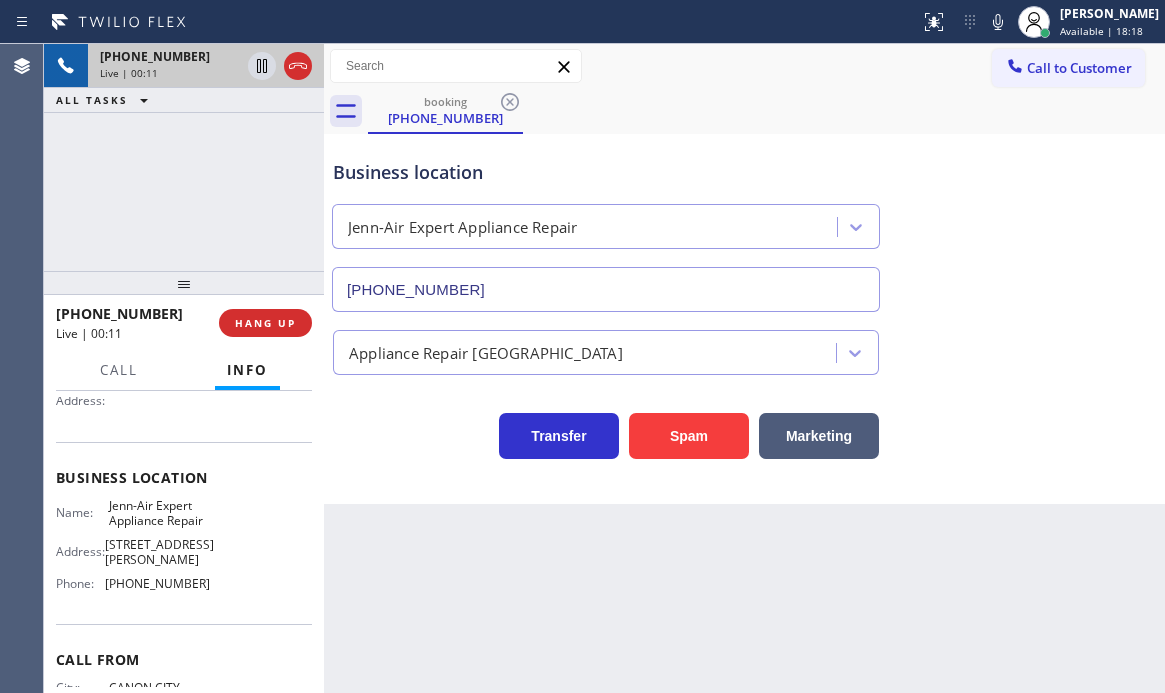 click on "[PHONE_NUMBER] Live | 00:11 HANG UP" at bounding box center [184, 323] 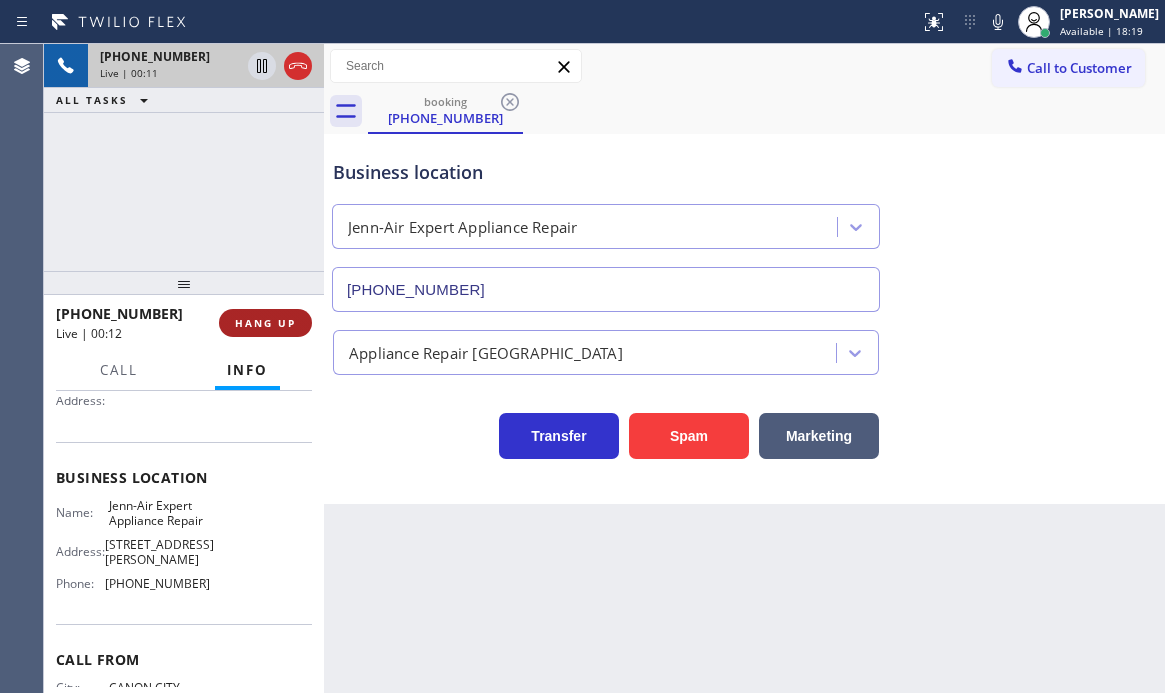 click on "HANG UP" at bounding box center [265, 323] 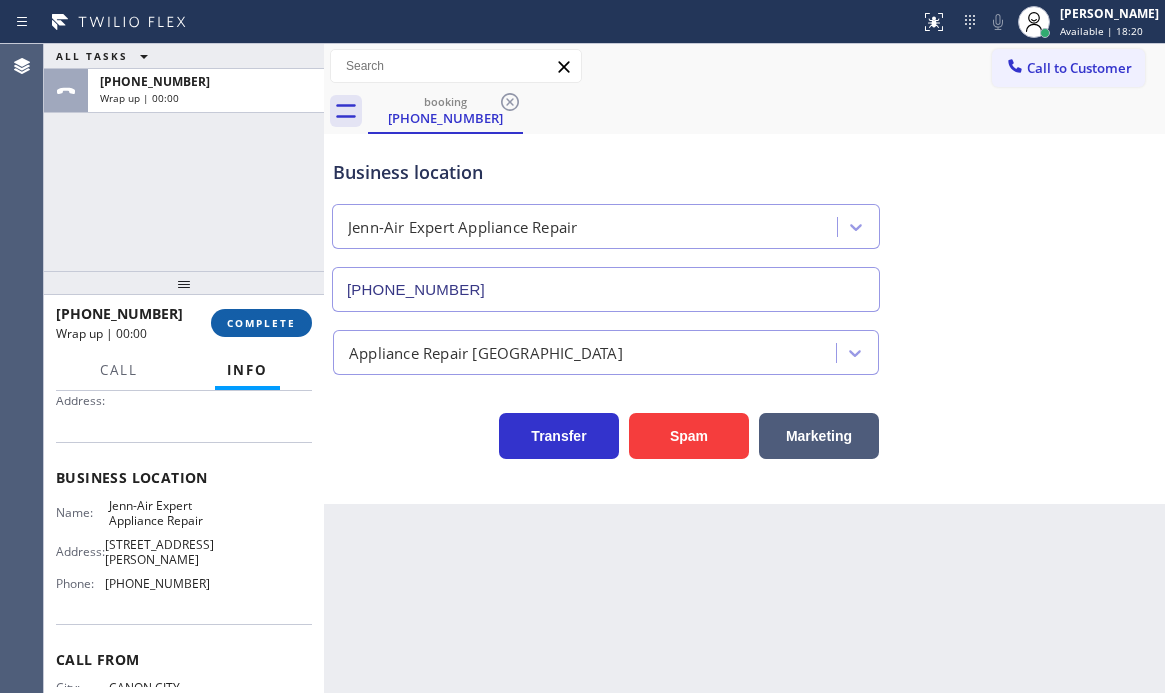 click on "COMPLETE" at bounding box center (261, 323) 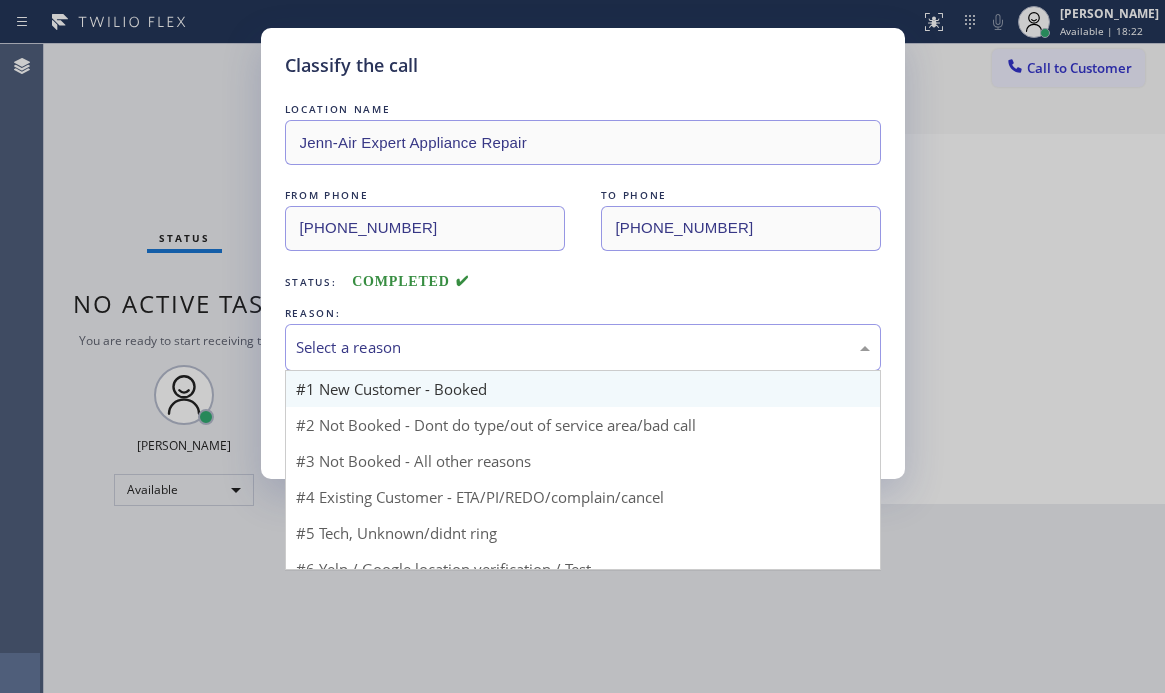 drag, startPoint x: 401, startPoint y: 355, endPoint x: 401, endPoint y: 401, distance: 46 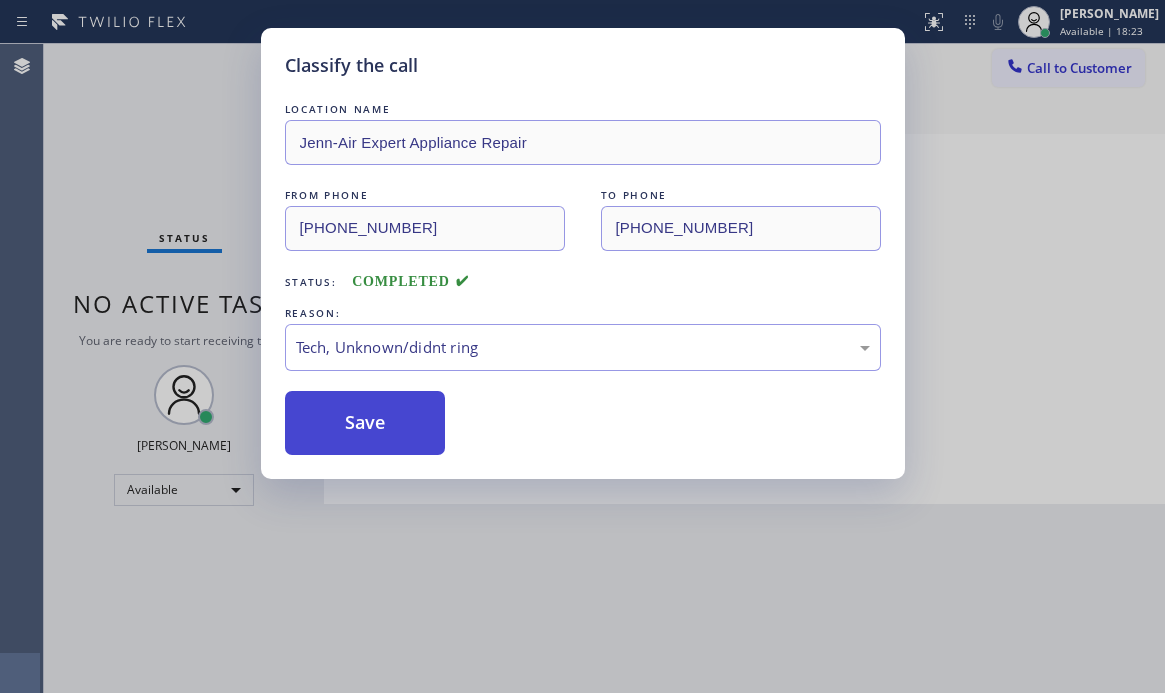 drag, startPoint x: 404, startPoint y: 489, endPoint x: 432, endPoint y: 417, distance: 77.25283 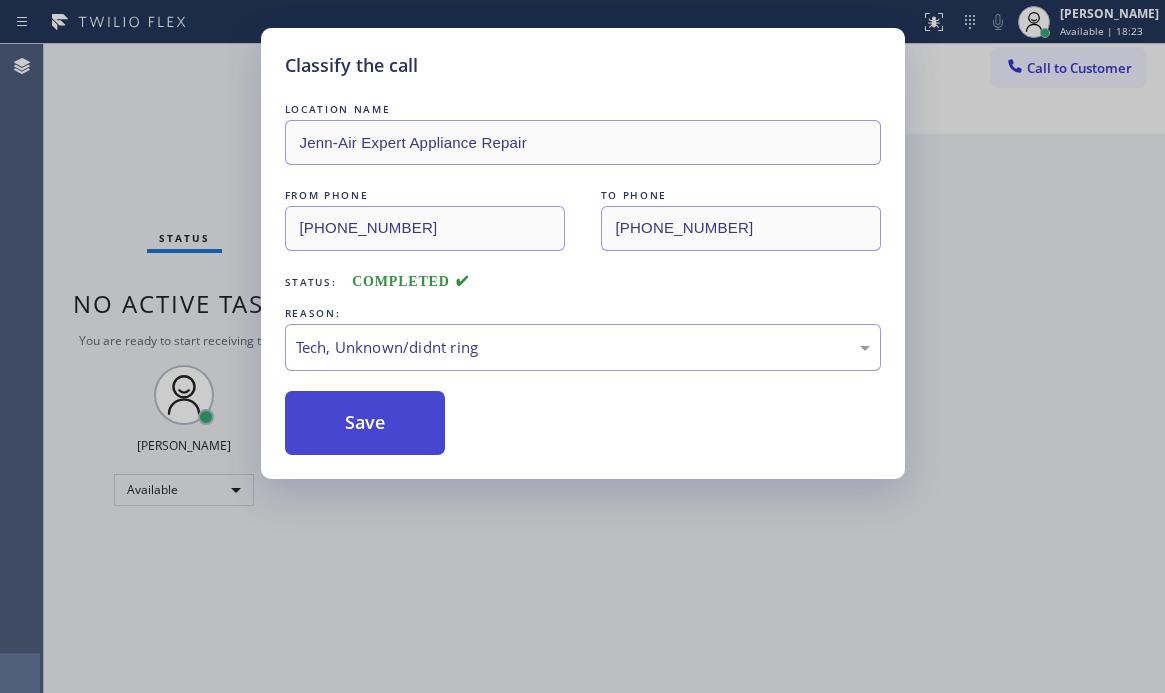 click on "Save" at bounding box center [365, 423] 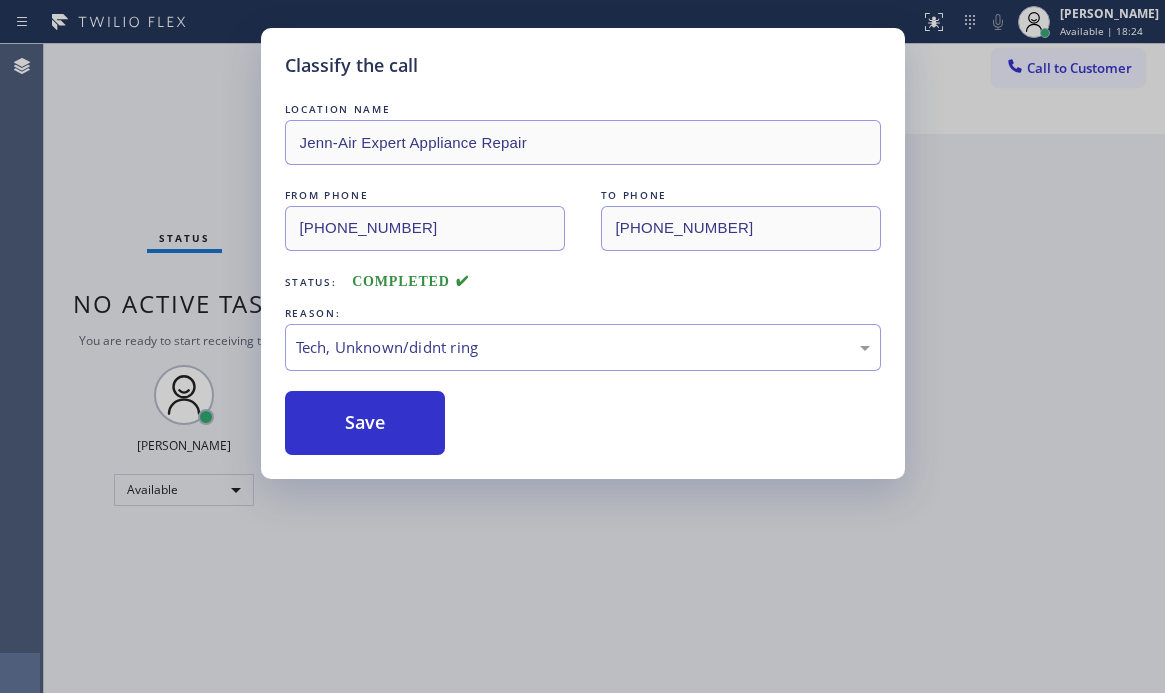 drag, startPoint x: 419, startPoint y: 408, endPoint x: 898, endPoint y: 418, distance: 479.10437 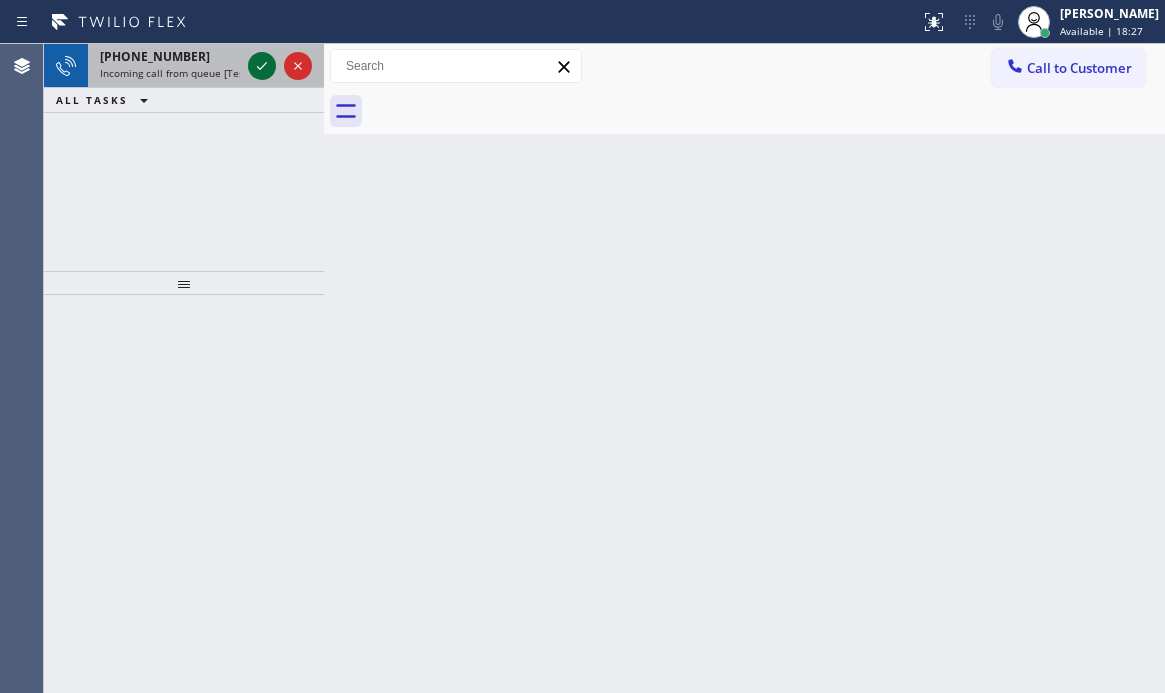 click at bounding box center (262, 66) 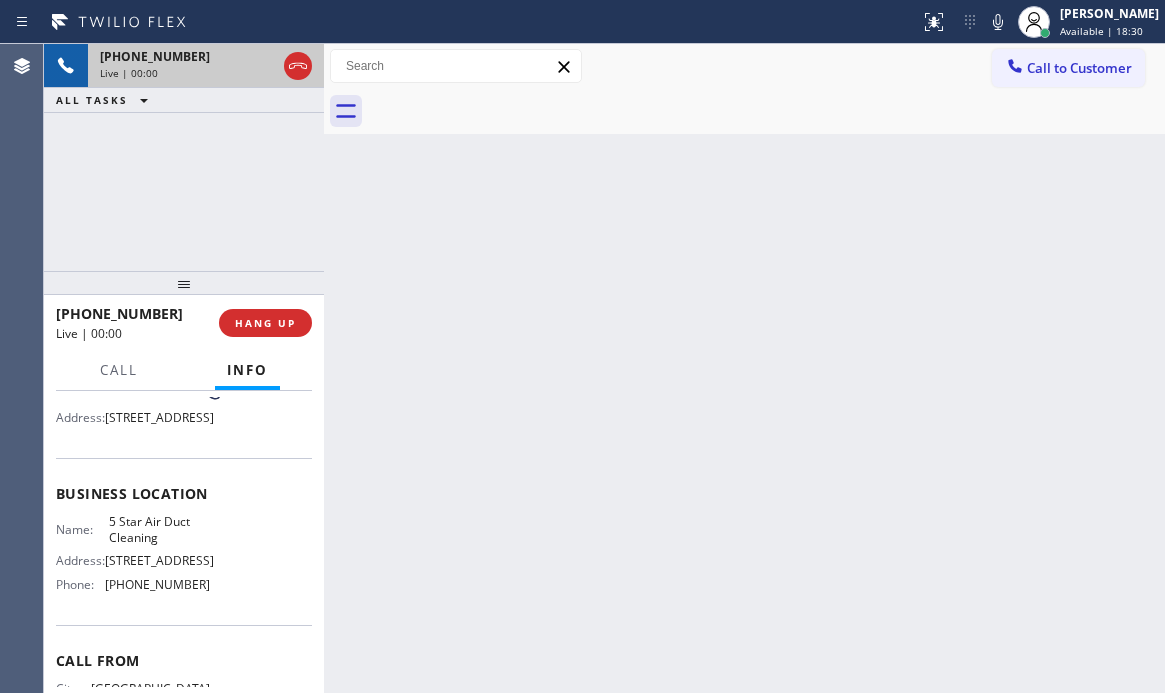 scroll, scrollTop: 200, scrollLeft: 0, axis: vertical 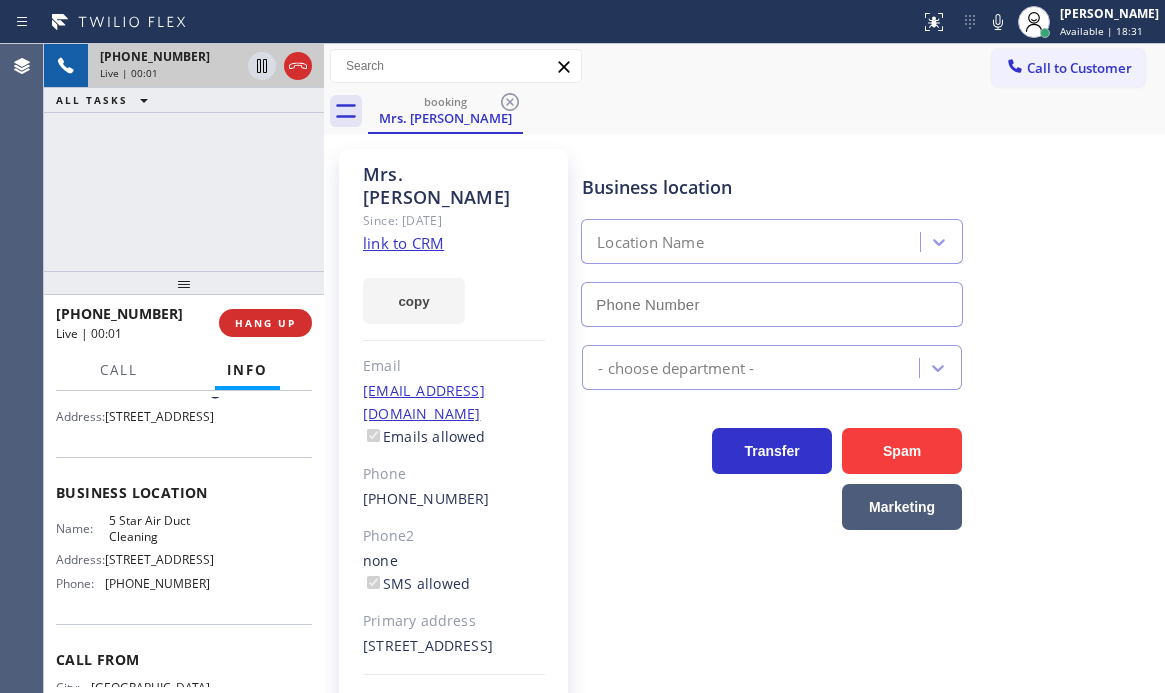 type on "[PHONE_NUMBER]" 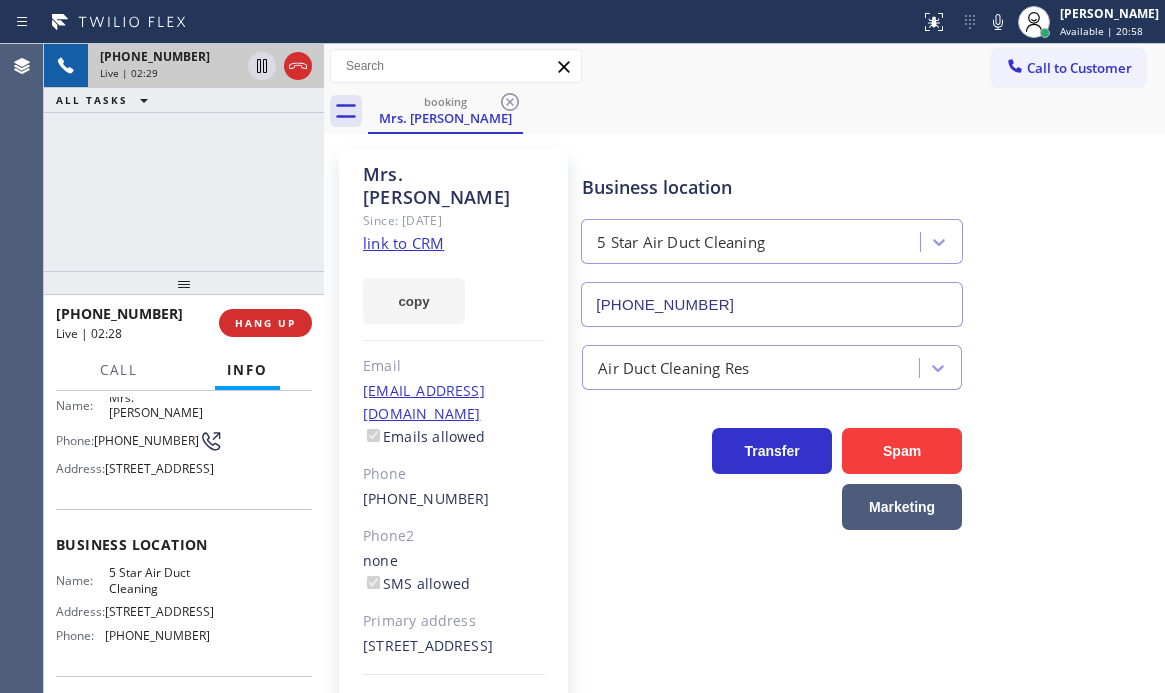 scroll, scrollTop: 100, scrollLeft: 0, axis: vertical 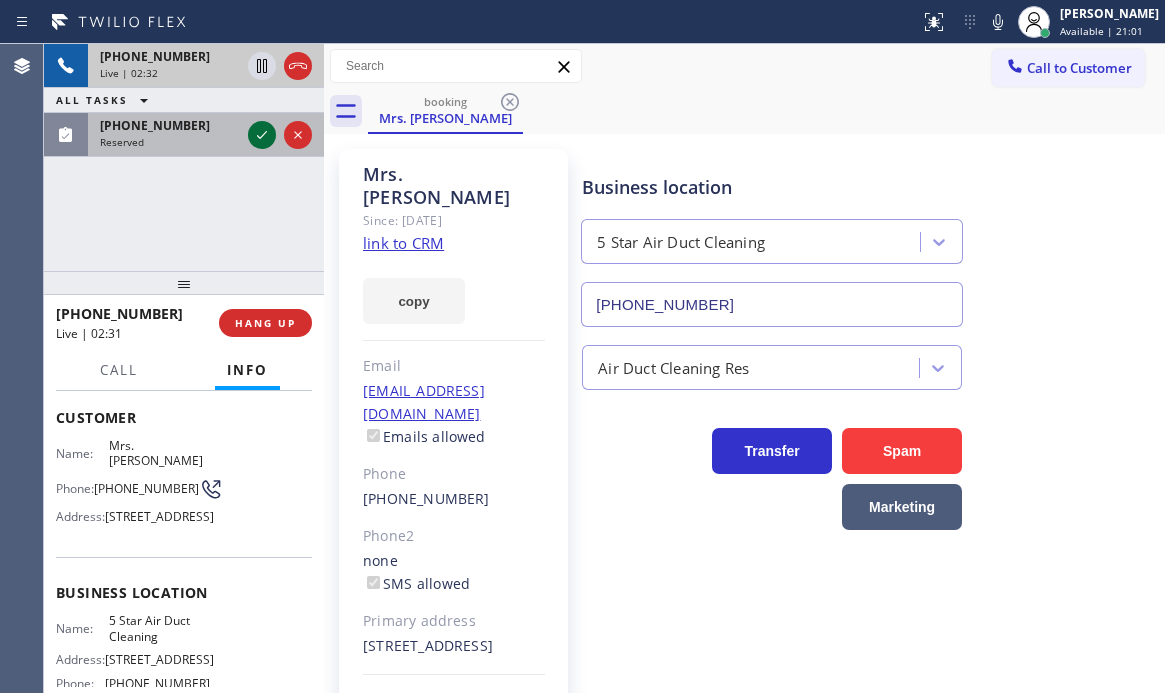 click 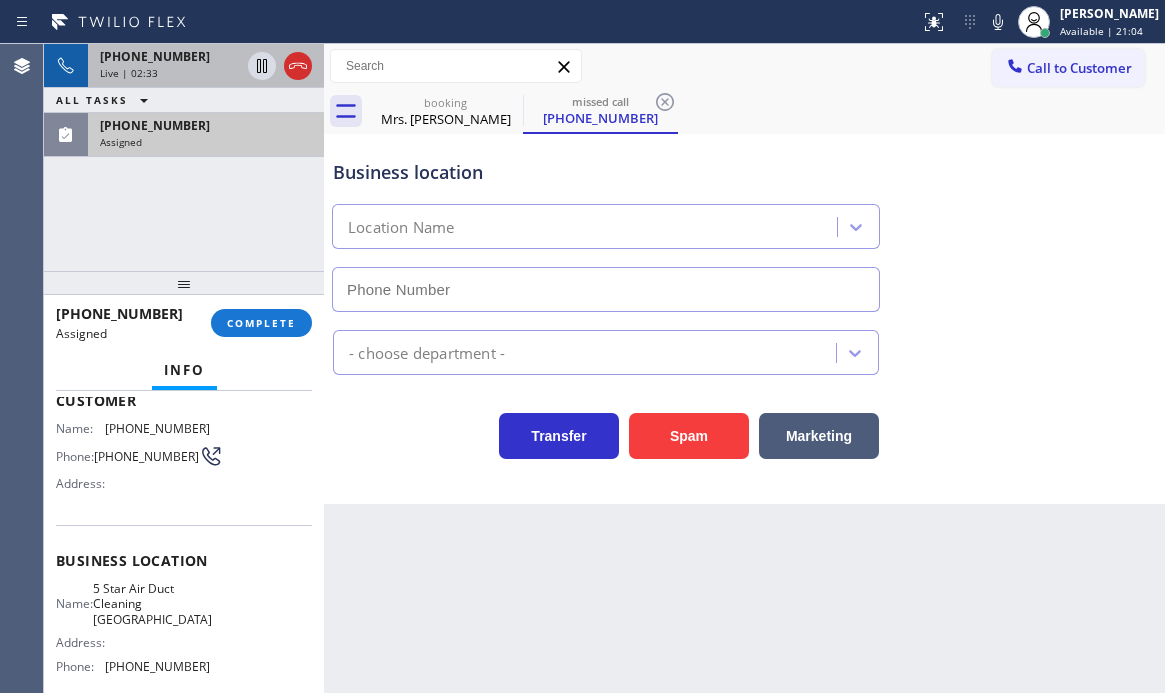 scroll, scrollTop: 117, scrollLeft: 0, axis: vertical 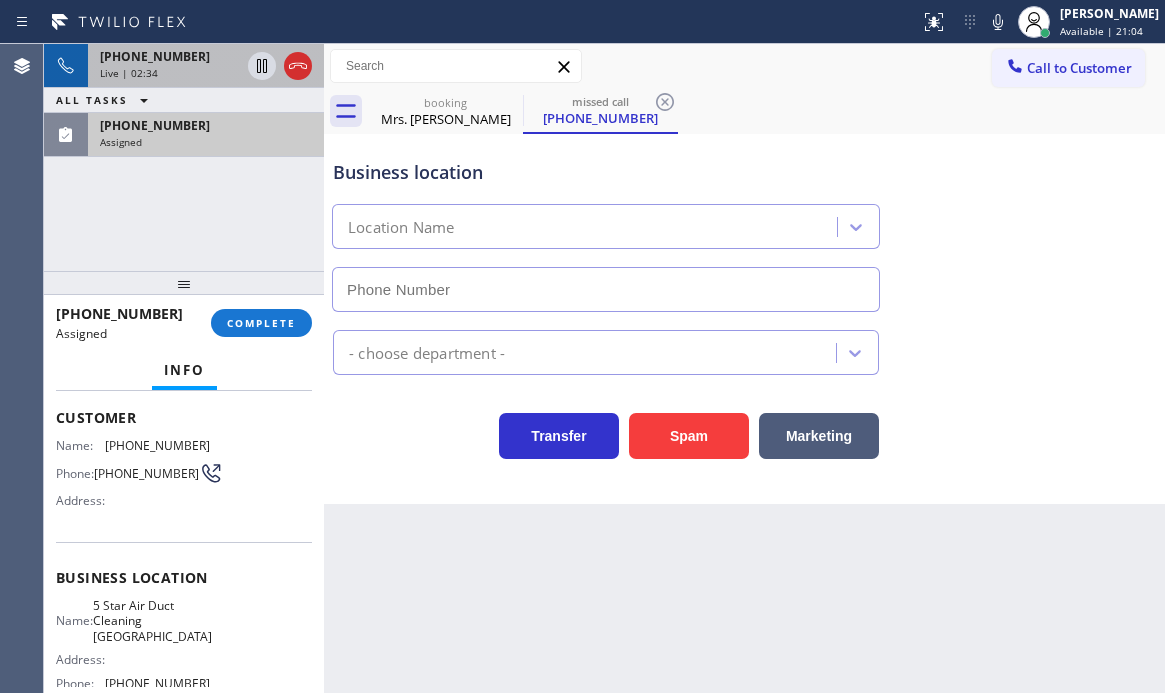 type on "[PHONE_NUMBER]" 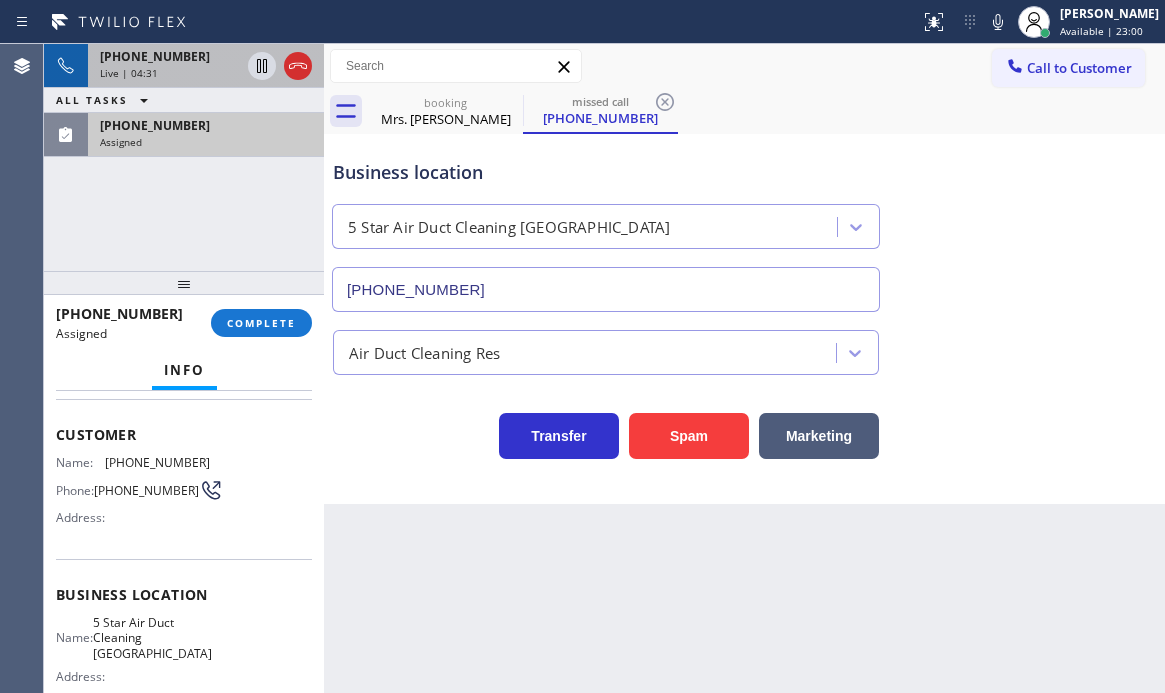 scroll, scrollTop: 134, scrollLeft: 0, axis: vertical 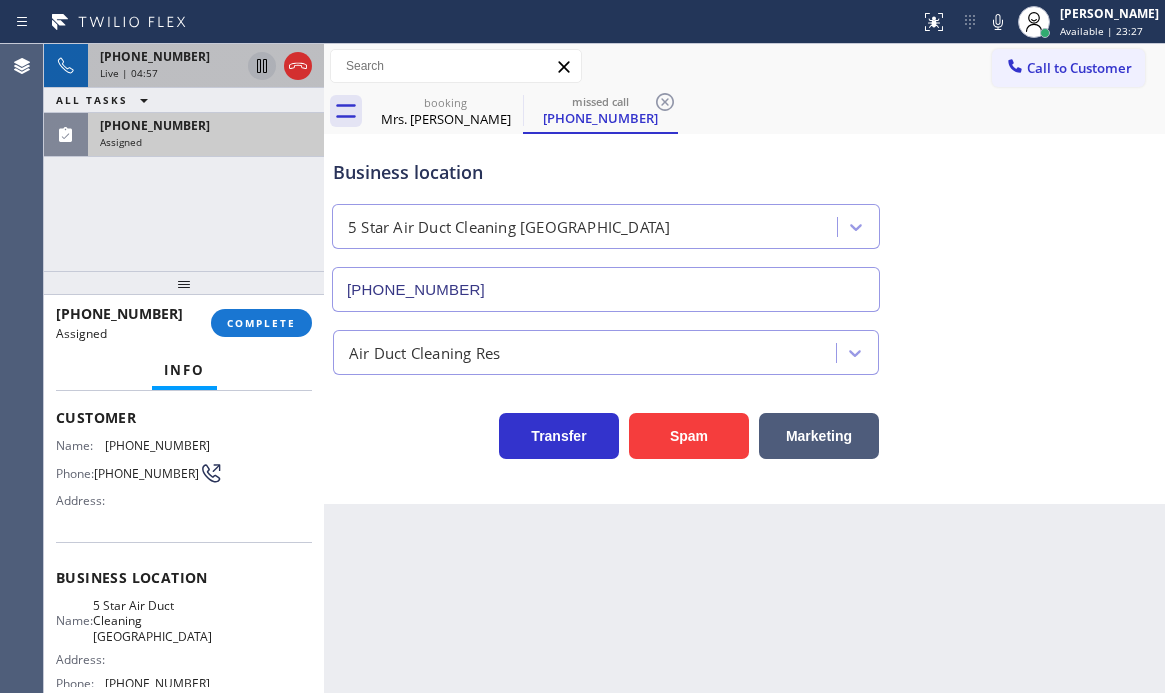 click 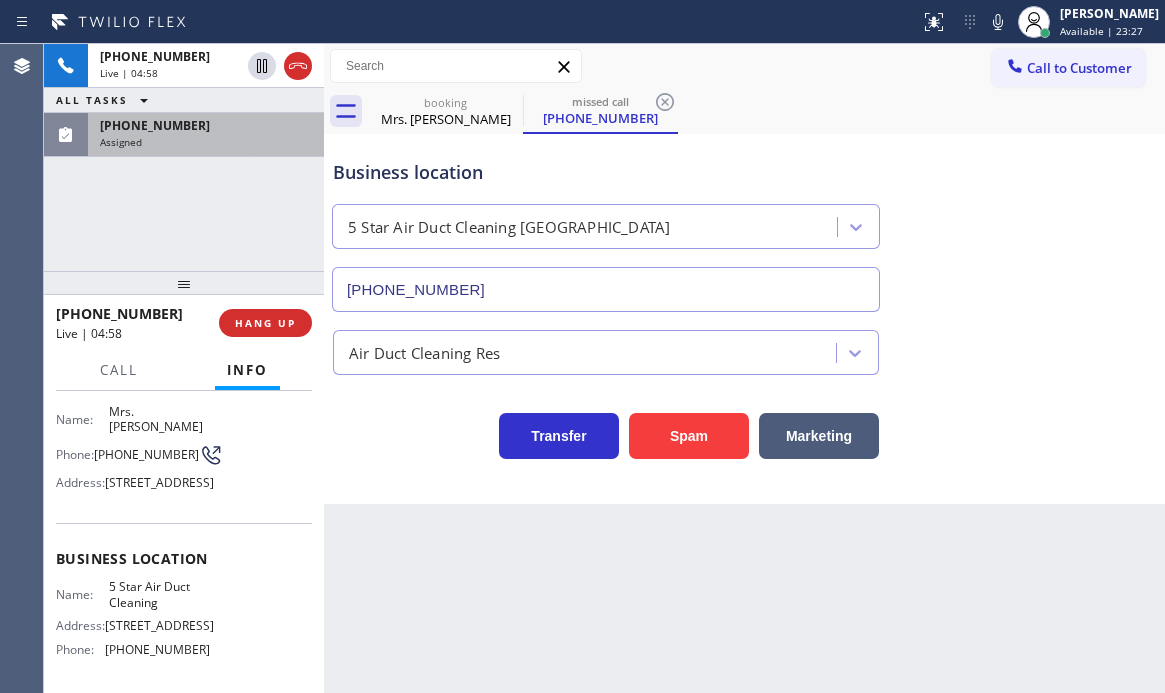 scroll, scrollTop: 100, scrollLeft: 0, axis: vertical 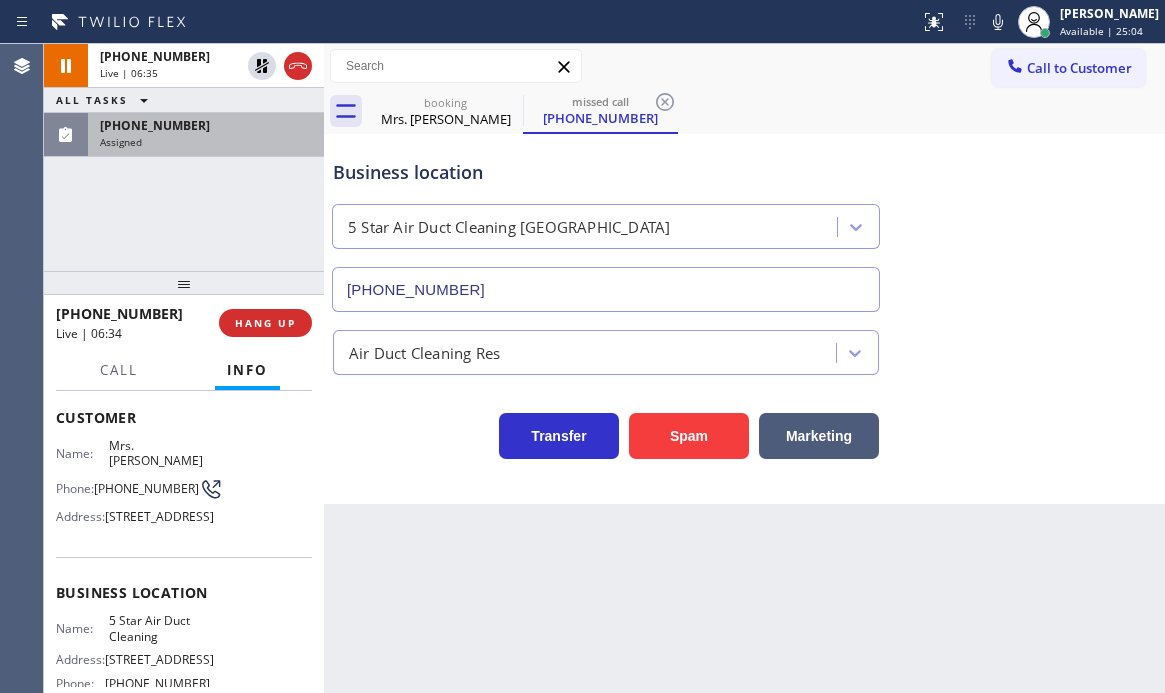 click on "Assigned" at bounding box center (206, 142) 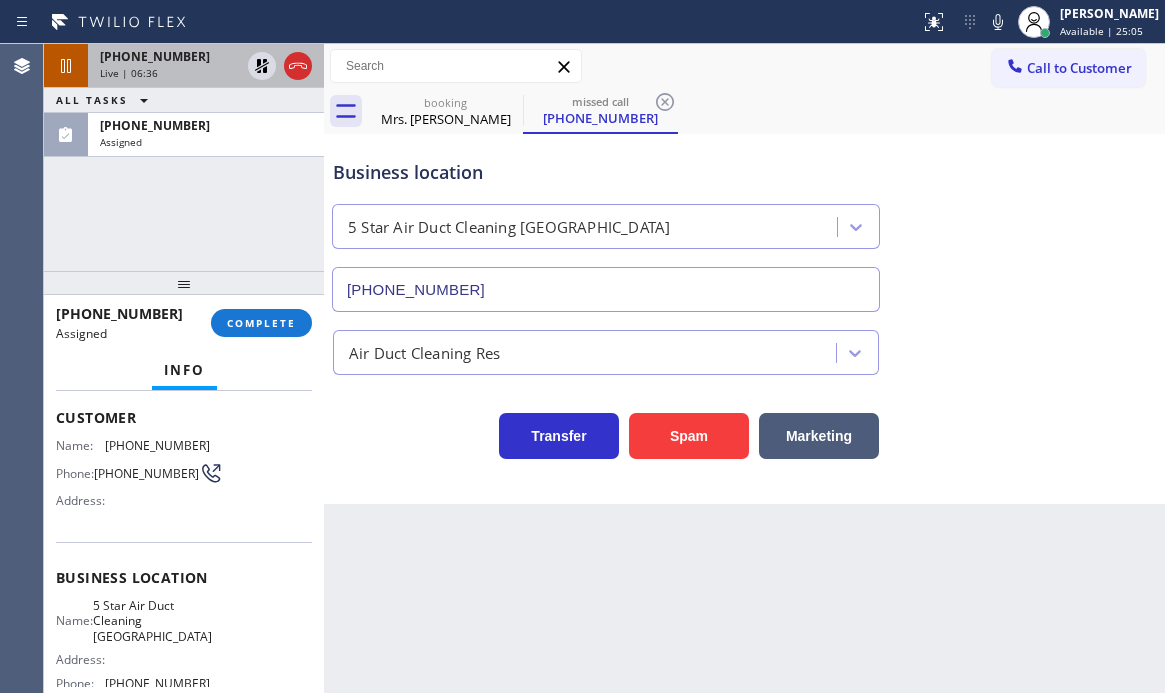 click on "[PHONE_NUMBER]" at bounding box center (170, 56) 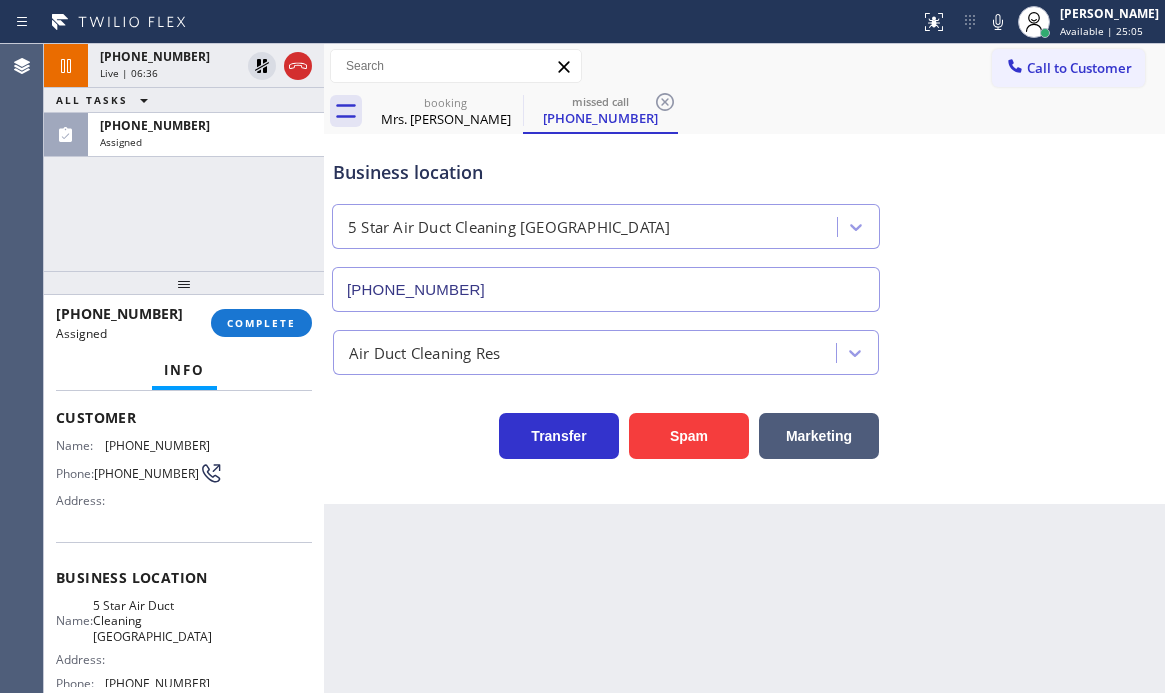 scroll, scrollTop: 100, scrollLeft: 0, axis: vertical 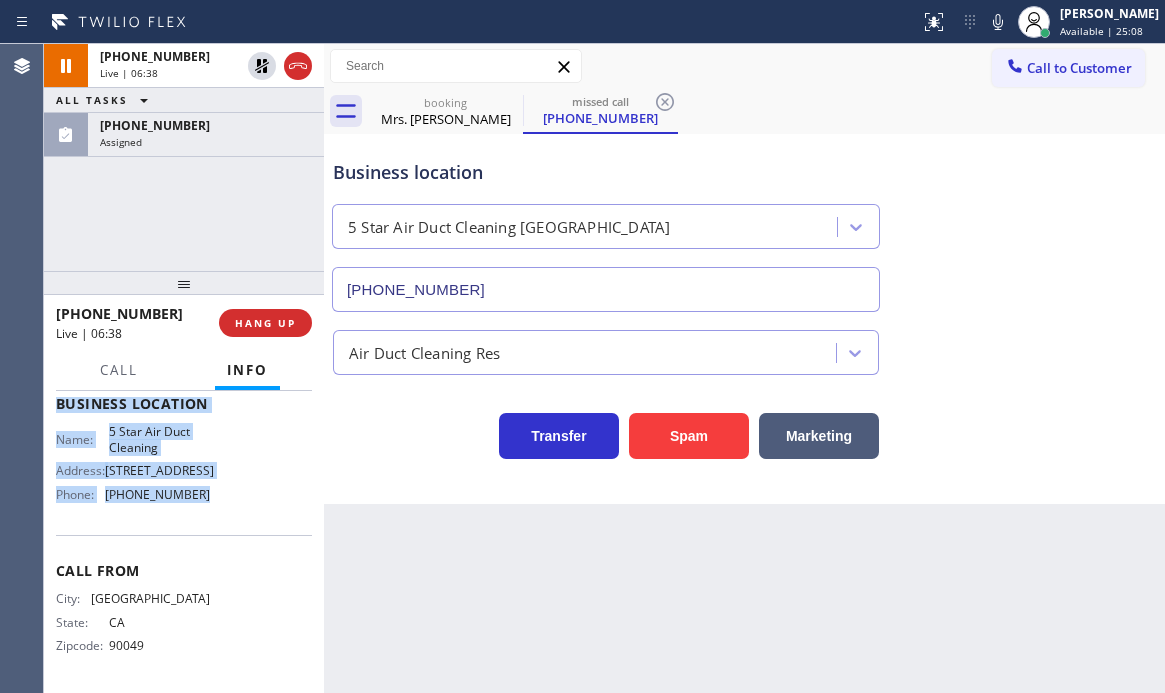 drag, startPoint x: 77, startPoint y: 475, endPoint x: 227, endPoint y: 570, distance: 177.55281 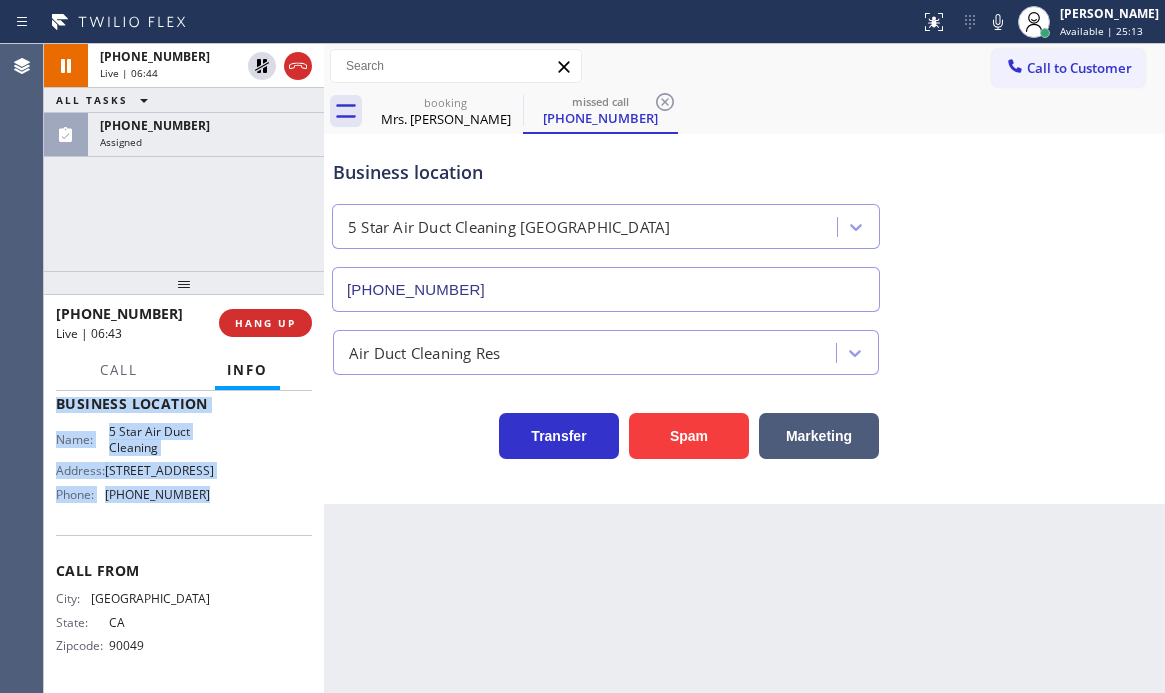 click on "[PHONE_NUMBER] Assigned" at bounding box center [202, 135] 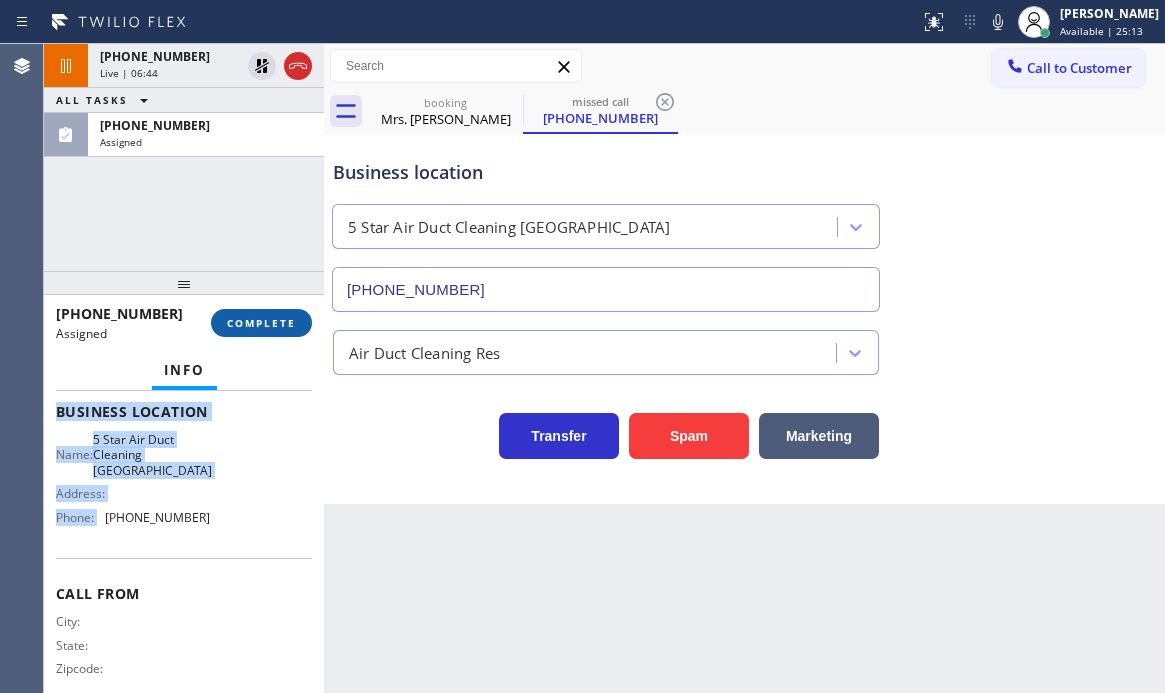 scroll, scrollTop: 288, scrollLeft: 0, axis: vertical 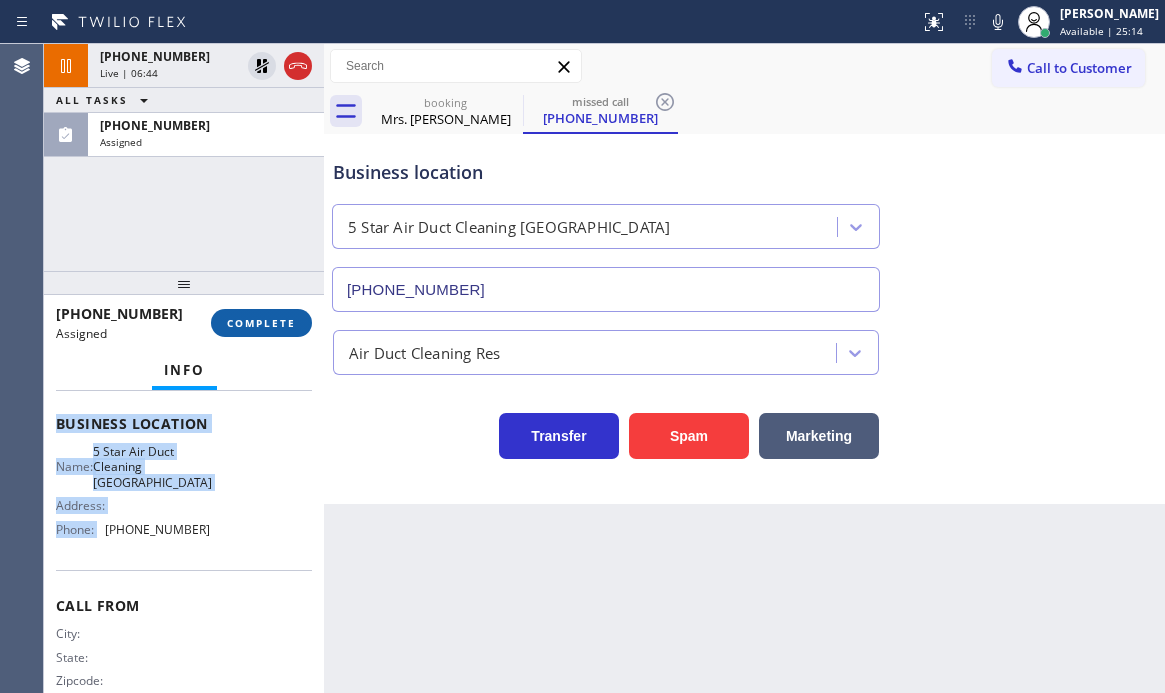 drag, startPoint x: 271, startPoint y: 314, endPoint x: 280, endPoint y: 320, distance: 10.816654 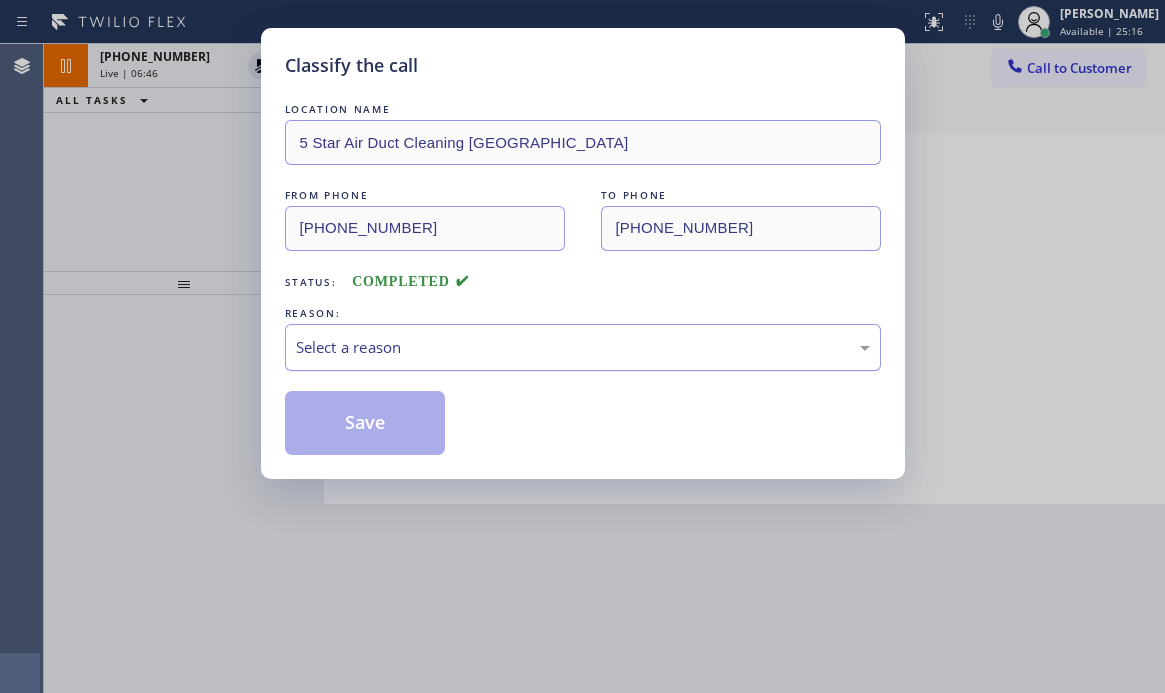click on "Select a reason" at bounding box center (583, 347) 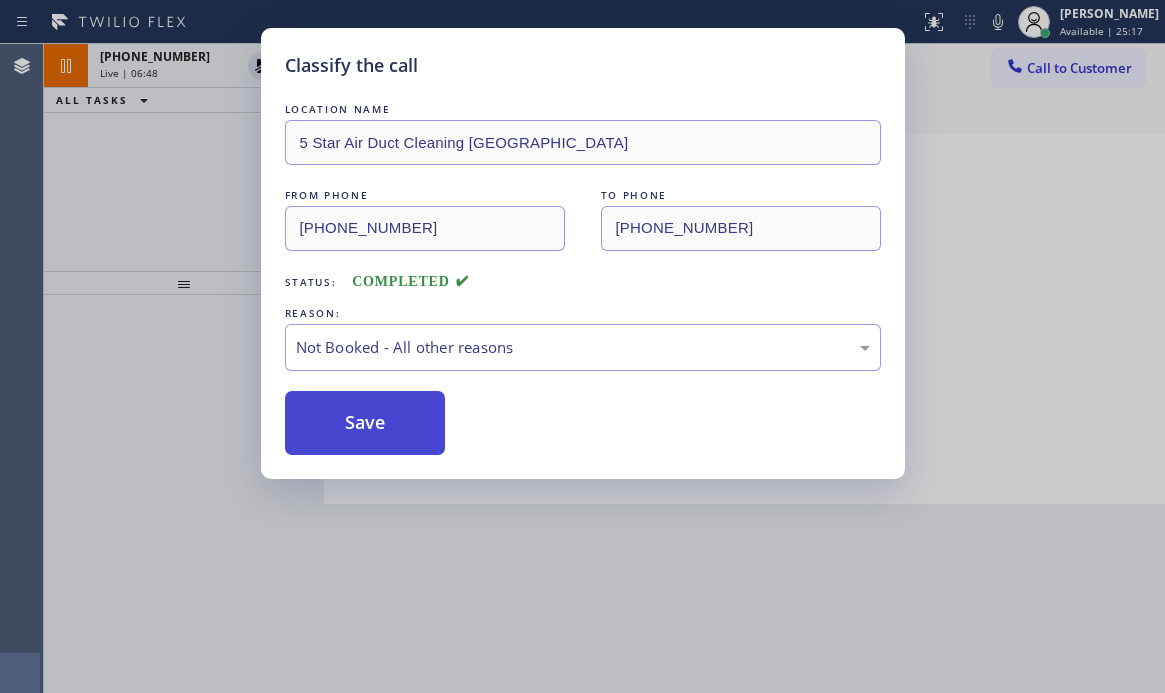 click on "Save" at bounding box center [365, 423] 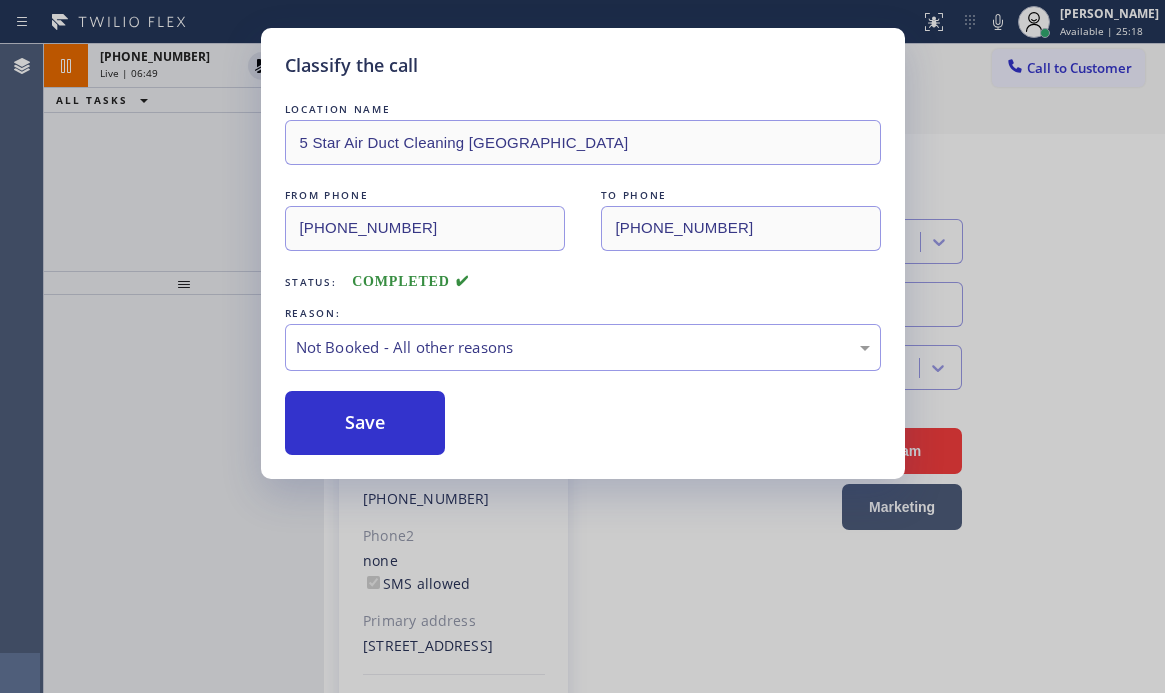 click on "Classify the call LOCATION NAME 5 Star Appliance Repair FROM PHONE [PHONE_NUMBER] TO PHONE [PHONE_NUMBER] Status: COMPLETED REASON: Existing Customer - ETA/PI/REDO/complain/cancel Save Classify the call LOCATION NAME [PERSON_NAME]`s HVAC Pro Service FROM PHONE [PHONE_NUMBER] TO PHONE [PHONE_NUMBER] Status: COMPLETED REASON: Tech, Unknown/didnt ring Save Classify the call LOCATION NAME Preferred Electric LLC FROM PHONE [PHONE_NUMBER] TO PHONE [PHONE_NUMBER] Status: COMPLETED REASON: Spam/Advertising Save Classify the call LOCATION NAME Wolf Top Choice Appliance Repair FROM PHONE [PHONE_NUMBER] TO PHONE [PHONE_NUMBER] Status: COMPLETED REASON: New Customer - Booked Save Classify the call LOCATION NAME [GEOGRAPHIC_DATA] Plumbing FROM PHONE [PHONE_NUMBER] TO PHONE [PHONE_NUMBER] Status: COMPLETED REASON: Not Booked - All other reasons Save Classify the call LOCATION NAME Electrical Land [GEOGRAPHIC_DATA] FROM PHONE [PHONE_NUMBER] TO PHONE [PHONE_NUMBER] Status: COMPLETED REASON: Tech, Unknown/didnt ring Save LOCATION NAME" at bounding box center (604, 368) 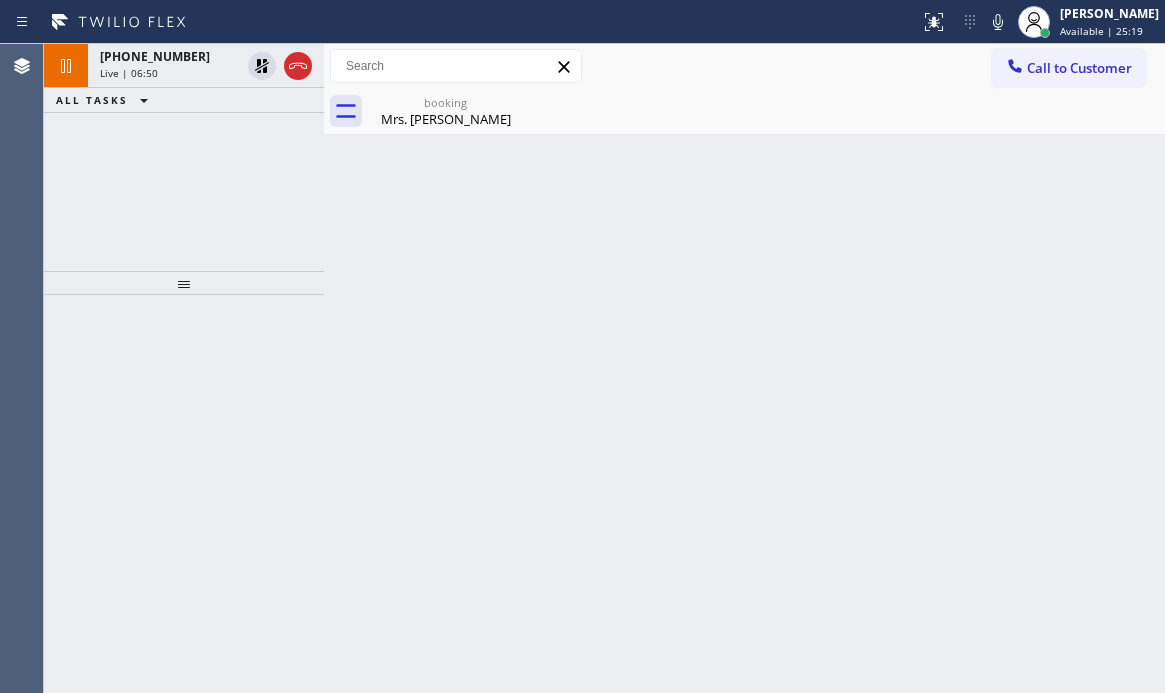 click on "[PHONE_NUMBER]" at bounding box center (170, 56) 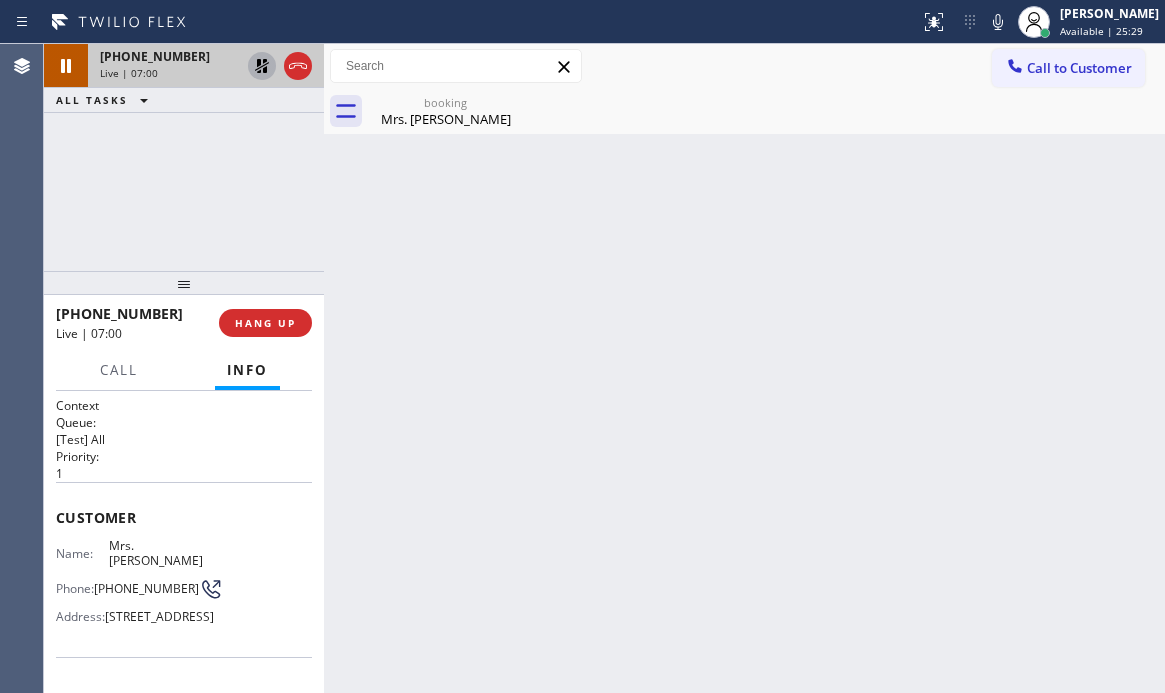 click 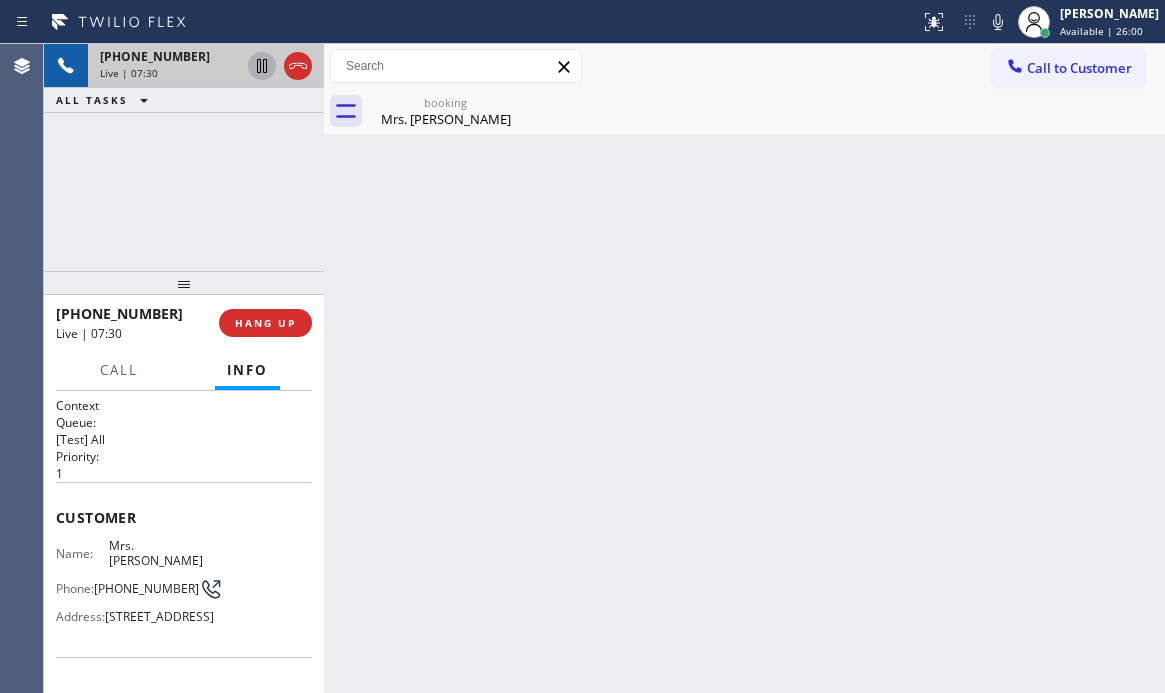 click 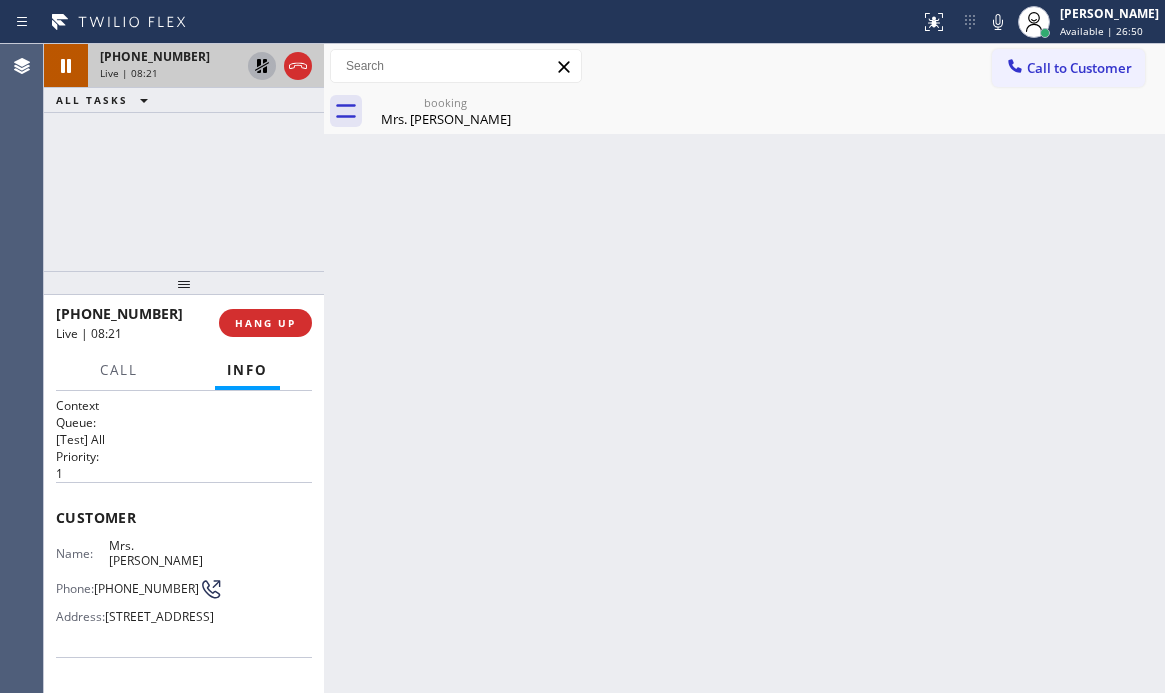 click on "Back to Dashboard Change Sender ID Customers Technicians Select a contact Outbound call Technician Search Technician Your caller id phone number Your caller id phone number Call Technician info Name   Phone none Address none Change Sender ID HVAC [PHONE_NUMBER] 5 Star Appliance [PHONE_NUMBER] Appliance Repair [PHONE_NUMBER] Plumbing [PHONE_NUMBER] Air Duct Cleaning [PHONE_NUMBER]  Electricians [PHONE_NUMBER] Cancel Change Check personal SMS Reset Change booking Mrs. [PERSON_NAME] Call to Customer Outbound call Location Sub Zero Appliance Repair	([US_STATE], Goolgle Ads) Your caller id phone number [PHONE_NUMBER] Customer number Call Outbound call Technician Search Technician Your caller id phone number Your caller id phone number Call booking Mrs. [PERSON_NAME] Mrs.   [PERSON_NAME] Since: [DATE] link to CRM copy Email [EMAIL_ADDRESS][DOMAIN_NAME]  Emails allowed Phone [PHONE_NUMBER] Phone2 none  SMS allowed Primary address  [STREET_ADDRESS] EDIT Outbound call Location 5 Star Air Duct Cleaning Your caller id phone number Call" at bounding box center [744, 368] 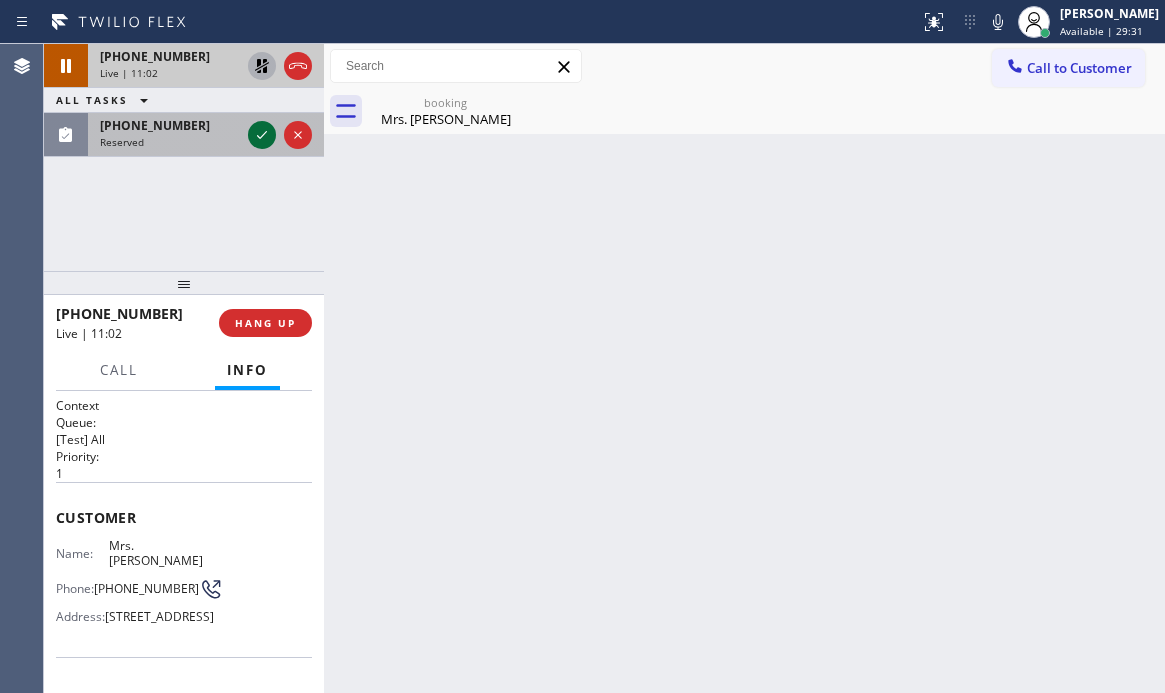 click 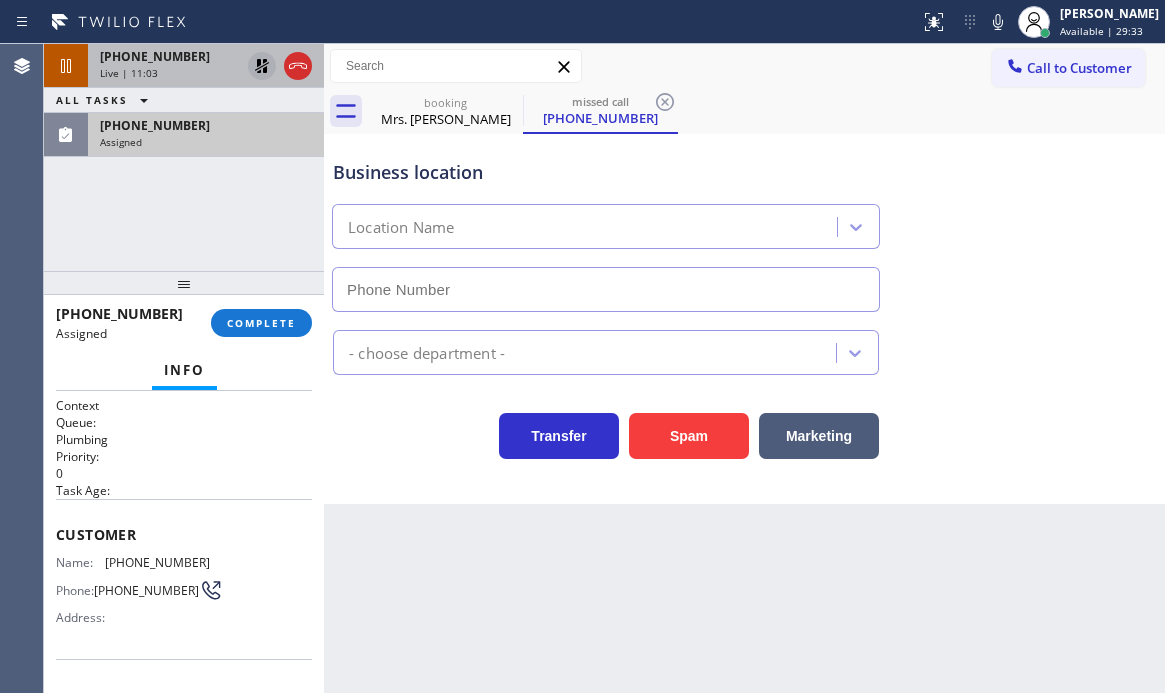 type on "[PHONE_NUMBER]" 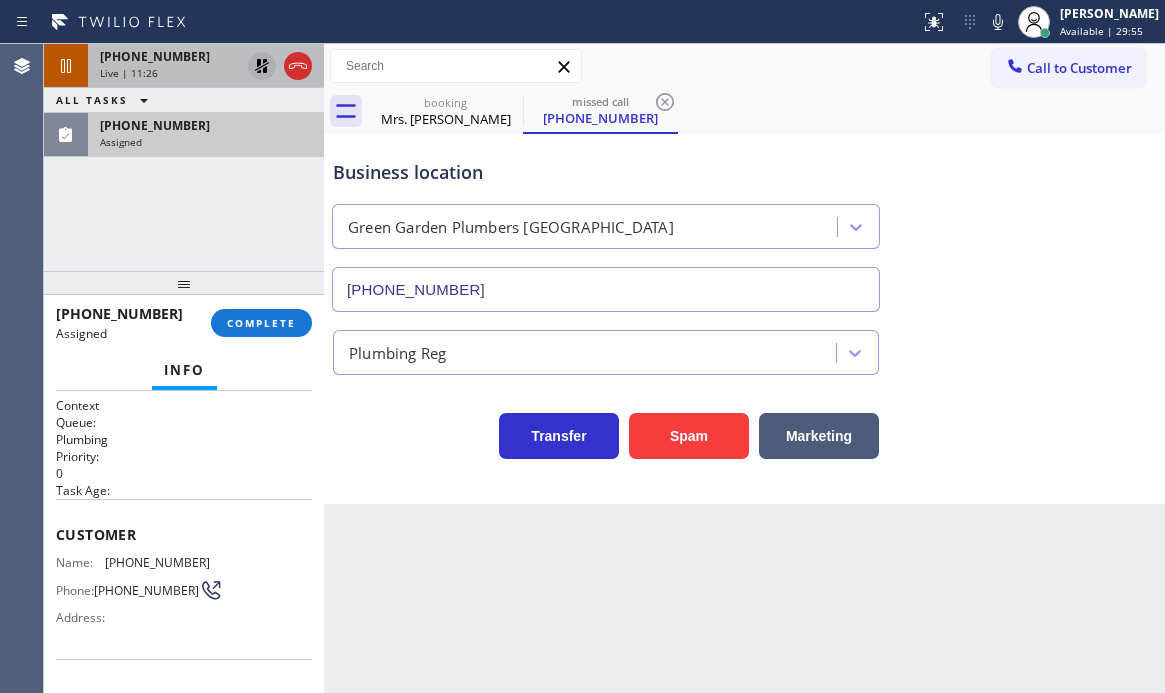 click on "Assigned" at bounding box center [206, 142] 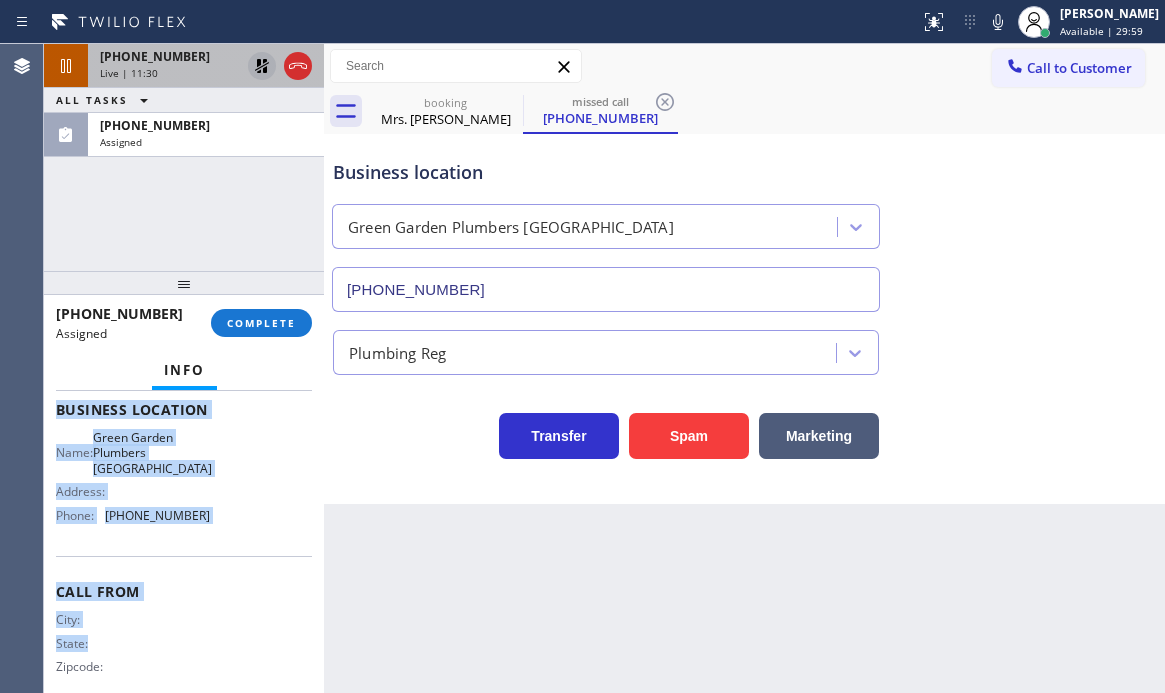 scroll, scrollTop: 300, scrollLeft: 0, axis: vertical 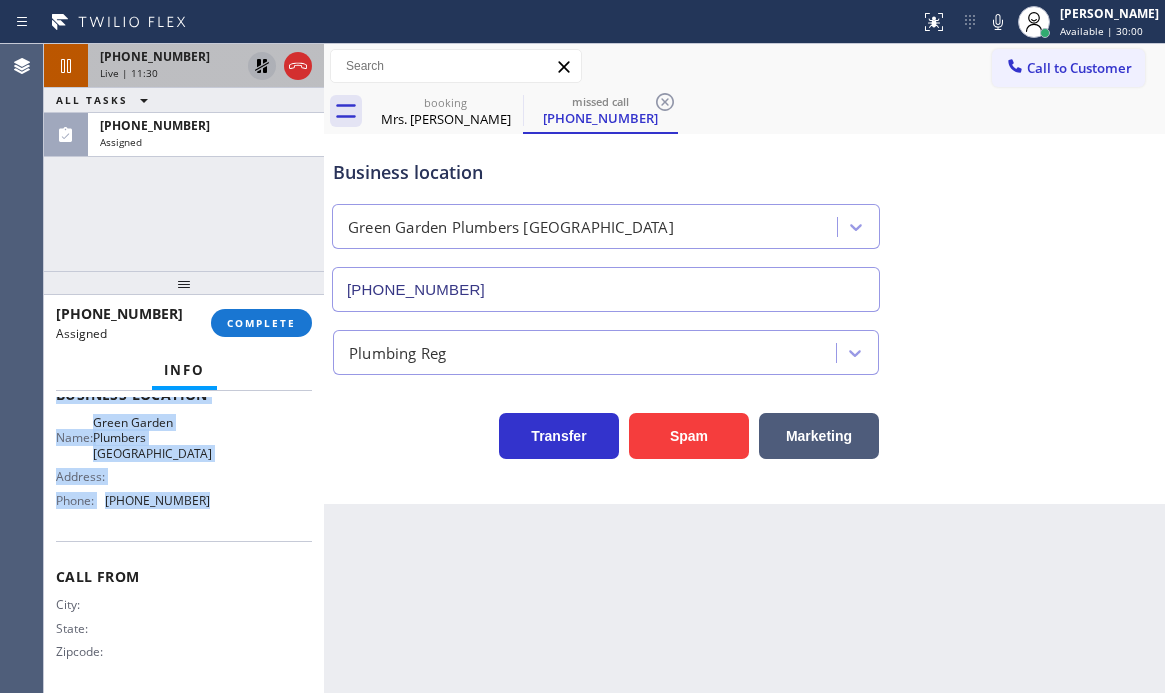 drag, startPoint x: 59, startPoint y: 532, endPoint x: 210, endPoint y: 528, distance: 151.05296 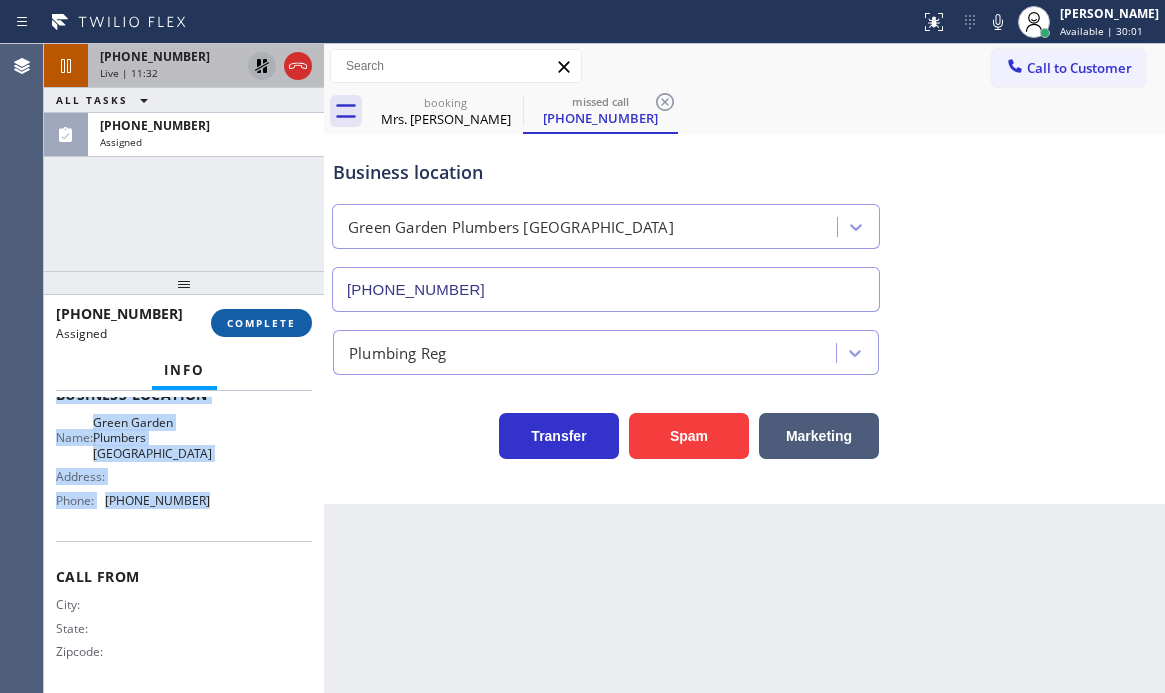 click on "COMPLETE" at bounding box center [261, 323] 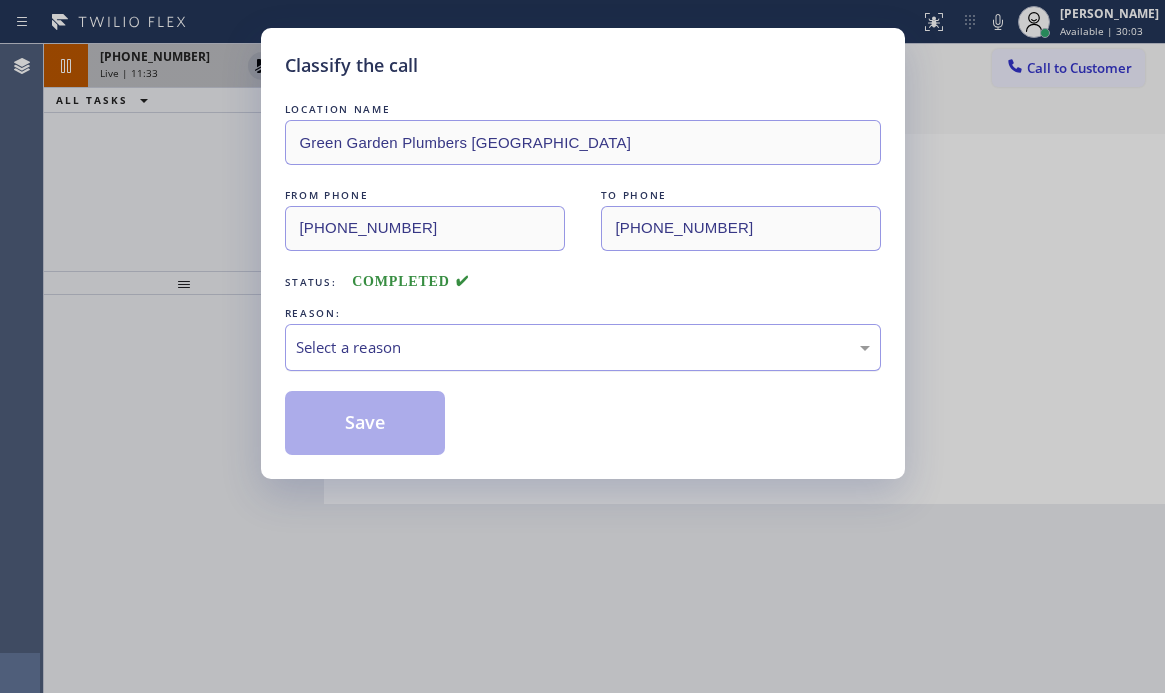 click on "Select a reason" at bounding box center [583, 347] 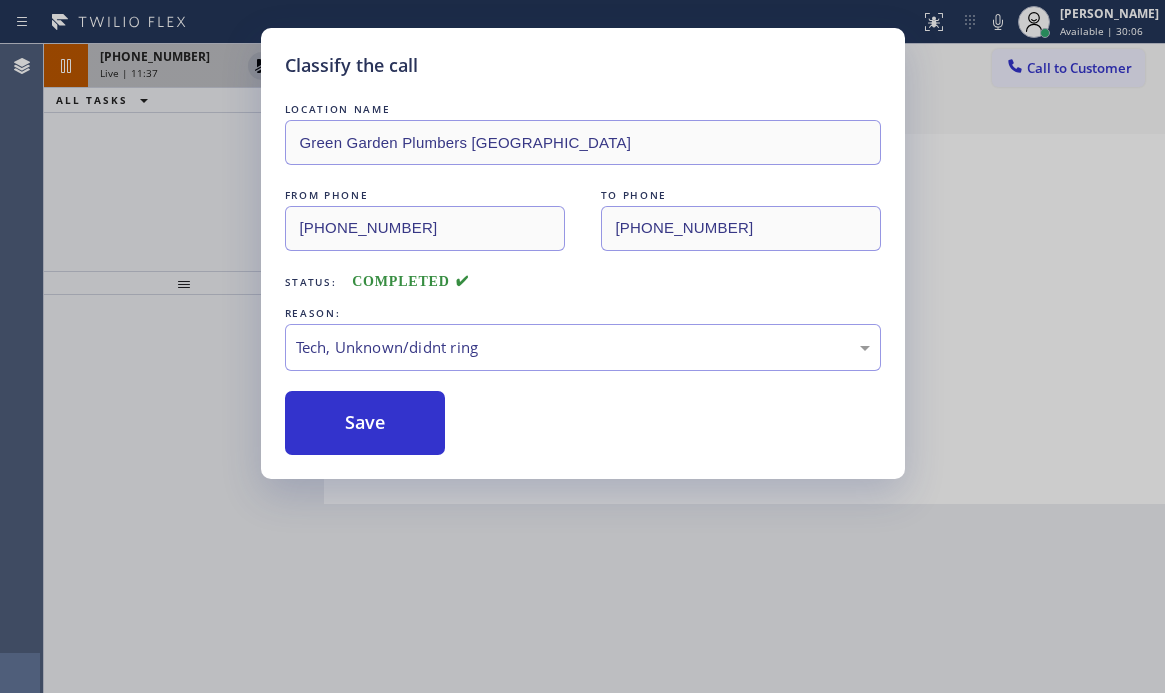 click on "Save" at bounding box center [365, 423] 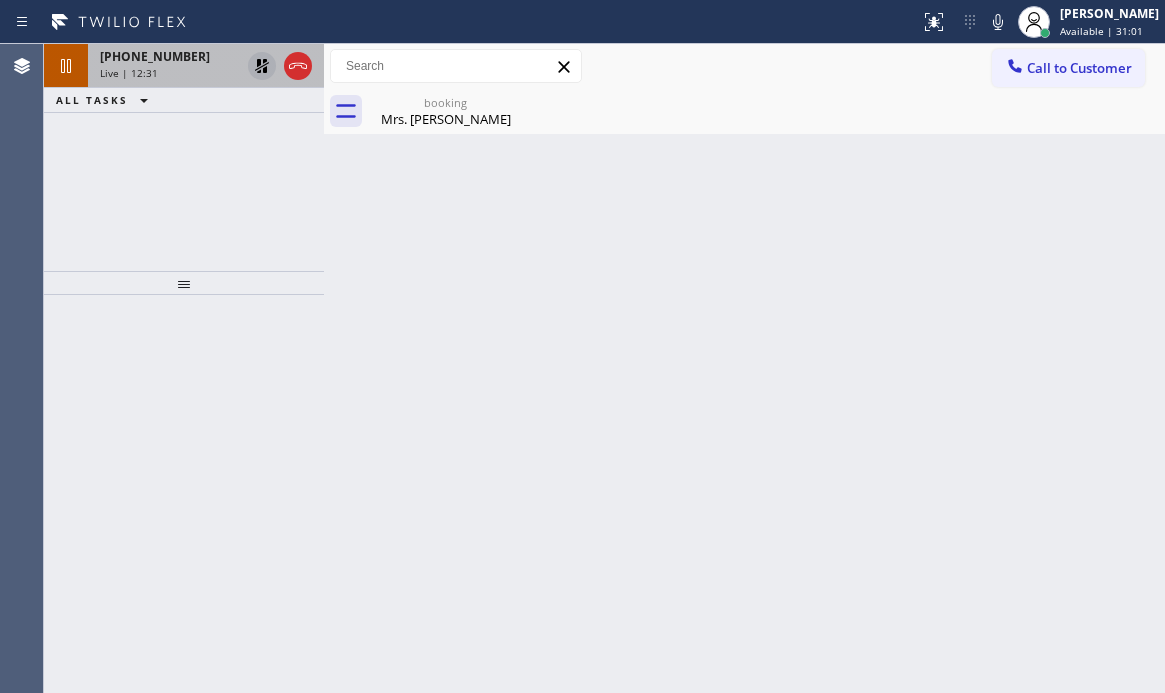 click 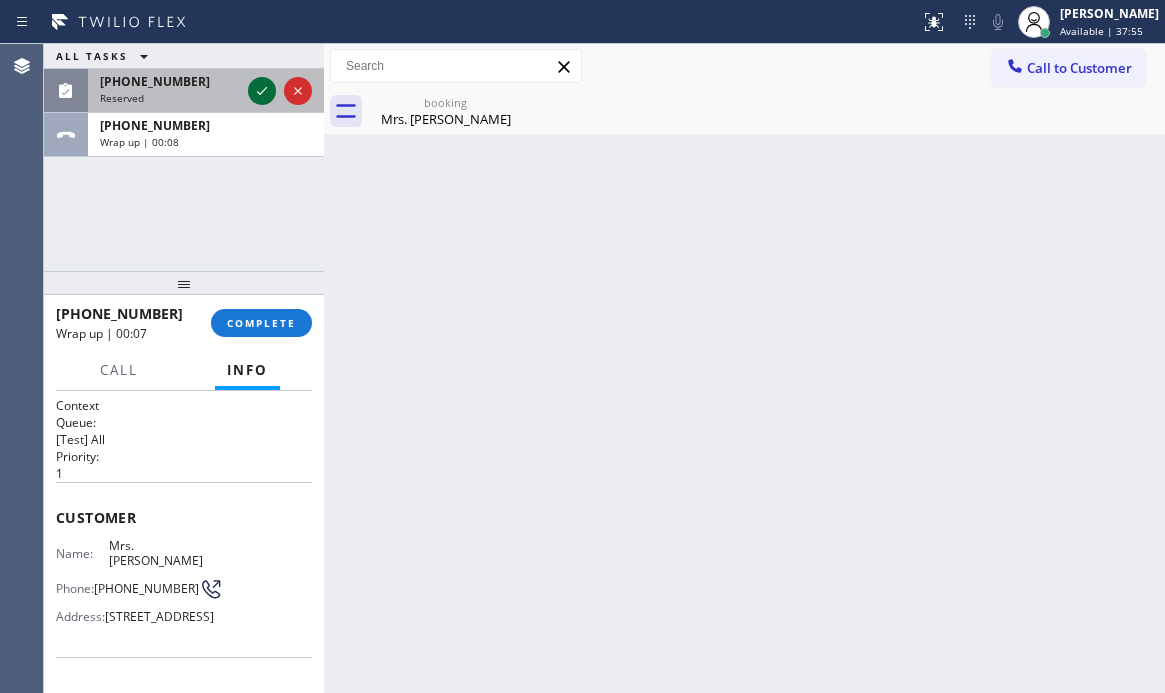 click 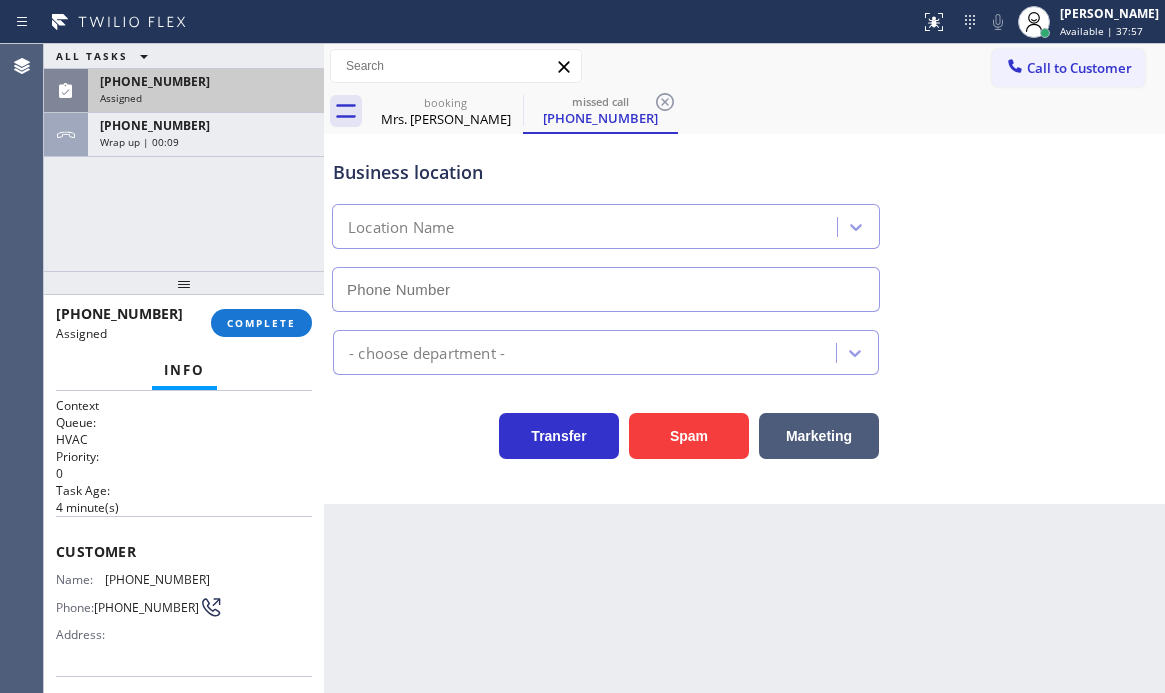 type on "[PHONE_NUMBER]" 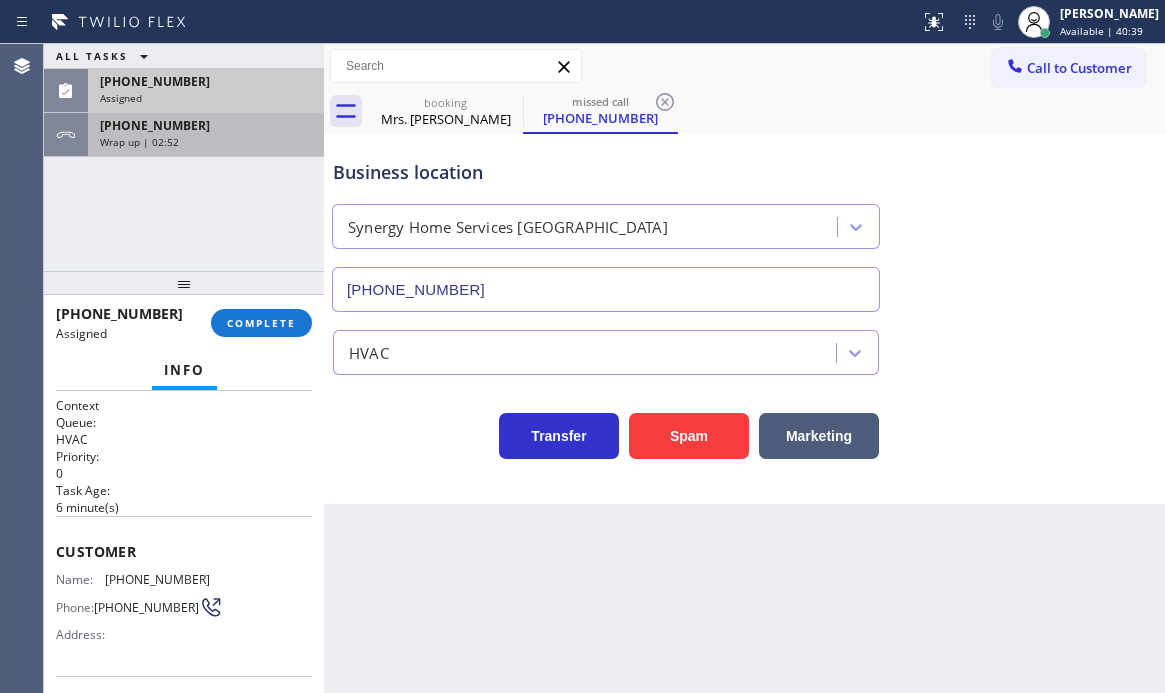 click on "Wrap up | 02:52" at bounding box center (206, 142) 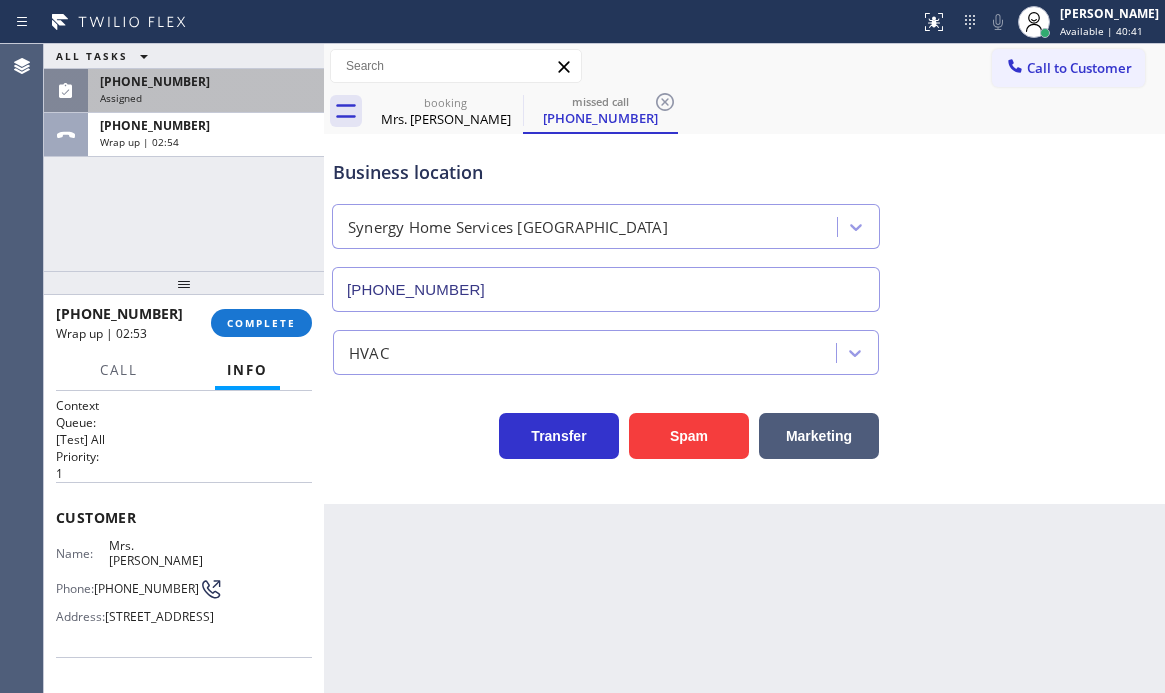 click on "[PHONE_NUMBER] Wrap up | 02:53 COMPLETE" at bounding box center (184, 323) 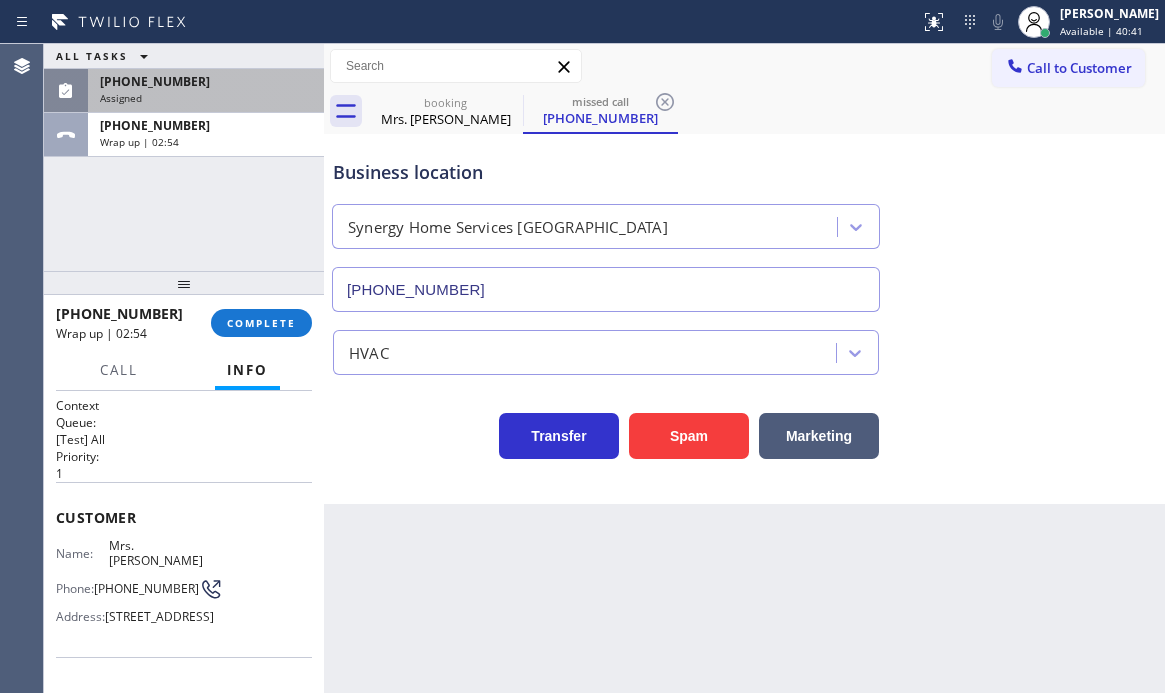 drag, startPoint x: 242, startPoint y: 325, endPoint x: 390, endPoint y: 373, distance: 155.5892 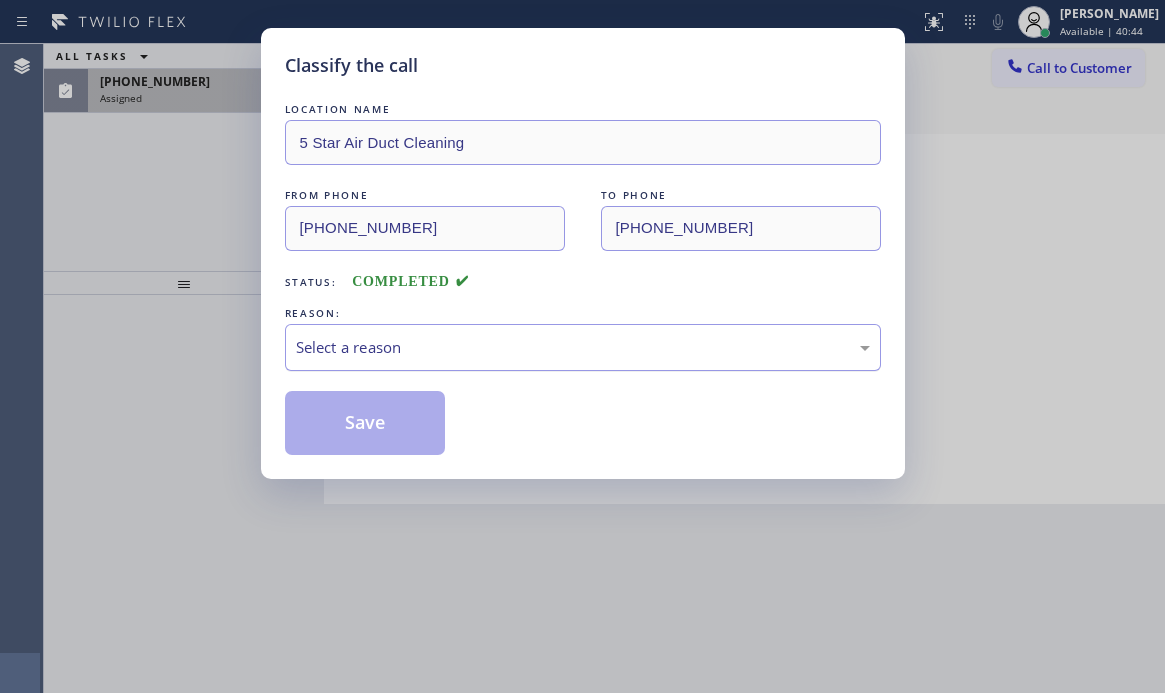 drag, startPoint x: 413, startPoint y: 336, endPoint x: 410, endPoint y: 363, distance: 27.166155 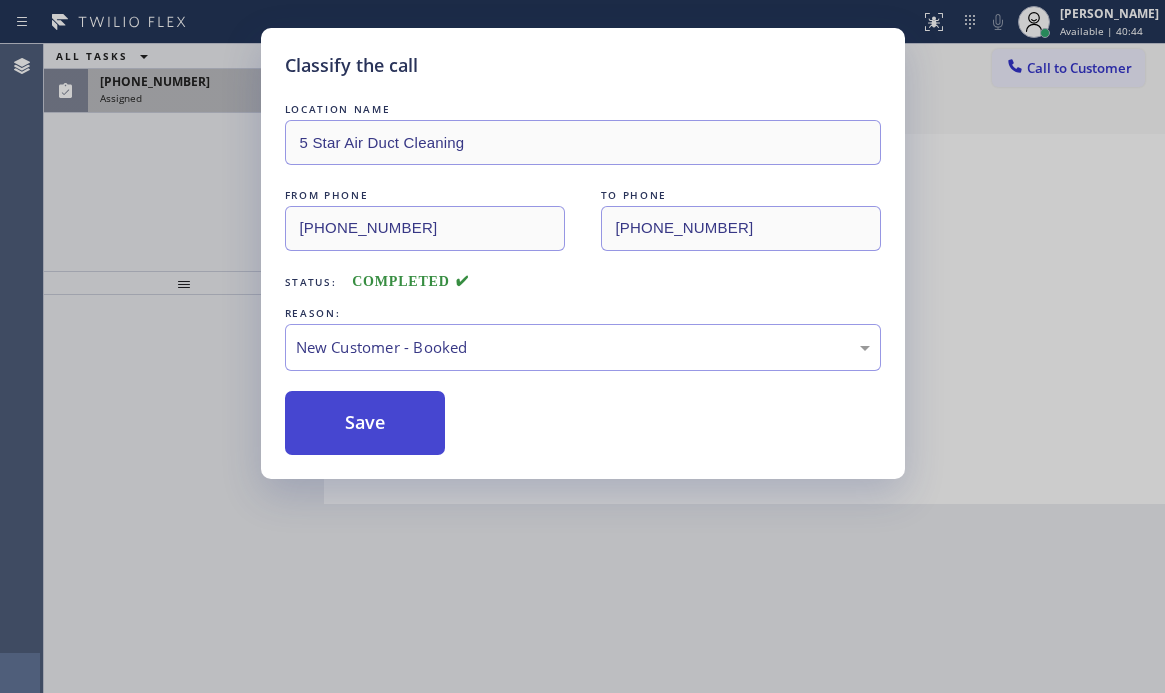 drag, startPoint x: 350, startPoint y: 418, endPoint x: 332, endPoint y: 405, distance: 22.203604 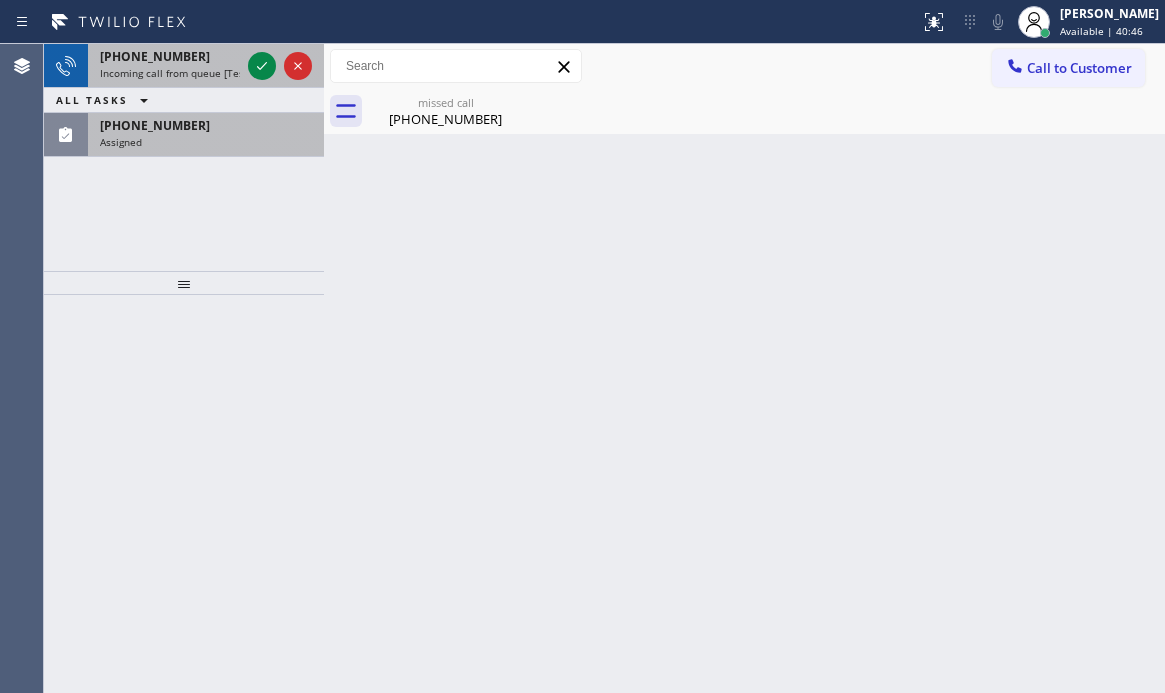 drag, startPoint x: 208, startPoint y: 67, endPoint x: 222, endPoint y: 71, distance: 14.56022 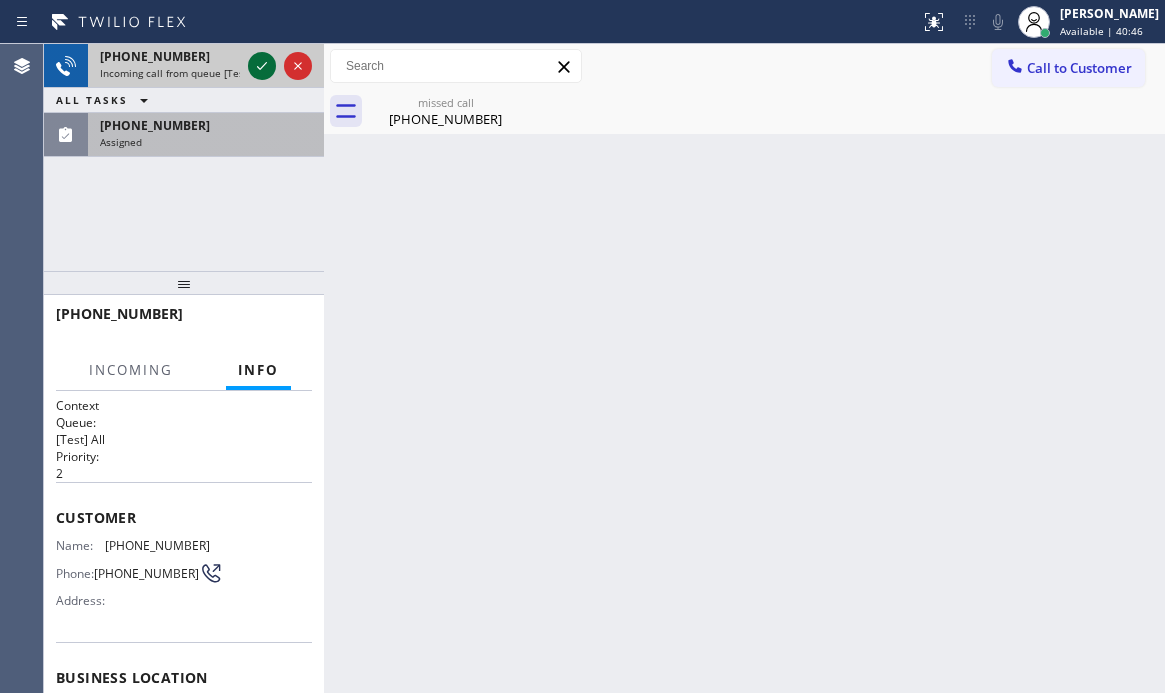 click 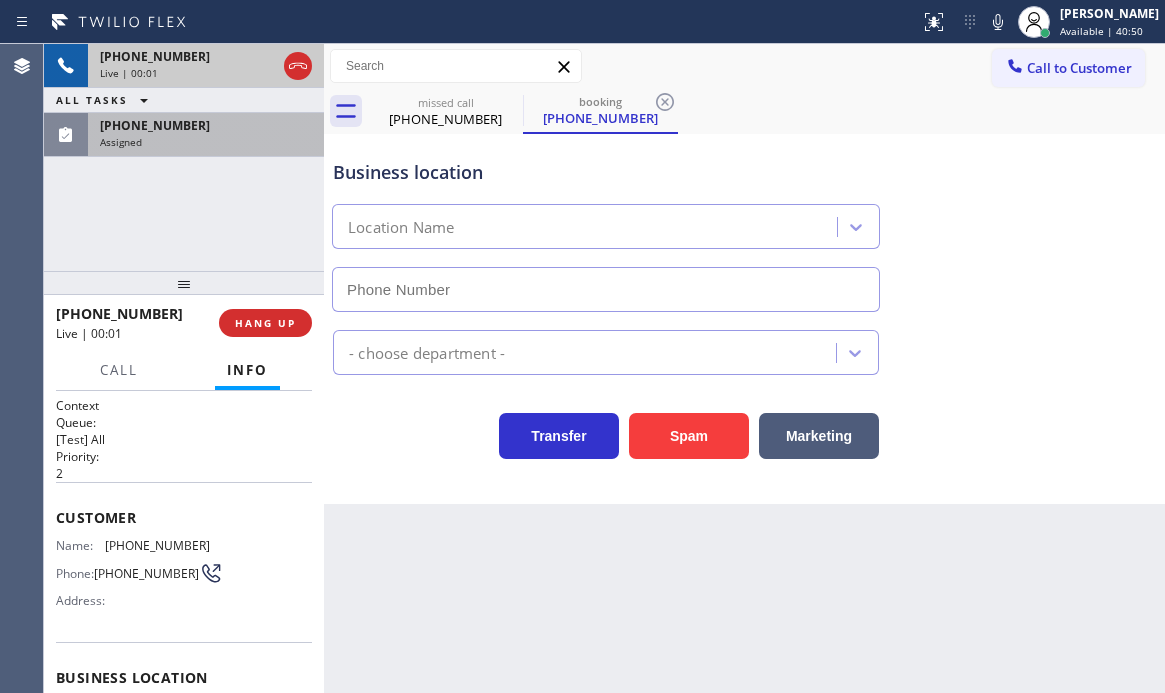 type on "[PHONE_NUMBER]" 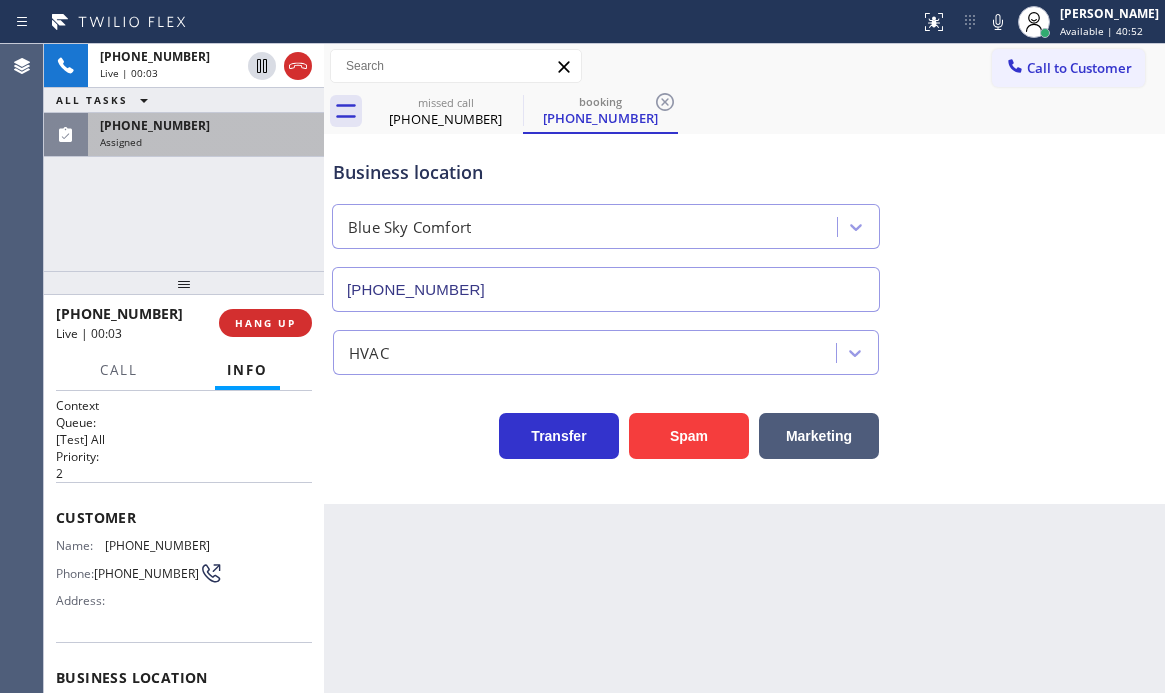 click on "[PHONE_NUMBER]" at bounding box center [206, 125] 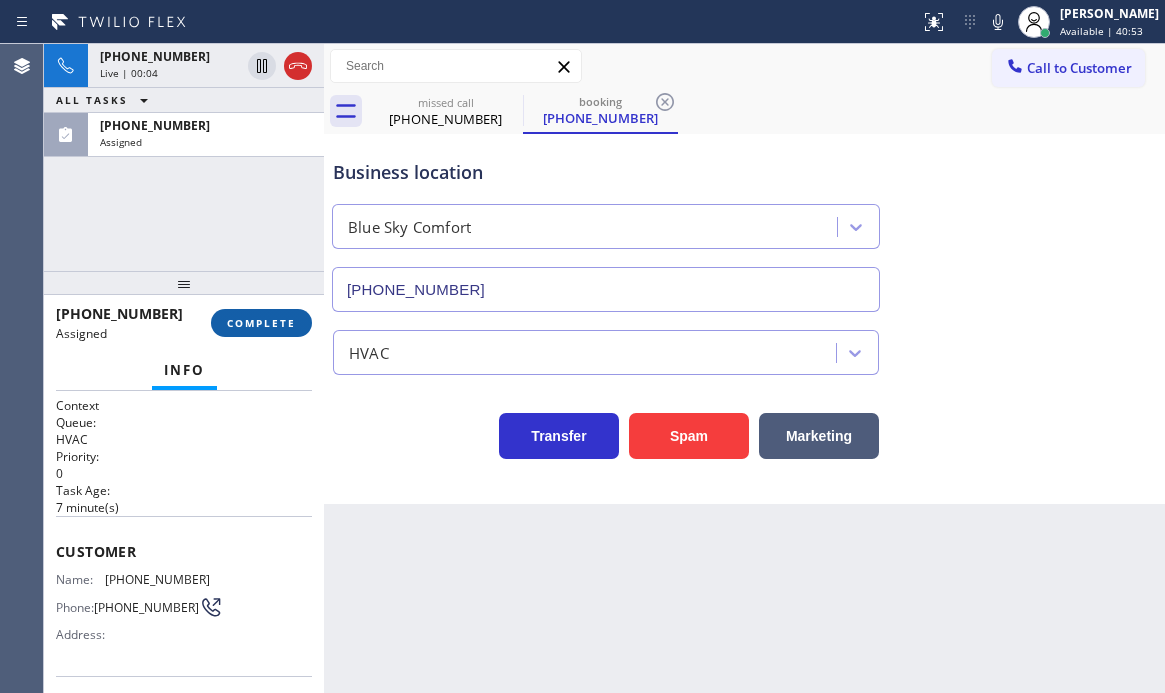 click on "COMPLETE" at bounding box center (261, 323) 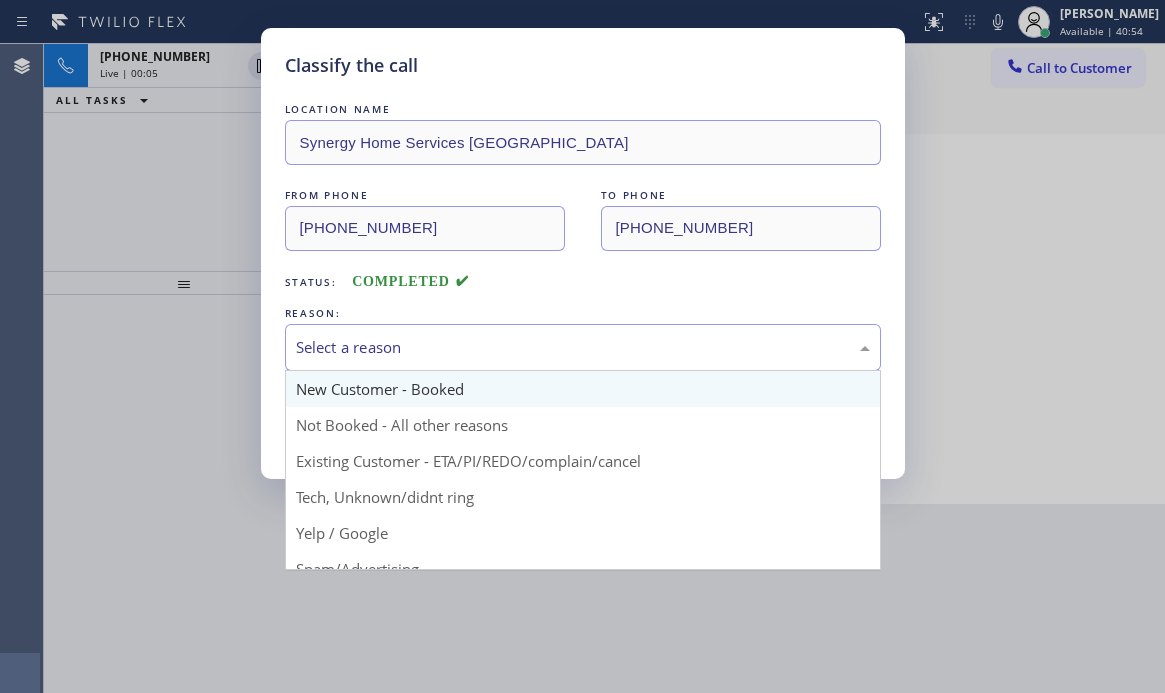 drag, startPoint x: 391, startPoint y: 350, endPoint x: 384, endPoint y: 376, distance: 26.925823 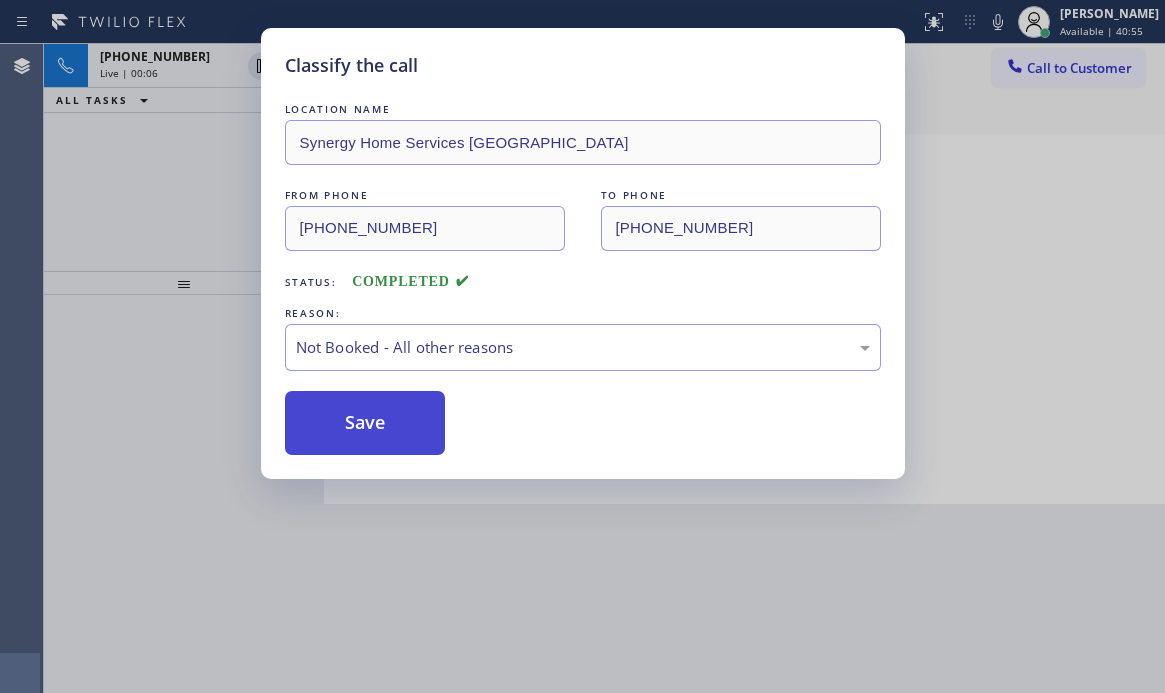 drag, startPoint x: 336, startPoint y: 425, endPoint x: 312, endPoint y: 351, distance: 77.7946 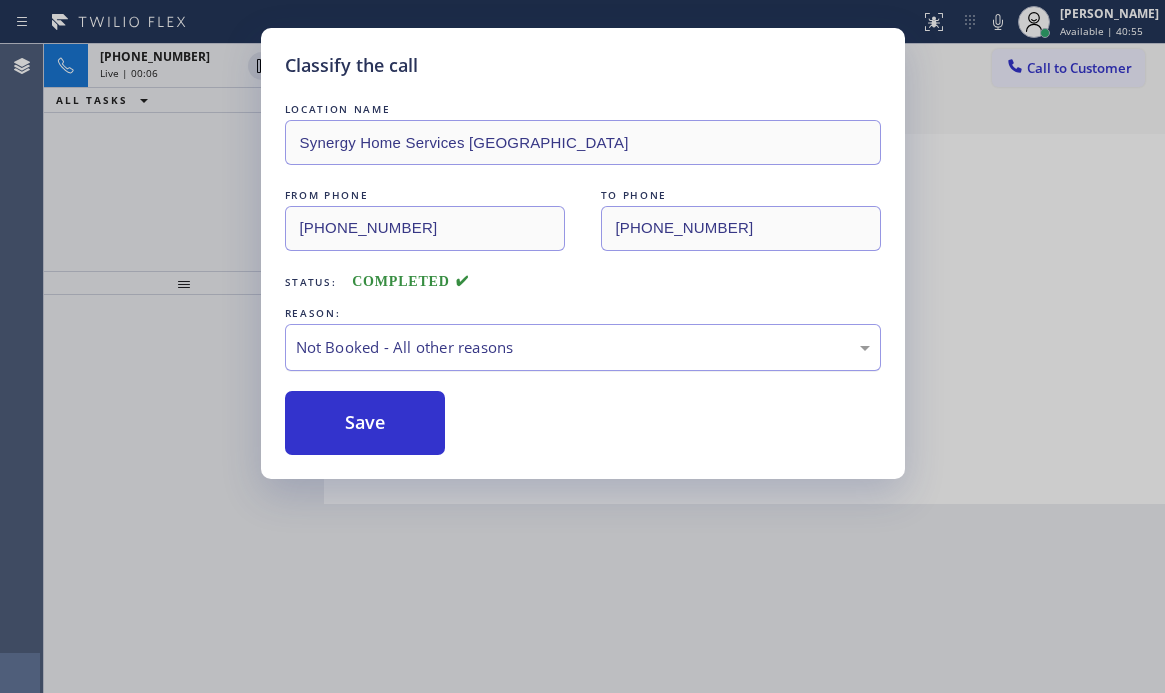 click on "Save" at bounding box center (365, 423) 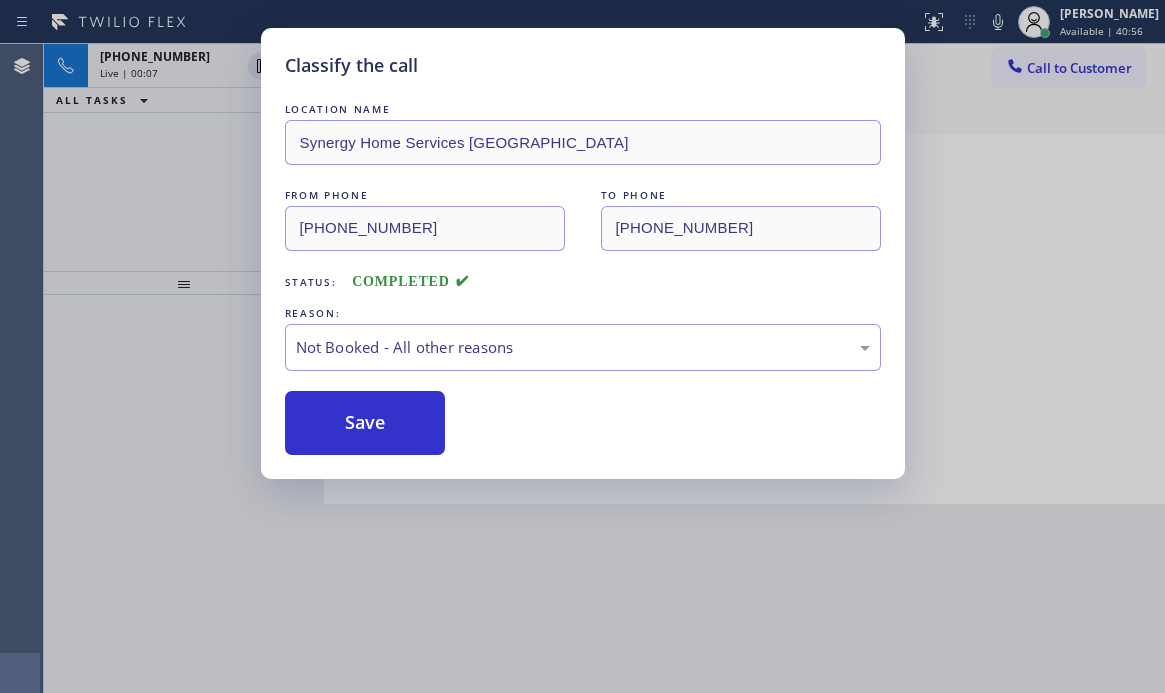 click on "Classify the call LOCATION NAME Synergy Home Services [GEOGRAPHIC_DATA] FROM PHONE [PHONE_NUMBER] TO PHONE [PHONE_NUMBER] Status: COMPLETED REASON: Not Booked - All other reasons Save" at bounding box center (582, 346) 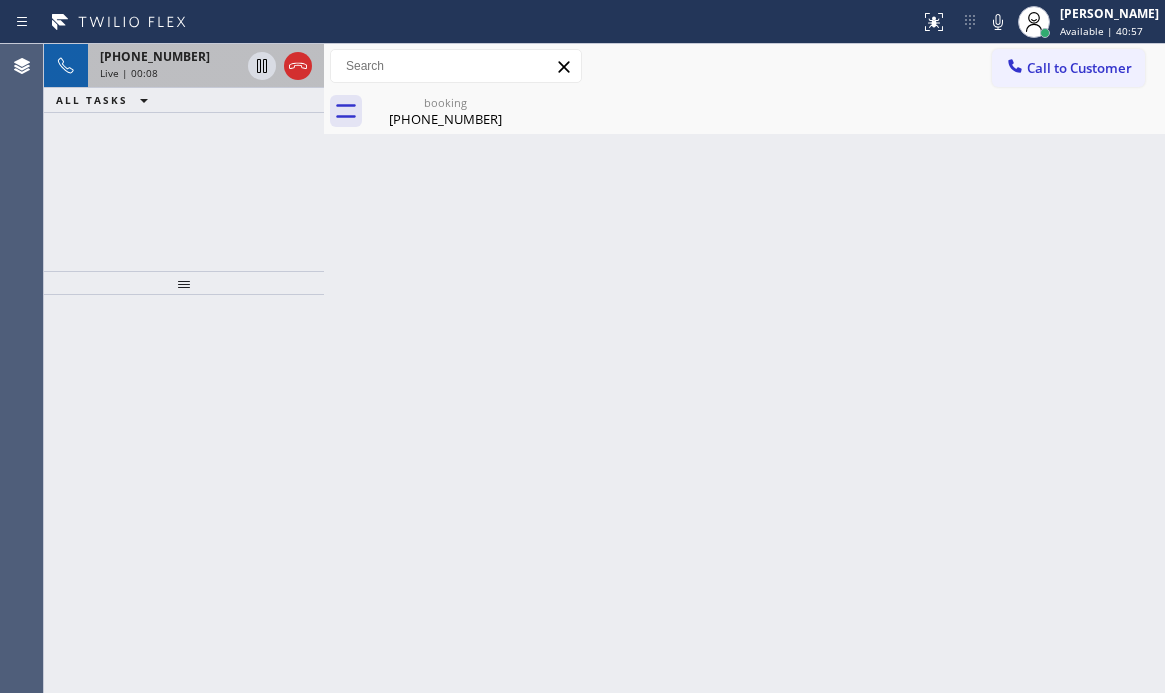 click on "[PHONE_NUMBER] Live | 00:08" at bounding box center (166, 66) 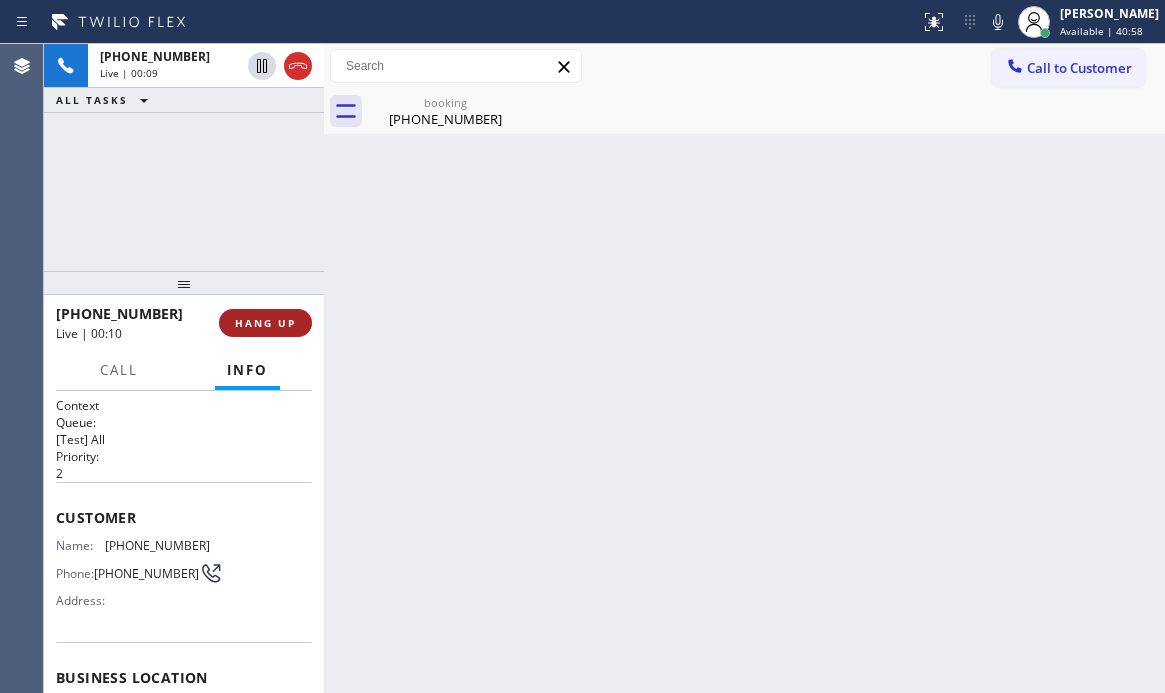 click on "HANG UP" at bounding box center [265, 323] 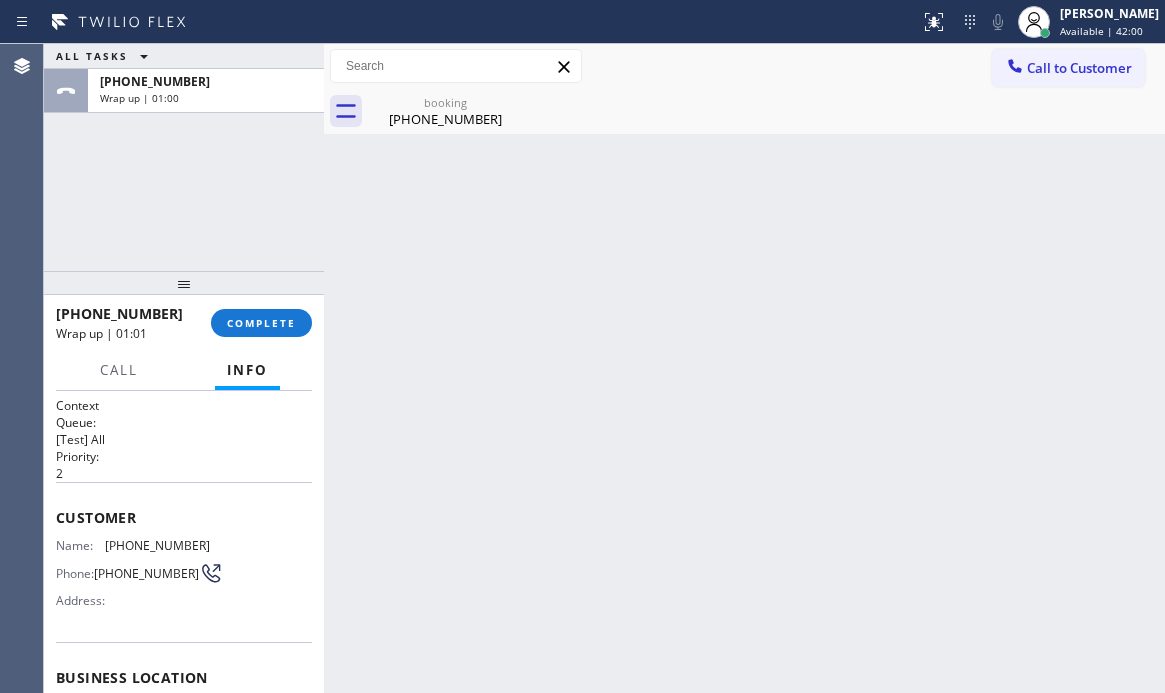 click on "[PHONE_NUMBER] Wrap up | 01:01 COMPLETE" at bounding box center [184, 323] 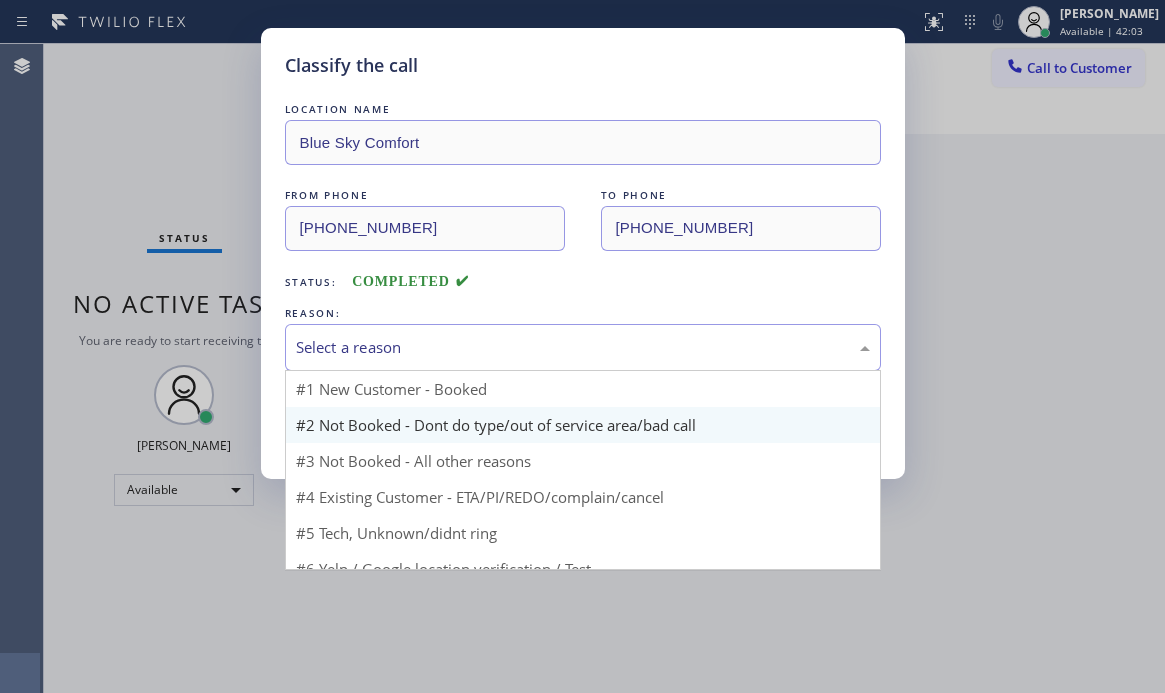 drag, startPoint x: 444, startPoint y: 354, endPoint x: 433, endPoint y: 422, distance: 68.88396 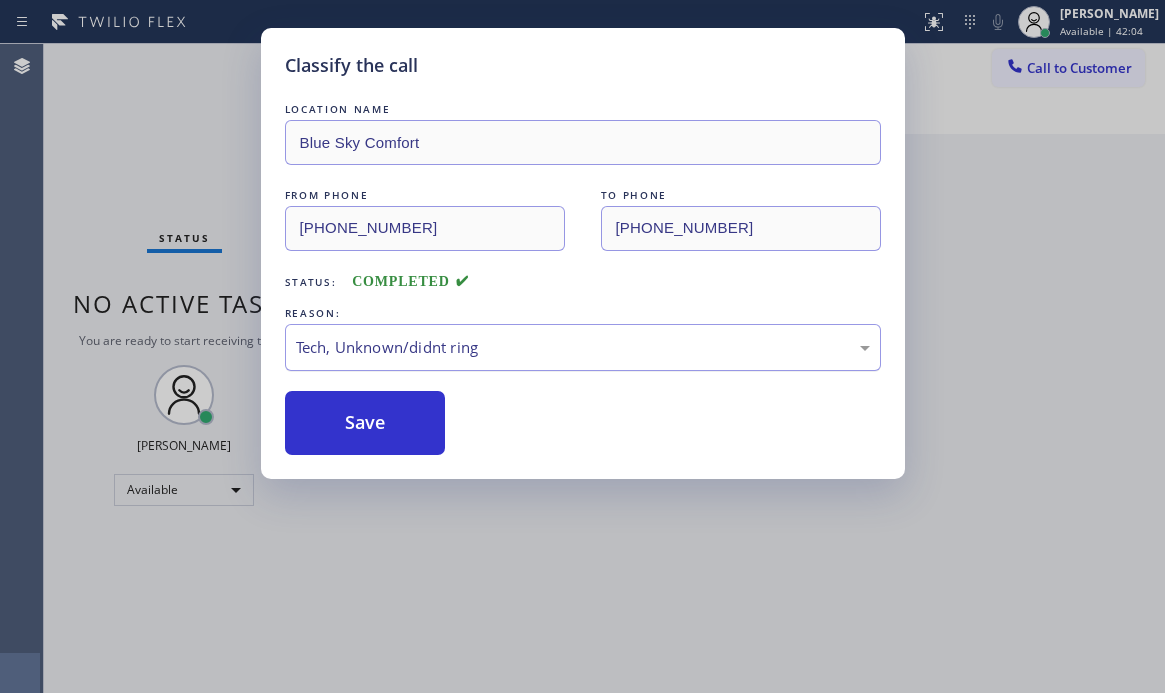 drag, startPoint x: 378, startPoint y: 417, endPoint x: 528, endPoint y: 347, distance: 165.52945 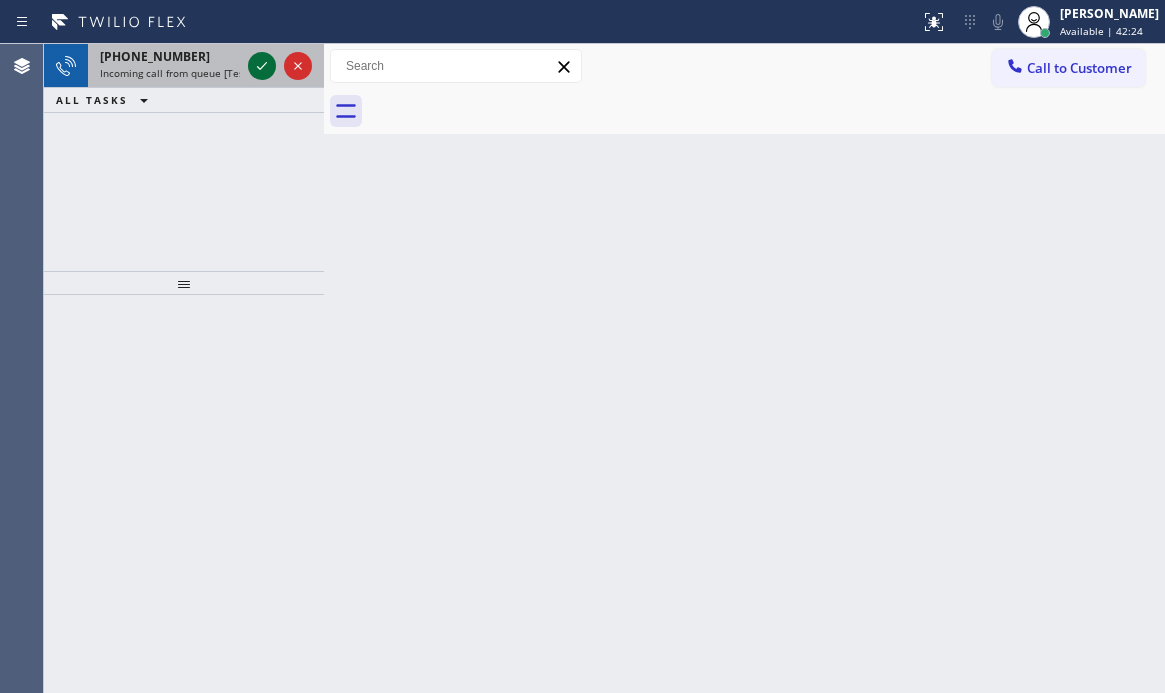 click 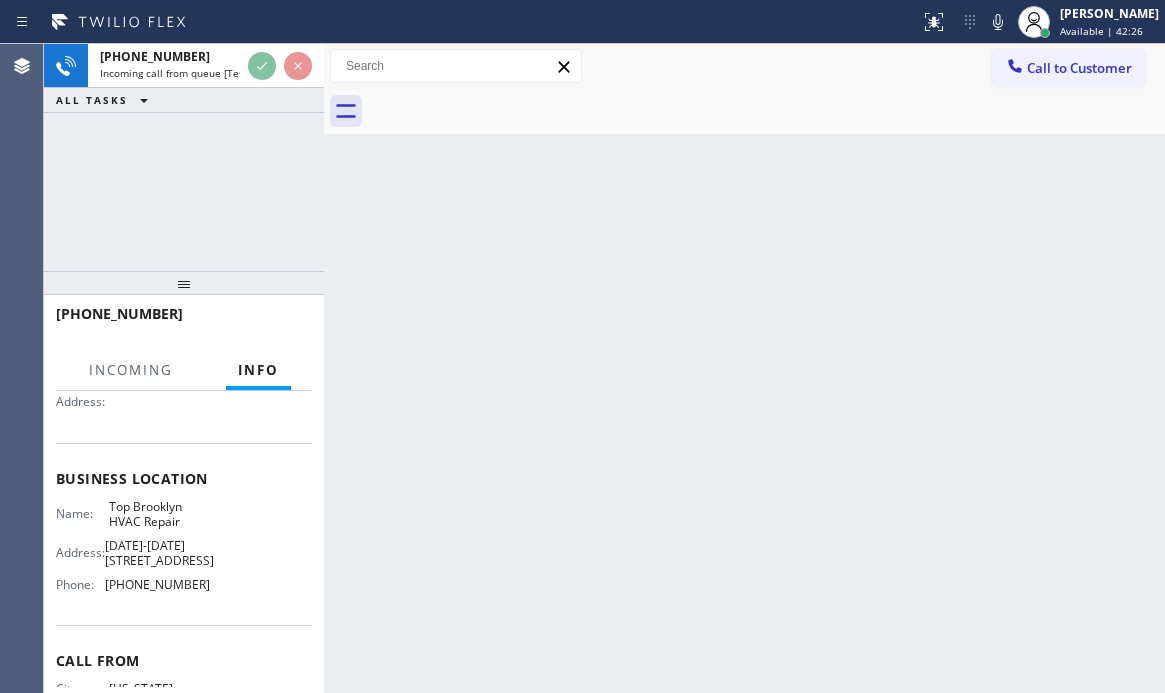 scroll, scrollTop: 200, scrollLeft: 0, axis: vertical 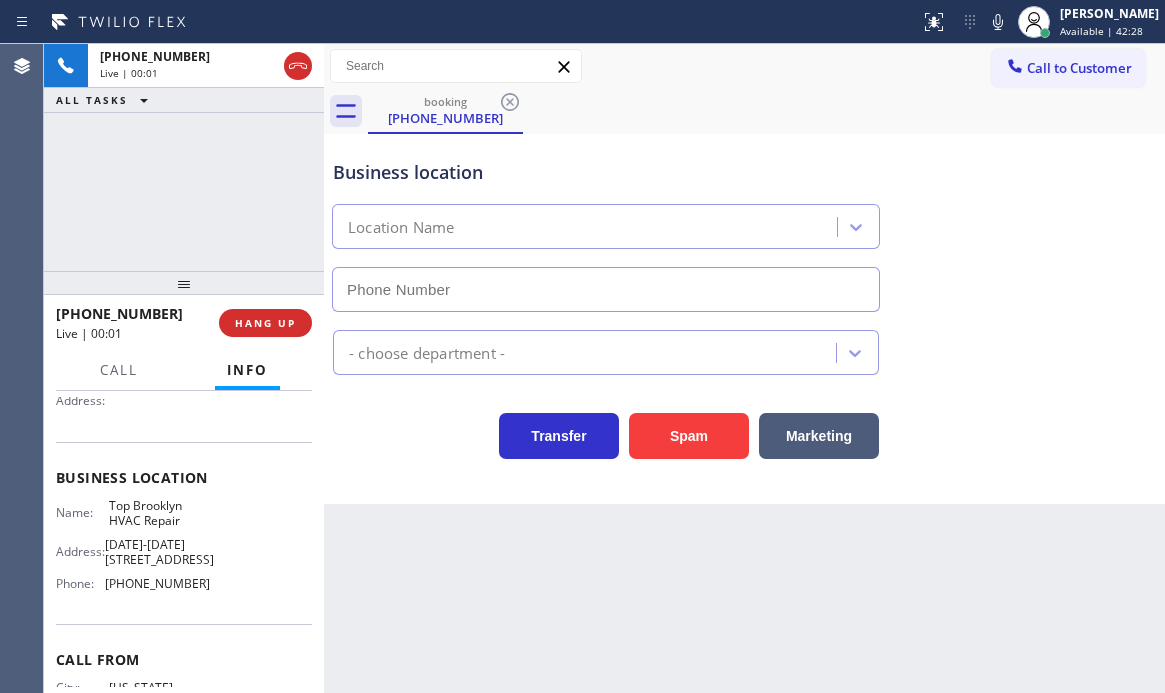 type on "[PHONE_NUMBER]" 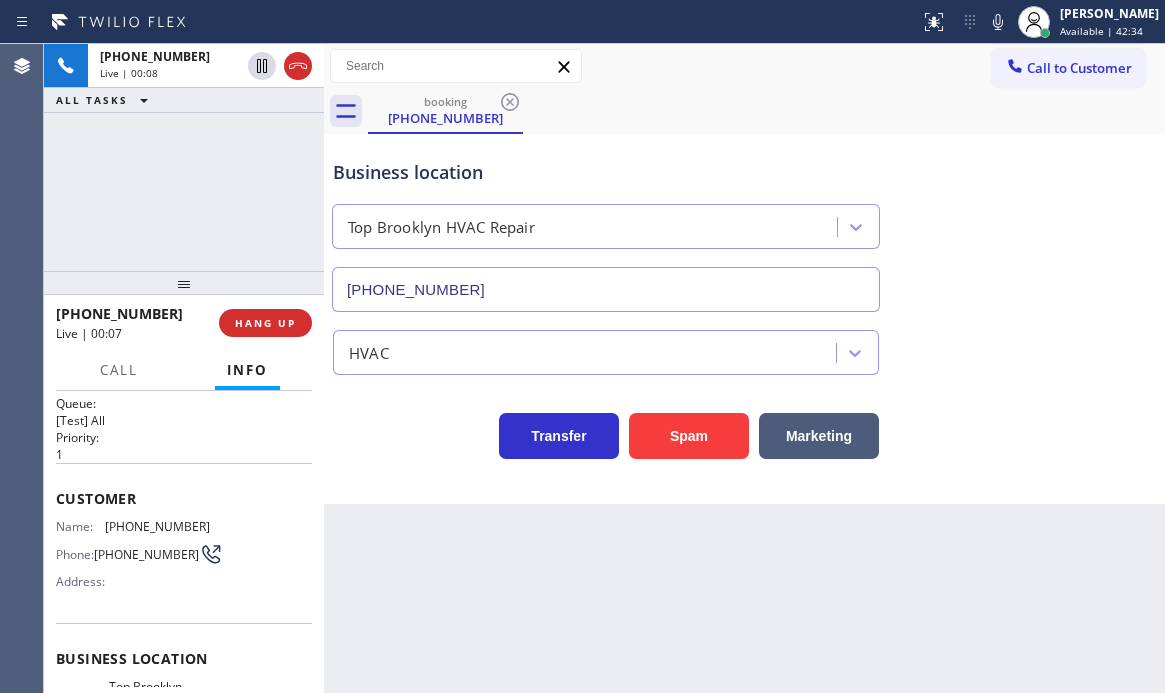 scroll, scrollTop: 0, scrollLeft: 0, axis: both 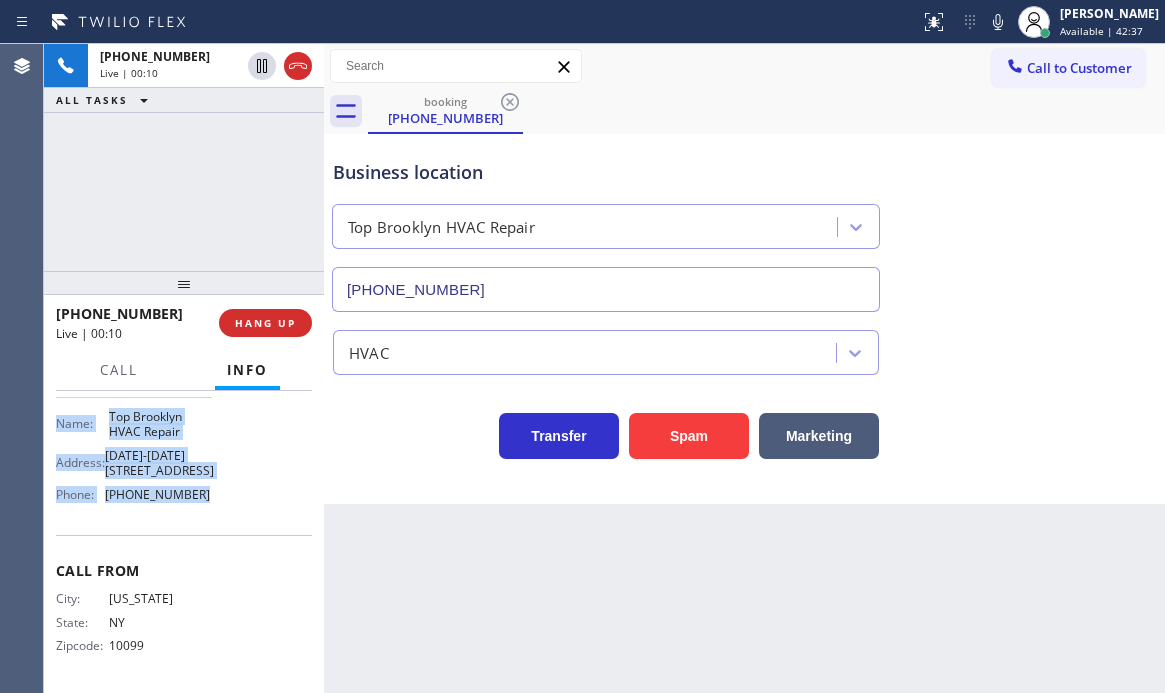 drag, startPoint x: 127, startPoint y: 541, endPoint x: 209, endPoint y: 516, distance: 85.72631 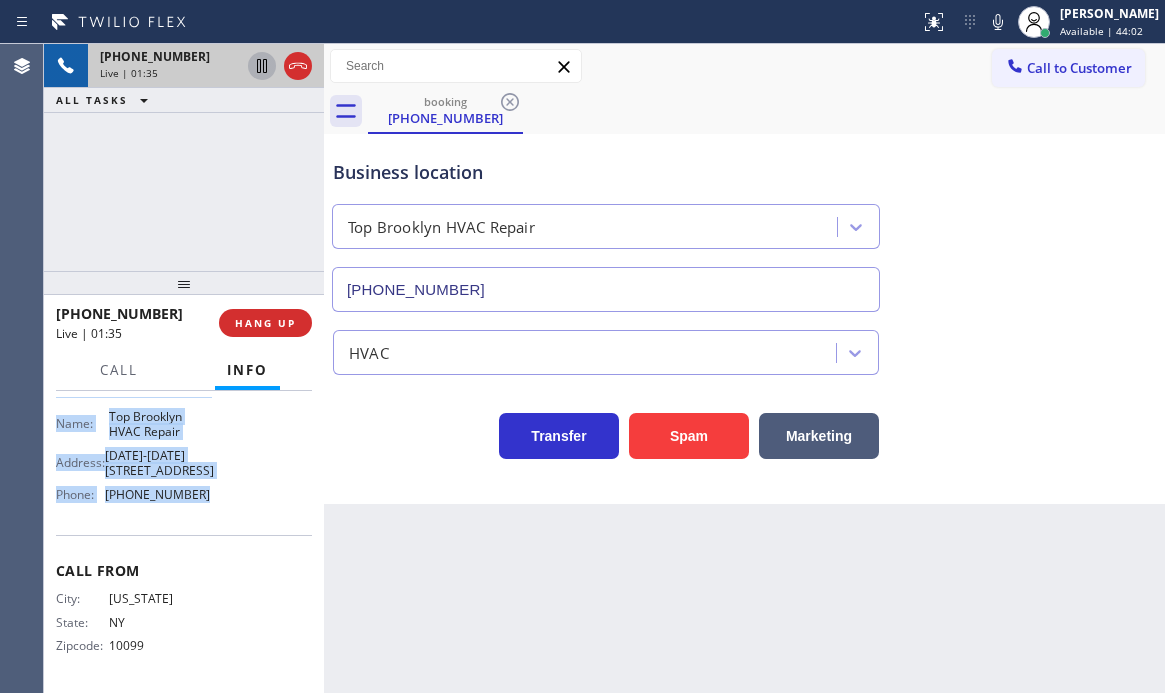 click 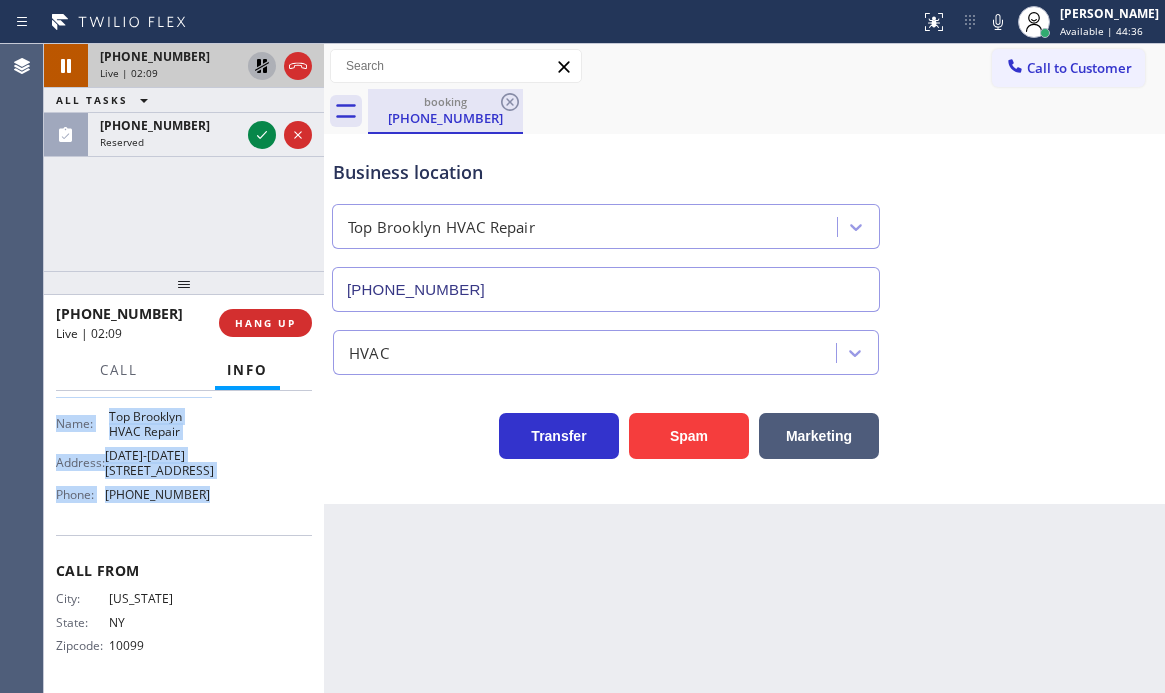 drag, startPoint x: 256, startPoint y: 138, endPoint x: 425, endPoint y: 106, distance: 172.00291 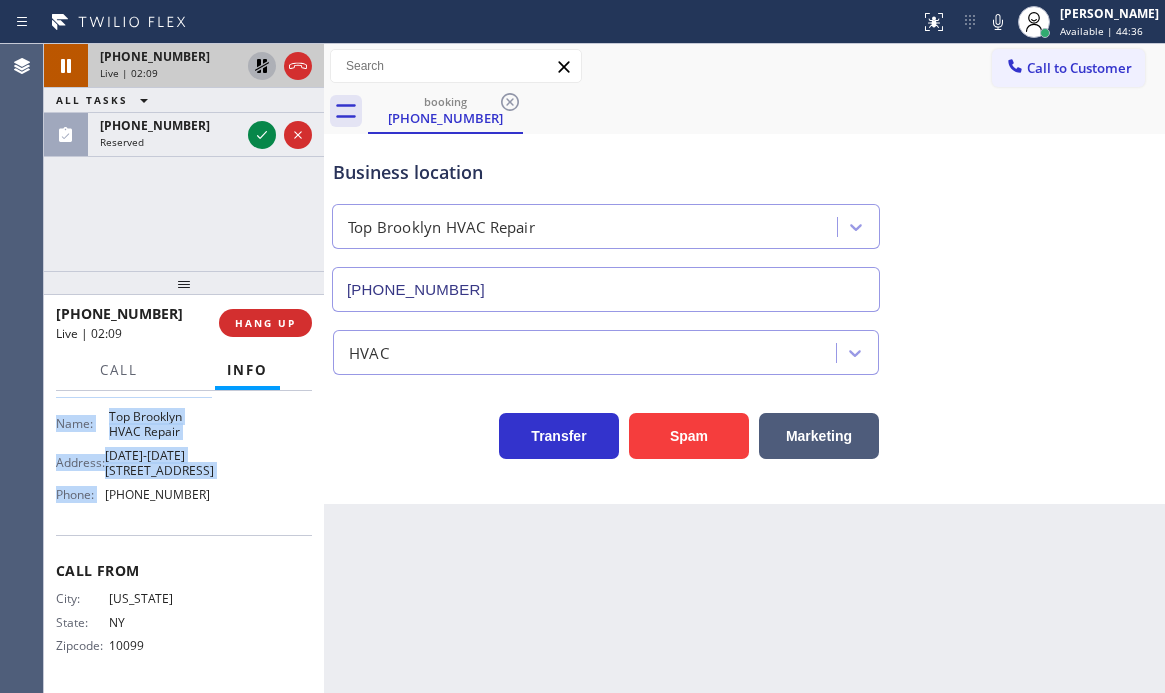 scroll, scrollTop: 345, scrollLeft: 0, axis: vertical 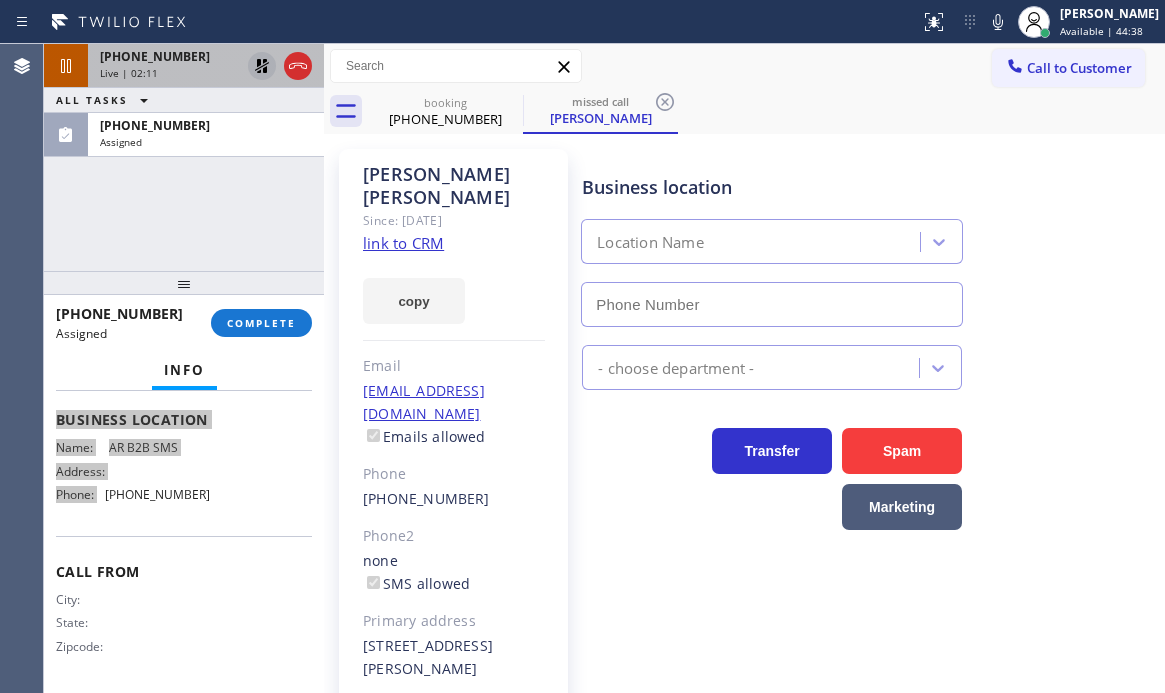 type on "[PHONE_NUMBER]" 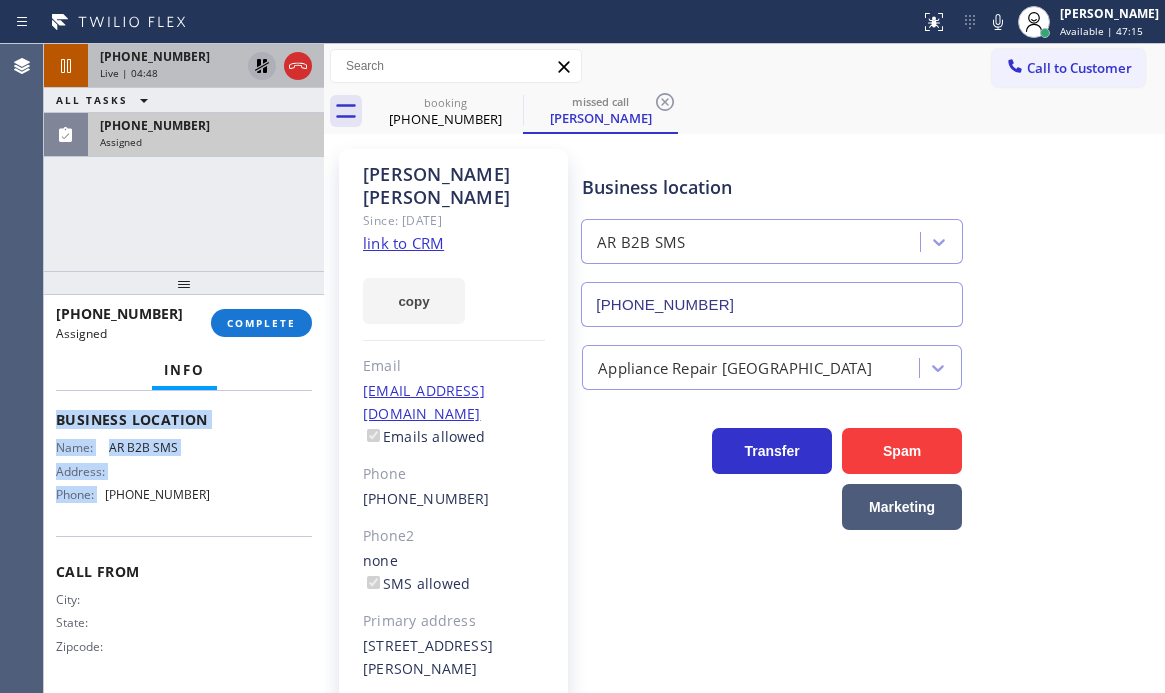 drag, startPoint x: 280, startPoint y: 113, endPoint x: 281, endPoint y: 161, distance: 48.010414 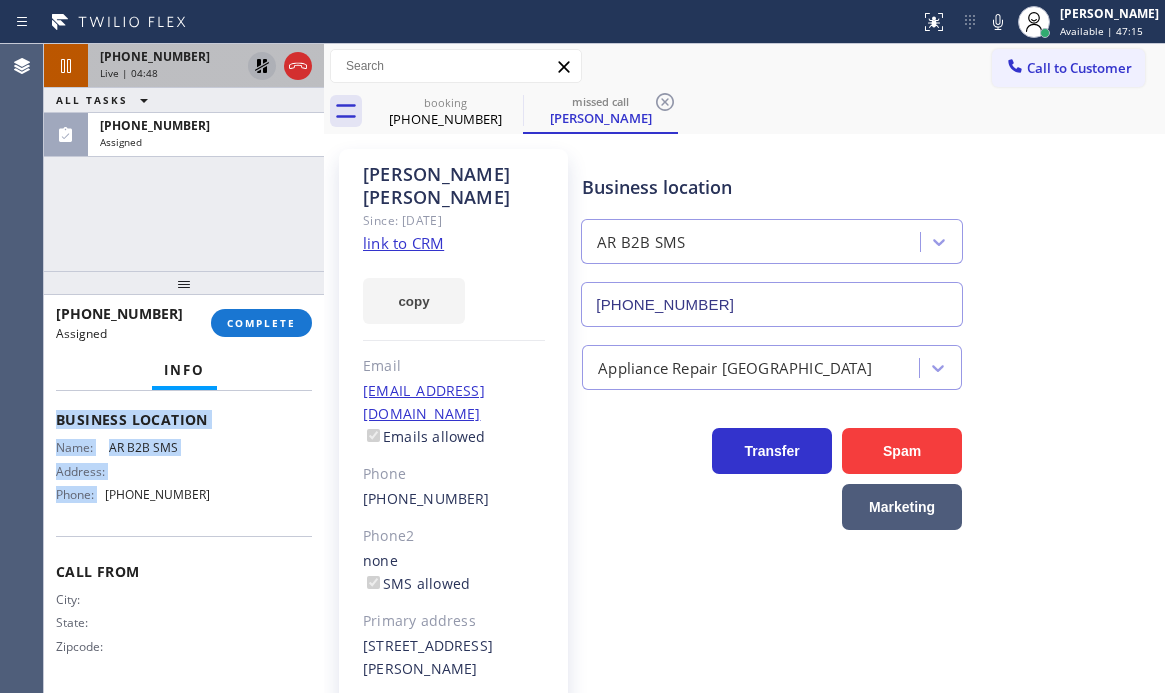 click on "[PHONE_NUMBER] Assigned" at bounding box center [202, 135] 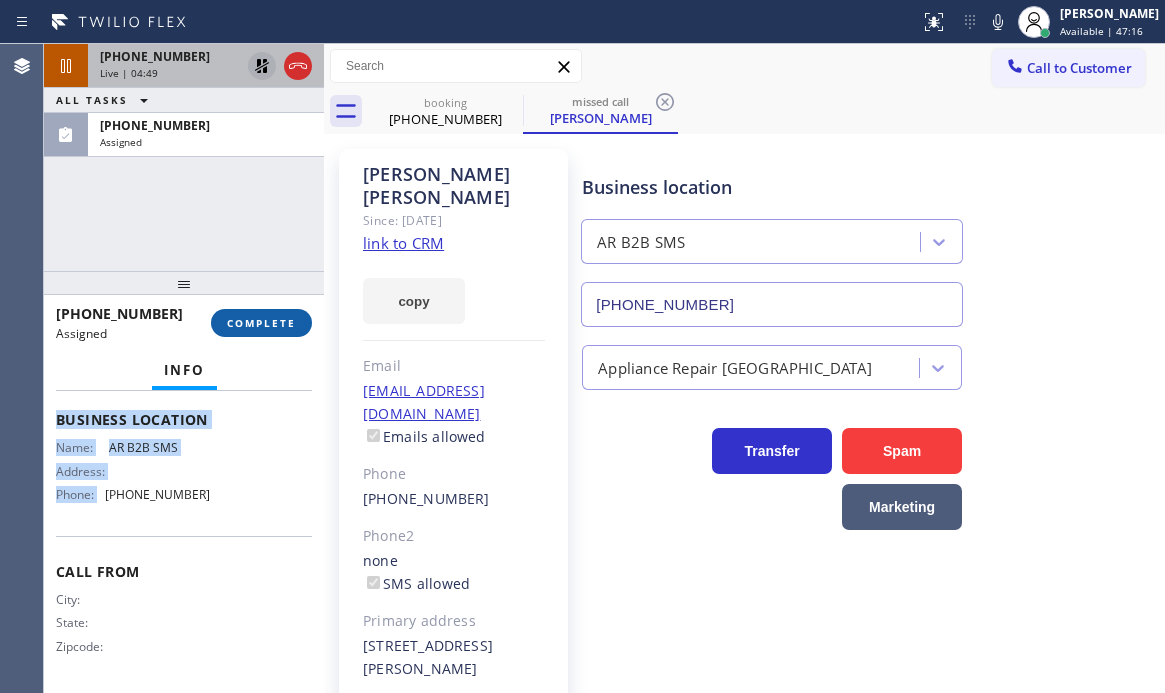 click on "COMPLETE" at bounding box center (261, 323) 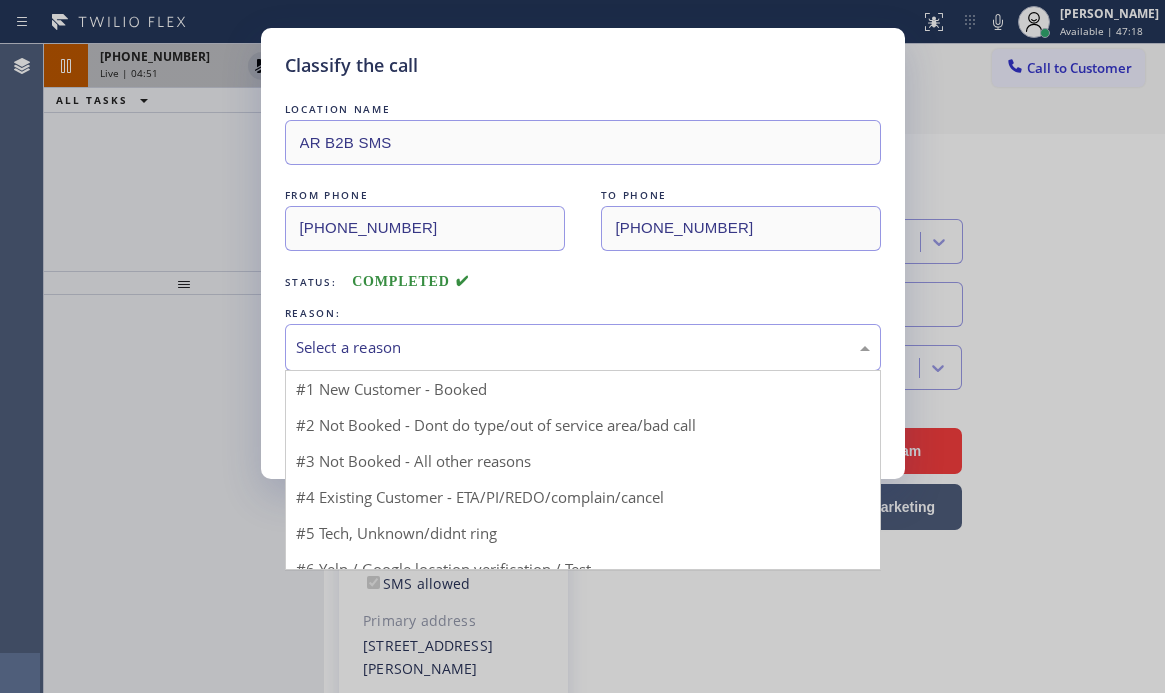 drag, startPoint x: 465, startPoint y: 329, endPoint x: 433, endPoint y: 365, distance: 48.166378 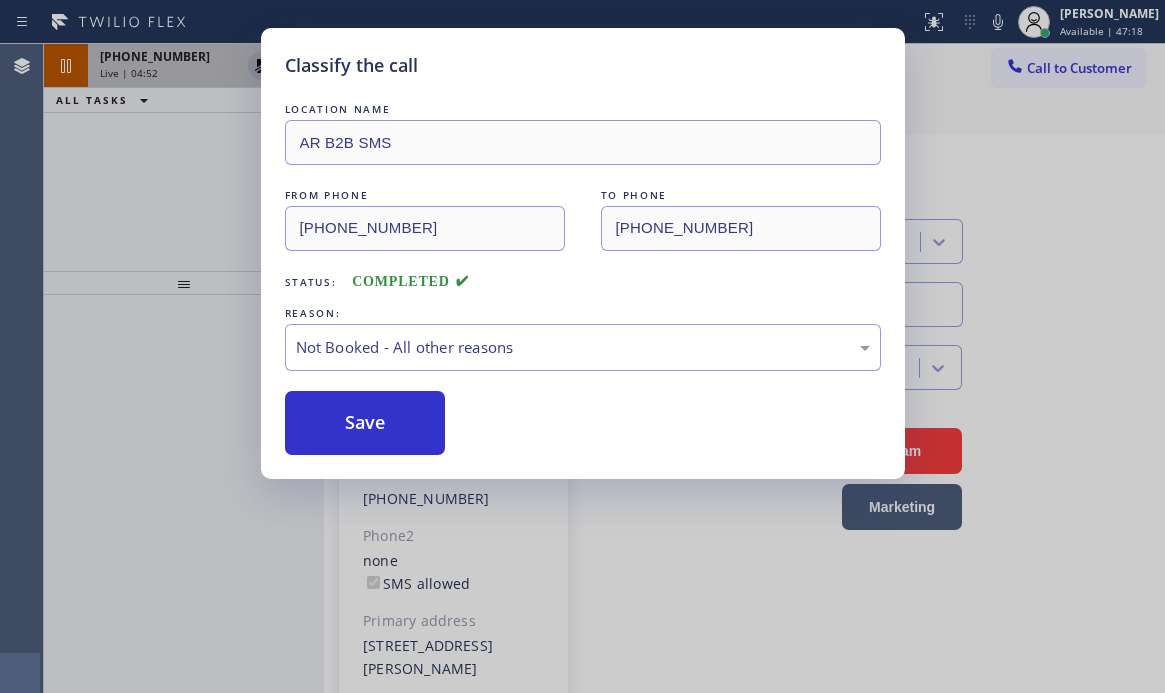 drag, startPoint x: 364, startPoint y: 423, endPoint x: 285, endPoint y: 286, distance: 158.14551 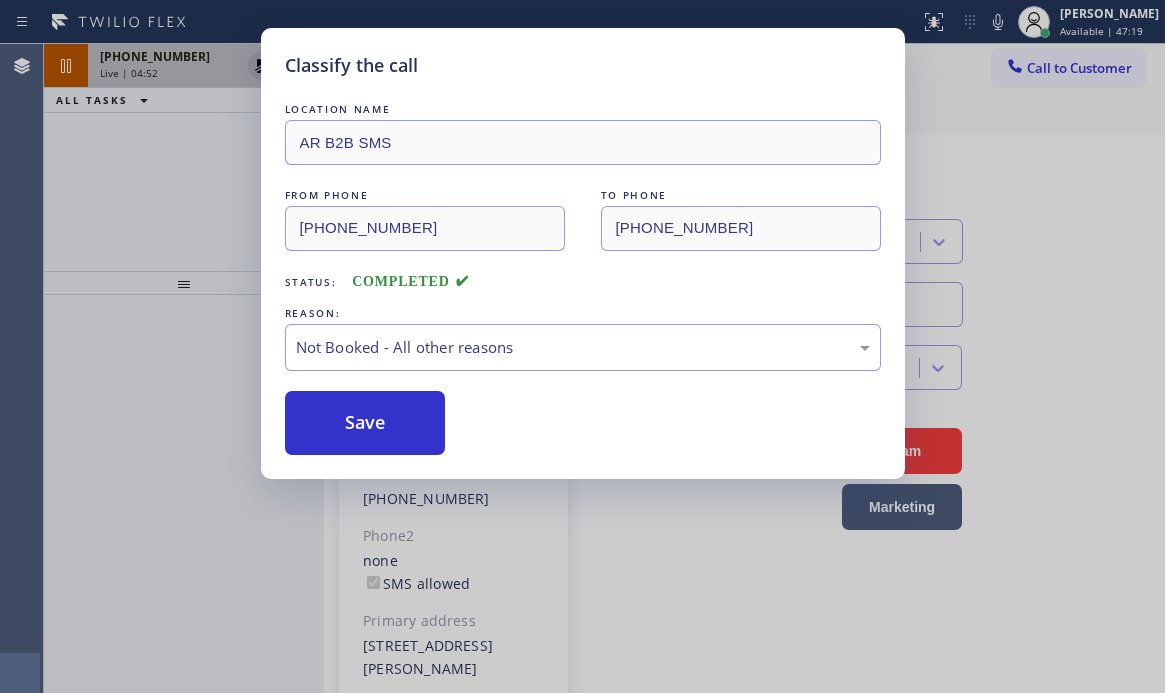 click on "Classify the call LOCATION NAME AR B2B SMS FROM PHONE [PHONE_NUMBER] TO PHONE [PHONE_NUMBER] Status: COMPLETED REASON: Not Booked - All other reasons Save" at bounding box center [582, 346] 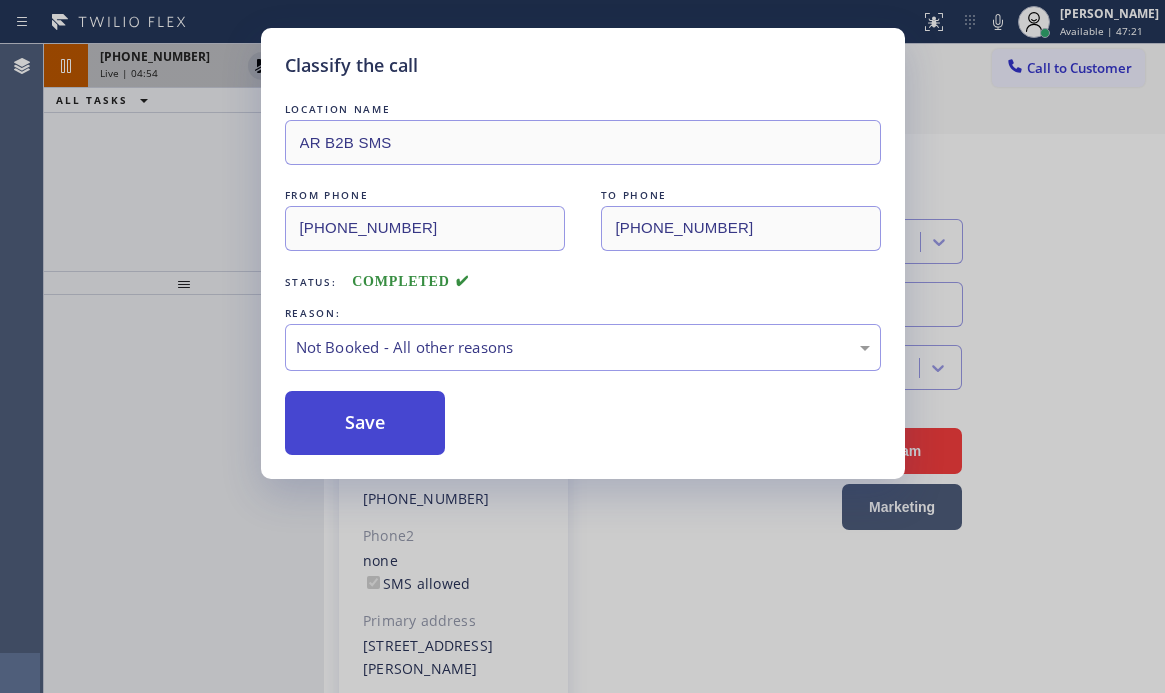click on "Save" at bounding box center [365, 423] 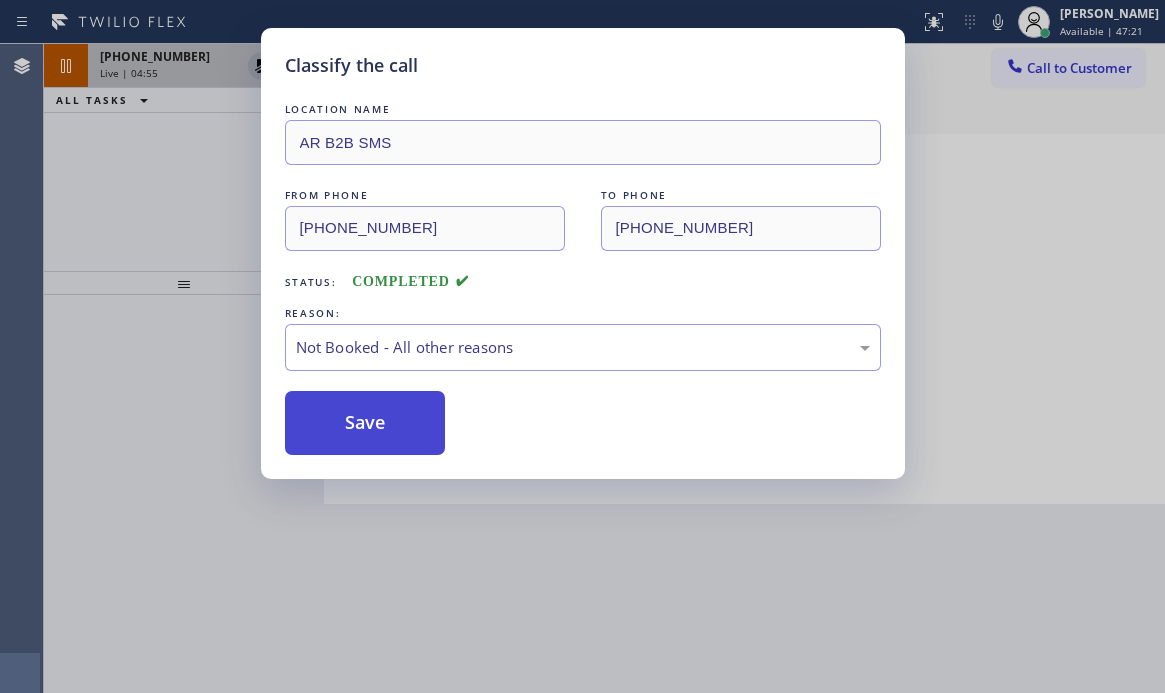 click on "Save" at bounding box center (365, 423) 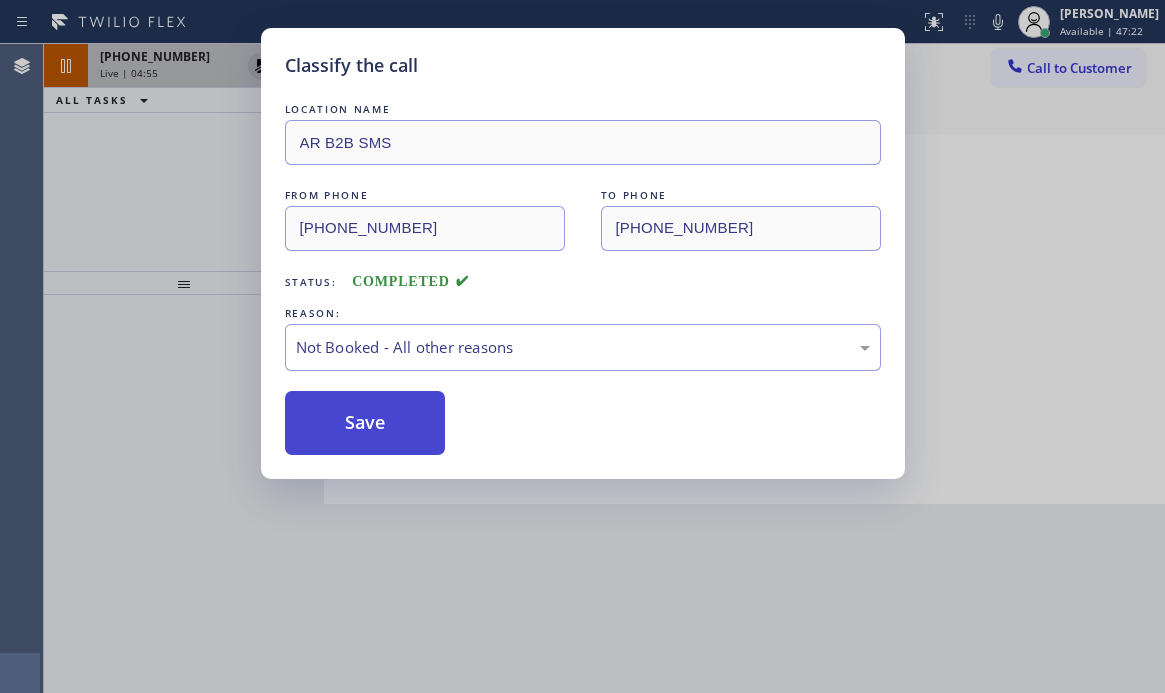 click on "Classify the call LOCATION NAME 5 Star Appliance Repair FROM PHONE [PHONE_NUMBER] TO PHONE [PHONE_NUMBER] Status: COMPLETED REASON: Existing Customer - ETA/PI/REDO/complain/cancel Save Classify the call LOCATION NAME [PERSON_NAME]`s HVAC Pro Service FROM PHONE [PHONE_NUMBER] TO PHONE [PHONE_NUMBER] Status: COMPLETED REASON: Tech, Unknown/didnt ring Save Classify the call LOCATION NAME Preferred Electric LLC FROM PHONE [PHONE_NUMBER] TO PHONE [PHONE_NUMBER] Status: COMPLETED REASON: Spam/Advertising Save Classify the call LOCATION NAME Wolf Top Choice Appliance Repair FROM PHONE [PHONE_NUMBER] TO PHONE [PHONE_NUMBER] Status: COMPLETED REASON: New Customer - Booked Save Classify the call LOCATION NAME [GEOGRAPHIC_DATA] Plumbing FROM PHONE [PHONE_NUMBER] TO PHONE [PHONE_NUMBER] Status: COMPLETED REASON: Not Booked - All other reasons Save Classify the call LOCATION NAME Electrical Land [GEOGRAPHIC_DATA] FROM PHONE [PHONE_NUMBER] TO PHONE [PHONE_NUMBER] Status: COMPLETED REASON: Tech, Unknown/didnt ring Save LOCATION NAME" at bounding box center (604, 368) 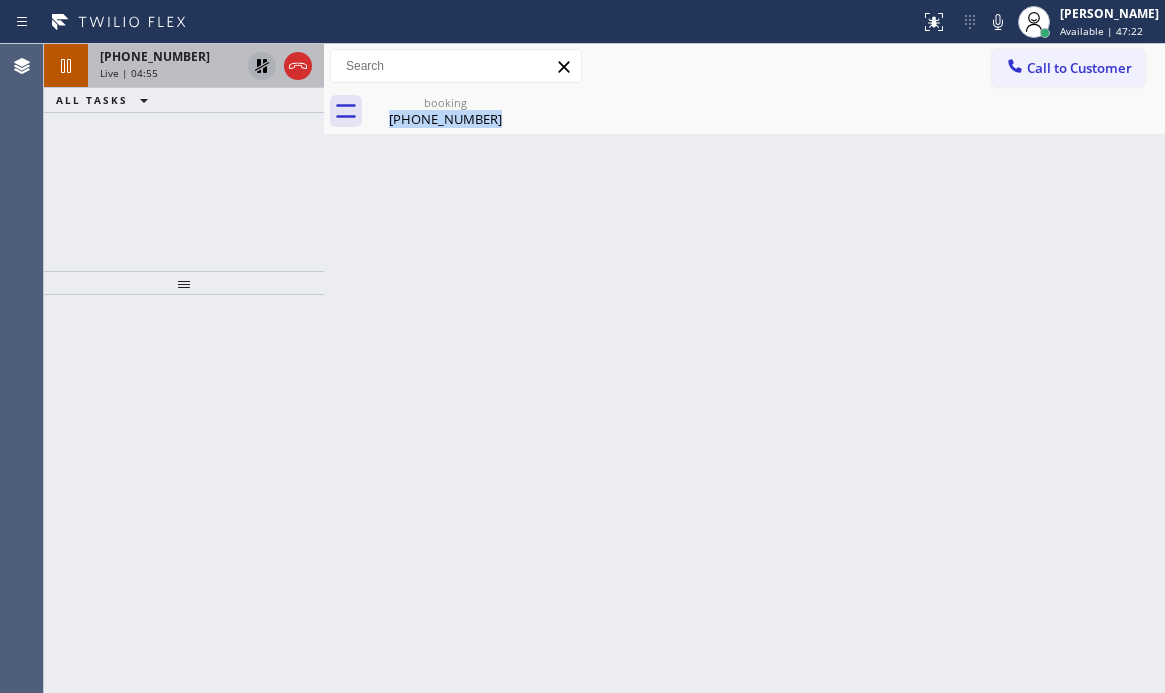 click on "Back to Dashboard Change Sender ID Customers Technicians Select a contact Outbound call Technician Search Technician Your caller id phone number Your caller id phone number Call Technician info Name   Phone none Address none Change Sender ID HVAC [PHONE_NUMBER] 5 Star Appliance [PHONE_NUMBER] Appliance Repair [PHONE_NUMBER] Plumbing [PHONE_NUMBER] Air Duct Cleaning [PHONE_NUMBER]  Electricians [PHONE_NUMBER] Cancel Change Check personal SMS Reset Change booking [PHONE_NUMBER] Call to Customer Outbound call Location Sub Zero Appliance Repair	([US_STATE], Goolgle Ads) Your caller id phone number [PHONE_NUMBER] Customer number Call Outbound call Technician Search Technician Your caller id phone number Your caller id phone number Call booking [PHONE_NUMBER] Business location Top [GEOGRAPHIC_DATA] HVAC Repair [PHONE_NUMBER] HVAC Transfer Spam Marketing" at bounding box center (744, 368) 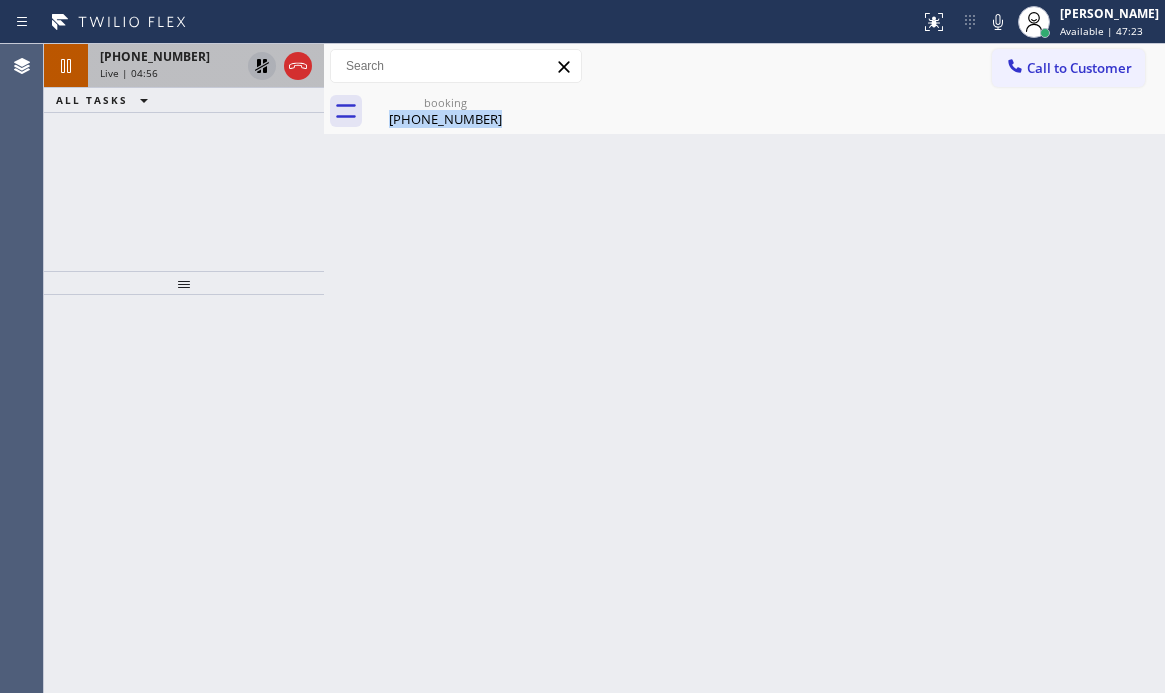 click on "[PHONE_NUMBER]" at bounding box center (170, 56) 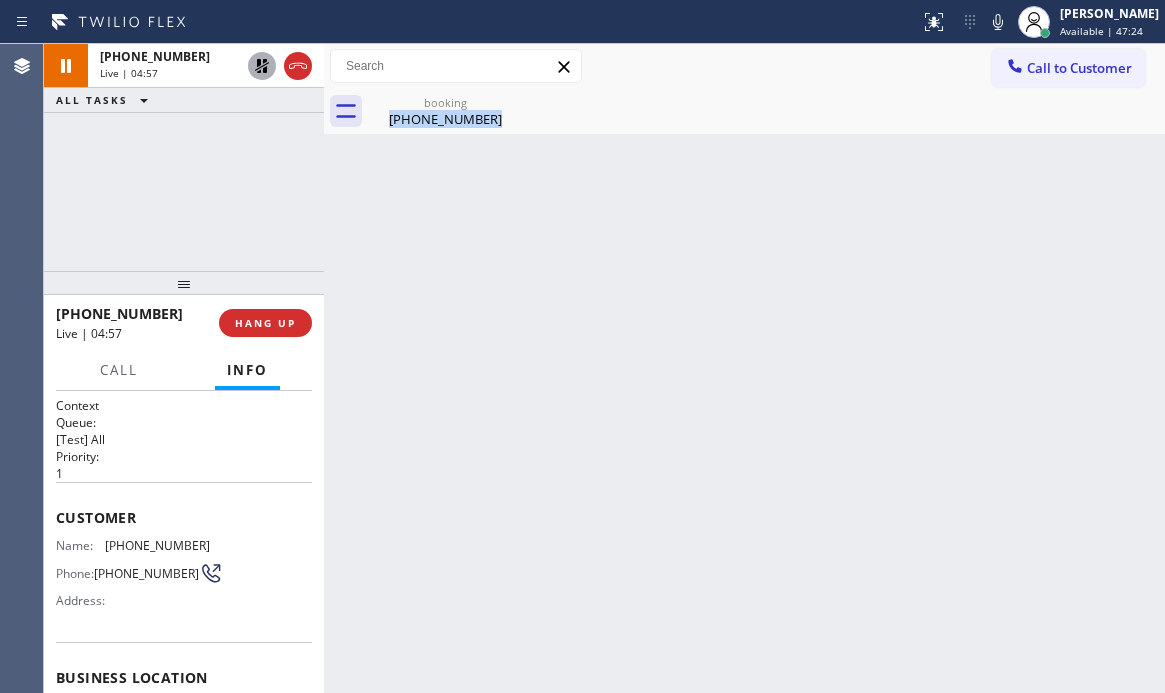 click 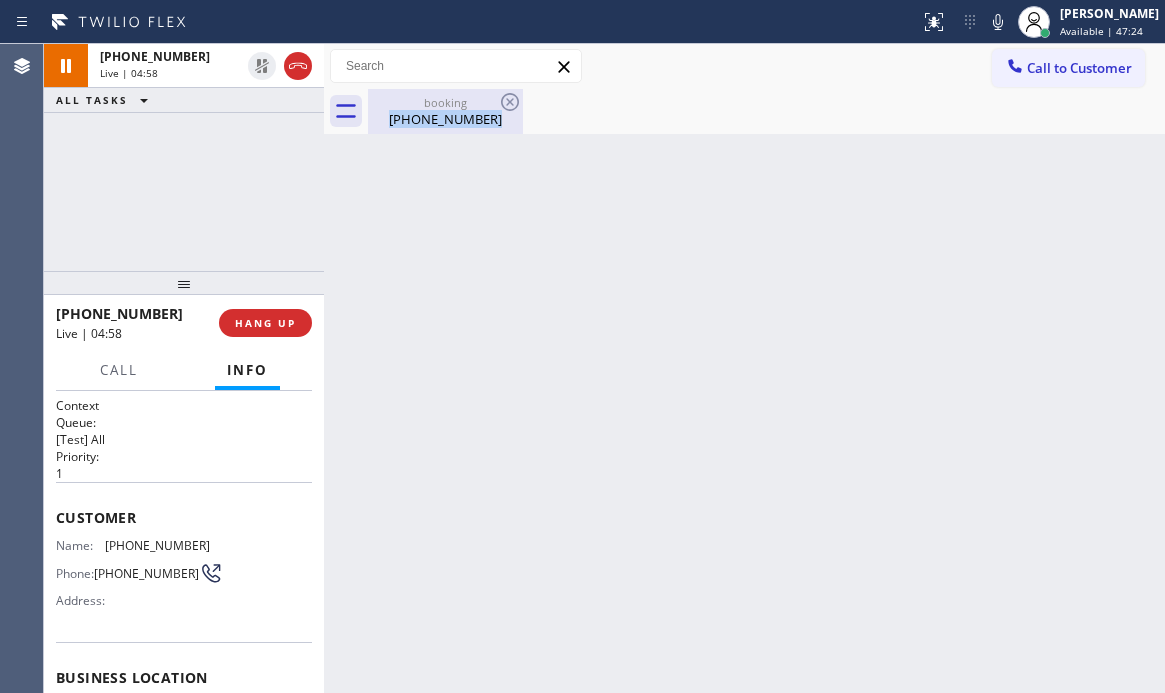 click on "[PHONE_NUMBER]" at bounding box center [445, 119] 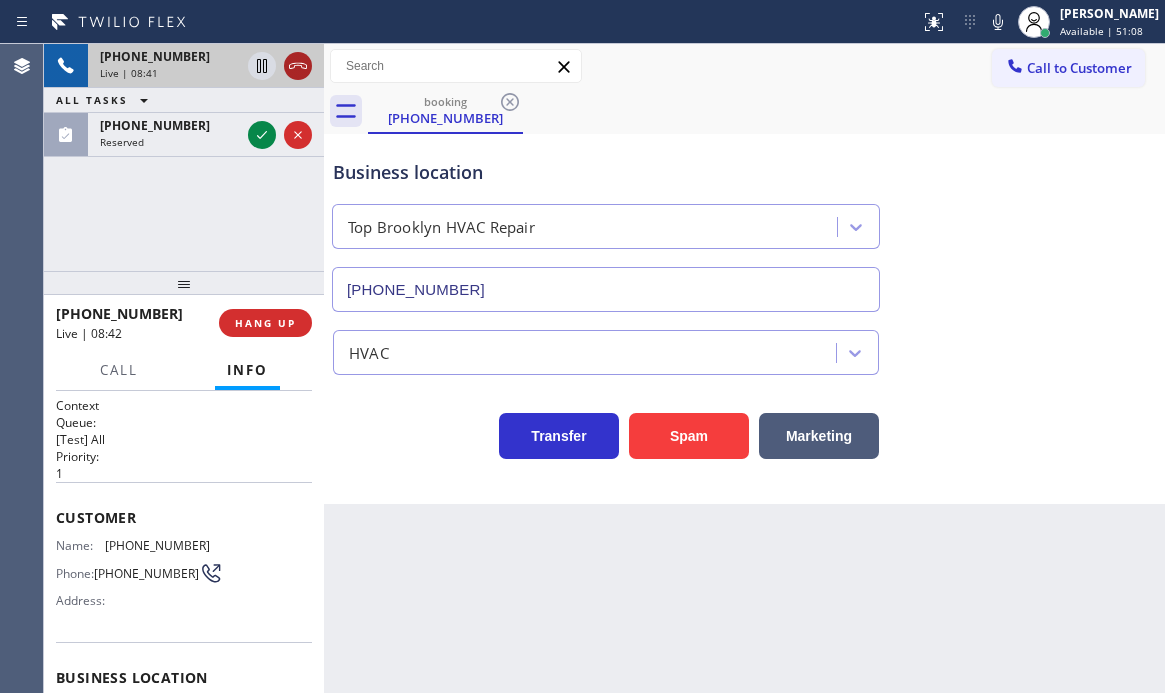 click 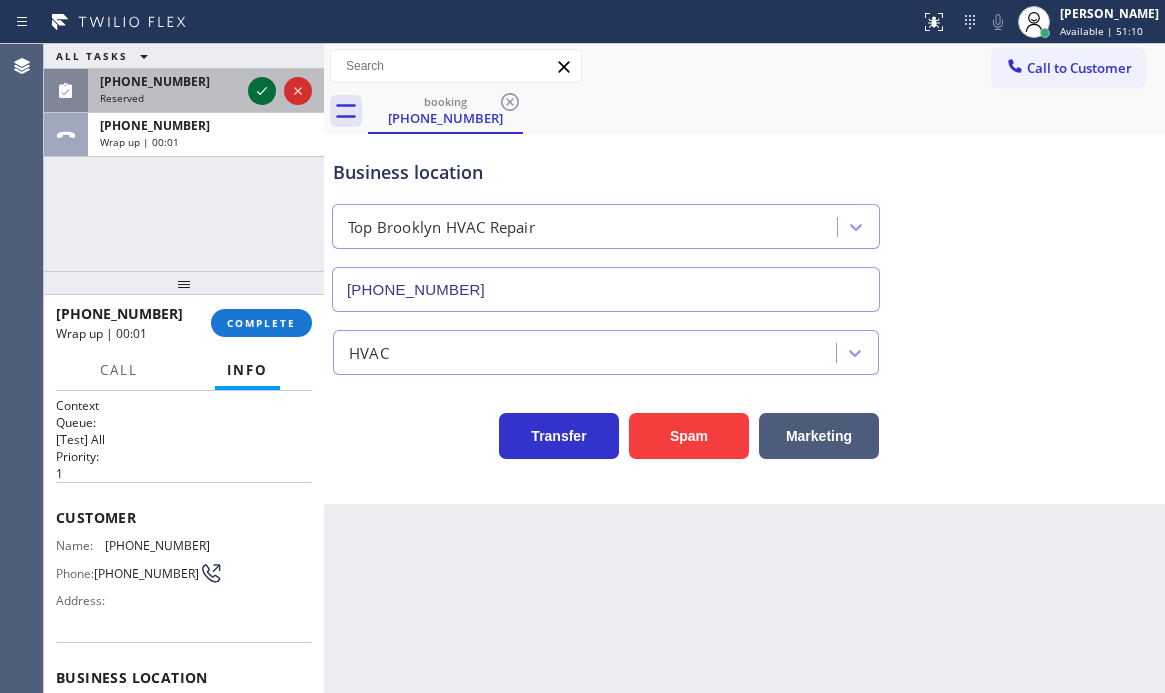 click 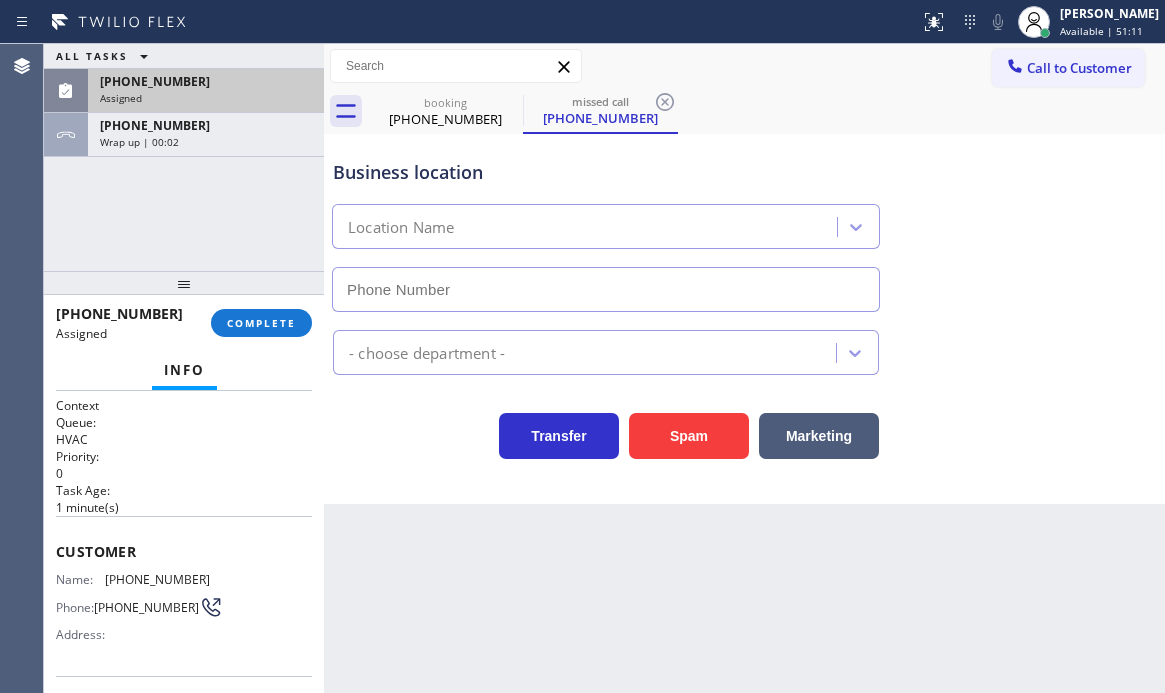type on "[PHONE_NUMBER]" 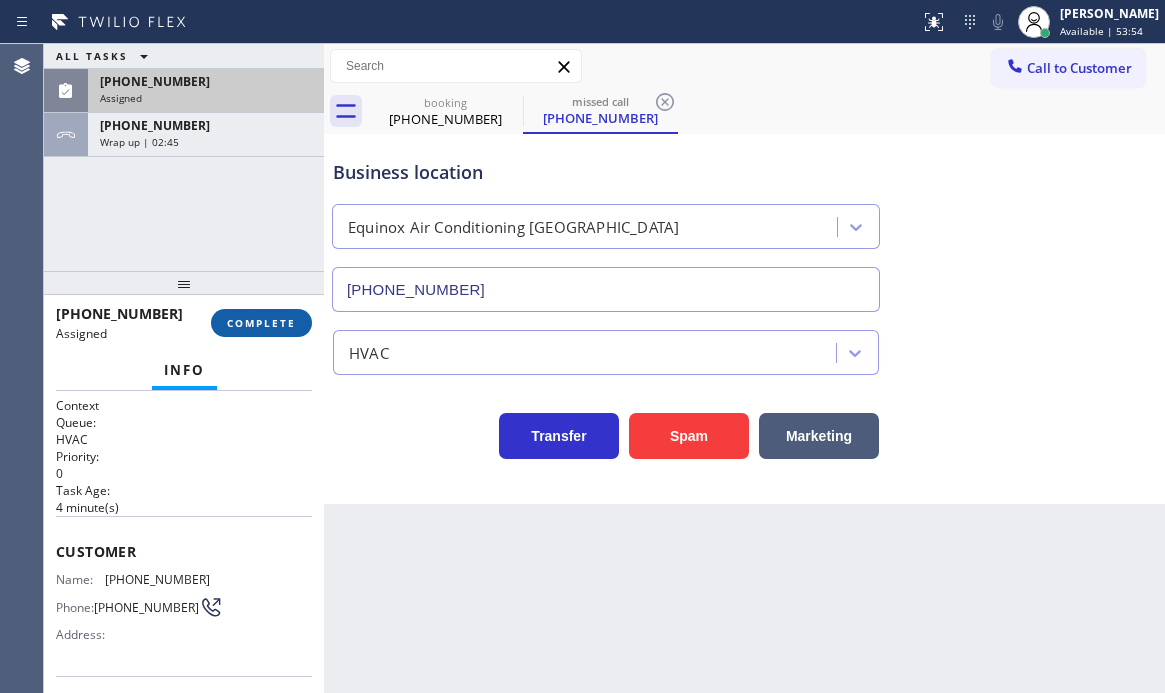 click on "COMPLETE" at bounding box center [261, 323] 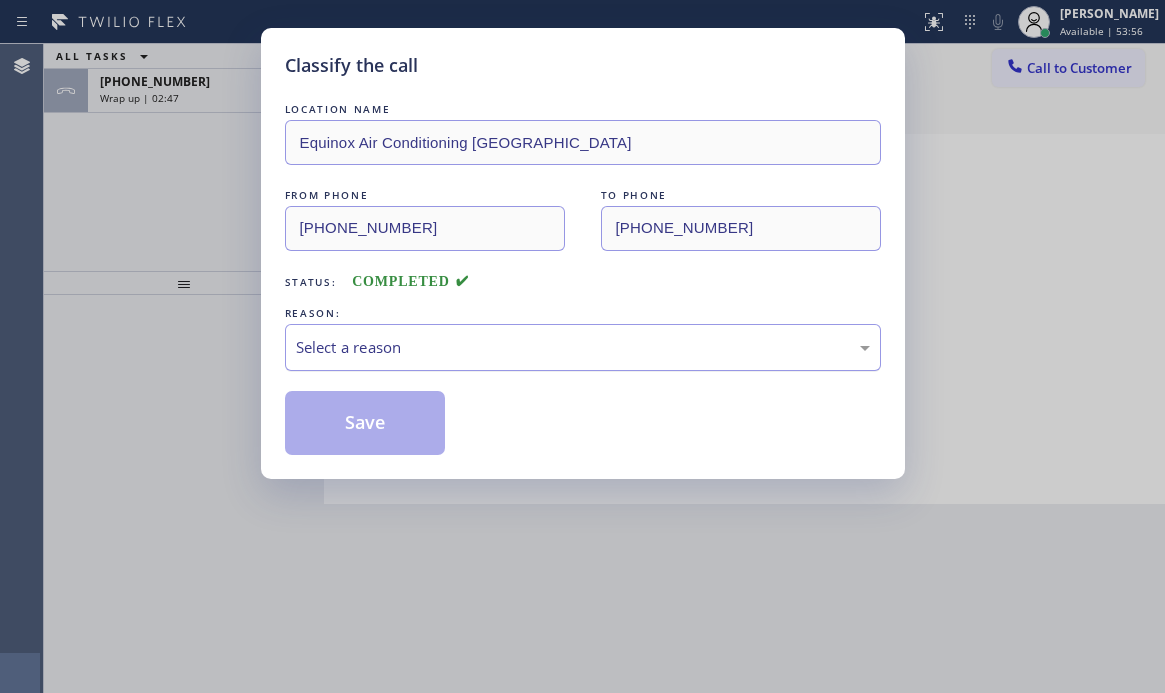 click on "Select a reason" at bounding box center (583, 347) 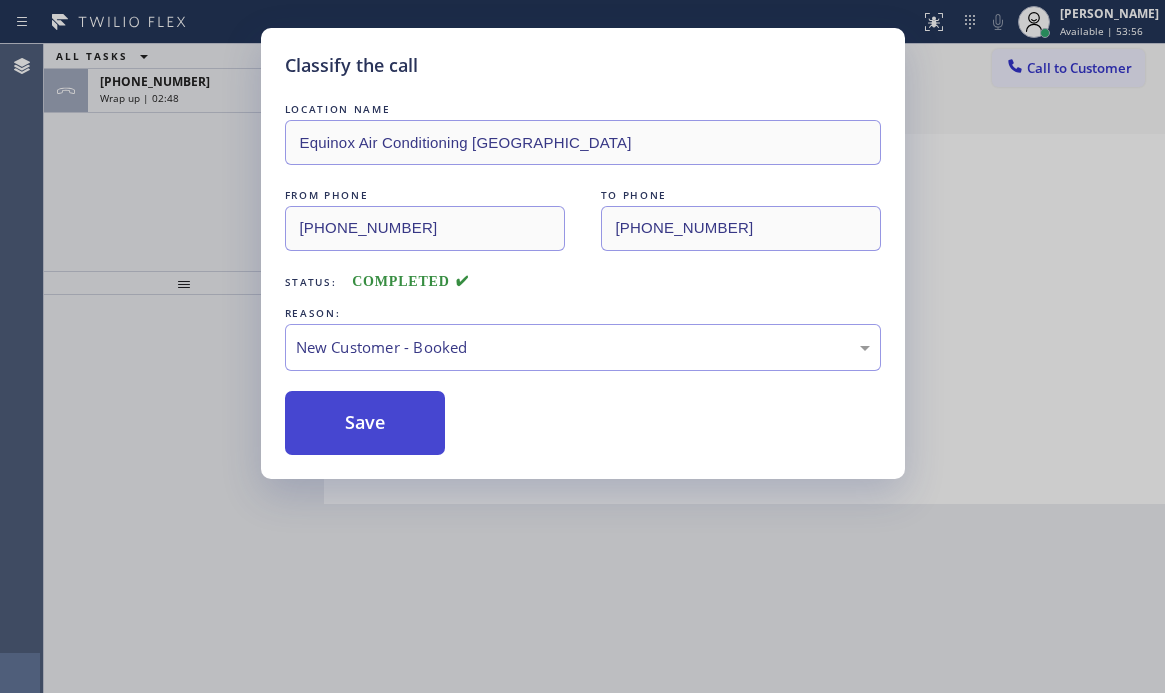 click on "Save" at bounding box center [365, 423] 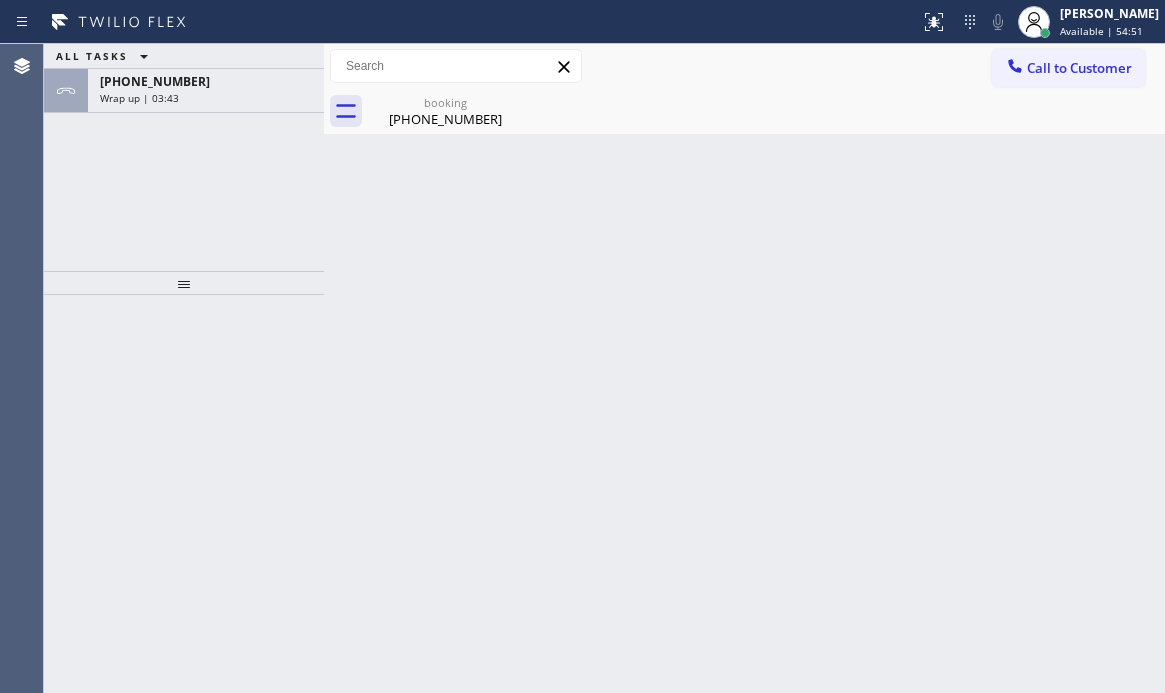 drag, startPoint x: 209, startPoint y: 91, endPoint x: 252, endPoint y: 145, distance: 69.02898 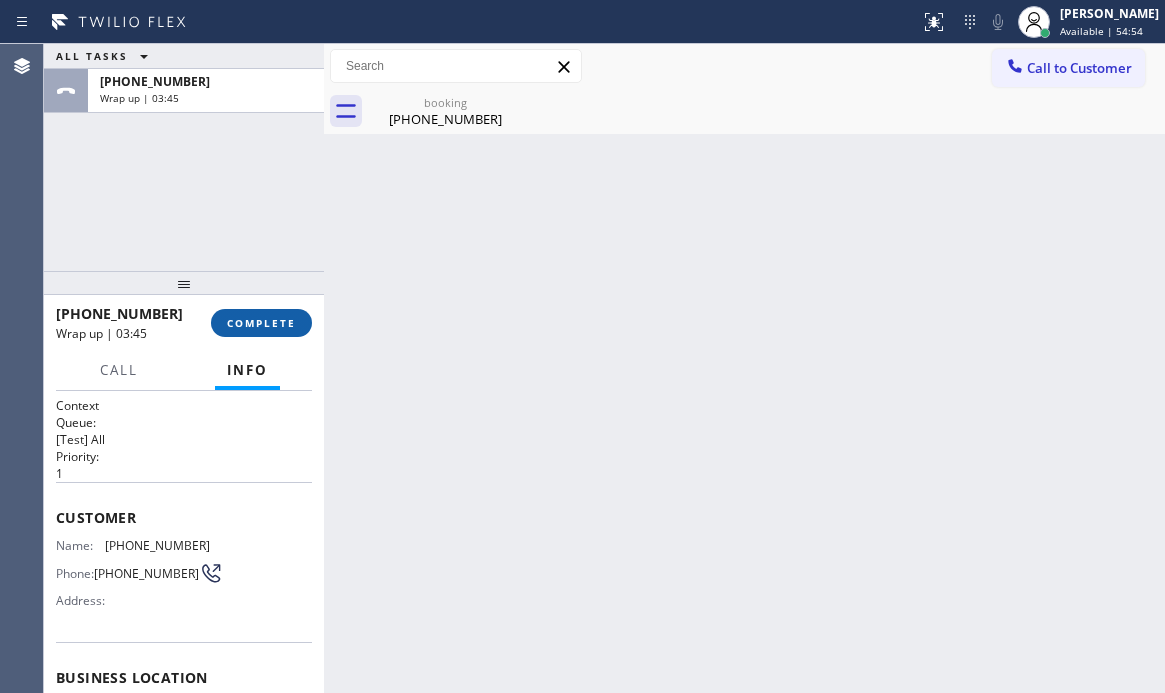 click on "COMPLETE" at bounding box center (261, 323) 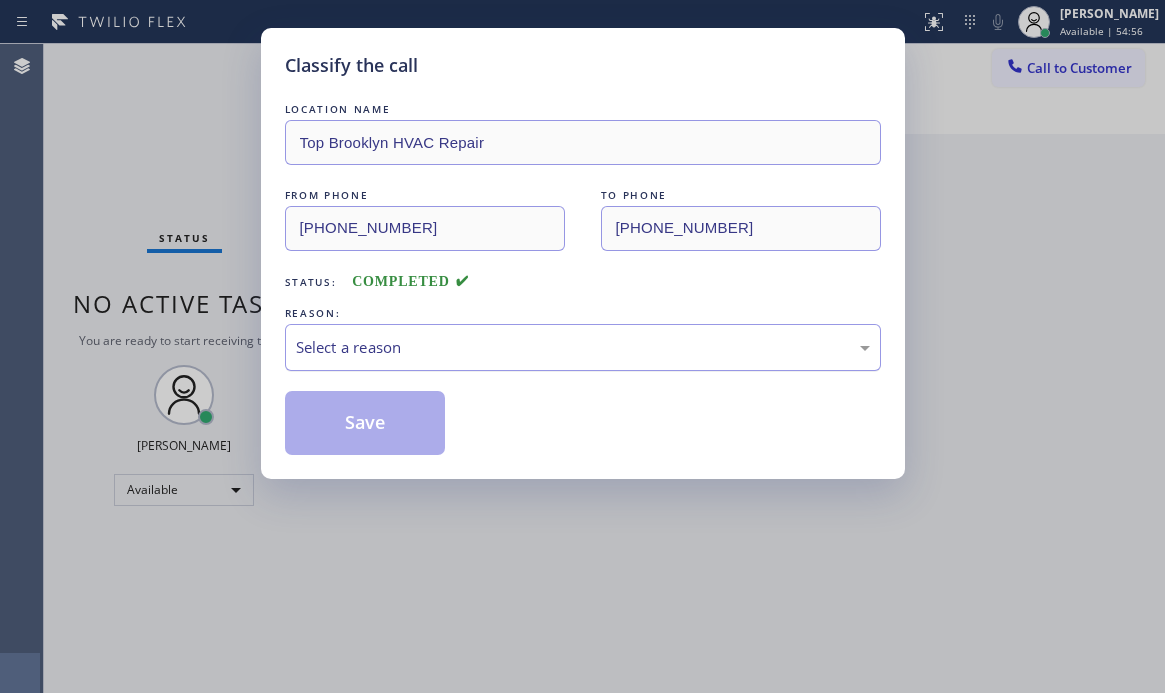 click on "Select a reason" at bounding box center [583, 347] 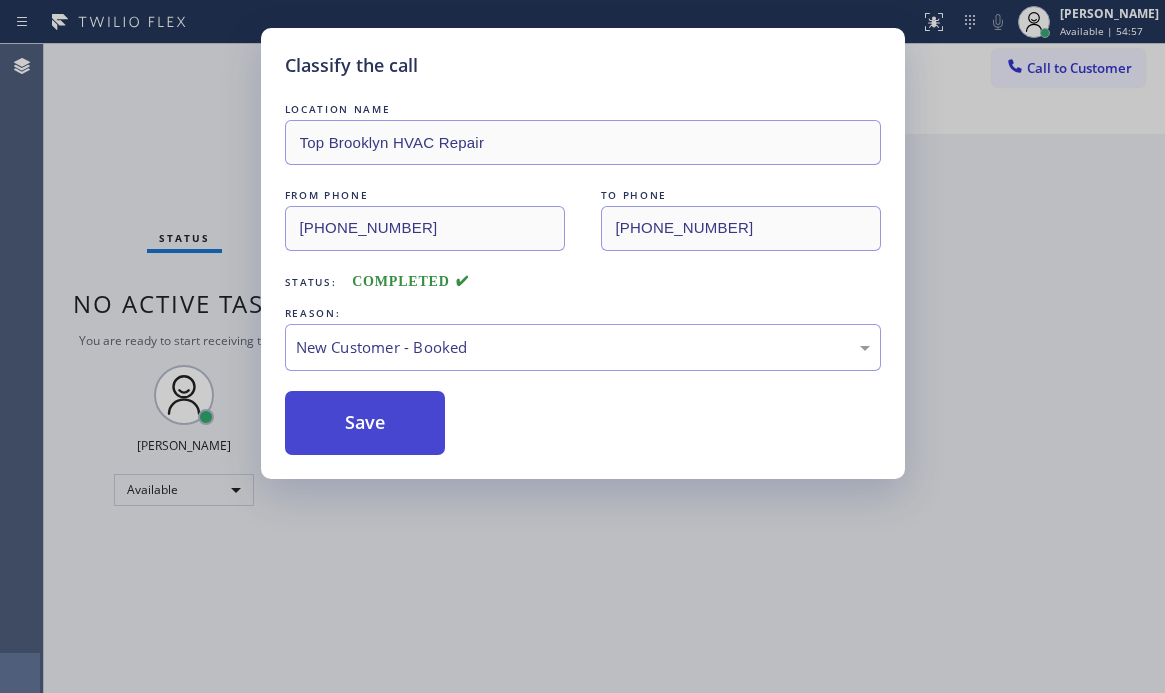 click on "Save" at bounding box center [365, 423] 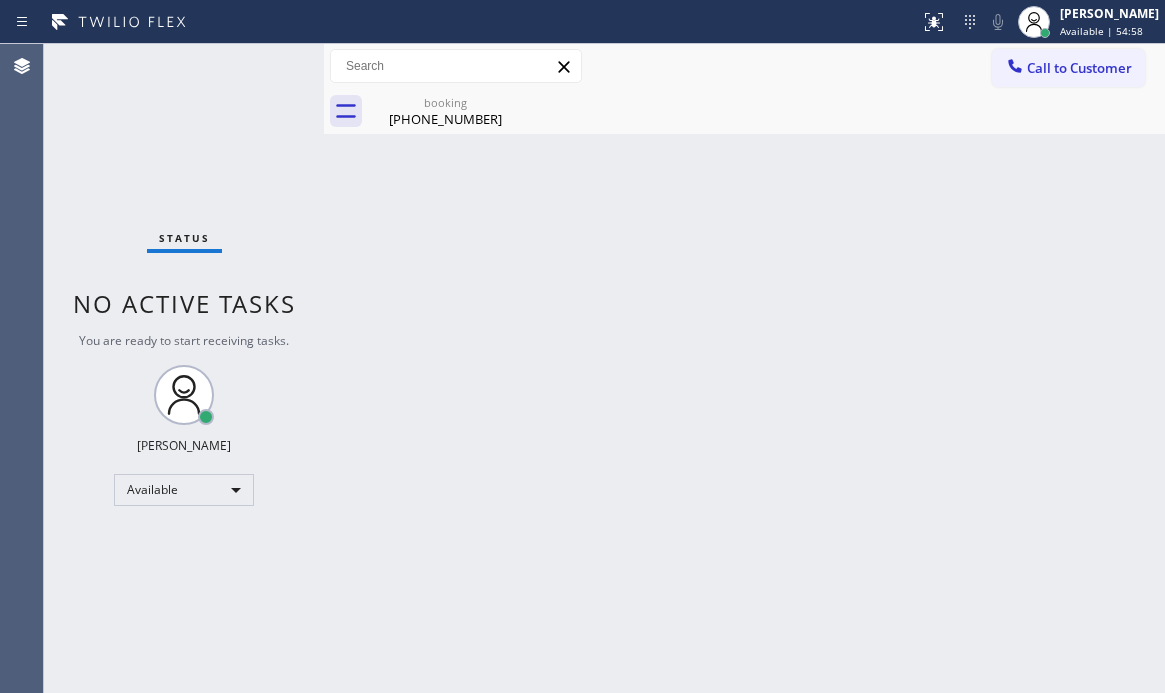 drag, startPoint x: 491, startPoint y: 235, endPoint x: 466, endPoint y: 163, distance: 76.2168 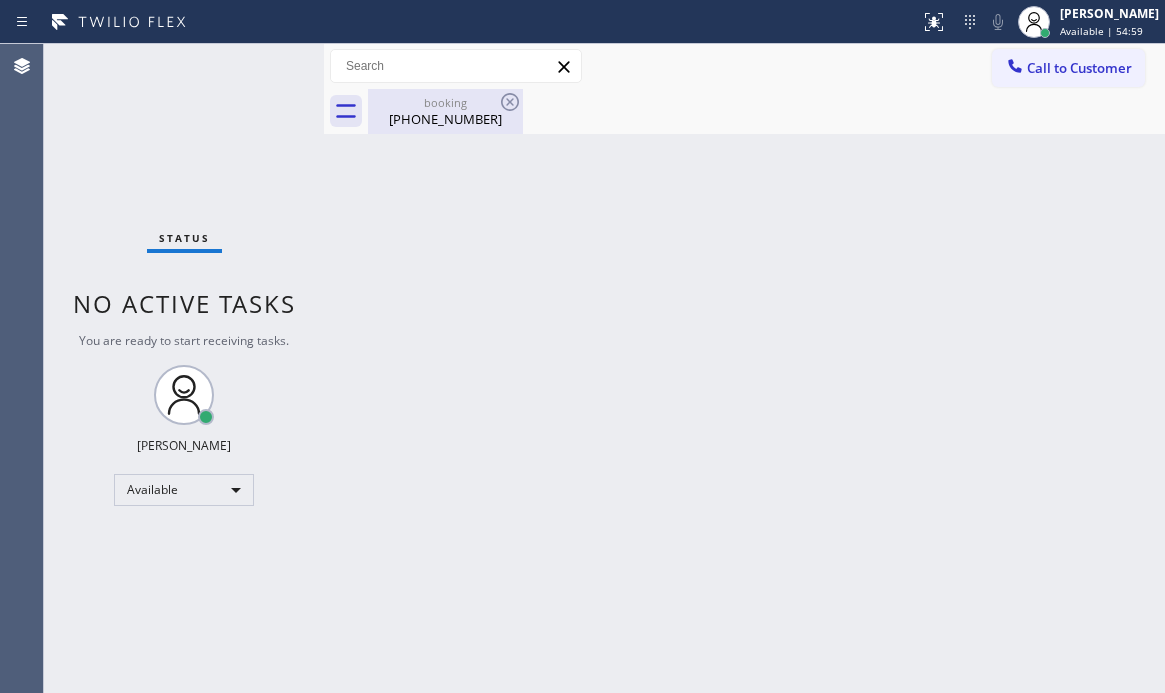 click on "booking" at bounding box center [445, 102] 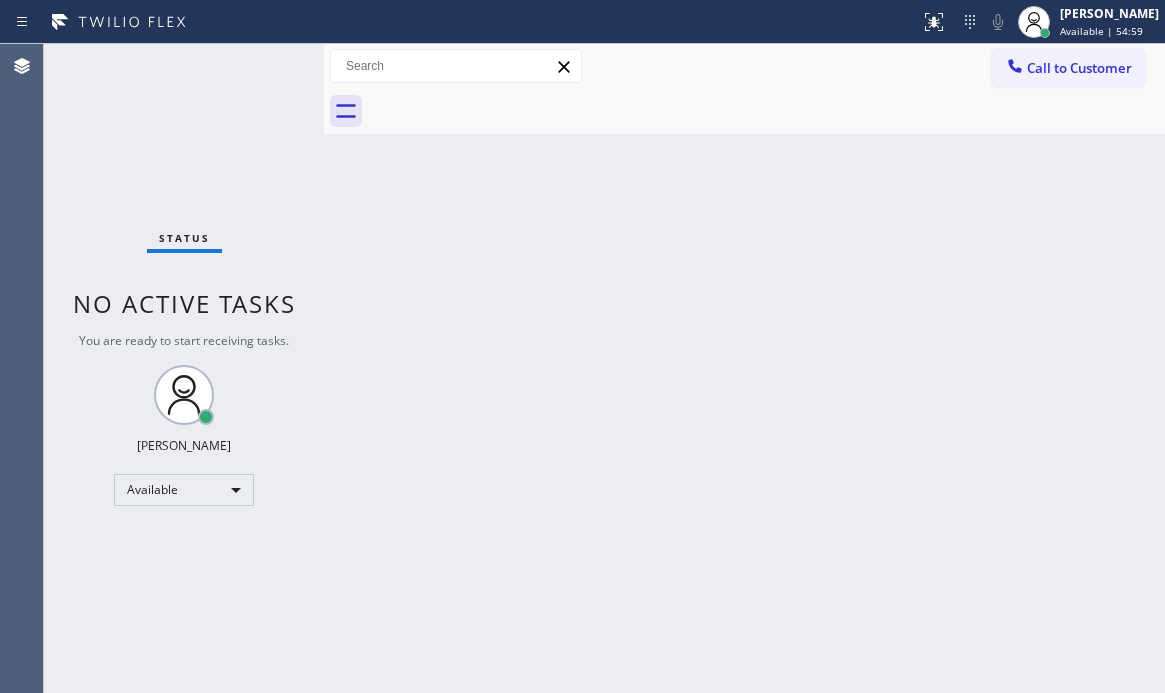 click on "Back to Dashboard Change Sender ID Customers Technicians Select a contact Outbound call Technician Search Technician Your caller id phone number Your caller id phone number Call Technician info Name   Phone none Address none Change Sender ID HVAC [PHONE_NUMBER] 5 Star Appliance [PHONE_NUMBER] Appliance Repair [PHONE_NUMBER] Plumbing [PHONE_NUMBER] Air Duct Cleaning [PHONE_NUMBER]  Electricians [PHONE_NUMBER] Cancel Change Check personal SMS Reset Change No tabs Call to Customer Outbound call Location Sub Zero Appliance Repair	([US_STATE], Goolgle Ads) Your caller id phone number [PHONE_NUMBER] Customer number Call Outbound call Technician Search Technician Your caller id phone number Your caller id phone number Call" at bounding box center [744, 368] 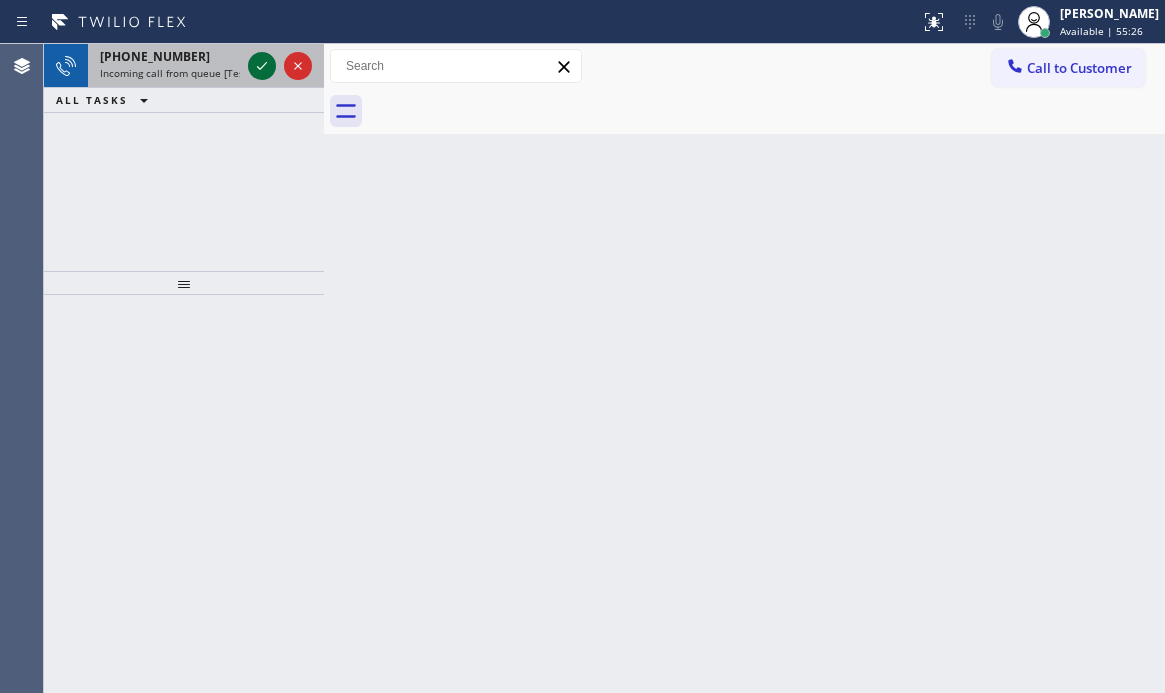 drag, startPoint x: 258, startPoint y: 64, endPoint x: 262, endPoint y: 74, distance: 10.770329 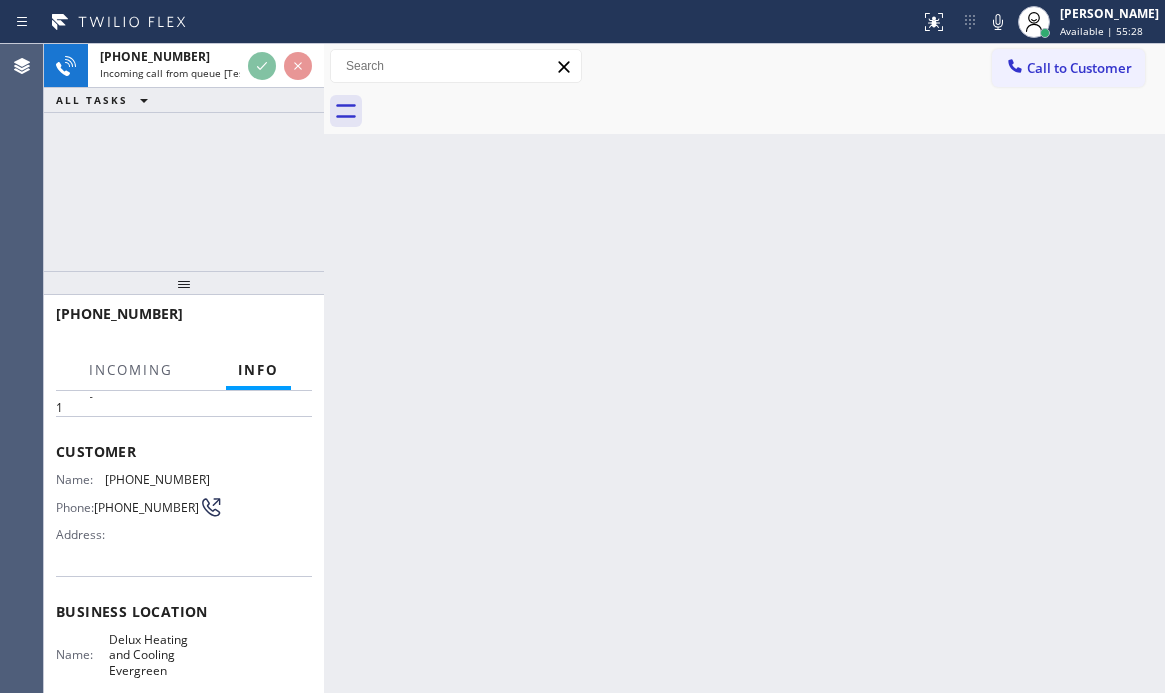scroll, scrollTop: 100, scrollLeft: 0, axis: vertical 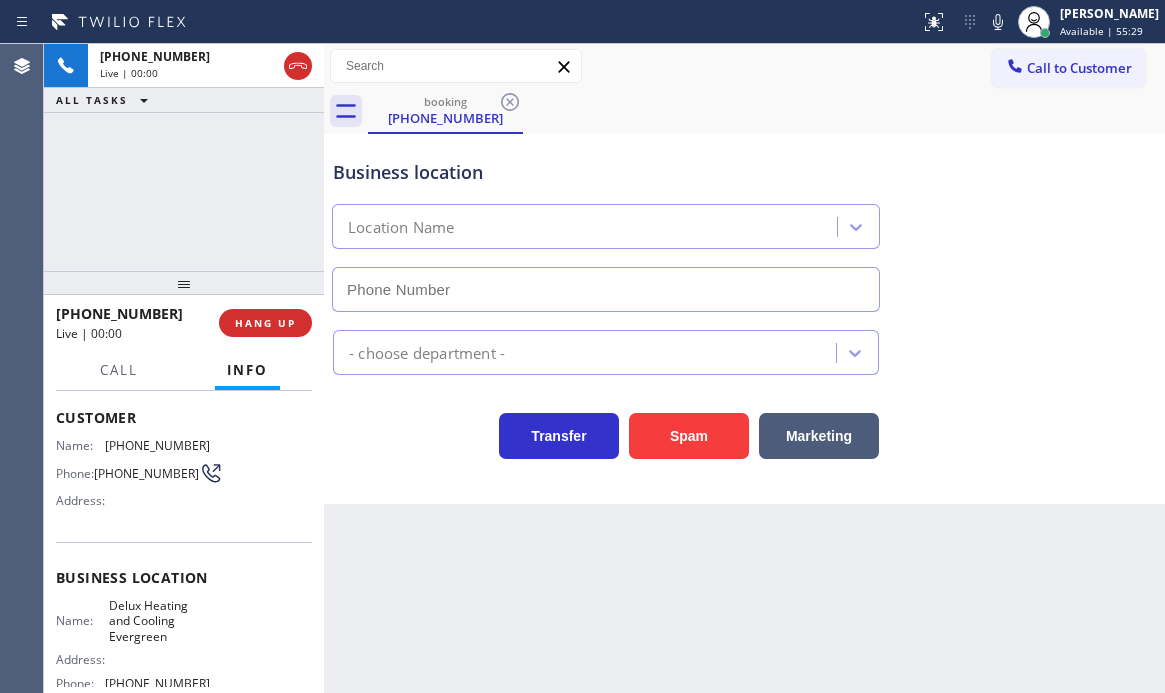 type on "[PHONE_NUMBER]" 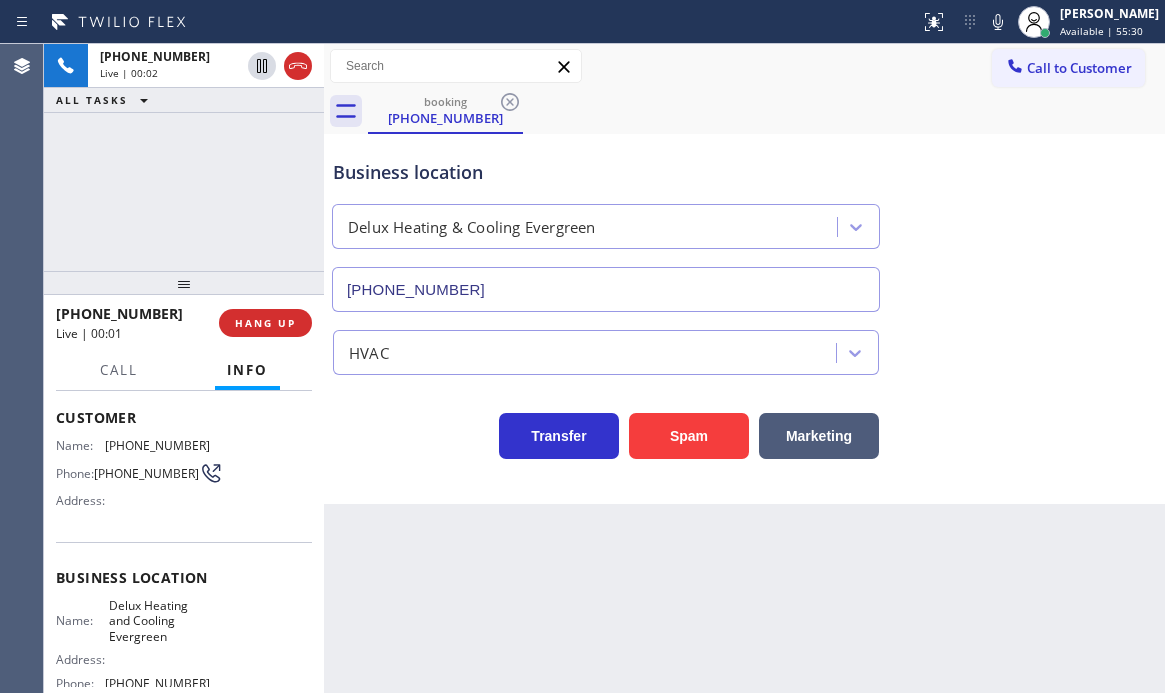 drag, startPoint x: 286, startPoint y: 327, endPoint x: 437, endPoint y: 374, distance: 158.14551 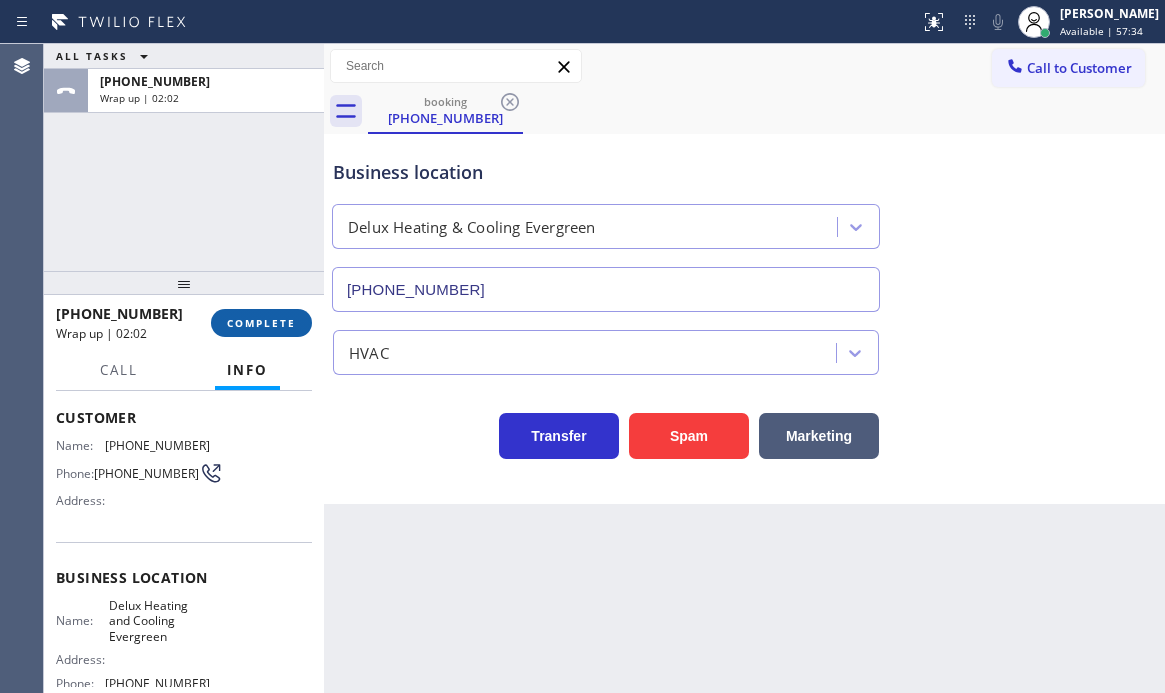drag, startPoint x: 269, startPoint y: 314, endPoint x: 305, endPoint y: 333, distance: 40.706264 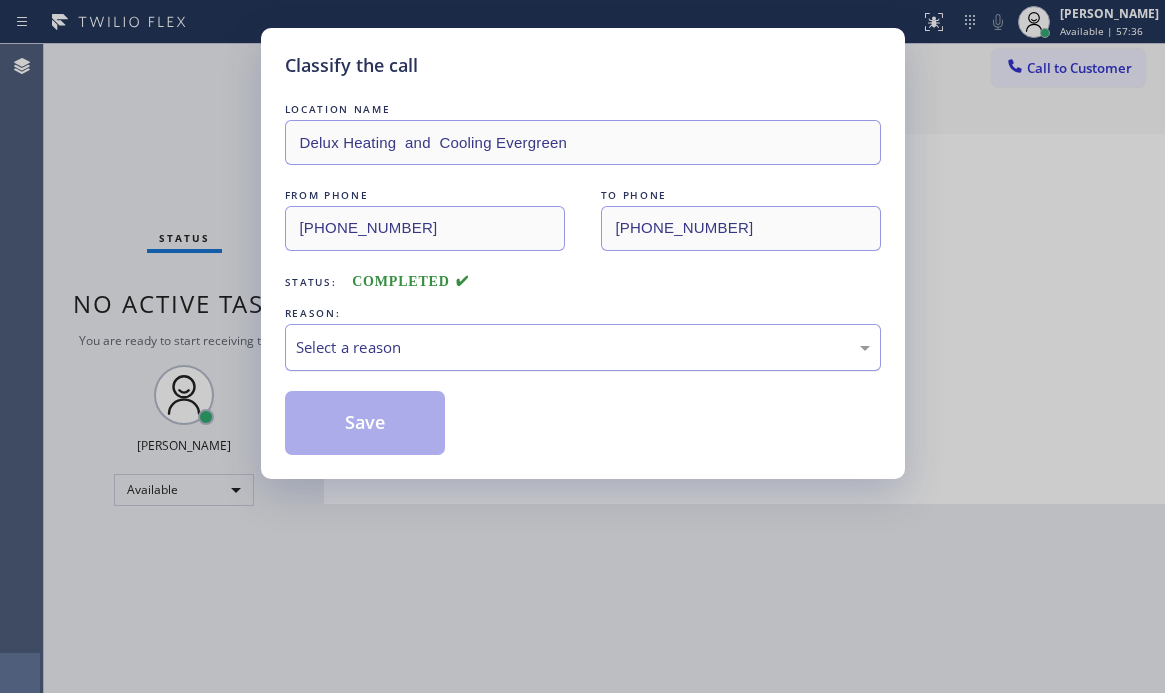 click on "Select a reason" at bounding box center [583, 347] 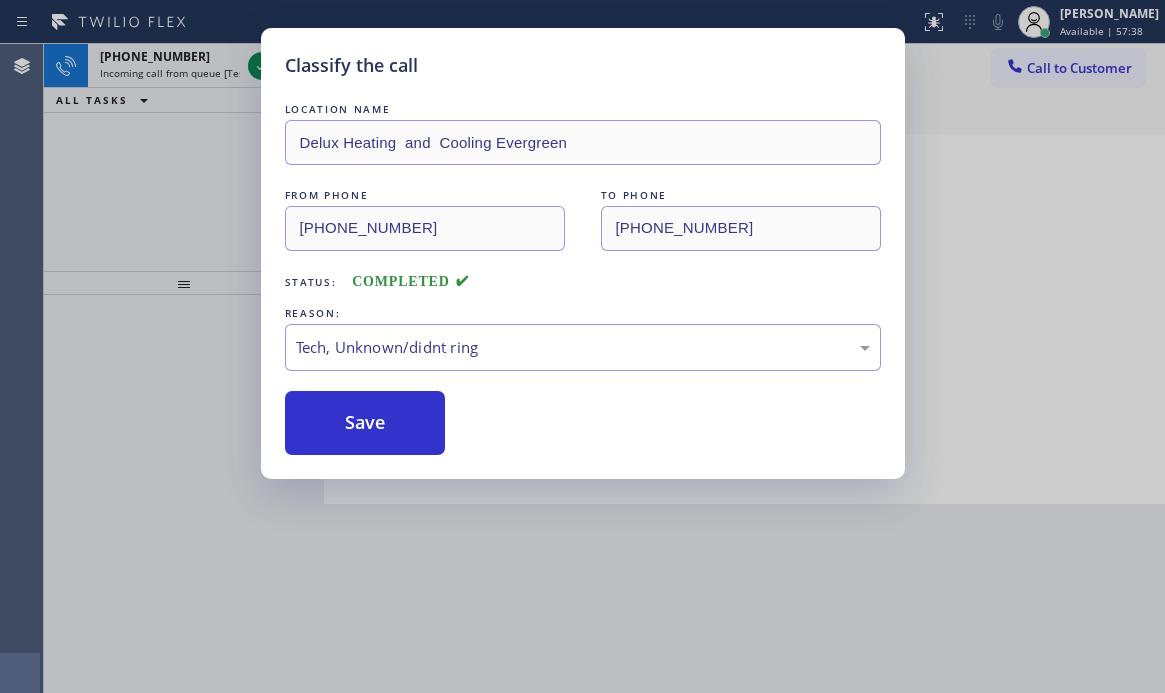 drag, startPoint x: 391, startPoint y: 500, endPoint x: 386, endPoint y: 480, distance: 20.615528 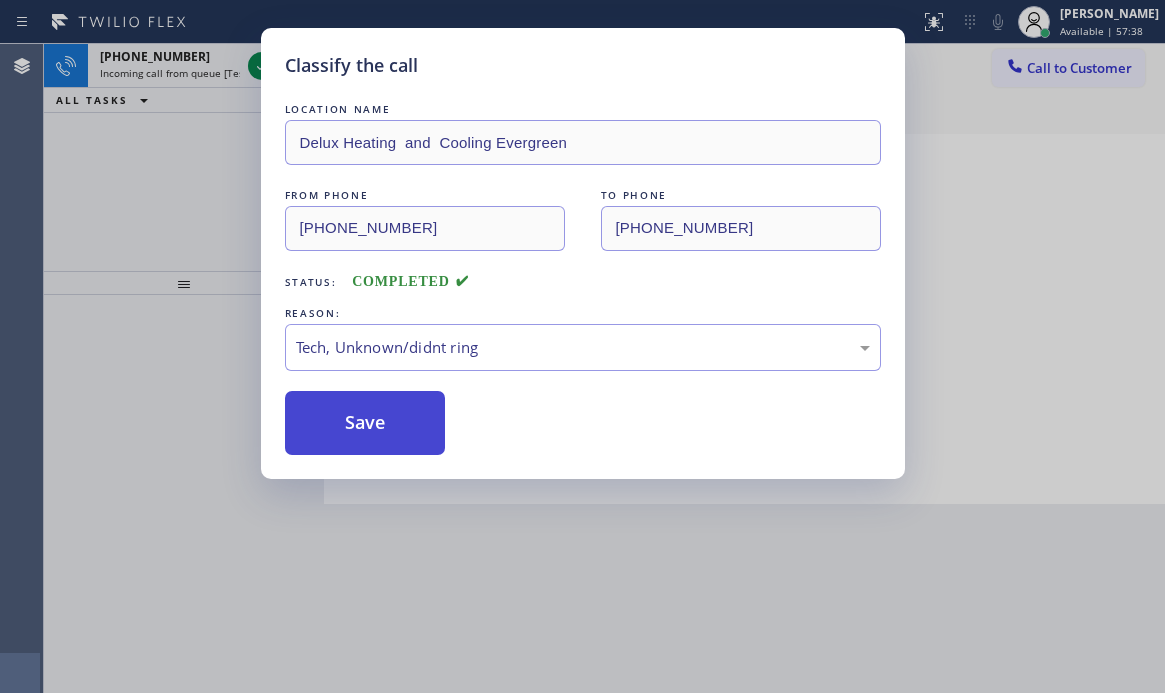 drag, startPoint x: 377, startPoint y: 425, endPoint x: 359, endPoint y: 402, distance: 29.206163 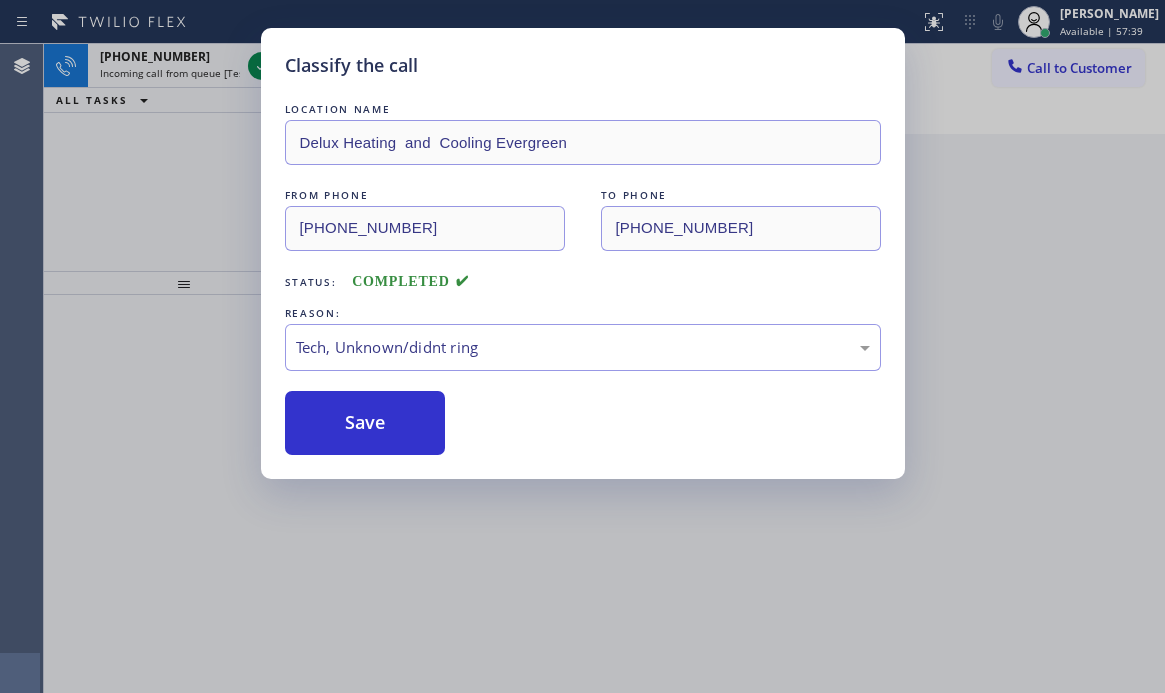 drag, startPoint x: 224, startPoint y: 95, endPoint x: 245, endPoint y: 90, distance: 21.587032 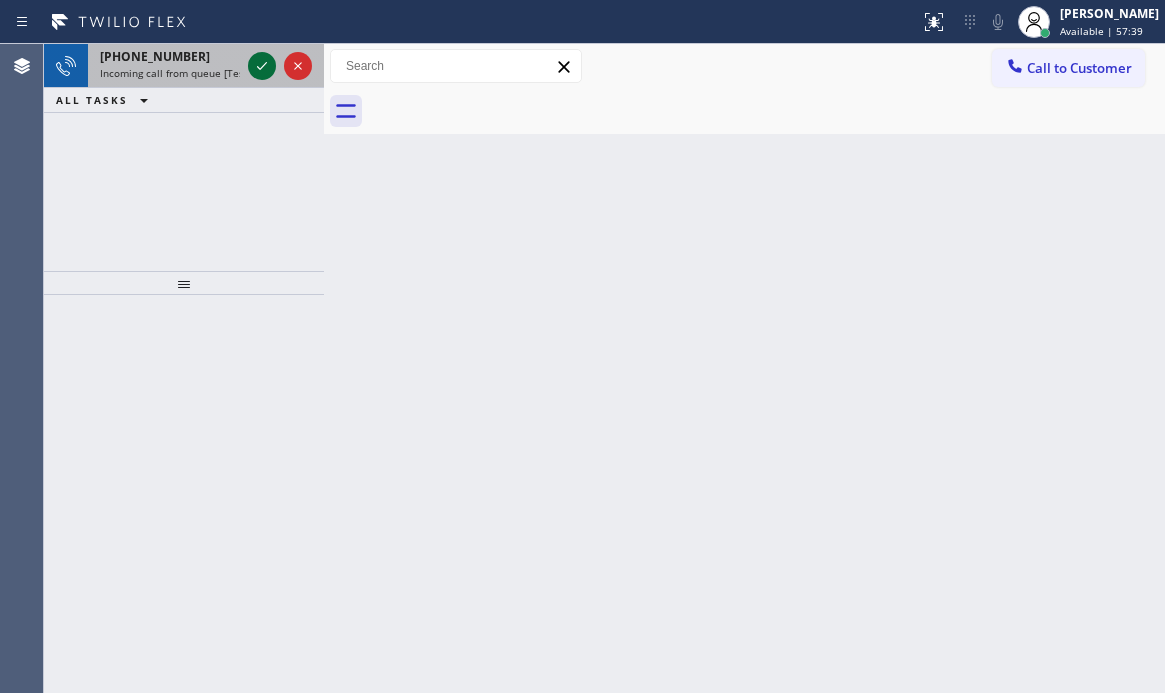 click 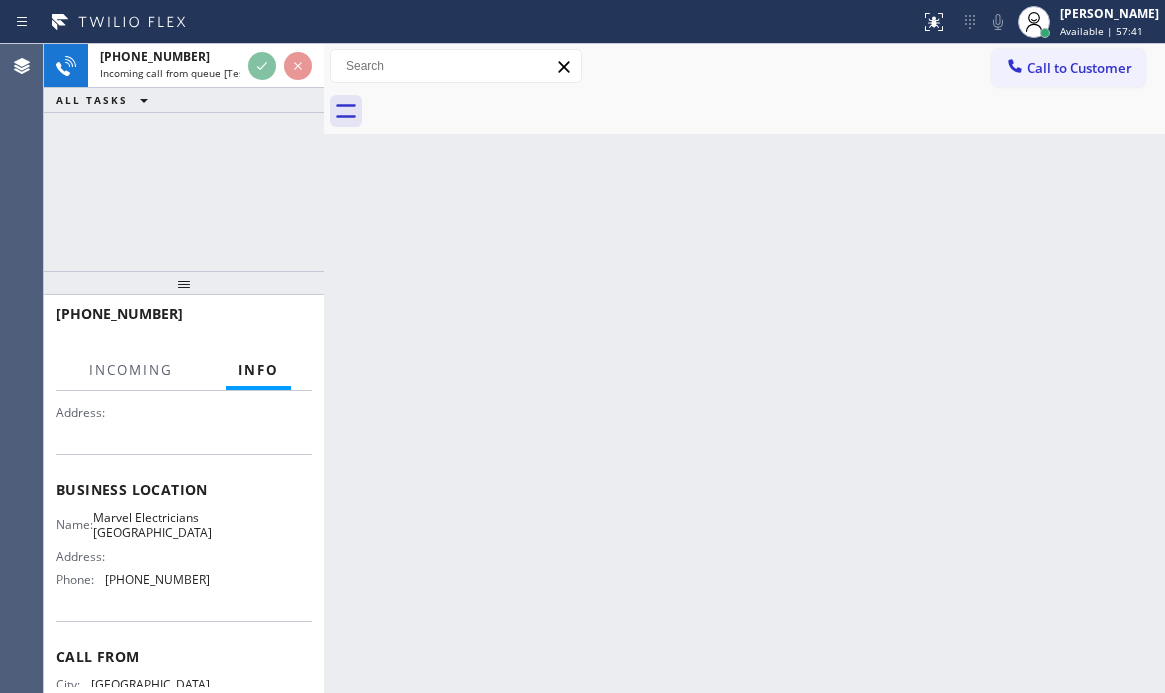 scroll, scrollTop: 200, scrollLeft: 0, axis: vertical 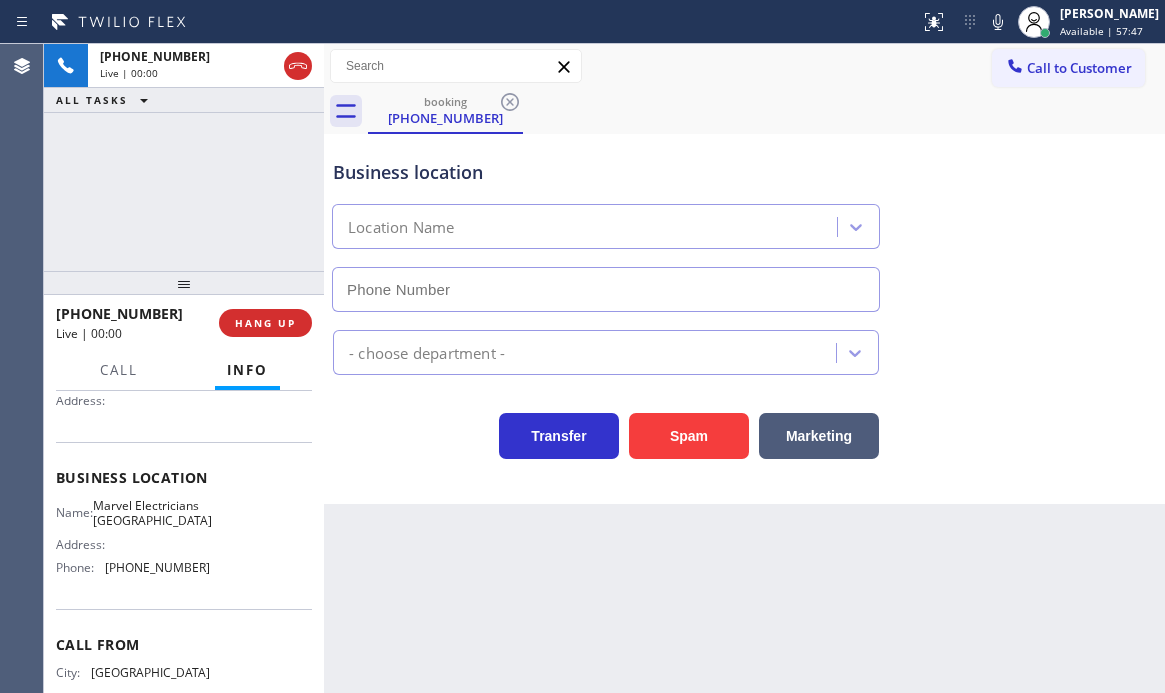 type on "[PHONE_NUMBER]" 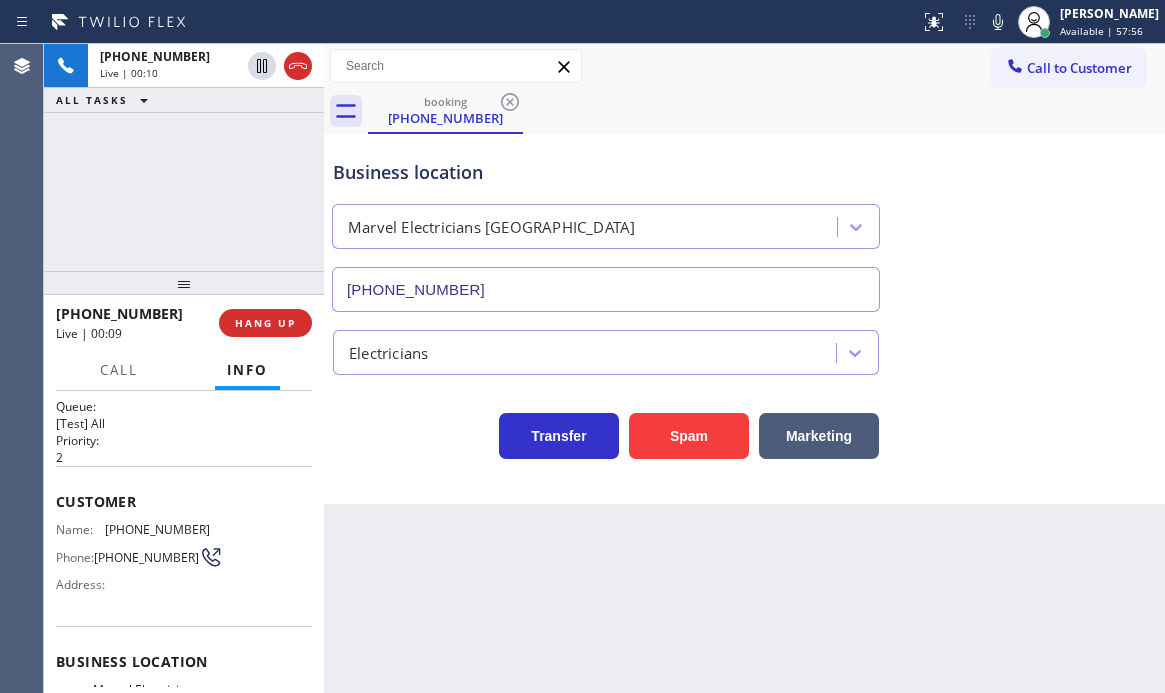 scroll, scrollTop: 0, scrollLeft: 0, axis: both 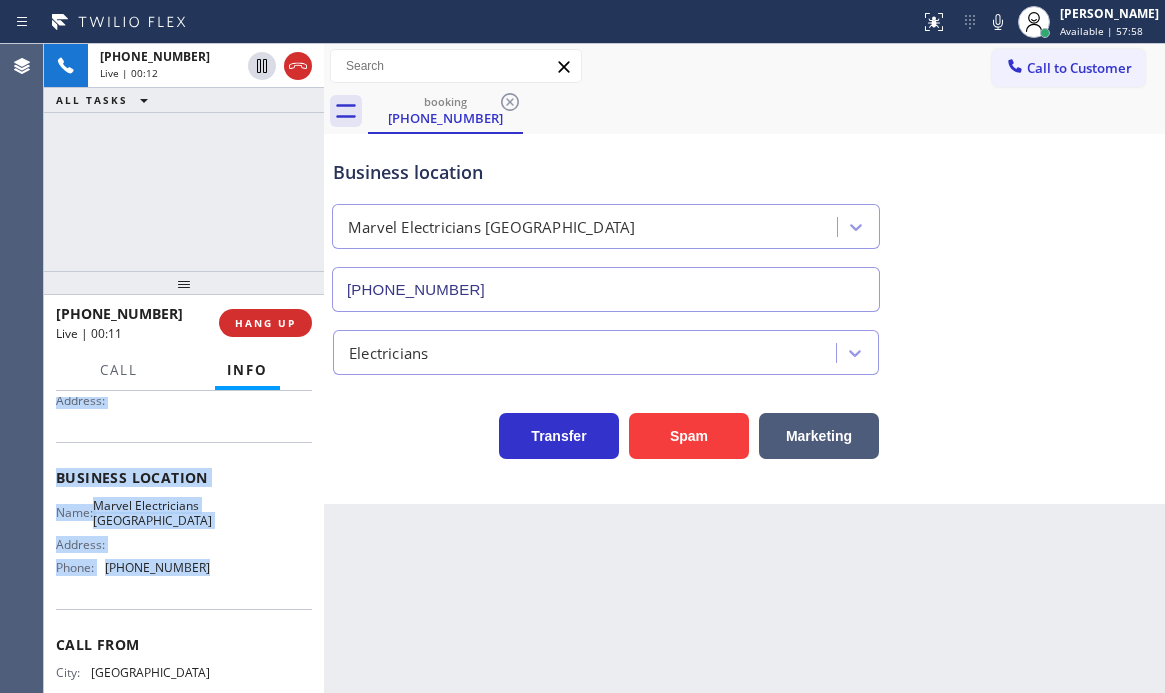 drag, startPoint x: 51, startPoint y: 514, endPoint x: 291, endPoint y: 632, distance: 267.43973 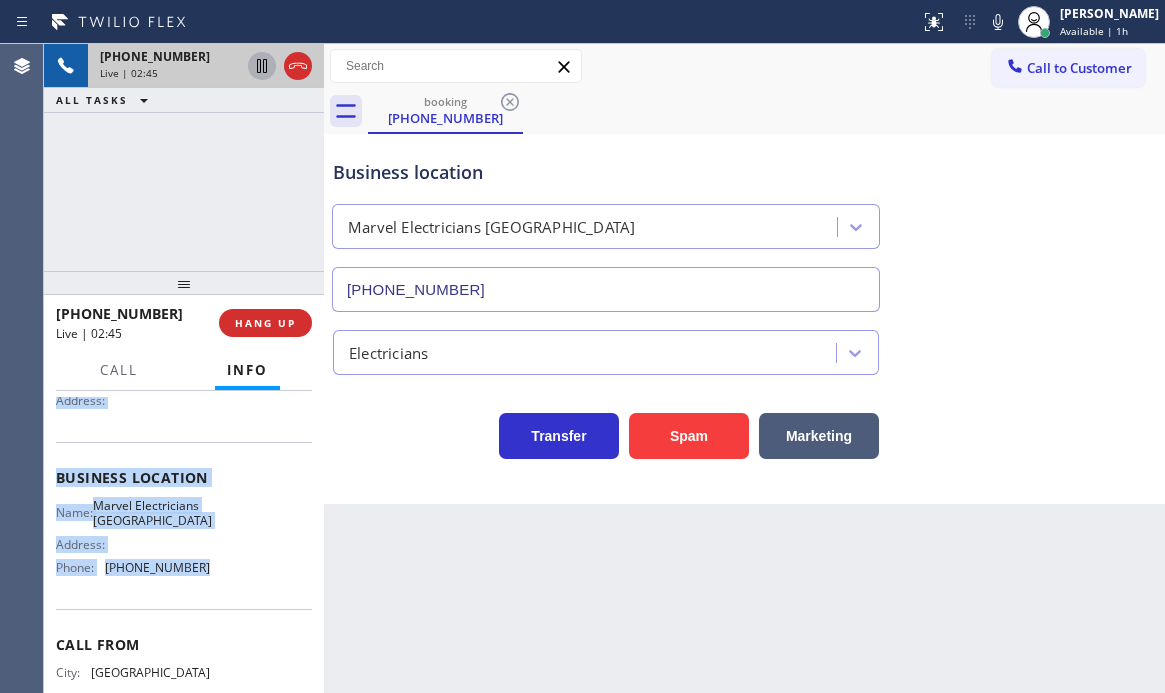 click 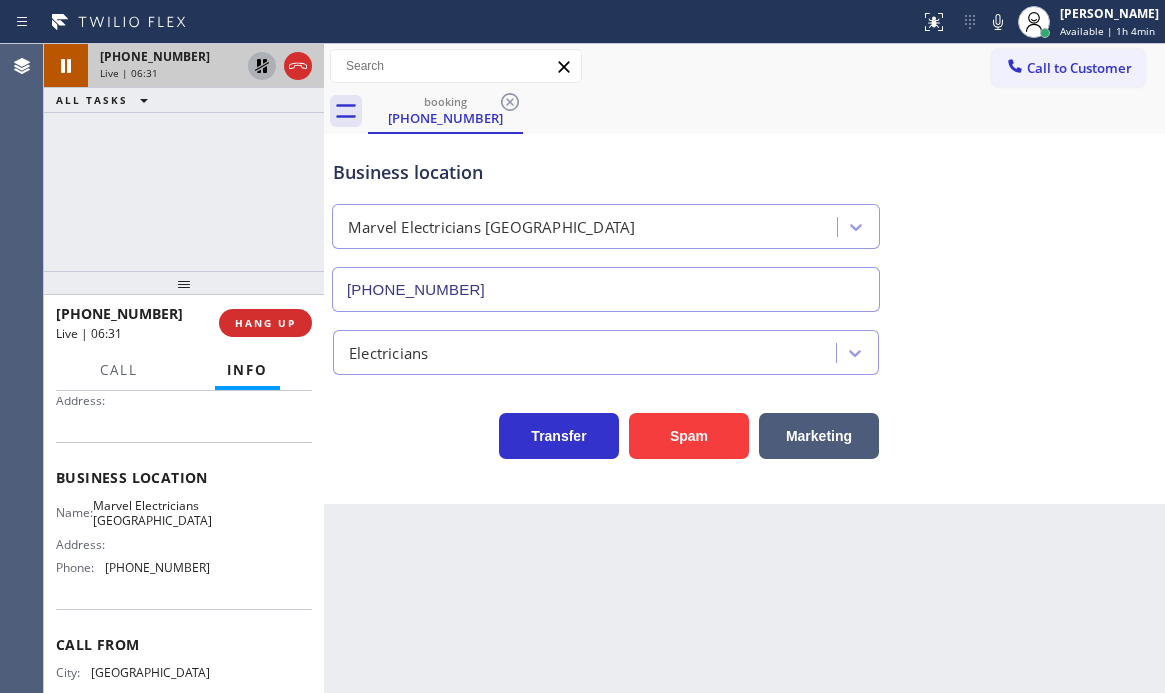 drag, startPoint x: 257, startPoint y: 136, endPoint x: 402, endPoint y: 141, distance: 145.08618 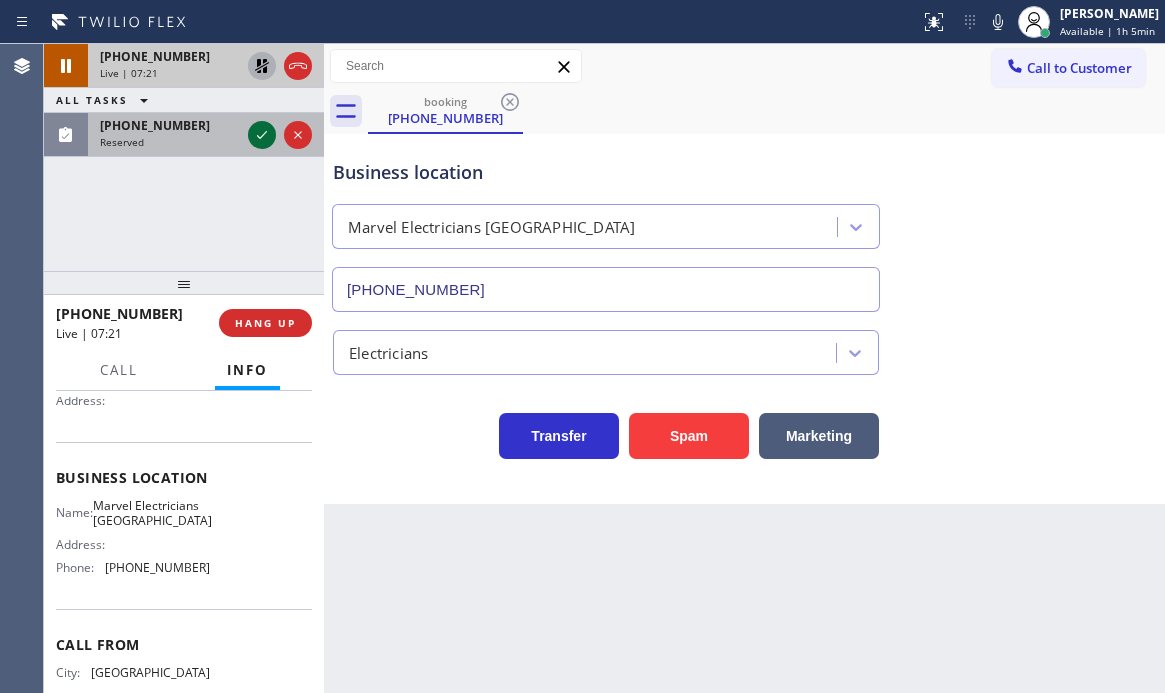 drag, startPoint x: 262, startPoint y: 137, endPoint x: 265, endPoint y: 124, distance: 13.341664 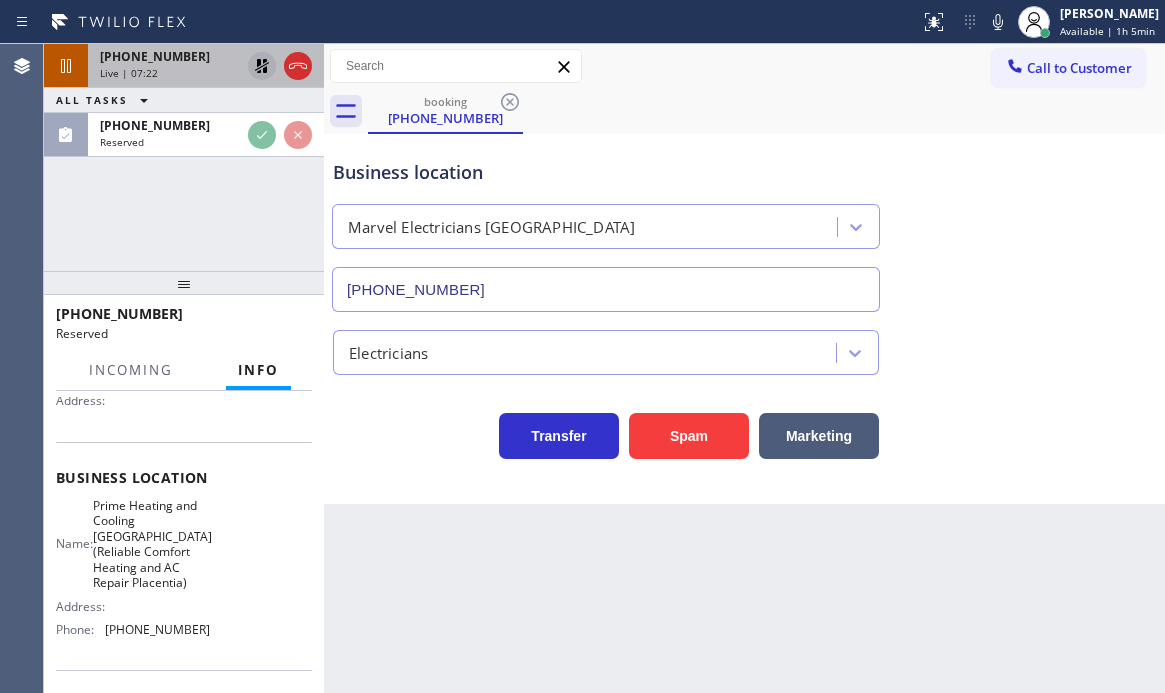drag, startPoint x: 209, startPoint y: 55, endPoint x: 239, endPoint y: 69, distance: 33.105892 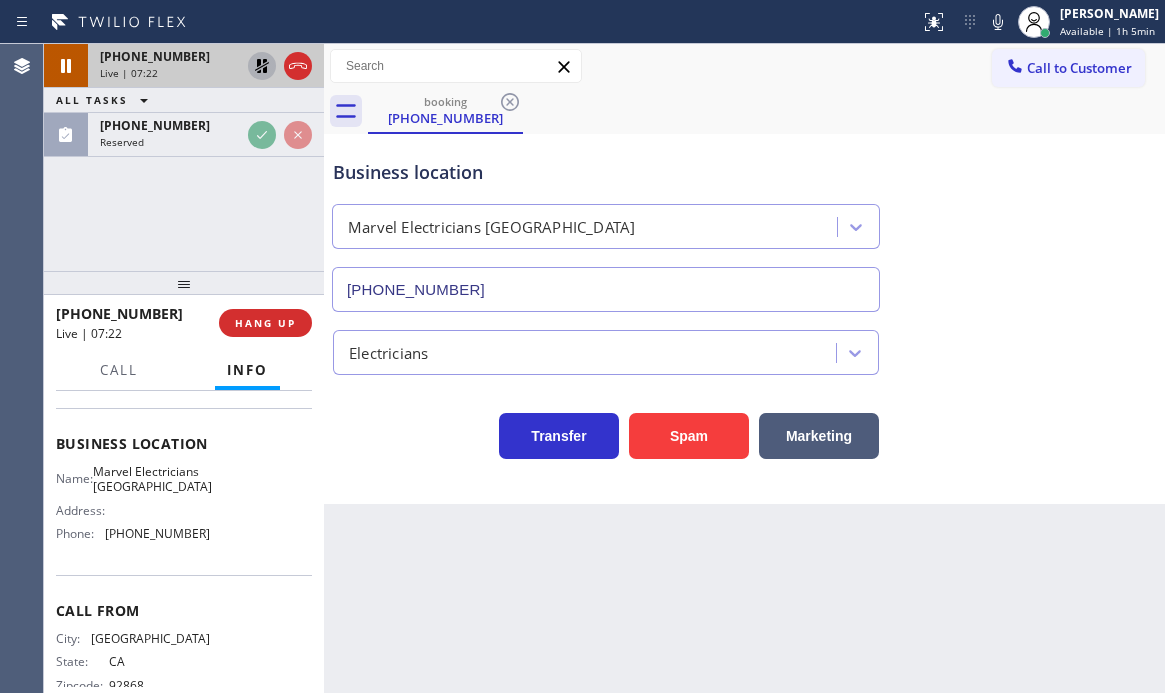 scroll, scrollTop: 200, scrollLeft: 0, axis: vertical 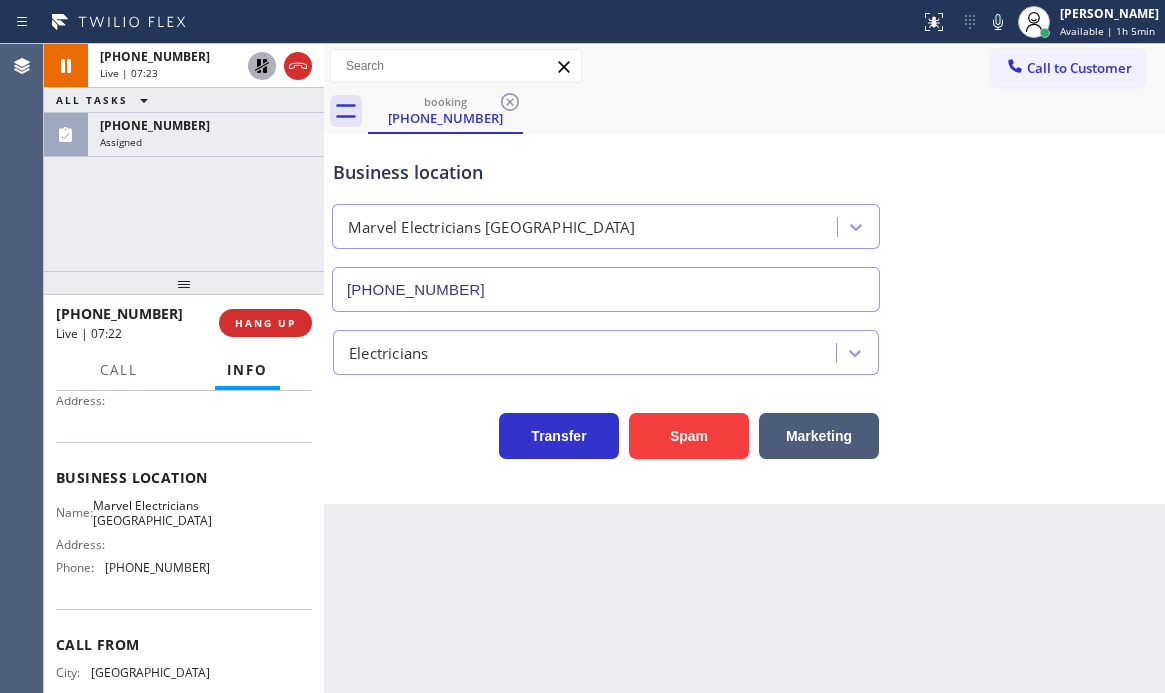 click 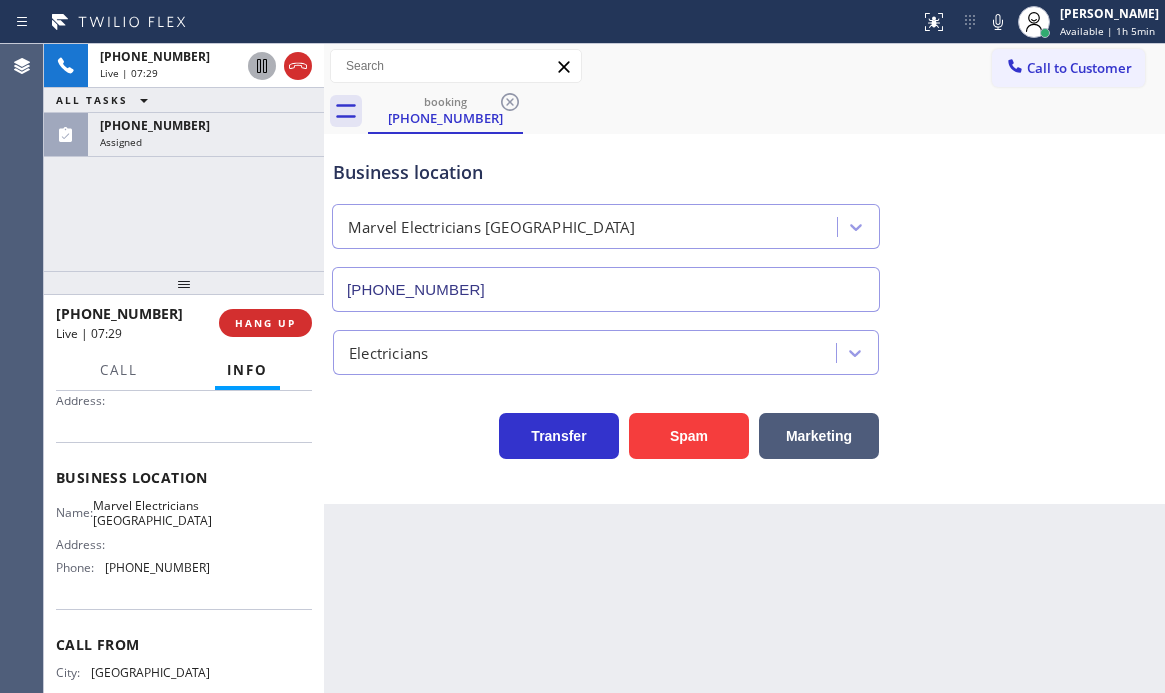 click on "Business location Marvel Electricians [GEOGRAPHIC_DATA] [PHONE_NUMBER]" at bounding box center [744, 221] 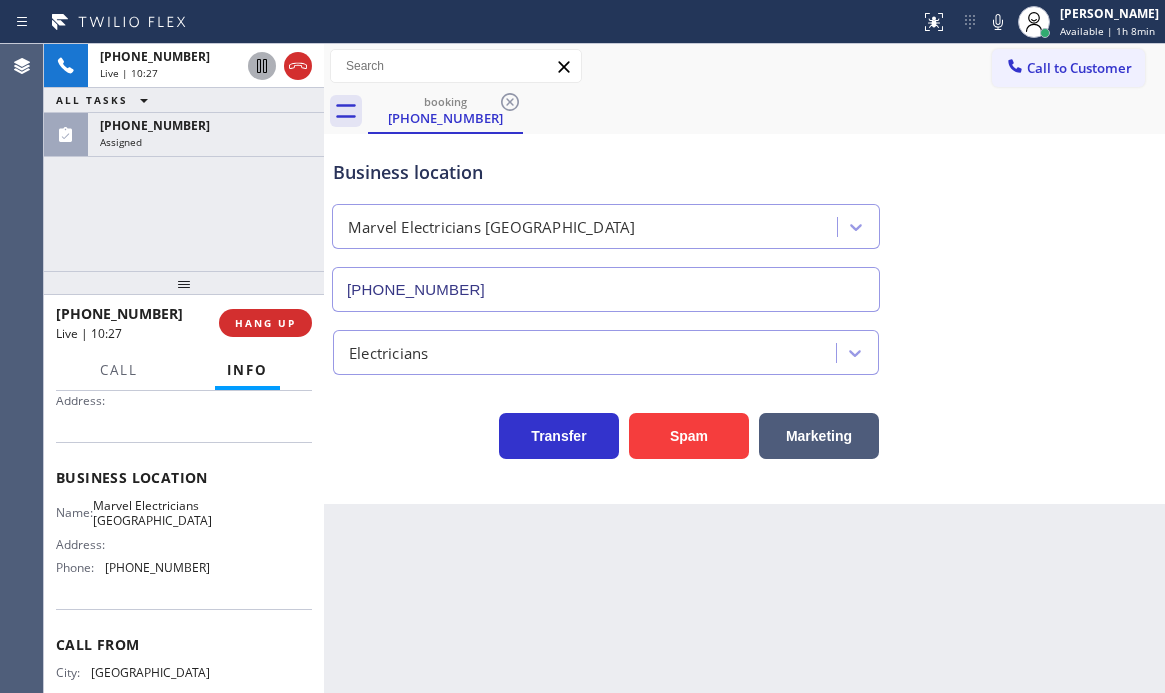 click on "Business location Marvel Electricians [GEOGRAPHIC_DATA] [PHONE_NUMBER]" at bounding box center (744, 221) 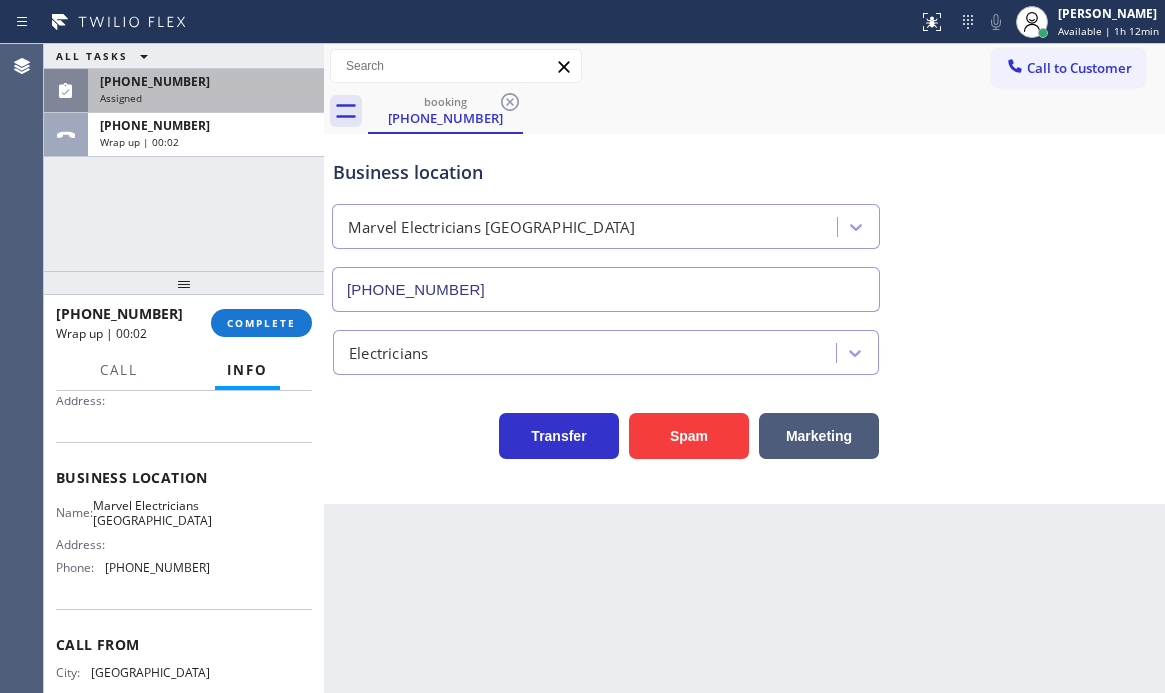 click on "[PHONE_NUMBER] Assigned" at bounding box center (202, 91) 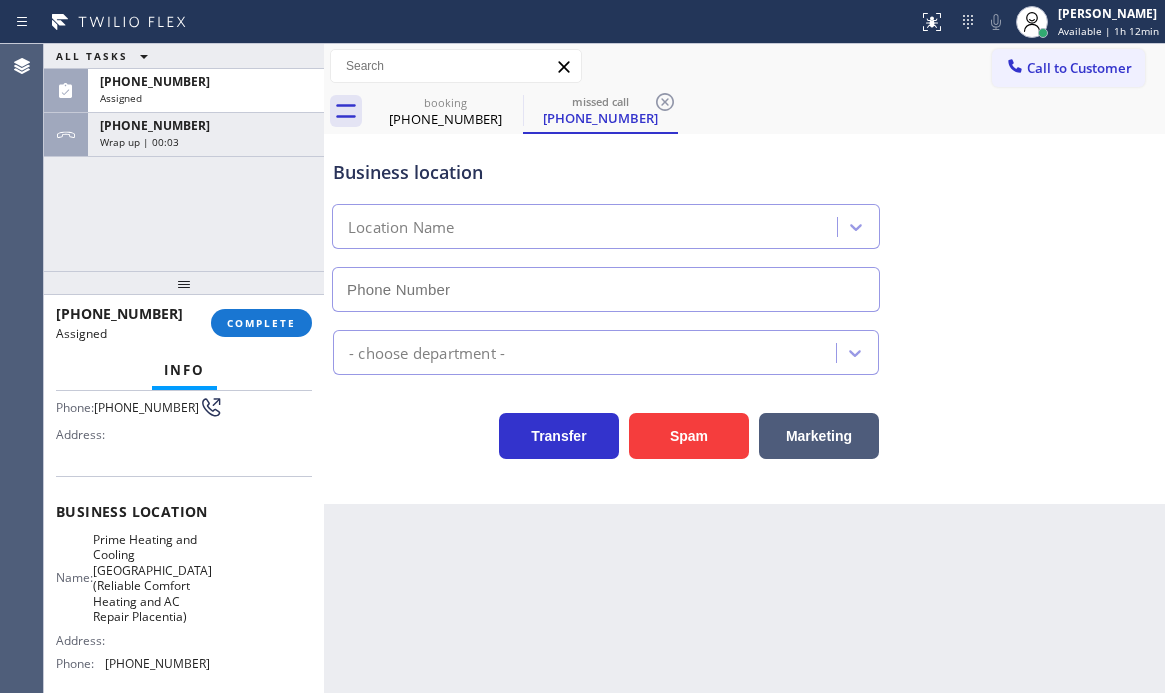 scroll, scrollTop: 234, scrollLeft: 0, axis: vertical 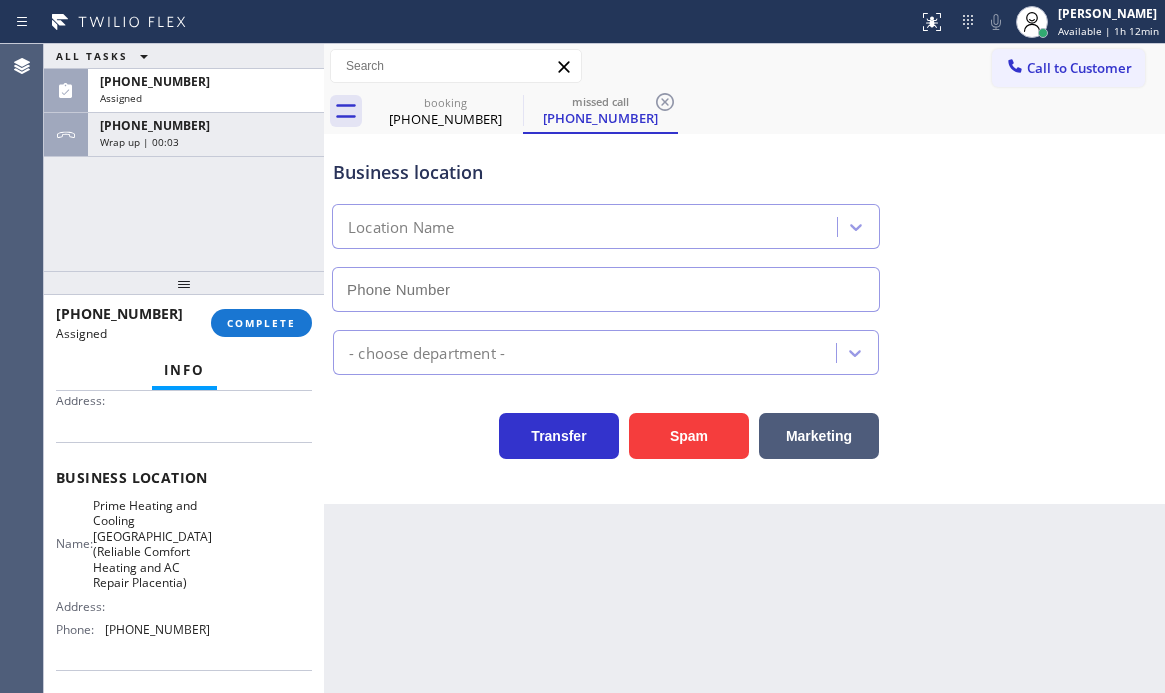 type on "[PHONE_NUMBER]" 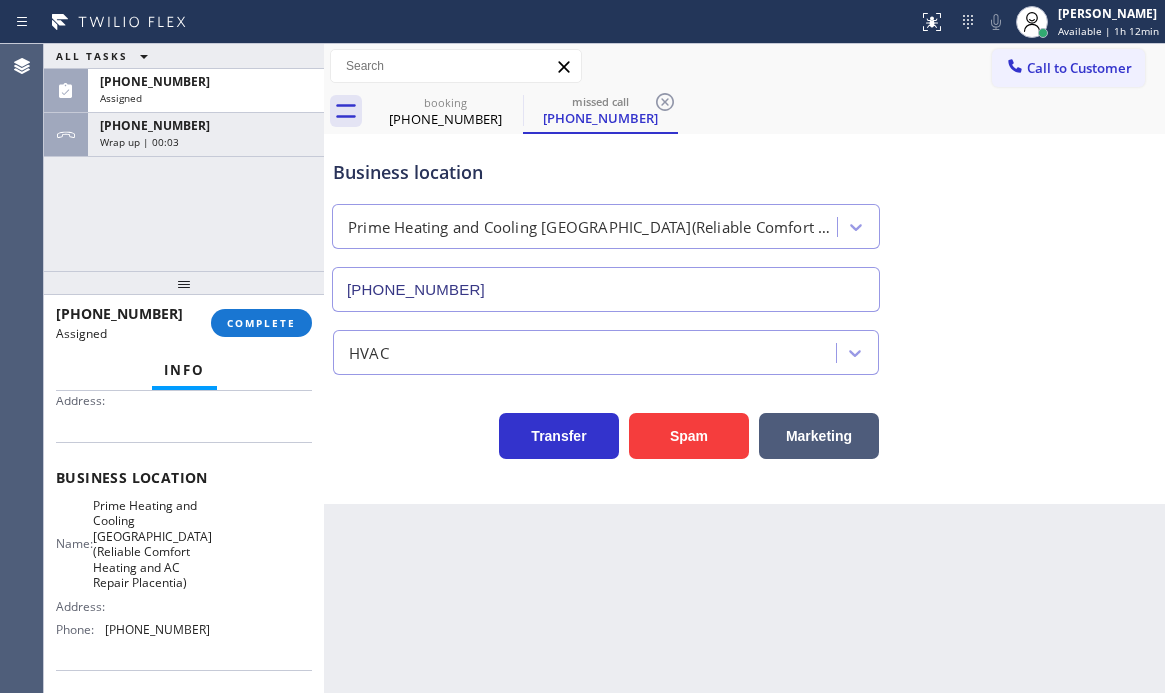 scroll, scrollTop: 0, scrollLeft: 0, axis: both 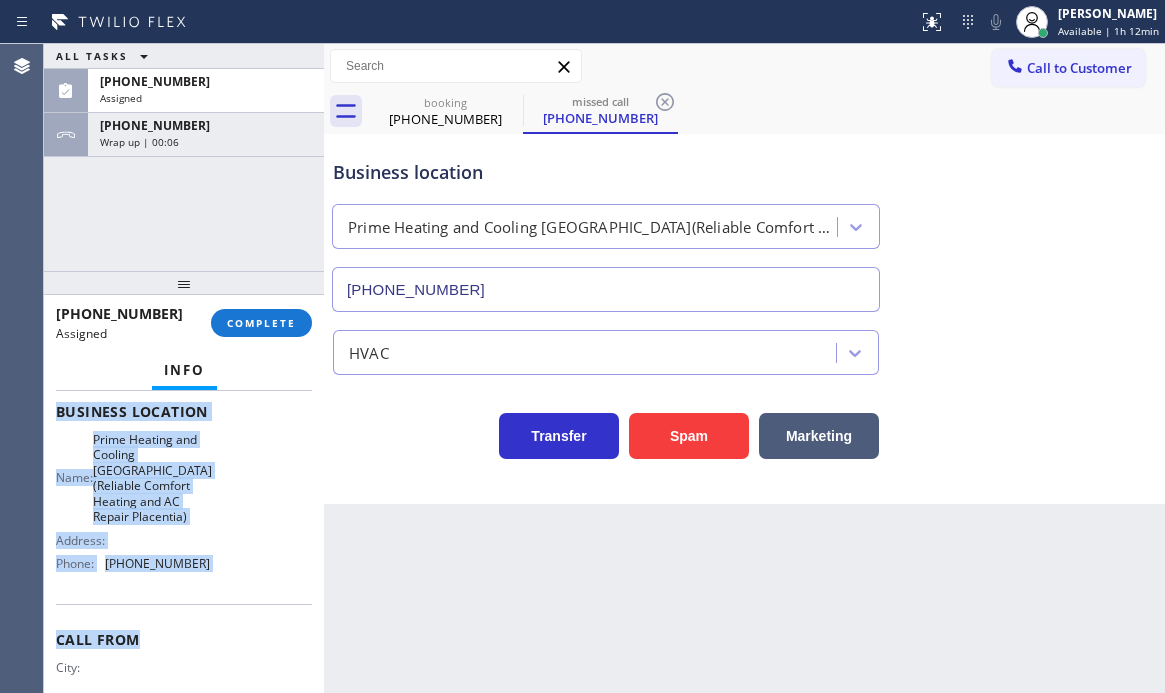 drag, startPoint x: 115, startPoint y: 591, endPoint x: 213, endPoint y: 614, distance: 100.6628 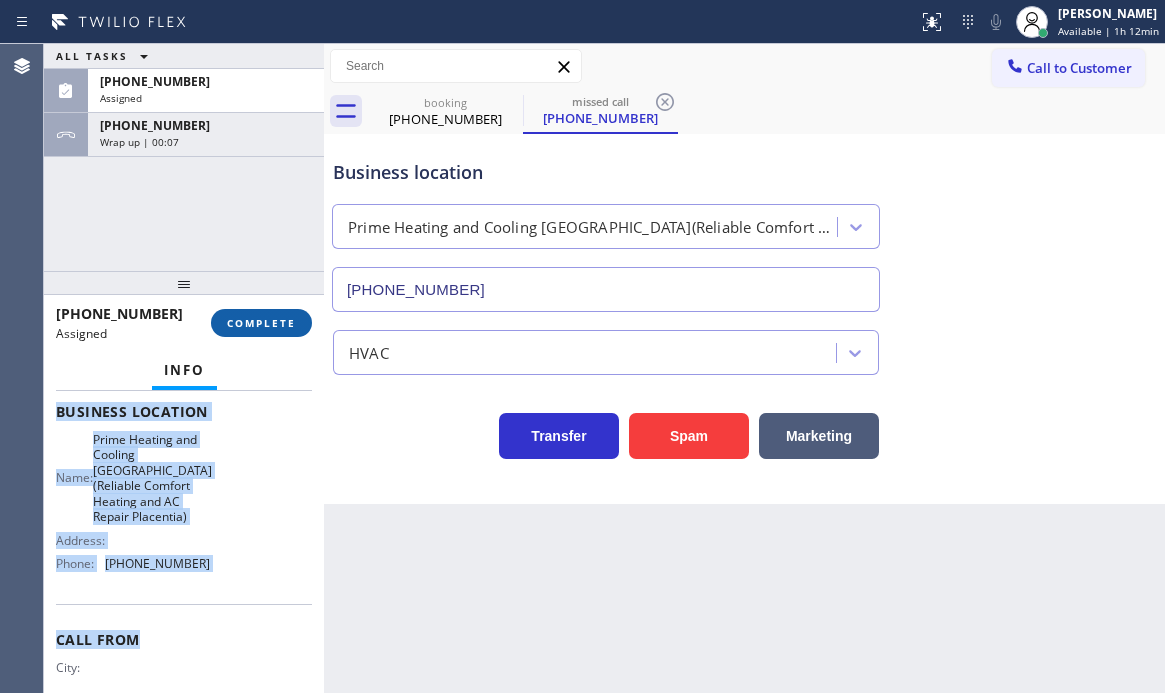 click on "COMPLETE" at bounding box center (261, 323) 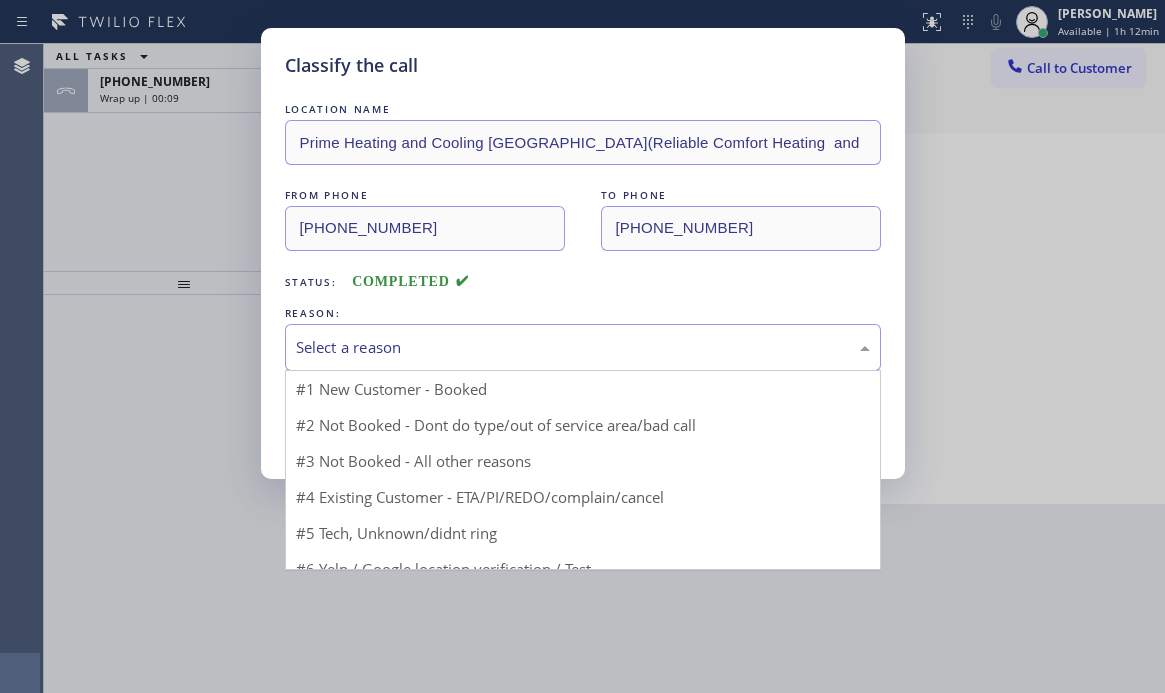 drag, startPoint x: 432, startPoint y: 349, endPoint x: 387, endPoint y: 415, distance: 79.881165 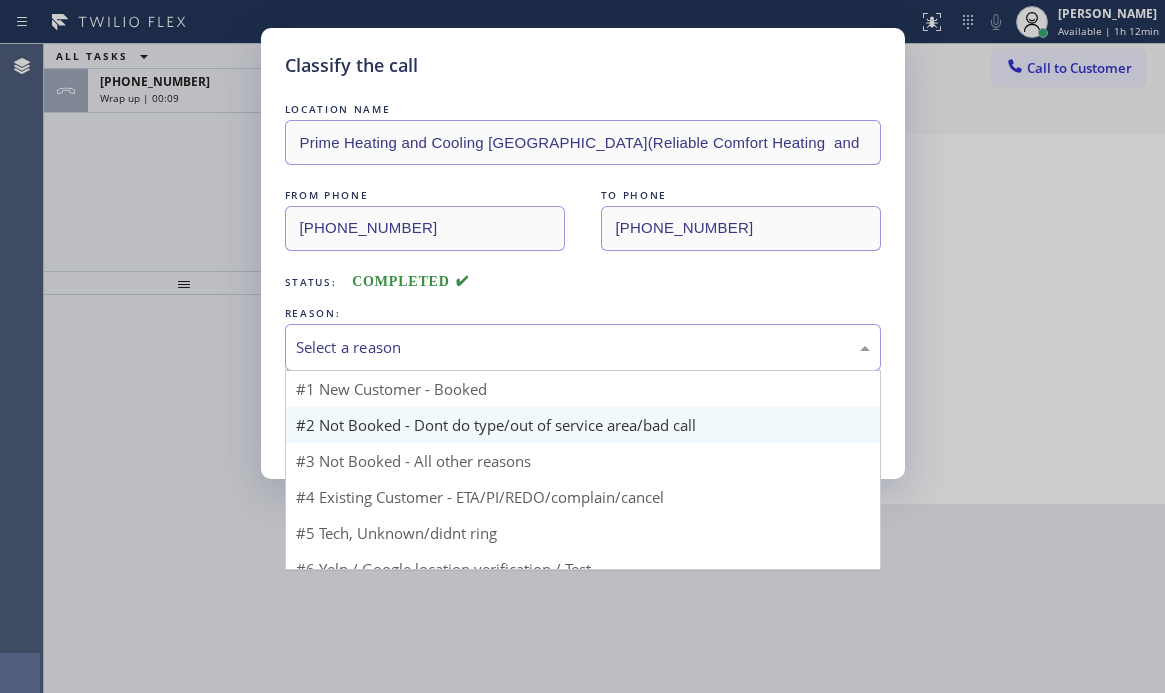 click on "Select a reason" at bounding box center (583, 347) 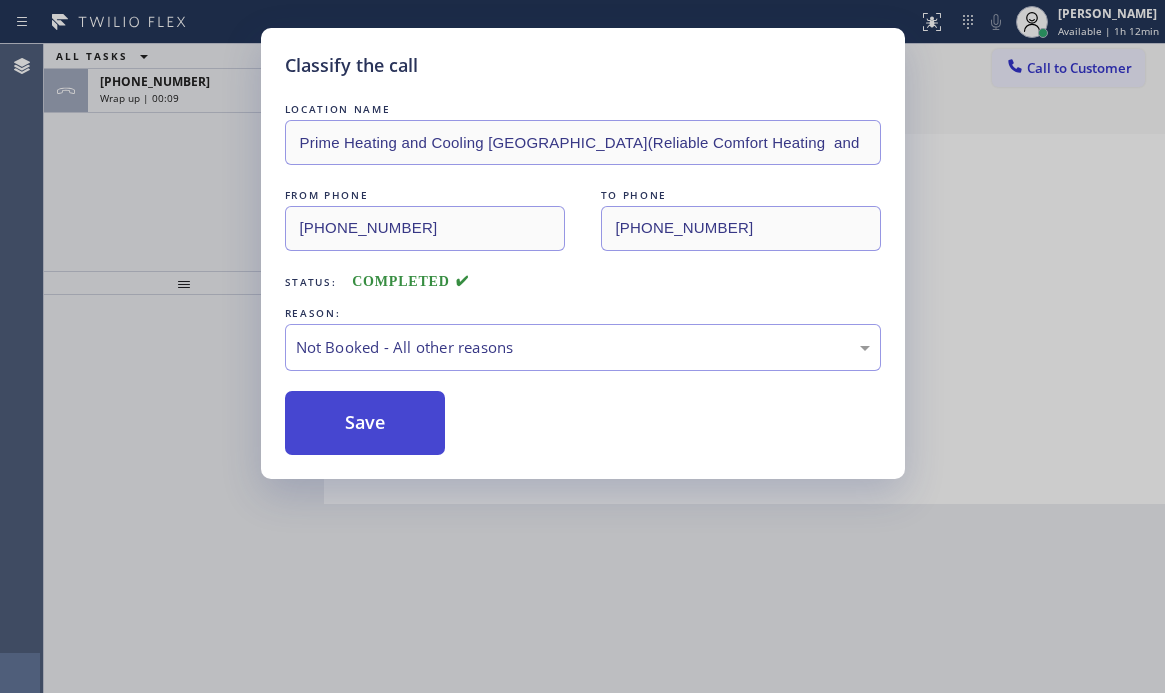 drag, startPoint x: 344, startPoint y: 431, endPoint x: 970, endPoint y: 425, distance: 626.02875 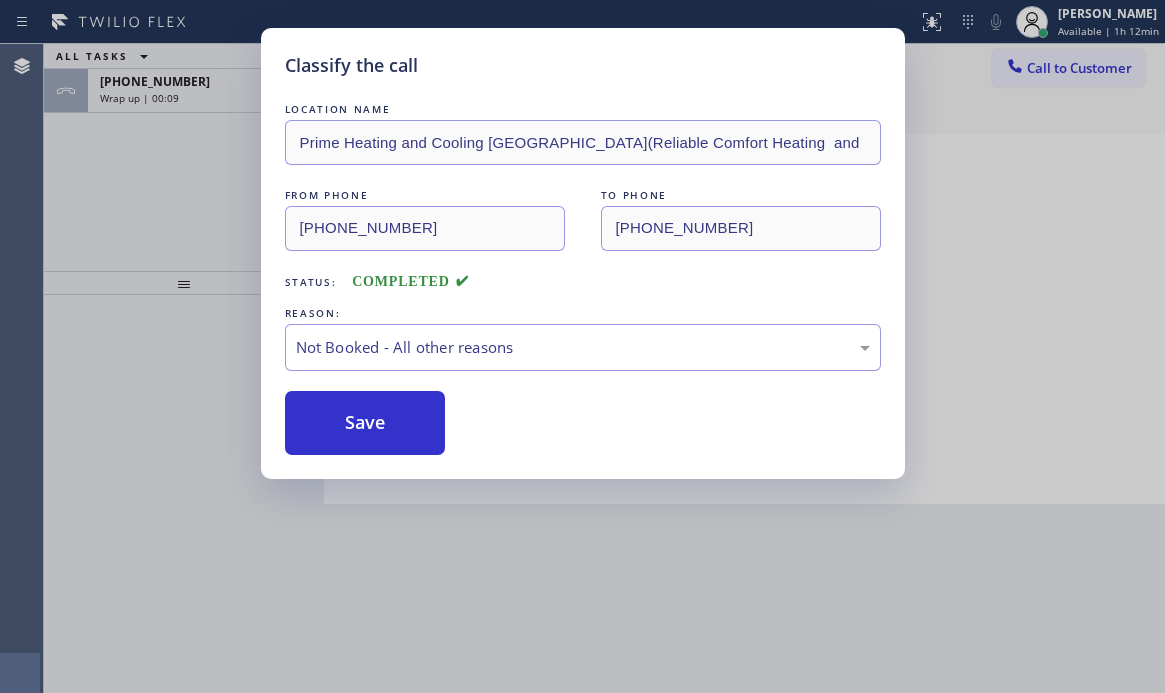 click on "Save" at bounding box center (365, 423) 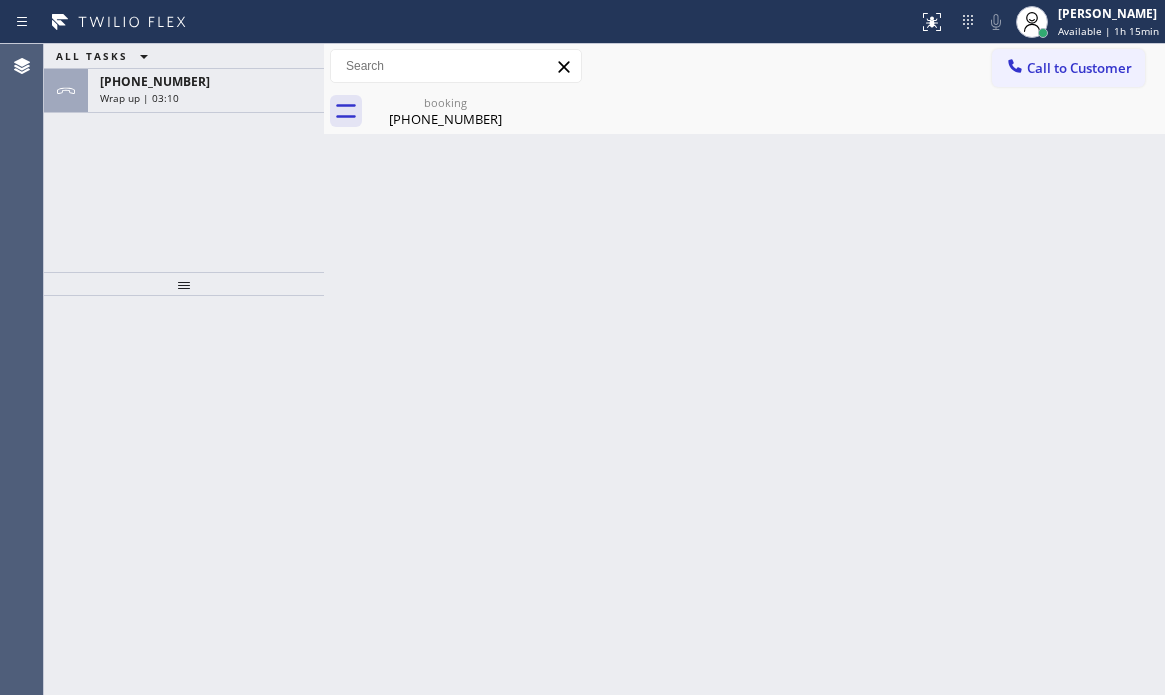 drag, startPoint x: 227, startPoint y: 100, endPoint x: 273, endPoint y: 198, distance: 108.25895 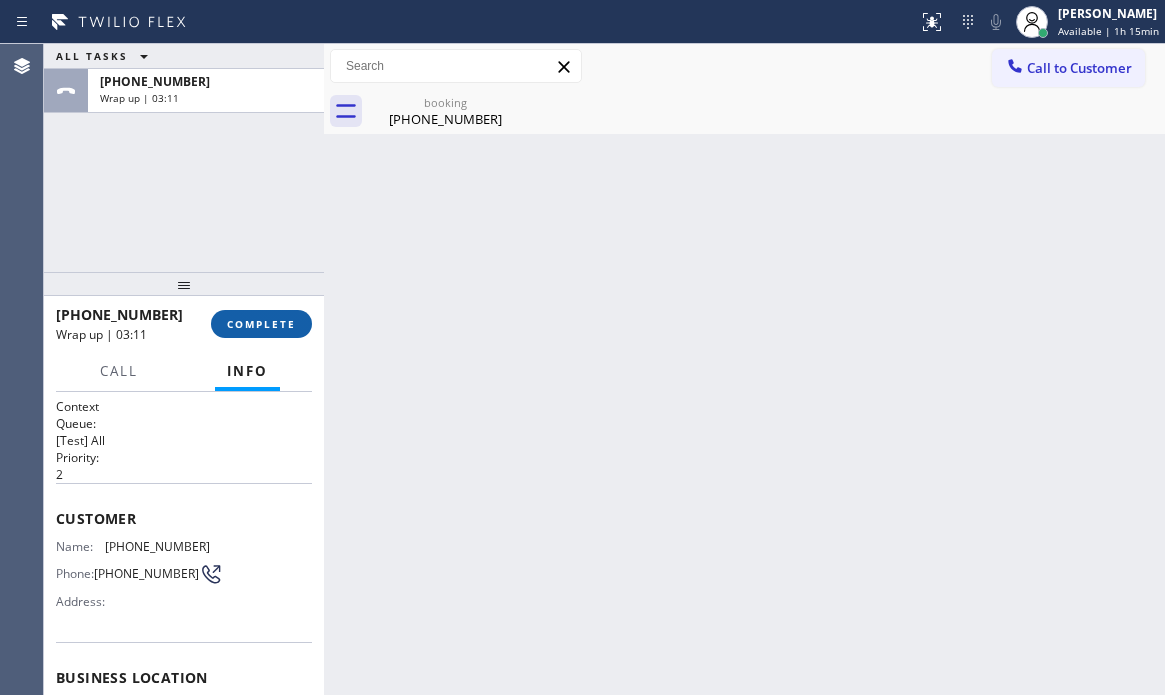 click on "COMPLETE" at bounding box center [261, 324] 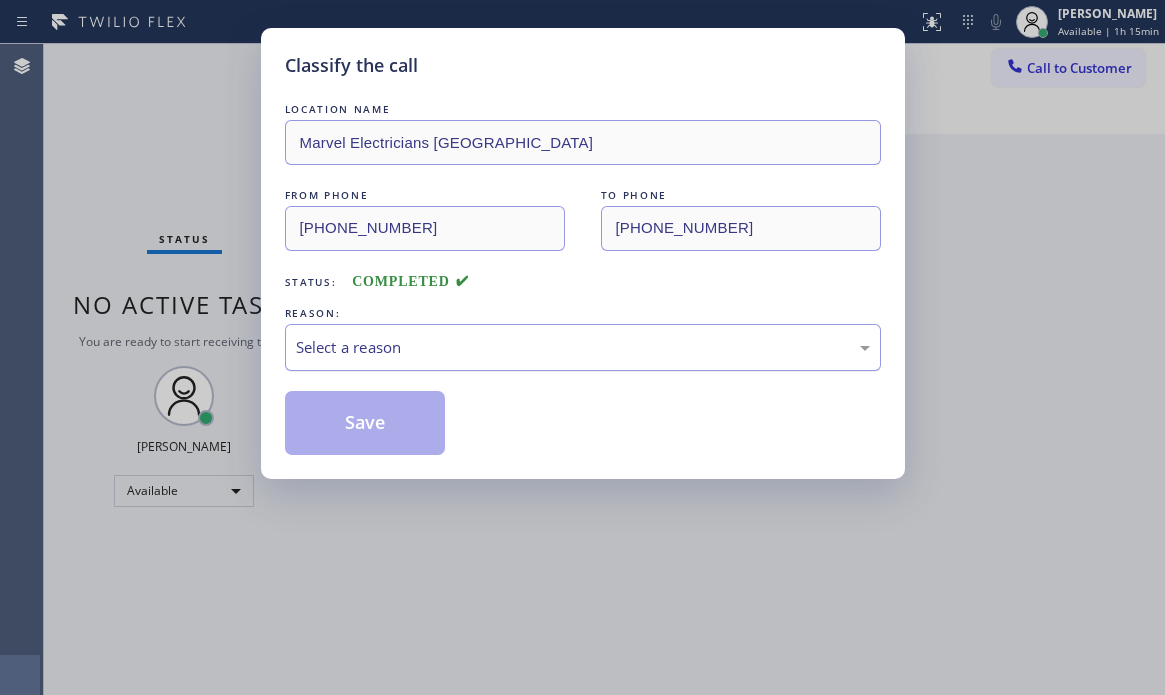 click on "Select a reason" at bounding box center [583, 347] 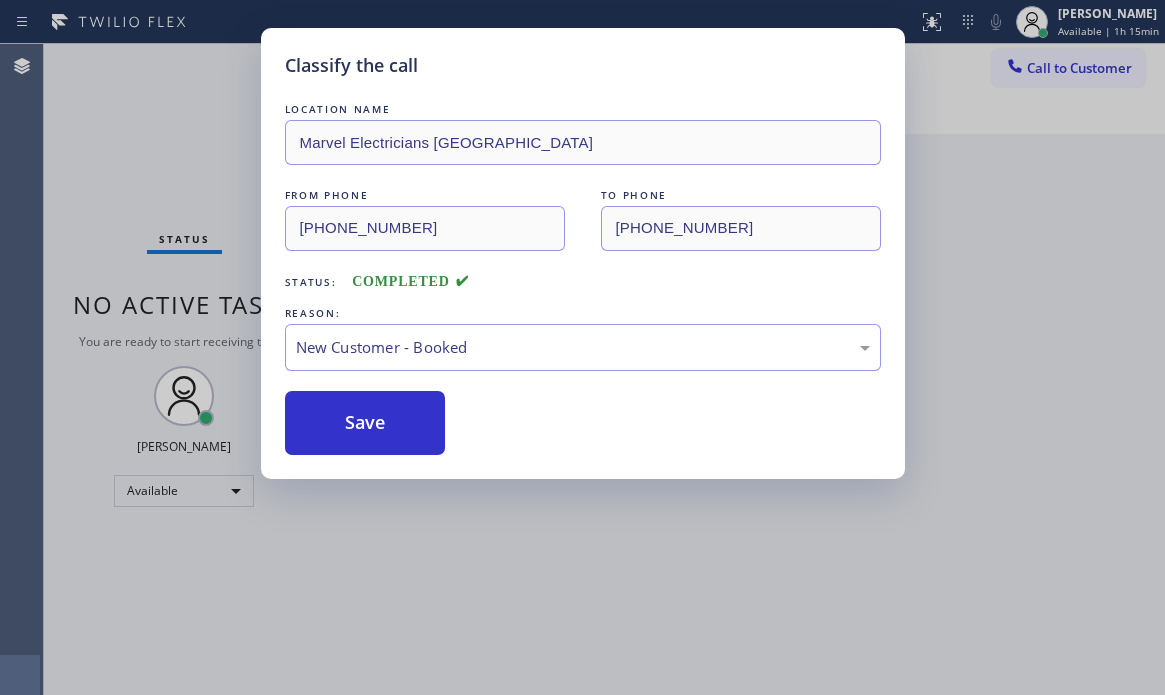 drag, startPoint x: 353, startPoint y: 413, endPoint x: 1027, endPoint y: 413, distance: 674 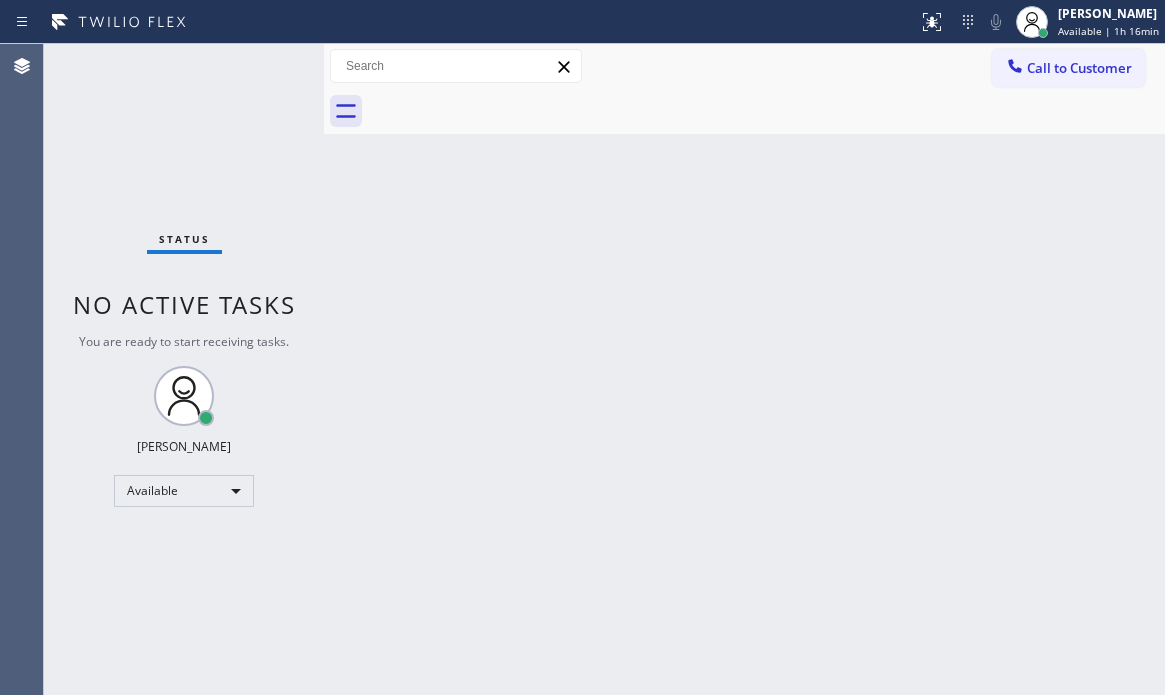 click on "Status   No active tasks     You are ready to start receiving tasks.   [PERSON_NAME] Available" at bounding box center [184, 369] 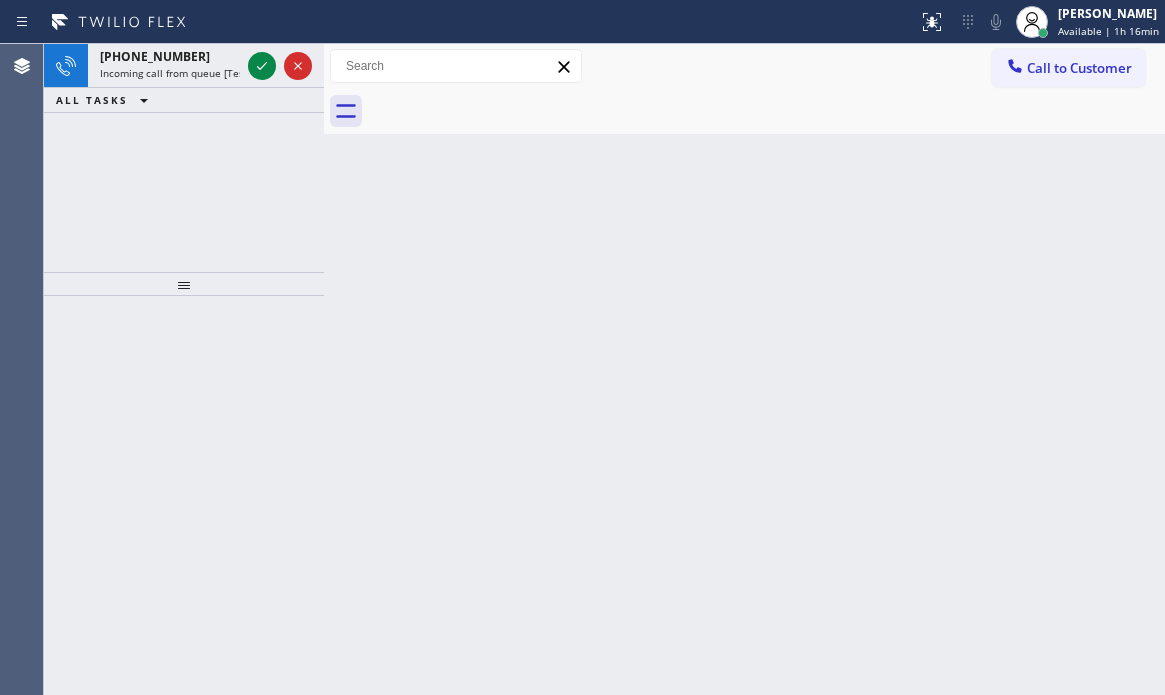 click 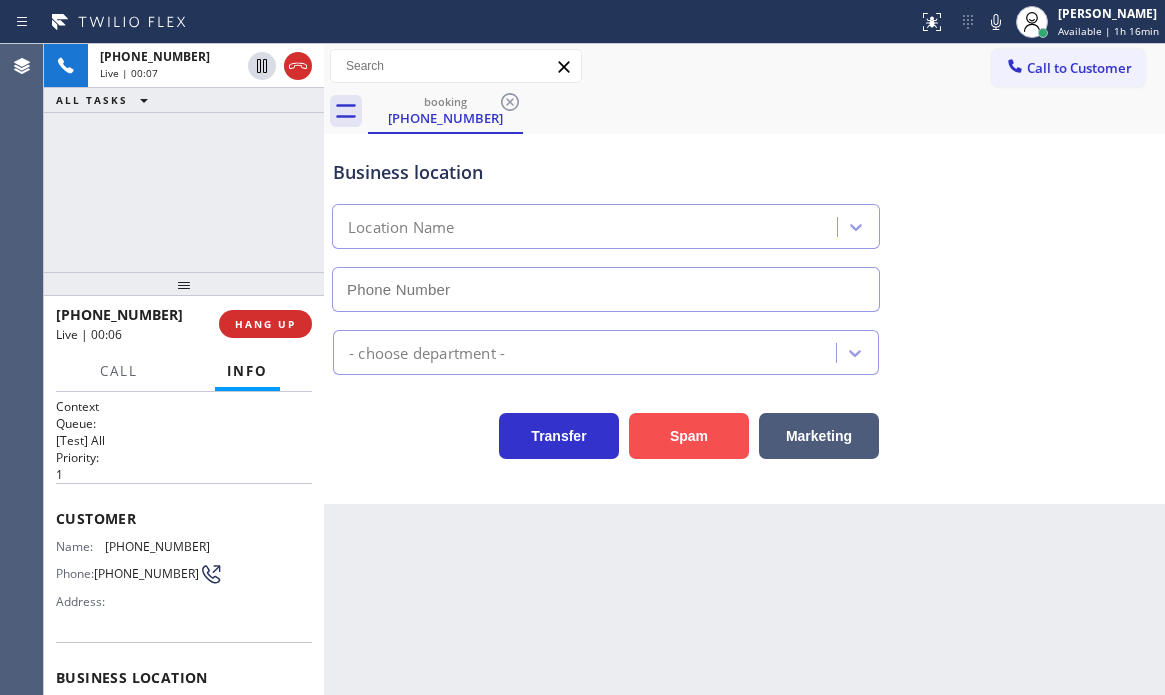 click on "Spam" at bounding box center (689, 436) 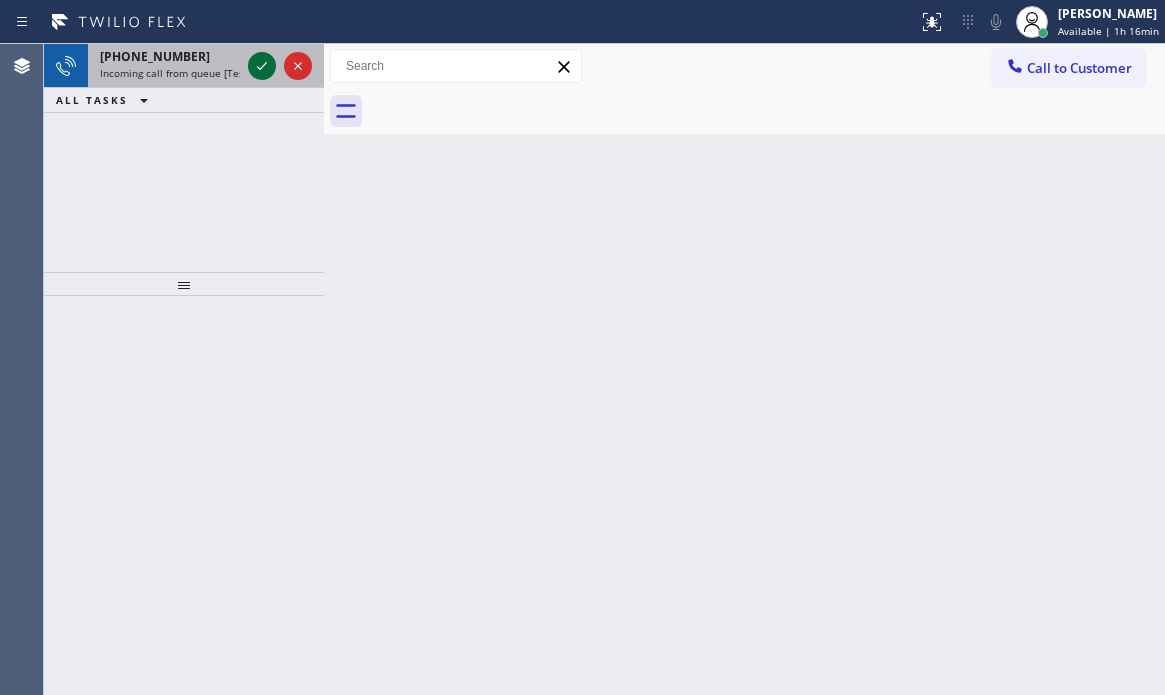 click 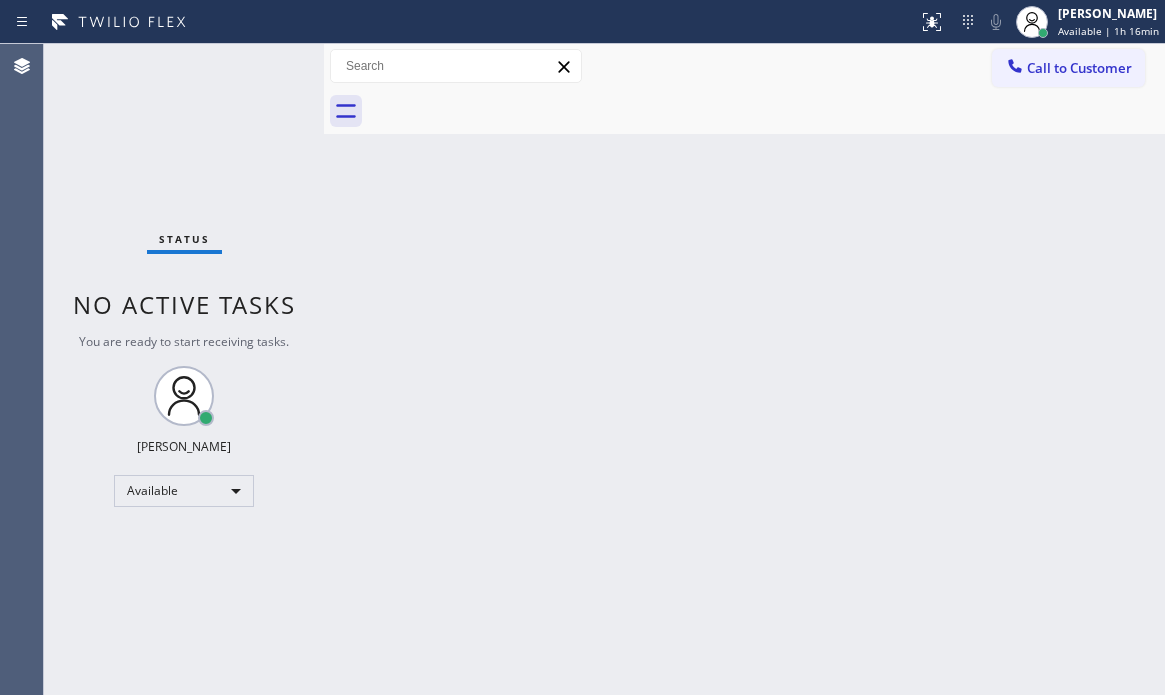 click on "Status   No active tasks     You are ready to start receiving tasks.   [PERSON_NAME] Available" at bounding box center [184, 369] 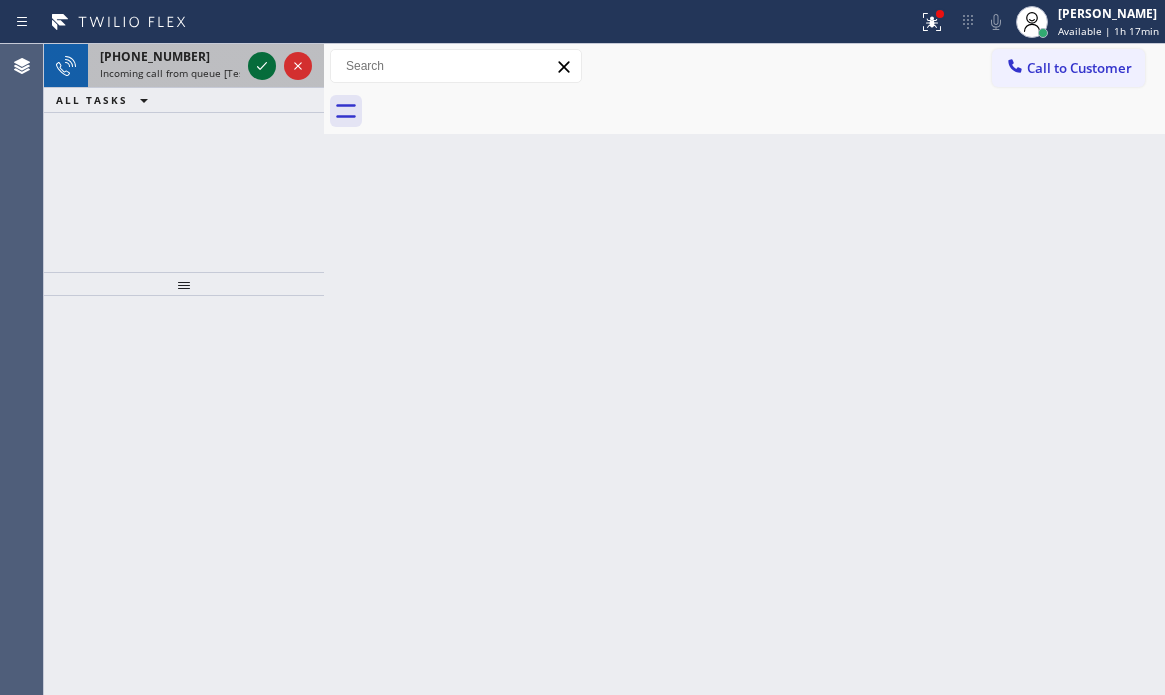 click 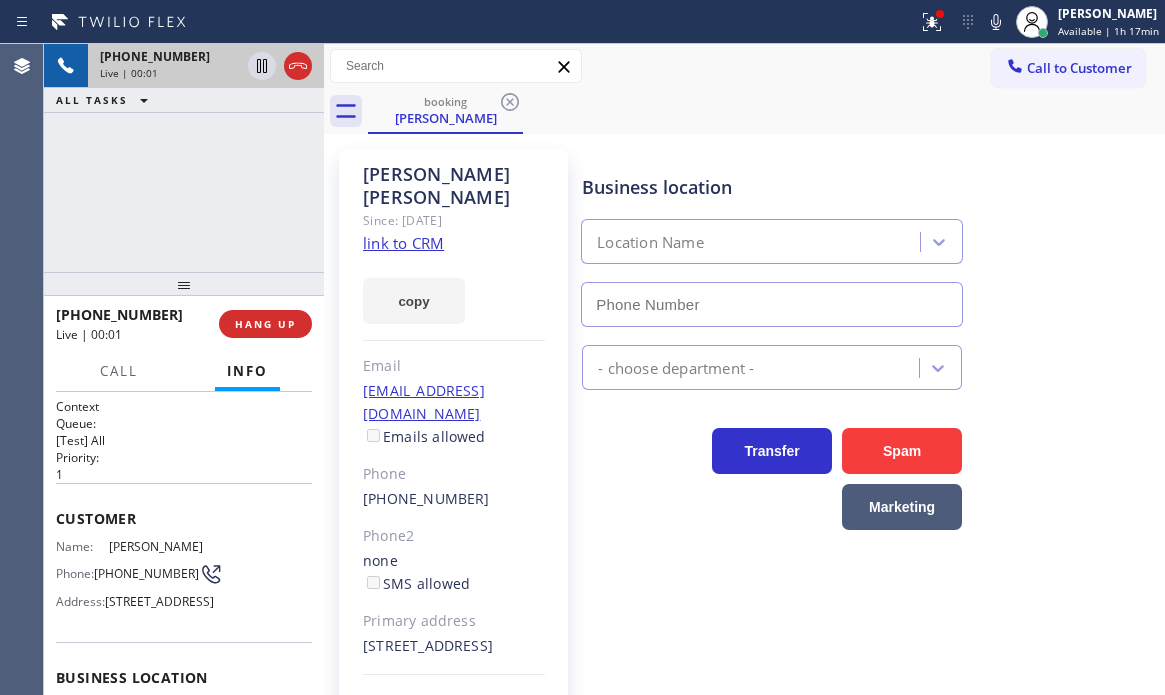 type on "[PHONE_NUMBER]" 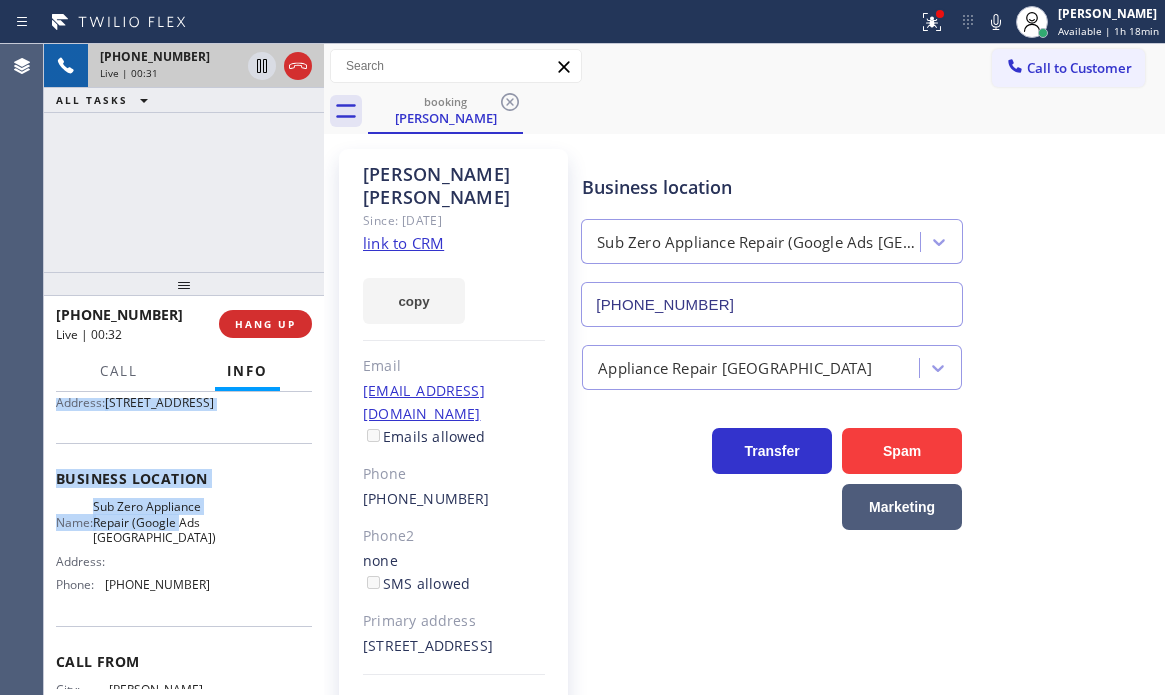 scroll, scrollTop: 200, scrollLeft: 0, axis: vertical 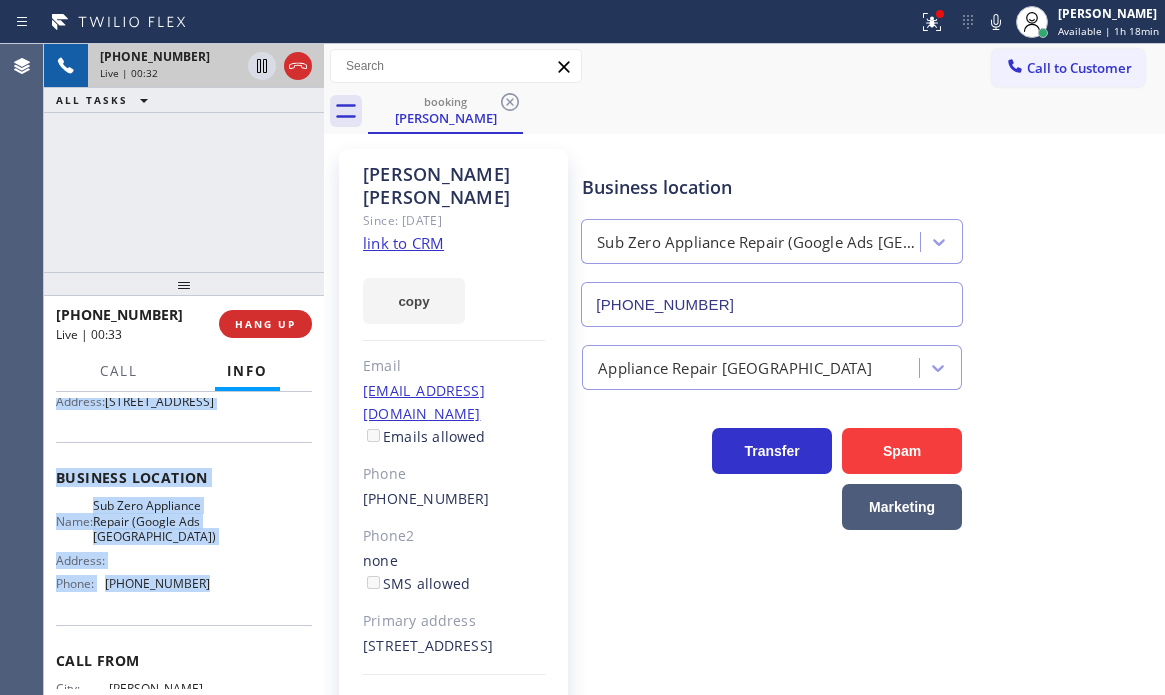 drag, startPoint x: 56, startPoint y: 518, endPoint x: 216, endPoint y: 620, distance: 189.74721 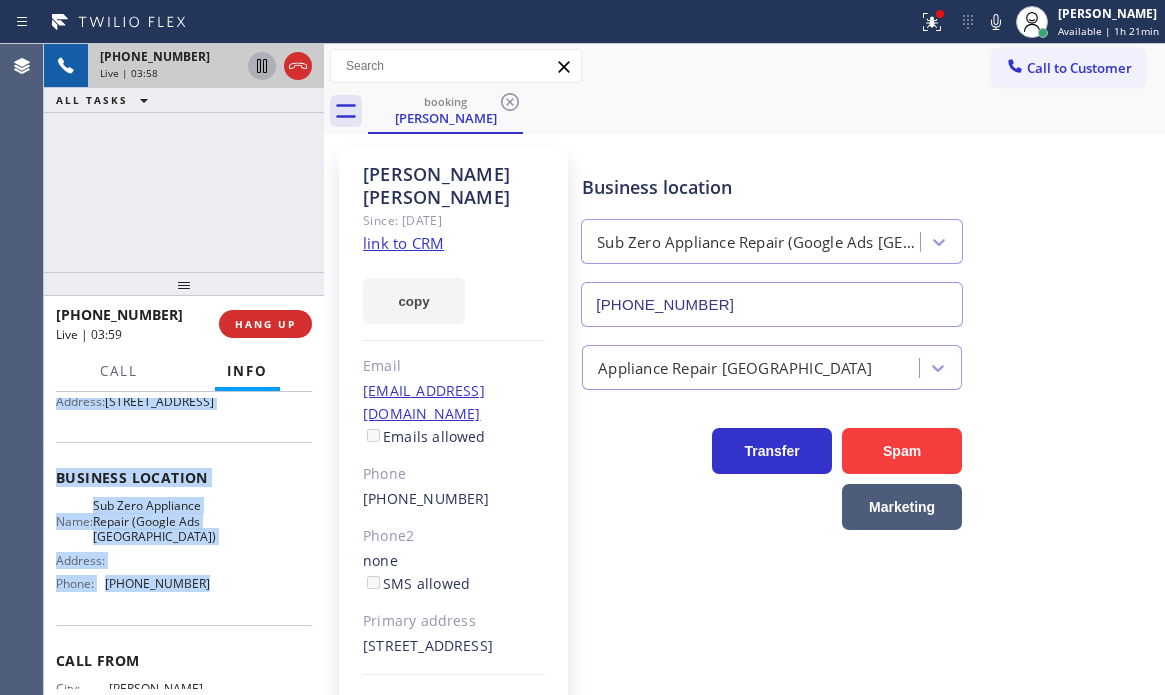 click 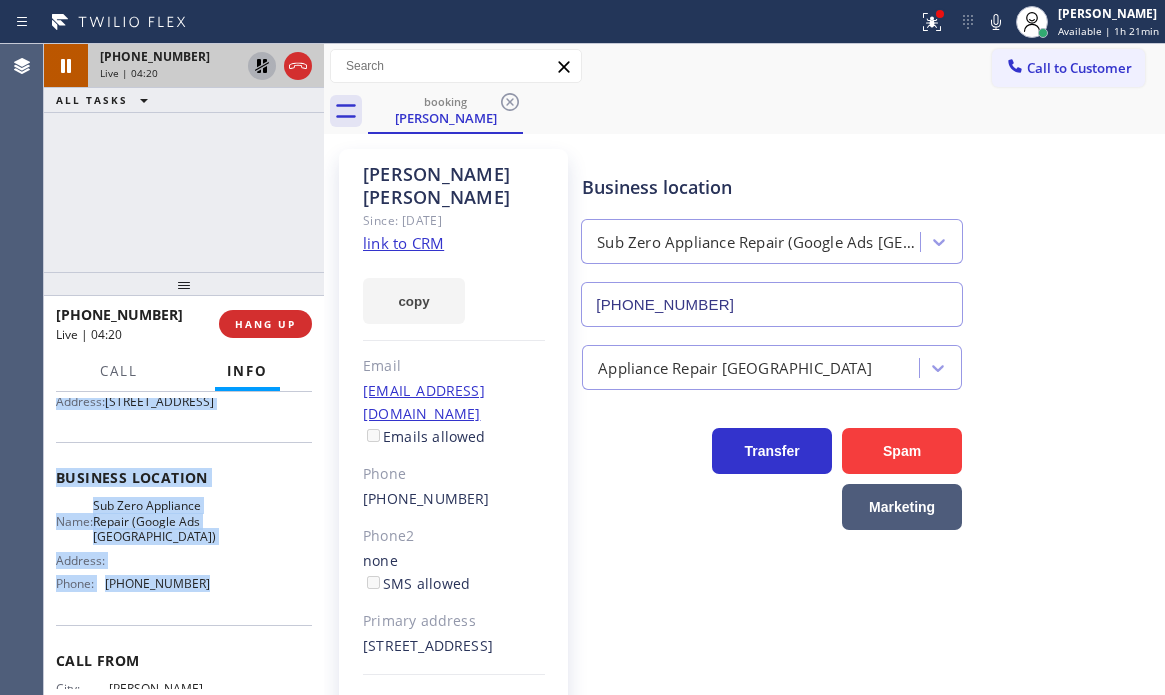click 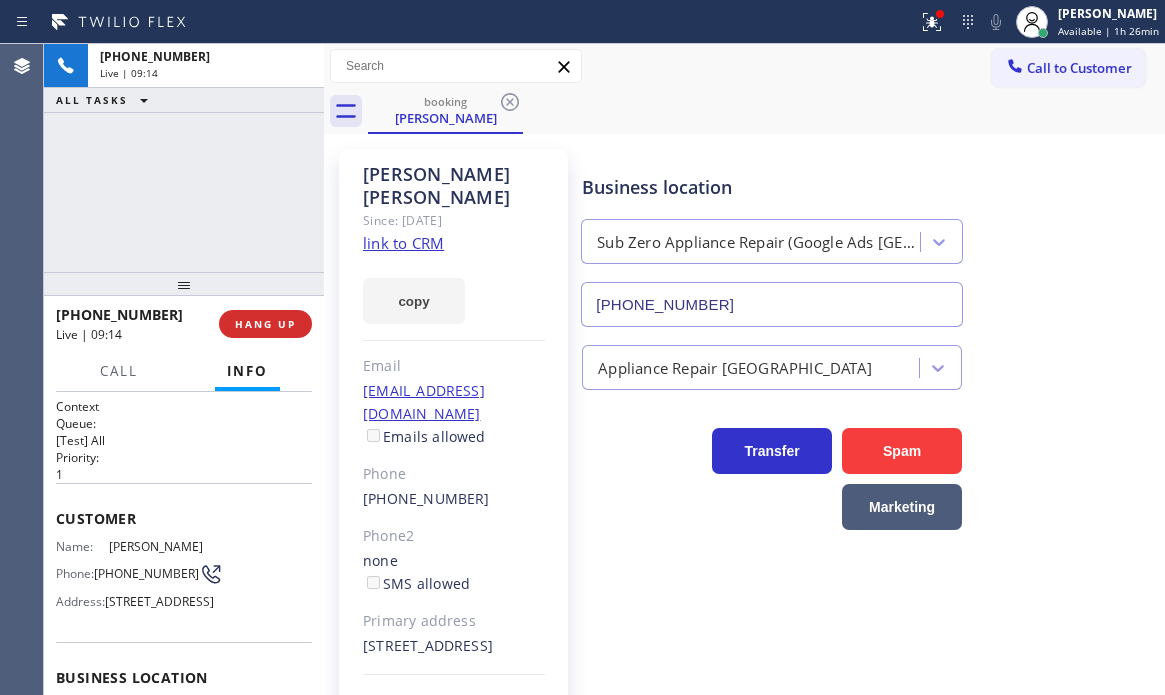 scroll, scrollTop: 0, scrollLeft: 0, axis: both 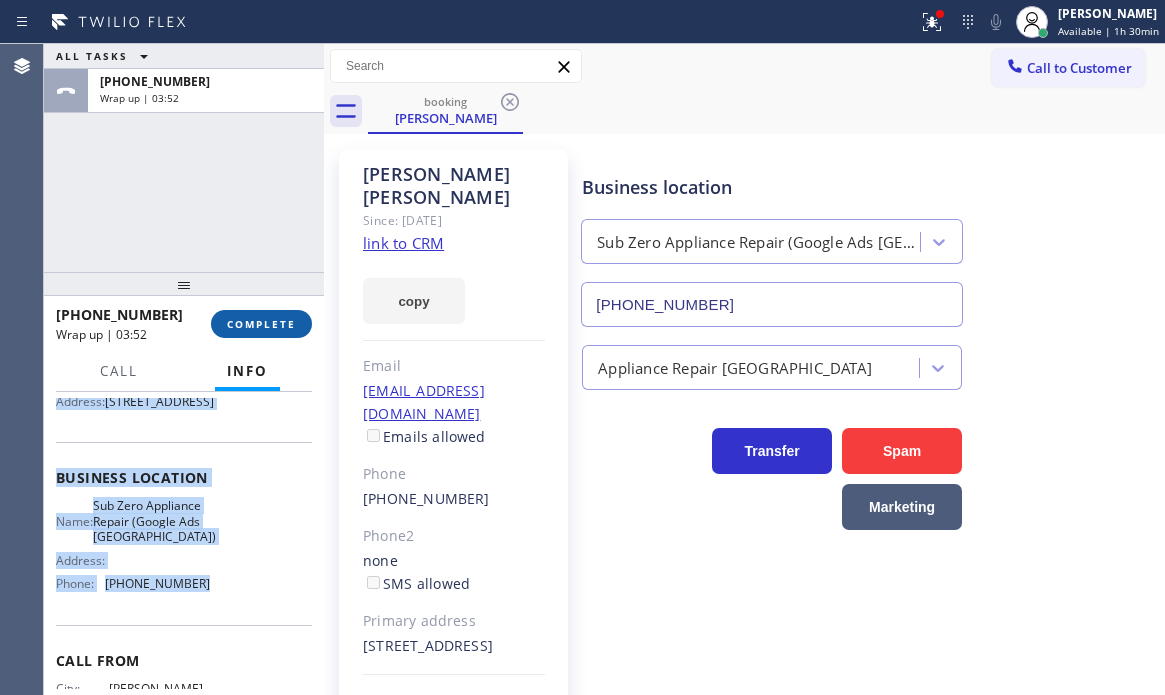click on "COMPLETE" at bounding box center (261, 324) 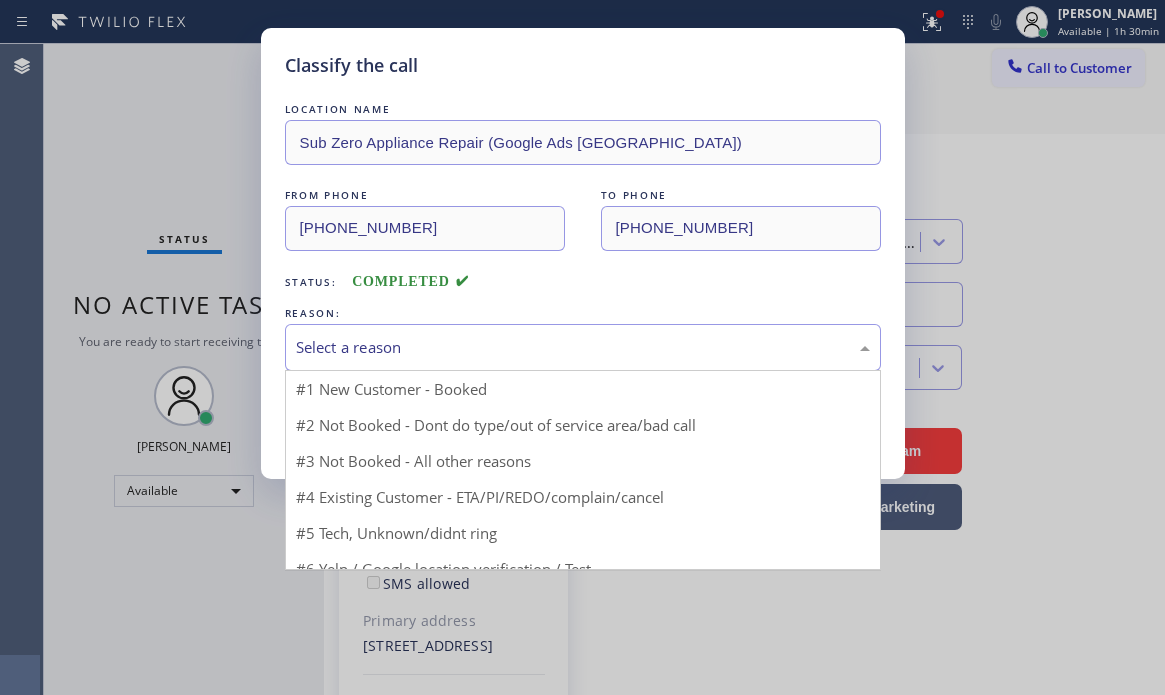 drag, startPoint x: 444, startPoint y: 341, endPoint x: 439, endPoint y: 383, distance: 42.296574 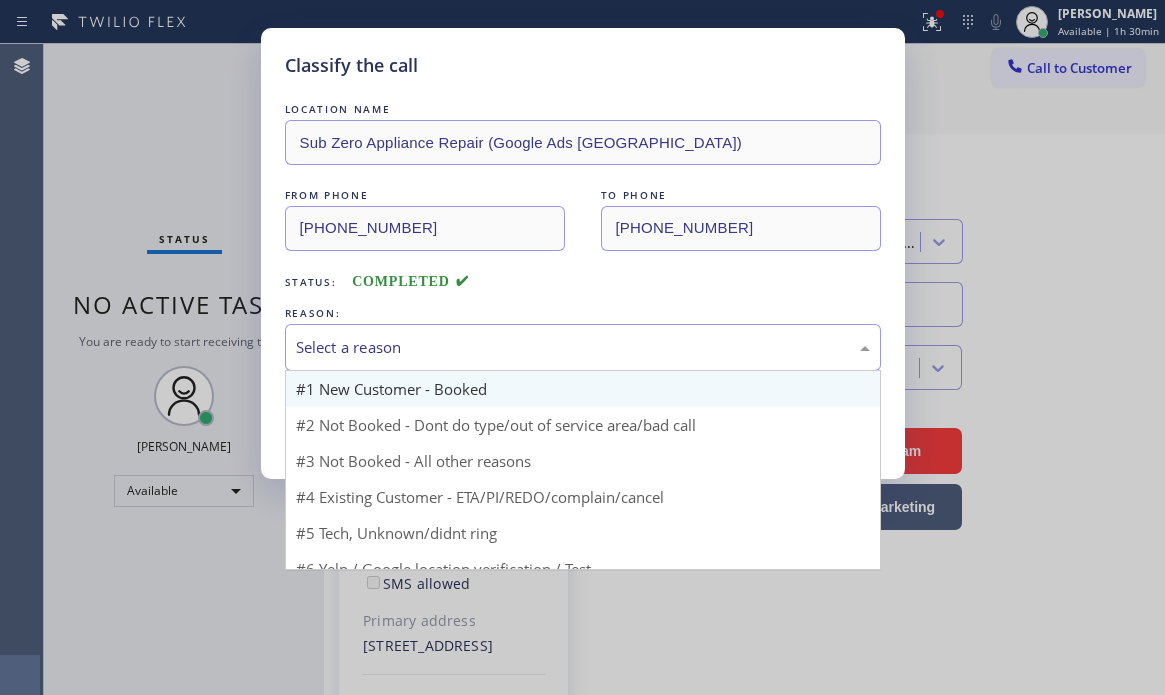 click on "Select a reason" at bounding box center (583, 347) 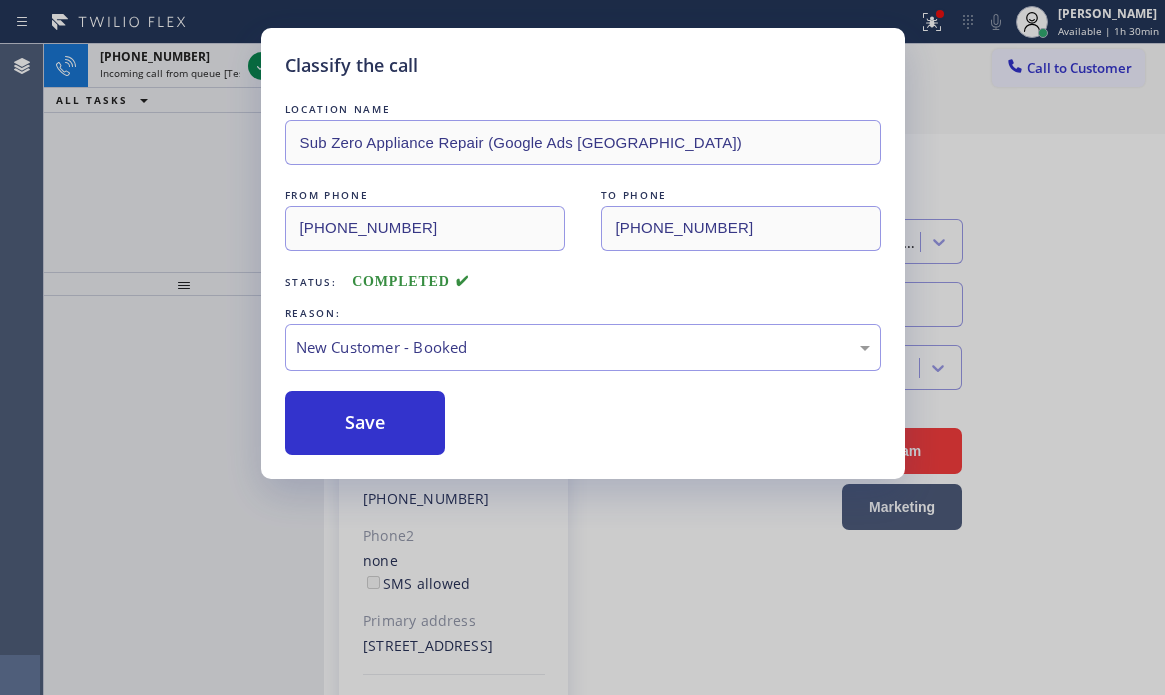 drag, startPoint x: 436, startPoint y: 392, endPoint x: 356, endPoint y: 412, distance: 82.46211 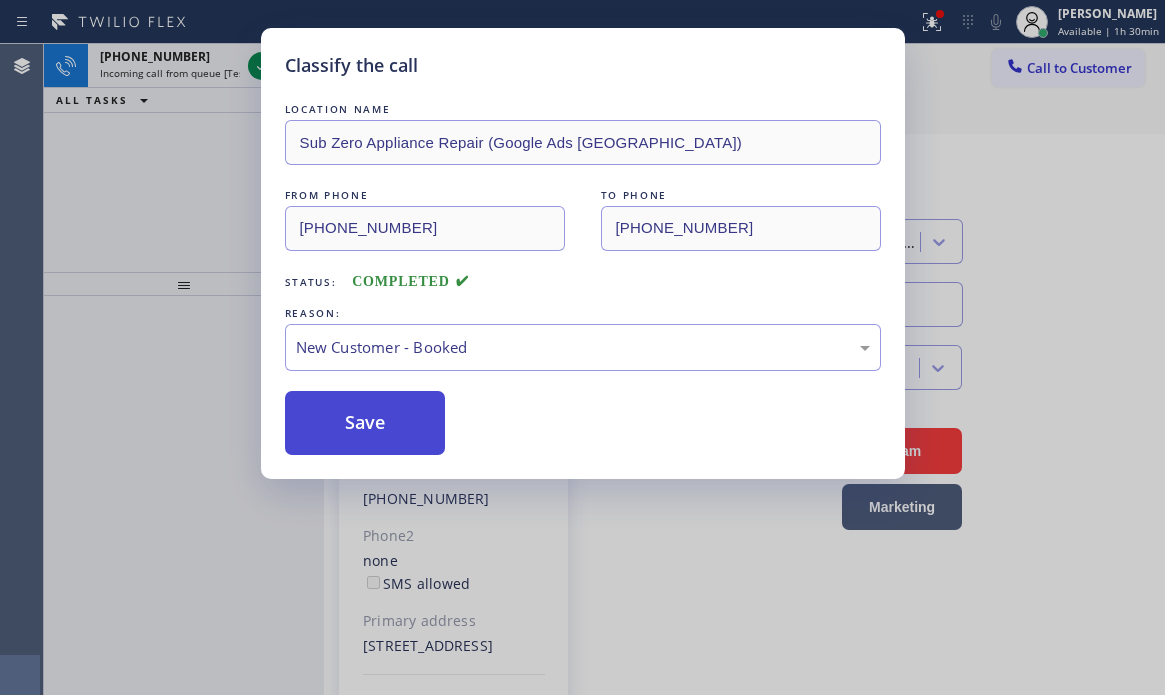 click on "Save" at bounding box center [365, 423] 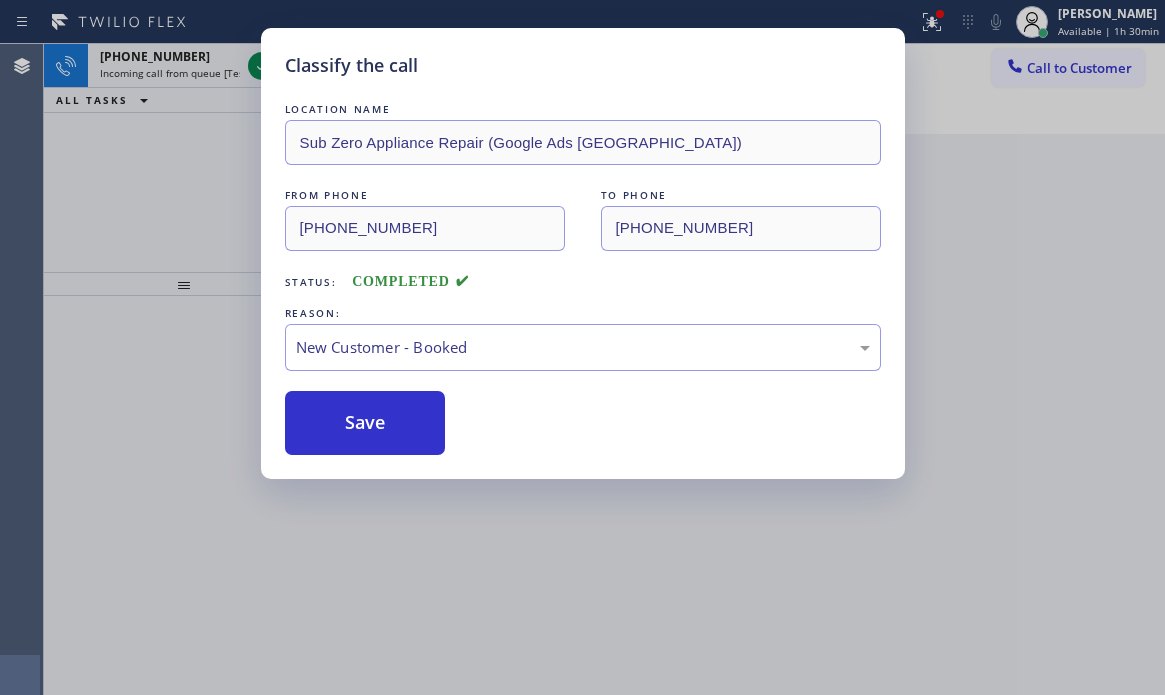 click on "Classify the call LOCATION NAME Sub Zero Appliance Repair (Google Ads Seattle) FROM PHONE (425) 260-5535 TO PHONE (206) 203-2109 Status: COMPLETED REASON: New Customer - Booked Save" at bounding box center (582, 347) 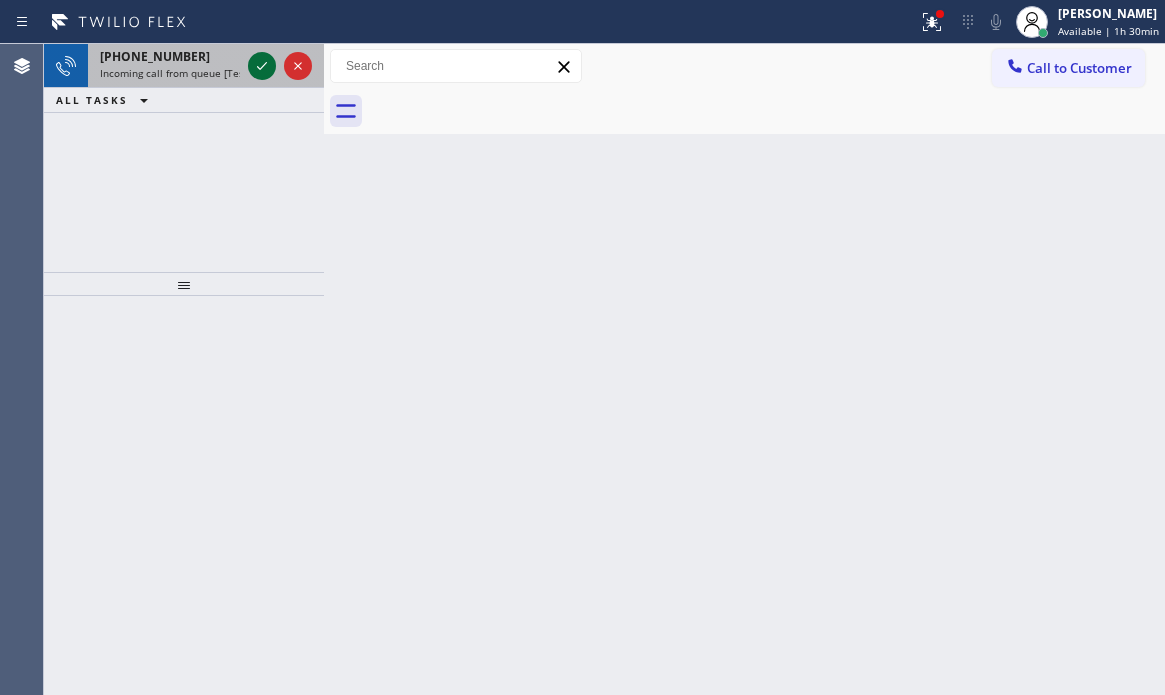 click 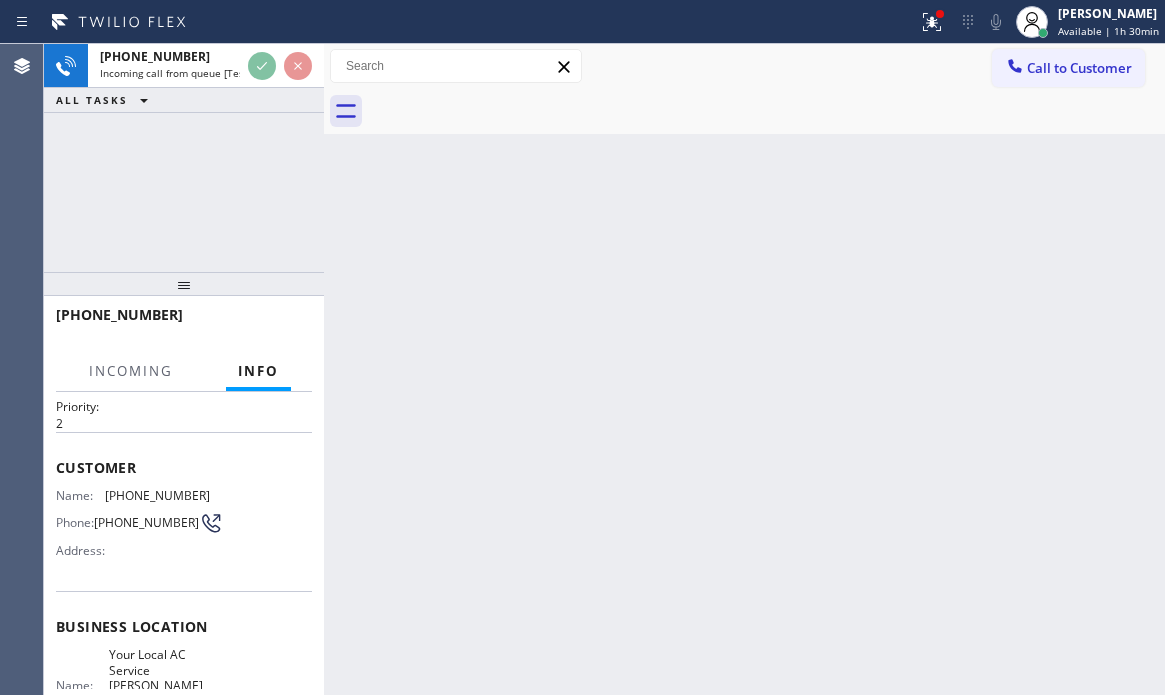 scroll, scrollTop: 100, scrollLeft: 0, axis: vertical 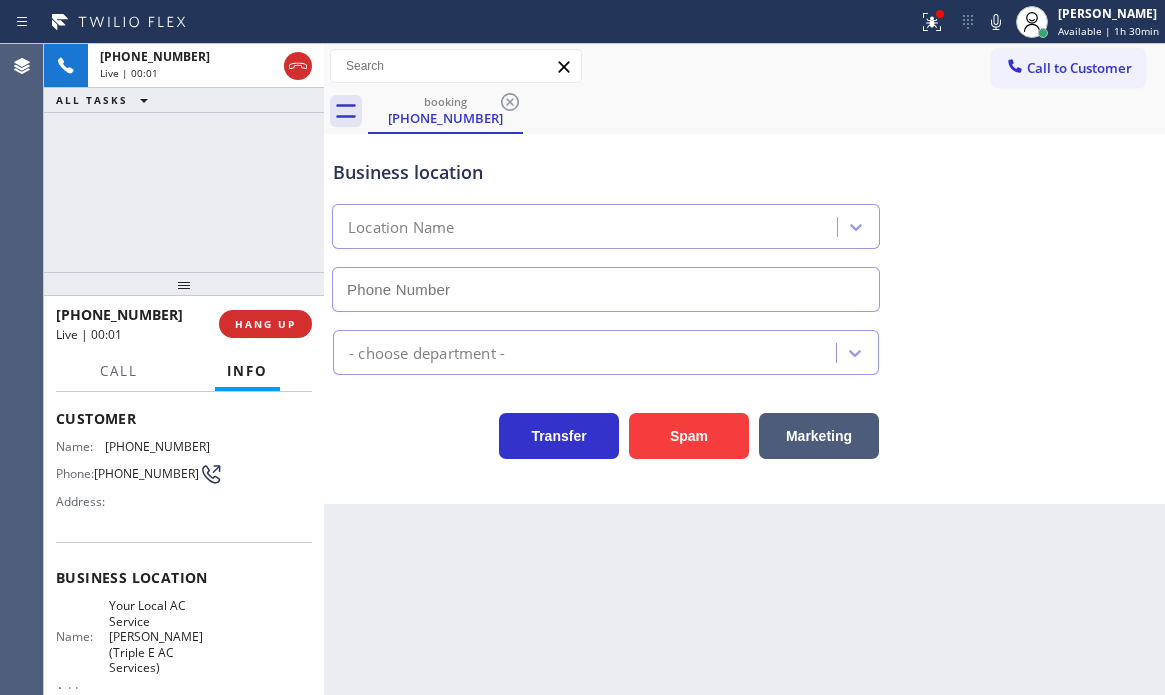 type on "(424) 293-7614" 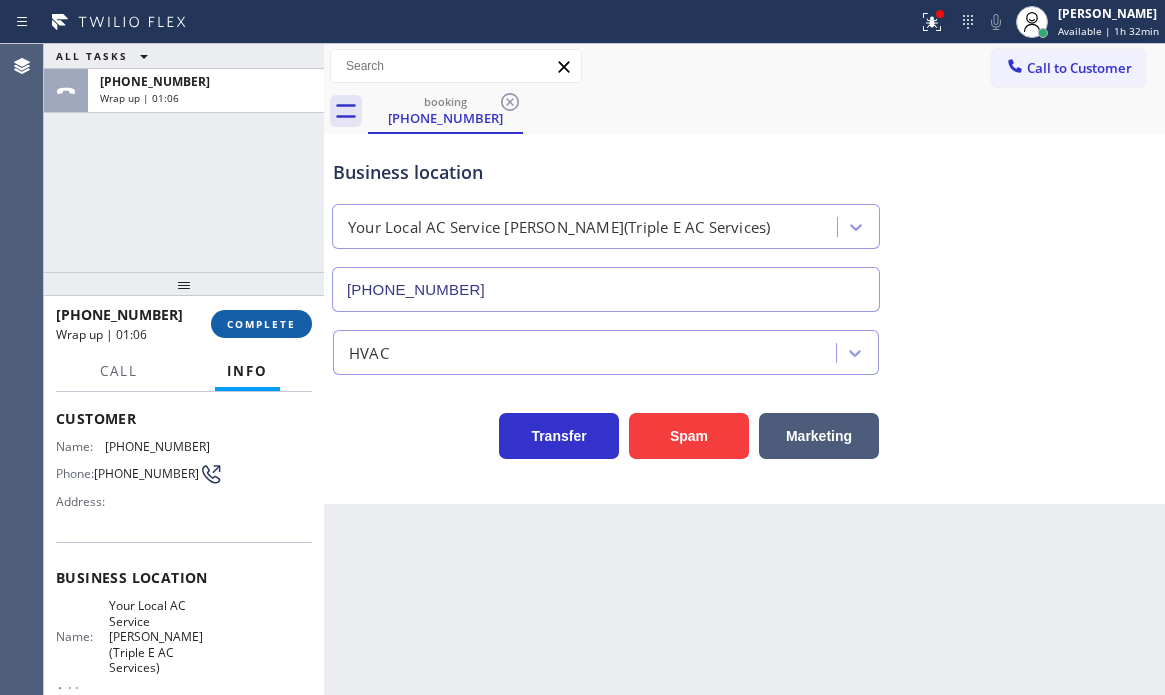 click on "COMPLETE" at bounding box center (261, 324) 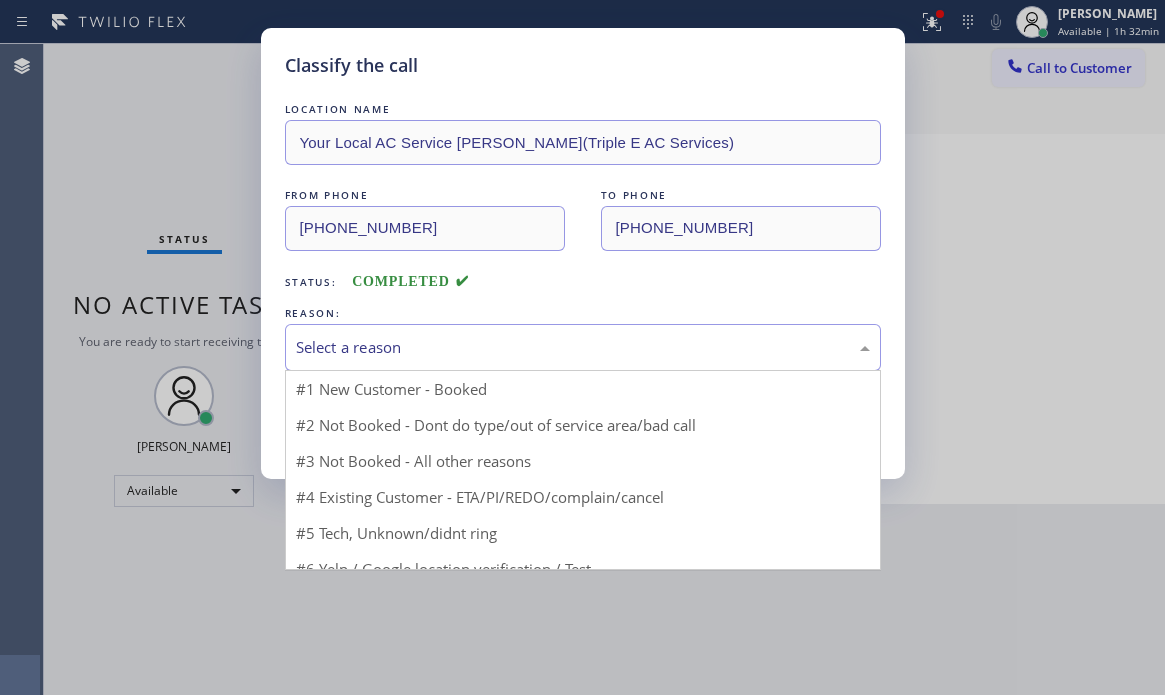 click on "Select a reason" at bounding box center [583, 347] 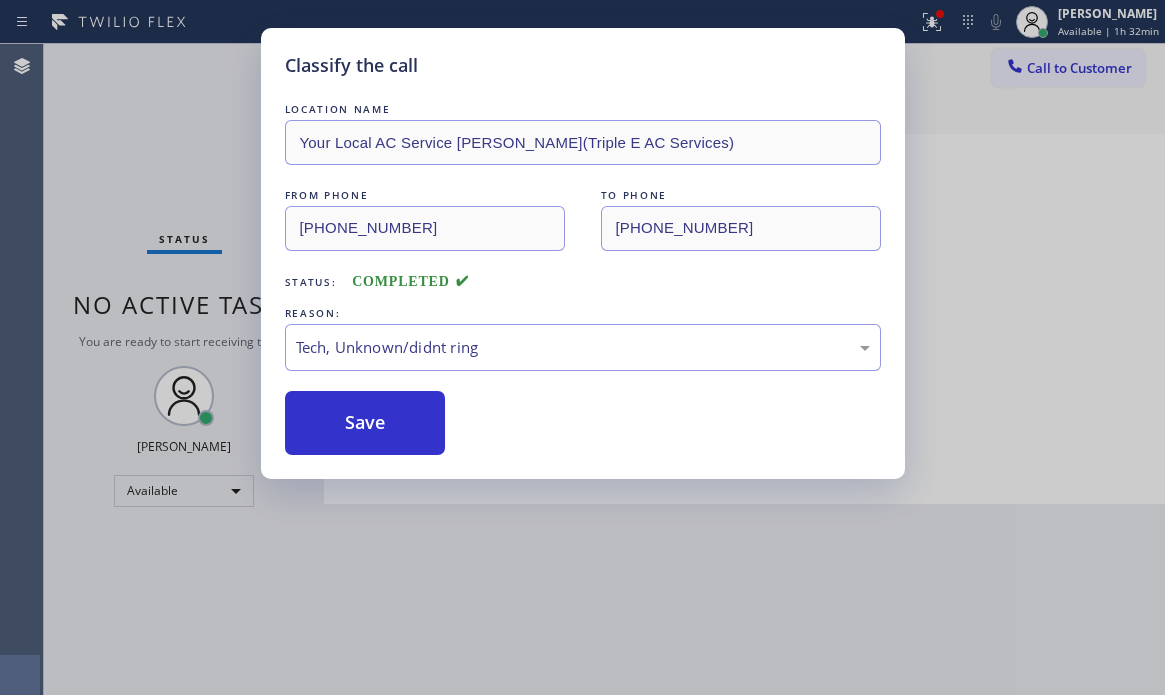 drag, startPoint x: 370, startPoint y: 500, endPoint x: 371, endPoint y: 455, distance: 45.01111 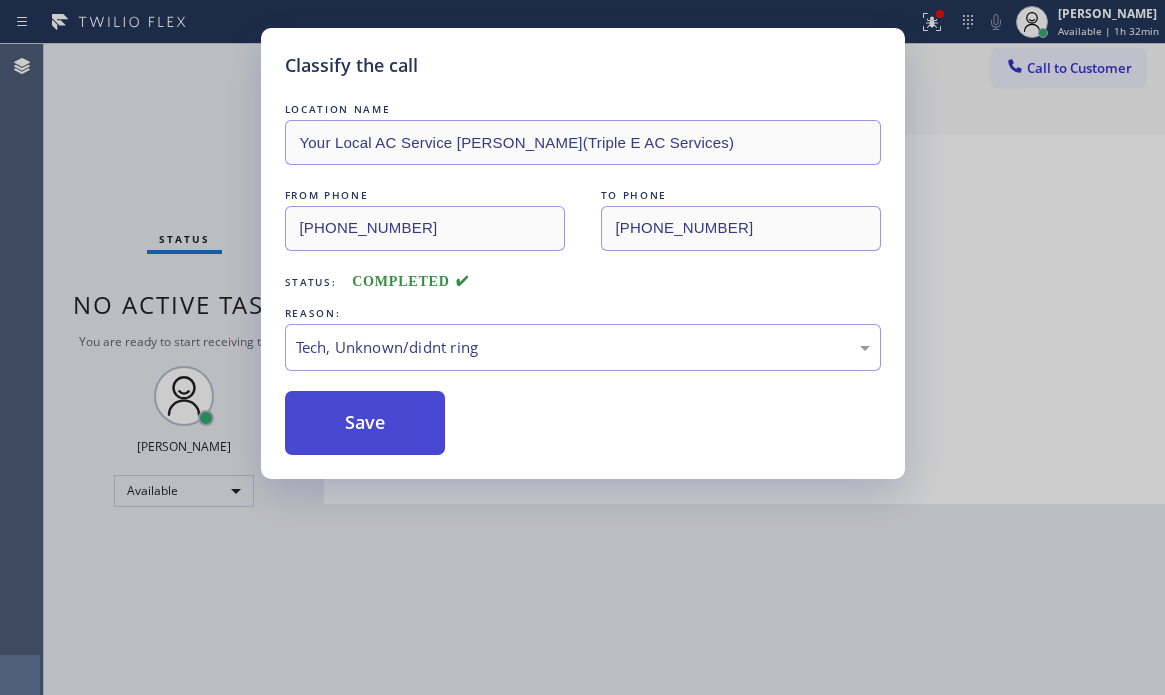 drag, startPoint x: 365, startPoint y: 420, endPoint x: 432, endPoint y: 408, distance: 68.06615 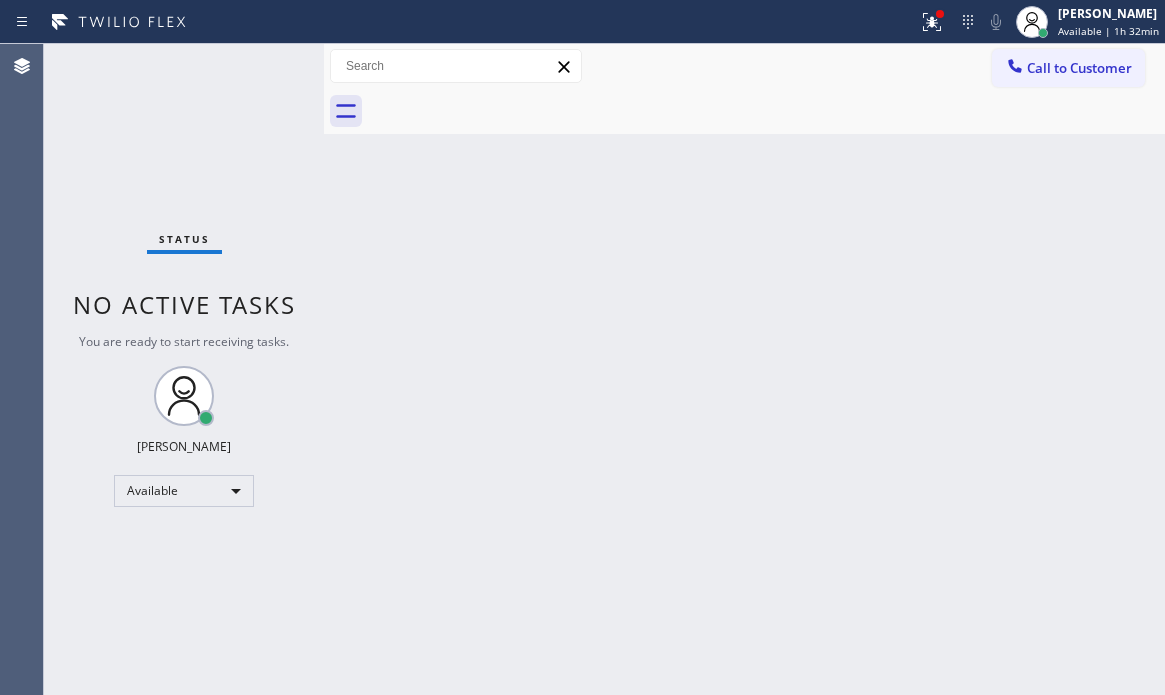 drag, startPoint x: 921, startPoint y: 26, endPoint x: 923, endPoint y: 45, distance: 19.104973 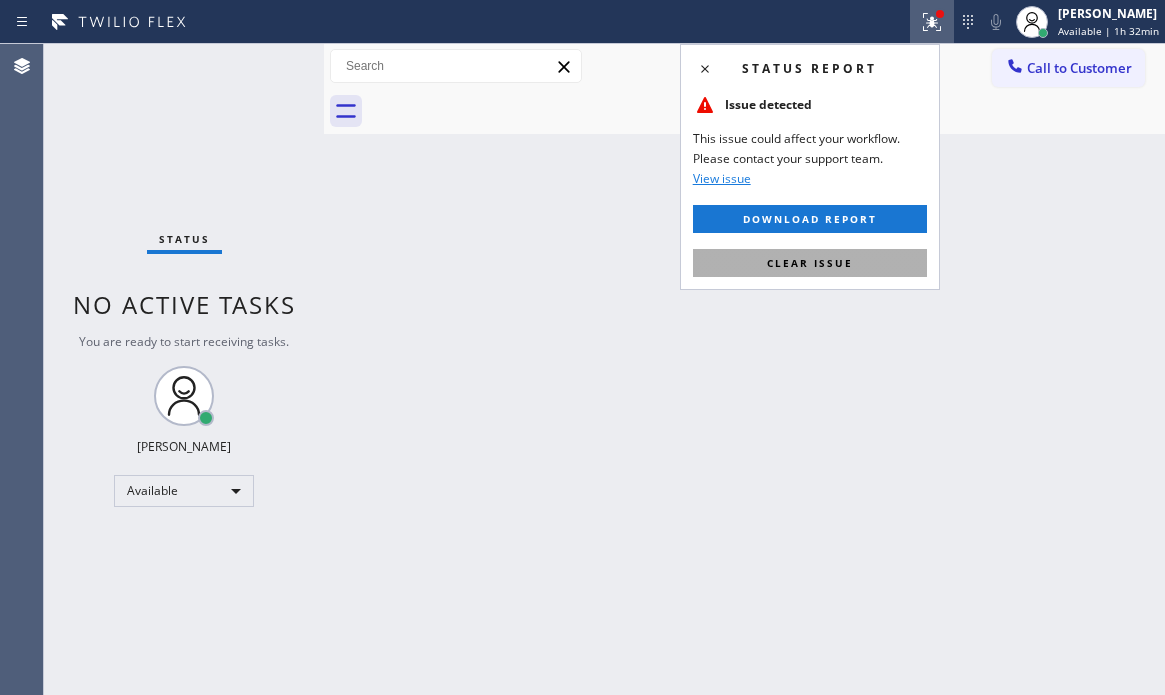 click on "Clear issue" at bounding box center (810, 263) 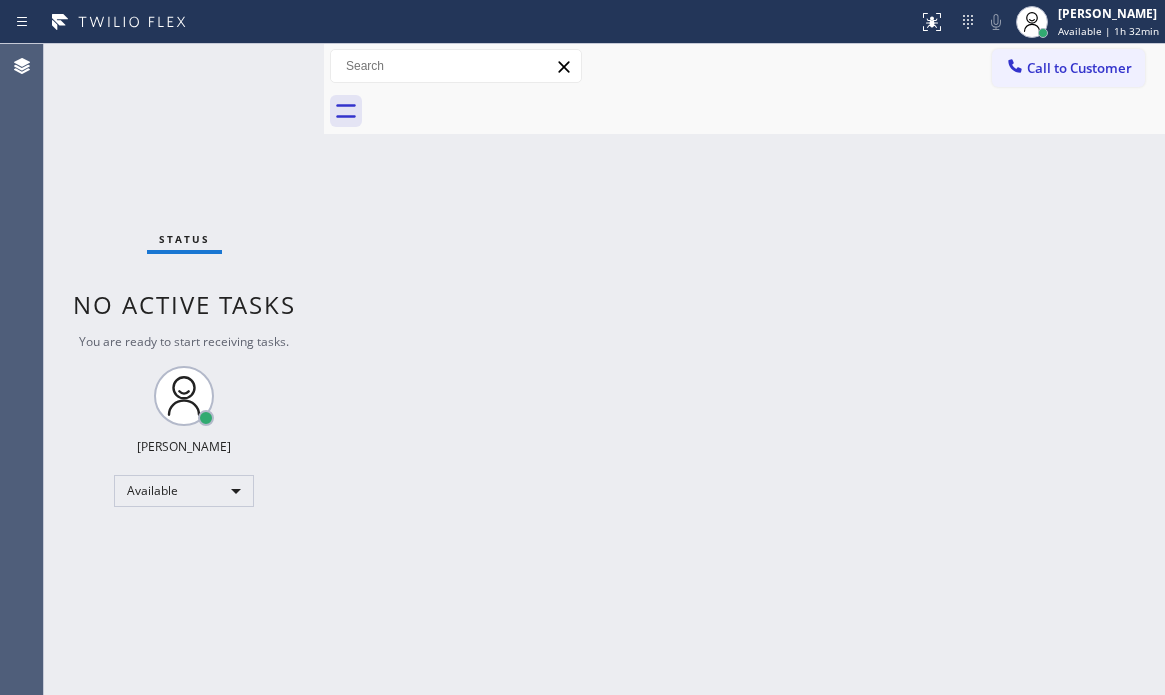 drag, startPoint x: 569, startPoint y: 298, endPoint x: 633, endPoint y: 355, distance: 85.70297 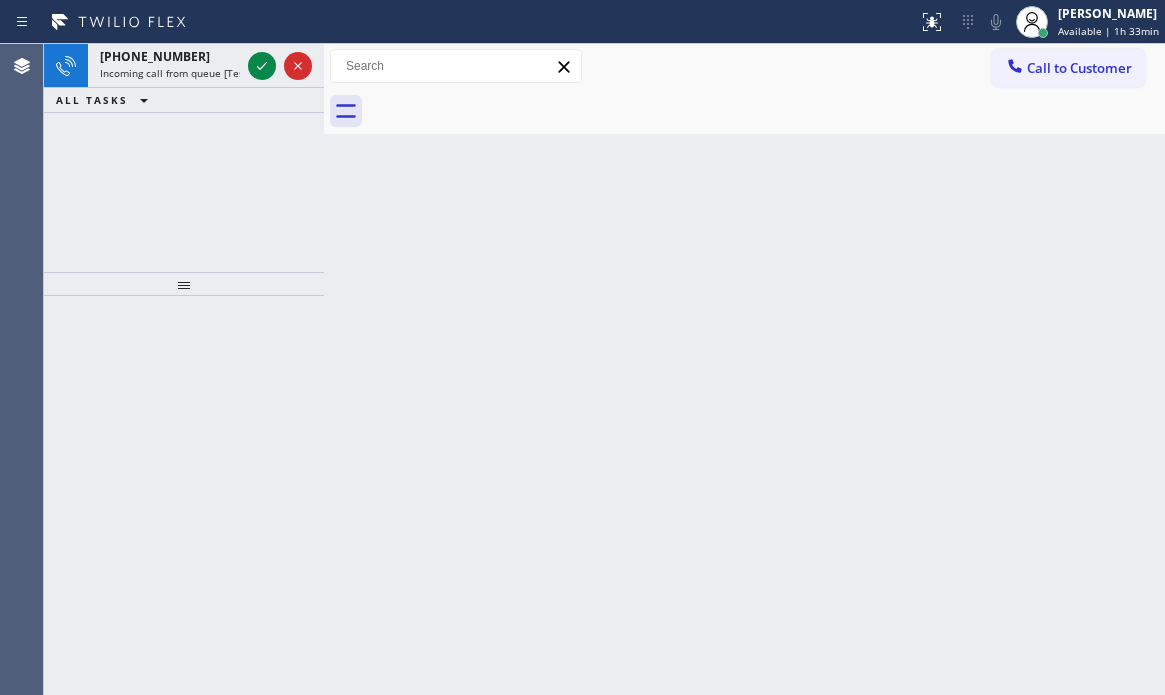 drag, startPoint x: 257, startPoint y: 68, endPoint x: 271, endPoint y: 153, distance: 86.145226 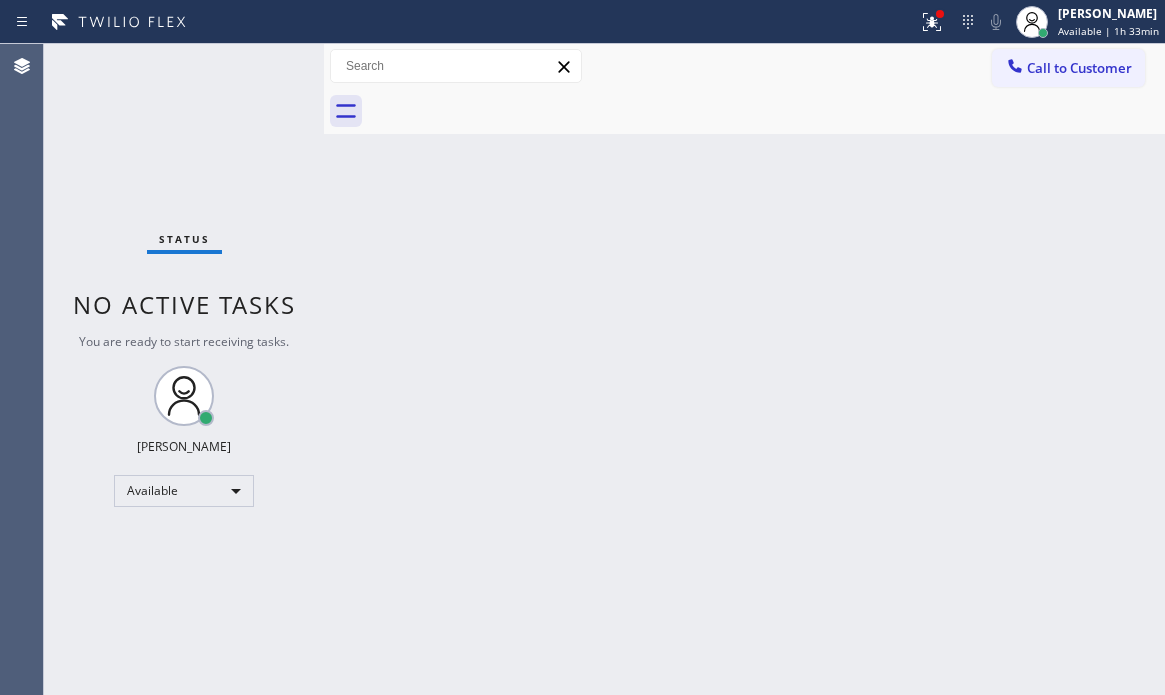 drag, startPoint x: 920, startPoint y: 27, endPoint x: 920, endPoint y: 46, distance: 19 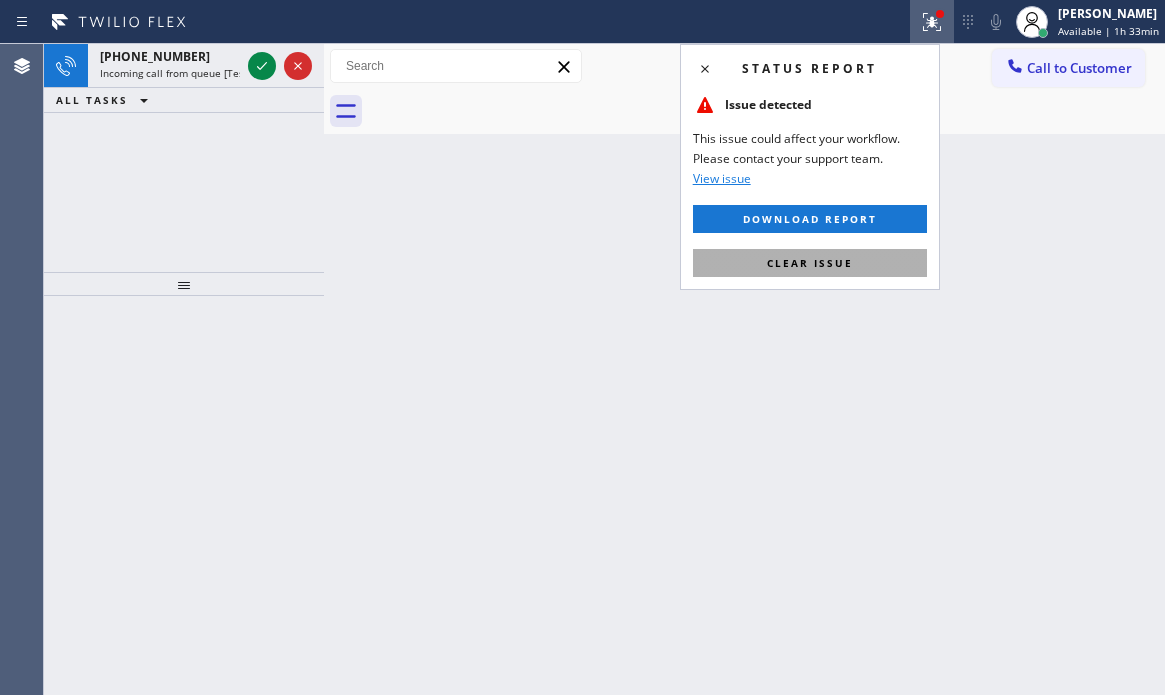 click on "Clear issue" at bounding box center [810, 263] 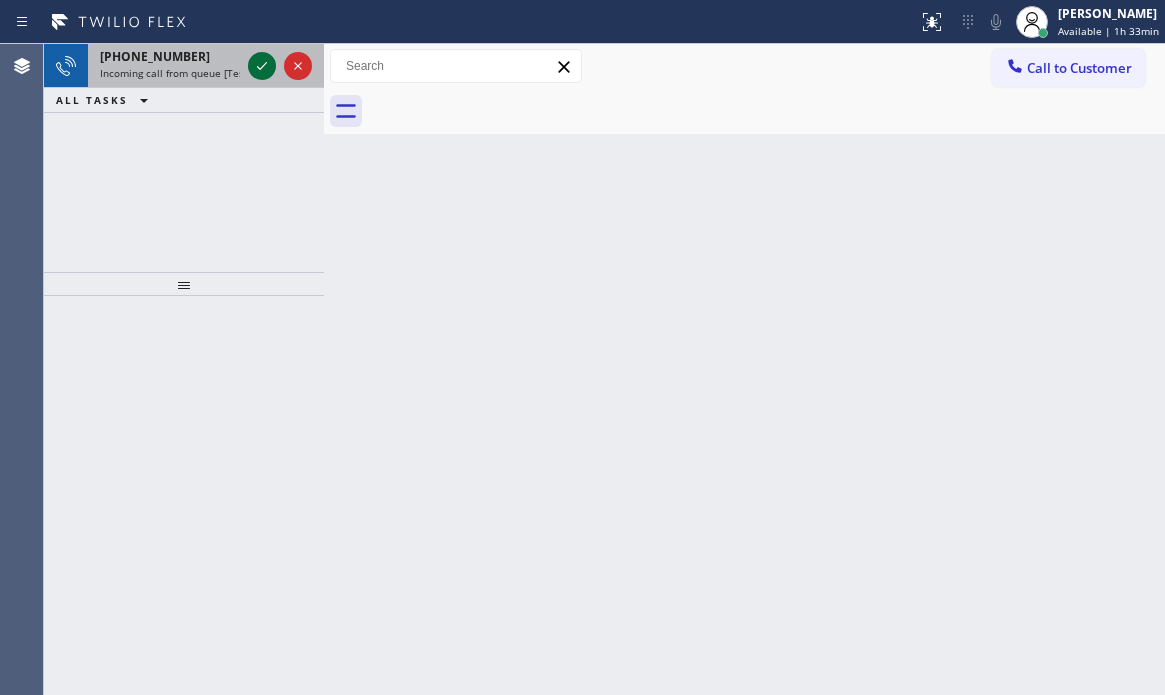 click 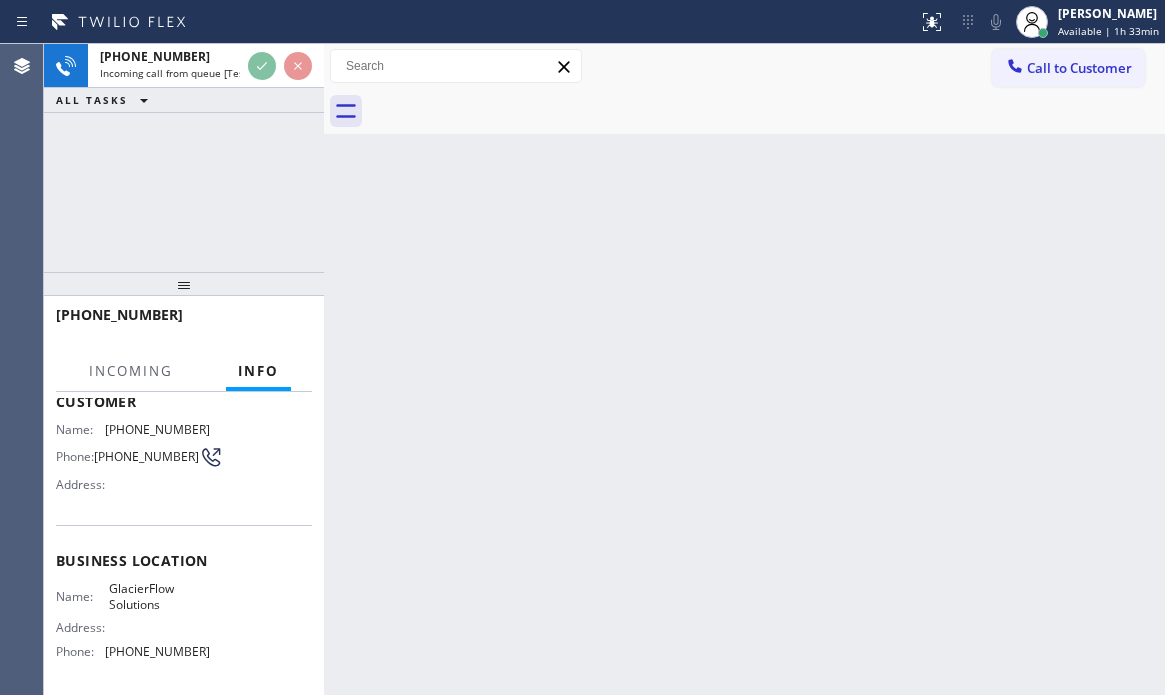 scroll, scrollTop: 200, scrollLeft: 0, axis: vertical 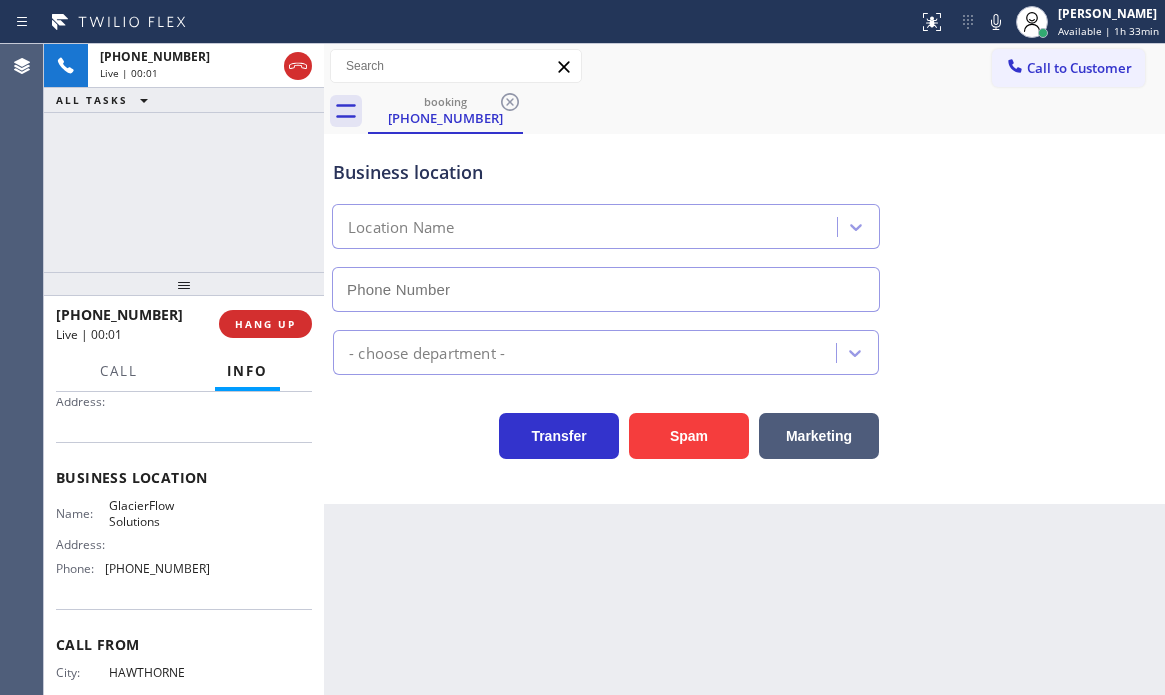 type on "(562) 442-4152" 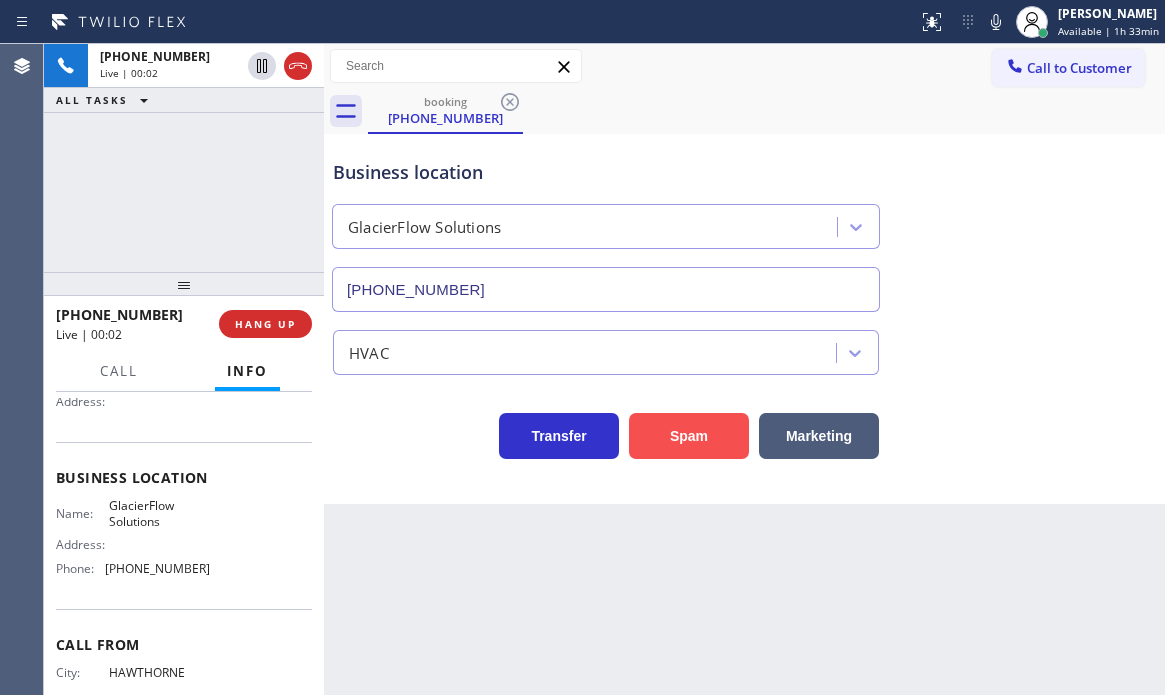 click on "Spam" at bounding box center [689, 436] 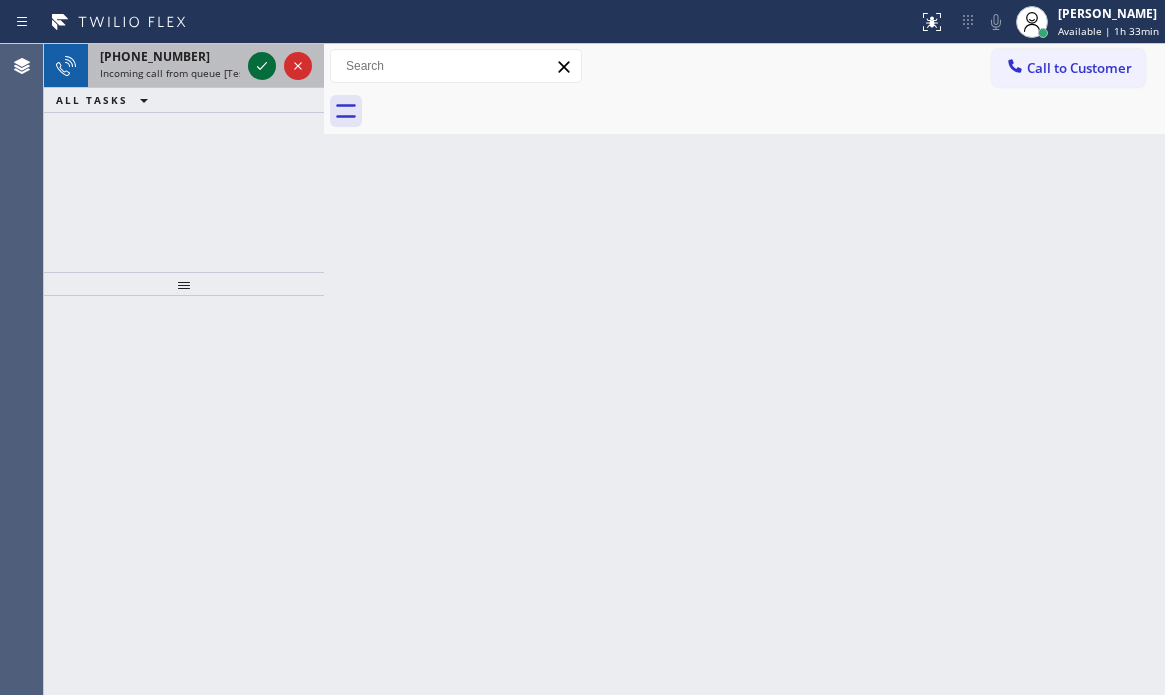 click 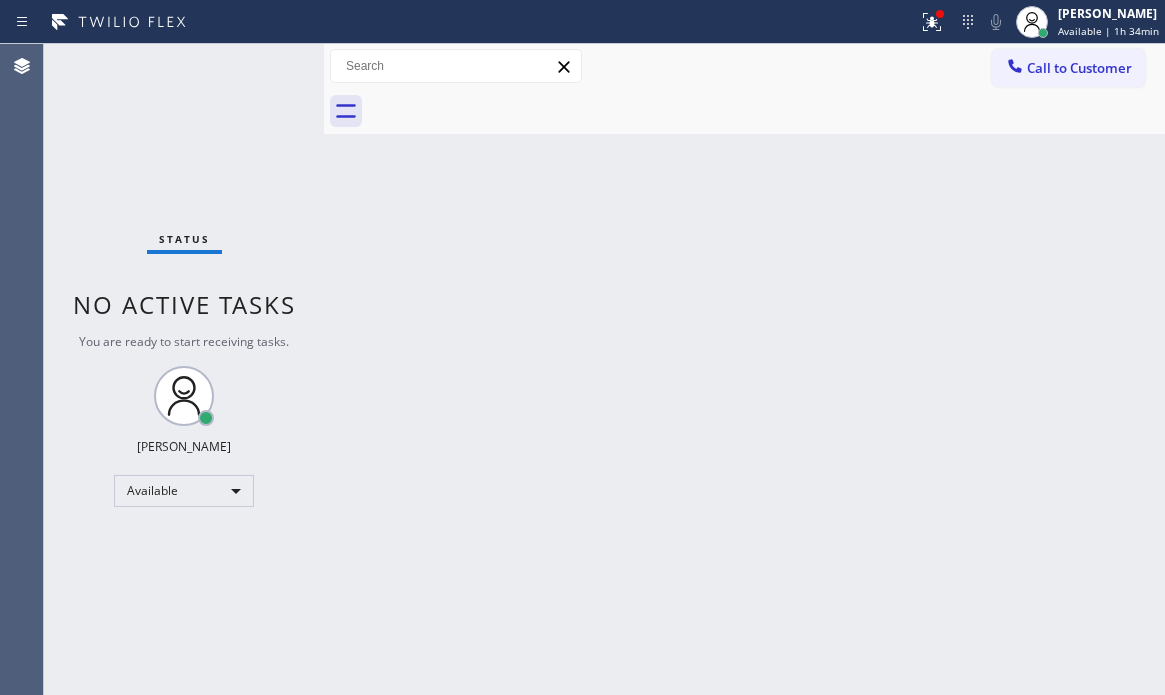 click on "Status   No active tasks     You are ready to start receiving tasks.   [PERSON_NAME] Available" at bounding box center [184, 369] 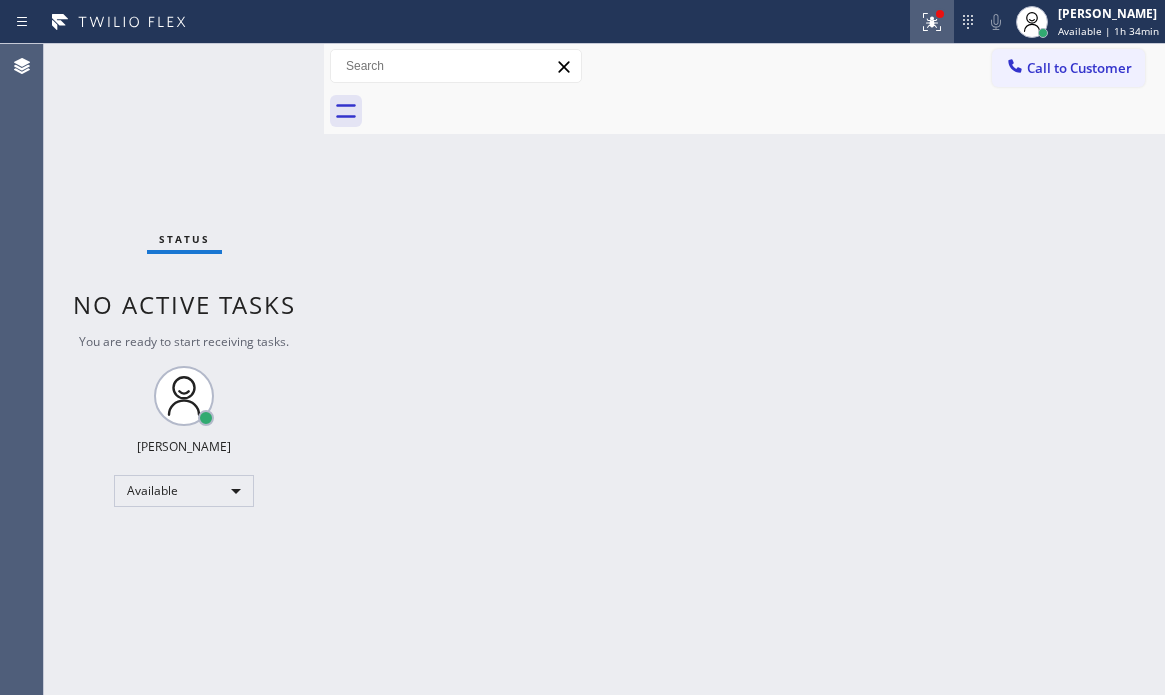click 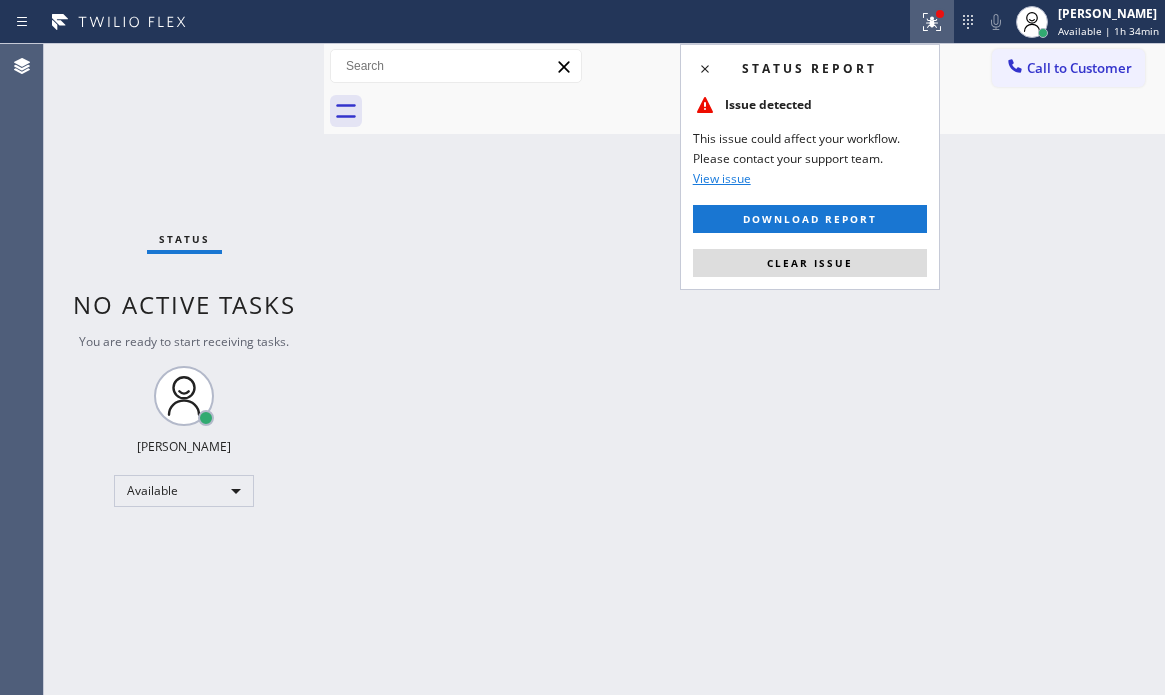 drag, startPoint x: 848, startPoint y: 265, endPoint x: 540, endPoint y: 216, distance: 311.87338 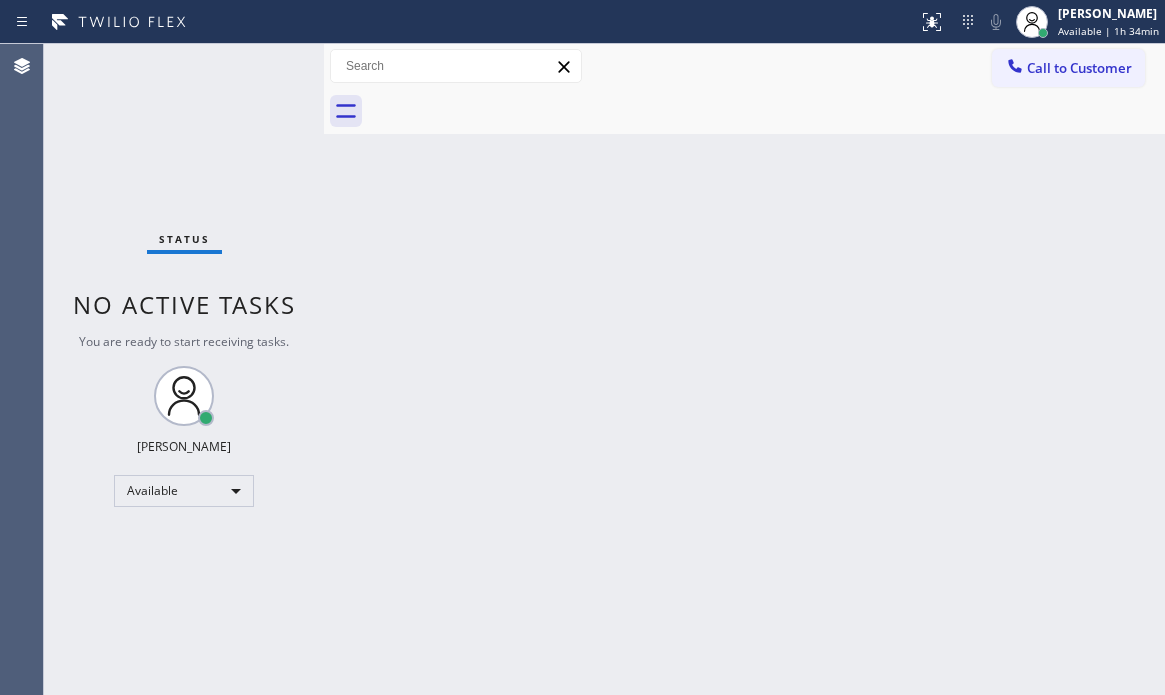 click on "Status   No active tasks     You are ready to start receiving tasks.   [PERSON_NAME] Available" at bounding box center [184, 369] 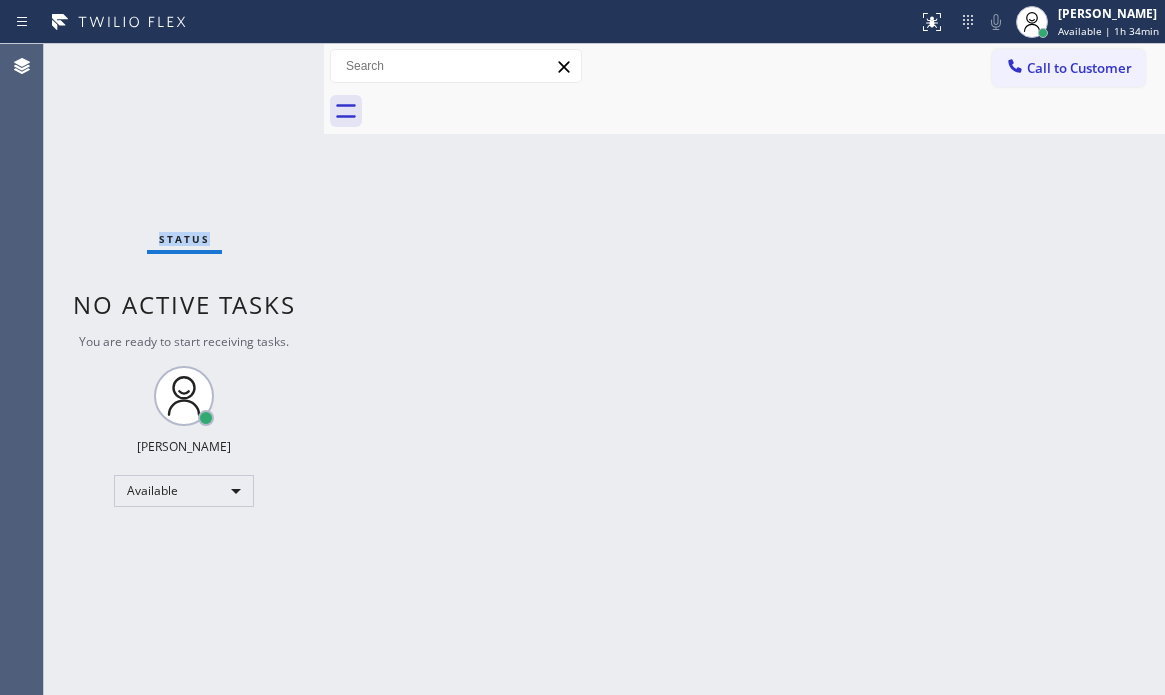 click on "Status   No active tasks     You are ready to start receiving tasks.   [PERSON_NAME] Available" at bounding box center [184, 369] 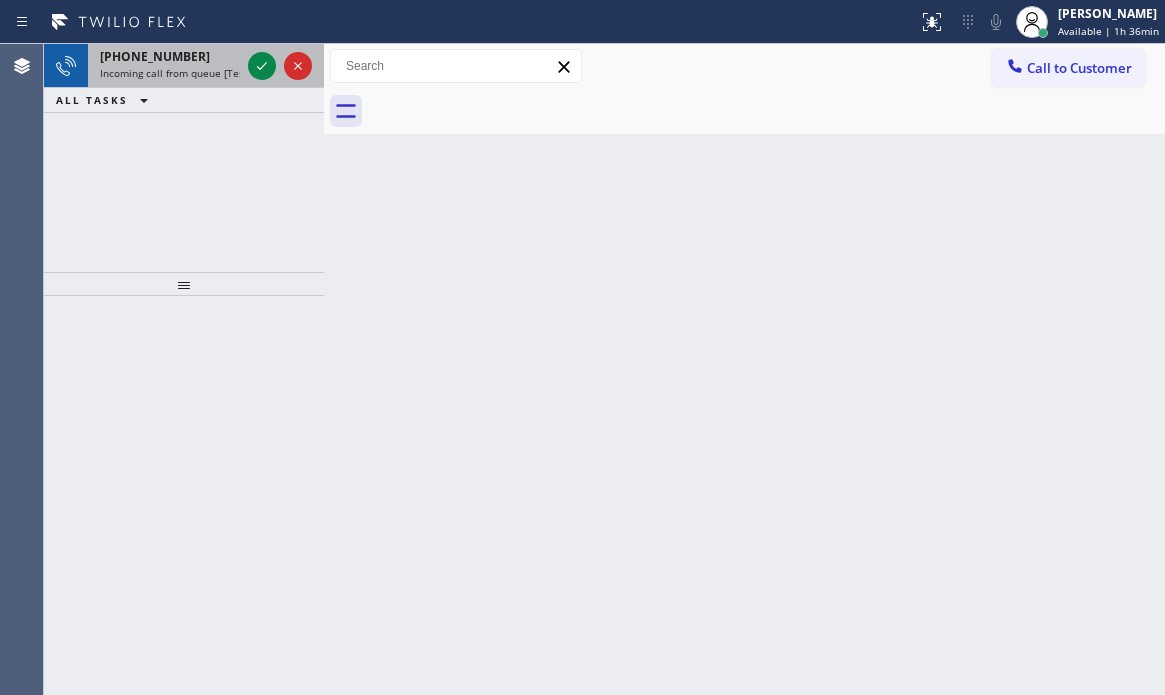 click on "+15513804016 Incoming call from queue [Test] All" at bounding box center [166, 66] 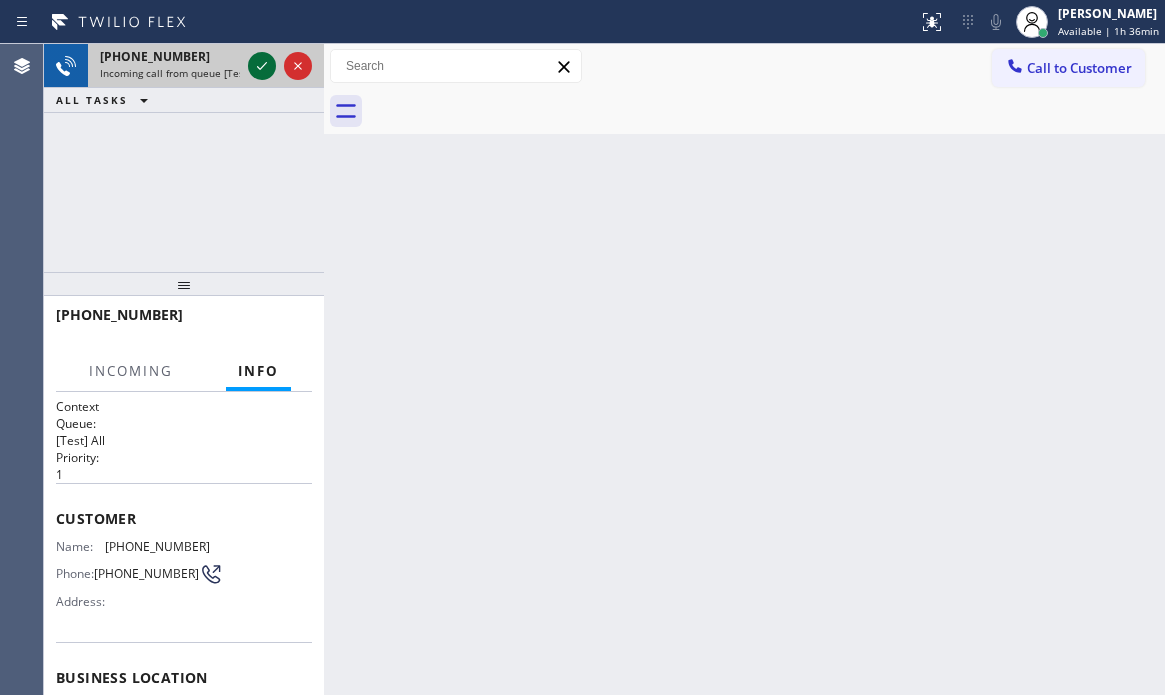 click 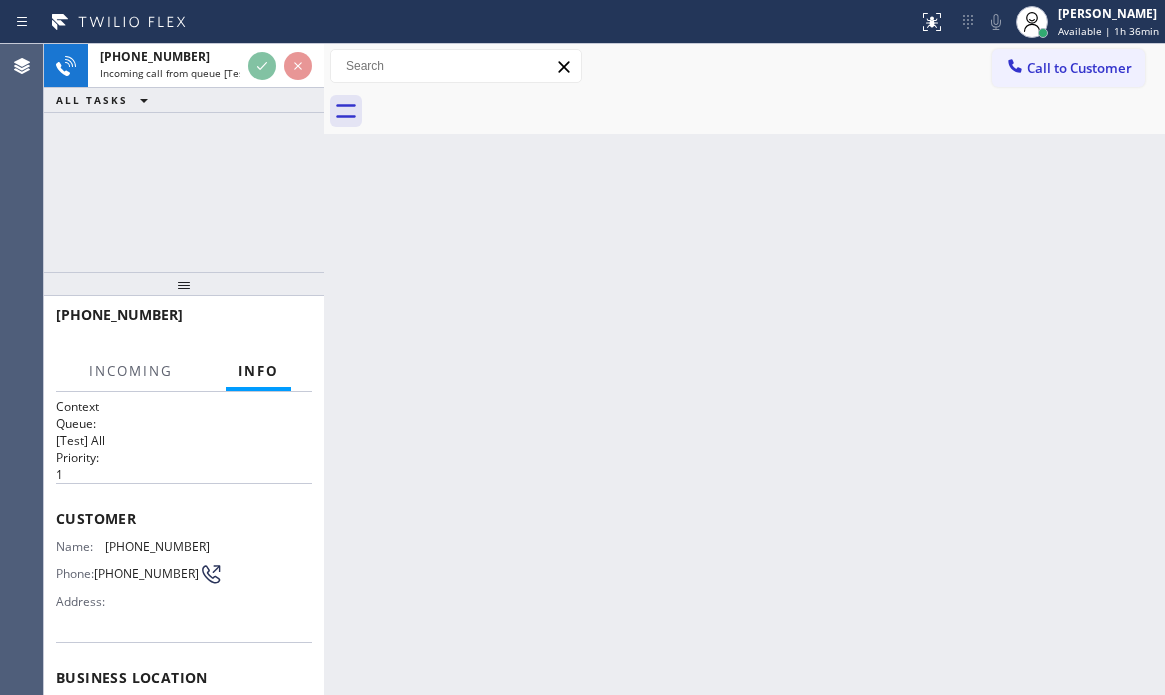 scroll, scrollTop: 294, scrollLeft: 0, axis: vertical 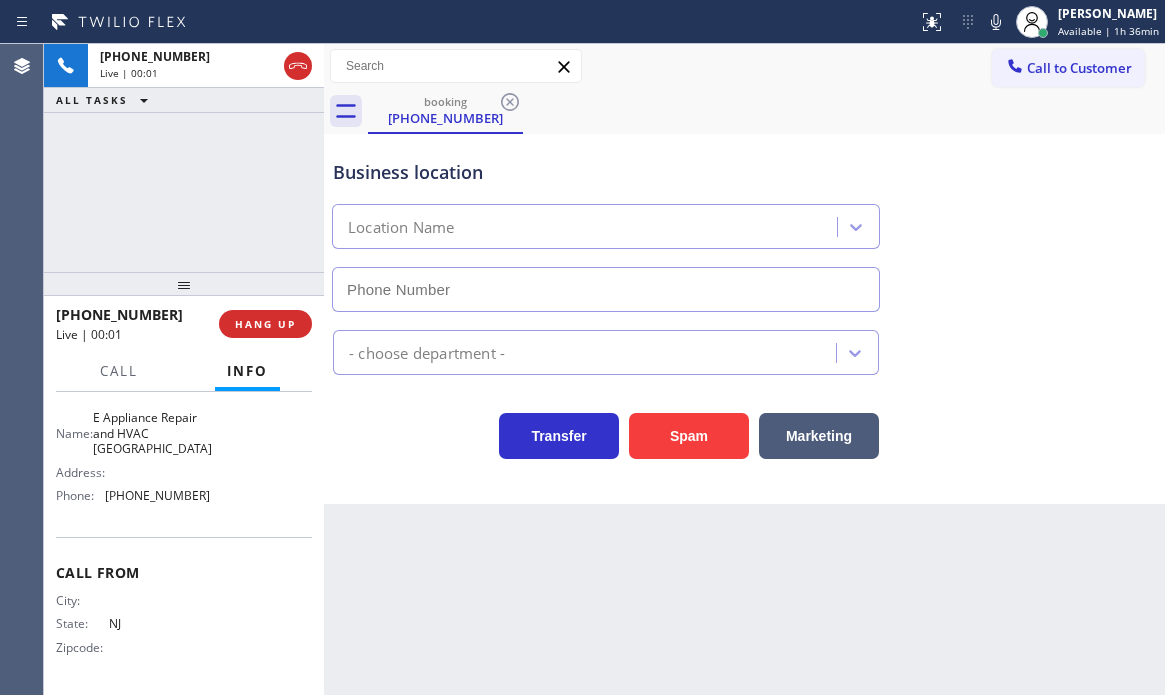 type on "(714) 844-1412" 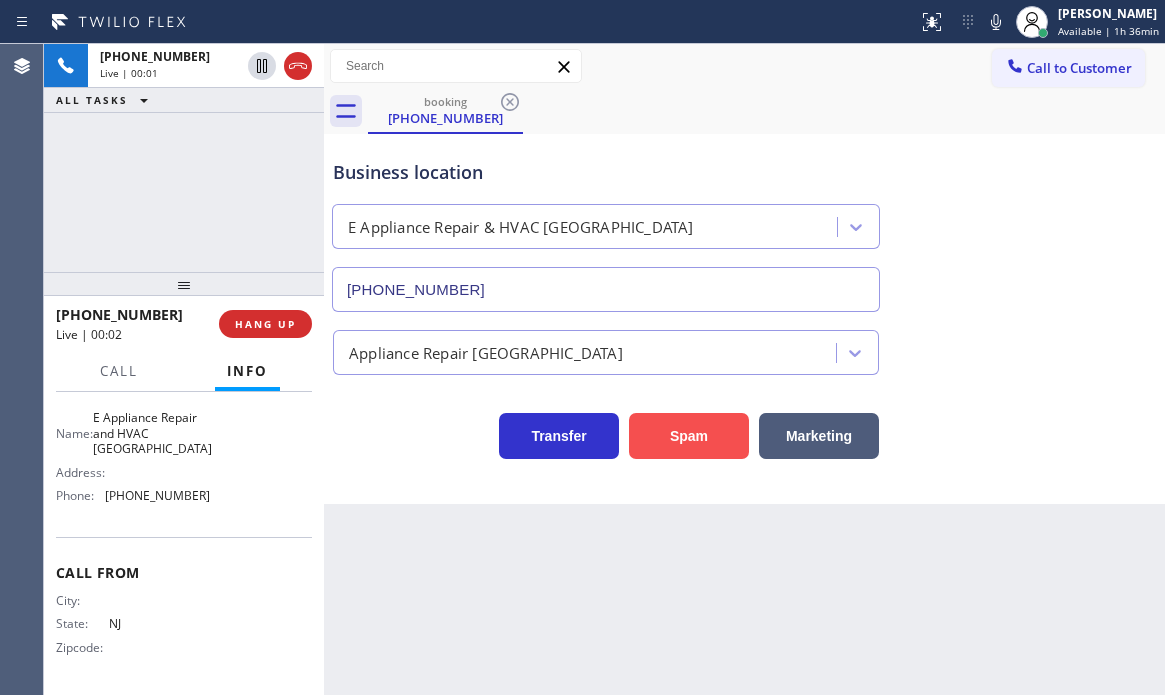 click on "Spam" at bounding box center [689, 436] 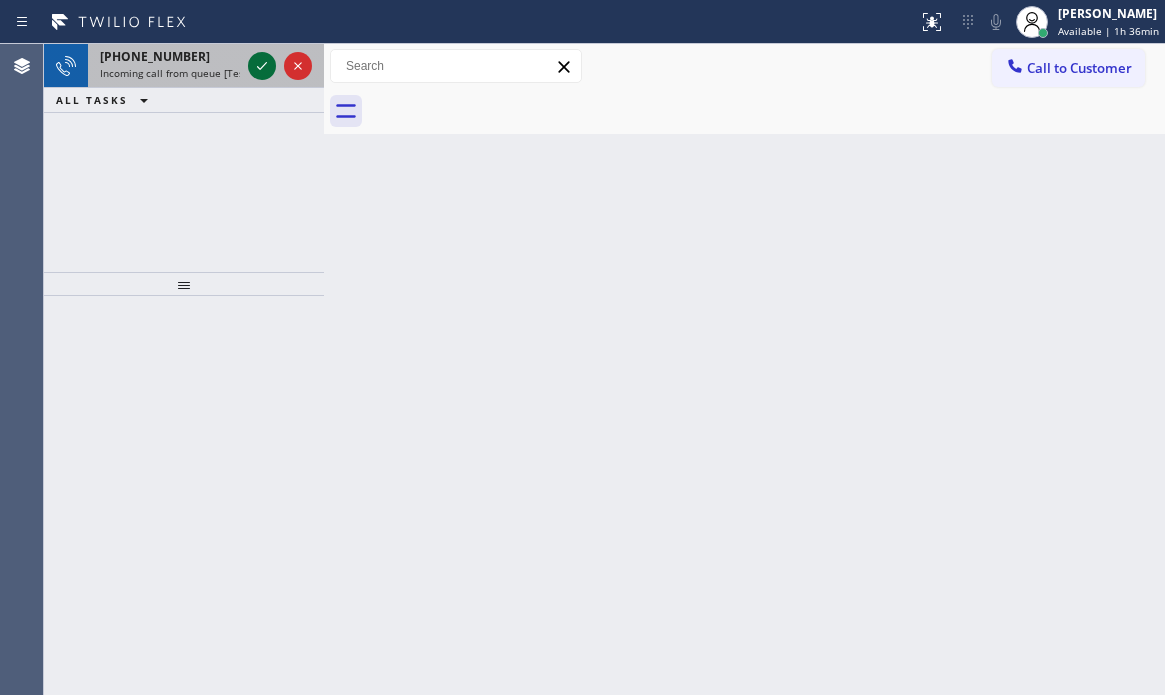click 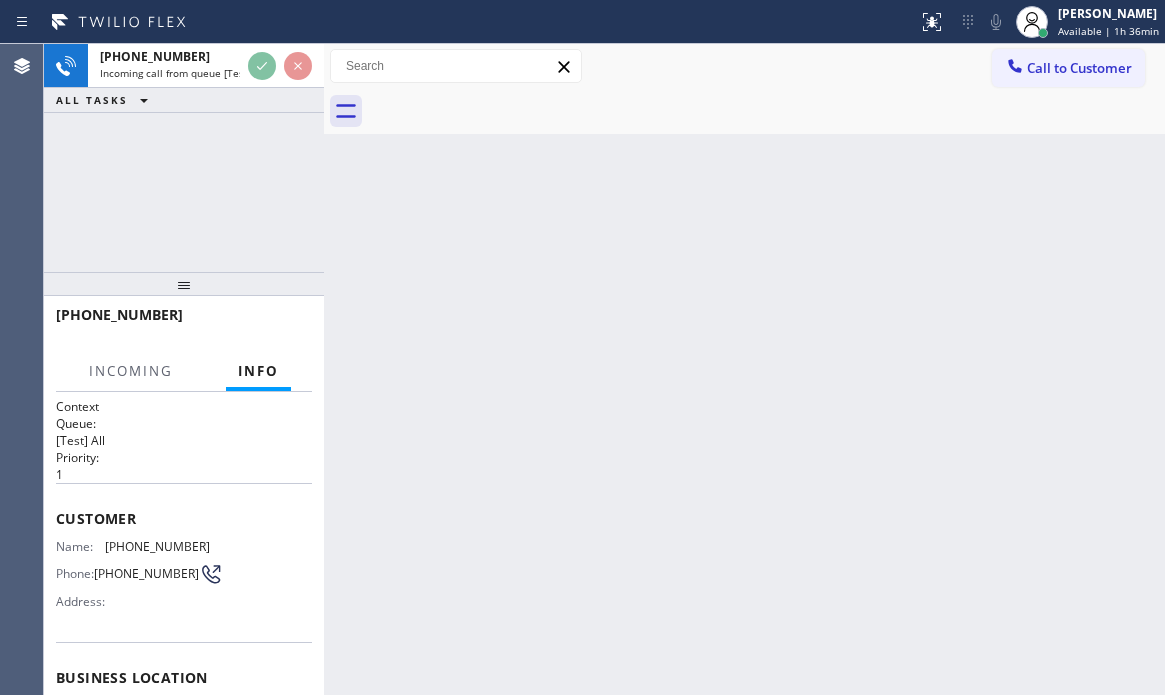 scroll, scrollTop: 200, scrollLeft: 0, axis: vertical 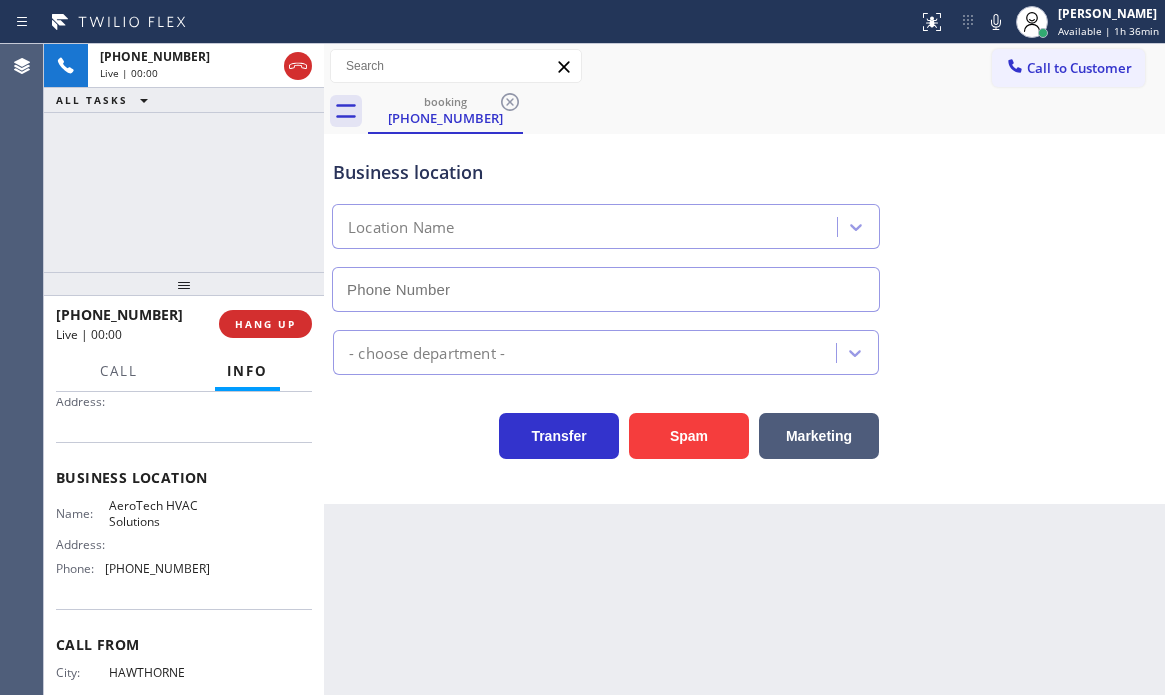 type on "(805) 970-4919" 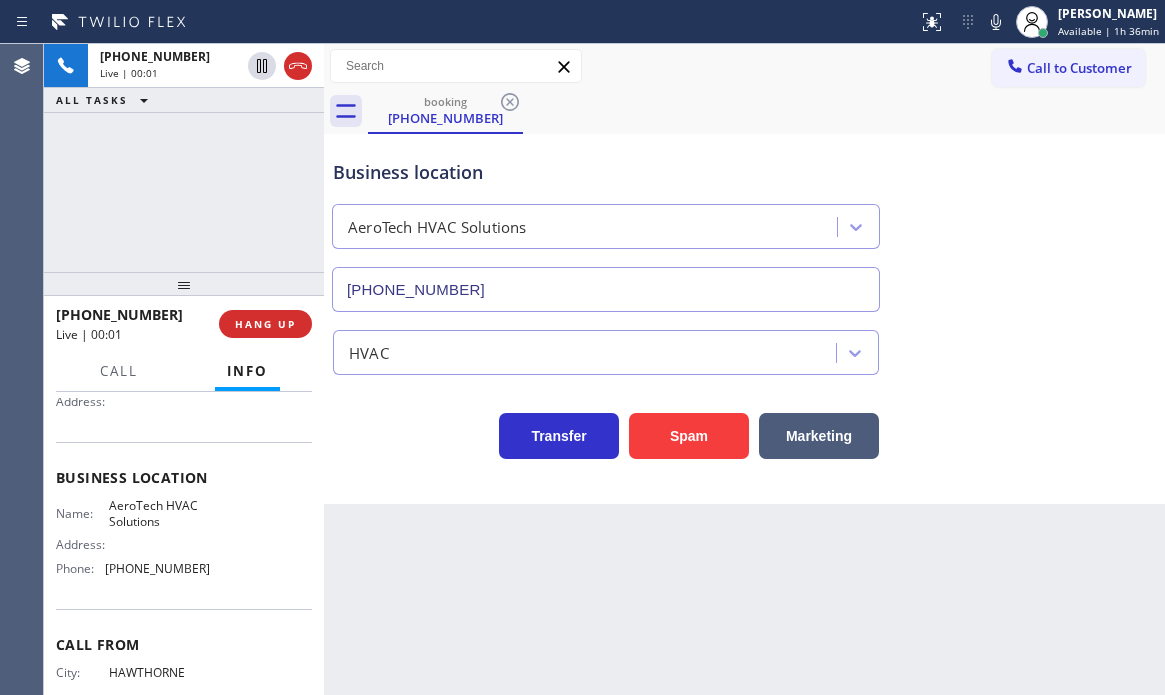 drag, startPoint x: 677, startPoint y: 432, endPoint x: 1148, endPoint y: 583, distance: 494.61298 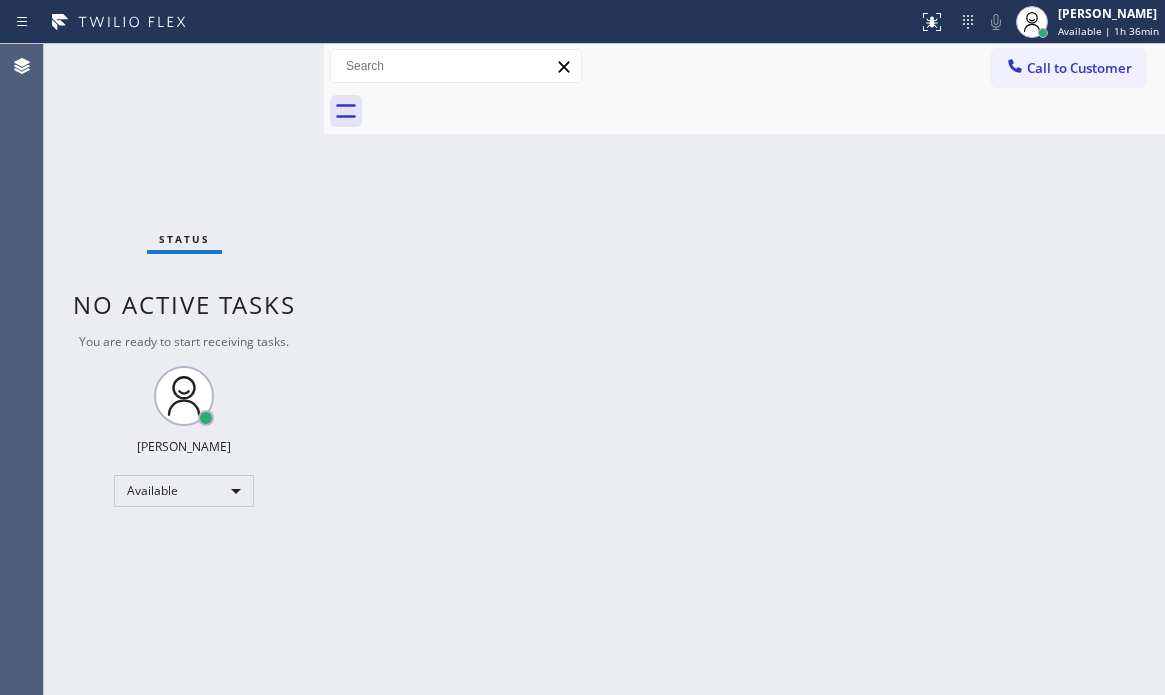 click on "Status   No active tasks     You are ready to start receiving tasks.   [PERSON_NAME] Available" at bounding box center [184, 369] 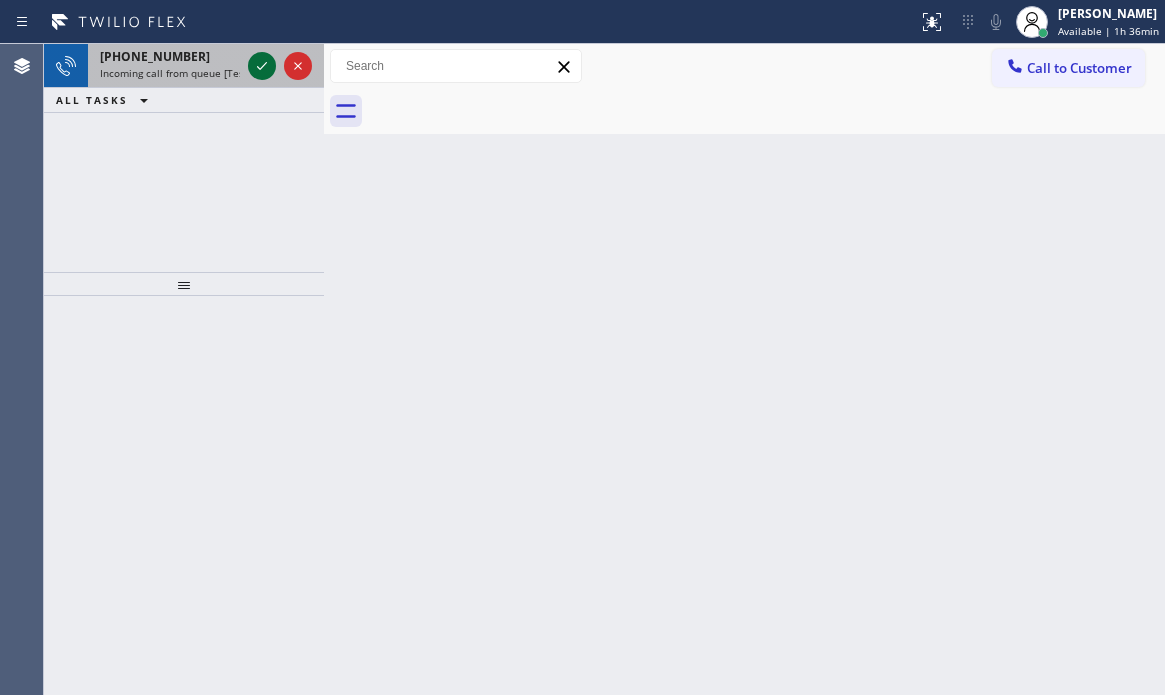 drag, startPoint x: 256, startPoint y: 57, endPoint x: 253, endPoint y: 73, distance: 16.27882 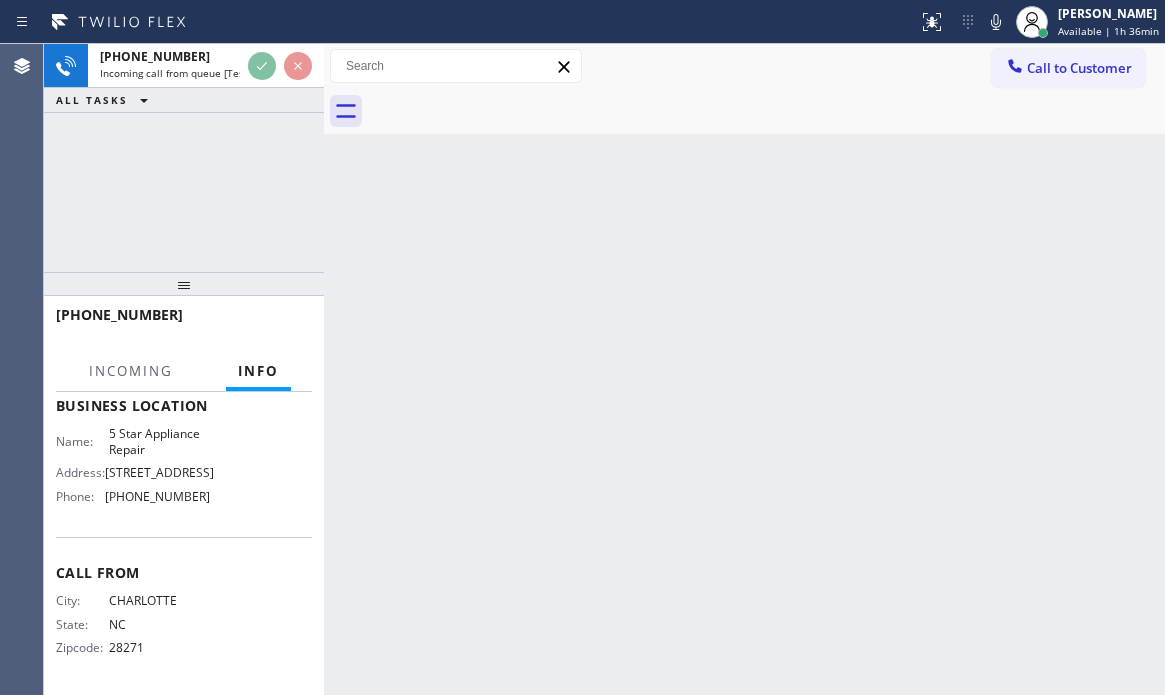 scroll, scrollTop: 310, scrollLeft: 0, axis: vertical 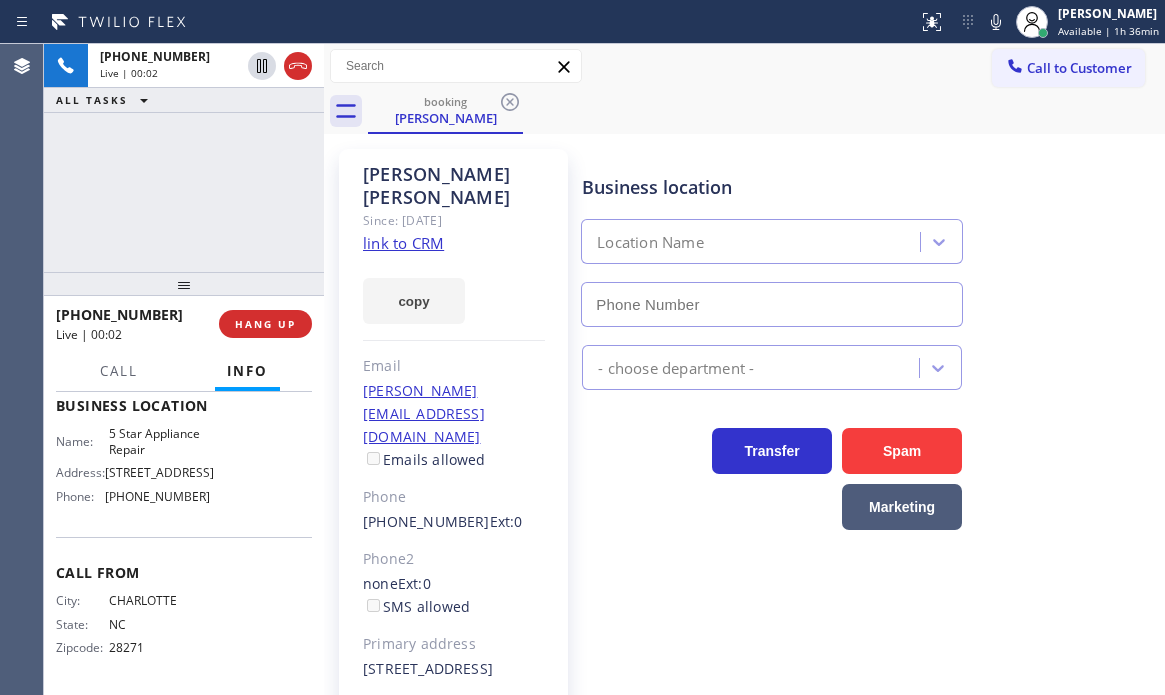 type on "[PHONE_NUMBER]" 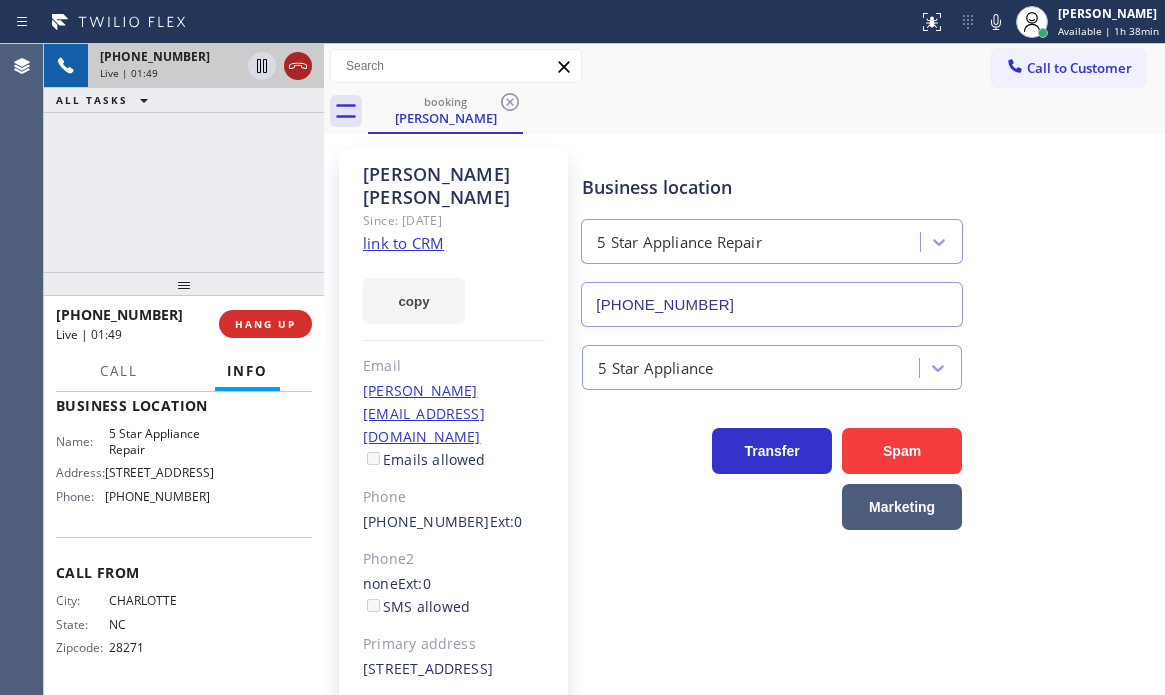 click 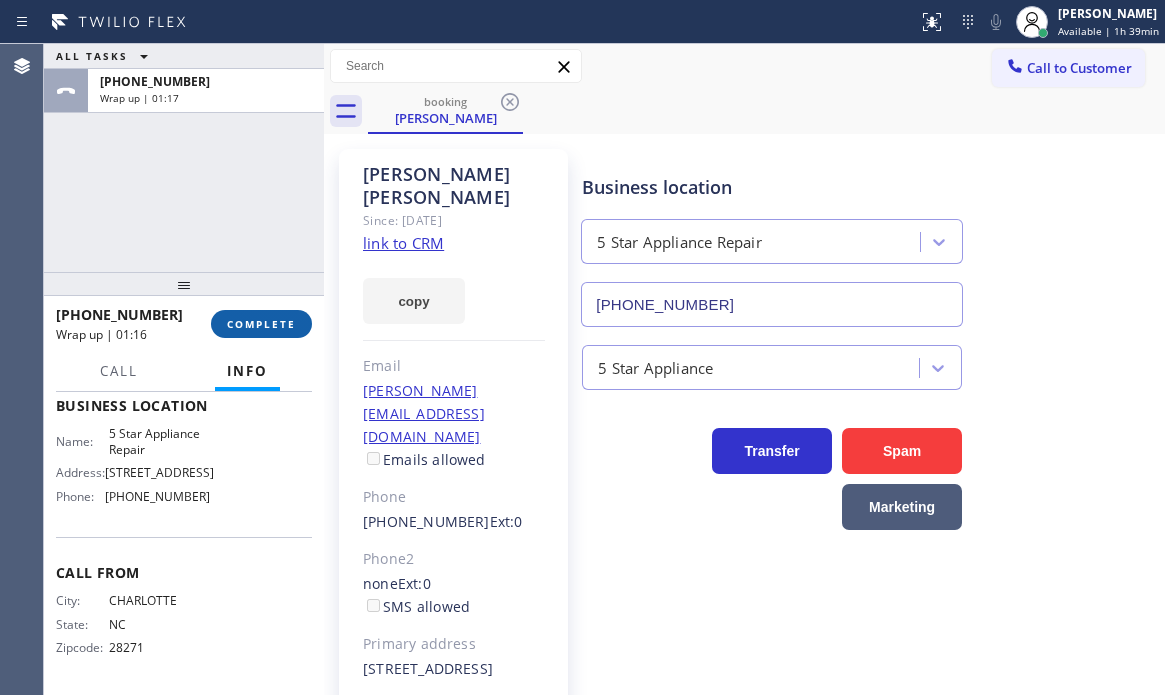 click on "COMPLETE" at bounding box center [261, 324] 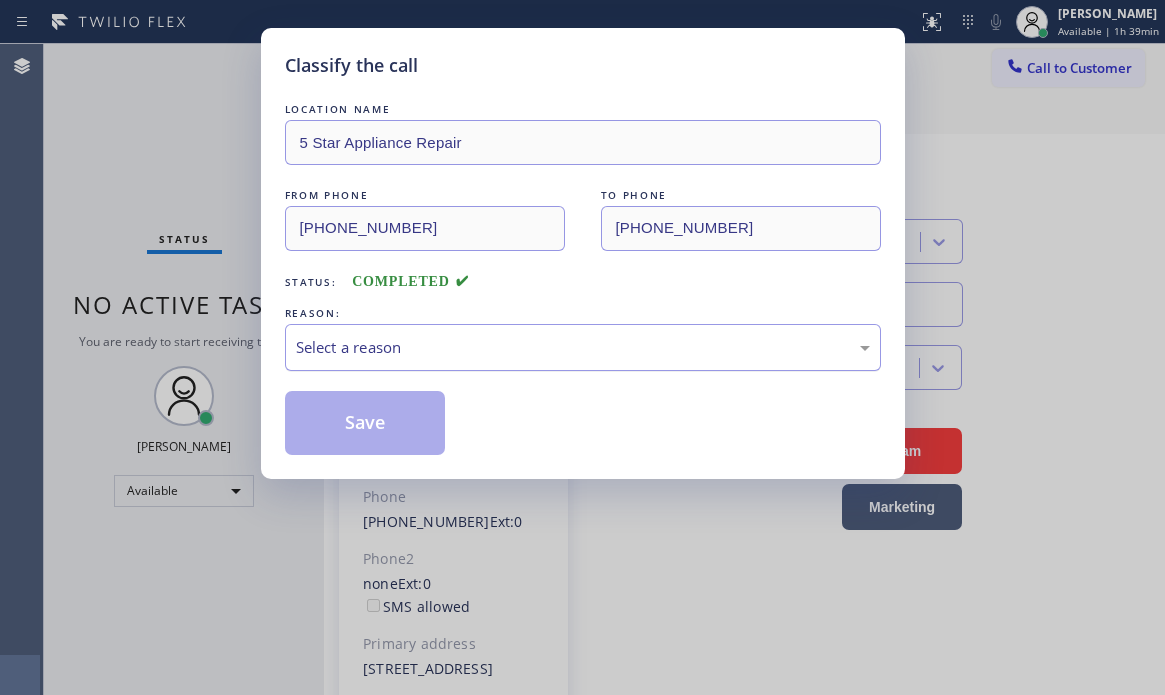 click on "Select a reason" at bounding box center (583, 347) 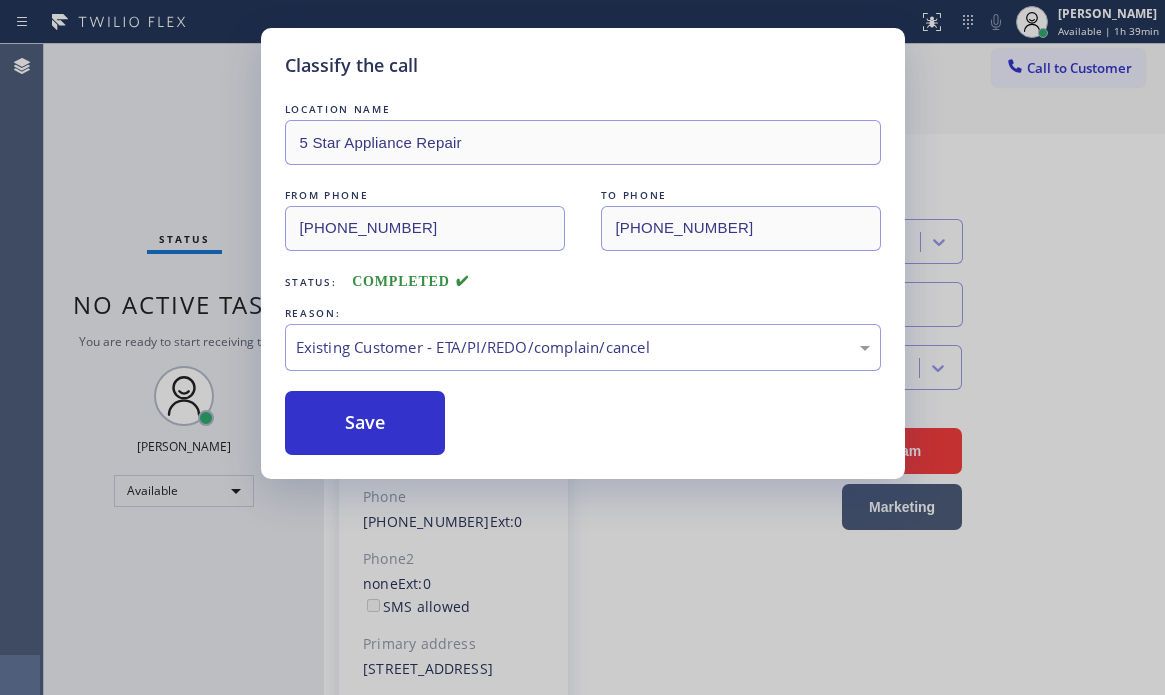 drag, startPoint x: 351, startPoint y: 425, endPoint x: 528, endPoint y: 488, distance: 187.87762 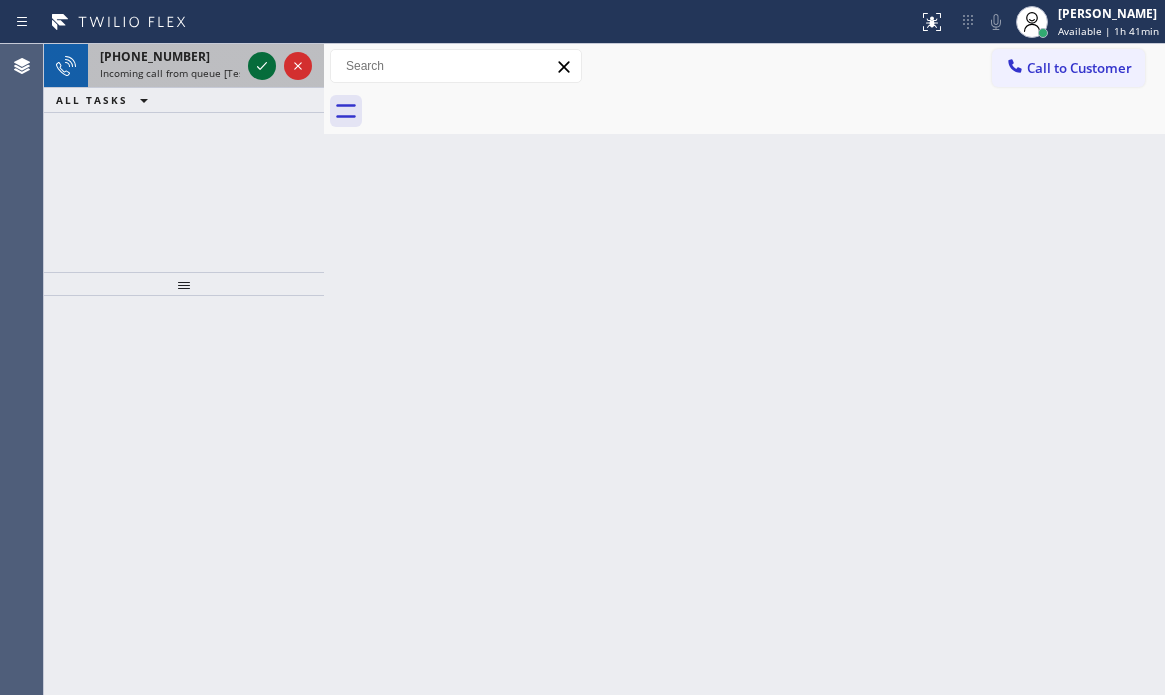 click at bounding box center [262, 66] 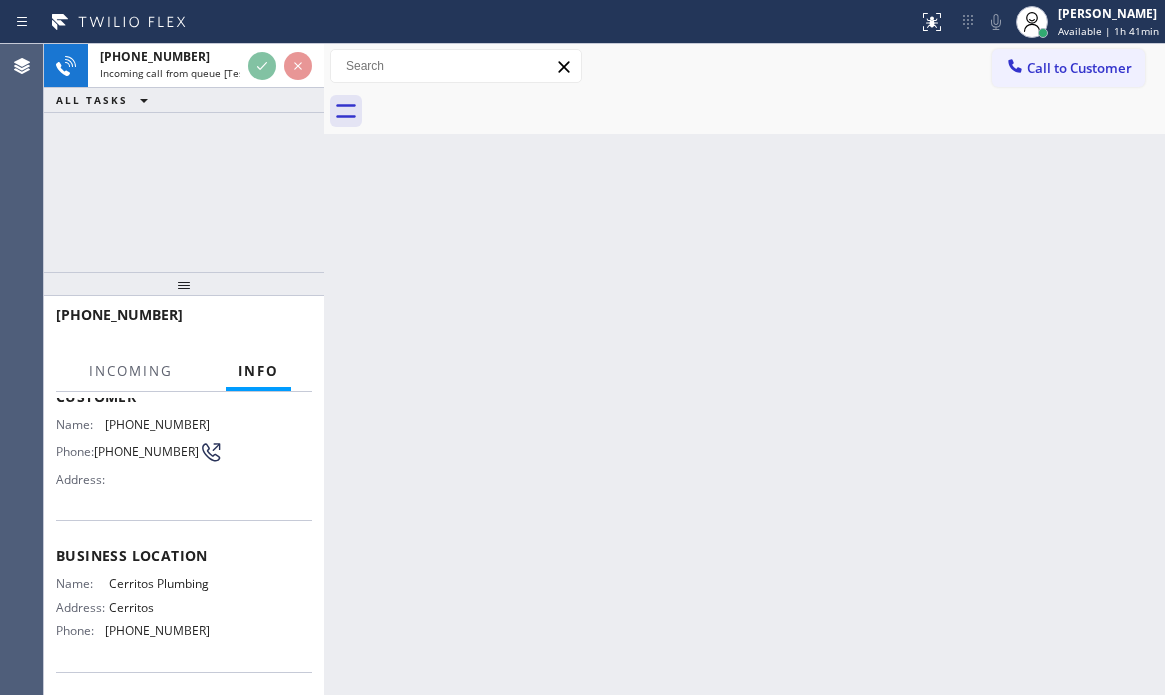 scroll, scrollTop: 279, scrollLeft: 0, axis: vertical 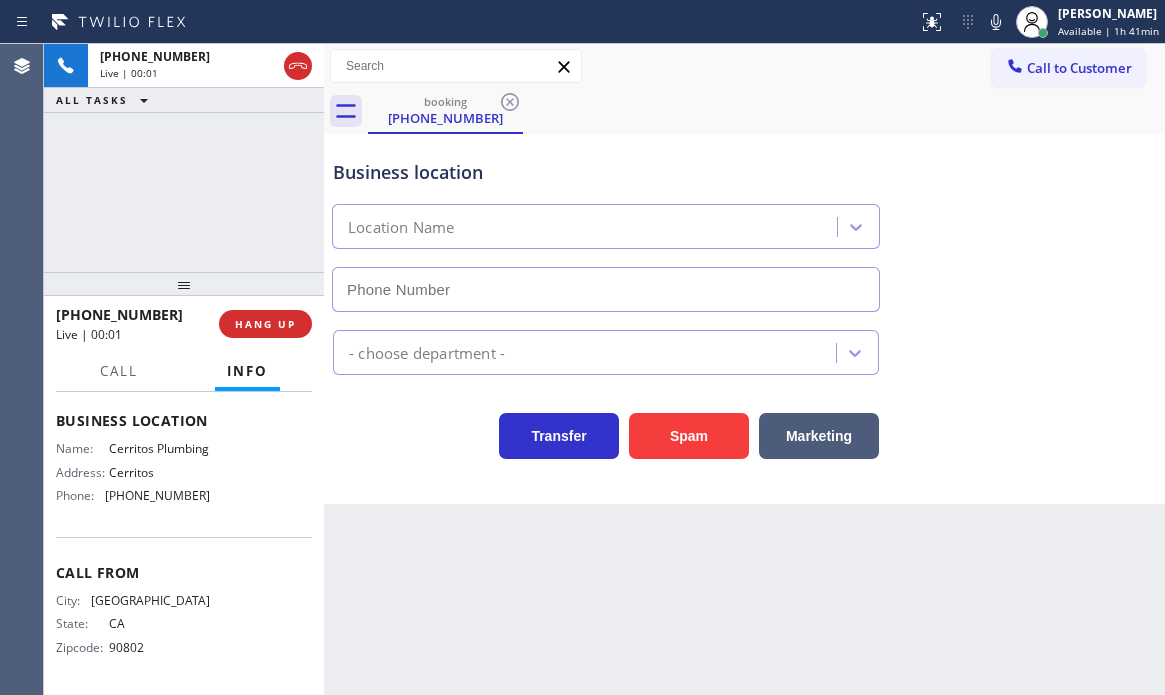 type on "(562) 553-3502" 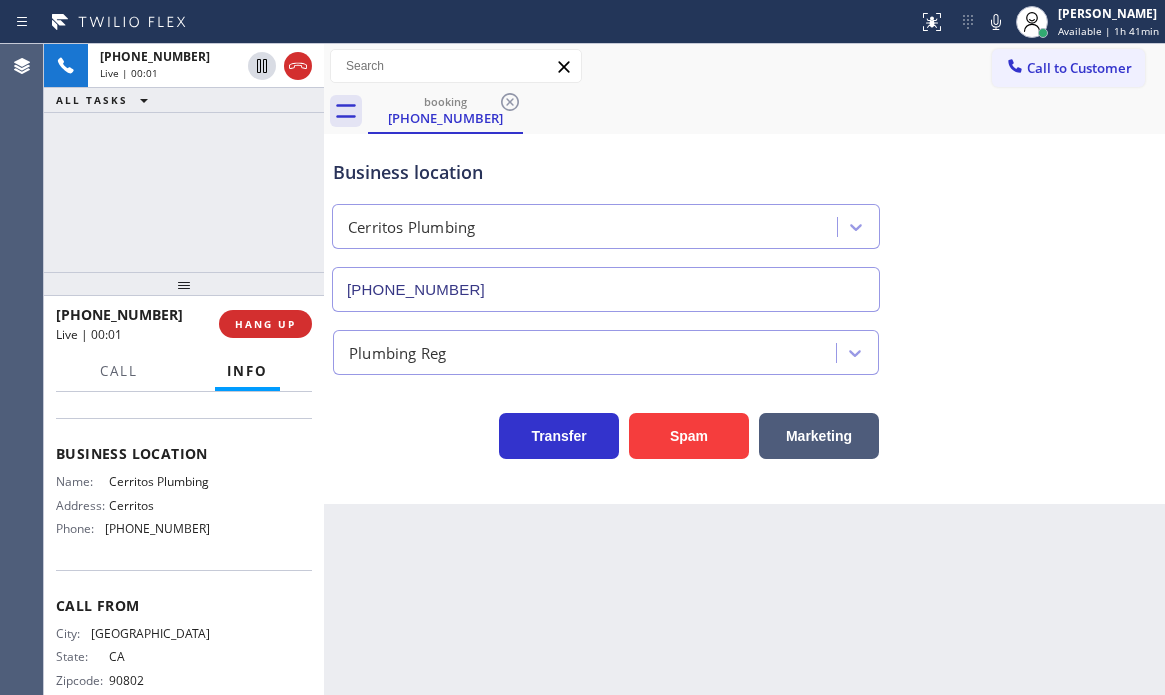 scroll, scrollTop: 179, scrollLeft: 0, axis: vertical 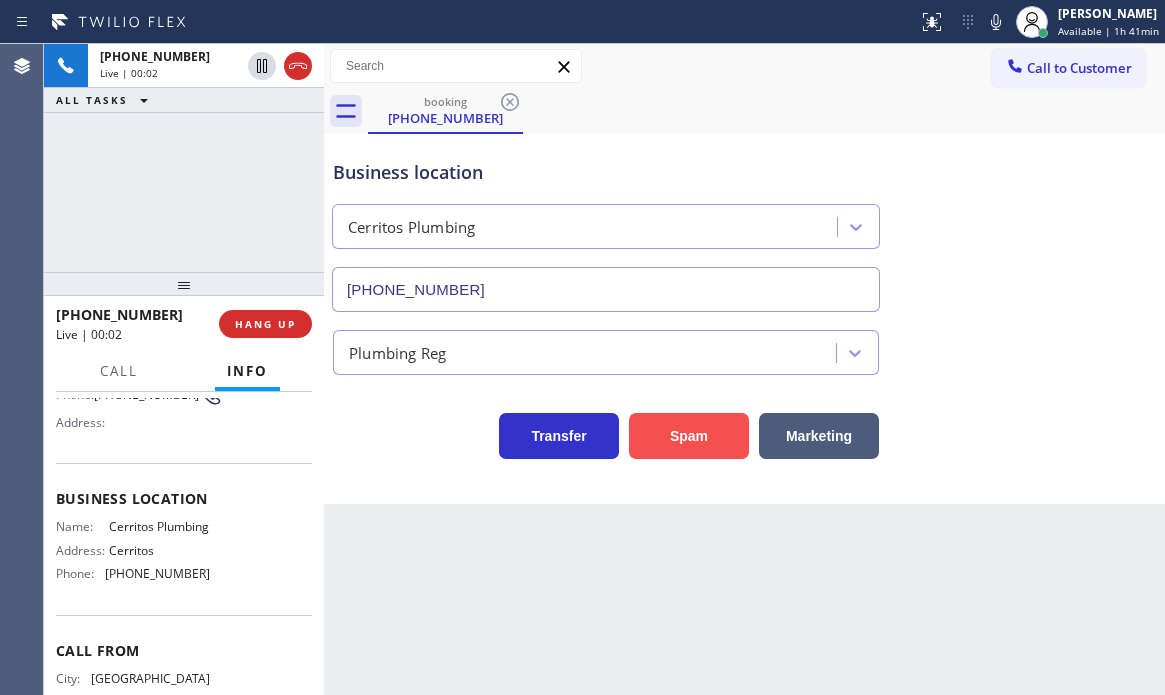 click on "Spam" at bounding box center (689, 436) 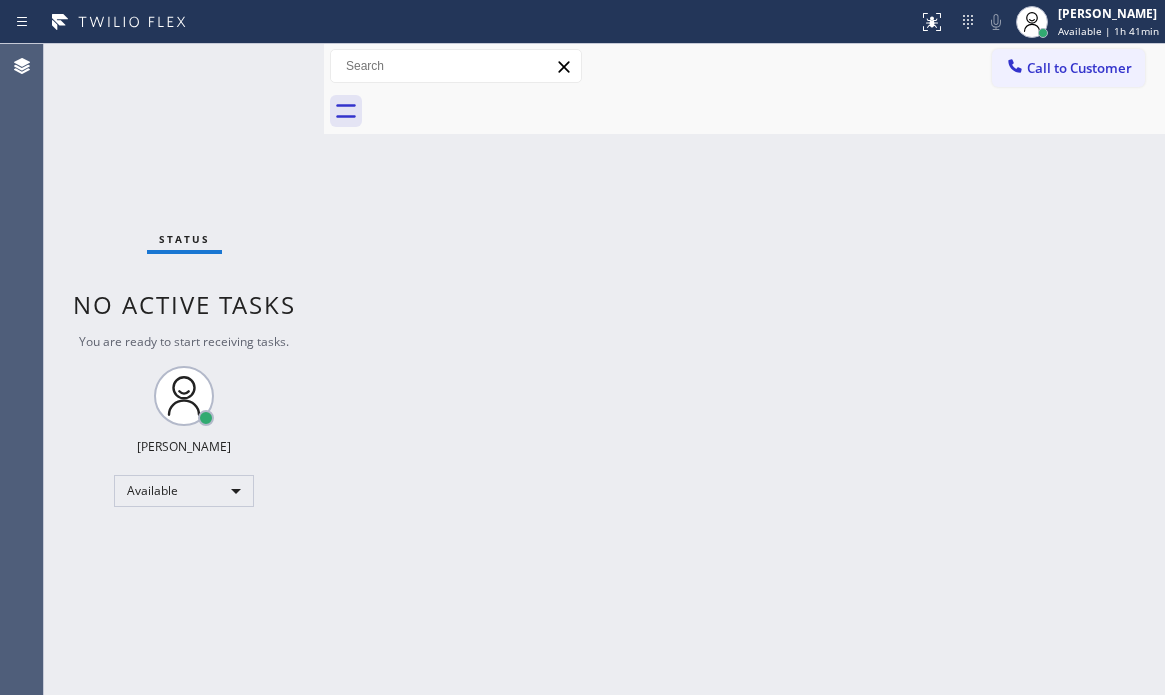 click on "Status   No active tasks     You are ready to start receiving tasks.   [PERSON_NAME] Available" at bounding box center (184, 369) 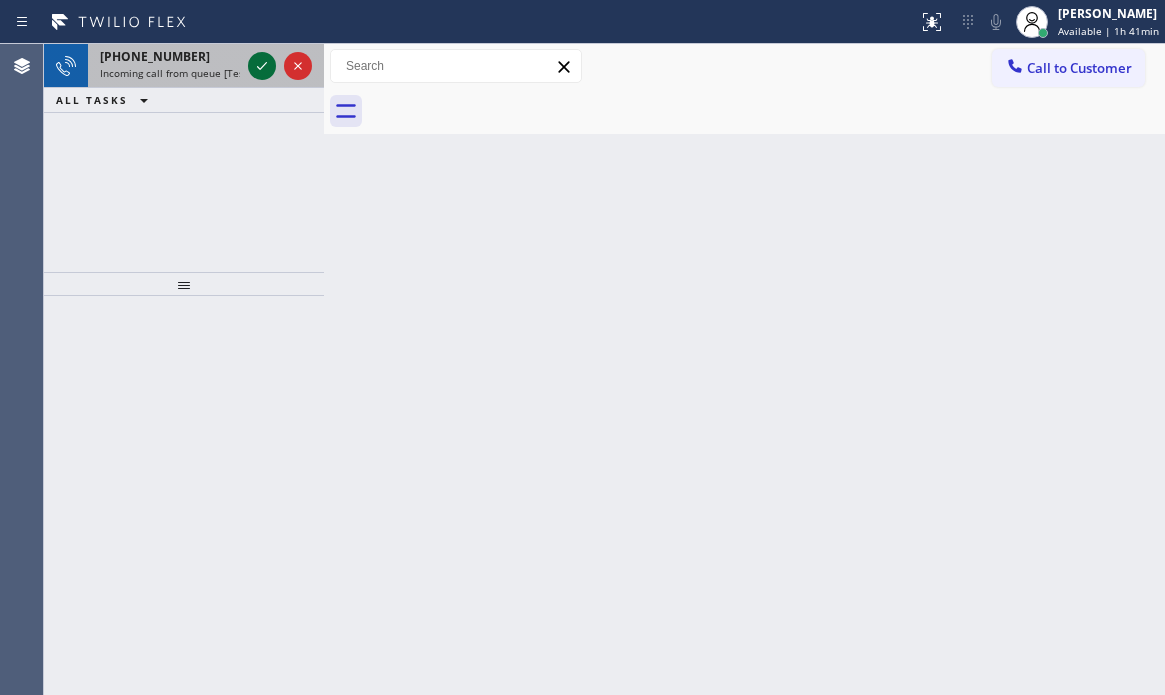 click 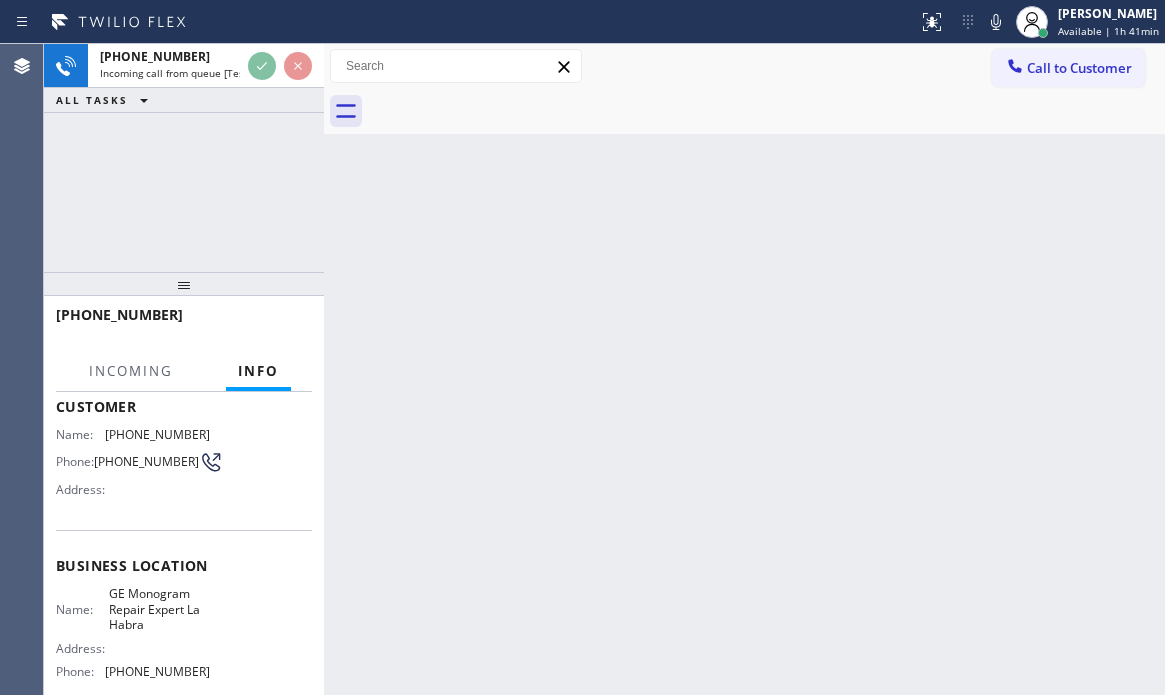 scroll, scrollTop: 200, scrollLeft: 0, axis: vertical 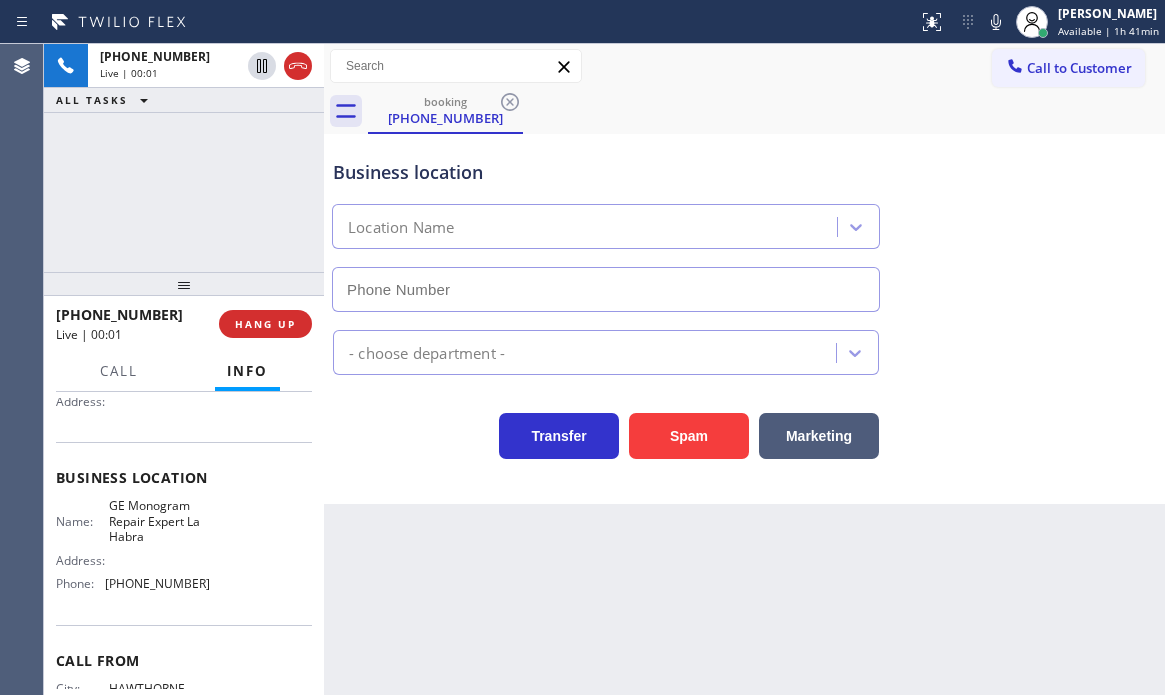 type on "[PHONE_NUMBER]" 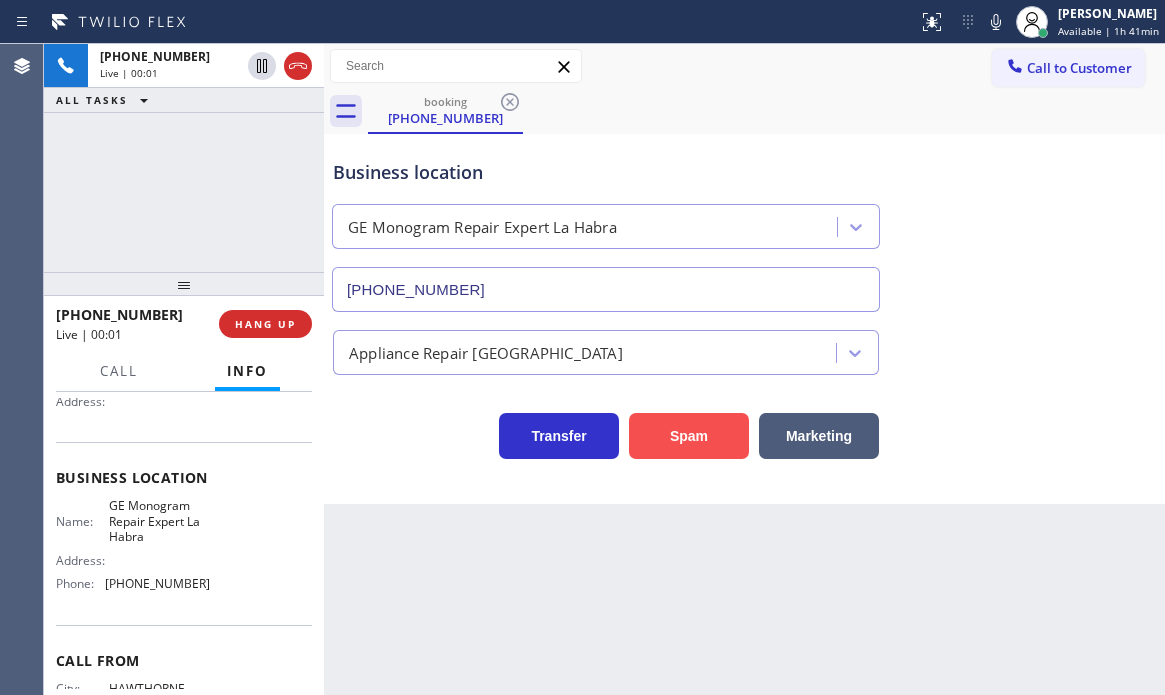 click on "Spam" at bounding box center [689, 436] 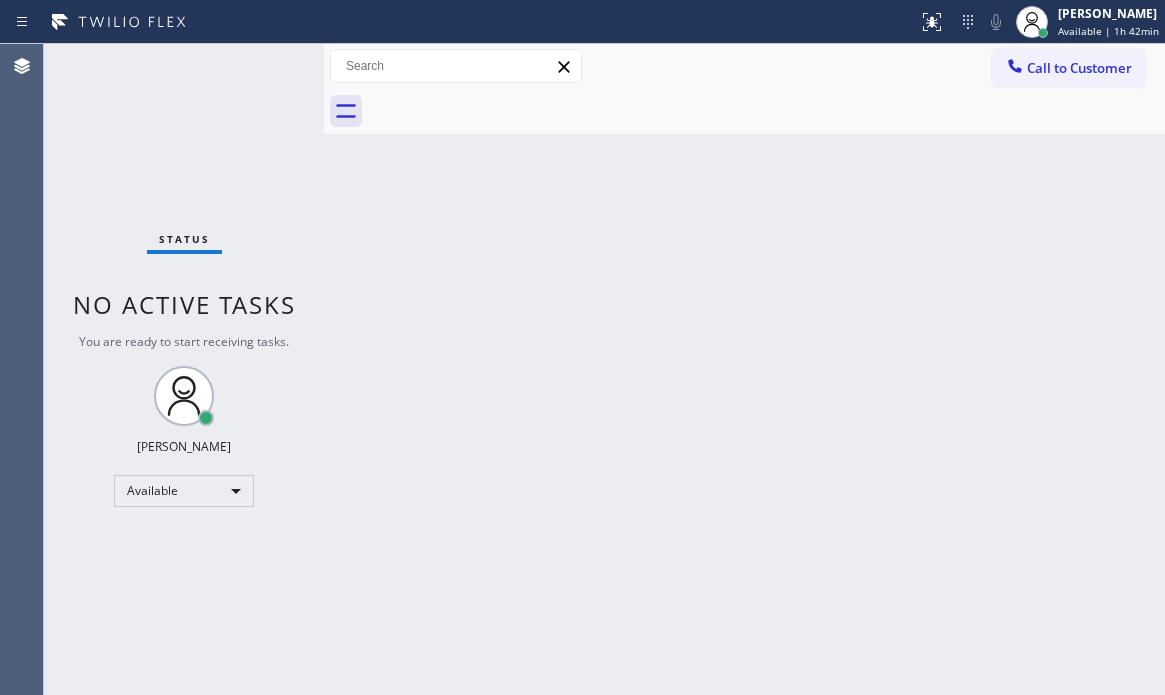click on "Status   No active tasks     You are ready to start receiving tasks.   [PERSON_NAME] Available" at bounding box center (184, 369) 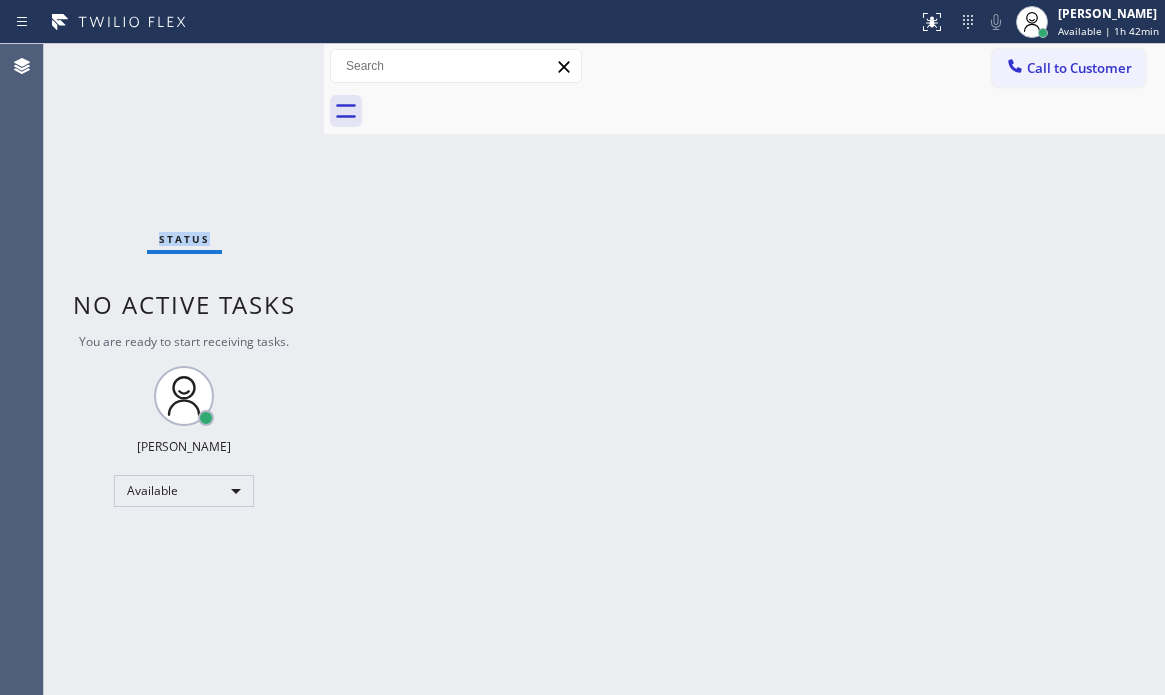 click on "Status   No active tasks     You are ready to start receiving tasks.   [PERSON_NAME] Available" at bounding box center (184, 369) 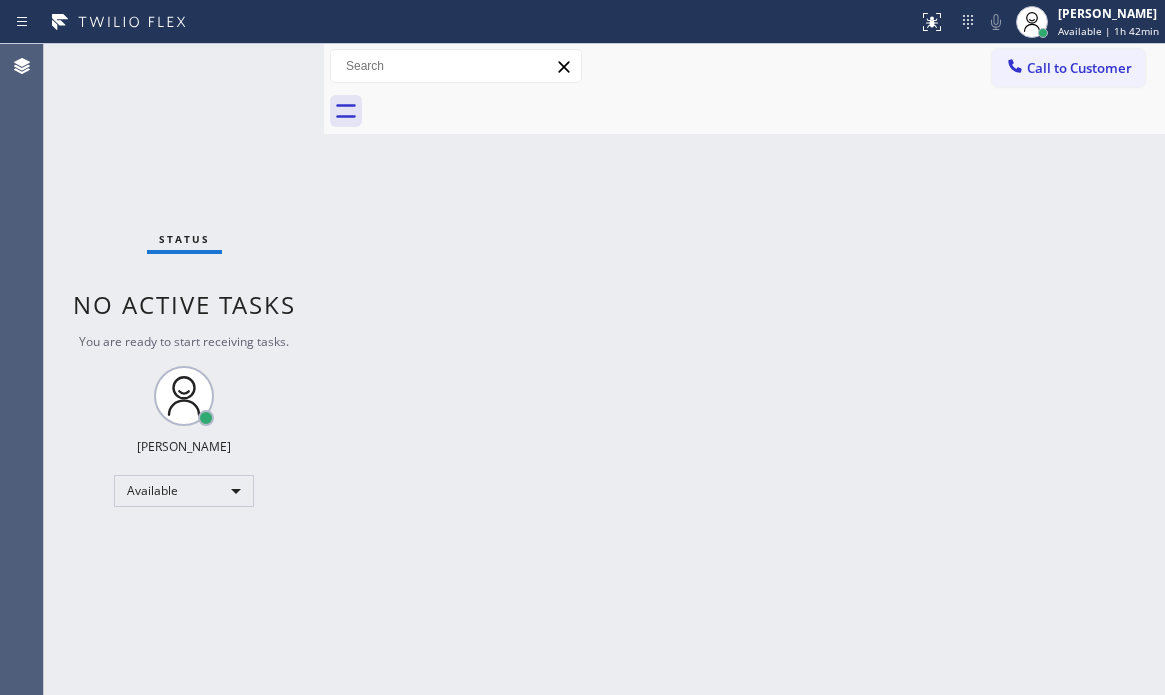 click on "Status   No active tasks     You are ready to start receiving tasks.   [PERSON_NAME] Available" at bounding box center (184, 369) 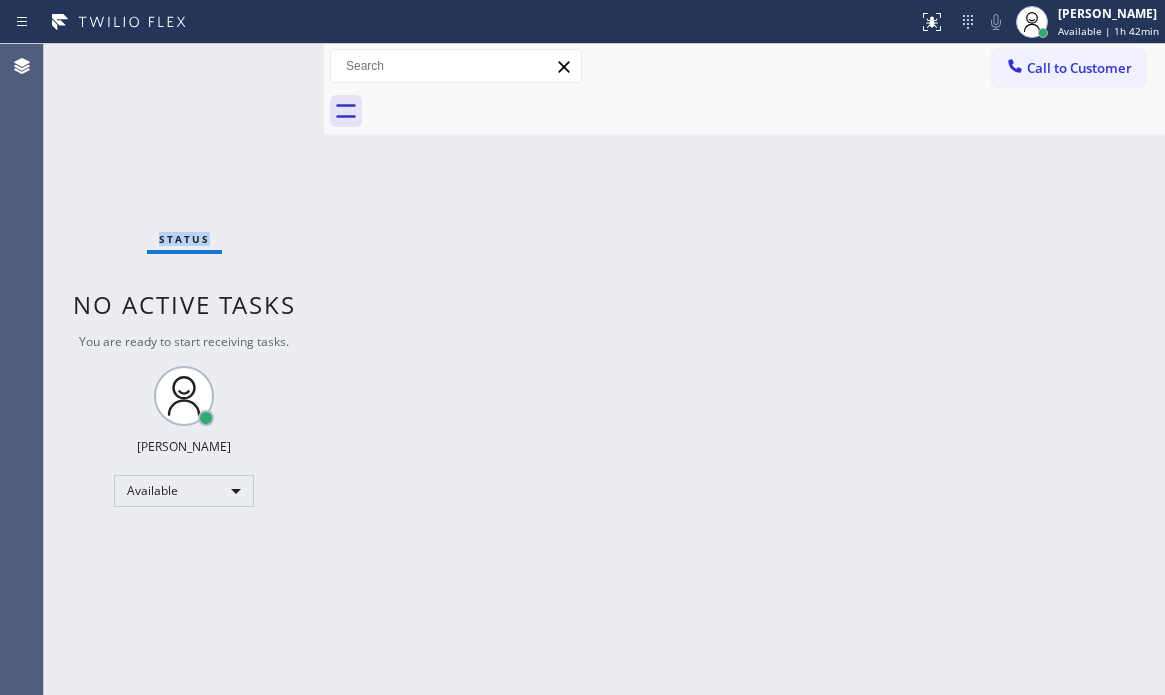 click on "Status   No active tasks     You are ready to start receiving tasks.   [PERSON_NAME] Available" at bounding box center [184, 369] 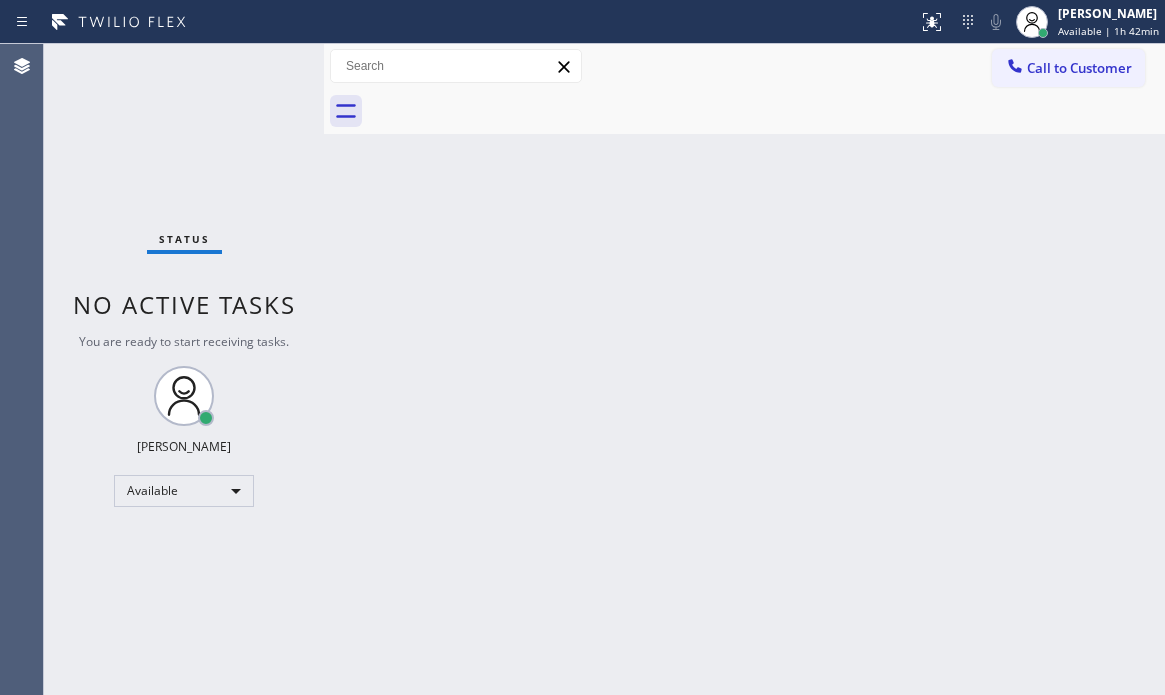 click on "Status   No active tasks     You are ready to start receiving tasks.   [PERSON_NAME] Available" at bounding box center (184, 369) 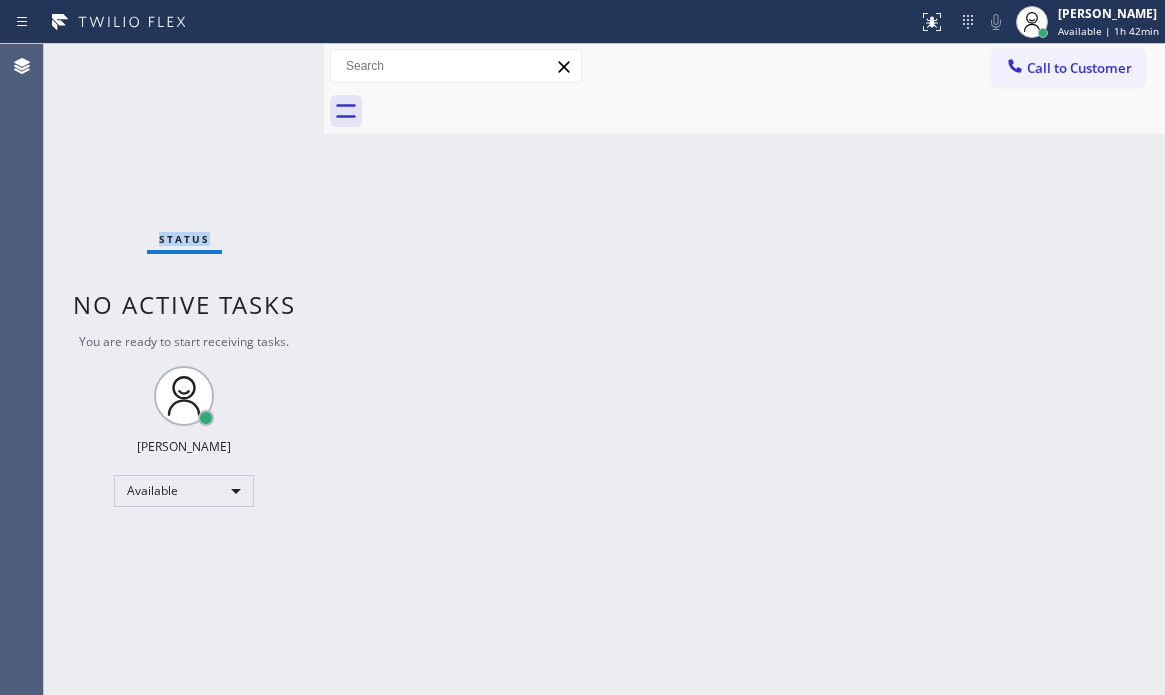click on "Status   No active tasks     You are ready to start receiving tasks.   [PERSON_NAME] Available" at bounding box center [184, 369] 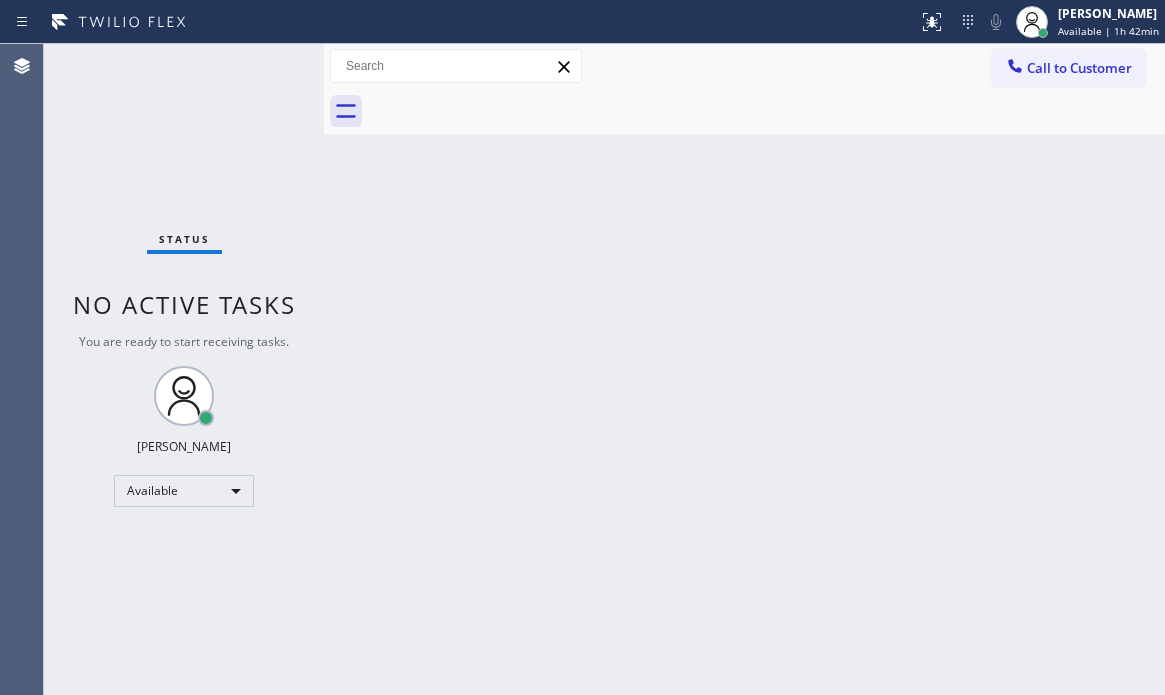 click on "Status   No active tasks     You are ready to start receiving tasks.   [PERSON_NAME] Available" at bounding box center (184, 369) 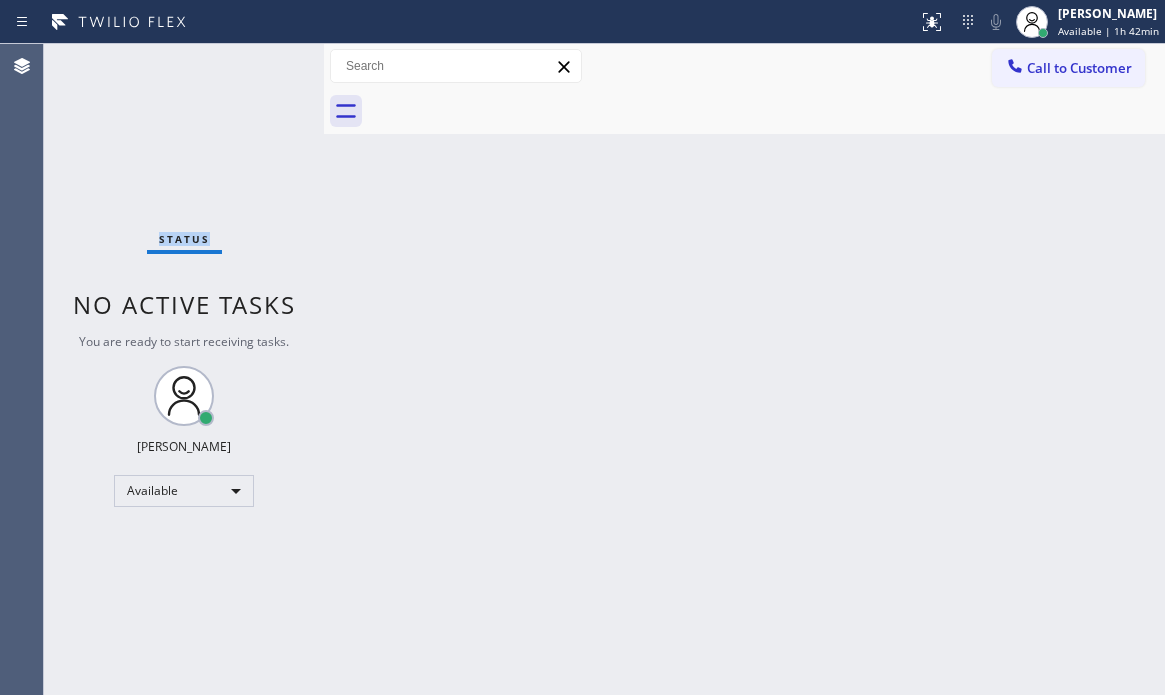 click on "Status   No active tasks     You are ready to start receiving tasks.   [PERSON_NAME] Available" at bounding box center (184, 369) 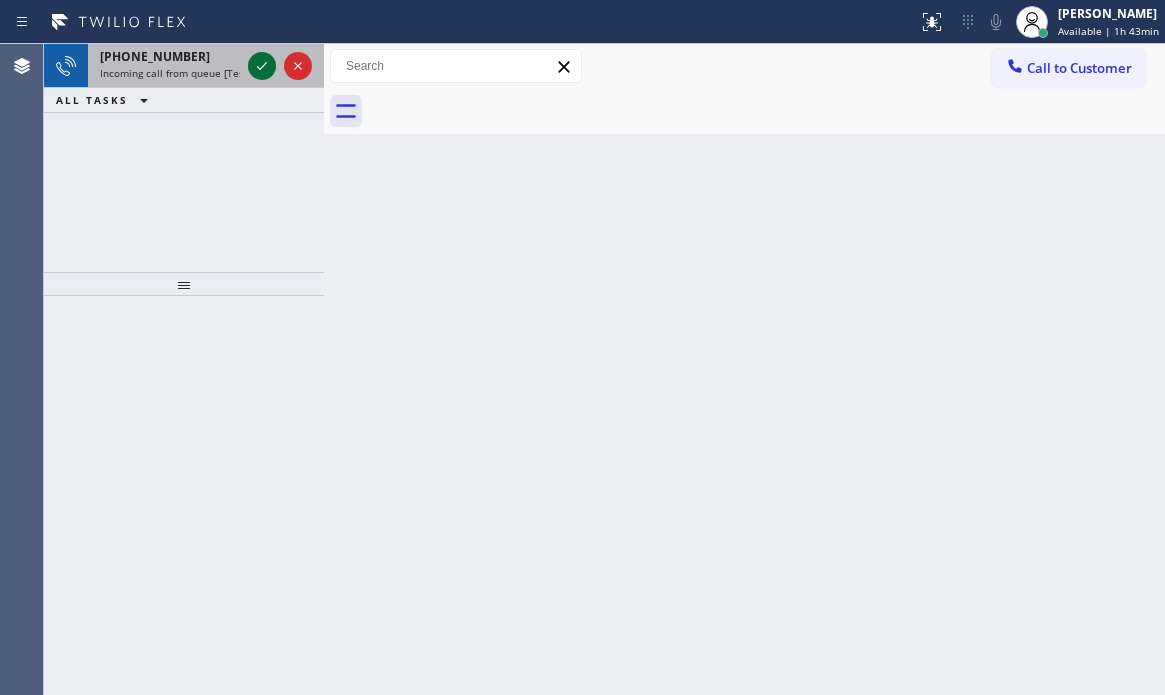 click at bounding box center [262, 66] 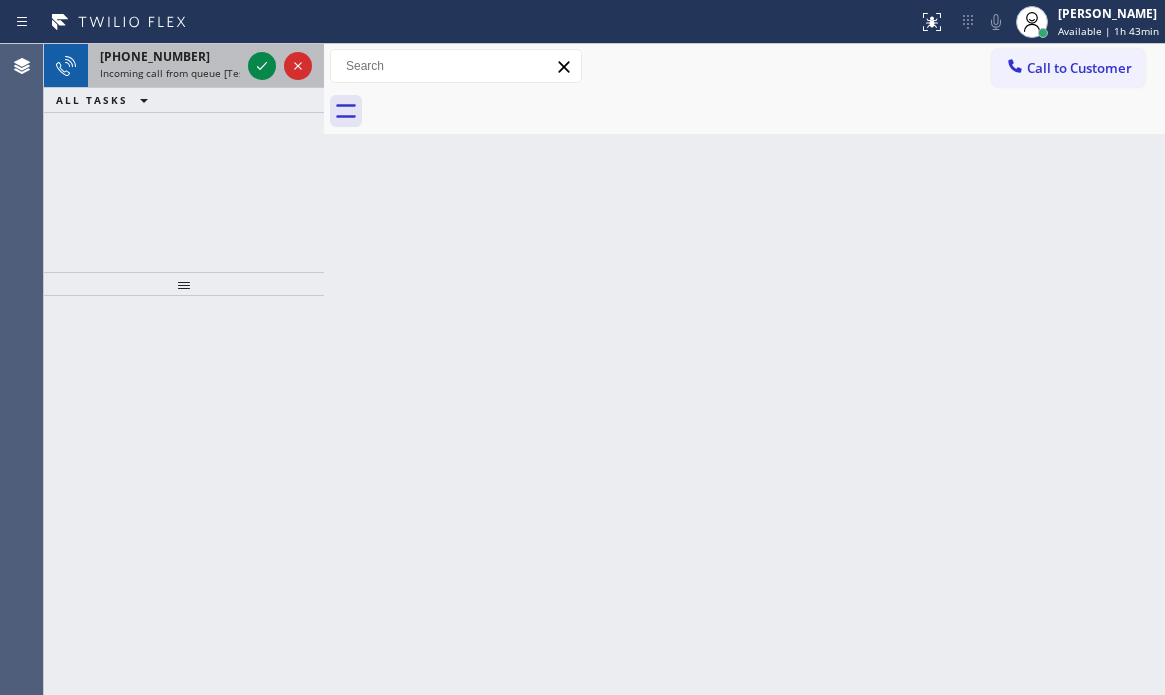 click at bounding box center [280, 66] 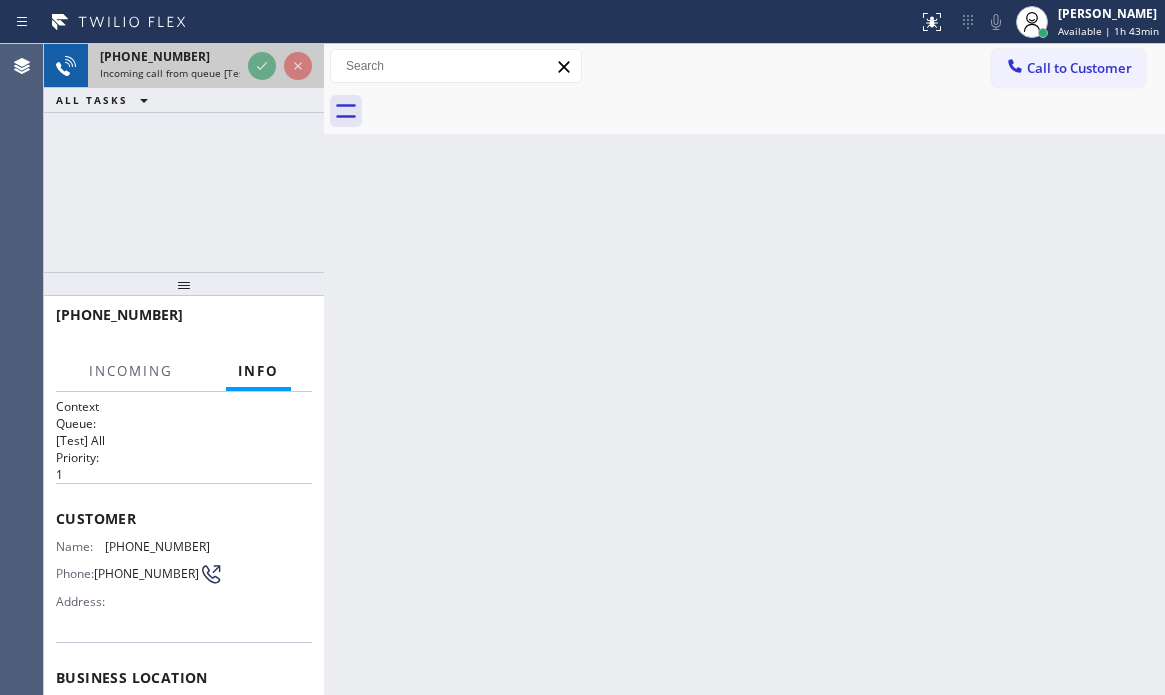 click at bounding box center [280, 66] 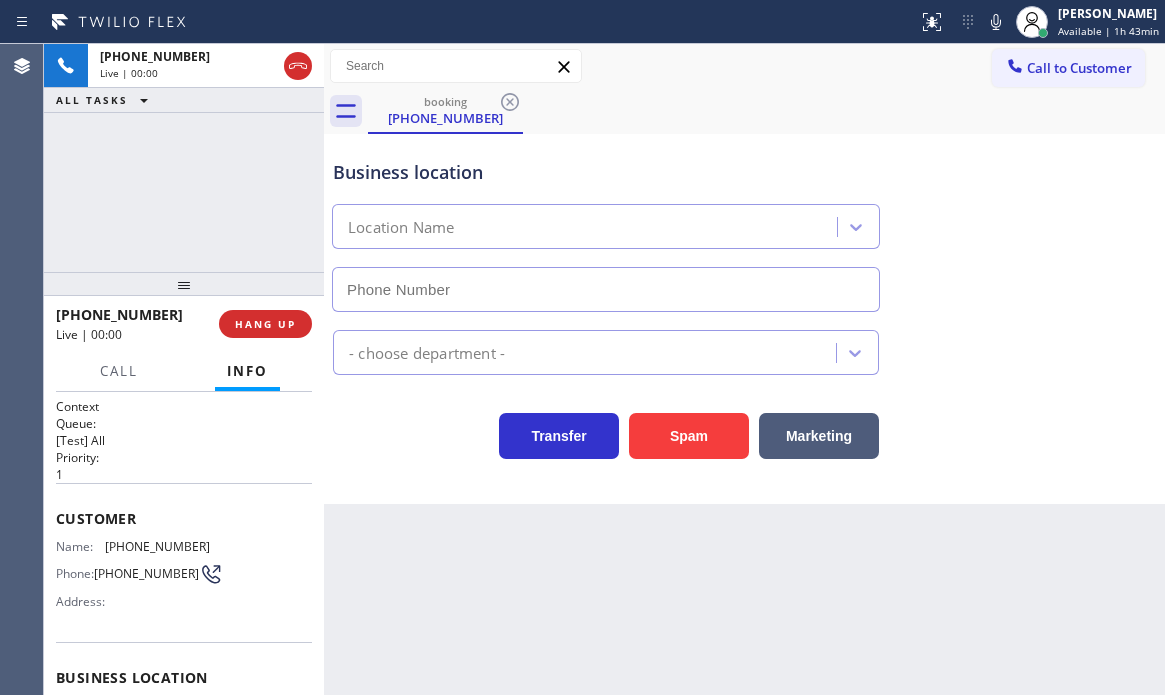 type on "(347) 875-6616" 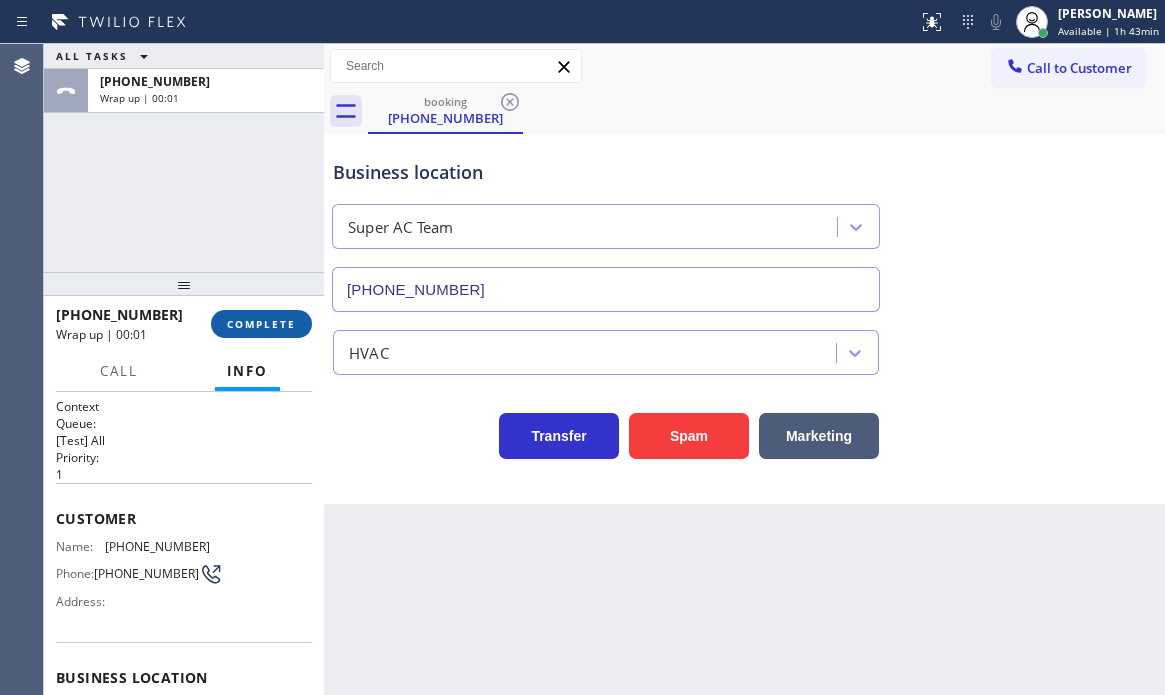 click on "COMPLETE" at bounding box center (261, 324) 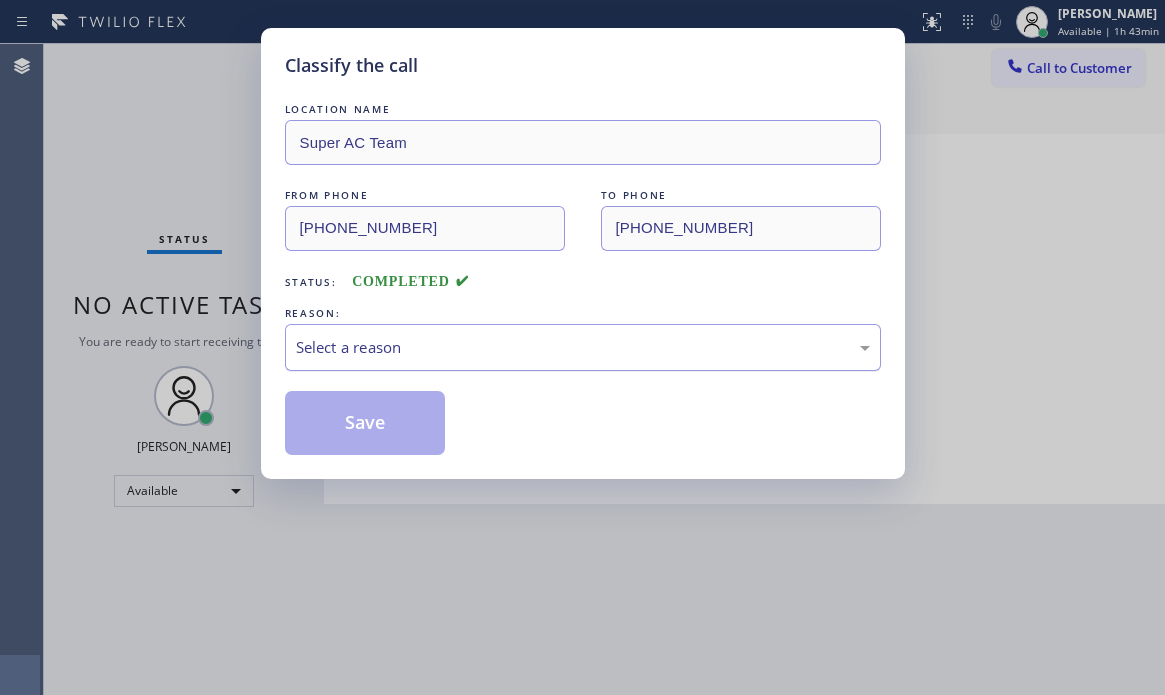 click on "Select a reason" at bounding box center (583, 347) 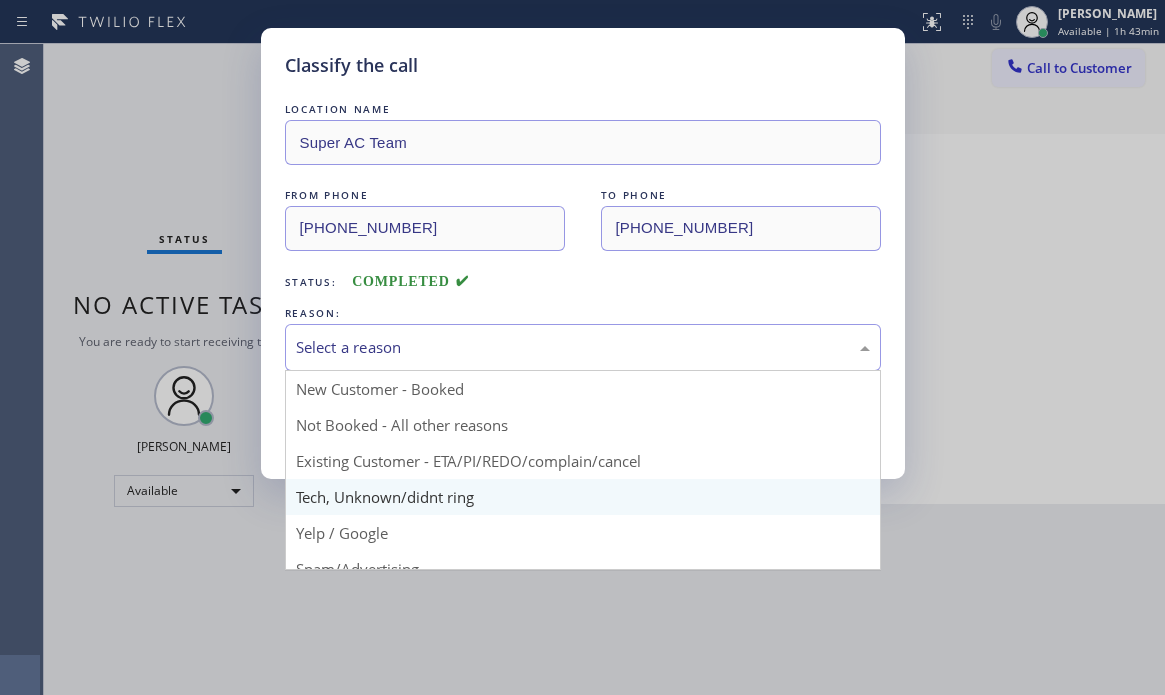 drag, startPoint x: 459, startPoint y: 502, endPoint x: 442, endPoint y: 480, distance: 27.802877 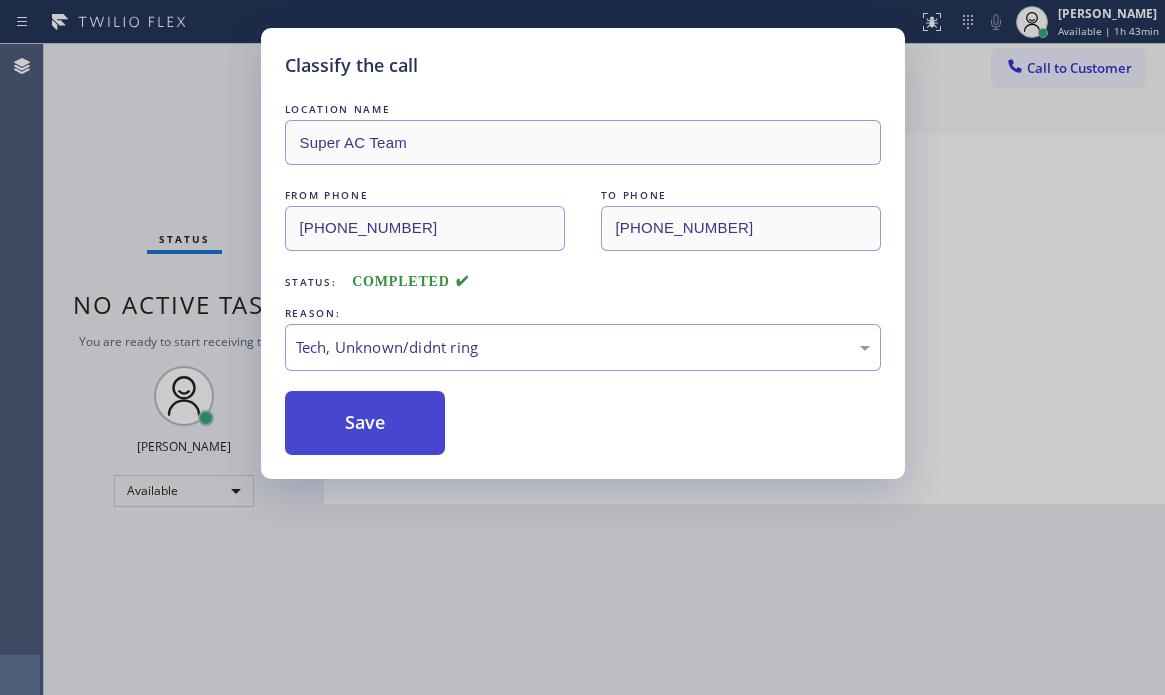 click on "Save" at bounding box center (365, 423) 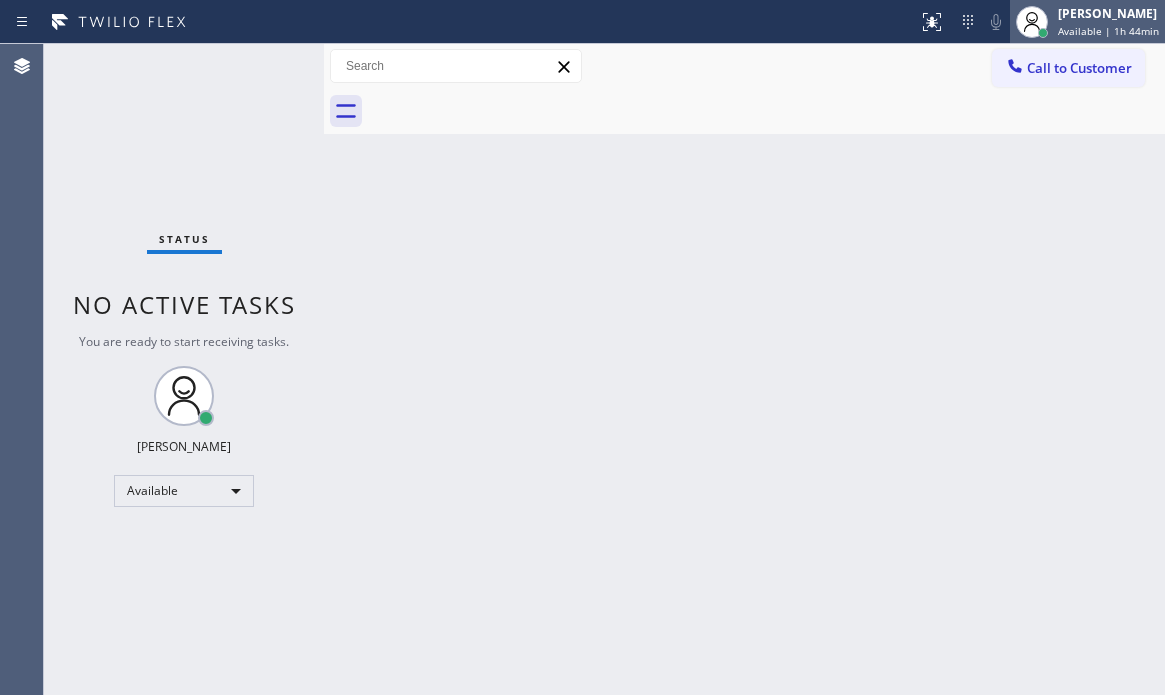 click on "Available | 1h 44min" at bounding box center (1108, 31) 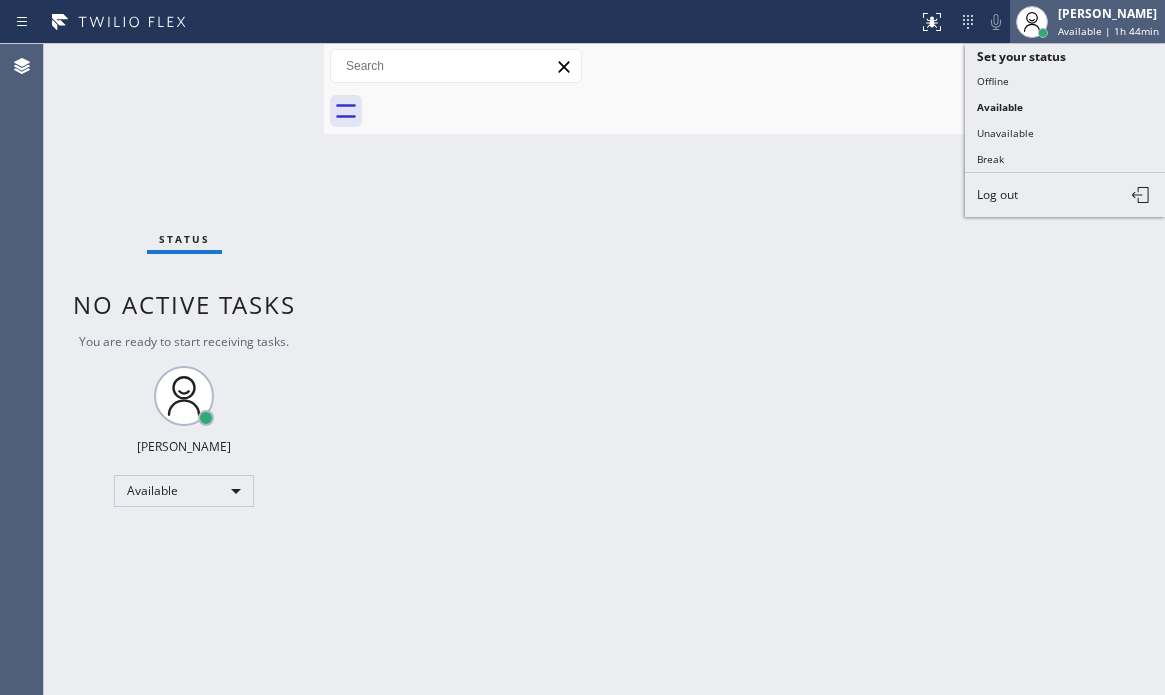 click on "[PERSON_NAME]" at bounding box center (1108, 13) 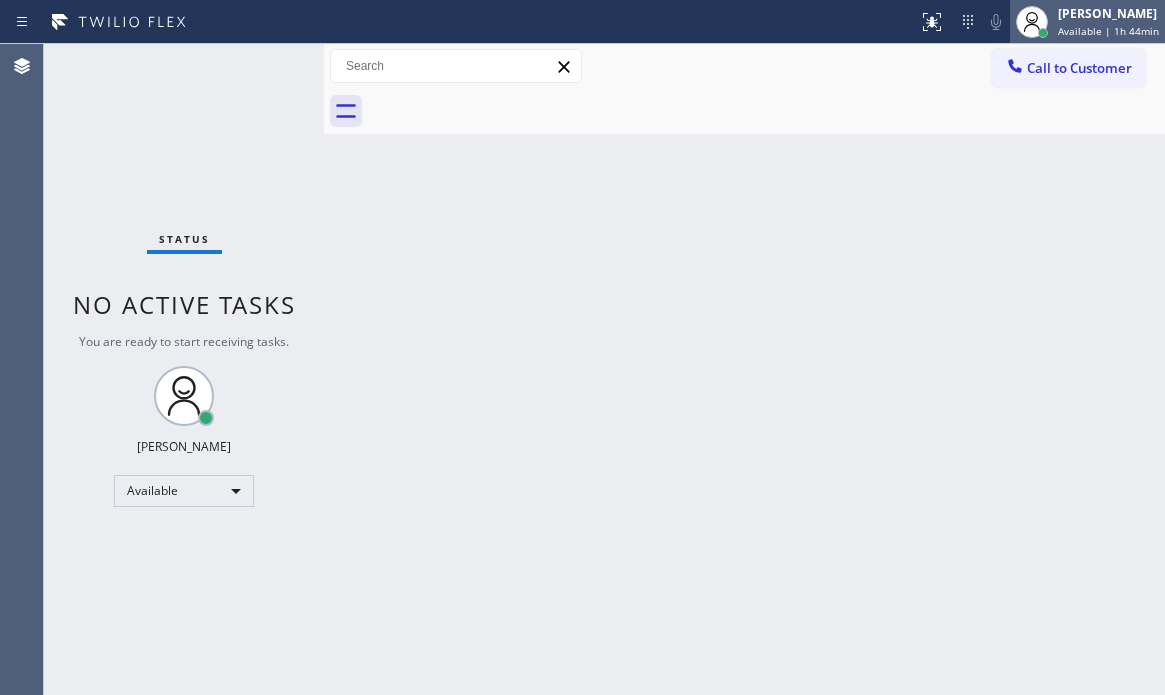click on "[PERSON_NAME]" at bounding box center [1108, 13] 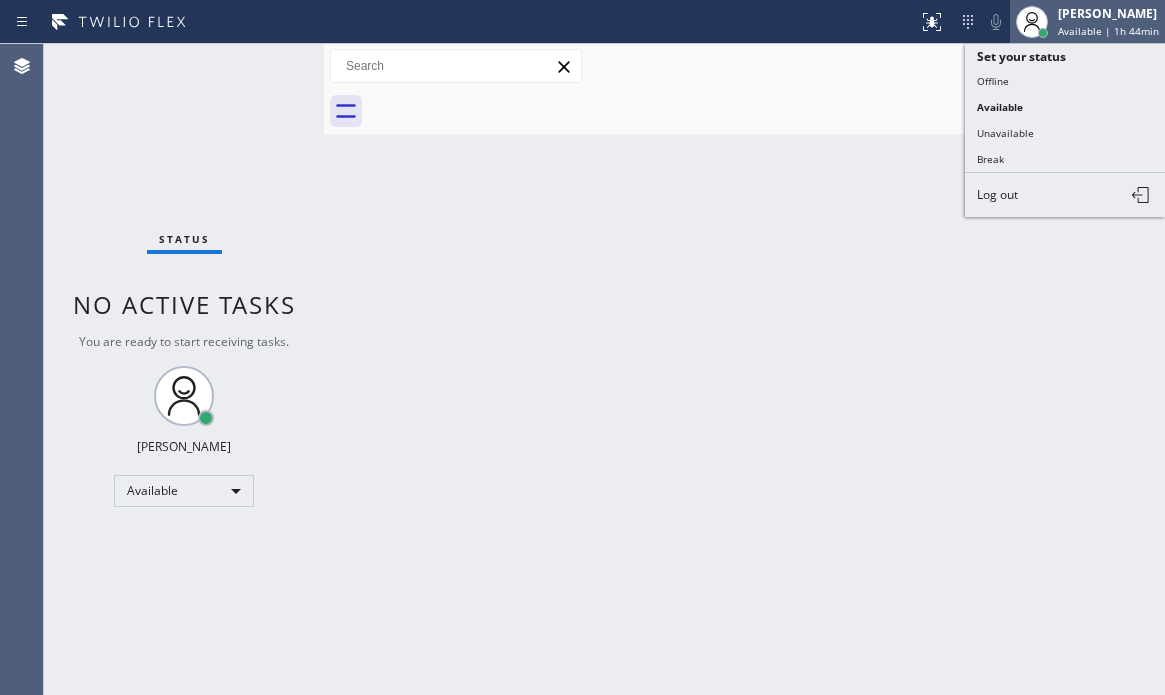 click on "[PERSON_NAME]" at bounding box center (1108, 13) 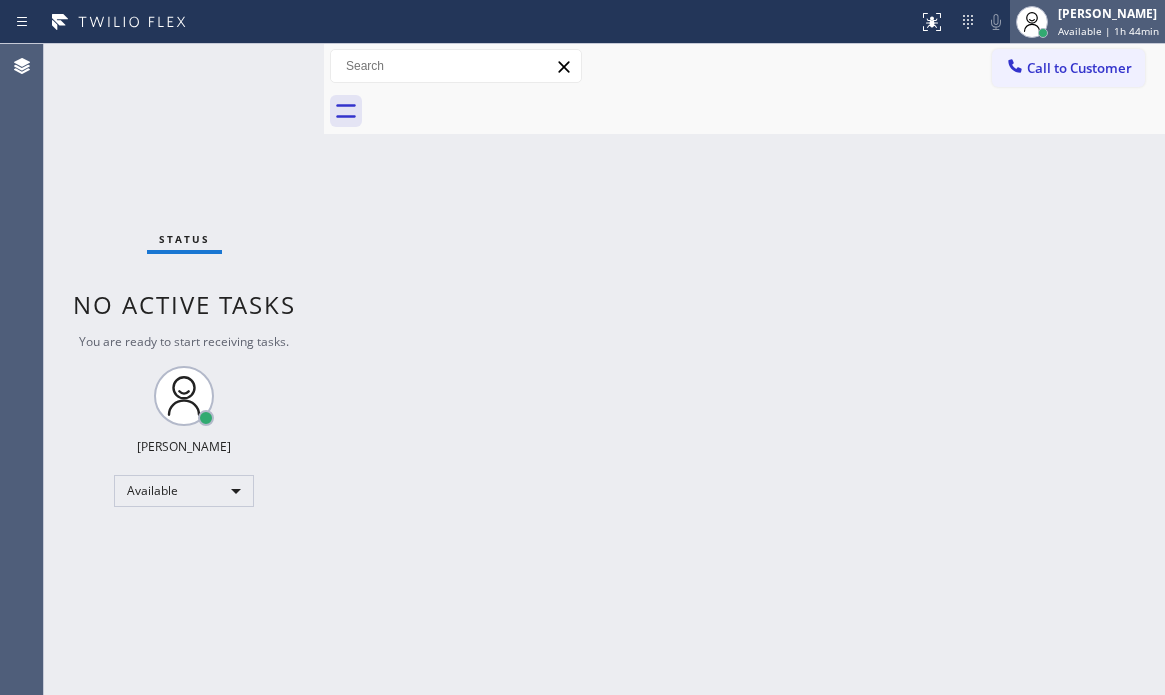 click on "[PERSON_NAME]" at bounding box center (1108, 13) 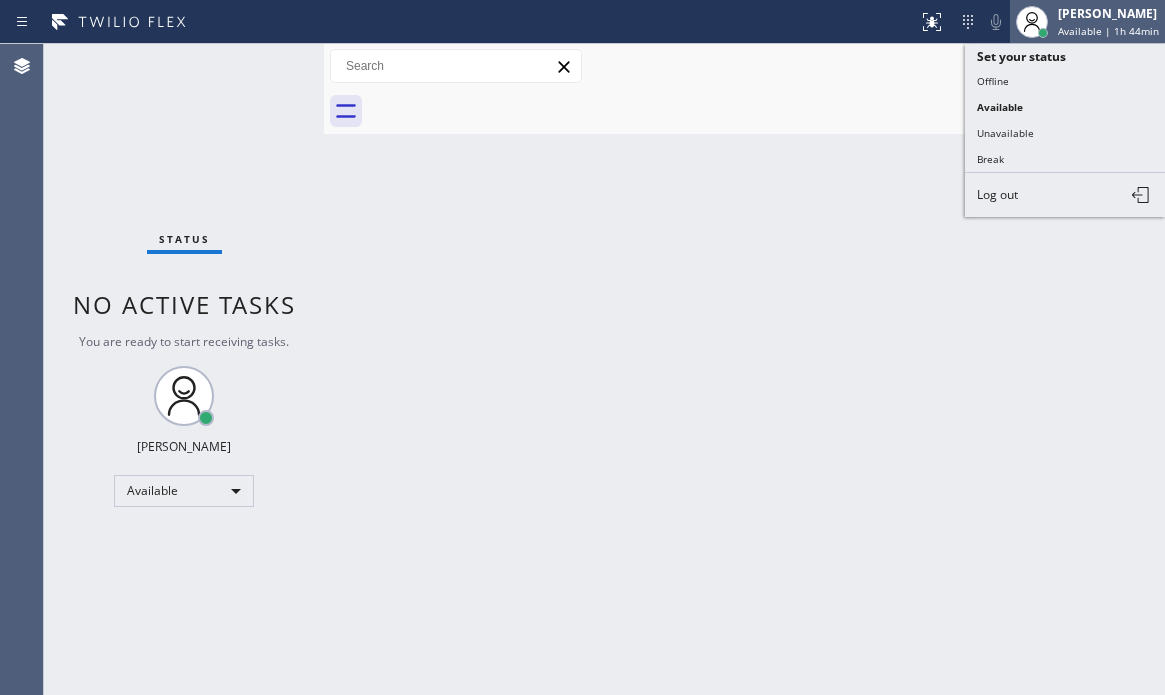 click on "[PERSON_NAME]" at bounding box center [1108, 13] 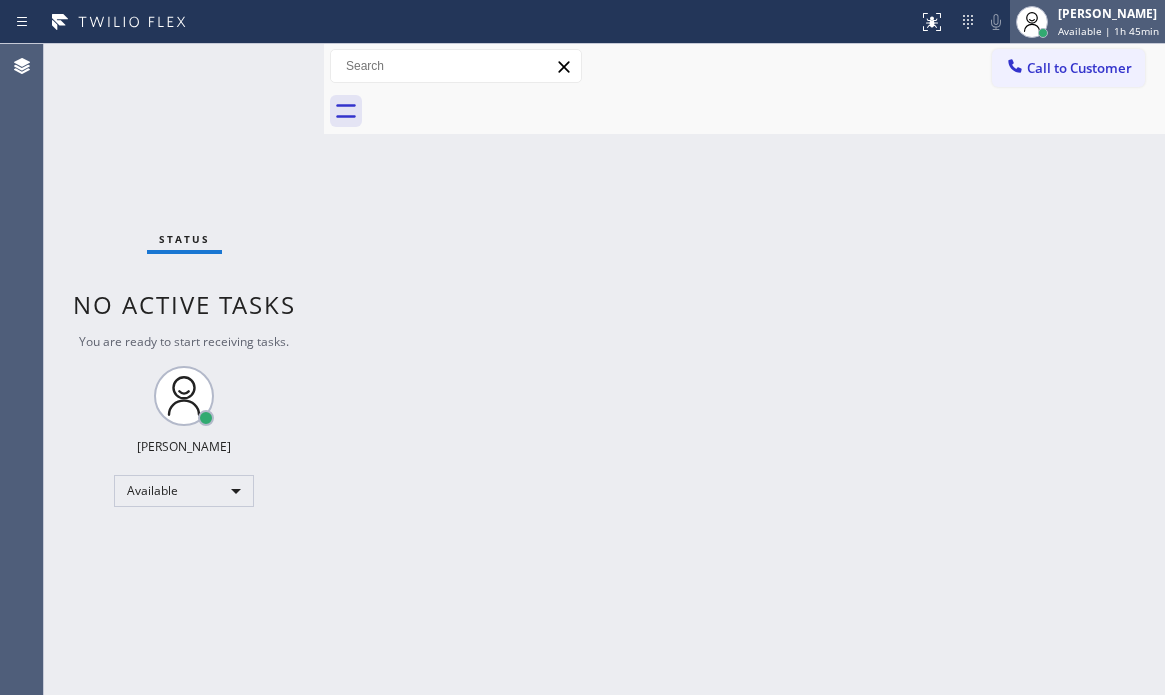 click on "[PERSON_NAME]" at bounding box center (1108, 13) 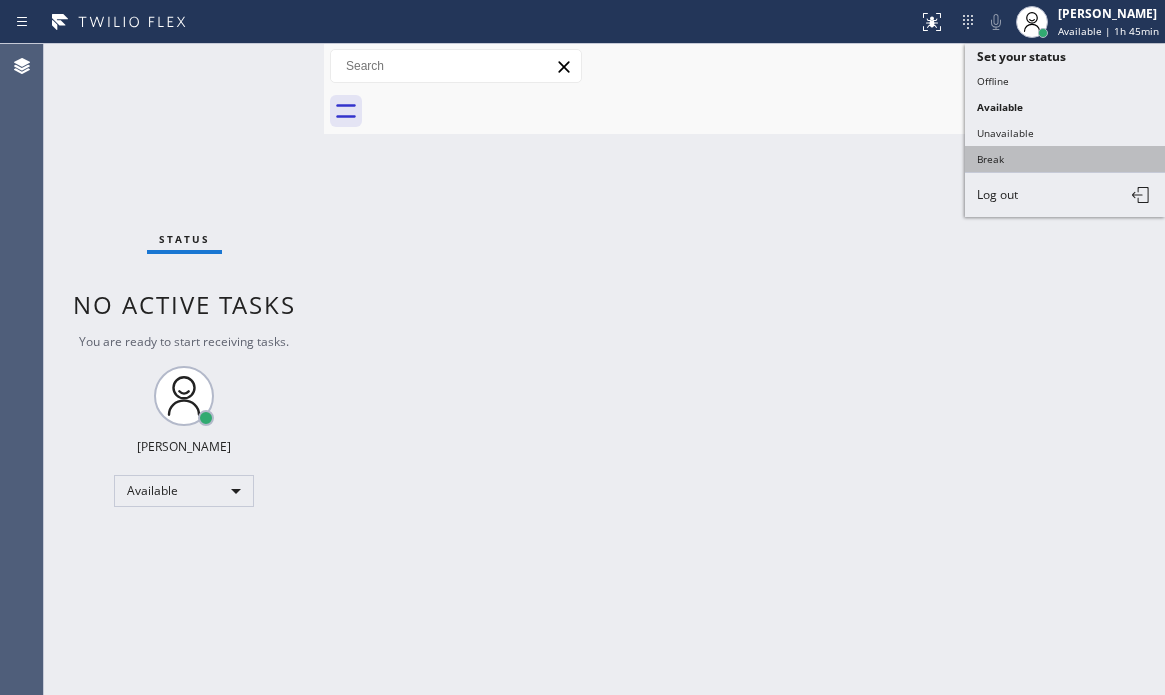 click on "Break" at bounding box center [1065, 159] 